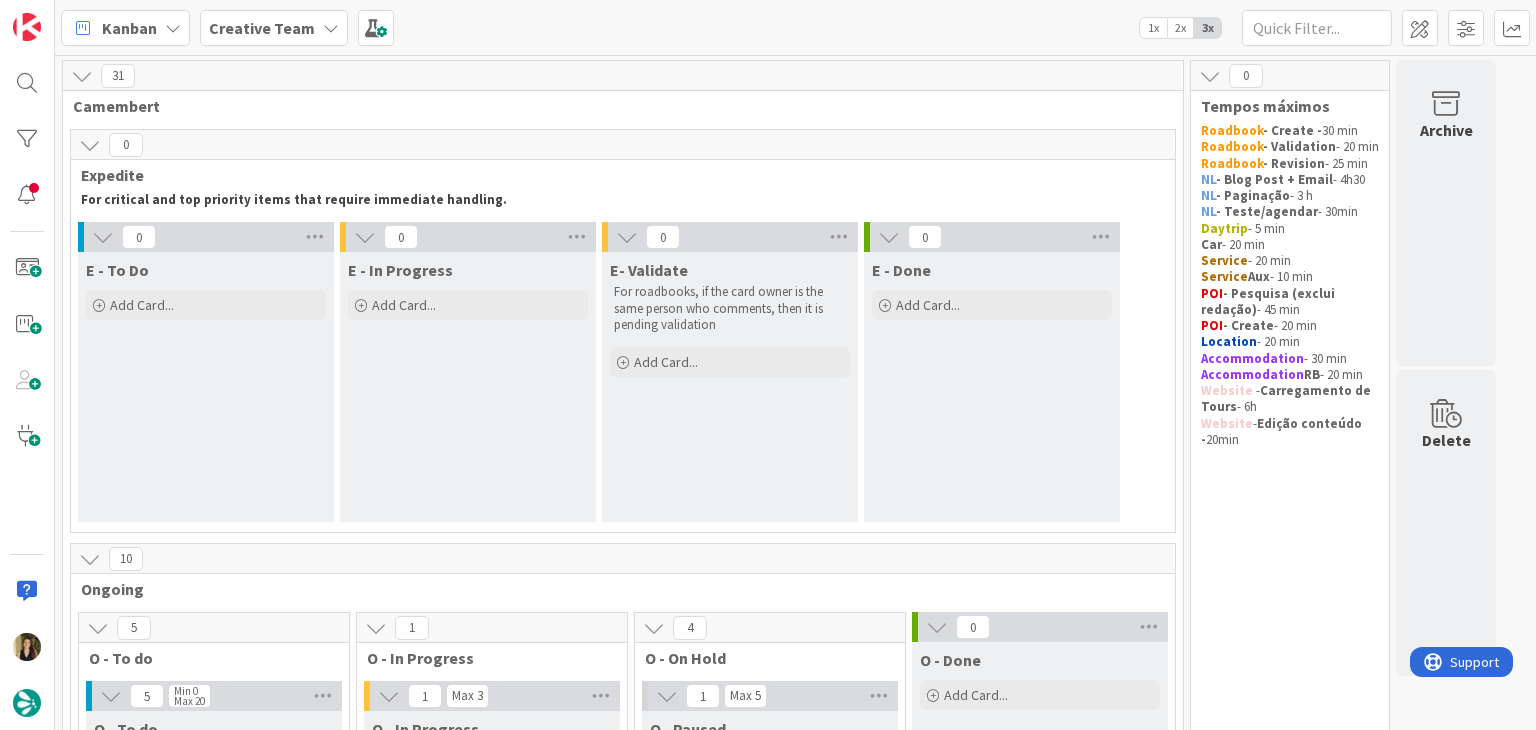 scroll, scrollTop: 0, scrollLeft: 0, axis: both 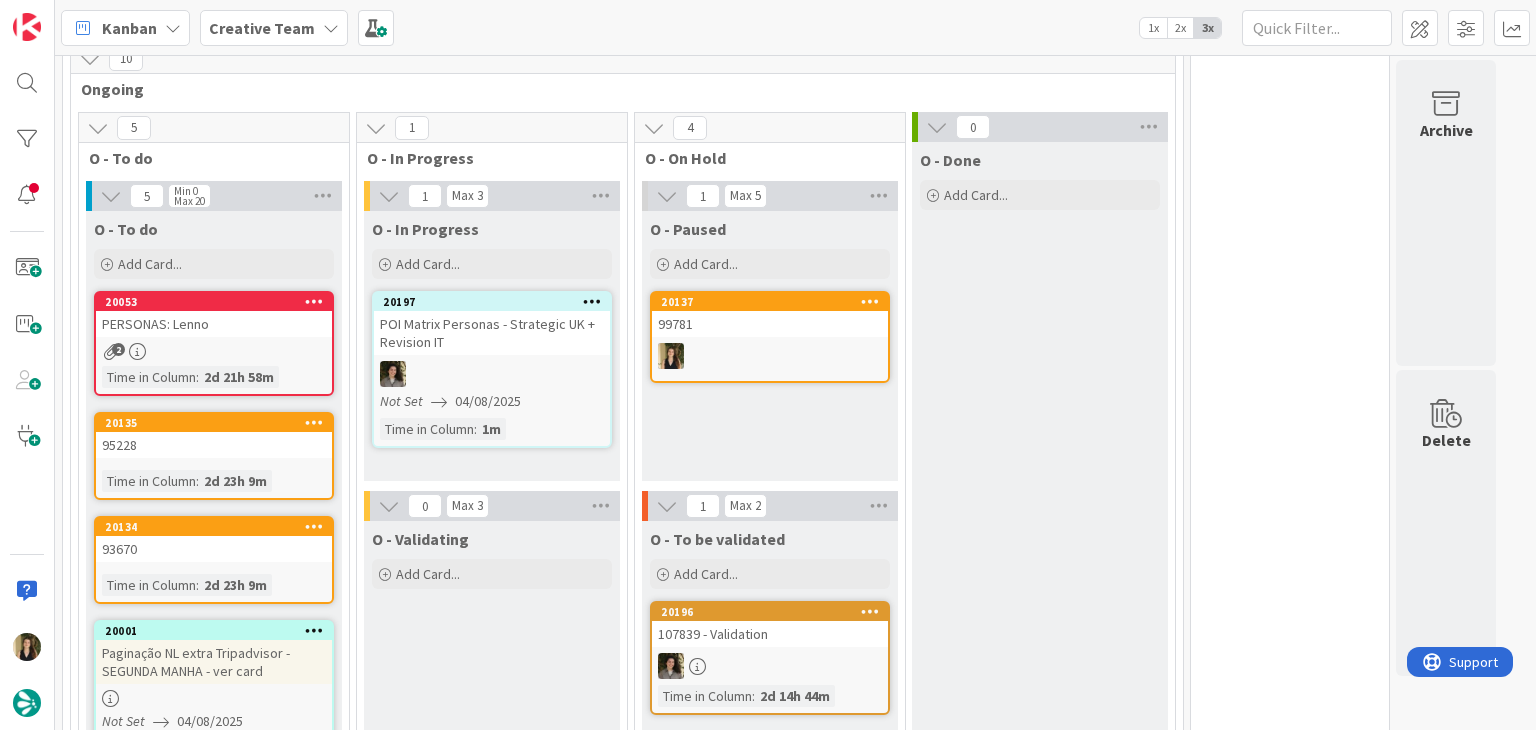 click on "O - Validating Add Card..." at bounding box center [492, 916] 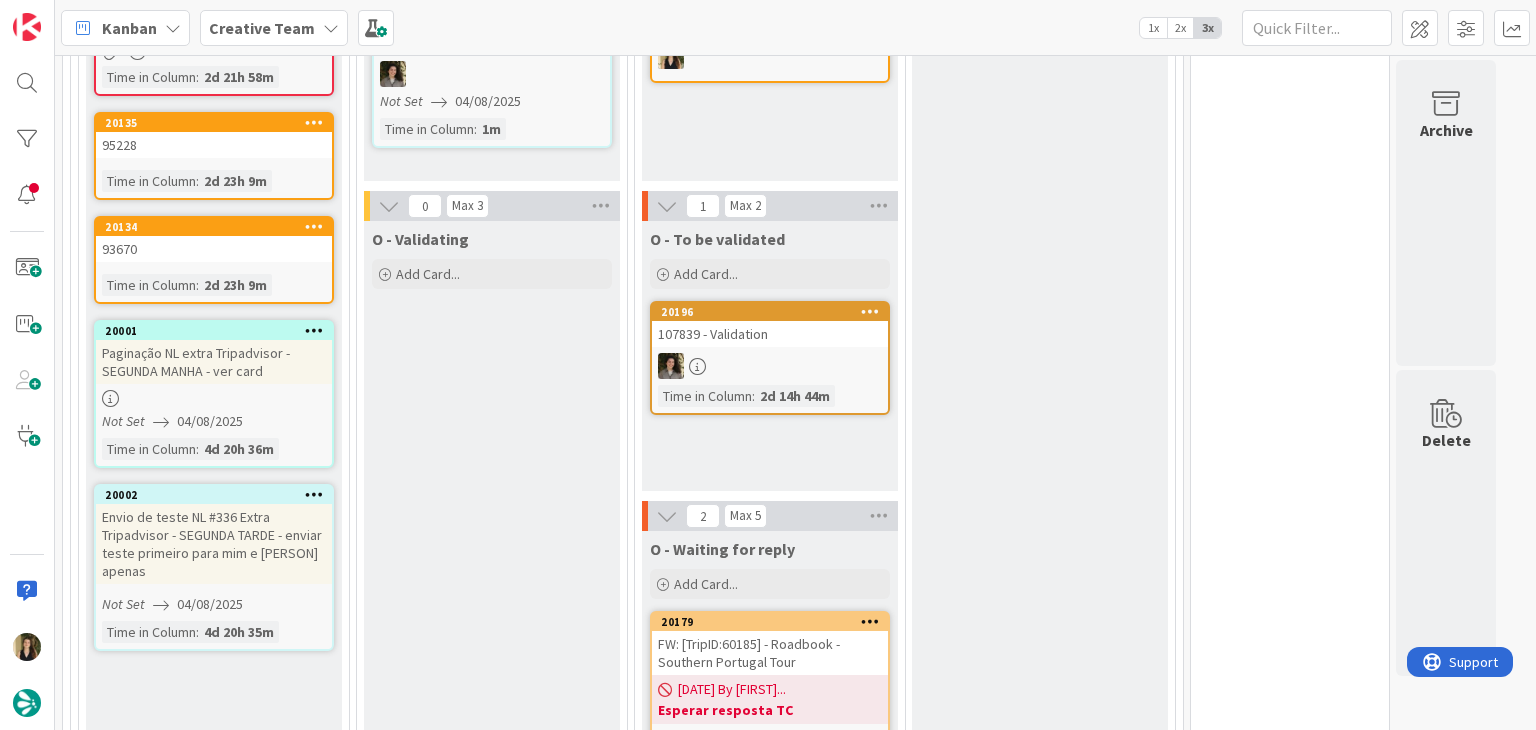 scroll, scrollTop: 600, scrollLeft: 0, axis: vertical 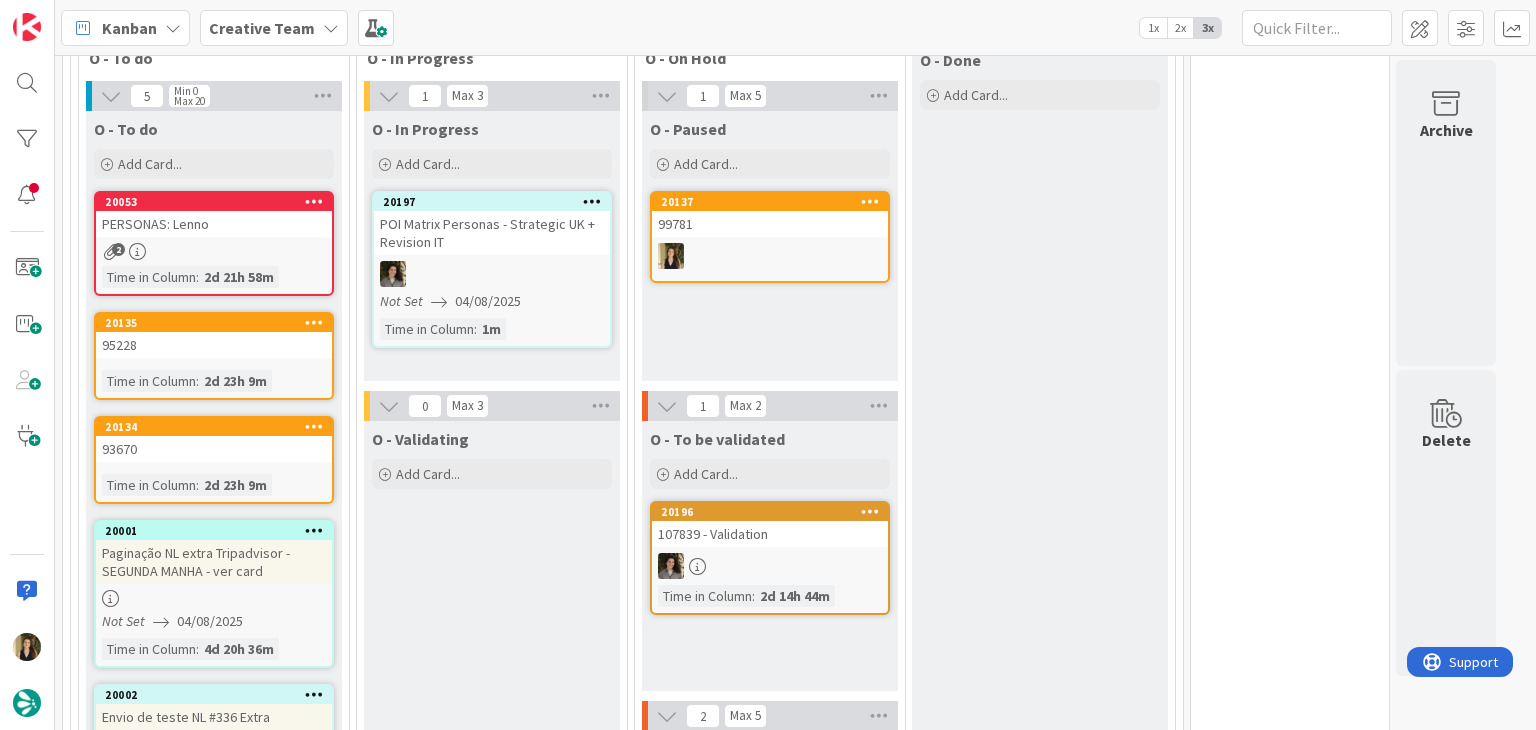 click on "O - Paused Add Card... 20137 99781" at bounding box center (770, 246) 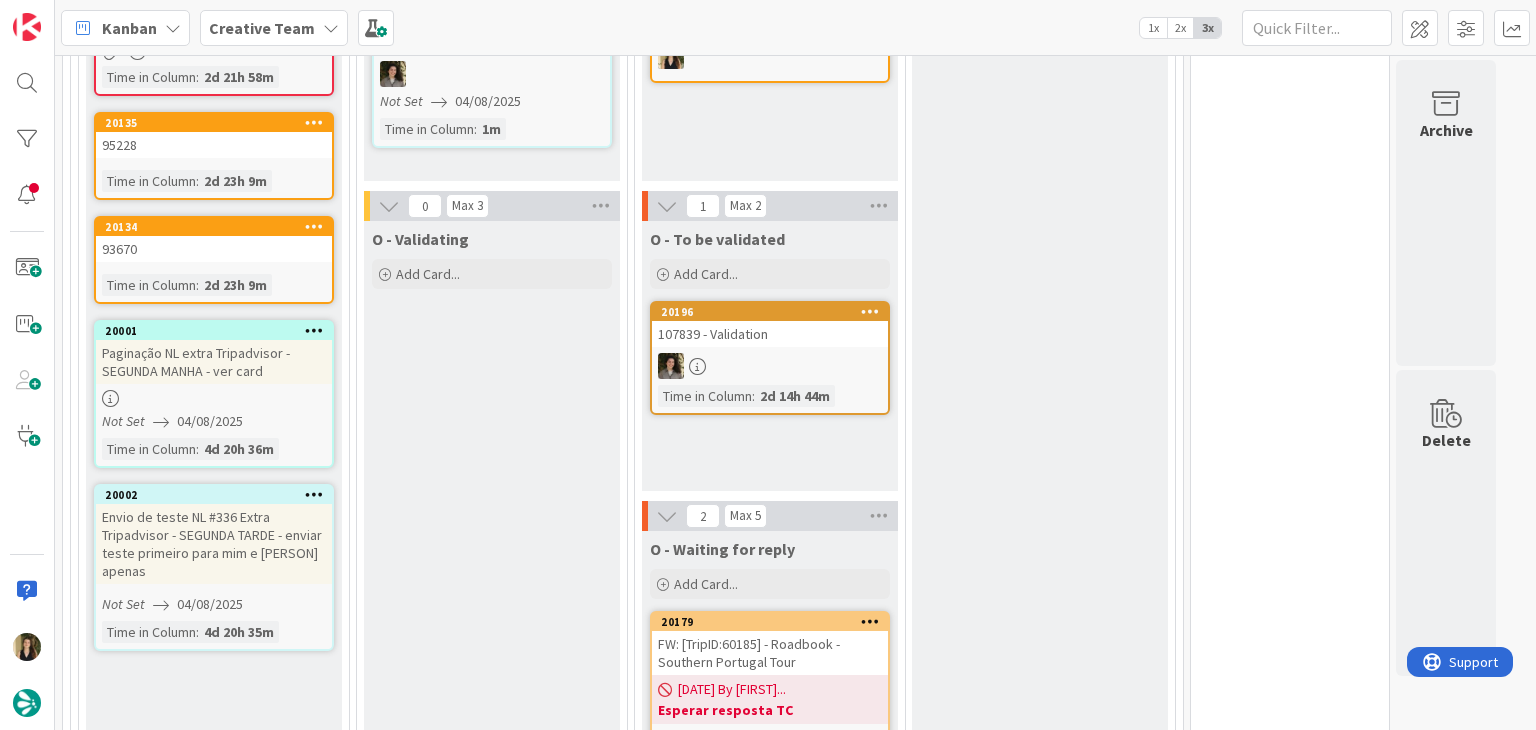 scroll, scrollTop: 600, scrollLeft: 0, axis: vertical 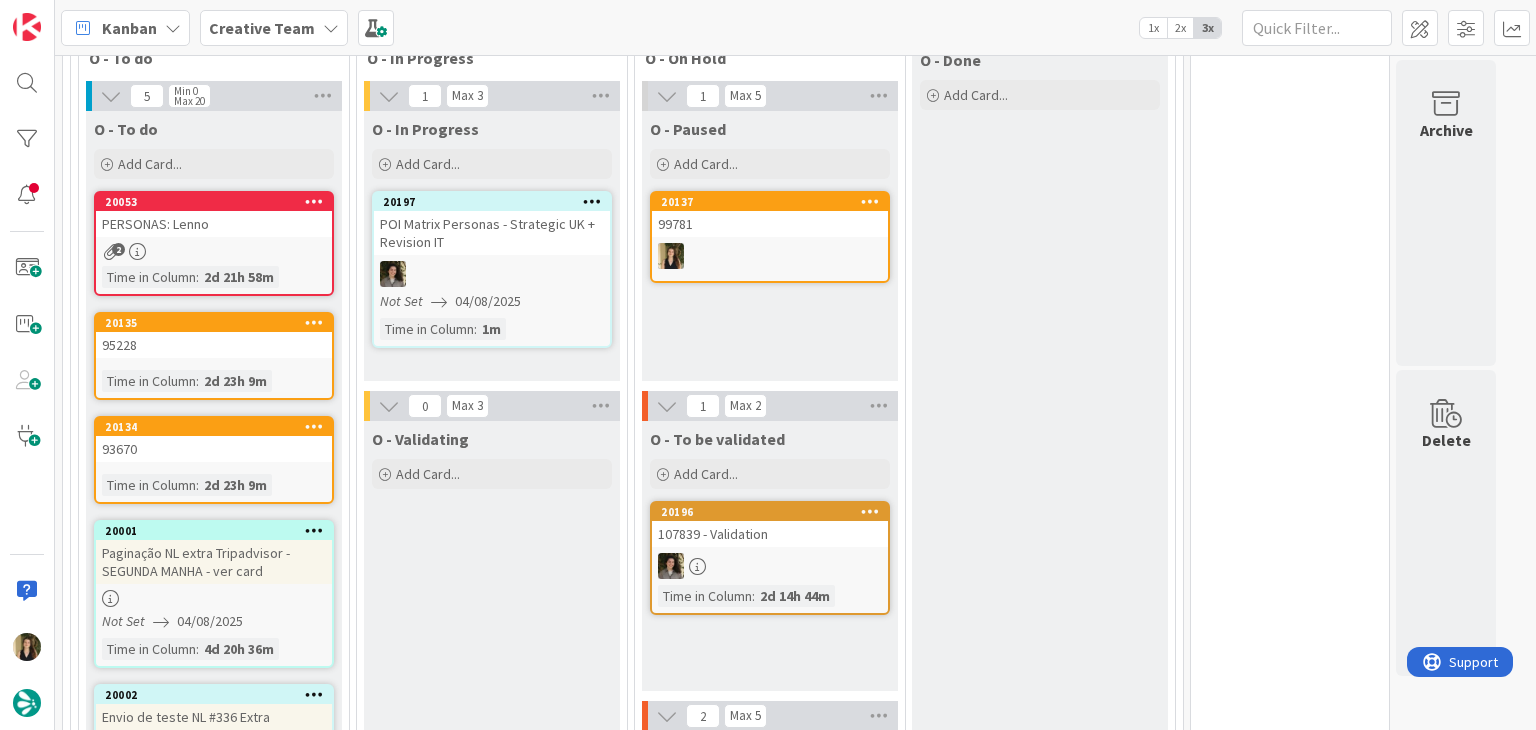 click on "O - Paused Add Card... 20137 99781" at bounding box center (770, 246) 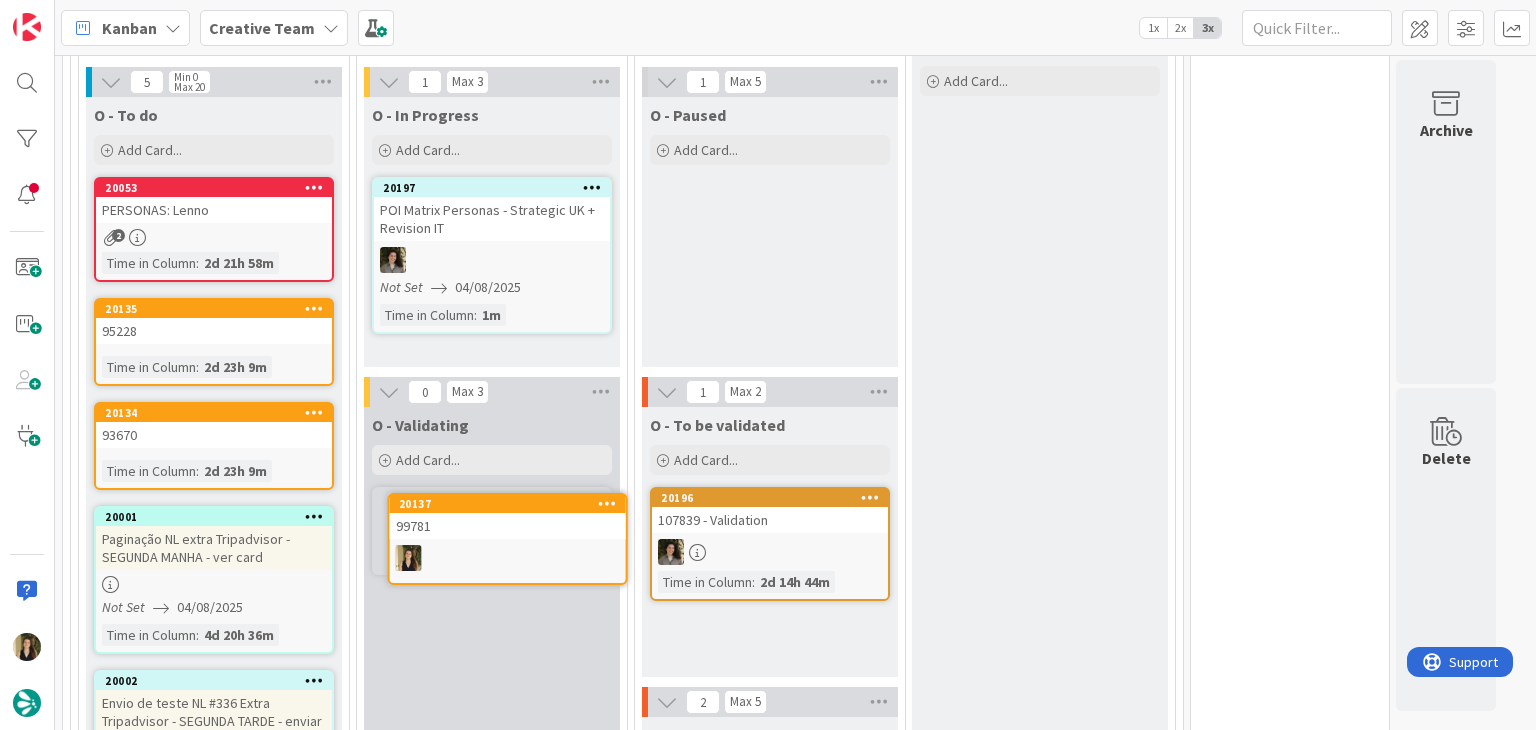 scroll, scrollTop: 648, scrollLeft: 0, axis: vertical 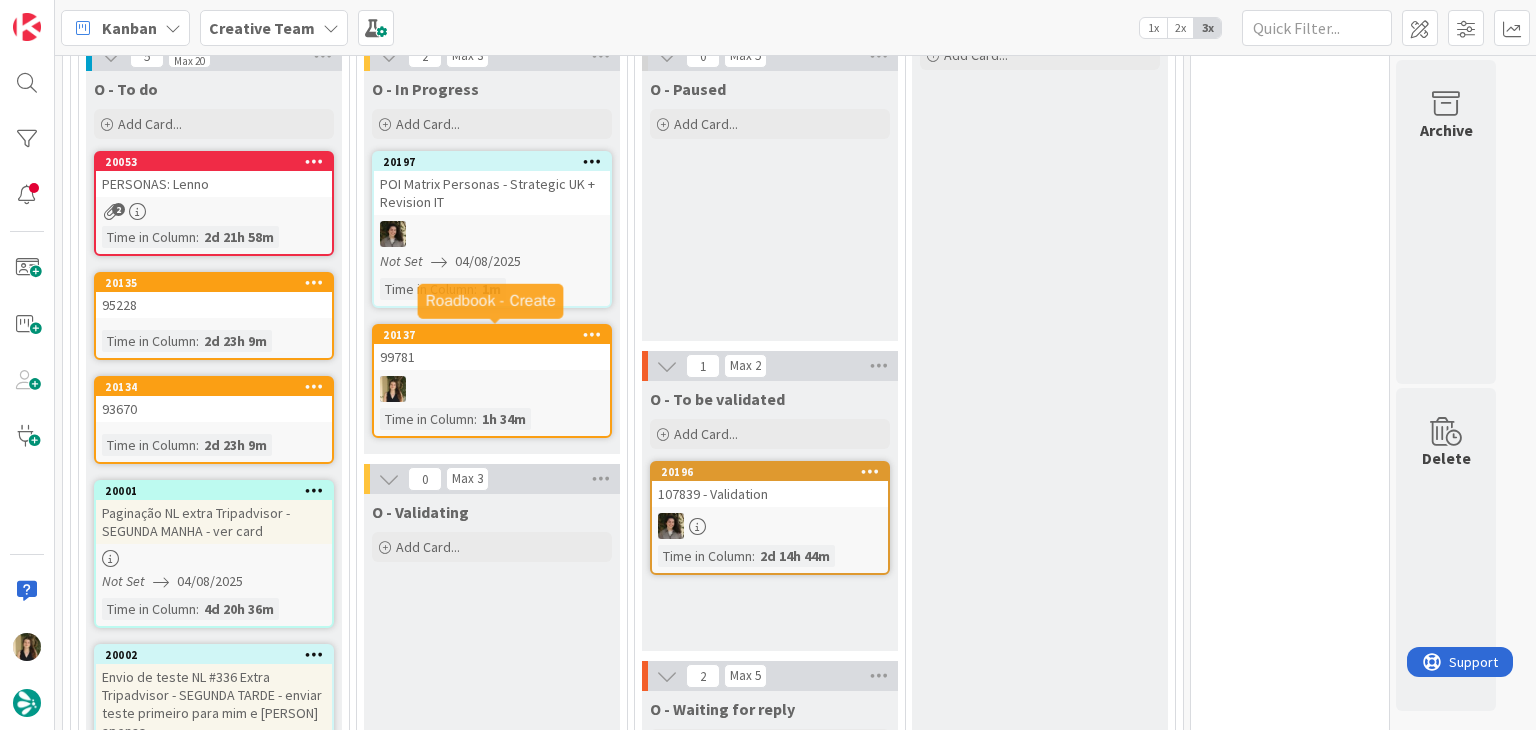 drag, startPoint x: 755, startPoint y: 248, endPoint x: 735, endPoint y: 215, distance: 38.587563 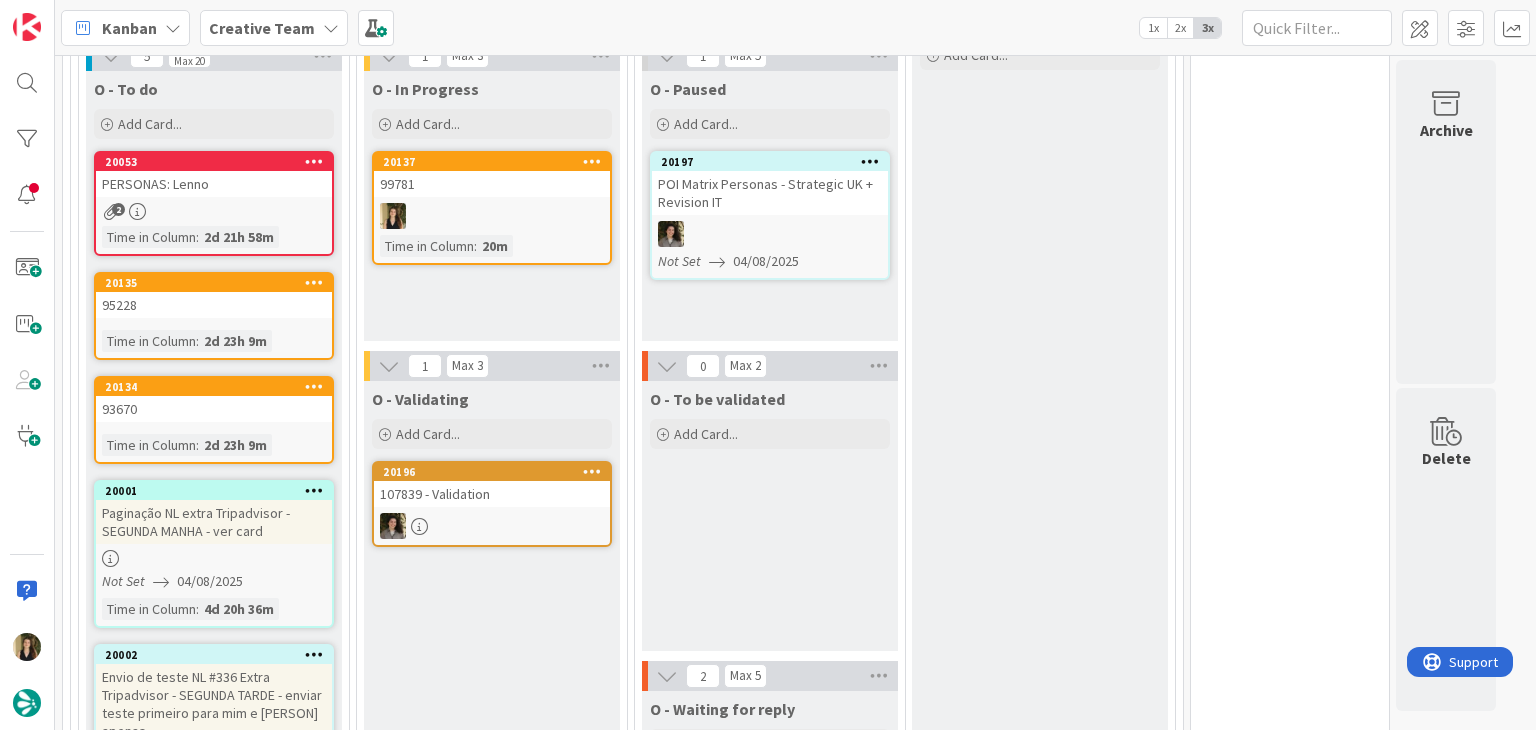 click on "[DATE] [PHONE] Time in Column : 20m" at bounding box center [492, 208] 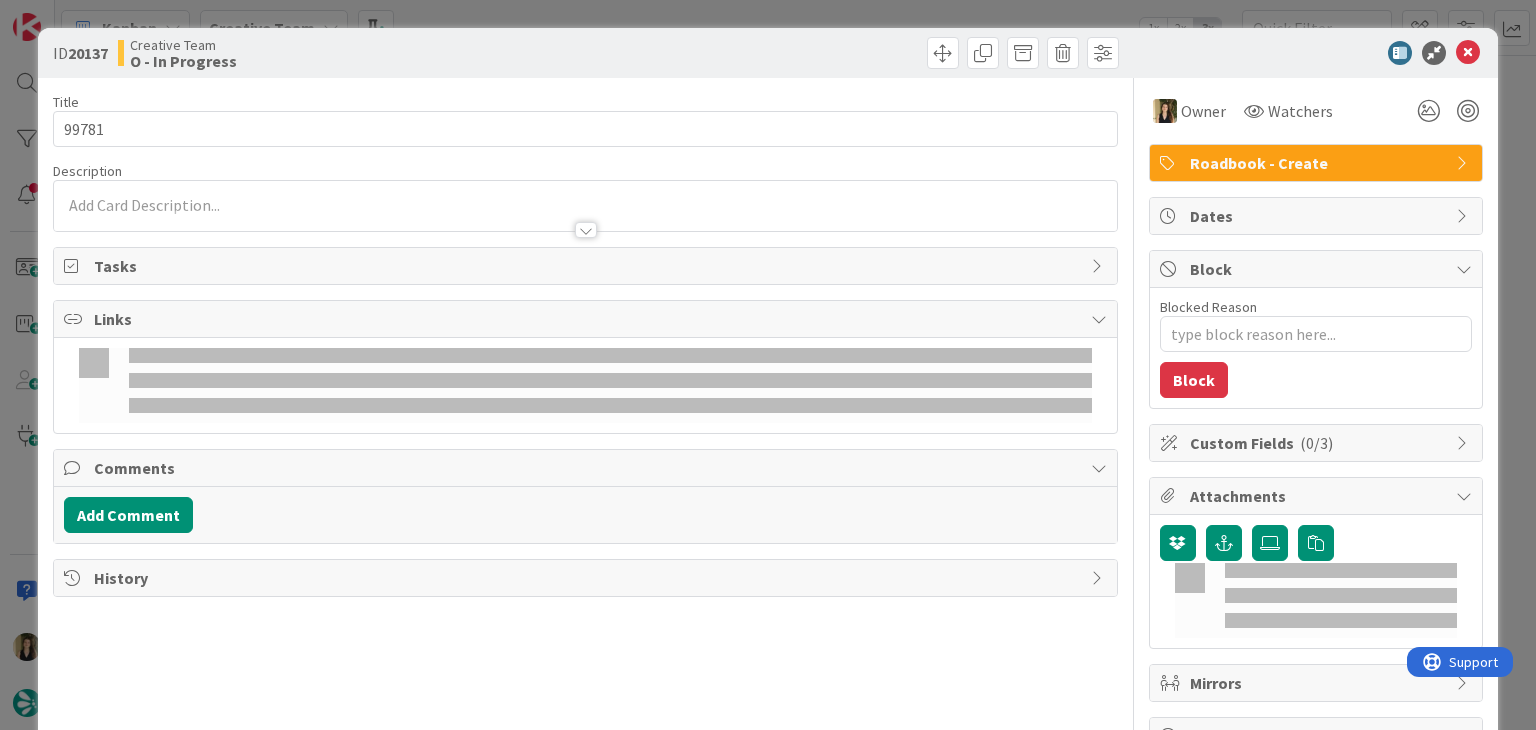 type on "x" 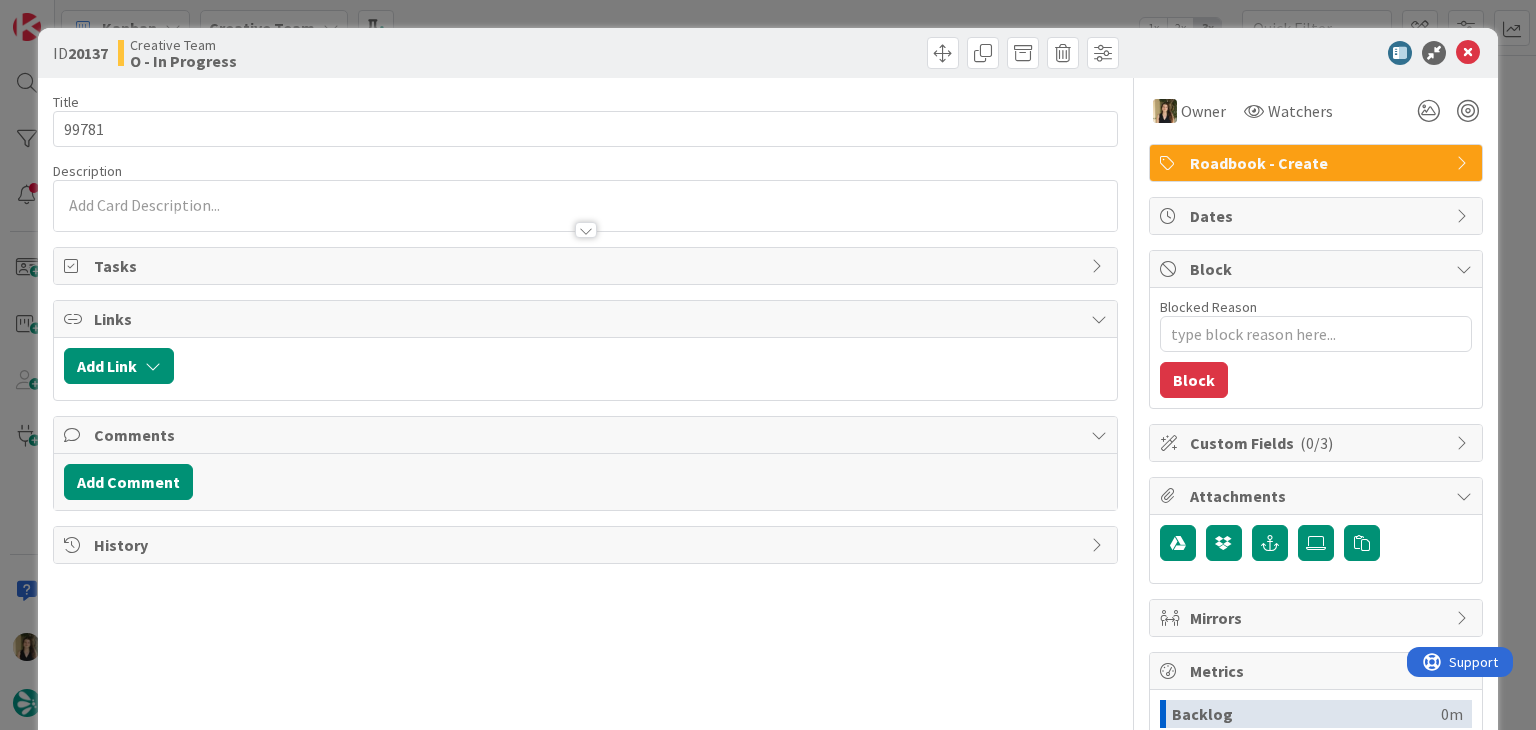 scroll, scrollTop: 0, scrollLeft: 0, axis: both 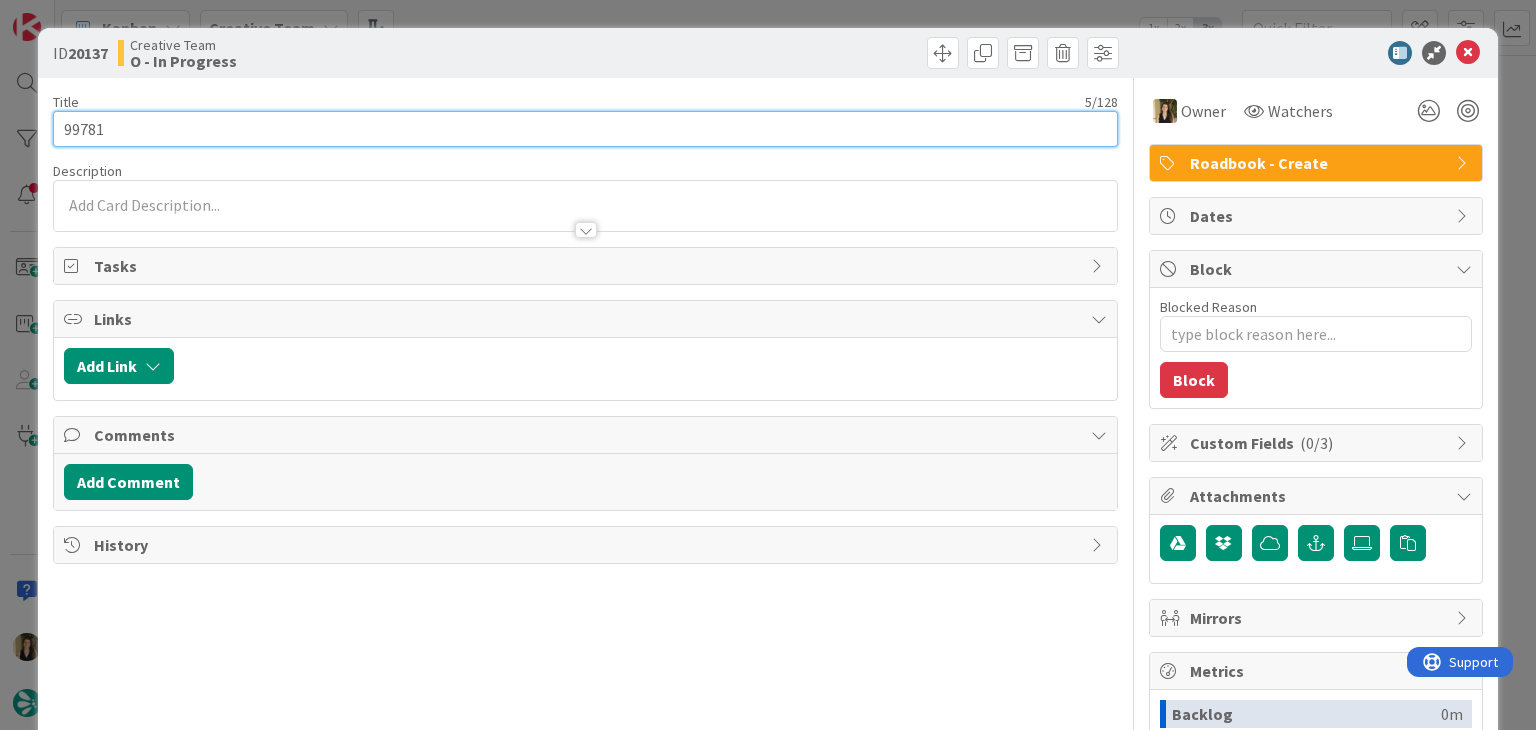 click on "99781" at bounding box center [585, 129] 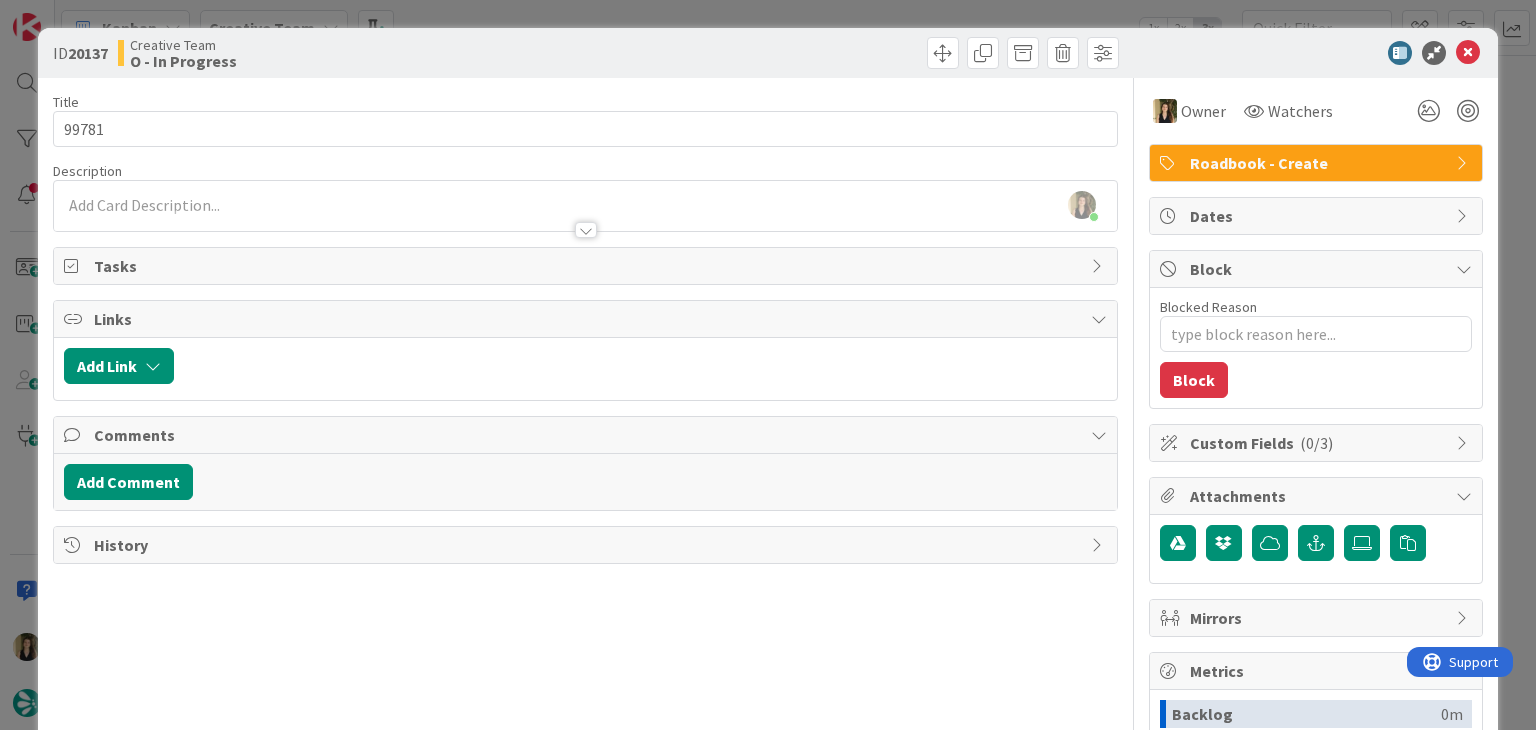 click on "[PERSON] joined  8 m ago" at bounding box center (585, 206) 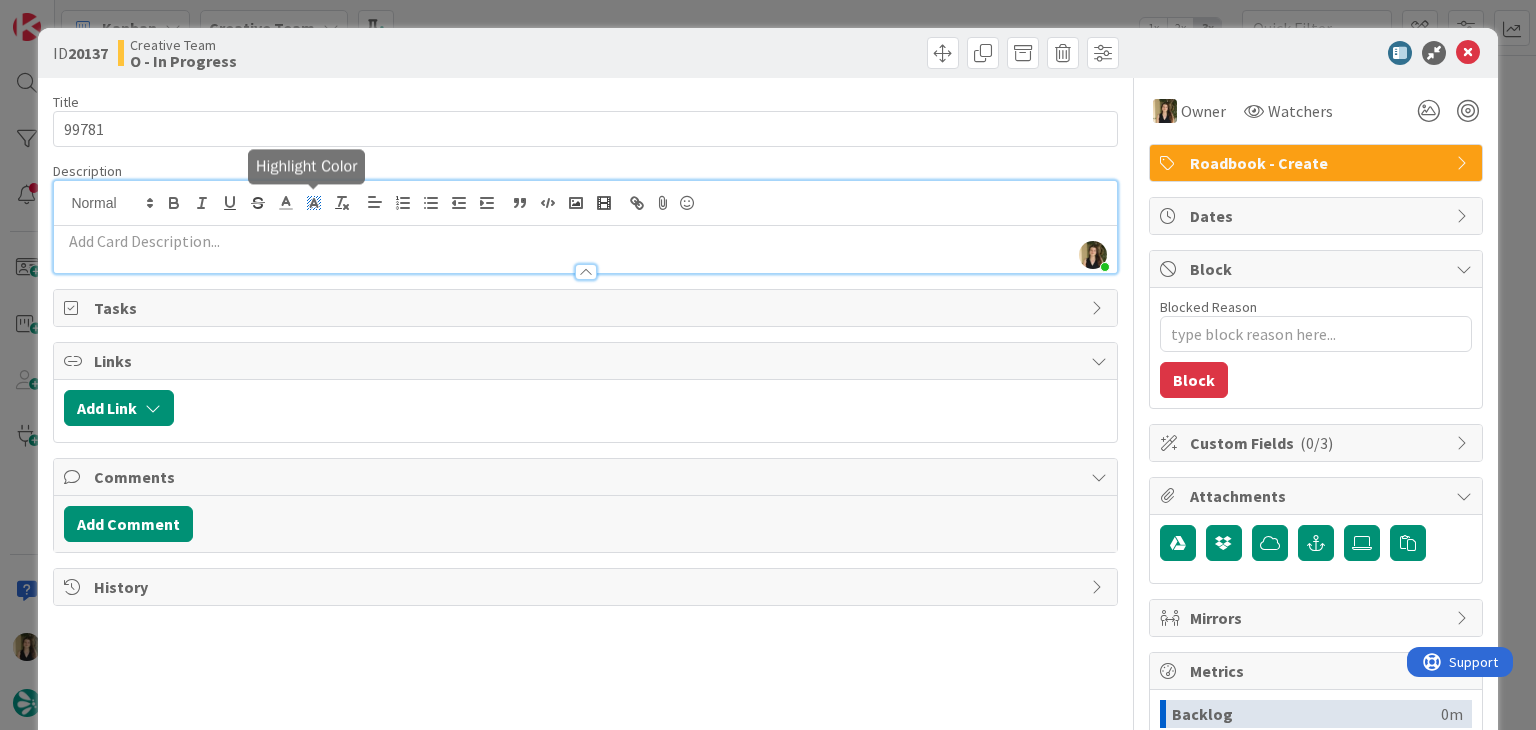 type 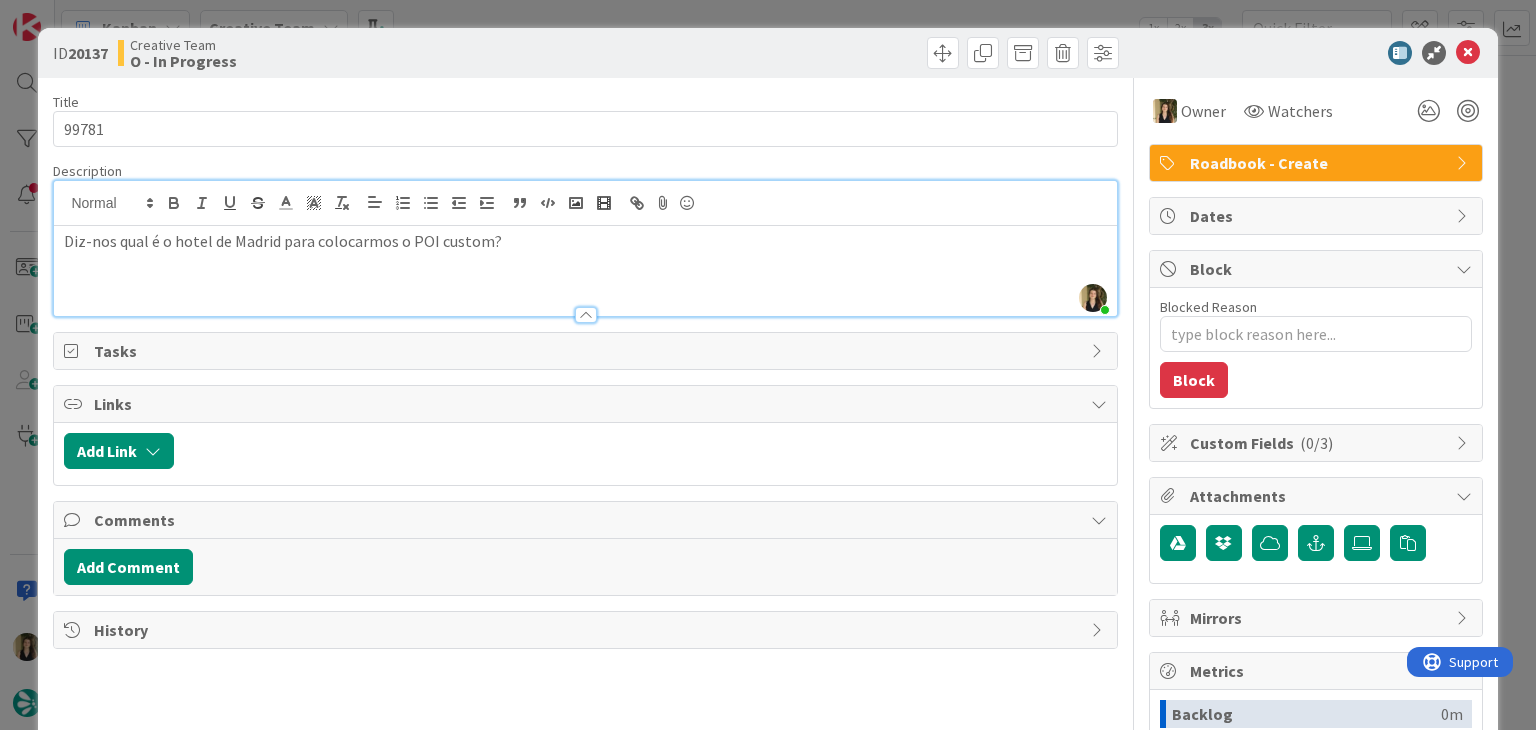 click on "Diz-nos qual é o hotel de Madrid para colocarmos o POI custom?" at bounding box center (585, 271) 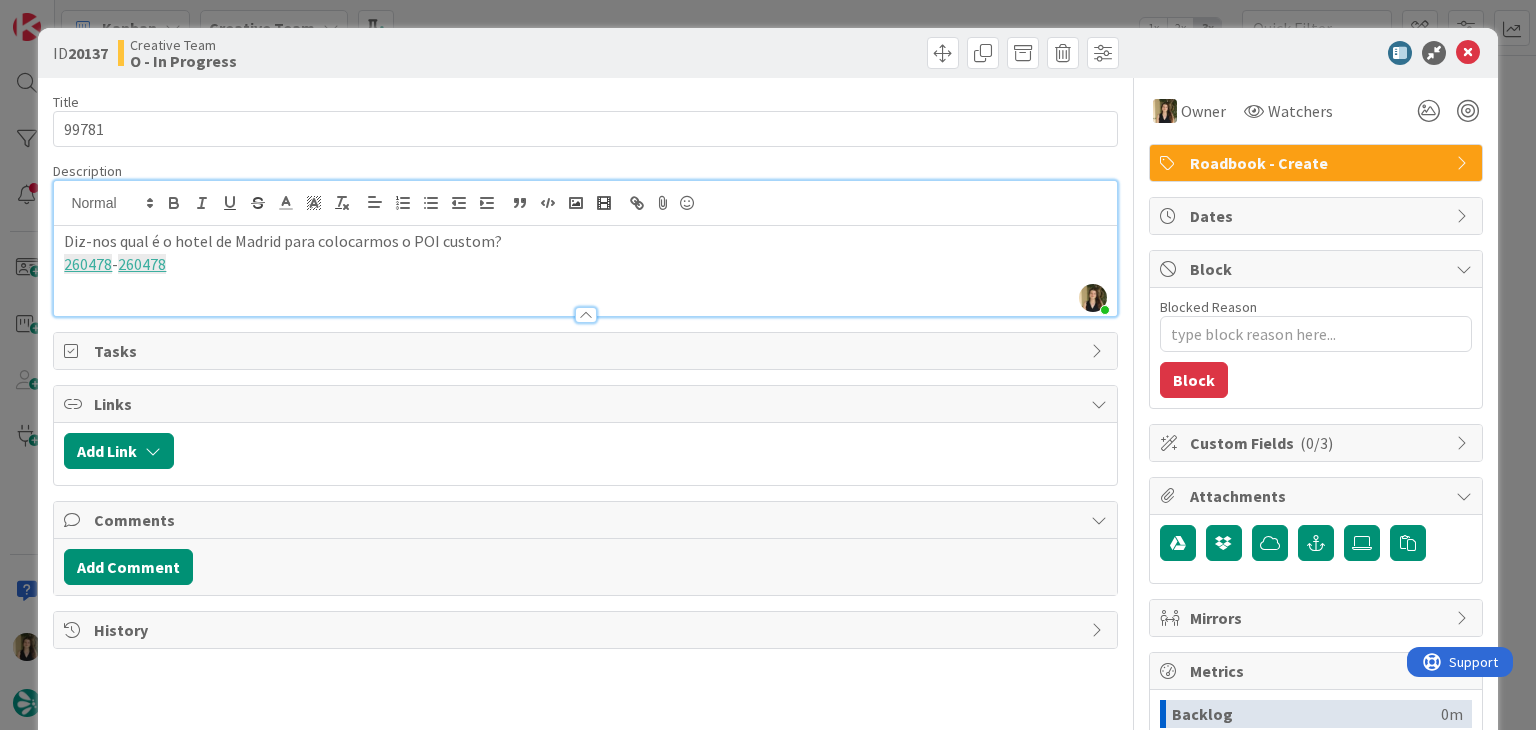 click on "260478" at bounding box center [142, 264] 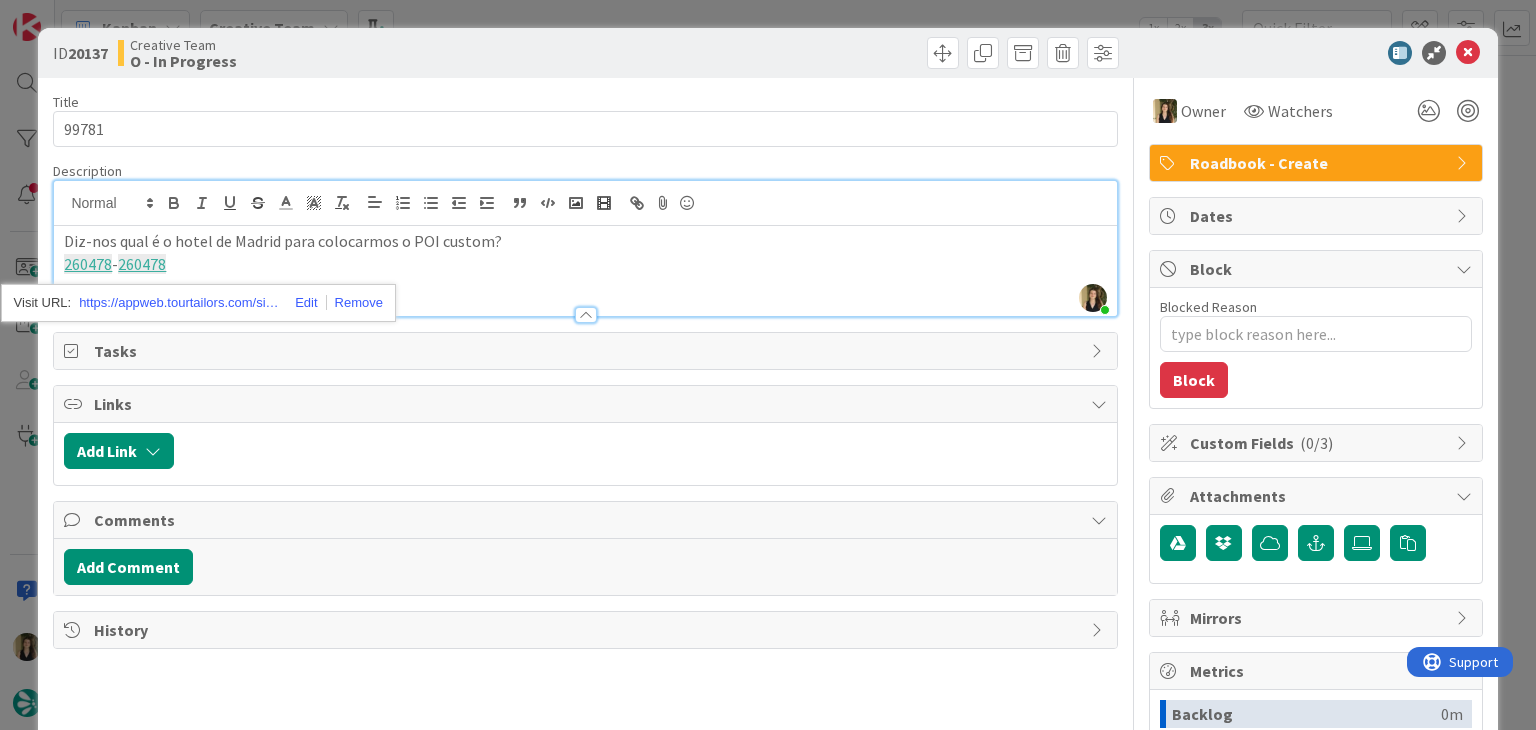 click on "[NUMBER]  -  [NUMBER]" at bounding box center (585, 264) 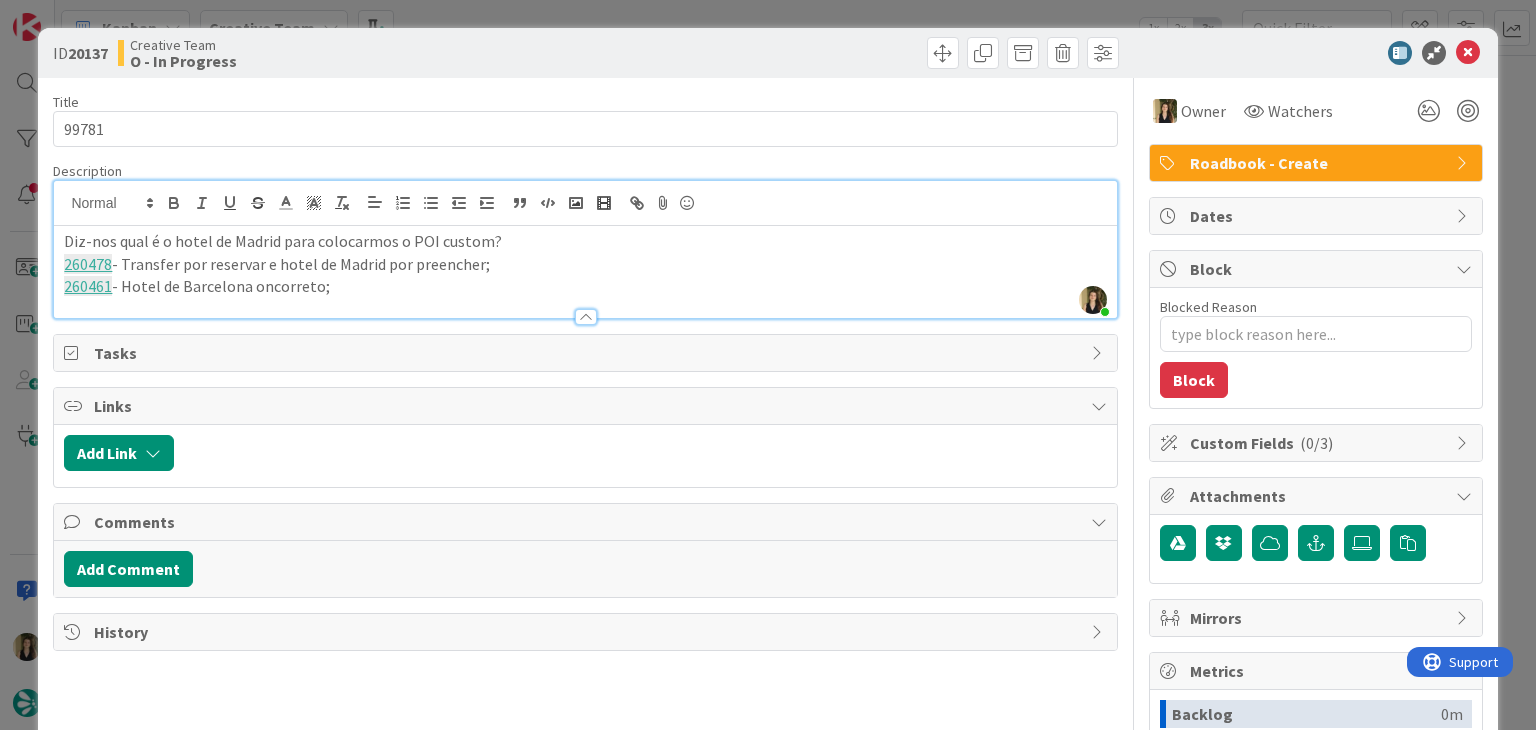 click on "260461  - Hotel de [CITY] oncorreto;" at bounding box center [585, 286] 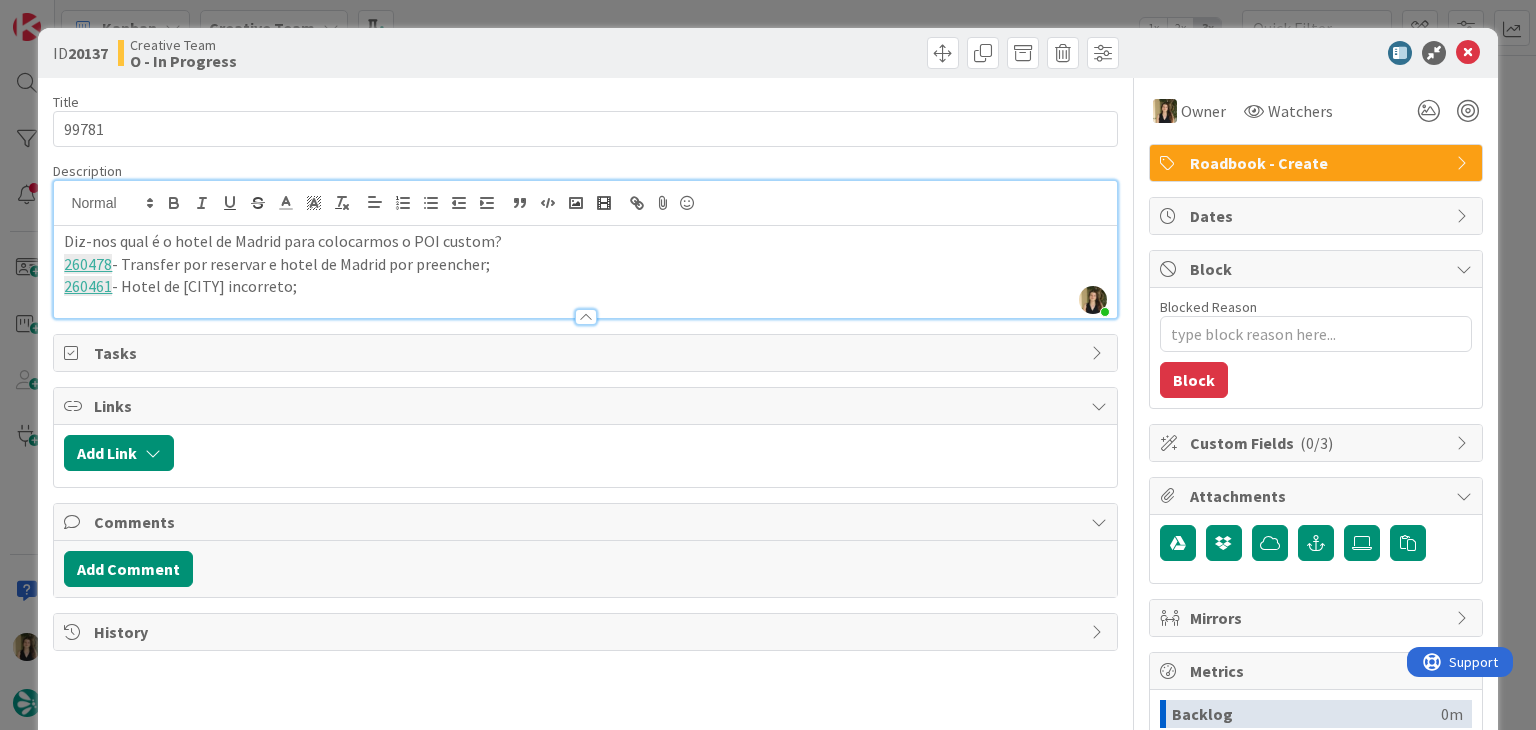 click on "260461  - Hotel de Barcelona incorreto;" at bounding box center (585, 286) 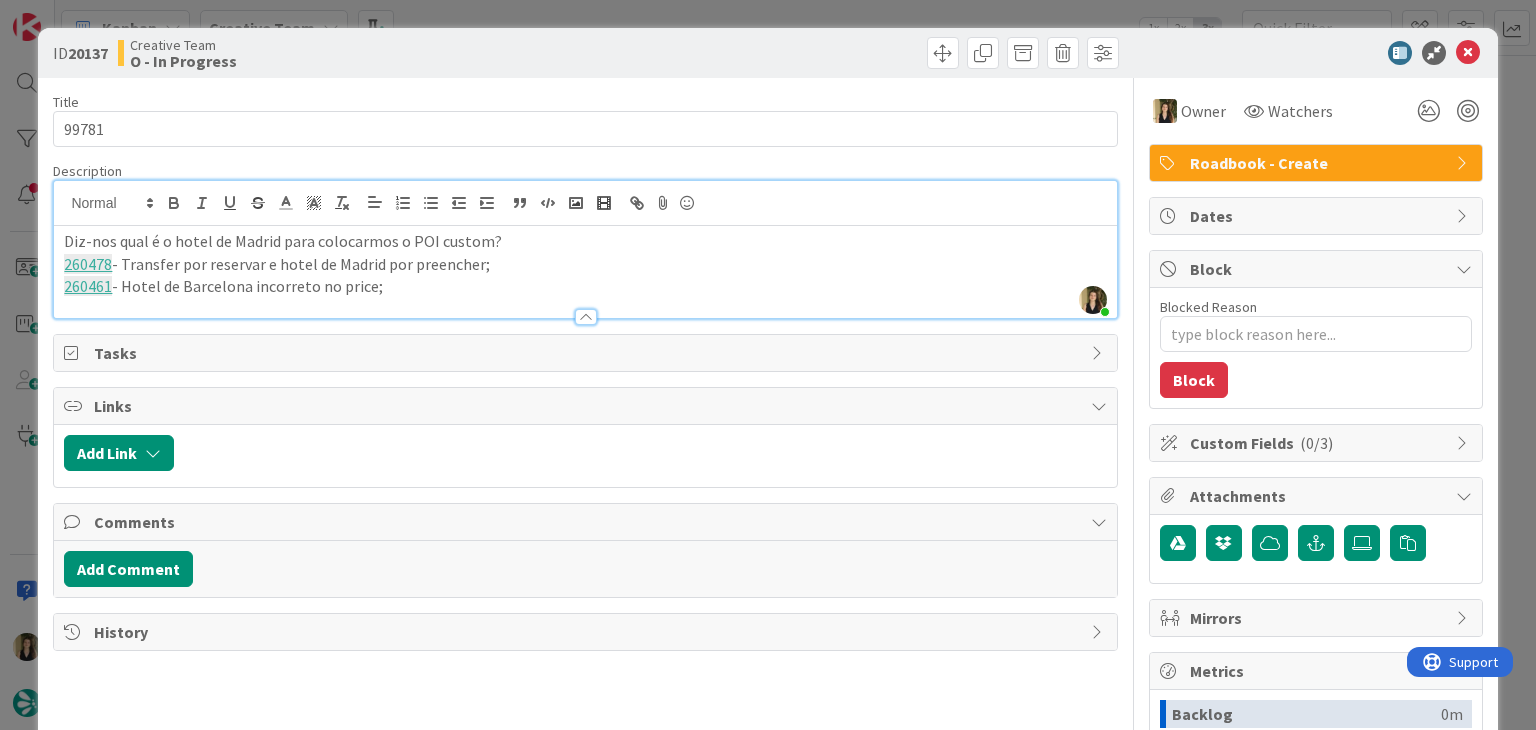 click on "[NUMBER]  - Hotel de Barcelona incorreto no price;" at bounding box center (585, 286) 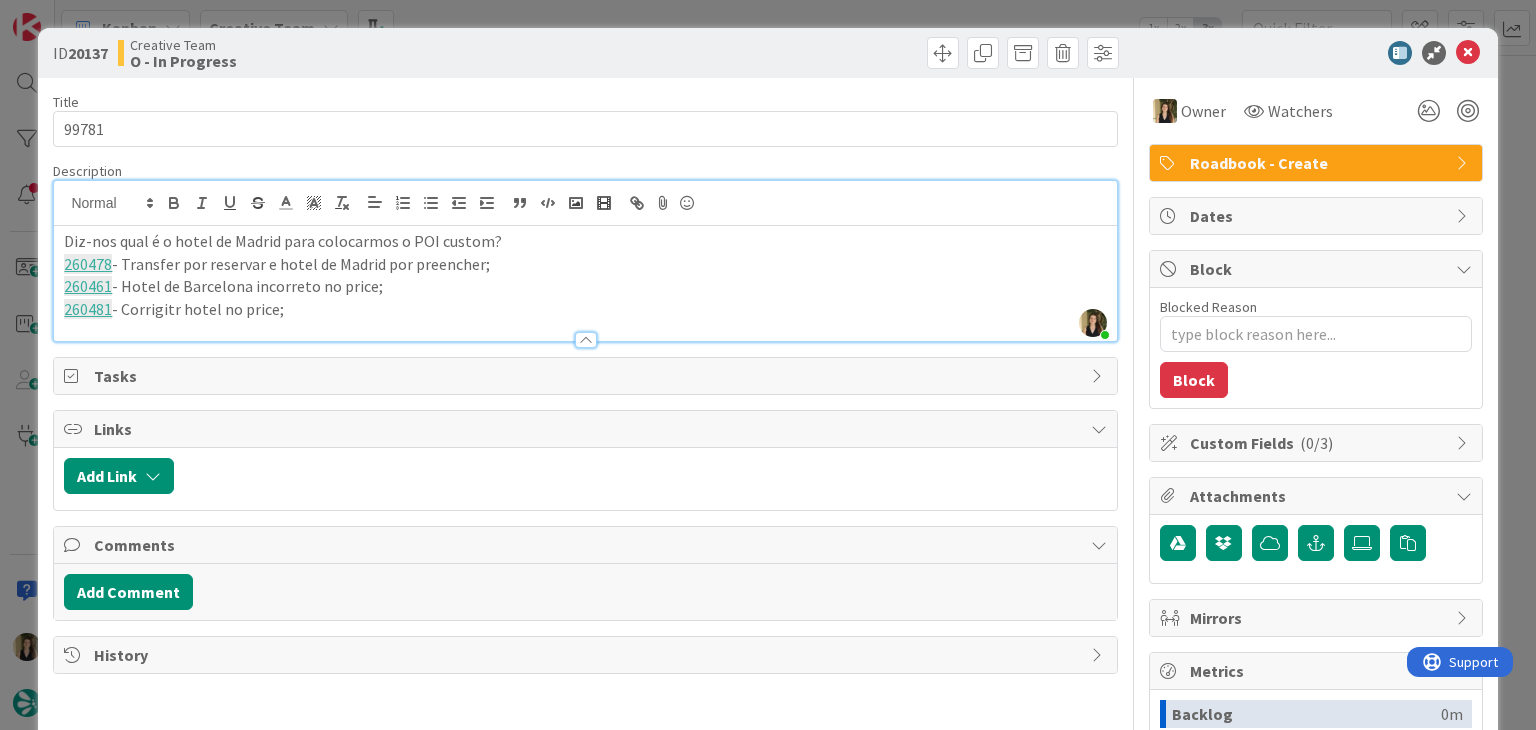 drag, startPoint x: 174, startPoint y: 308, endPoint x: 304, endPoint y: 245, distance: 144.46107 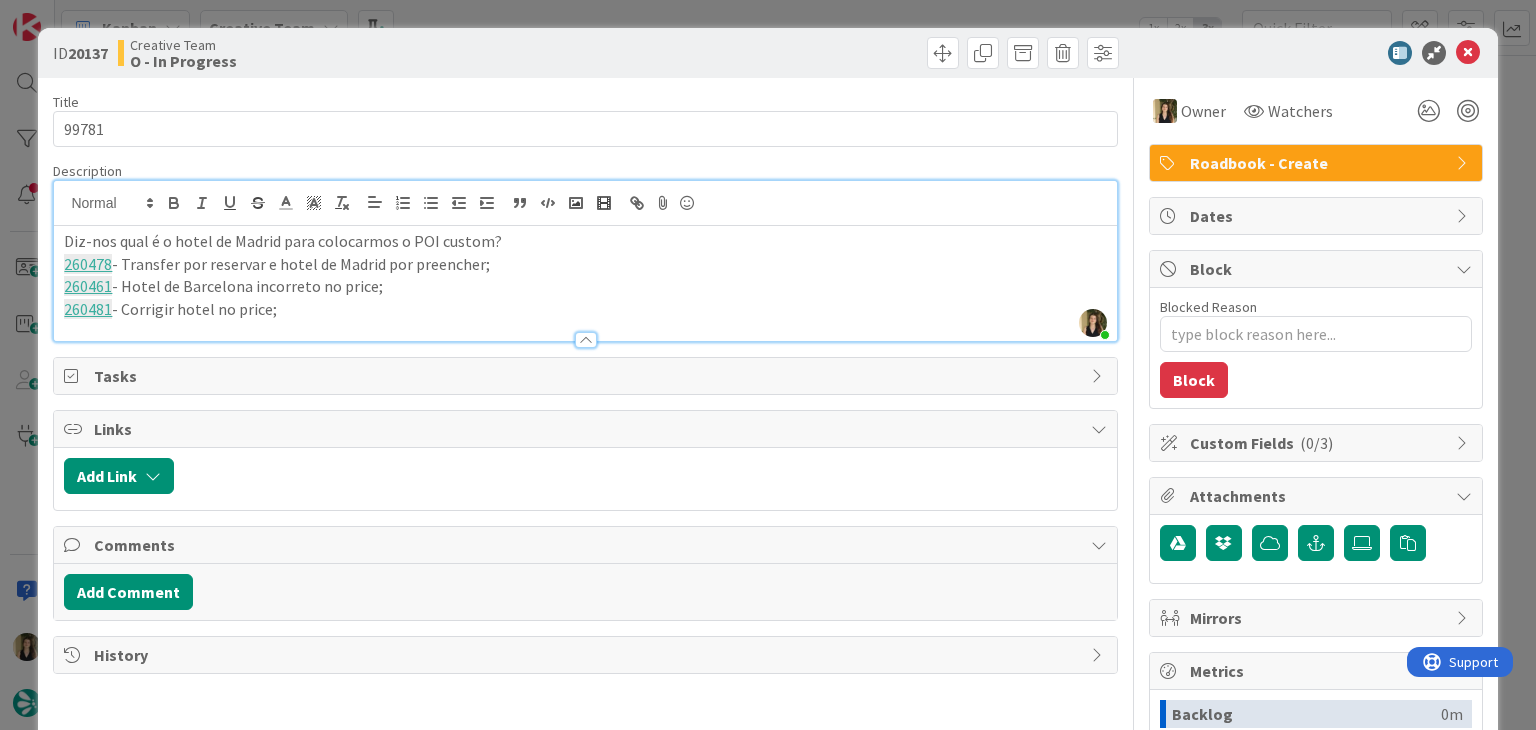 click on "260481  - Corrigir hotel no price;" at bounding box center [585, 309] 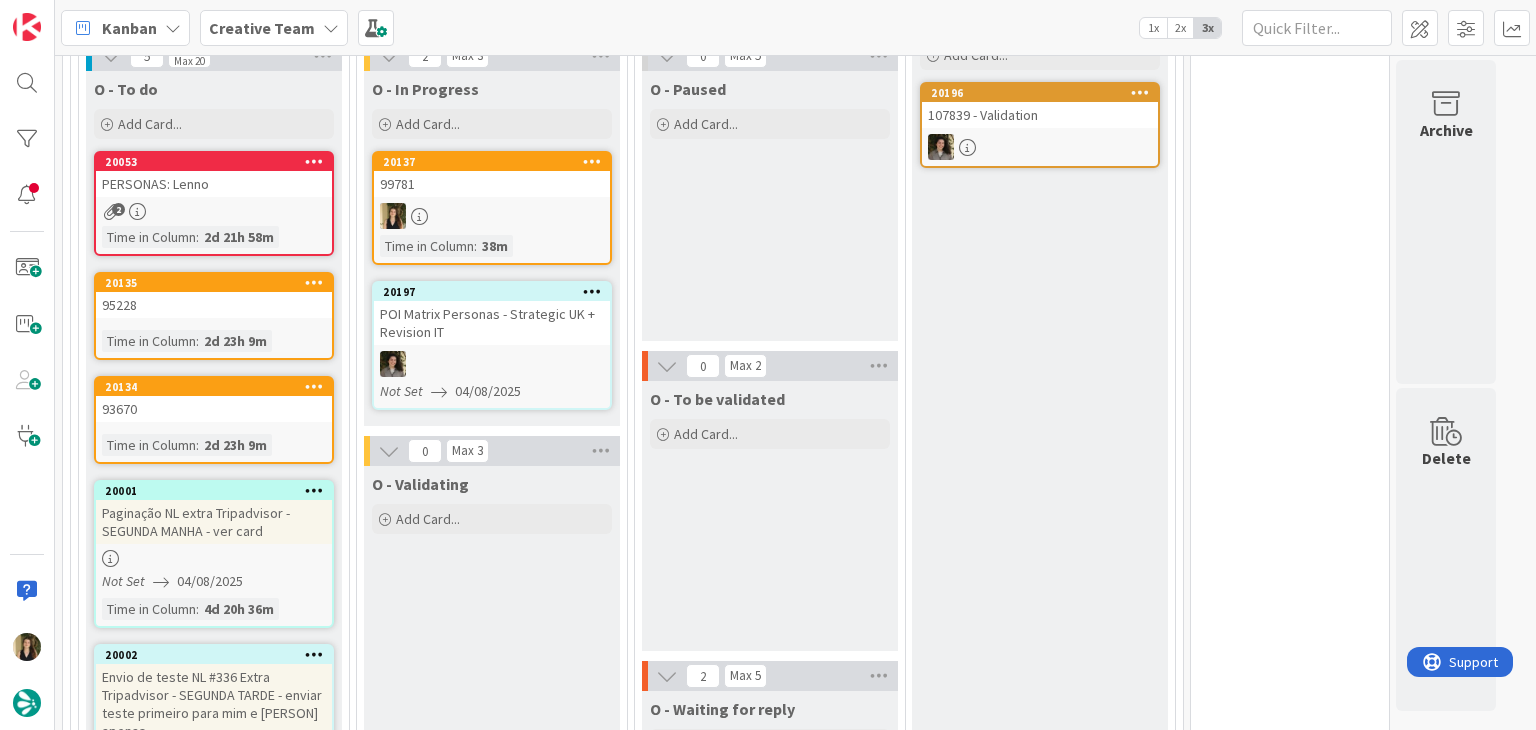 click at bounding box center (492, 216) 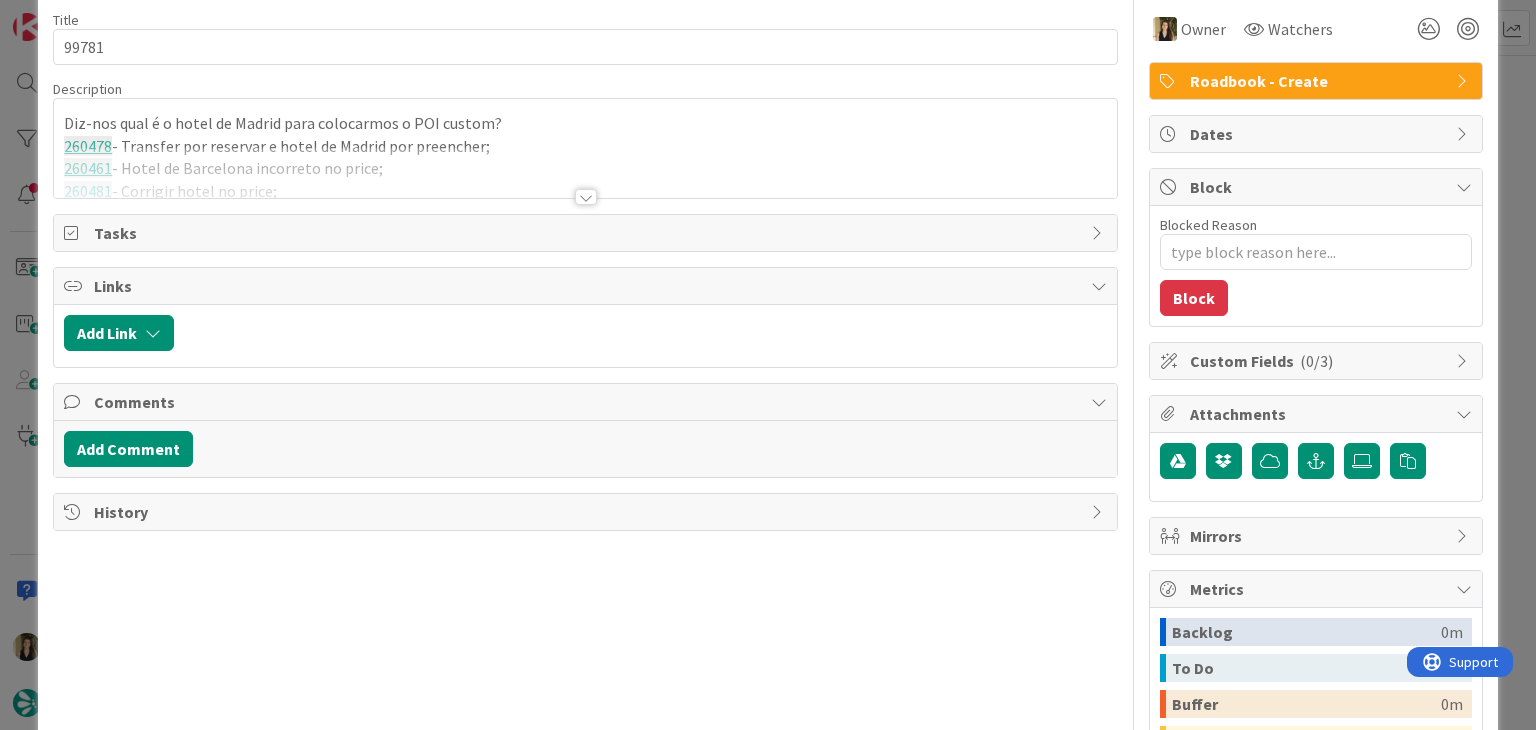 type on "x" 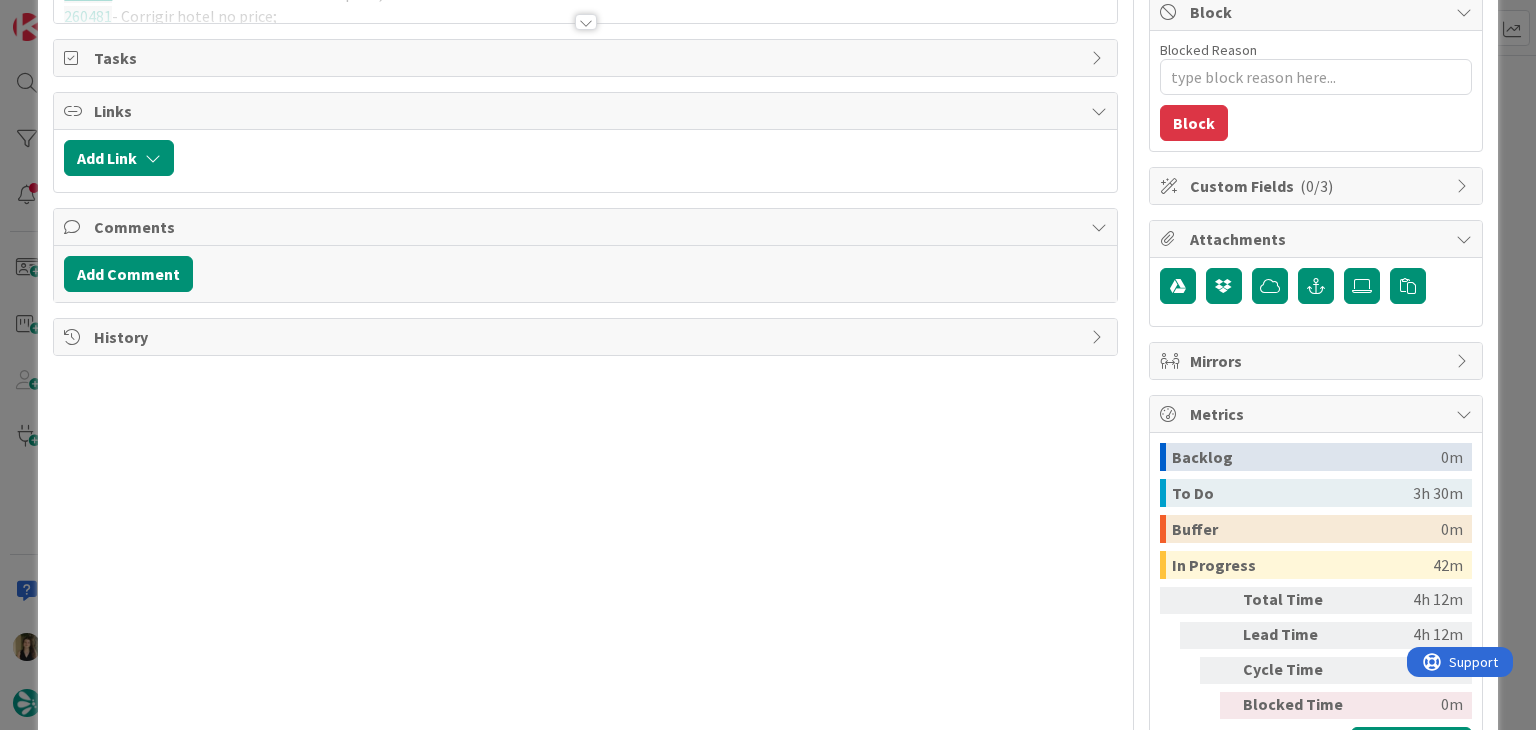 scroll, scrollTop: 0, scrollLeft: 0, axis: both 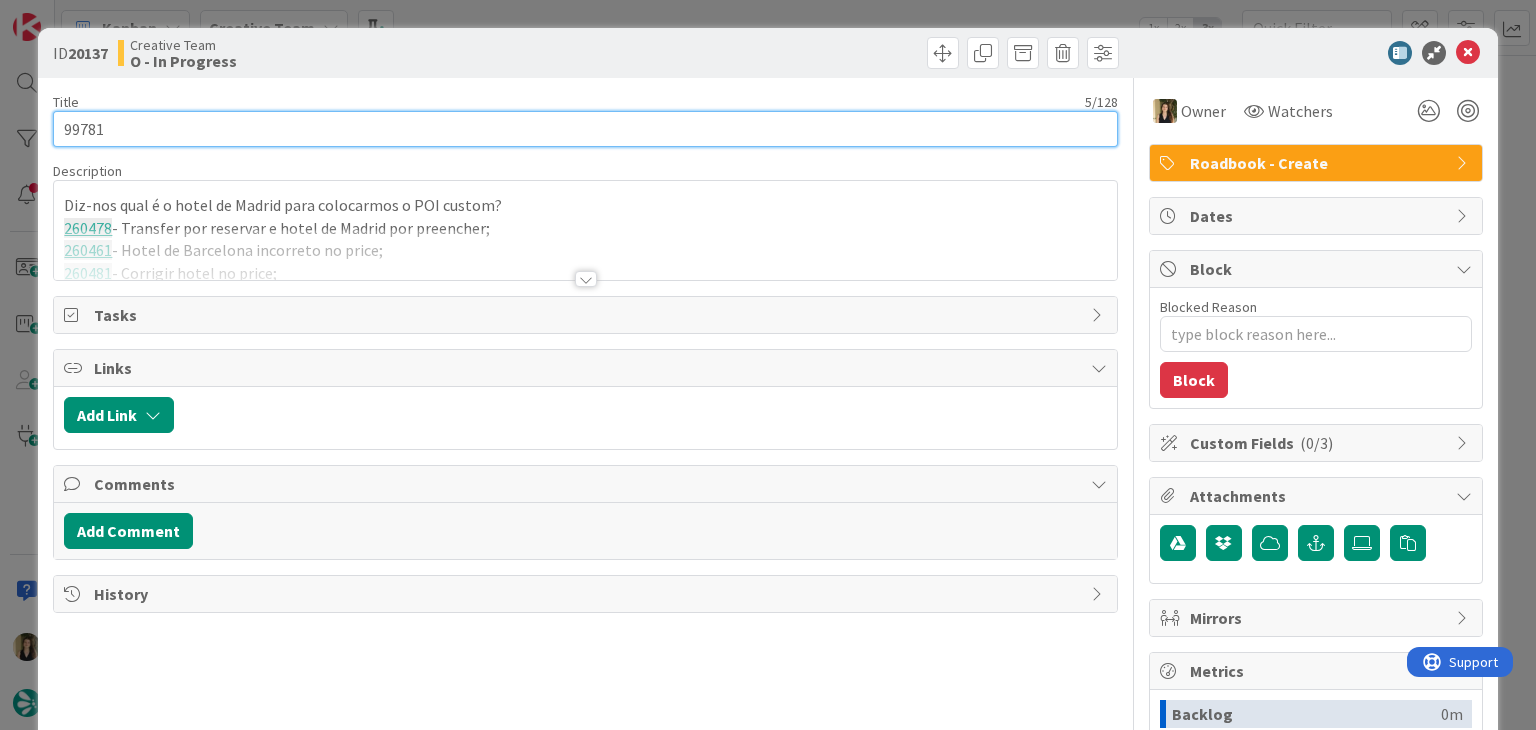 click on "99781" at bounding box center (585, 129) 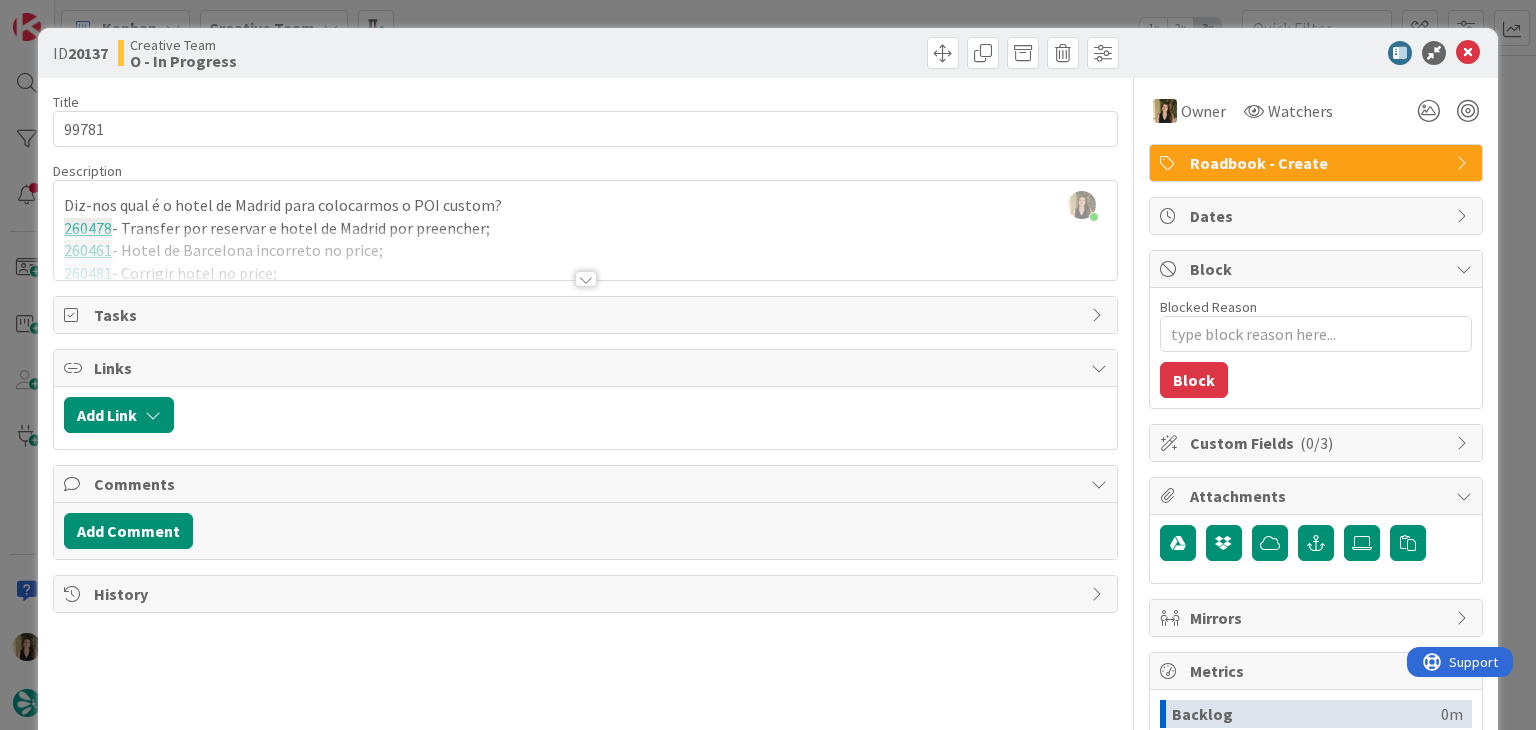 click at bounding box center (585, 254) 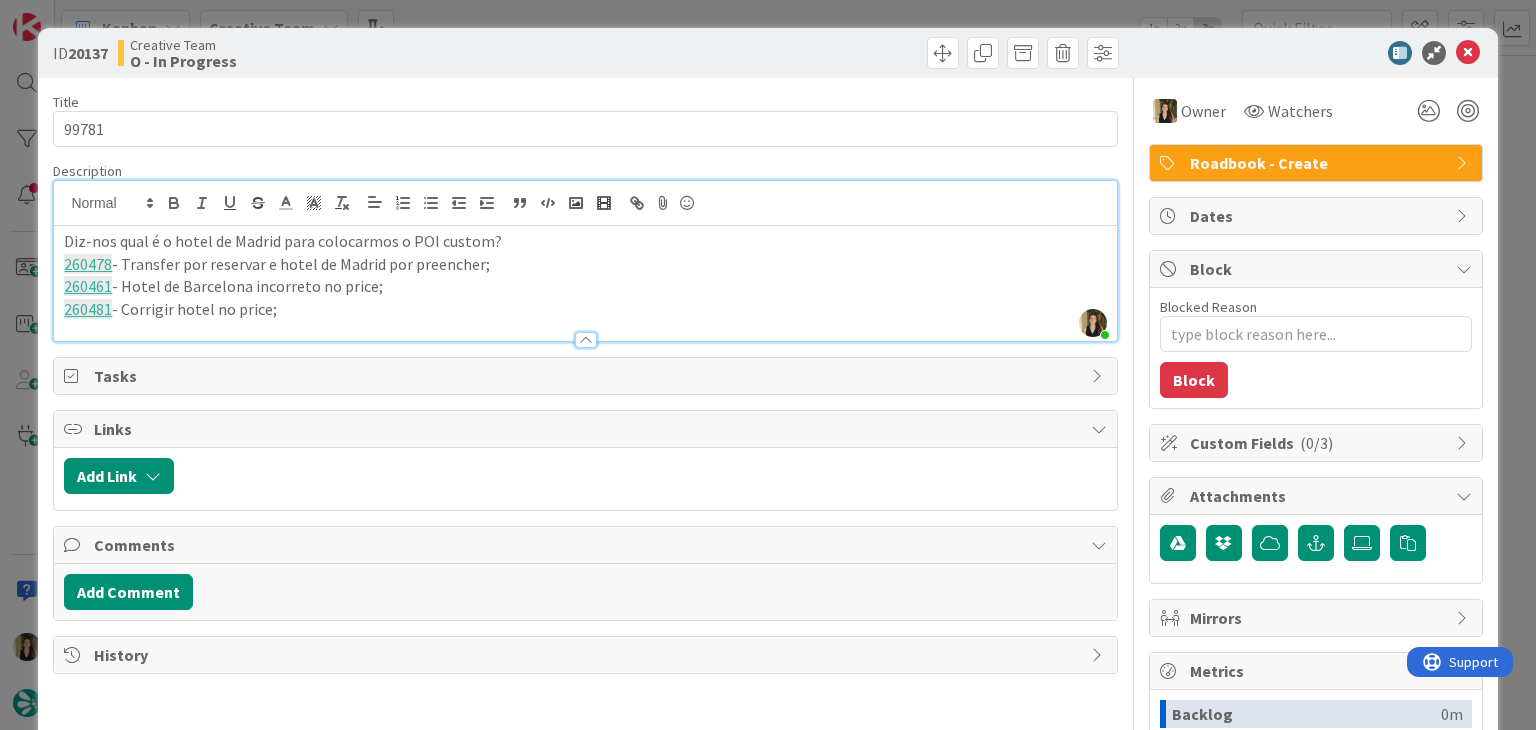click on "ID  20137 Creative Team O - In Progress Title 5 / 128 99781 Description [FIRST] [LAST] just joined Diz-nos qual é o hotel de [CITY] para colocarmos o POI custom? 260478  - Transfer por reservar e hotel de [CITY] por preencher; 260461  - Hotel de [CITY] incorreto no price; 260481  - Corrigir hotel no price; Owner Watchers Roadbook - Create Tasks Links Add Link Comments Add Comment History Owner Watchers Roadbook - Create Dates Block Blocked Reason 0 / 256 Block Custom Fields ( 0/3 ) Attachments Mirrors Metrics Backlog 0m To Do 3h 30m Buffer 0m In Progress 42m Total Time 4h 12m Lead Time 4h 12m Cycle Time 42m Blocked Time 0m Show Details" at bounding box center [768, 365] 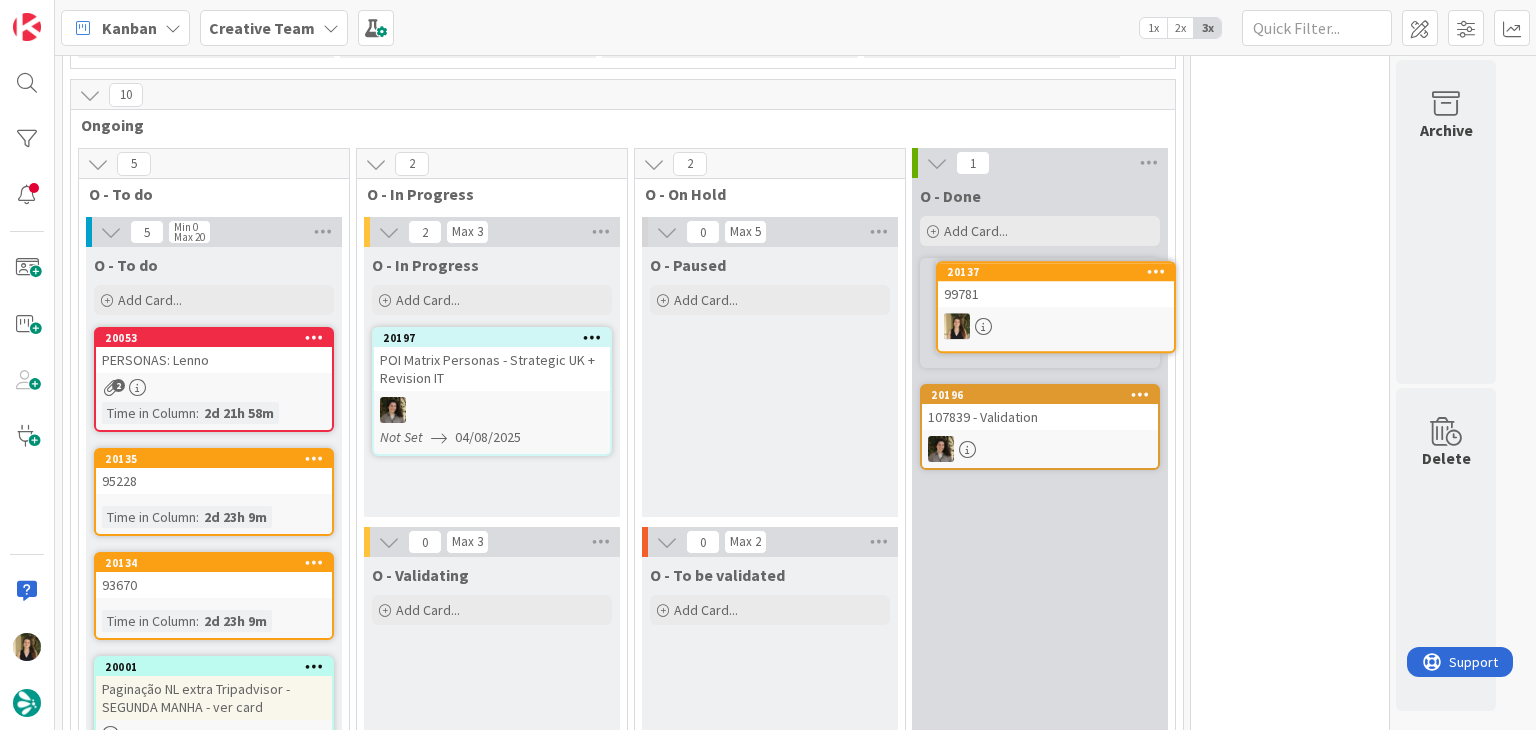 scroll, scrollTop: 459, scrollLeft: 0, axis: vertical 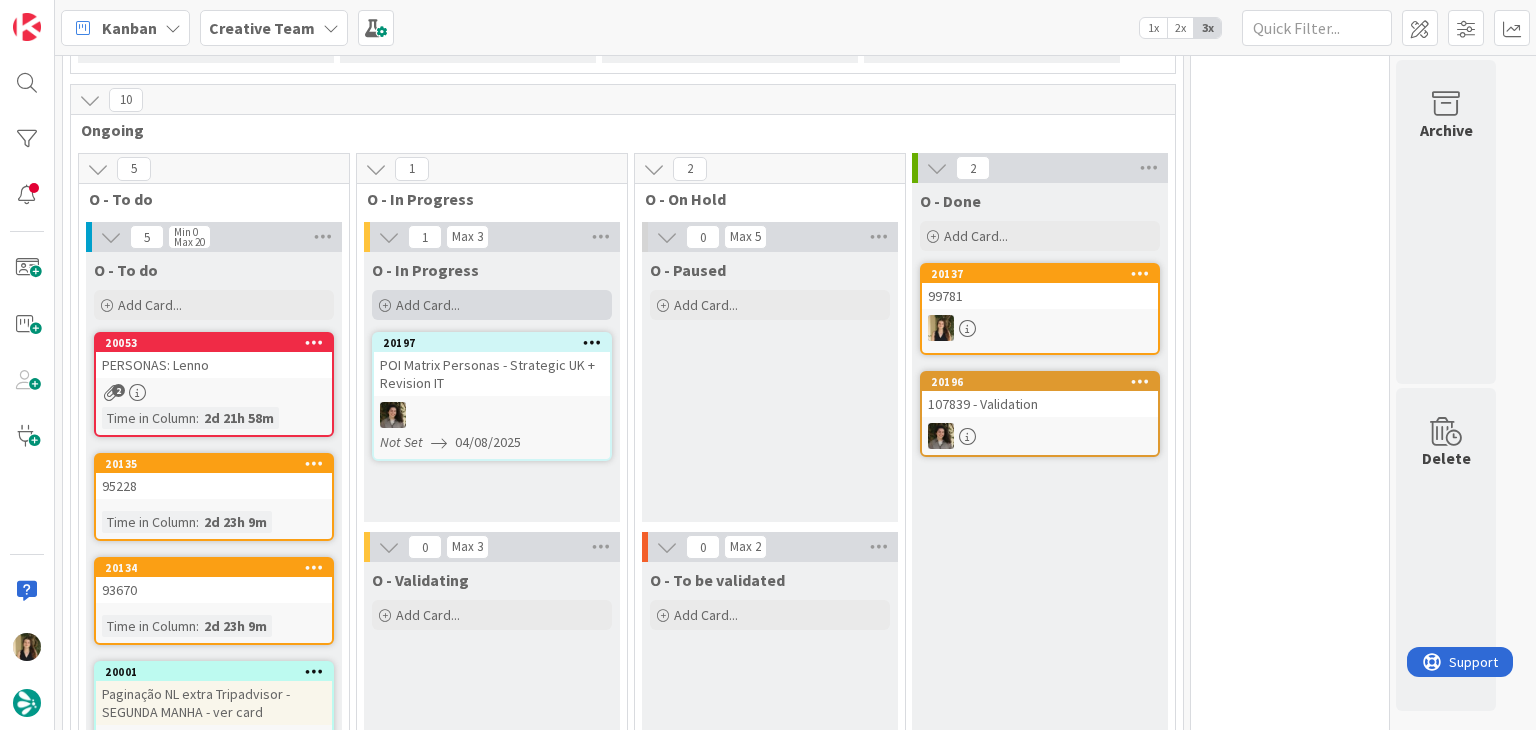 click on "Add Card..." at bounding box center (492, 305) 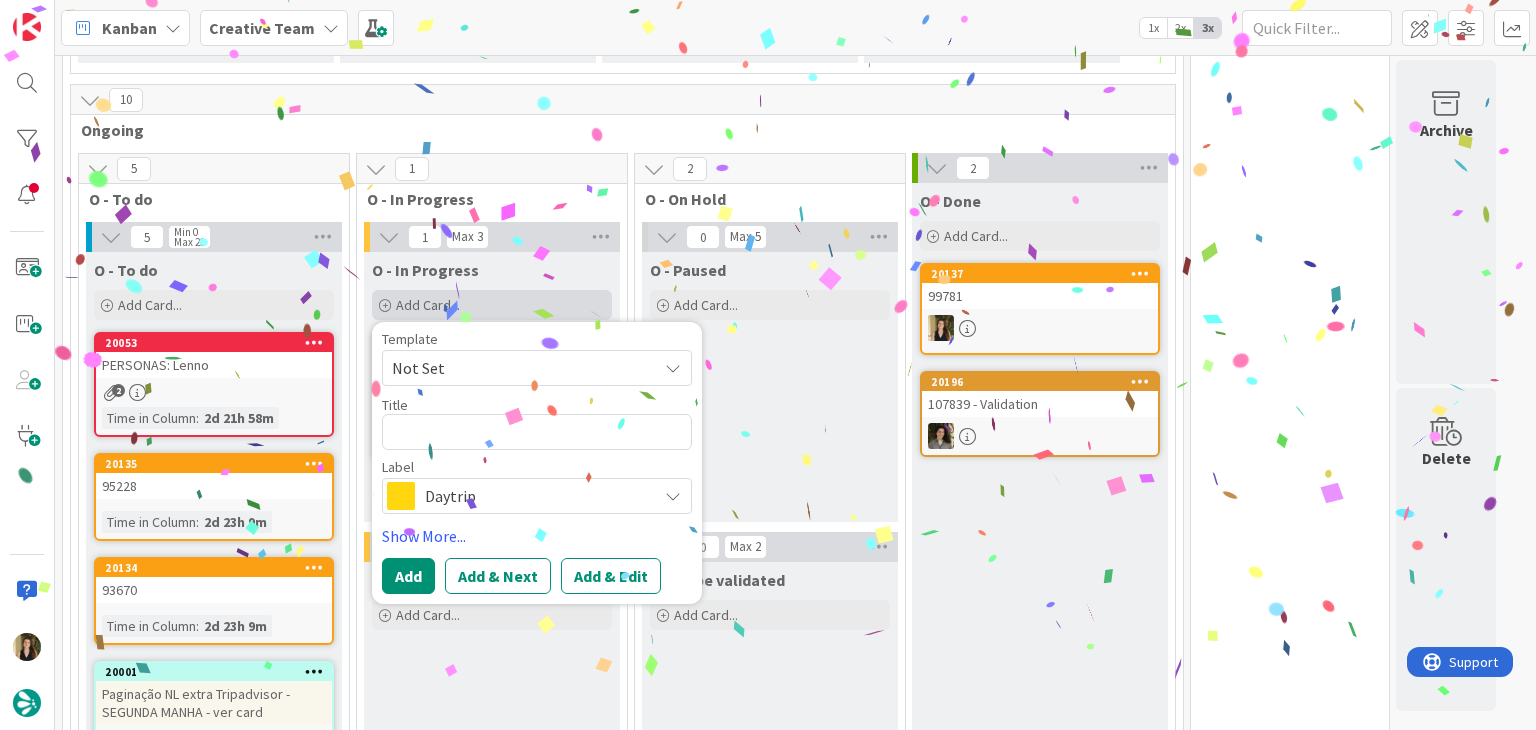 type on "99781" 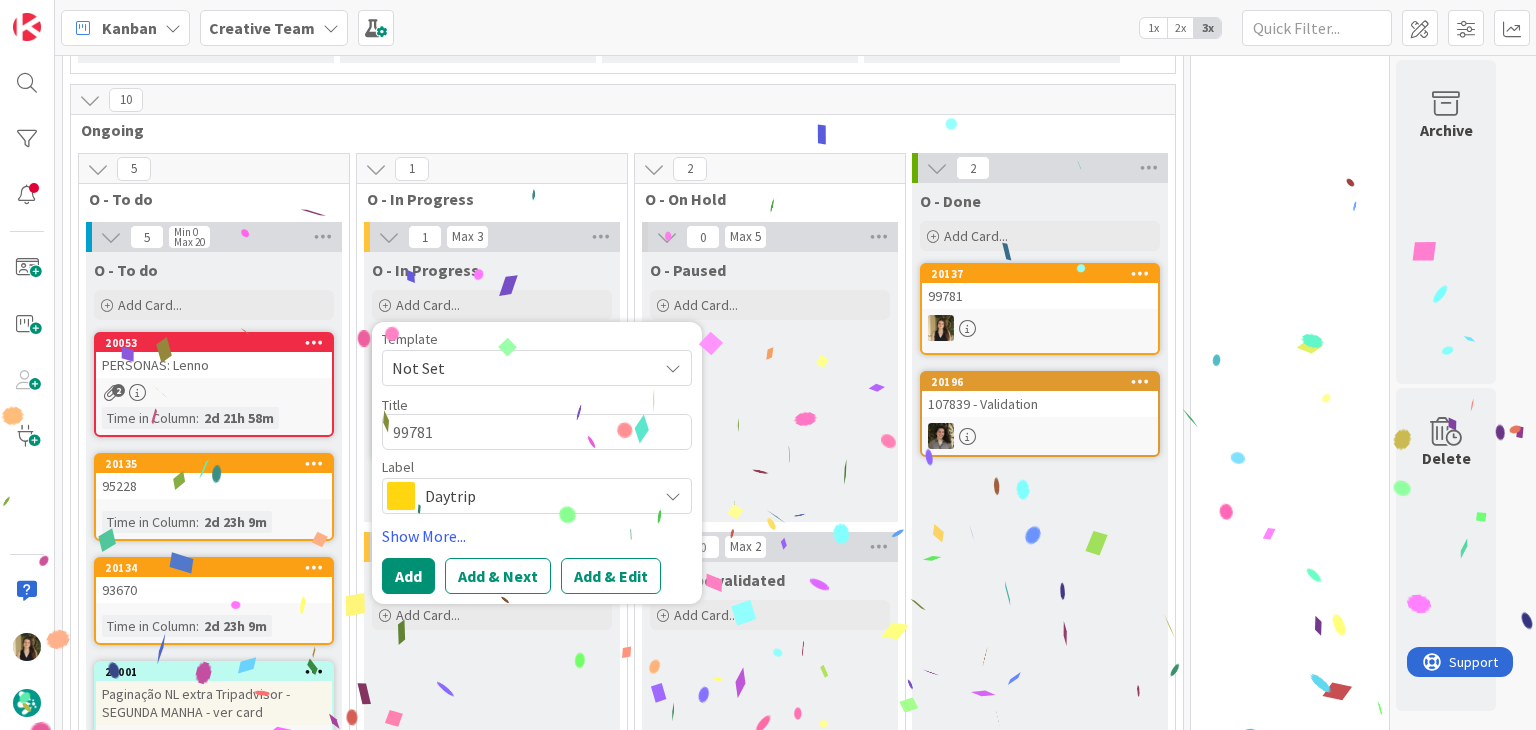 type on "x" 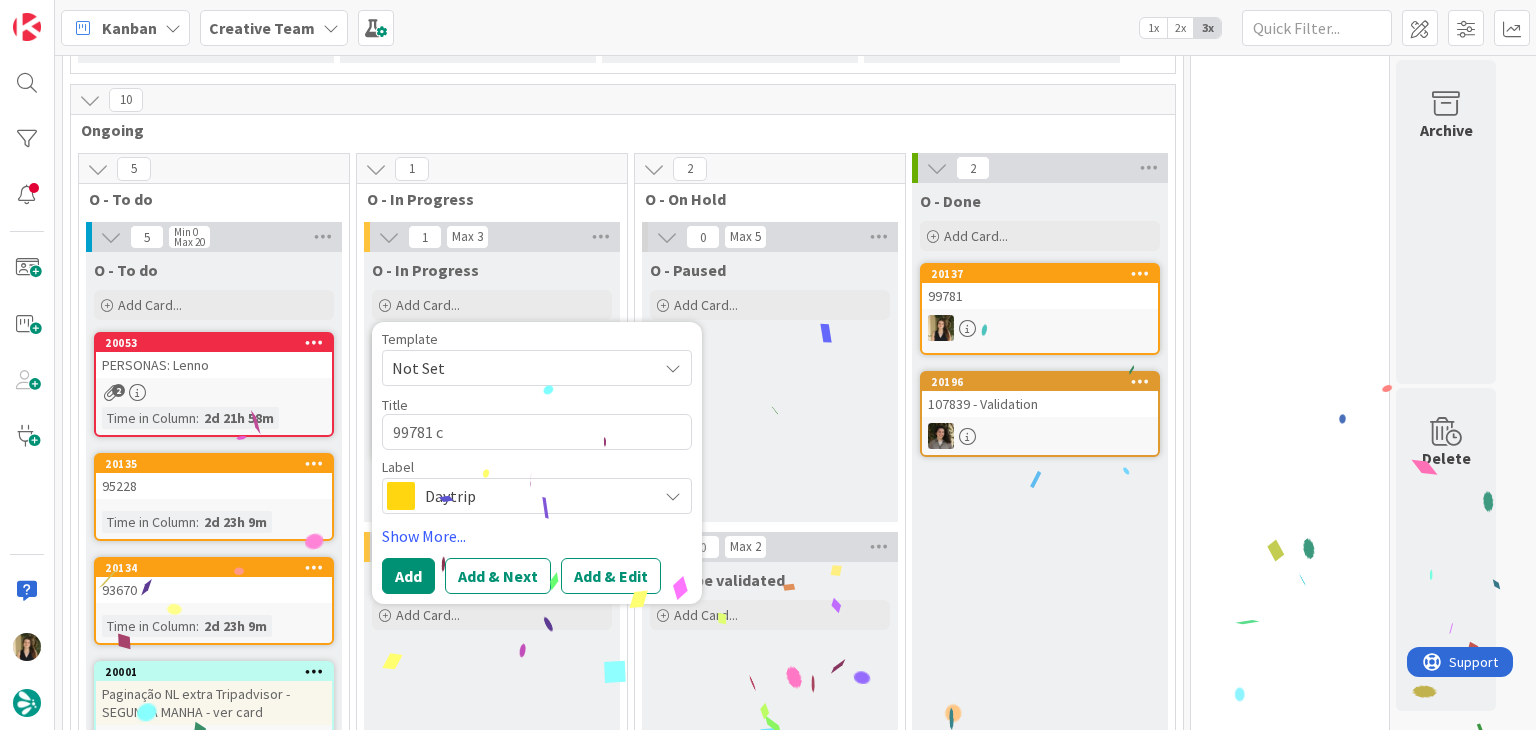 type on "x" 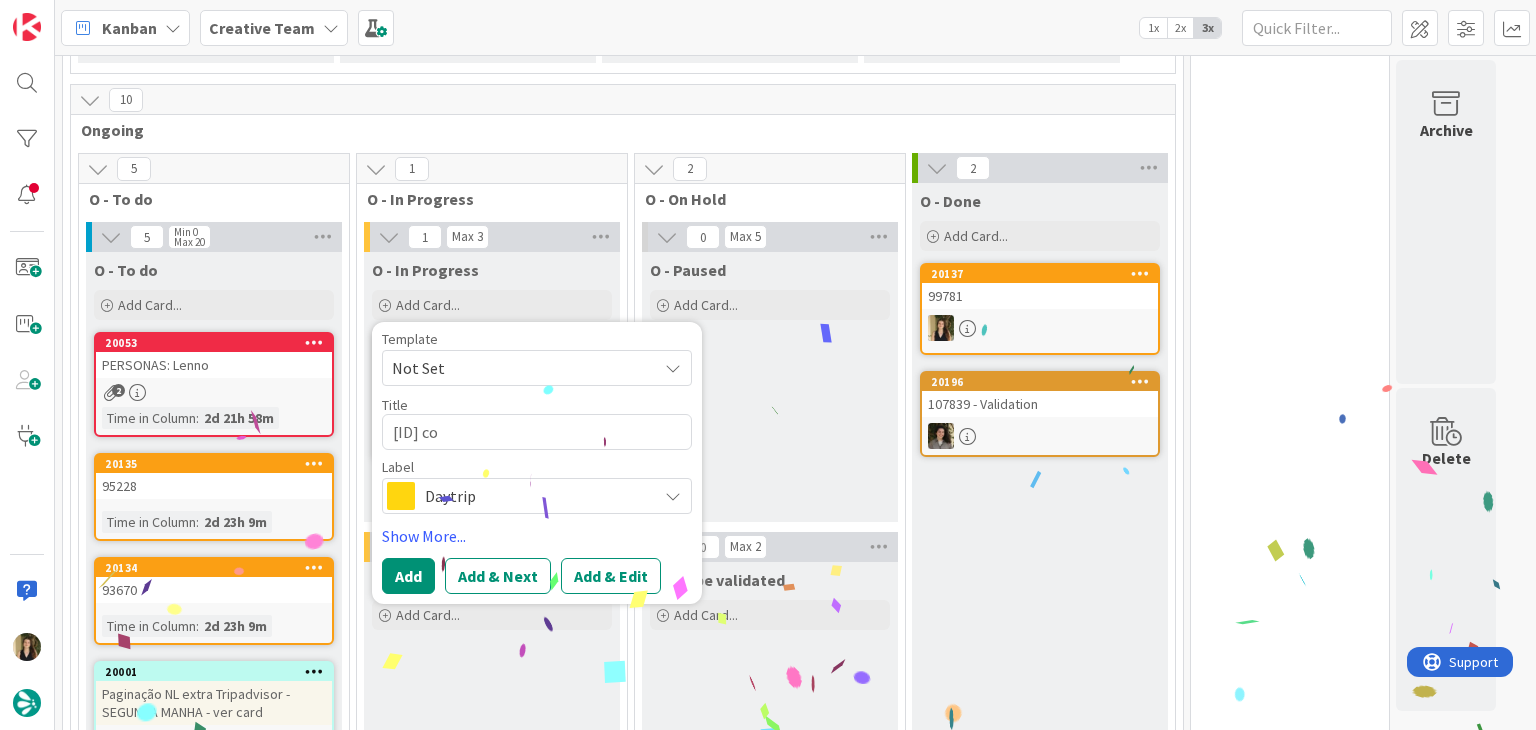 type on "x" 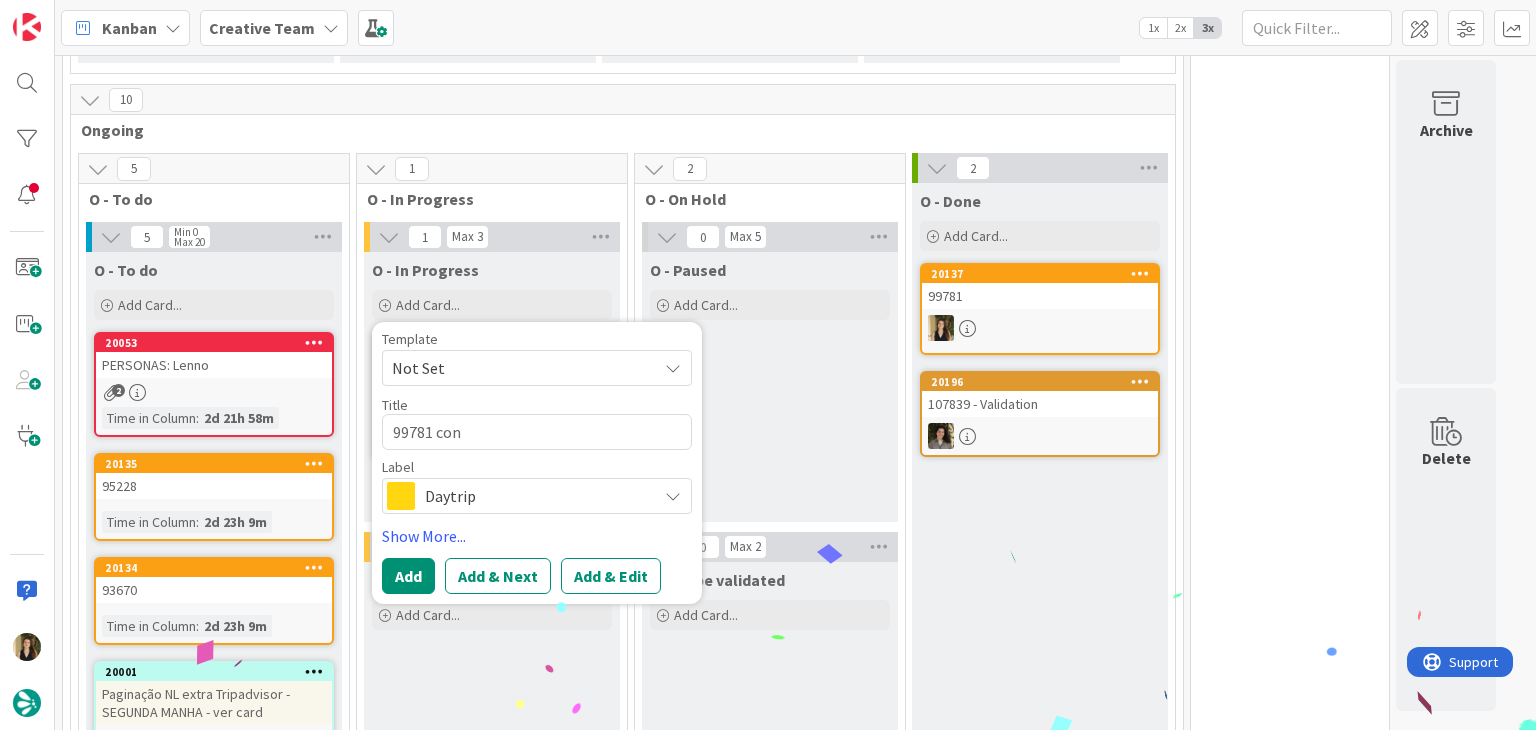 type on "x" 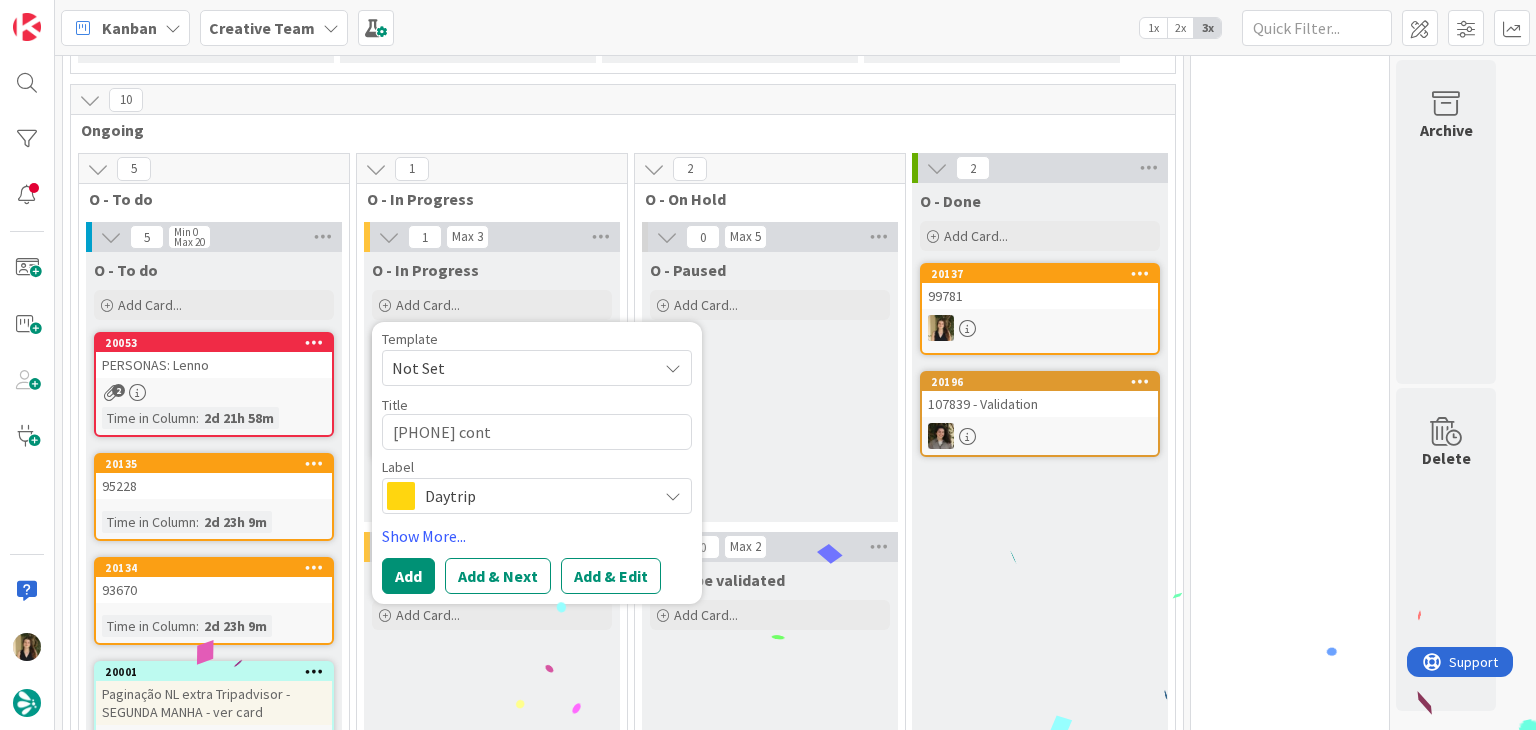 type on "99781 conti" 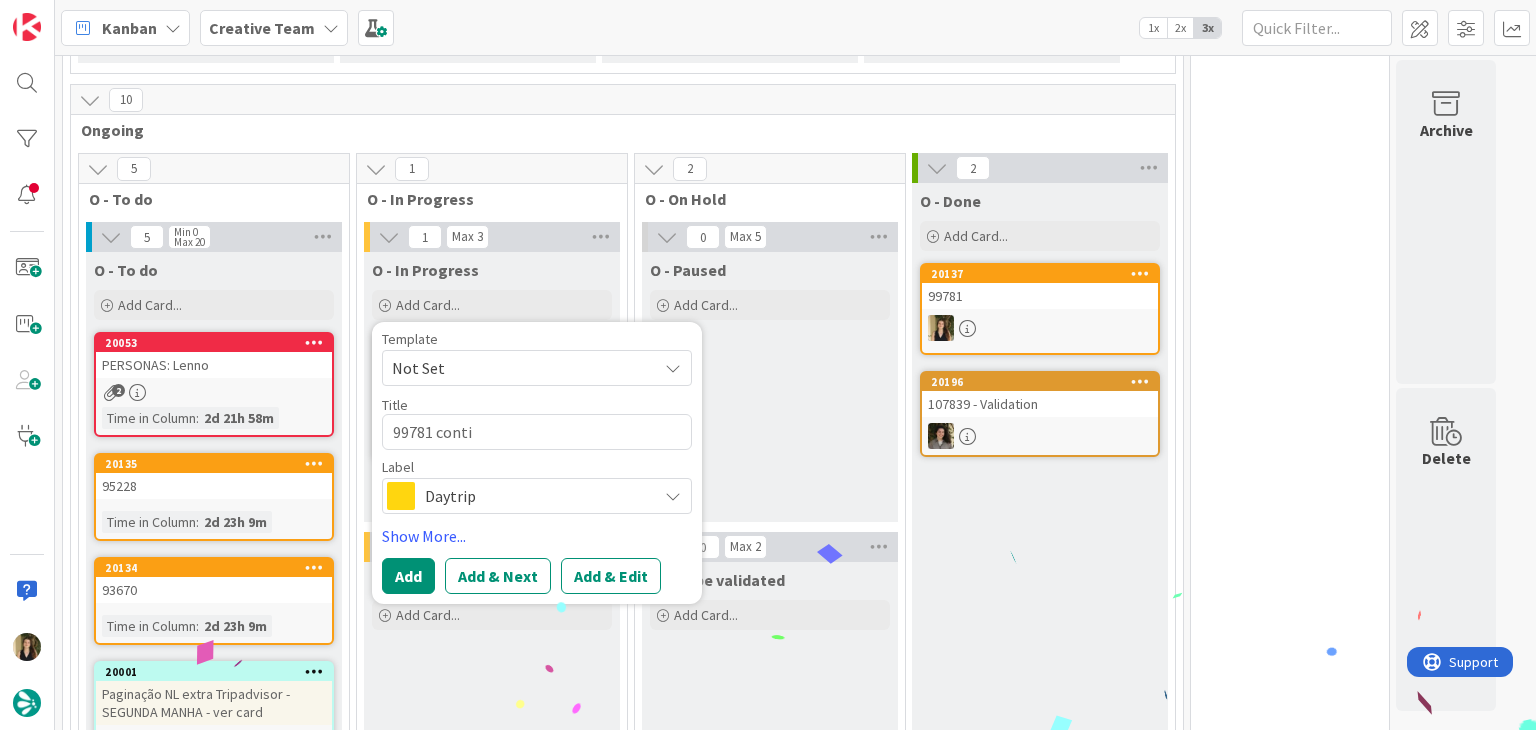 type on "x" 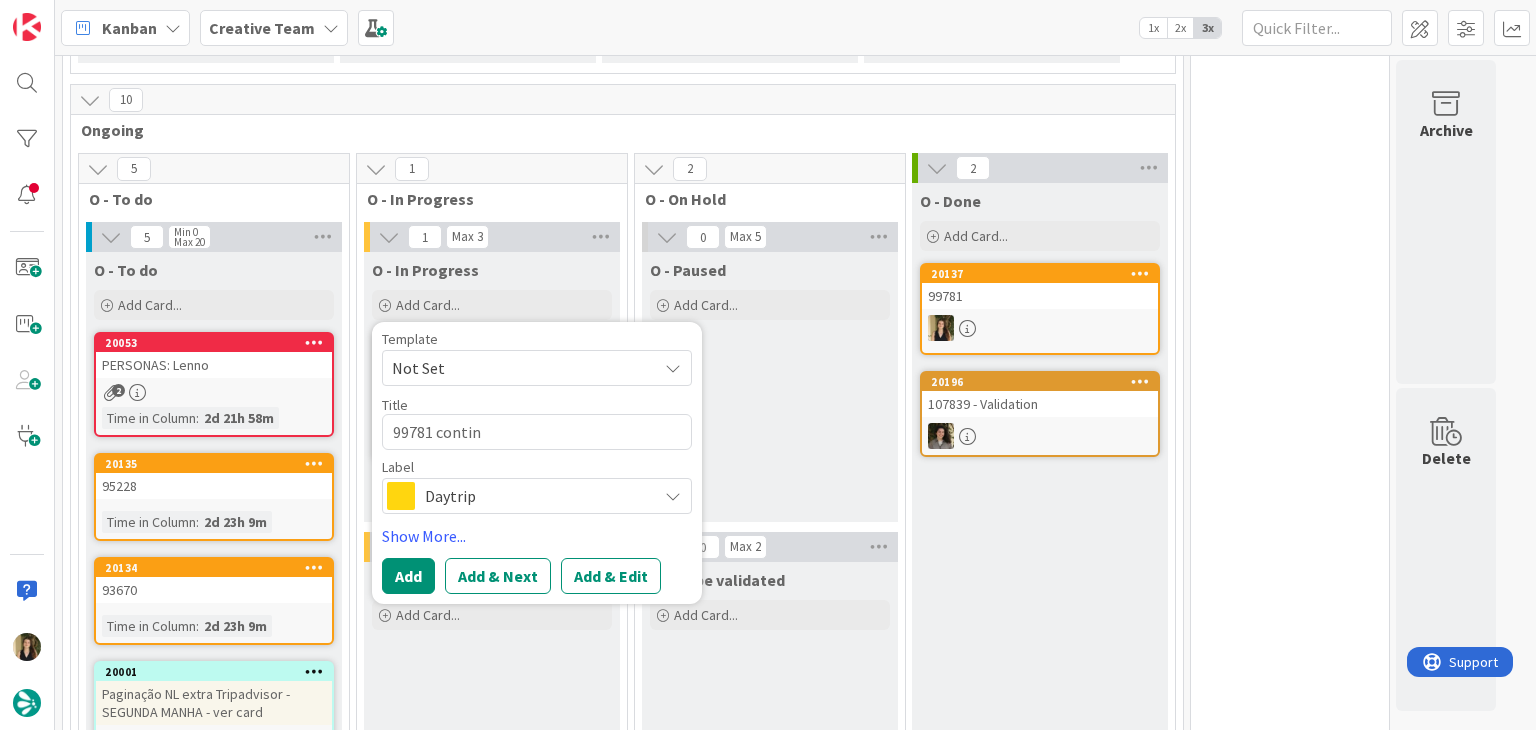 type on "x" 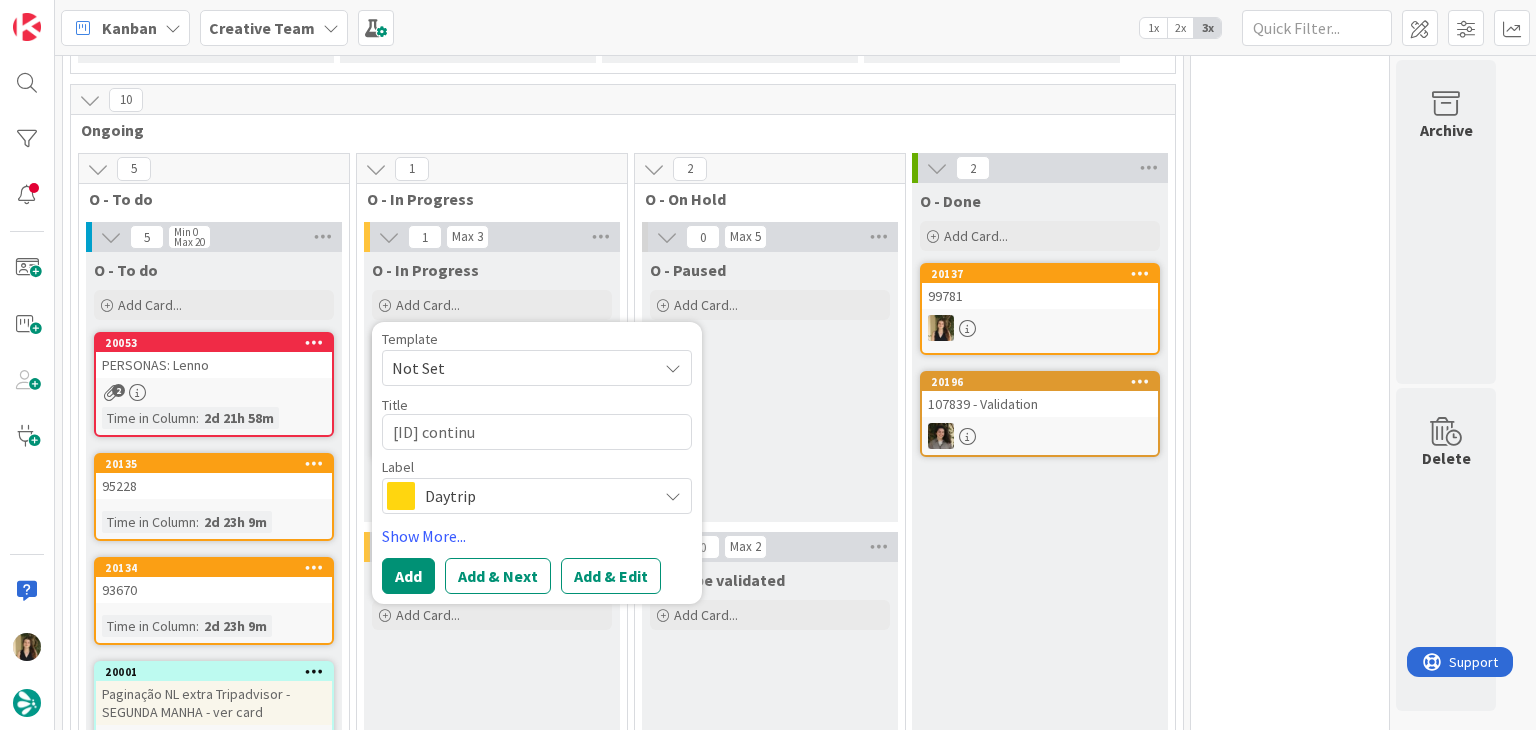 type on "x" 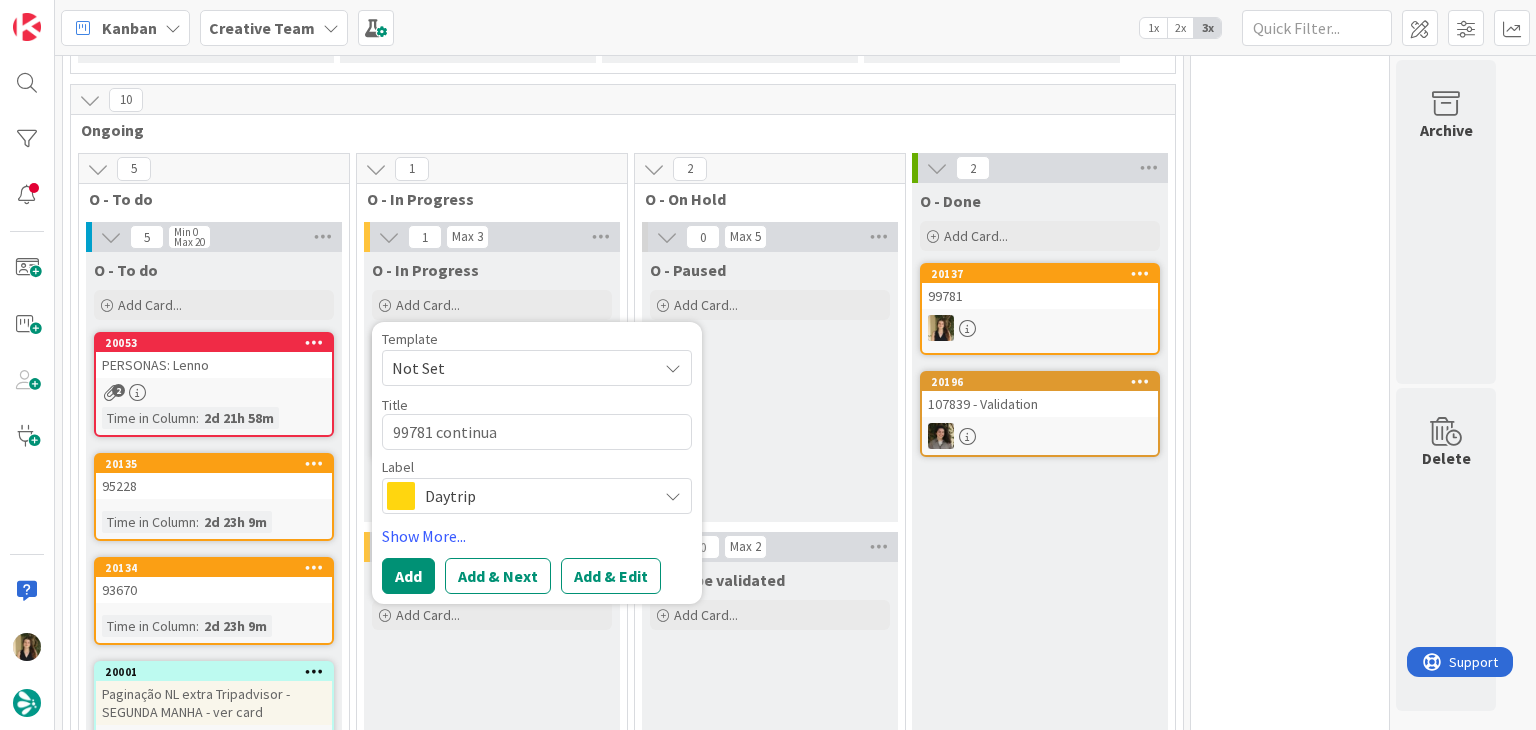 type on "x" 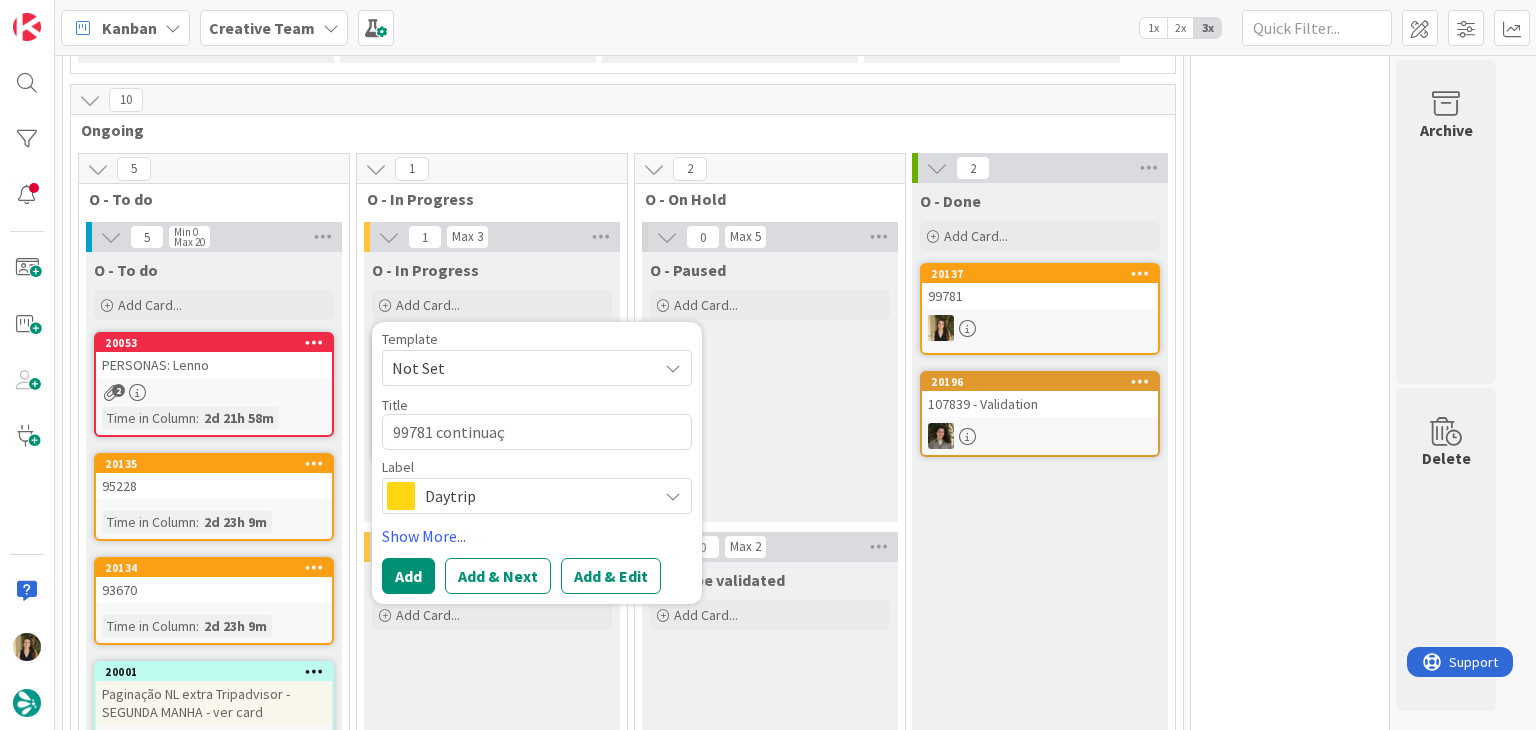 type on "x" 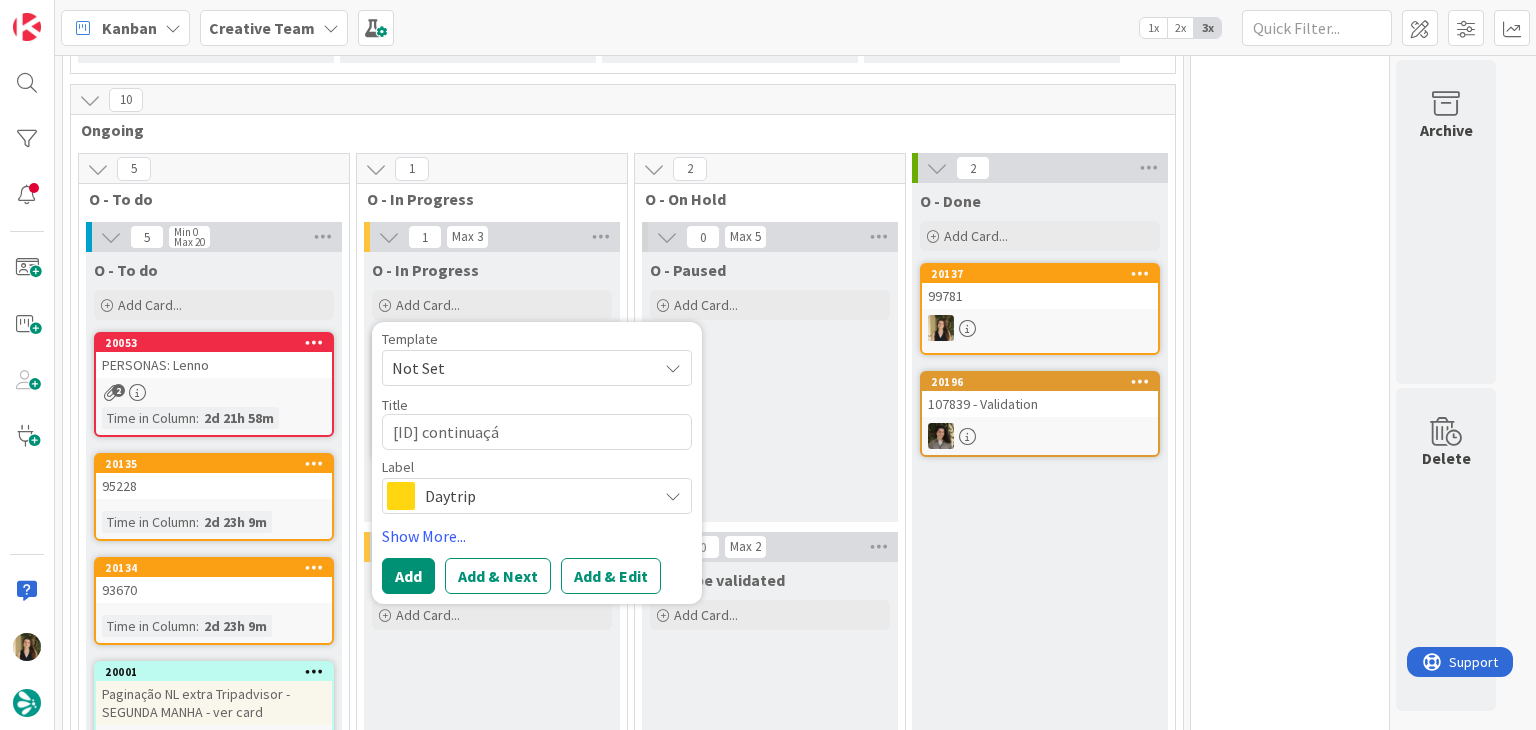 type on "x" 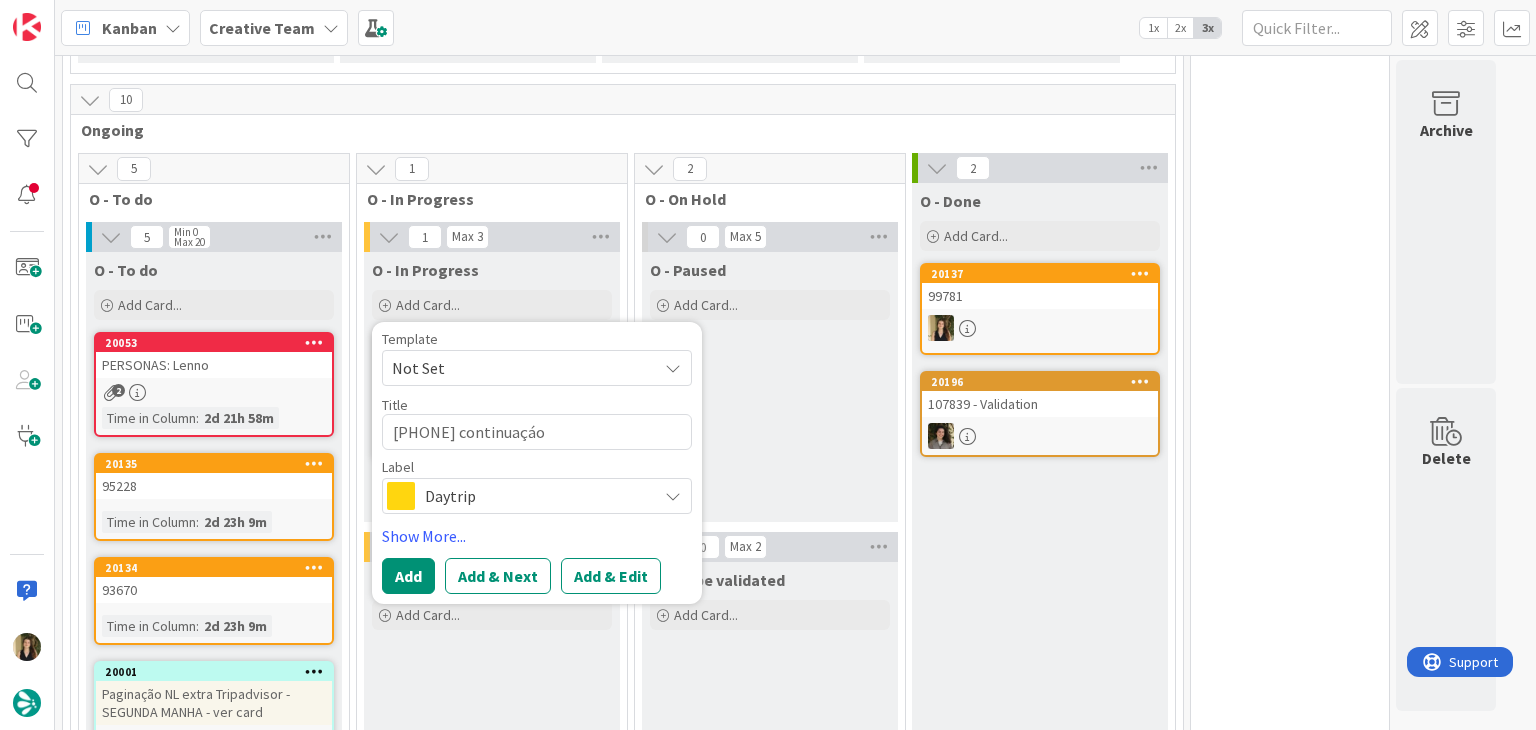type on "x" 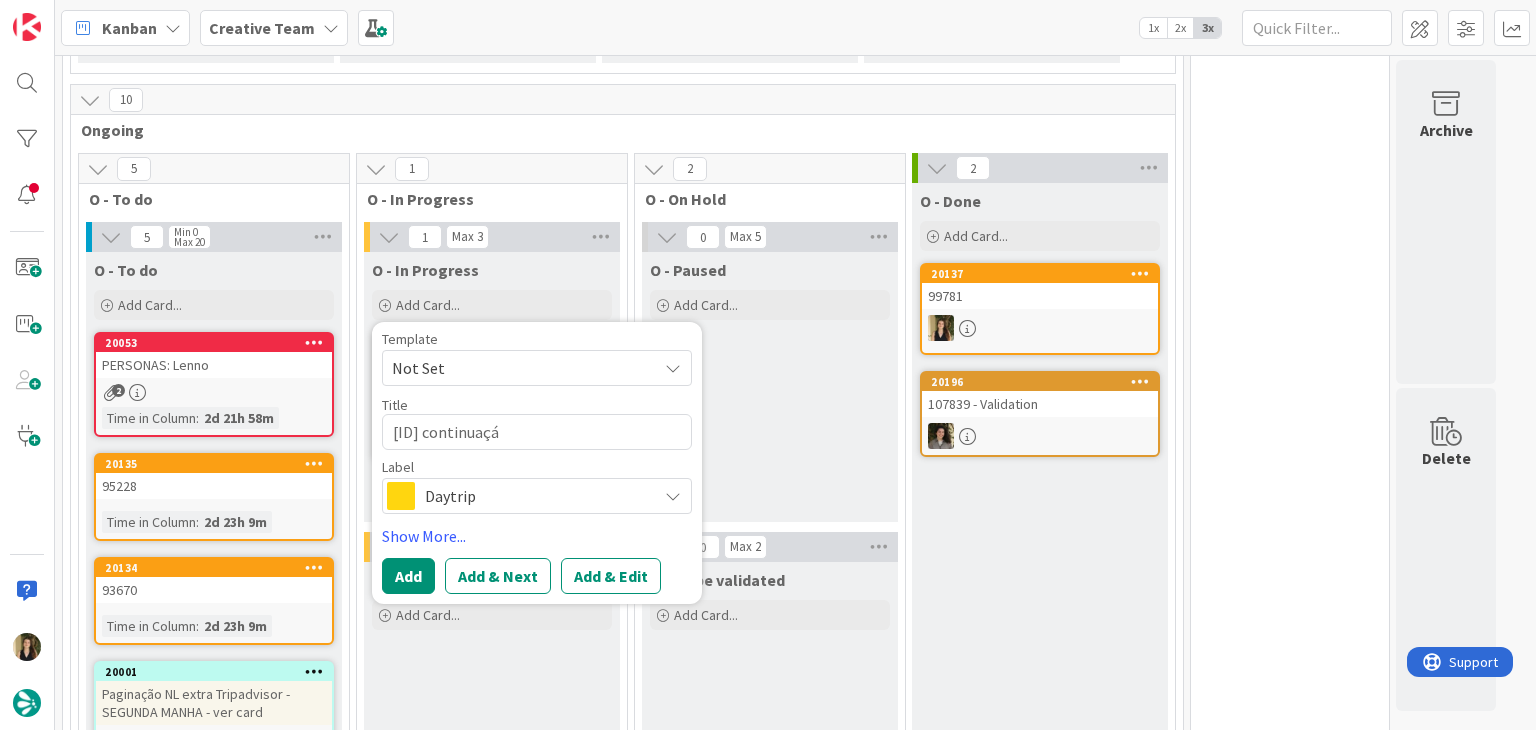 type on "x" 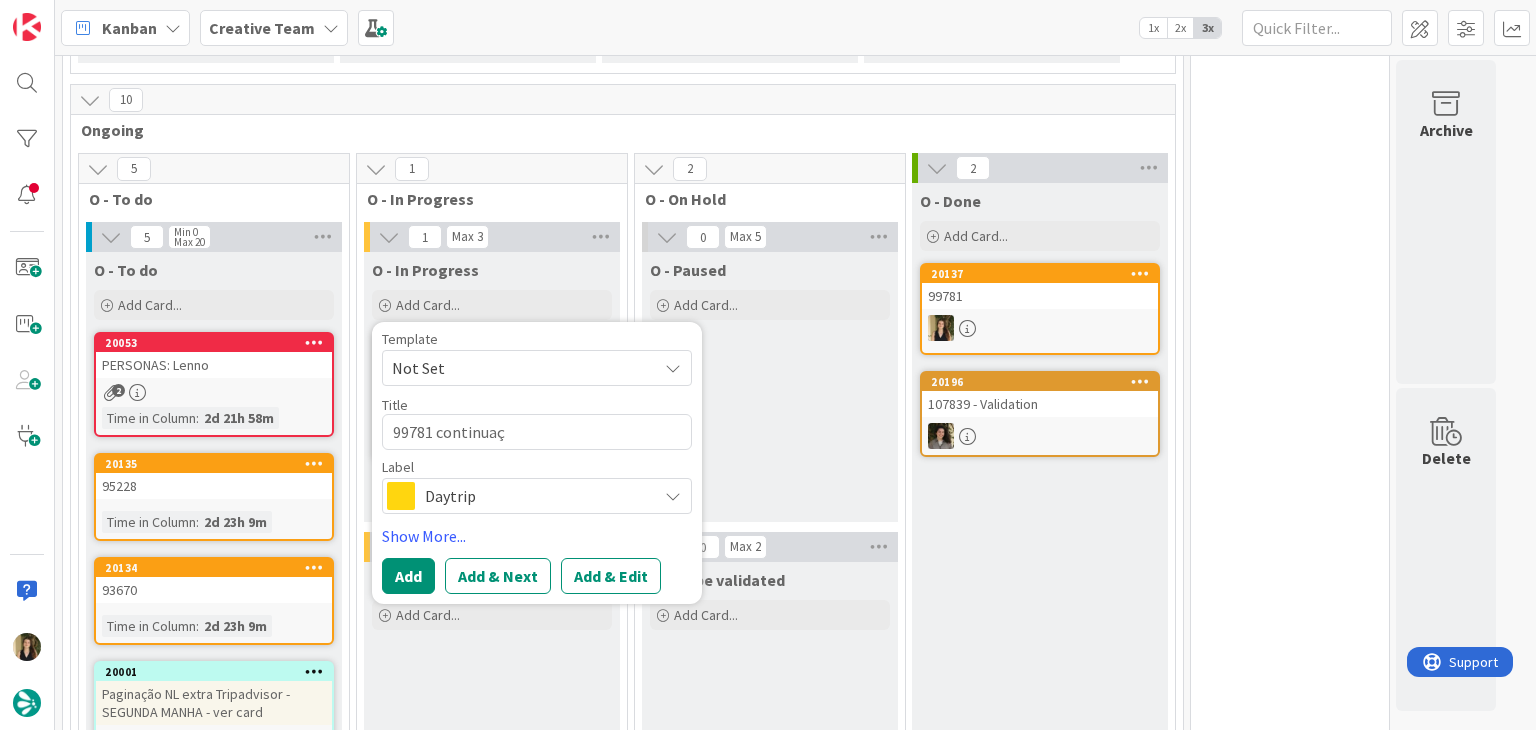 type on "x" 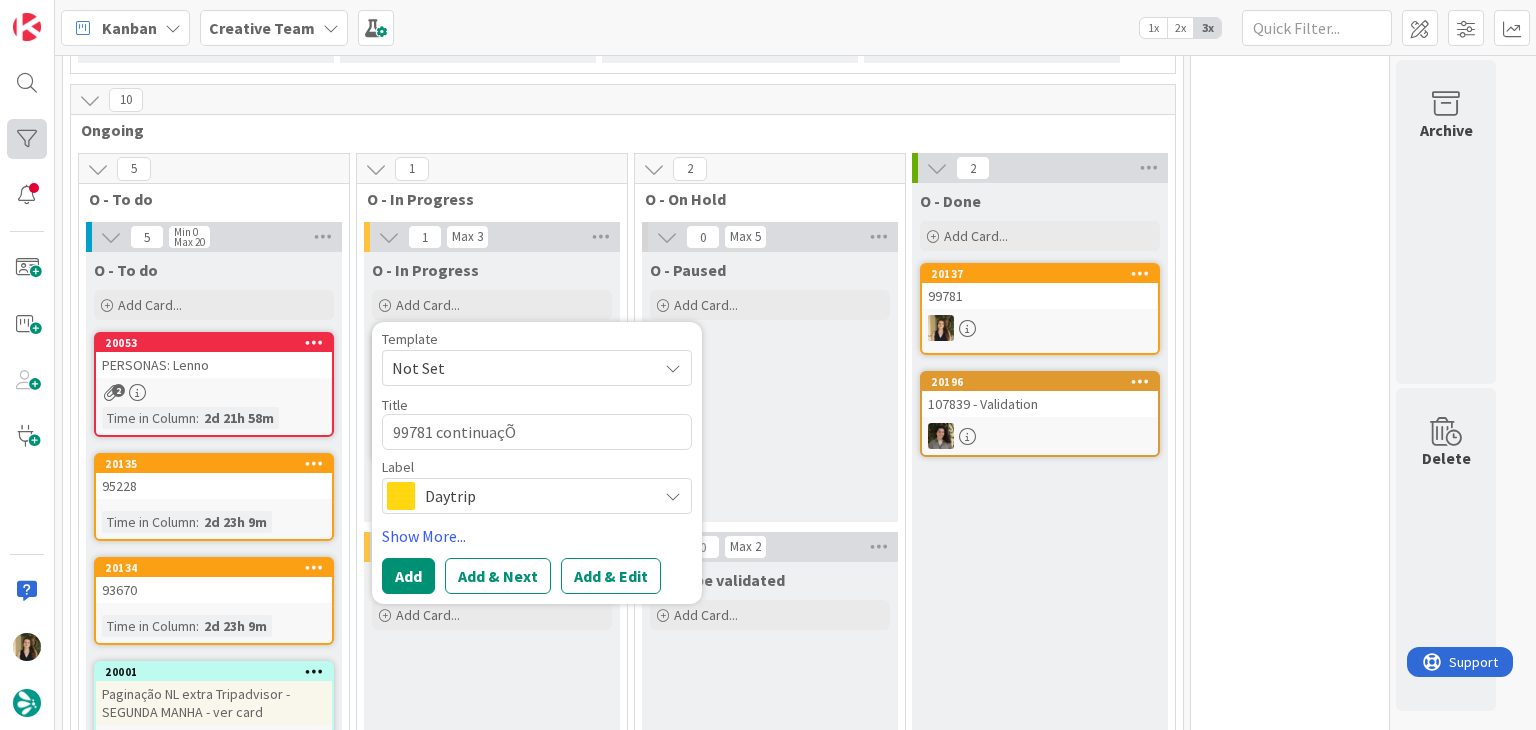type on "x" 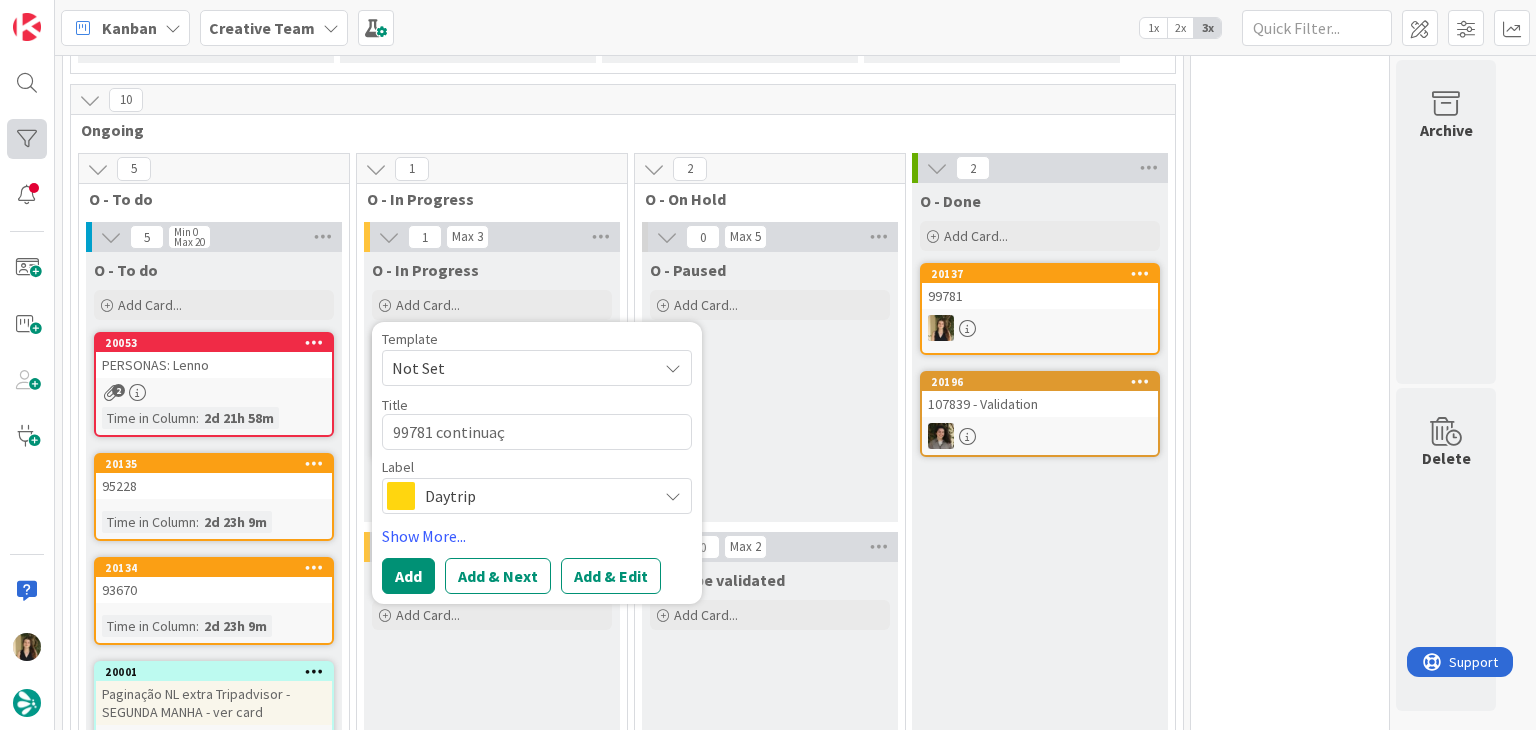 type on "x" 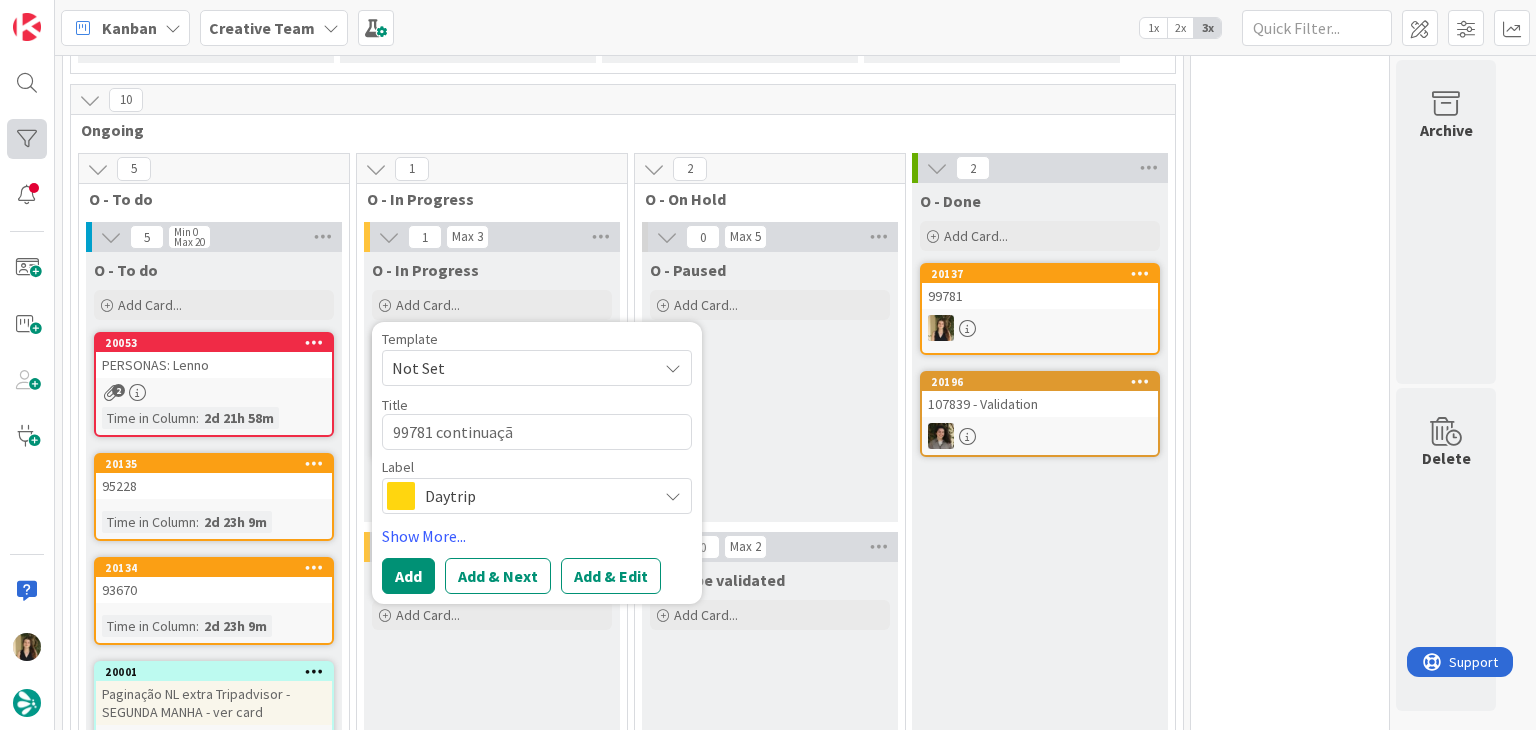 type on "x" 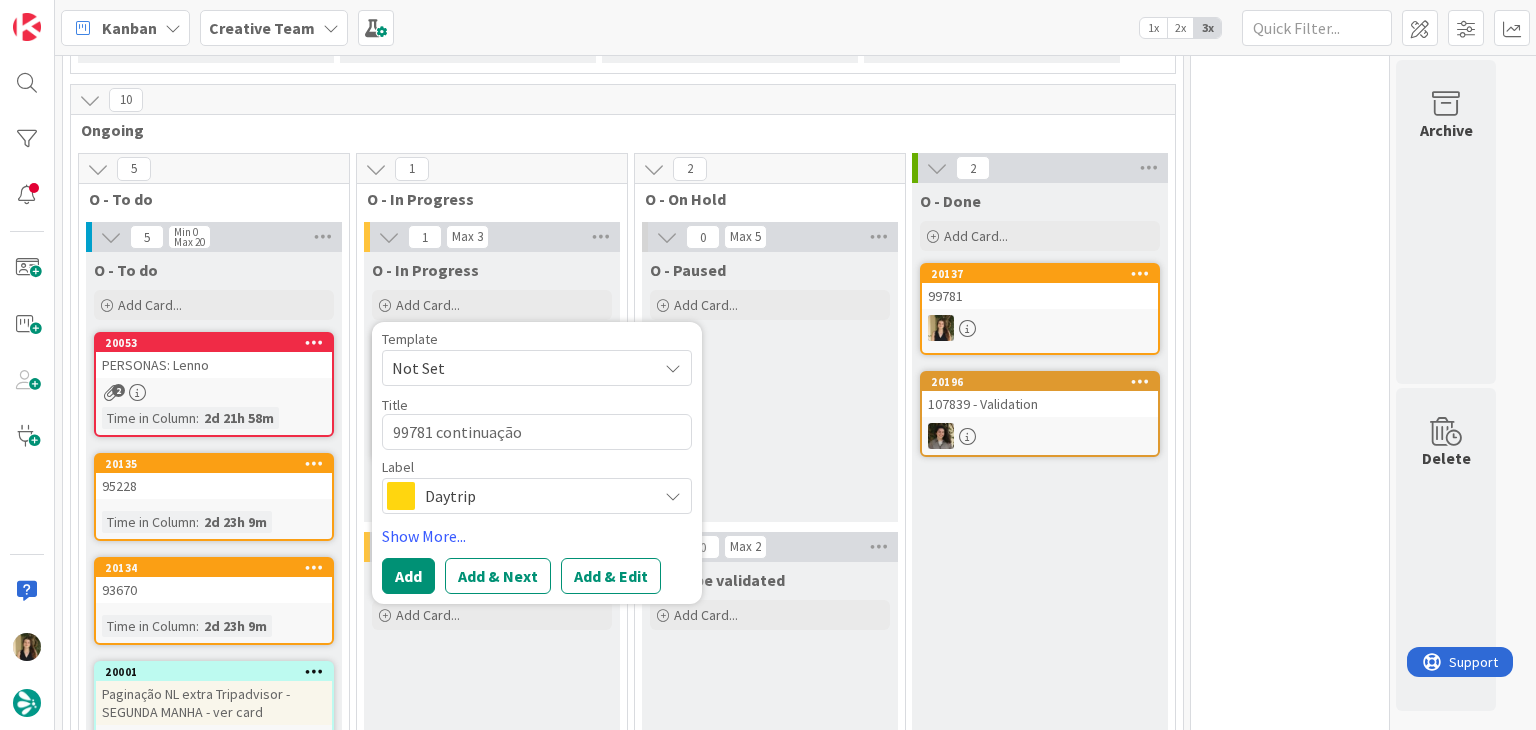 type on "99781 continuação" 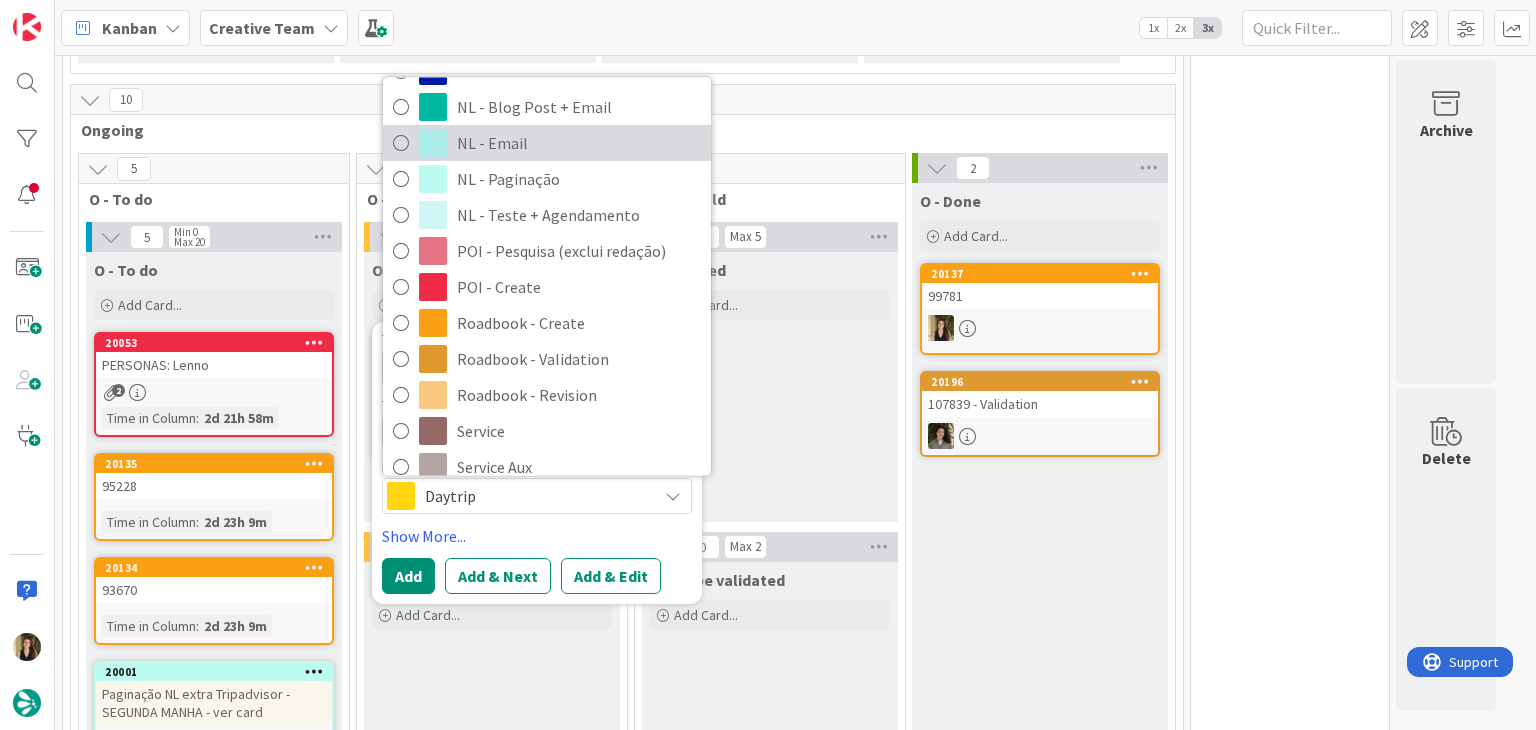 scroll, scrollTop: 300, scrollLeft: 0, axis: vertical 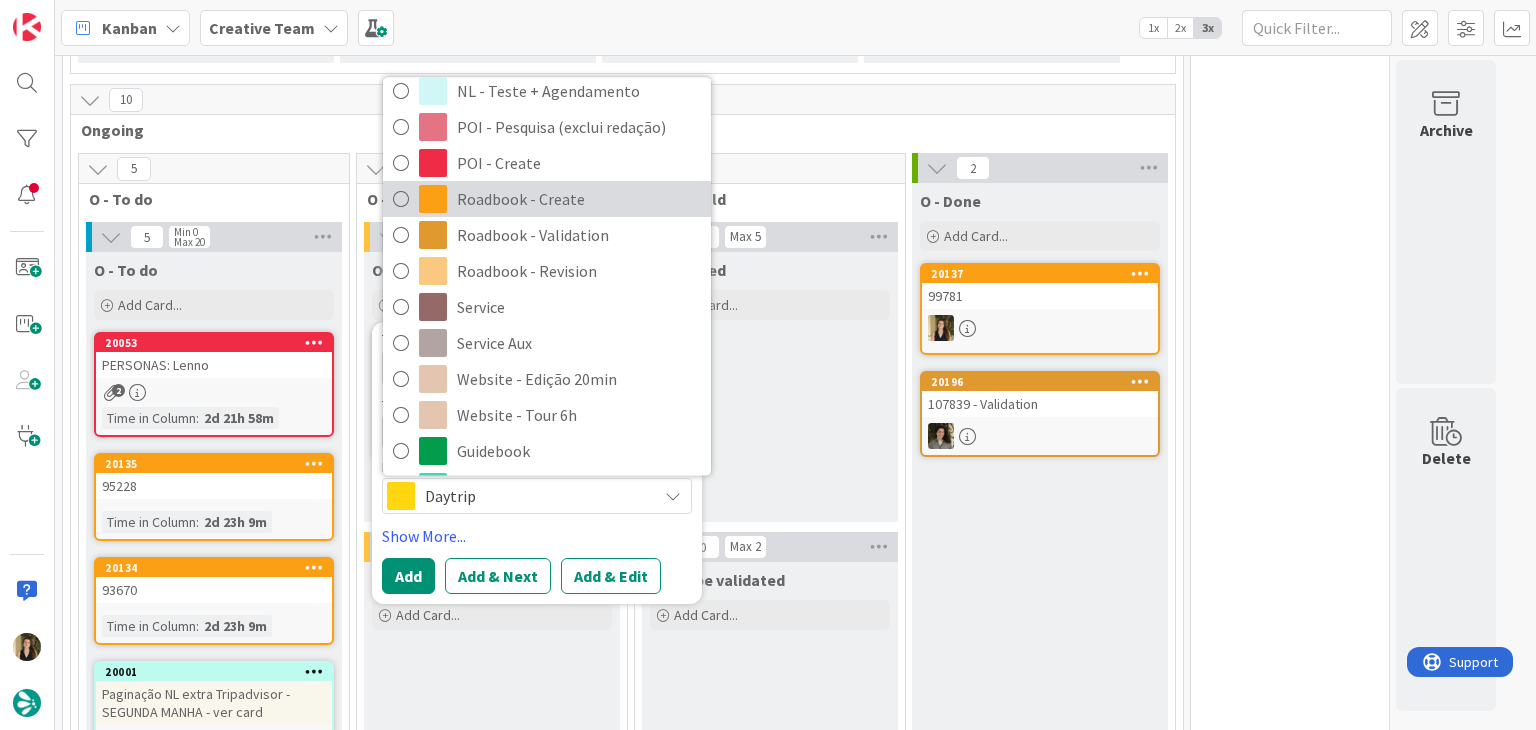 click on "Roadbook - Create" at bounding box center (579, 200) 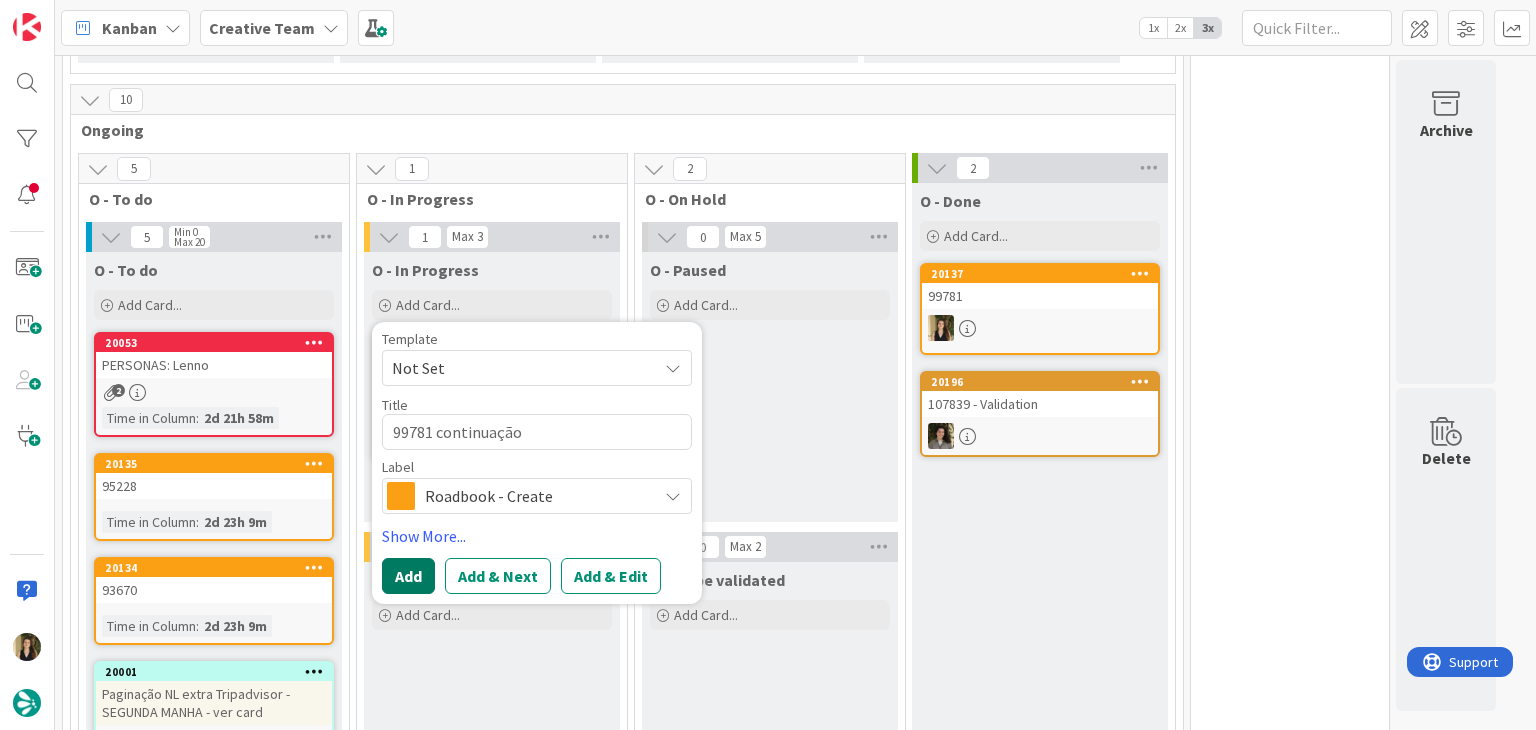 drag, startPoint x: 424, startPoint y: 566, endPoint x: 426, endPoint y: 544, distance: 22.090721 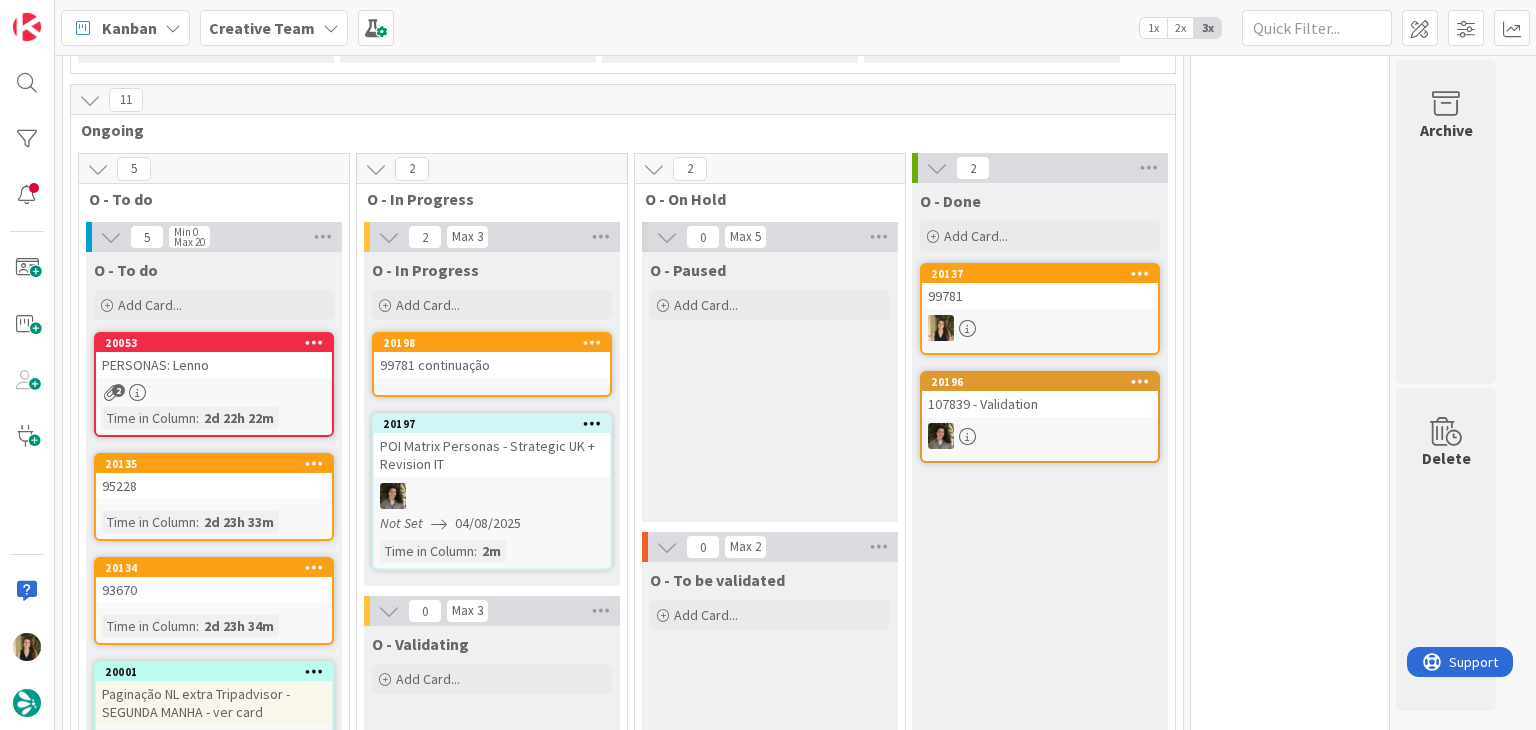 click on "99781 continuação" at bounding box center [492, 365] 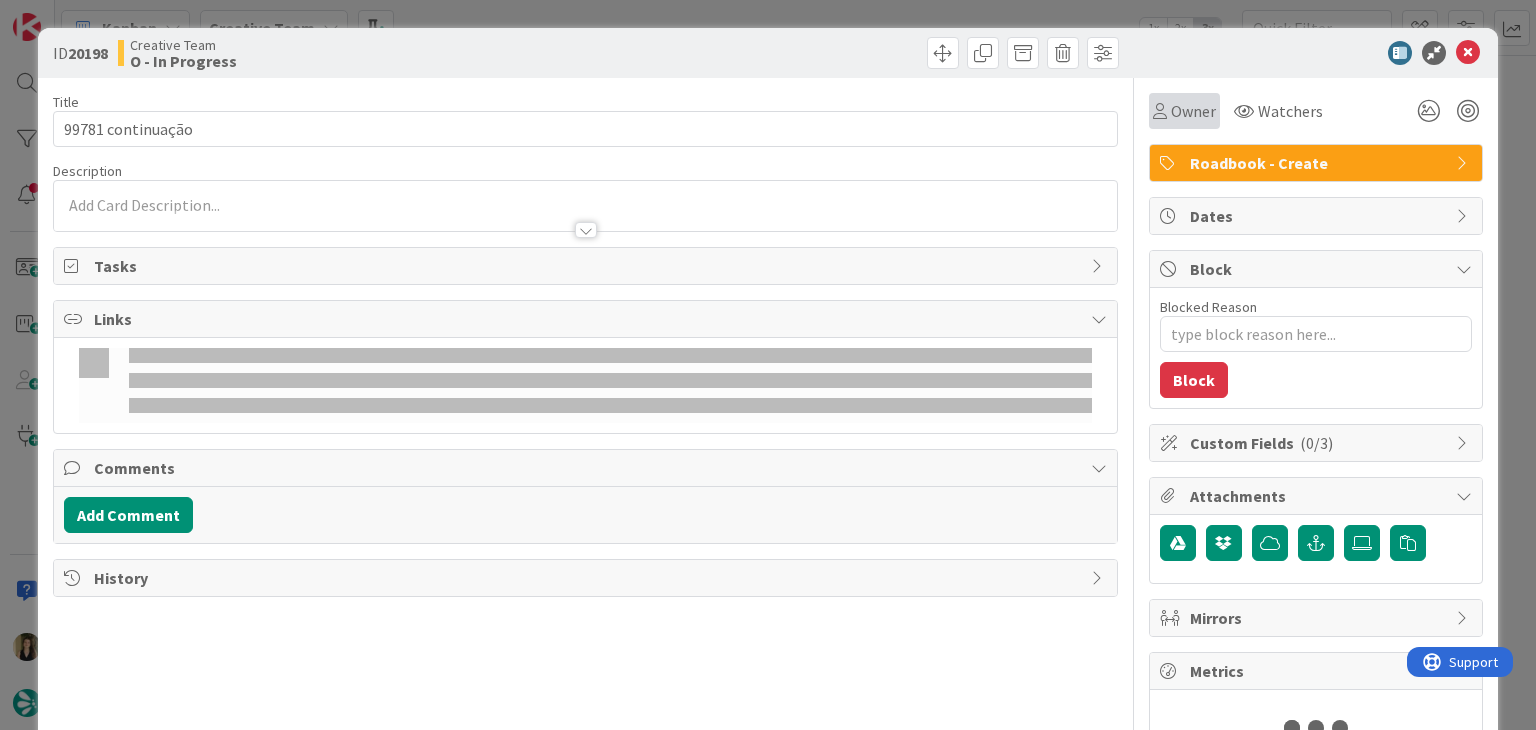 scroll, scrollTop: 0, scrollLeft: 0, axis: both 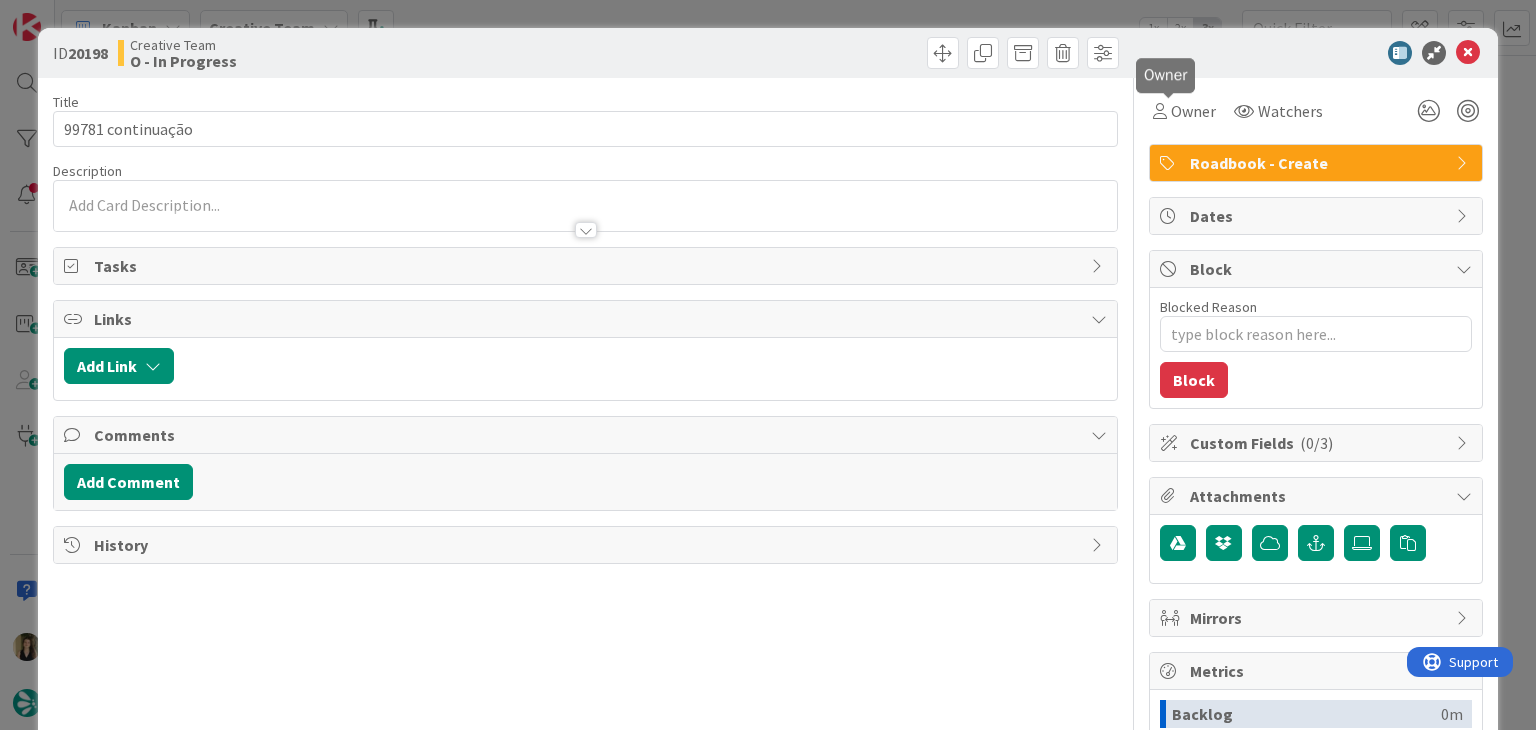 click on "Owner" at bounding box center (1193, 111) 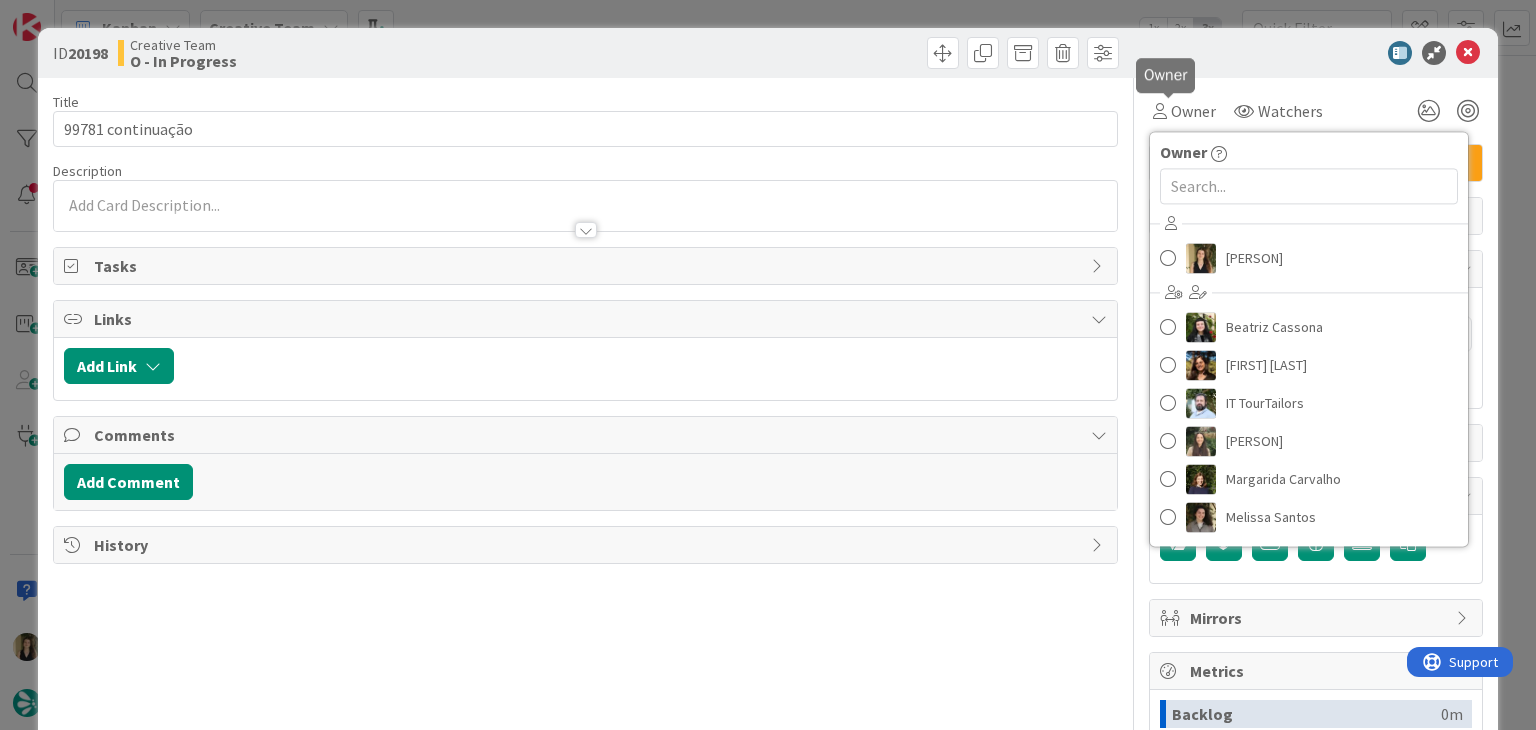 scroll, scrollTop: 0, scrollLeft: 0, axis: both 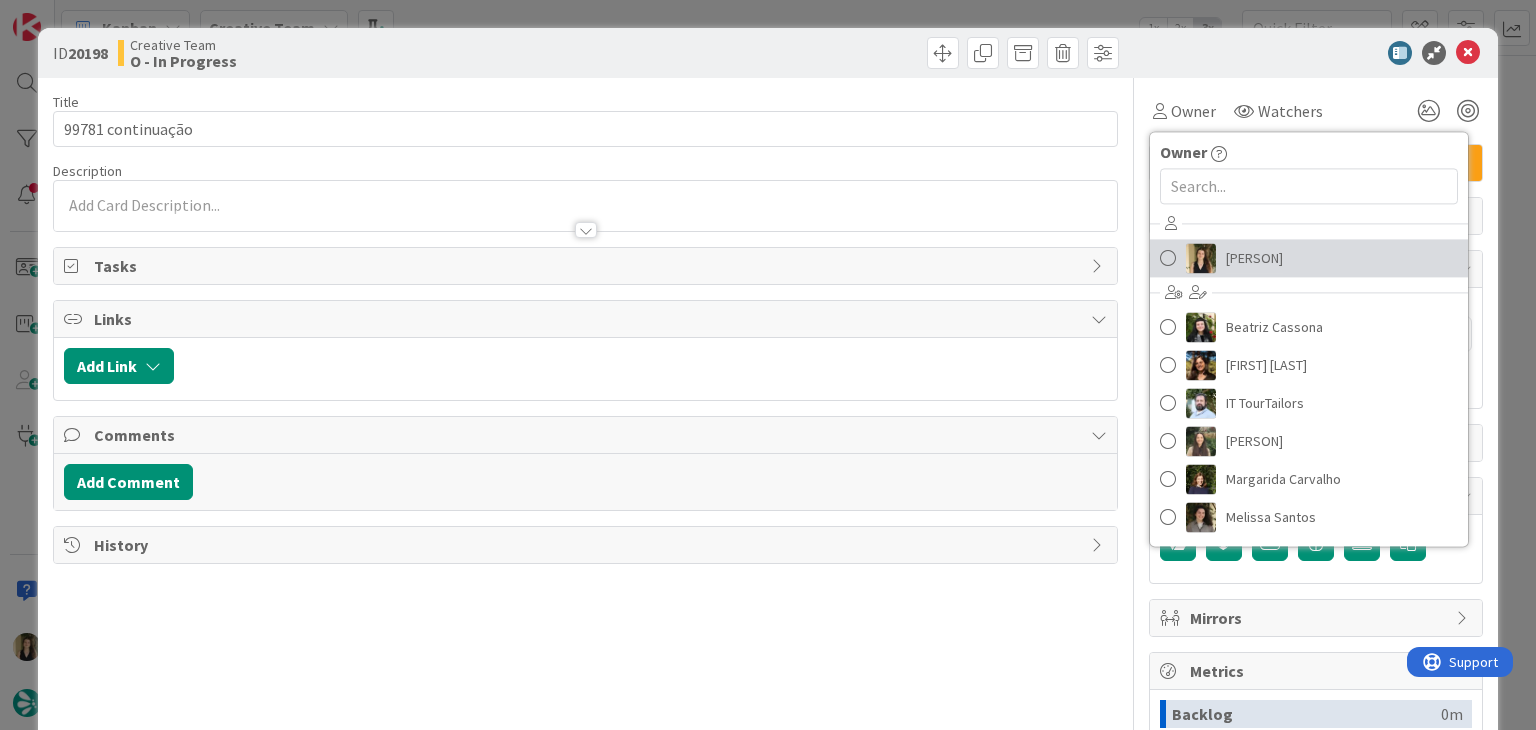 click on "[PERSON]" at bounding box center [1254, 258] 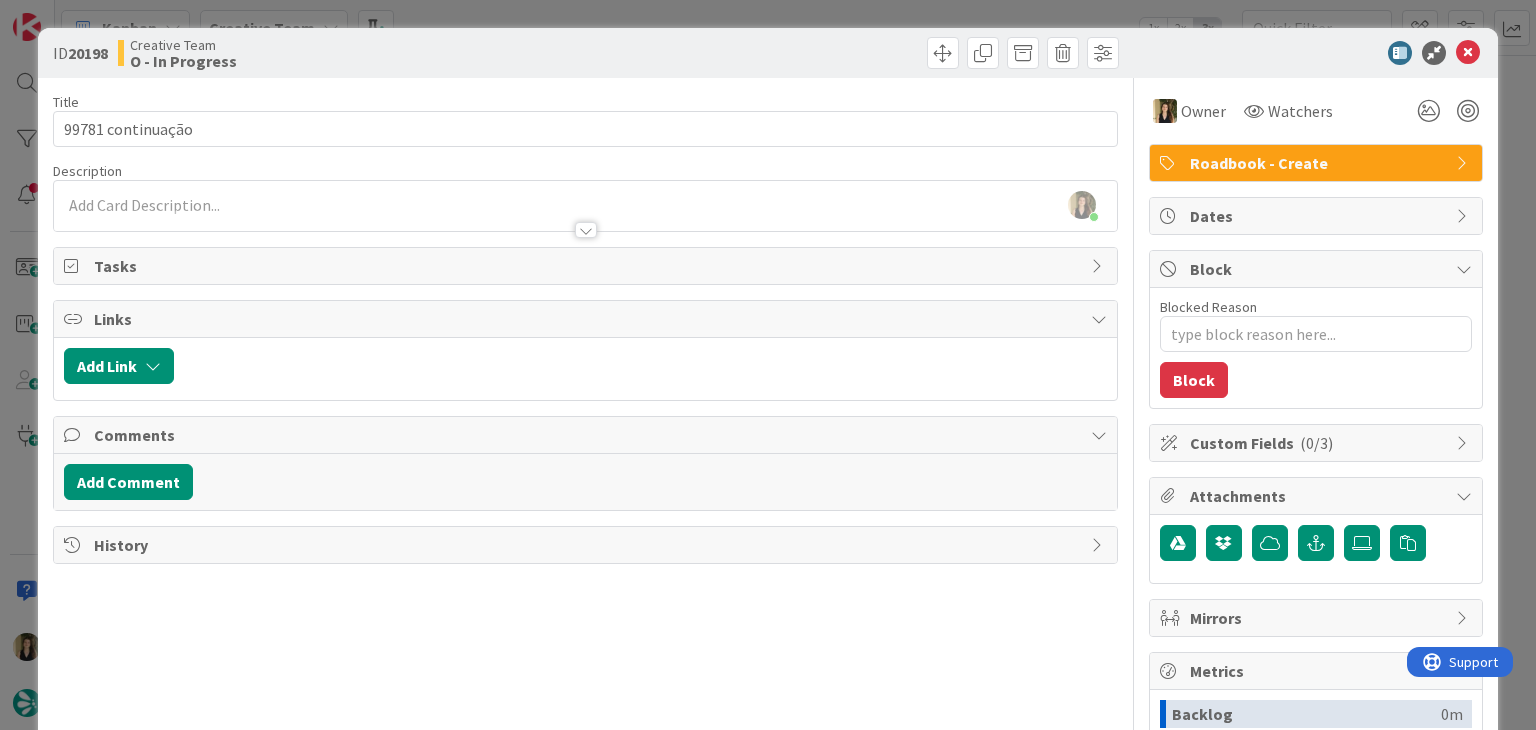 click on "ID  20198 Creative Team O - In Progress Title 17 / 128 99781 continuação Description [FIRST] [LAST] just joined Owner Watchers Roadbook - Create Tasks Links Add Link Comments Add Comment History Owner Owner Remove Set as Watcher [FIRST] [LAST] [FIRST] [LAST] [FIRST] [LAST] [FIRST] [LAST] [FIRST] [LAST] Watchers Roadbook - Create Dates Block Blocked Reason 0 / 256 Block Custom Fields ( 0/3 ) Attachments Mirrors Metrics Backlog 0m To Do 0m Buffer 0m In Progress 0m Total Time 0m Lead Time 0m Cycle Time 0m Blocked Time 0m Show Details" at bounding box center (768, 365) 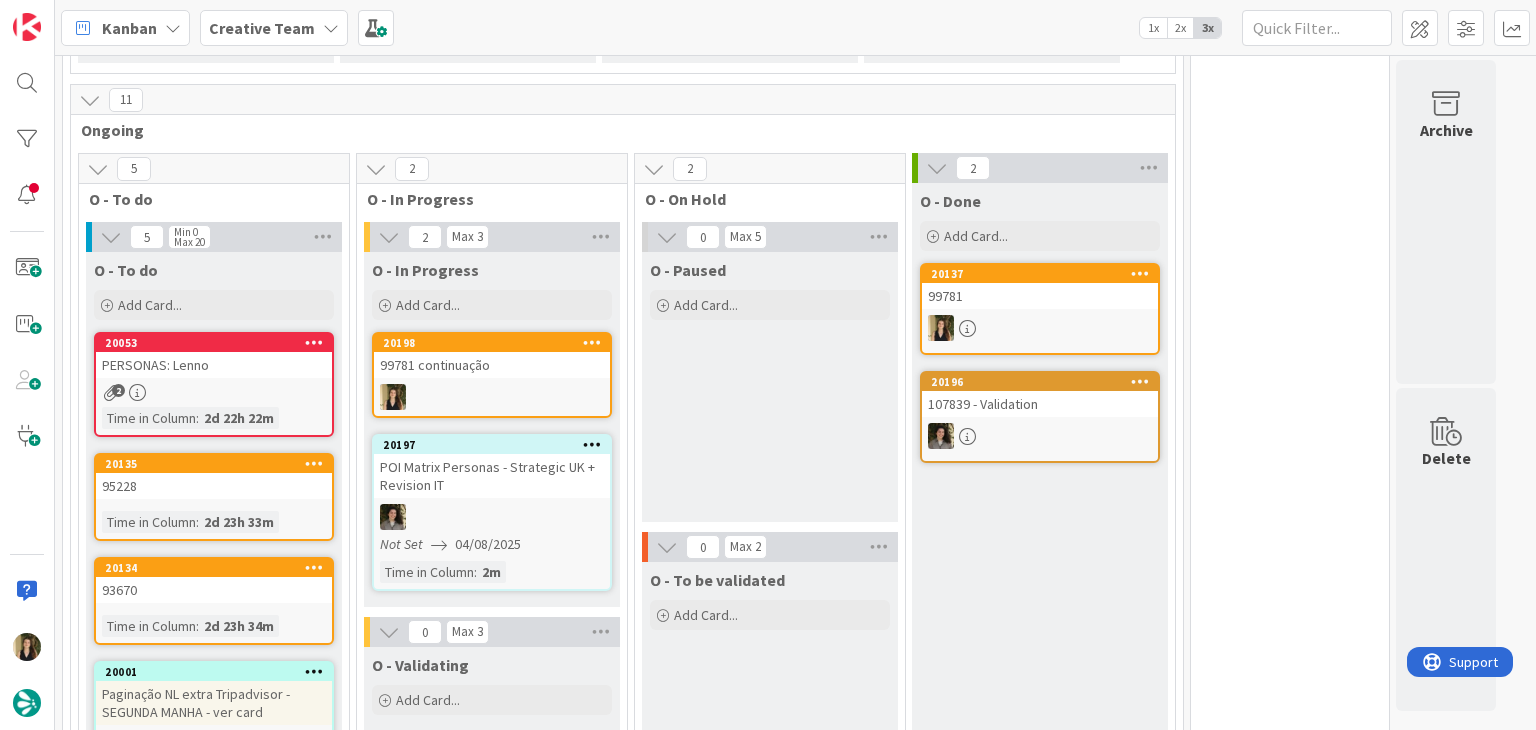 click at bounding box center [1040, 328] 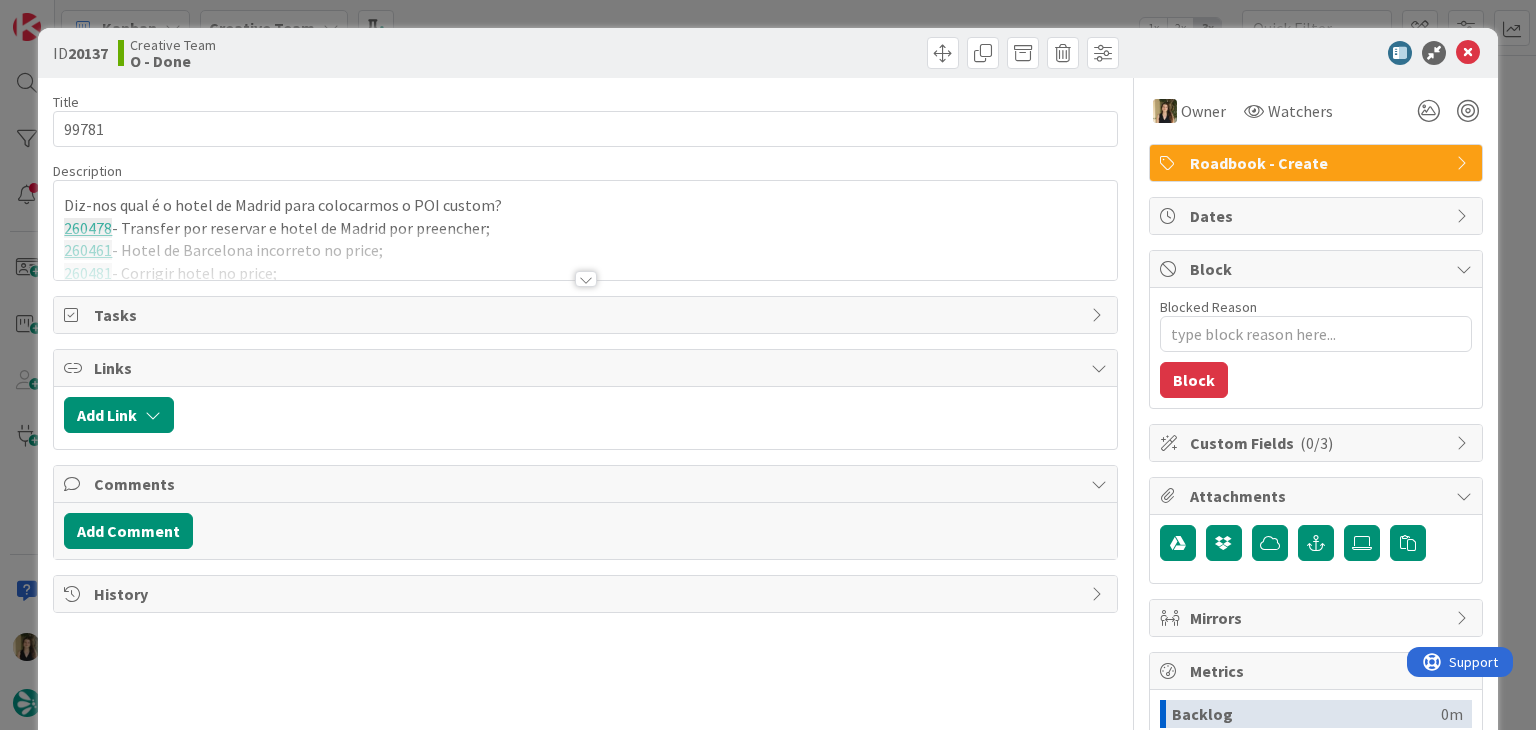 scroll, scrollTop: 0, scrollLeft: 0, axis: both 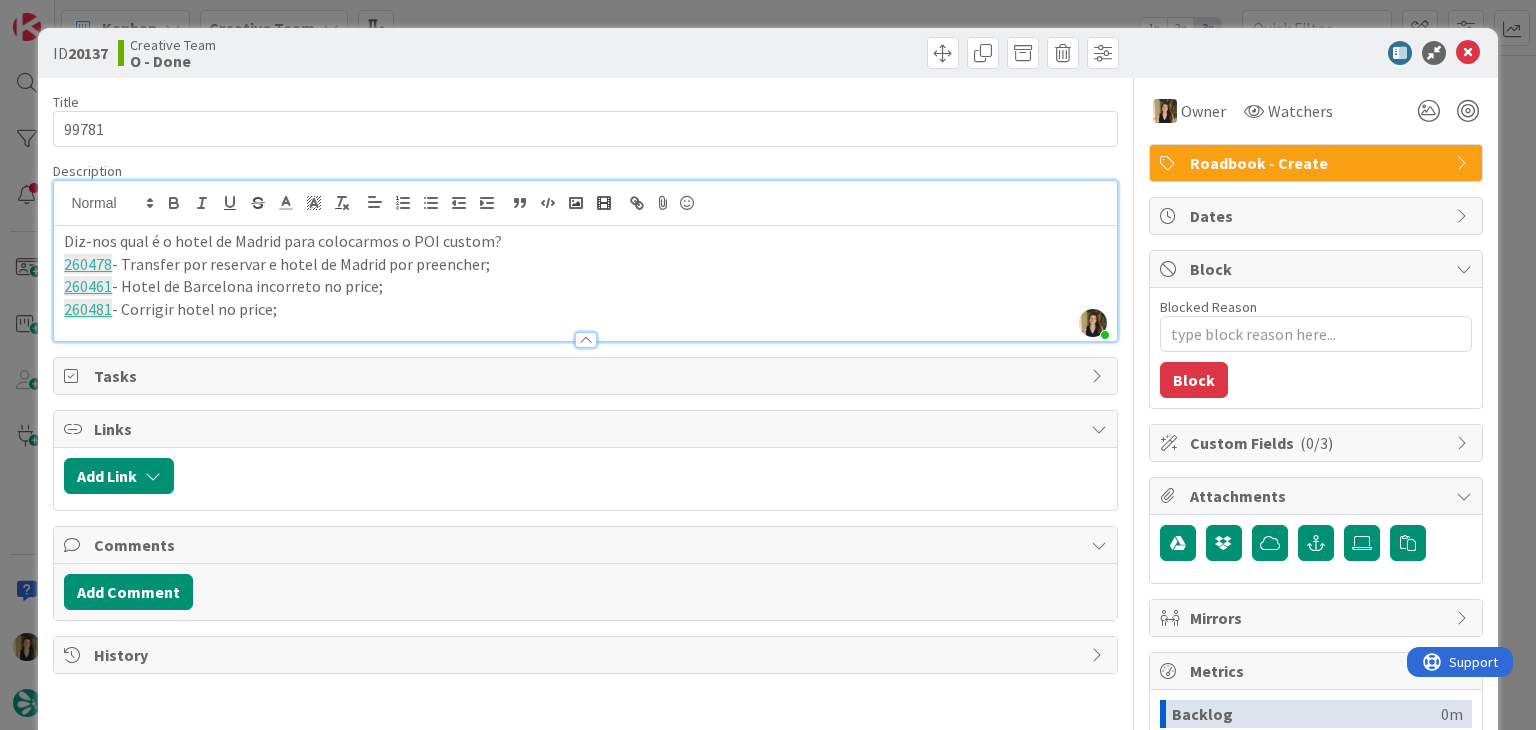 drag, startPoint x: 298, startPoint y: 316, endPoint x: 39, endPoint y: 245, distance: 268.5554 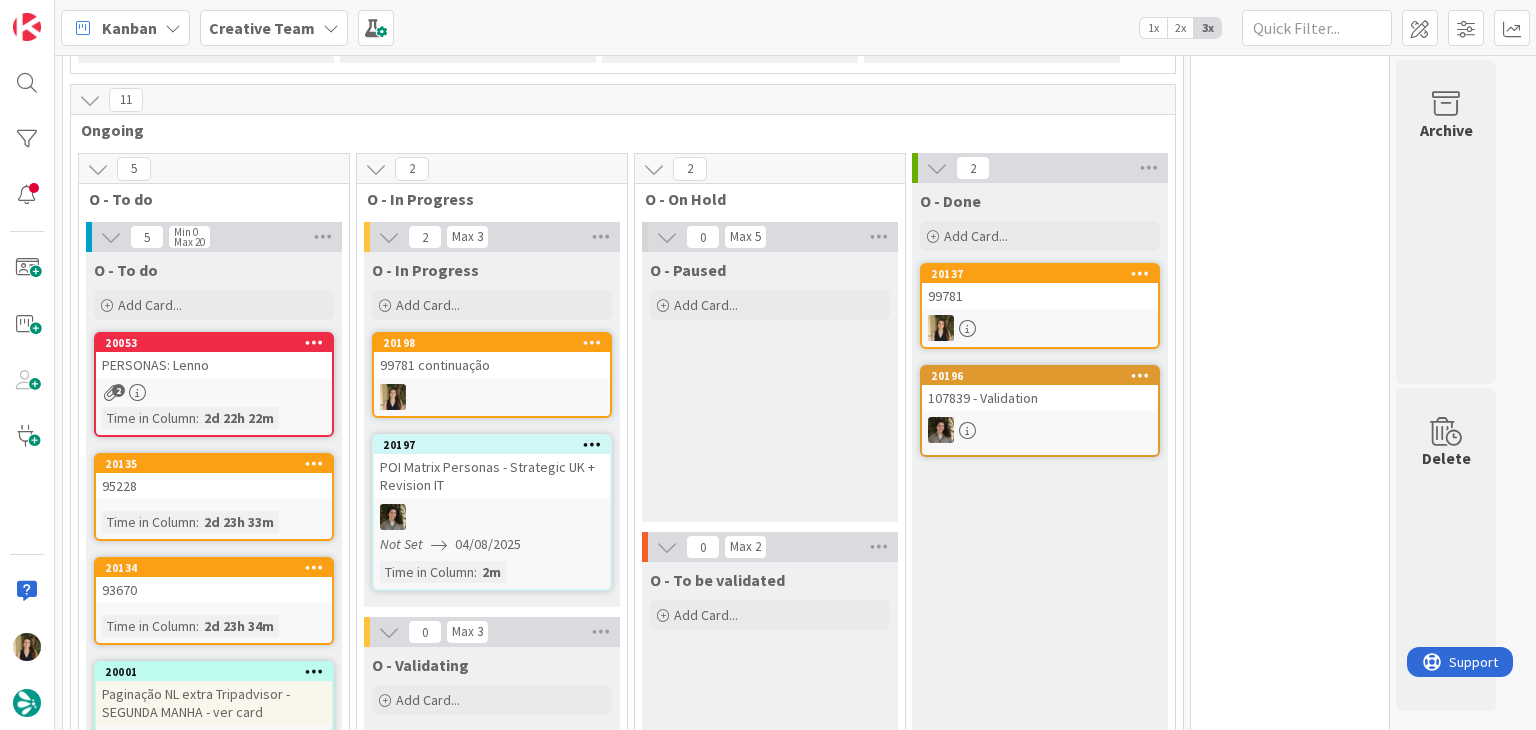 click on "99781 continuação" at bounding box center [492, 365] 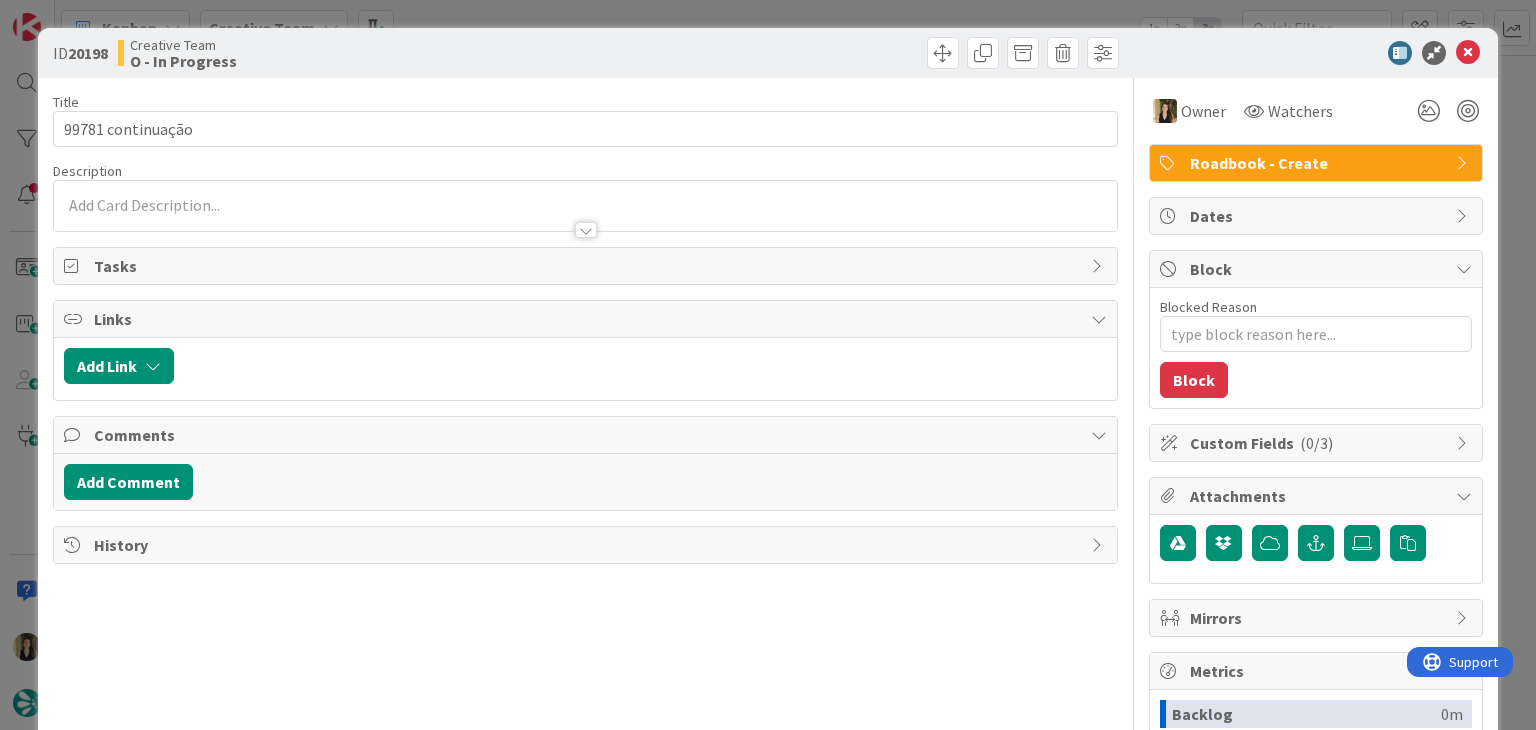 scroll, scrollTop: 0, scrollLeft: 0, axis: both 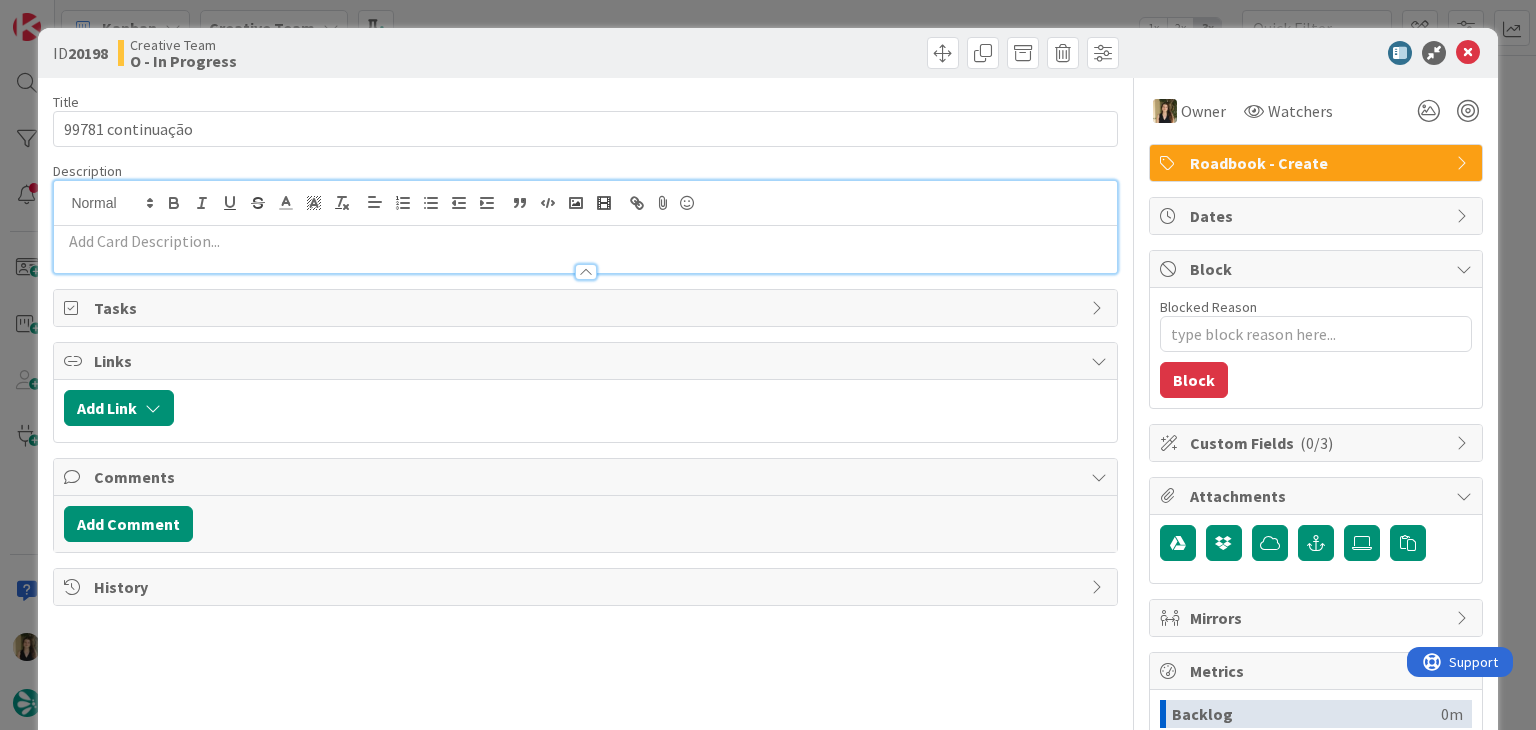 click at bounding box center (585, 241) 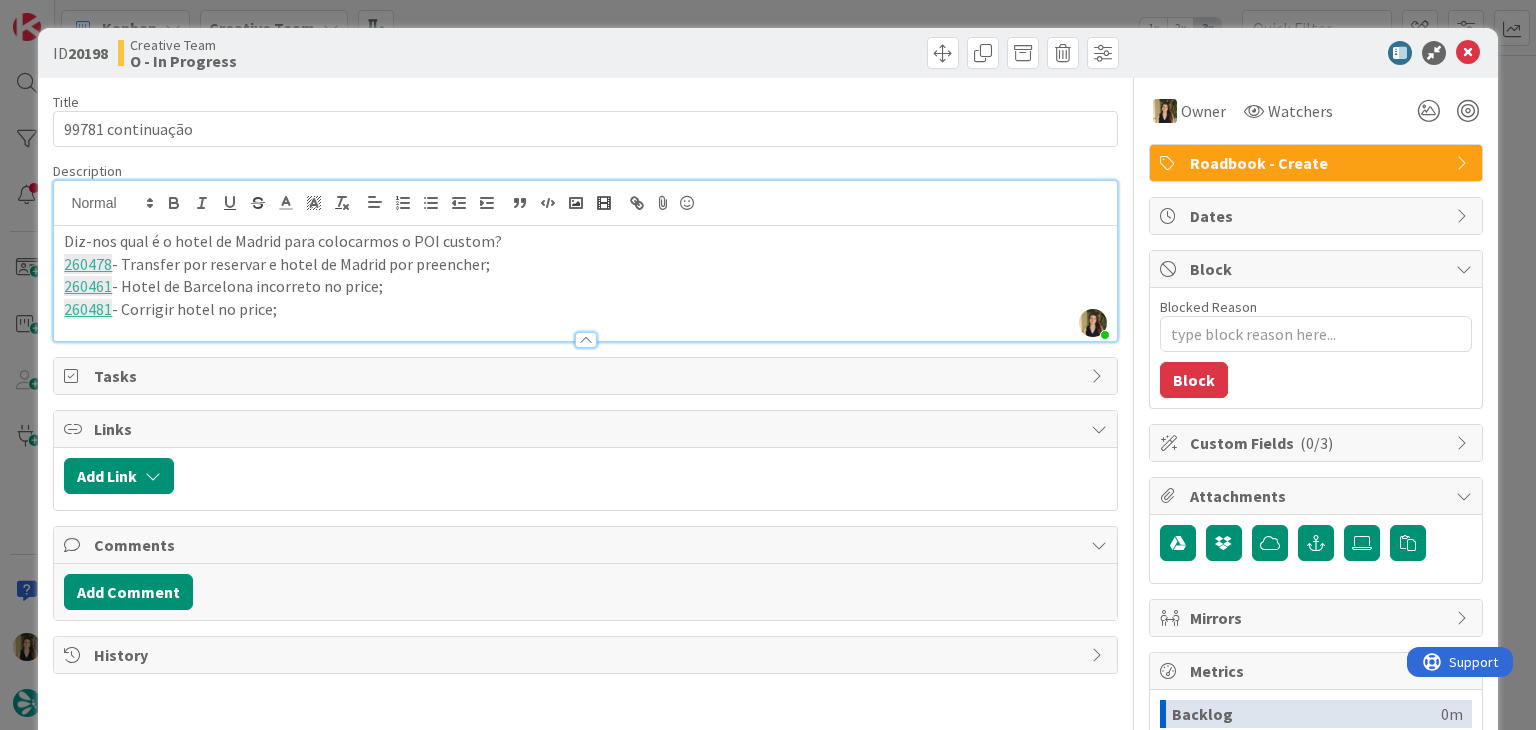 click on "ID  20198 Creative Team O - In Progress" at bounding box center (767, 53) 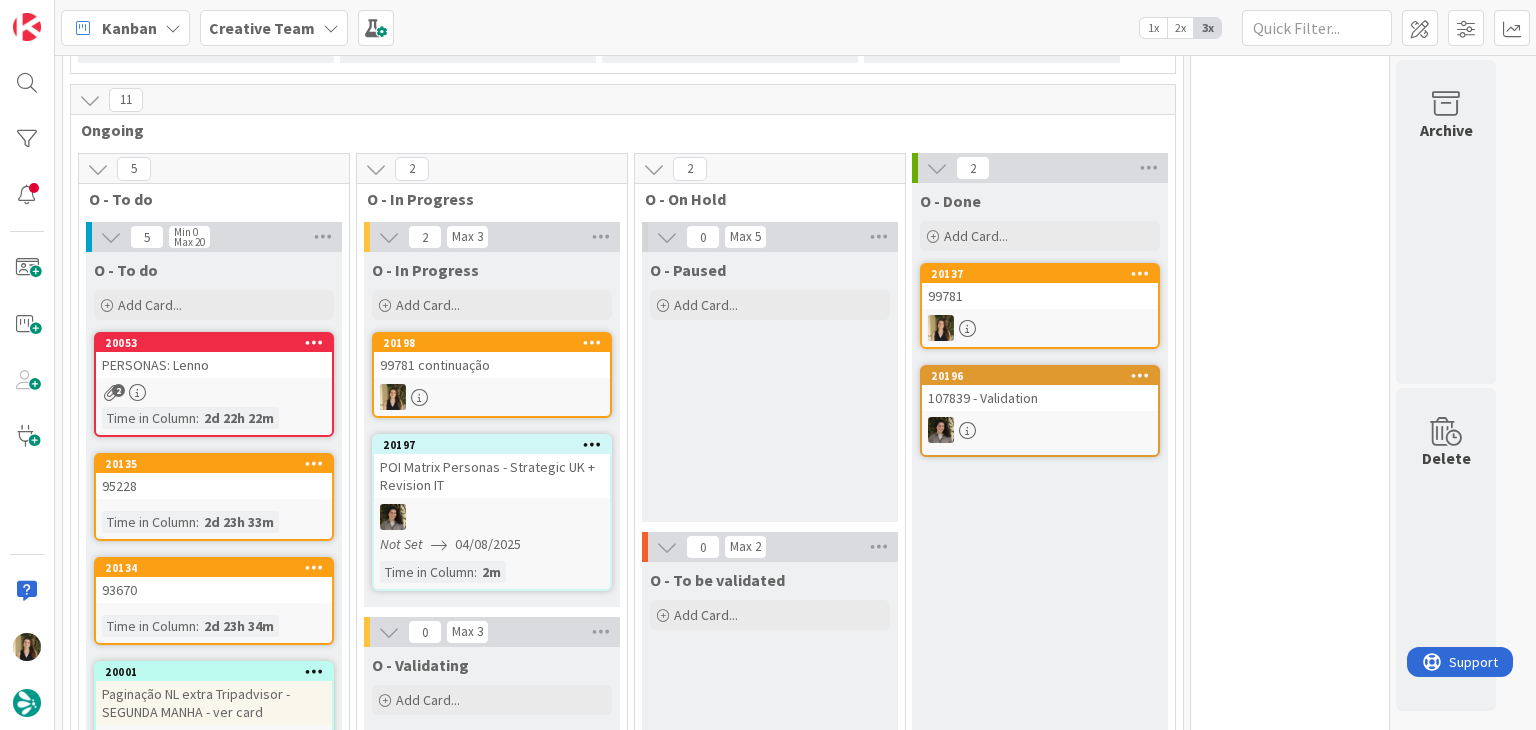 scroll, scrollTop: 0, scrollLeft: 0, axis: both 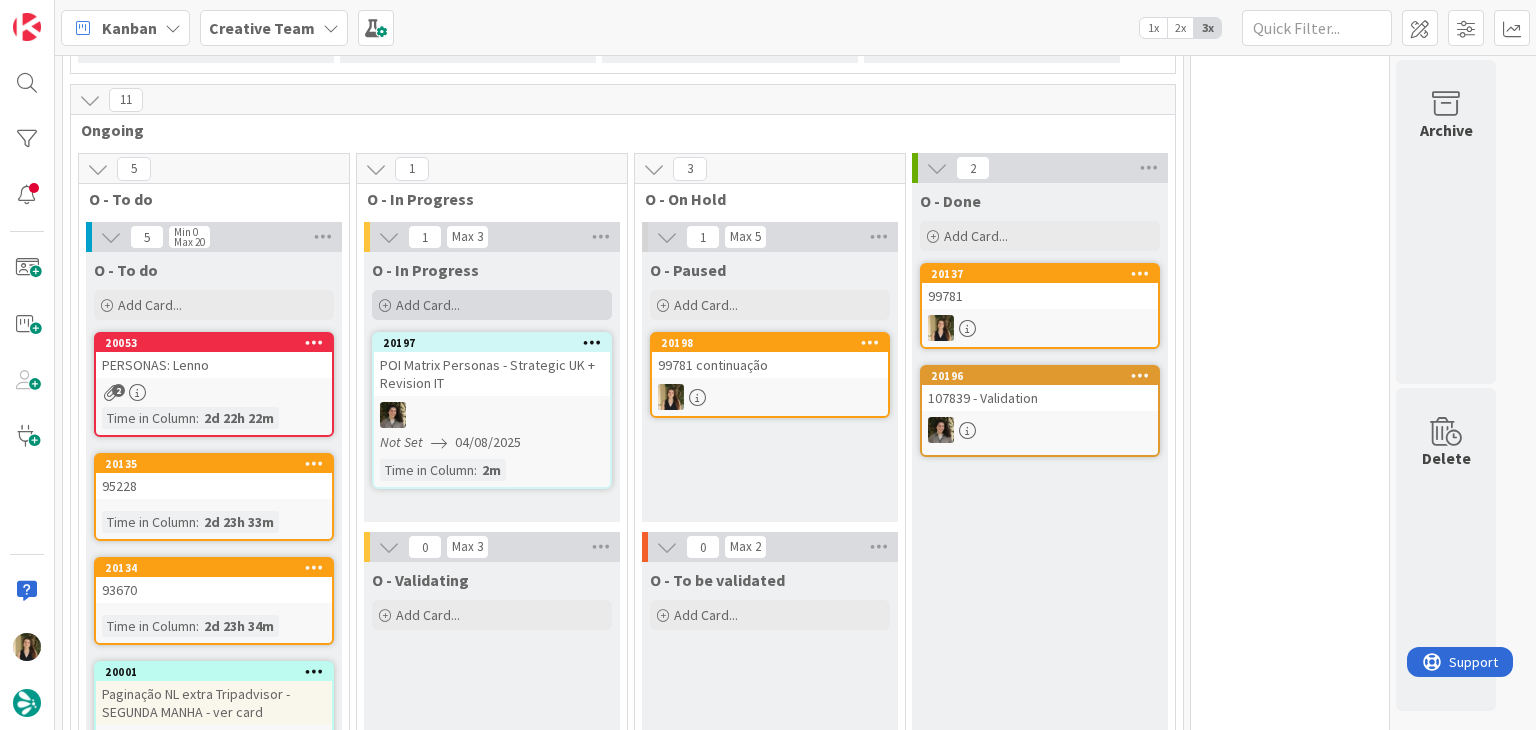 click on "Add Card..." at bounding box center [492, 305] 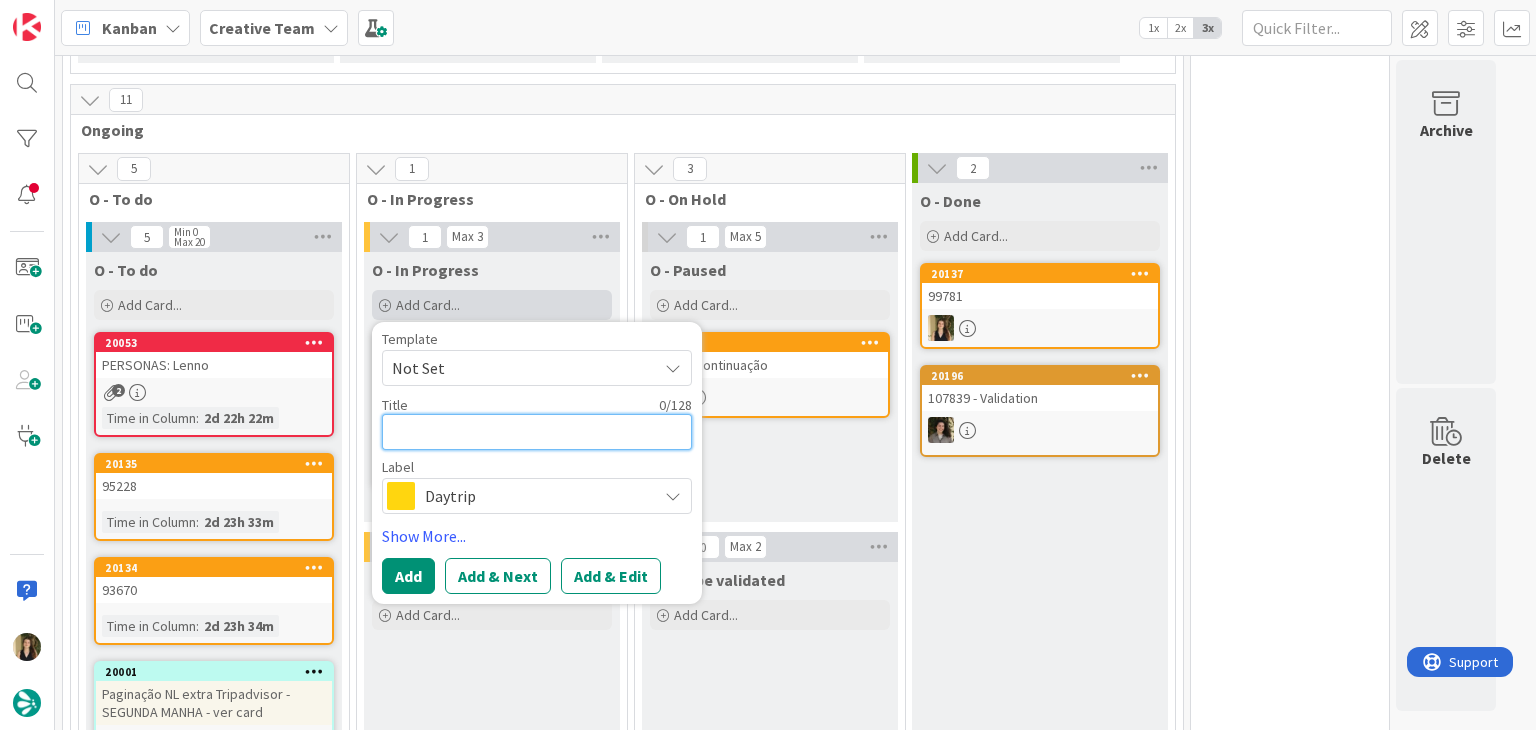 type on "x" 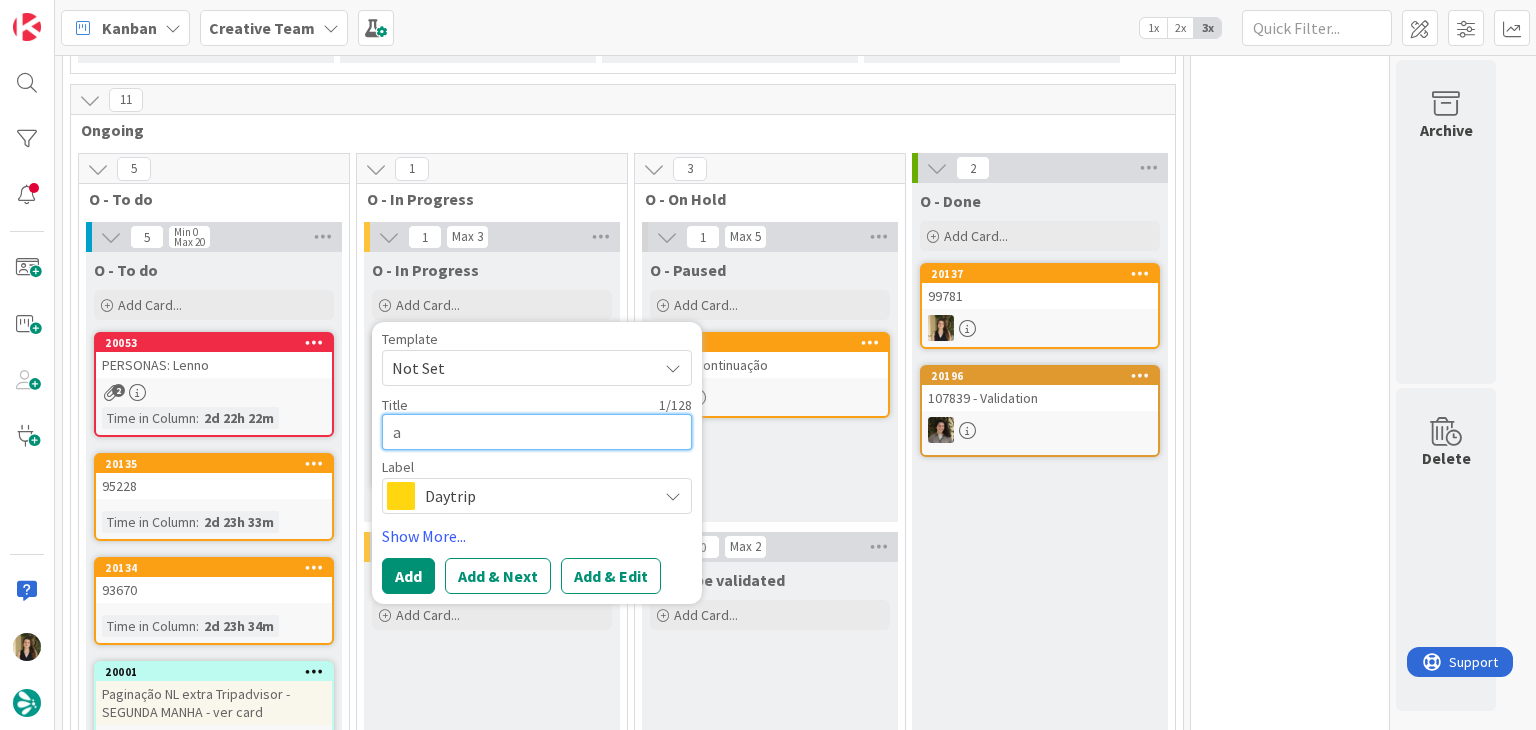 type 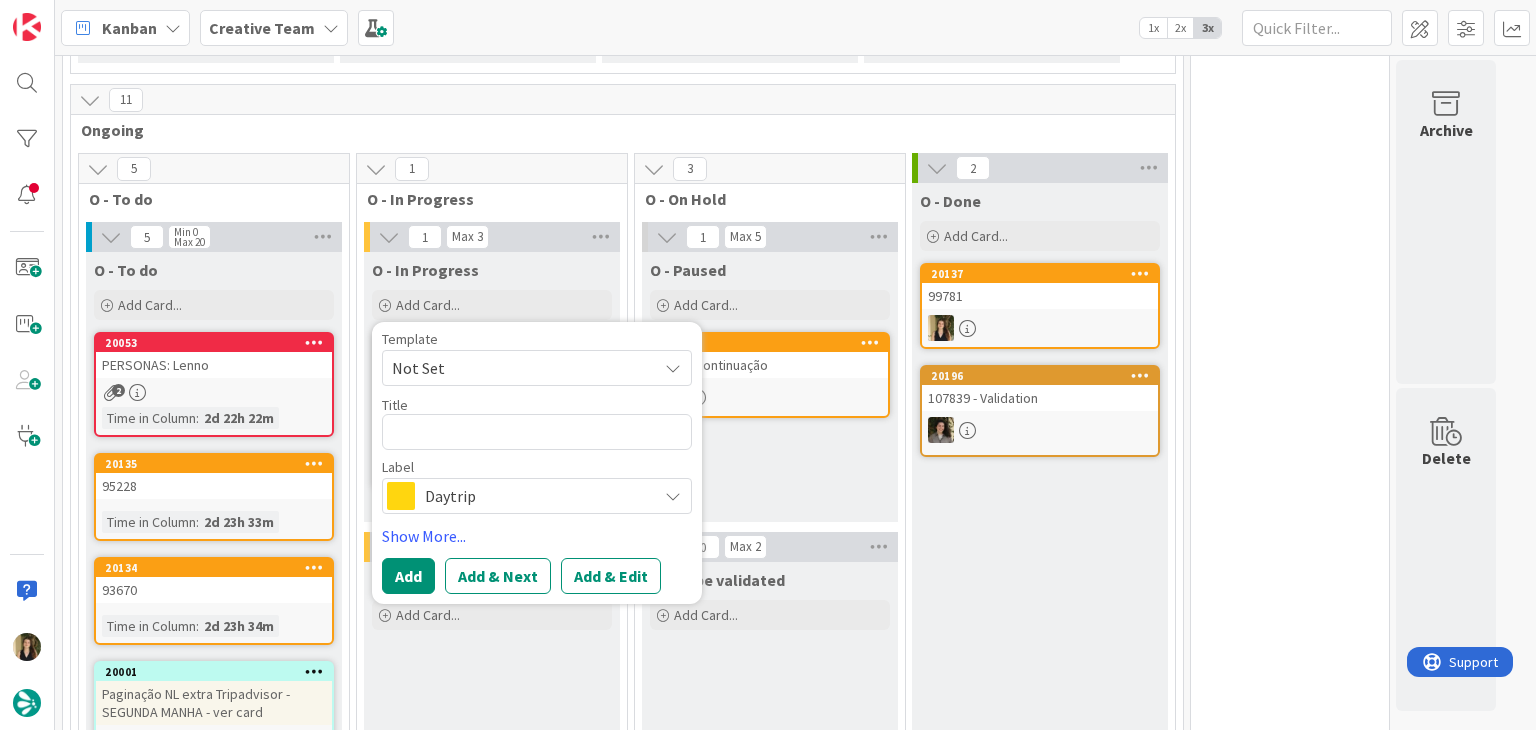 drag, startPoint x: 788, startPoint y: 453, endPoint x: 776, endPoint y: 444, distance: 15 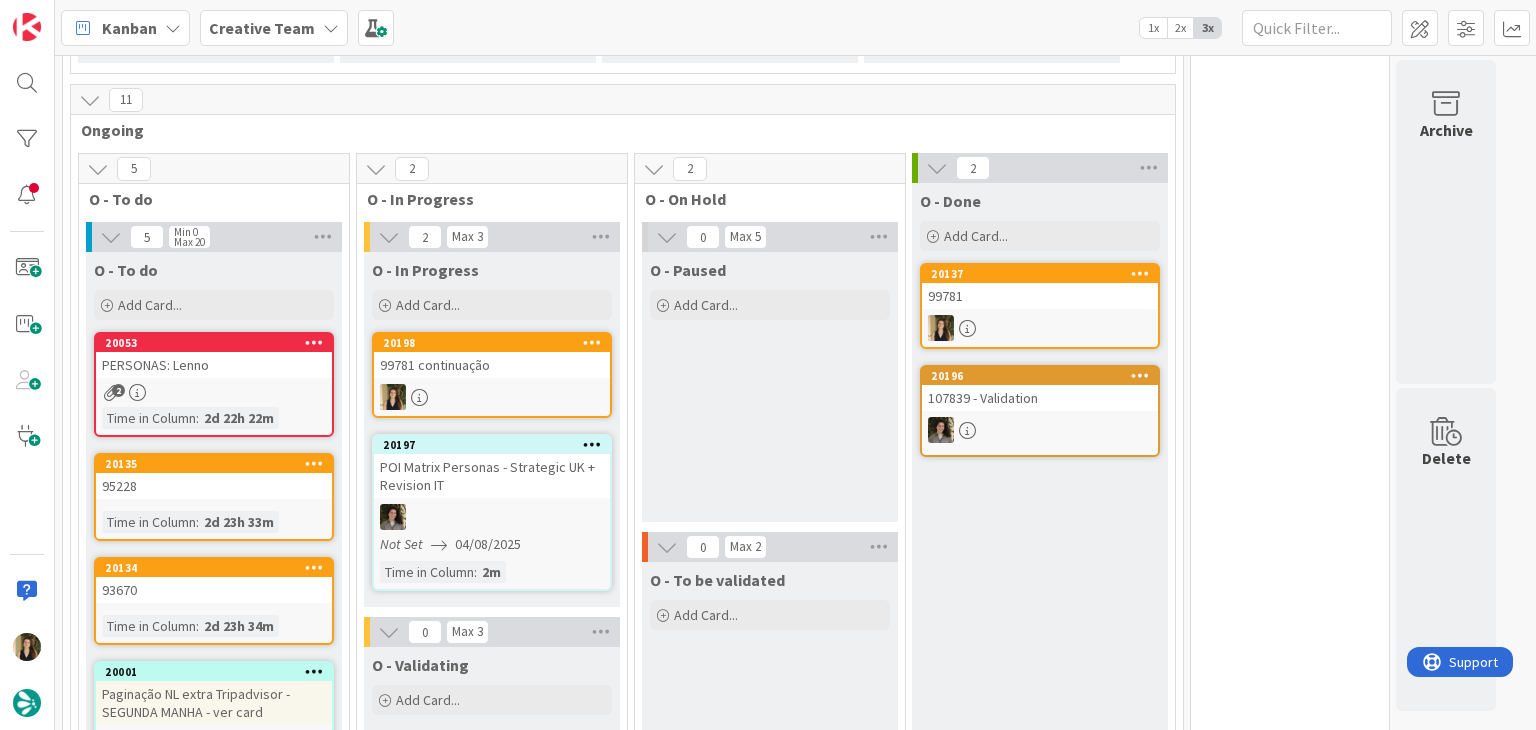 click on "99781 continuação" at bounding box center (492, 365) 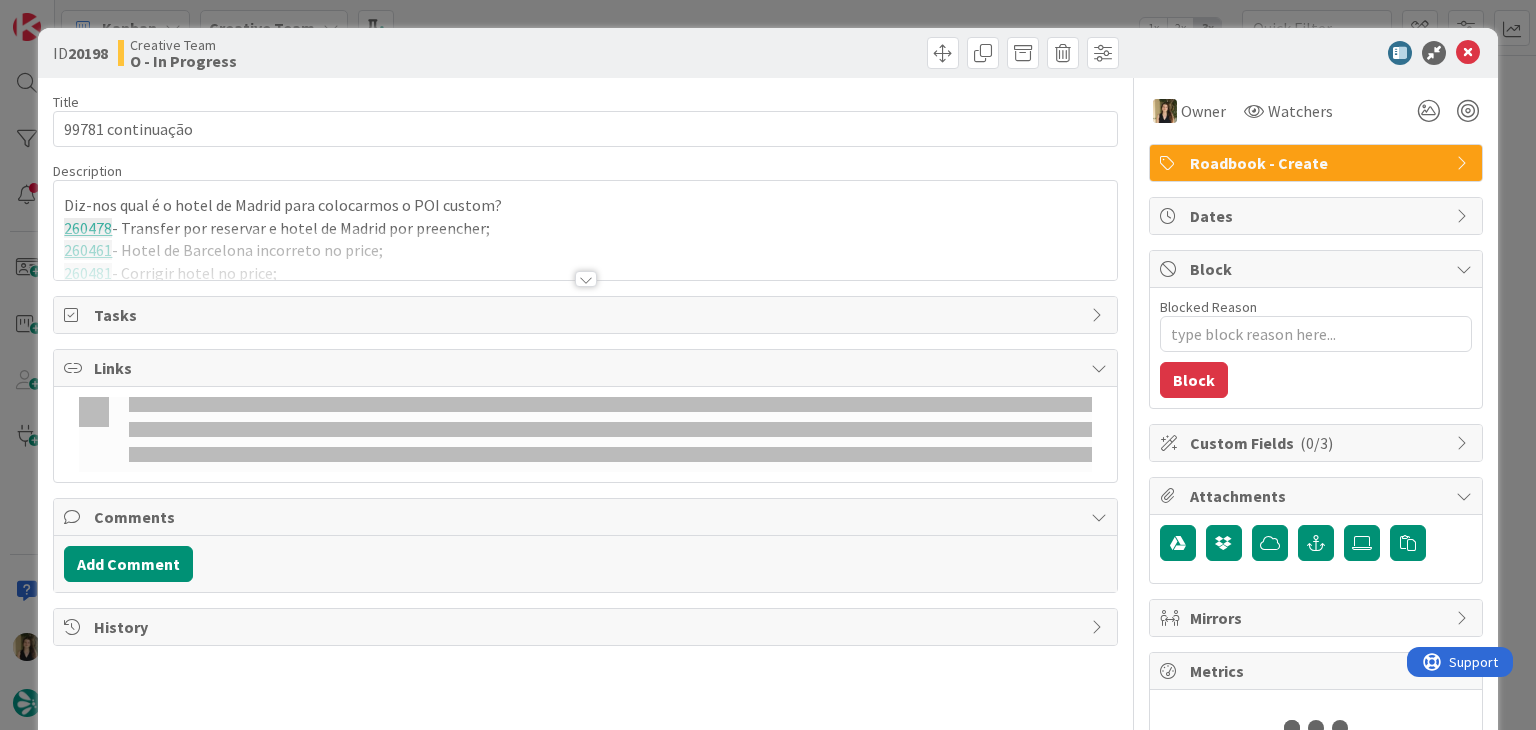 type on "x" 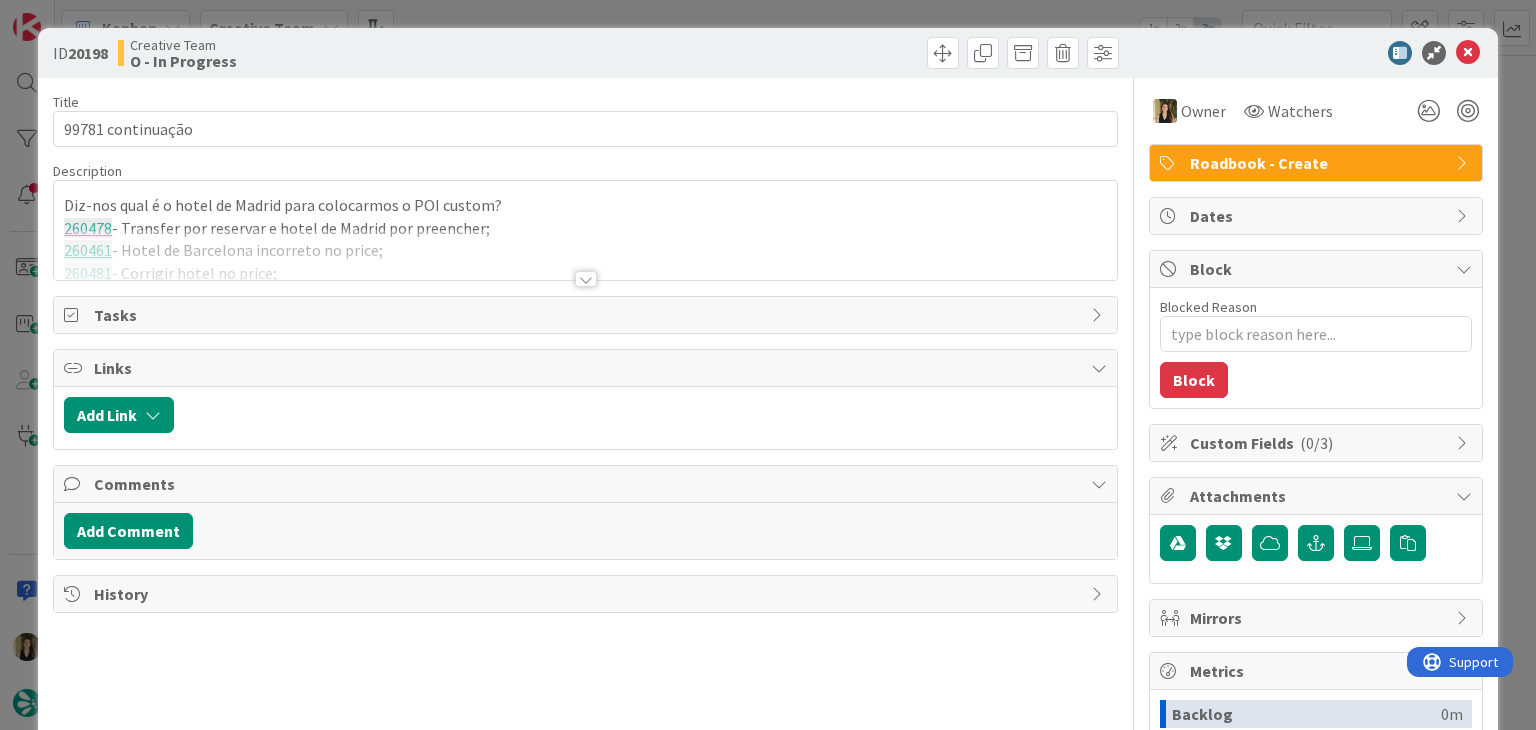 scroll, scrollTop: 0, scrollLeft: 0, axis: both 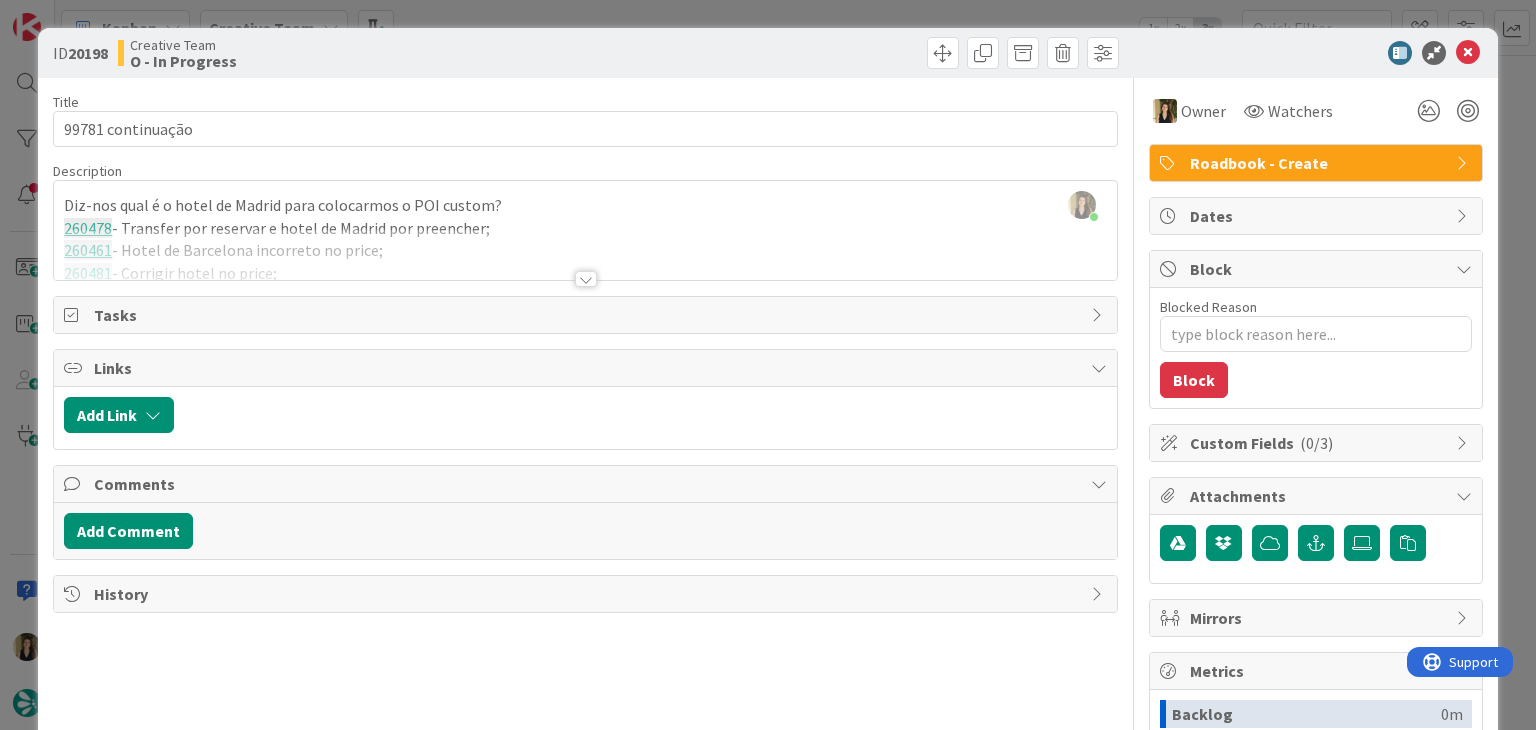 click at bounding box center (586, 279) 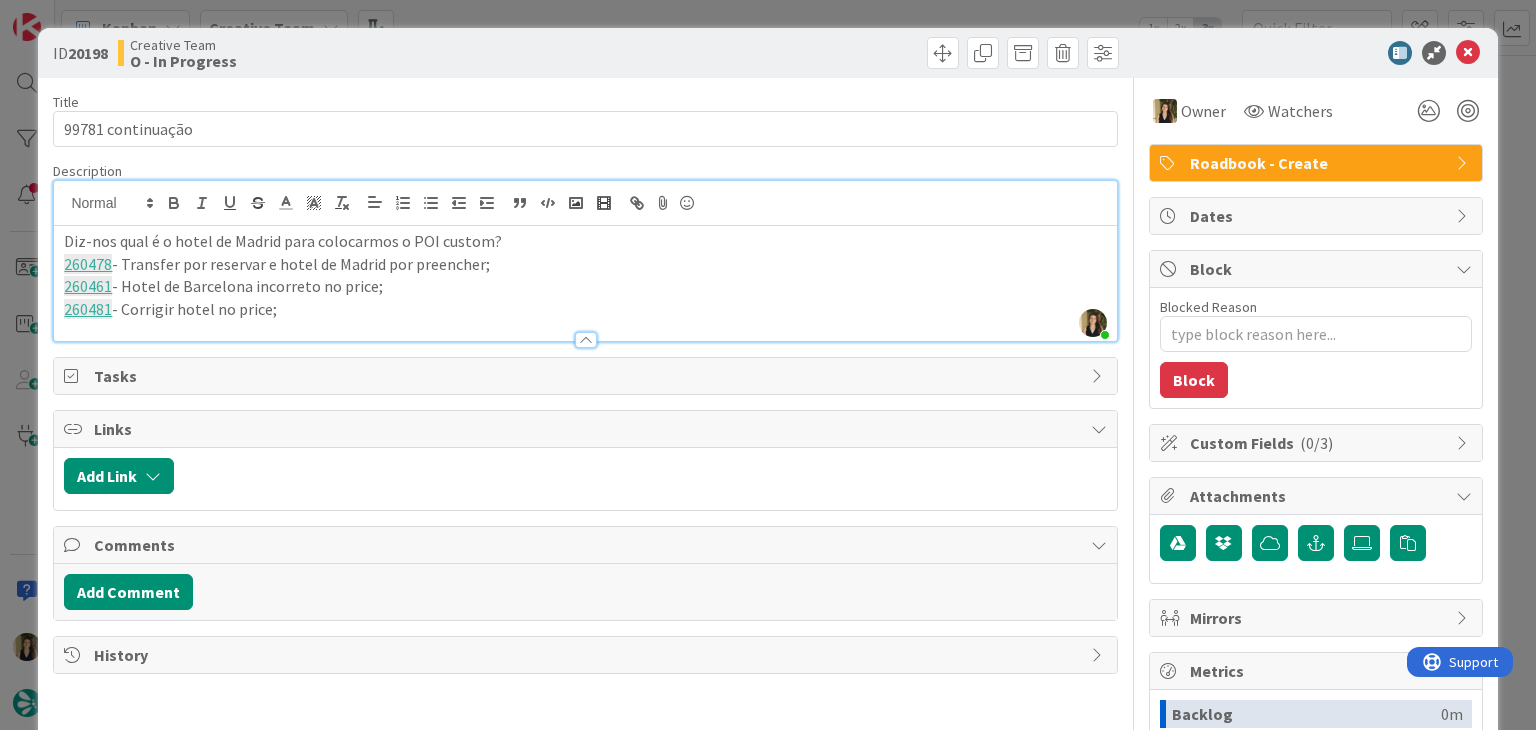 drag, startPoint x: 116, startPoint y: 305, endPoint x: 229, endPoint y: 279, distance: 115.952576 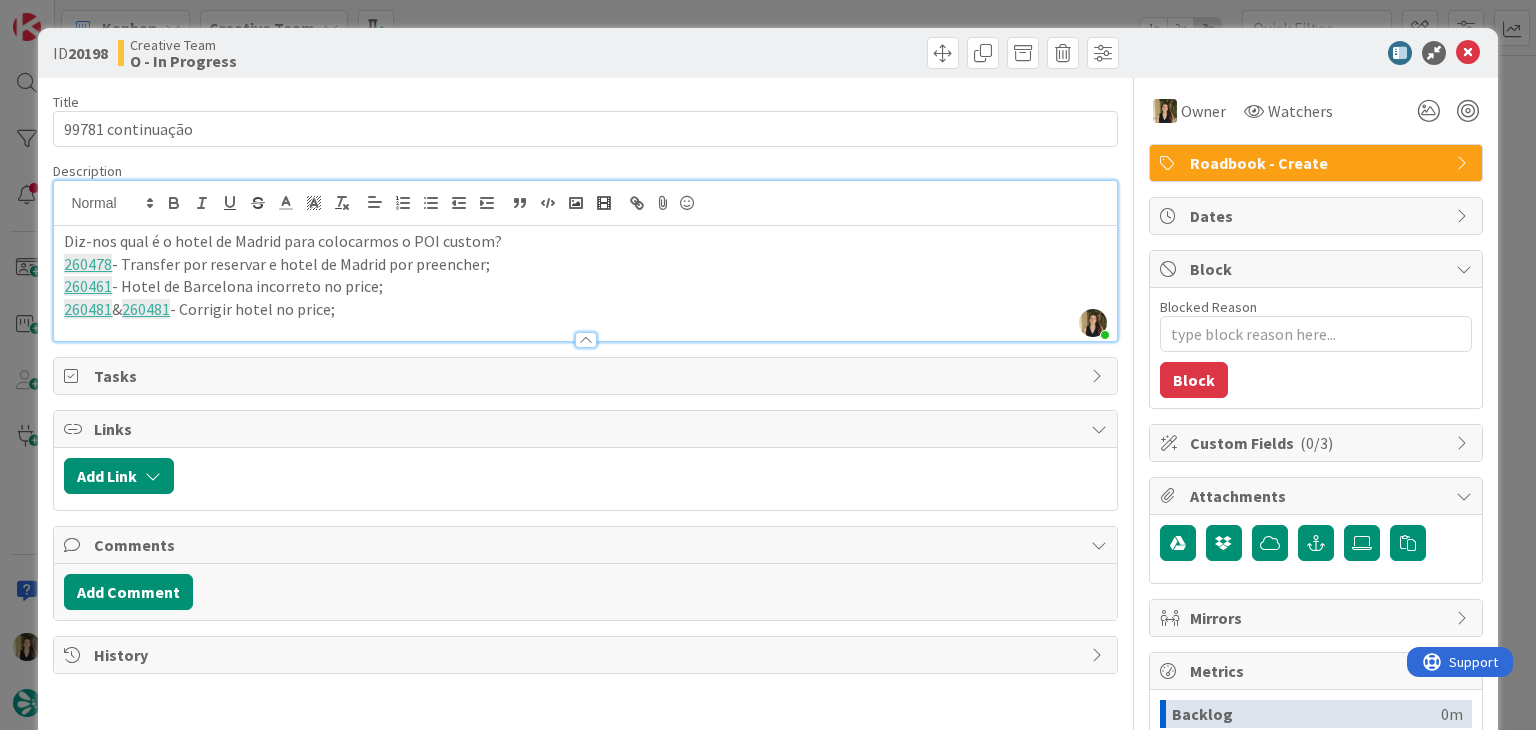 drag, startPoint x: 541, startPoint y: 38, endPoint x: 537, endPoint y: 9, distance: 29.274563 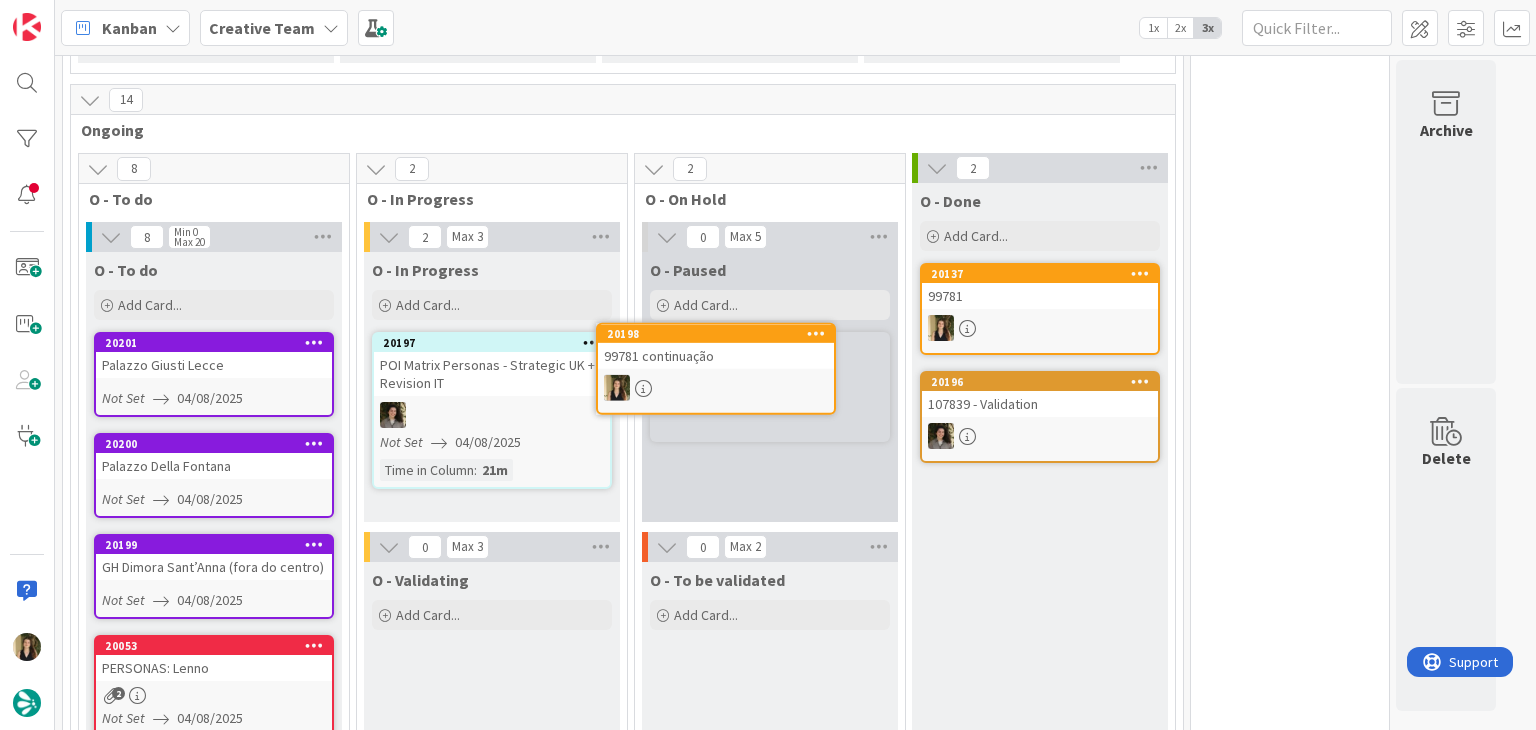 scroll, scrollTop: 0, scrollLeft: 0, axis: both 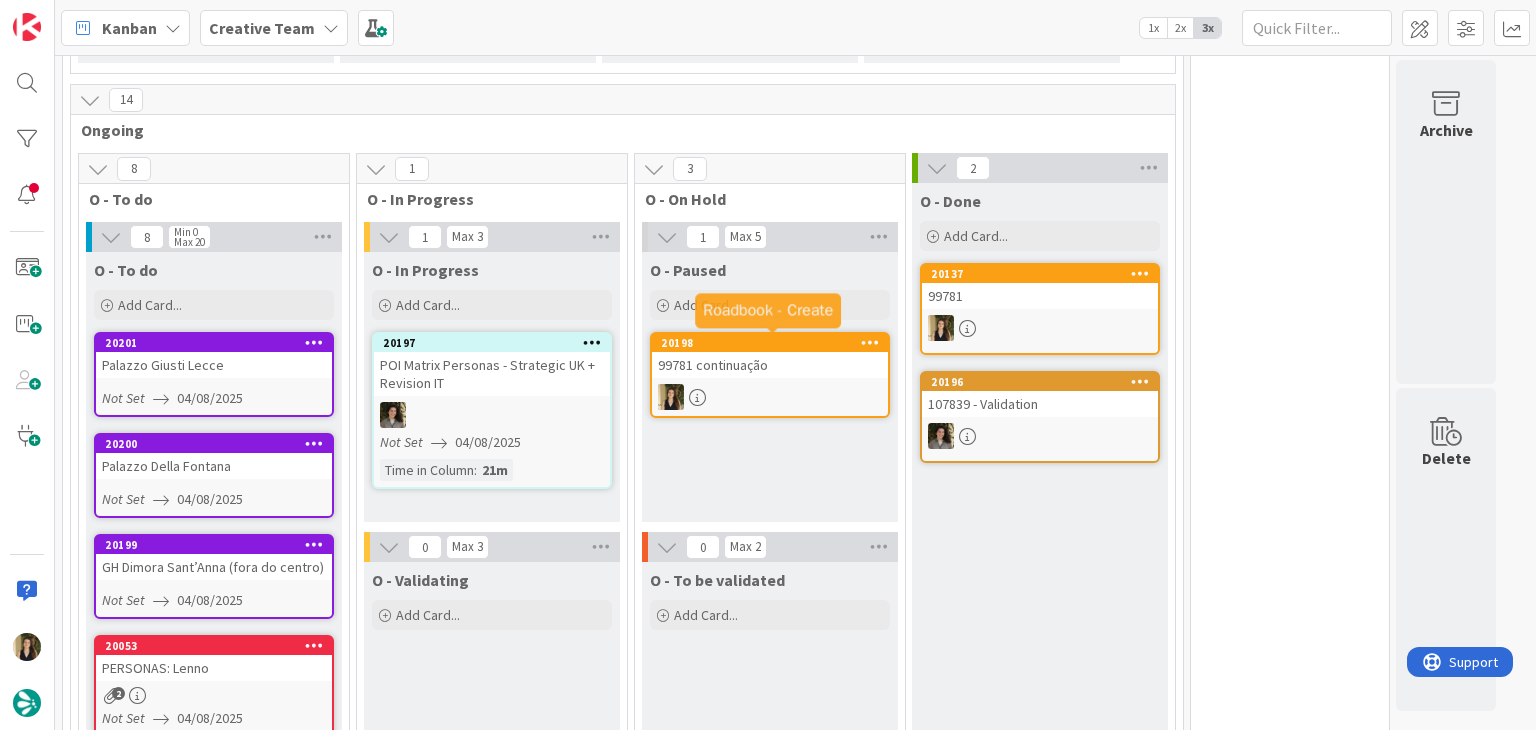 click on "99781 continuação" at bounding box center [770, 365] 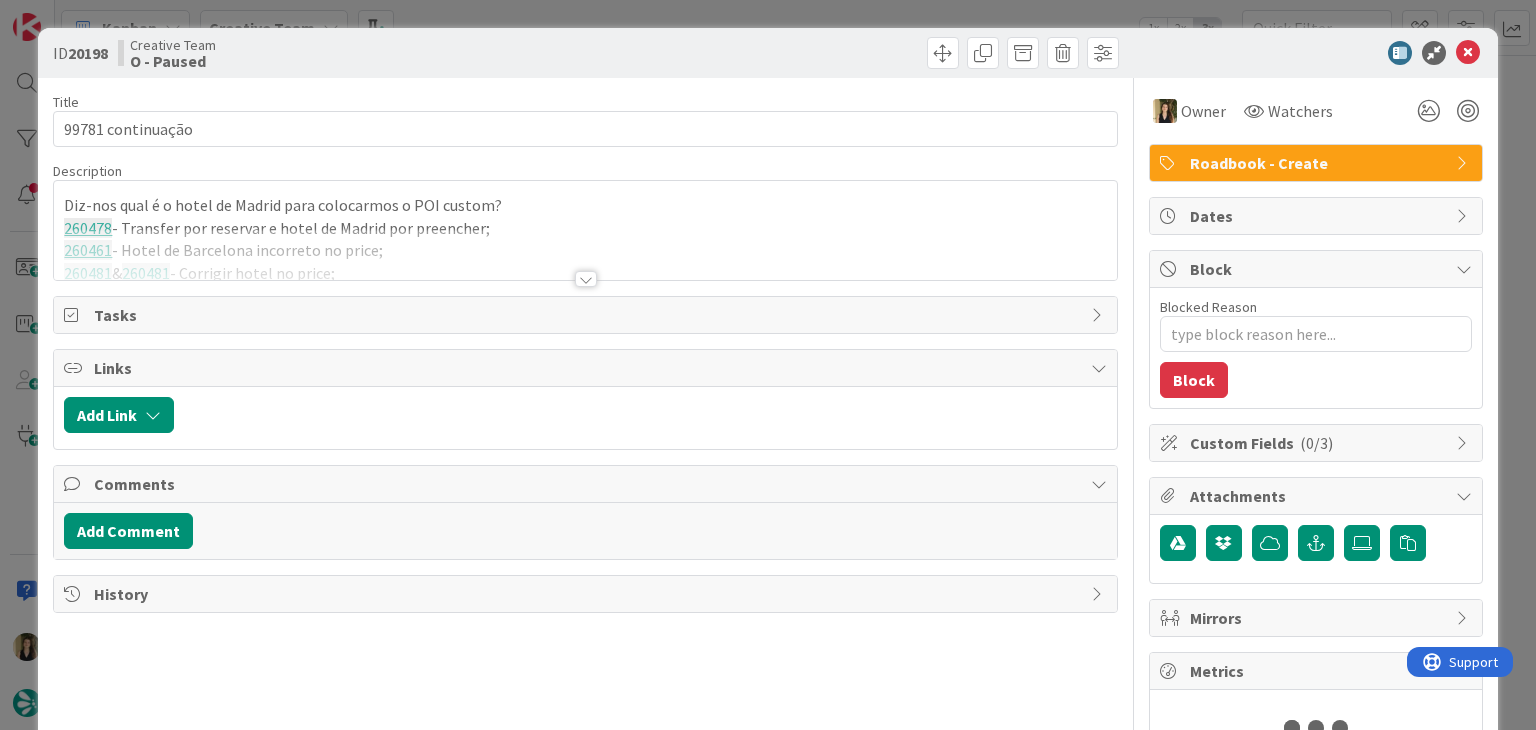 scroll, scrollTop: 0, scrollLeft: 0, axis: both 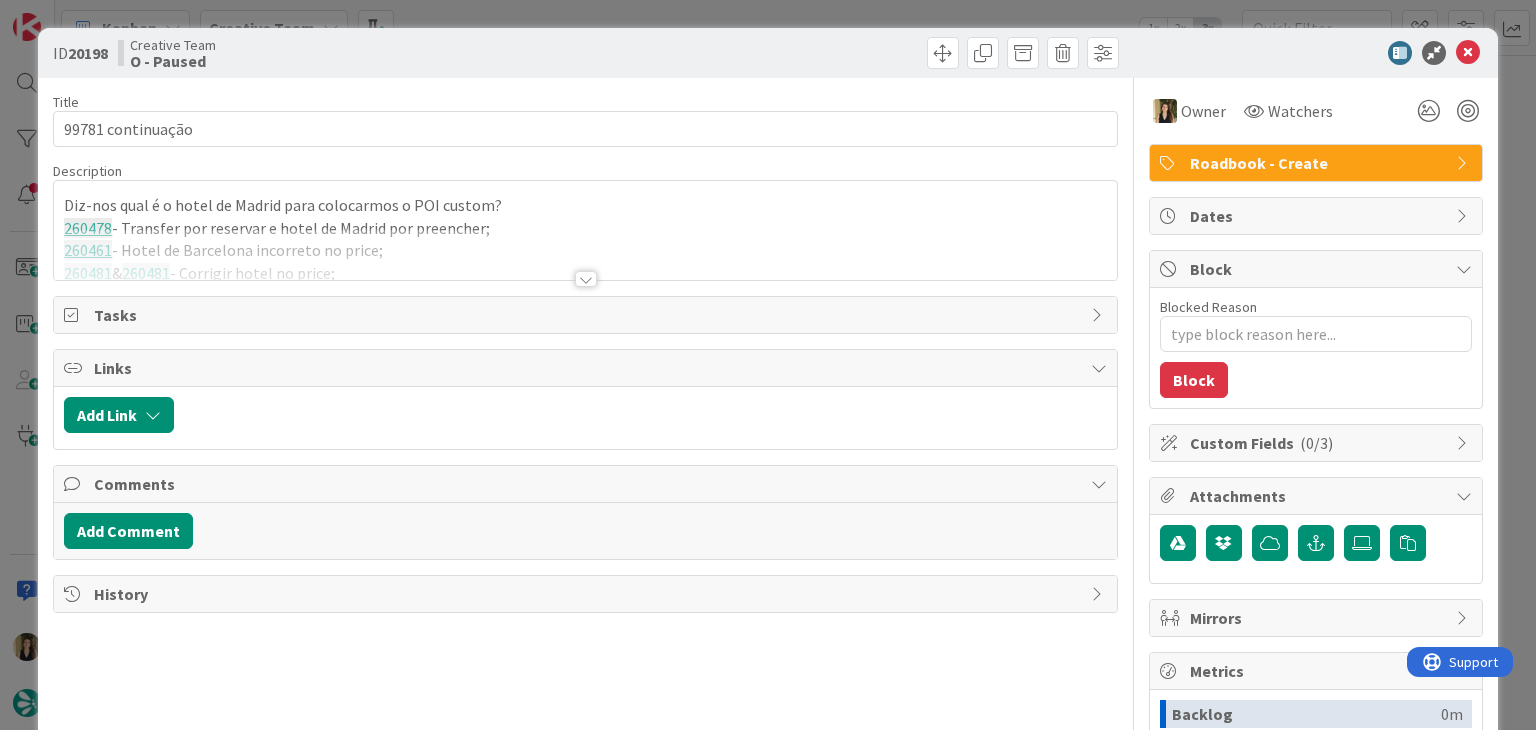 drag, startPoint x: 761, startPoint y: 17, endPoint x: 720, endPoint y: 70, distance: 67.00746 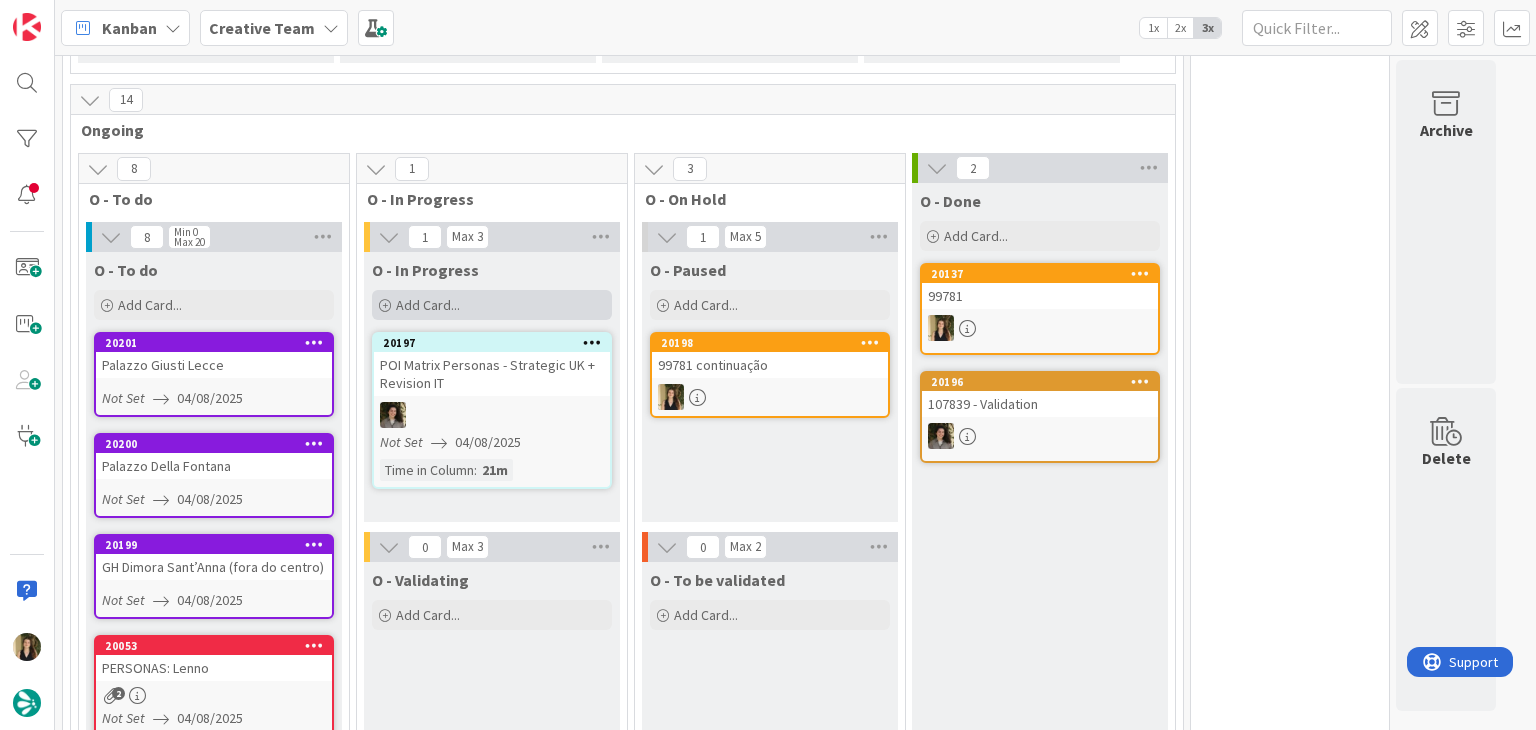 click on "Add Card..." at bounding box center (492, 305) 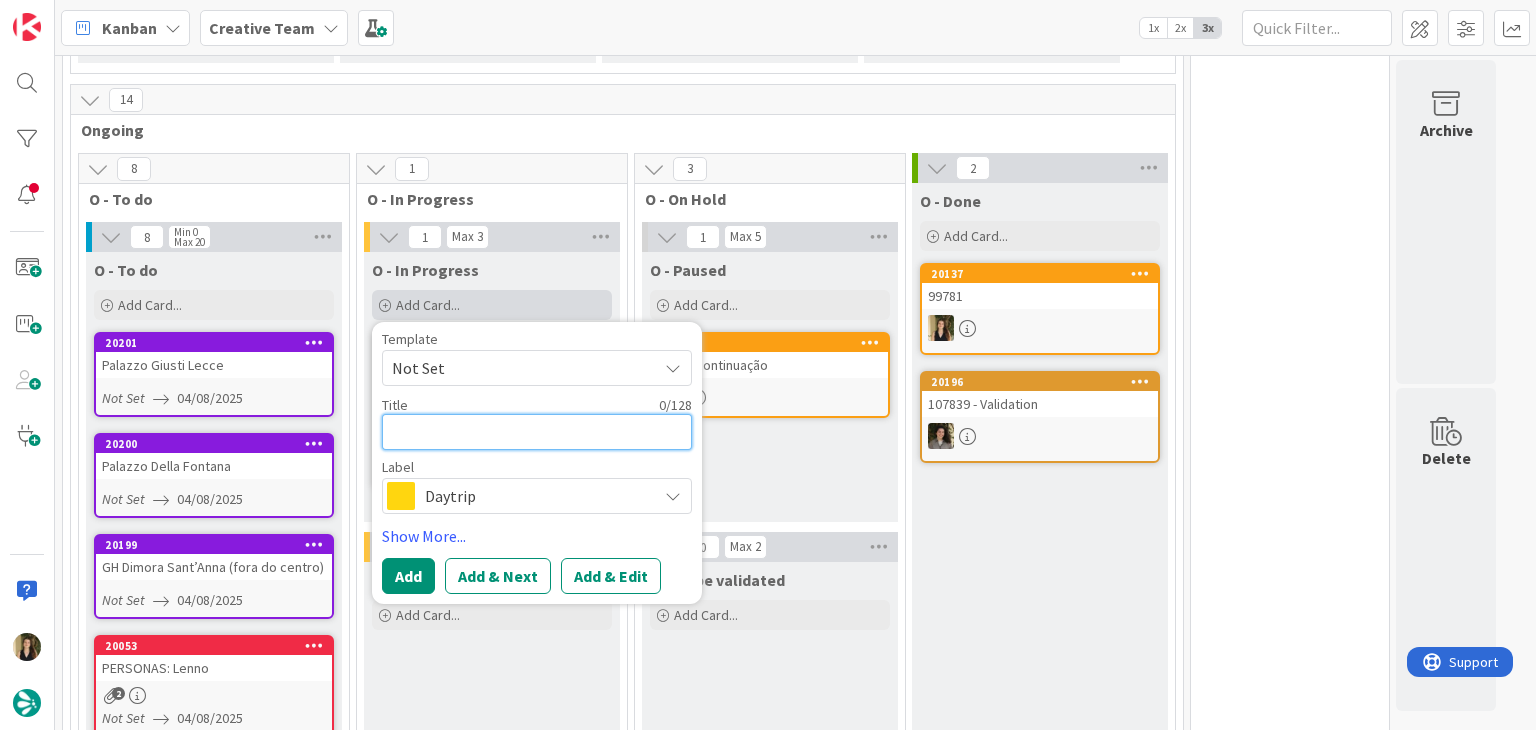 scroll, scrollTop: 0, scrollLeft: 0, axis: both 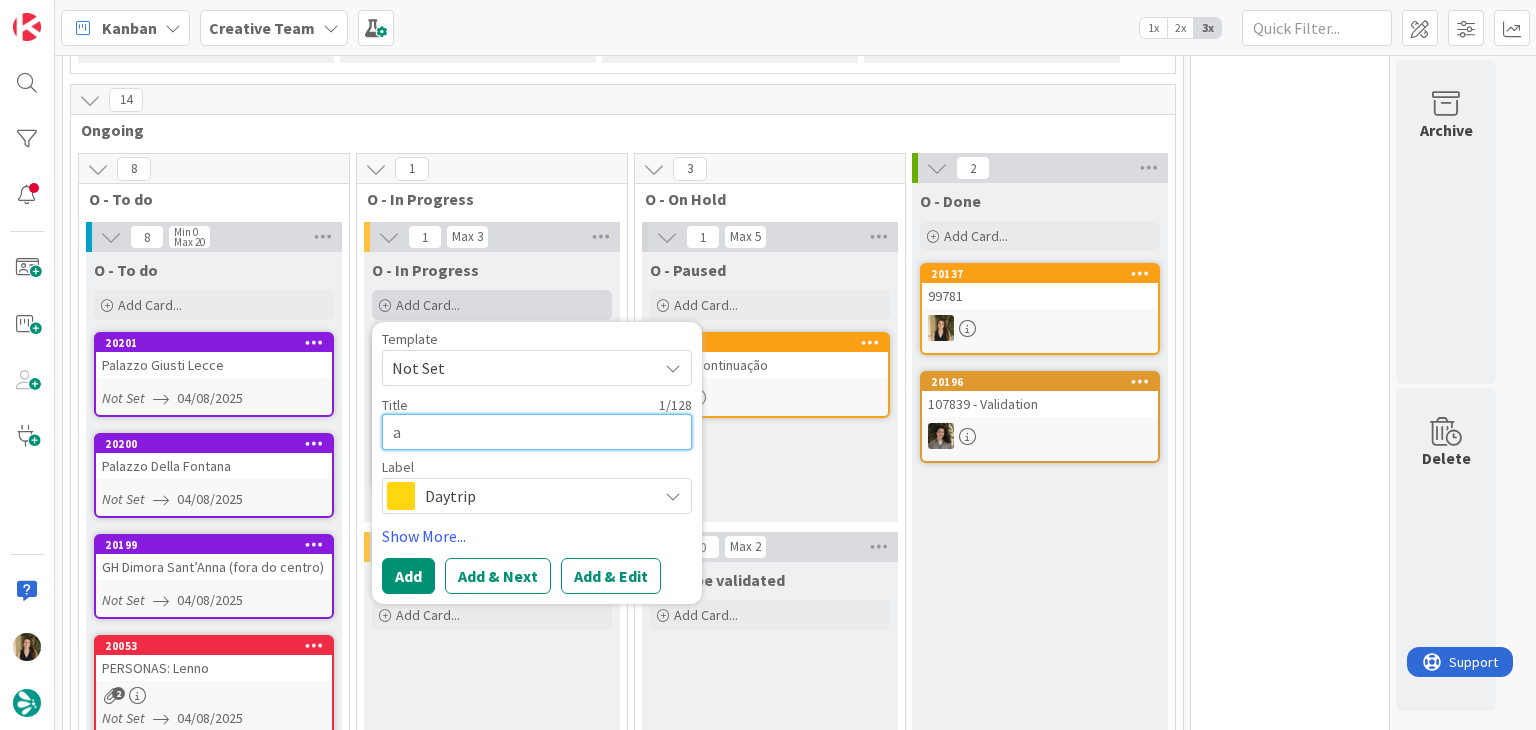 type on "x" 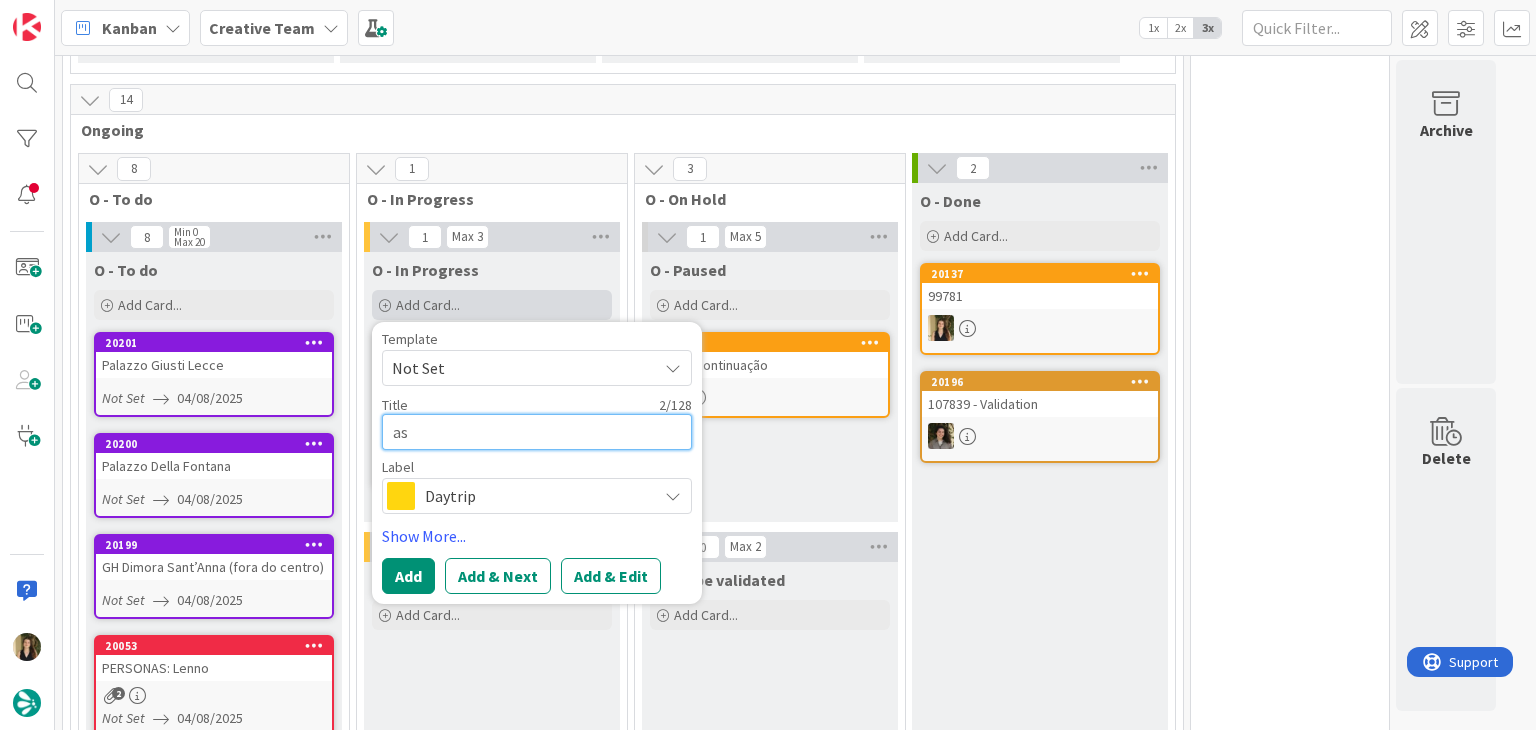 type on "x" 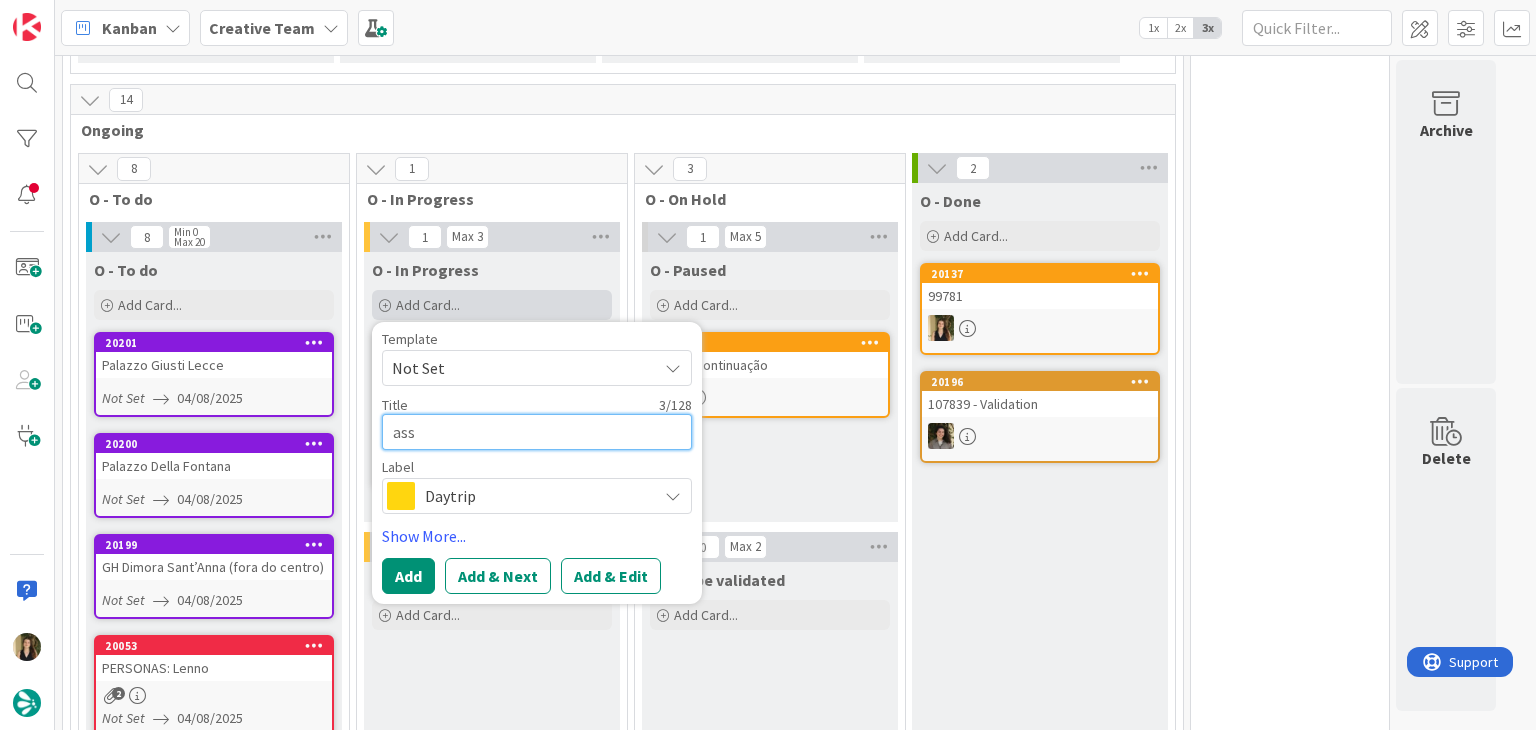 type on "x" 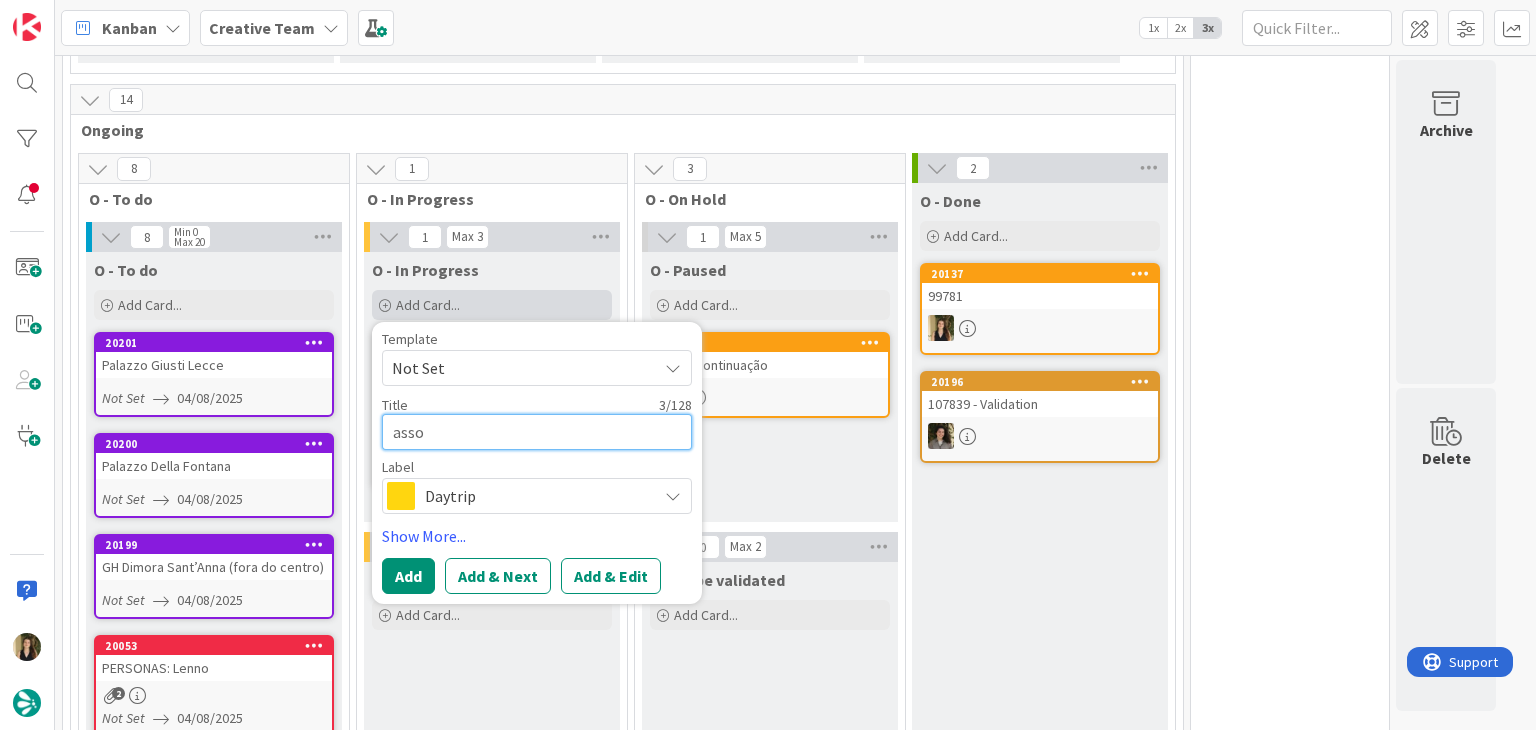 type on "x" 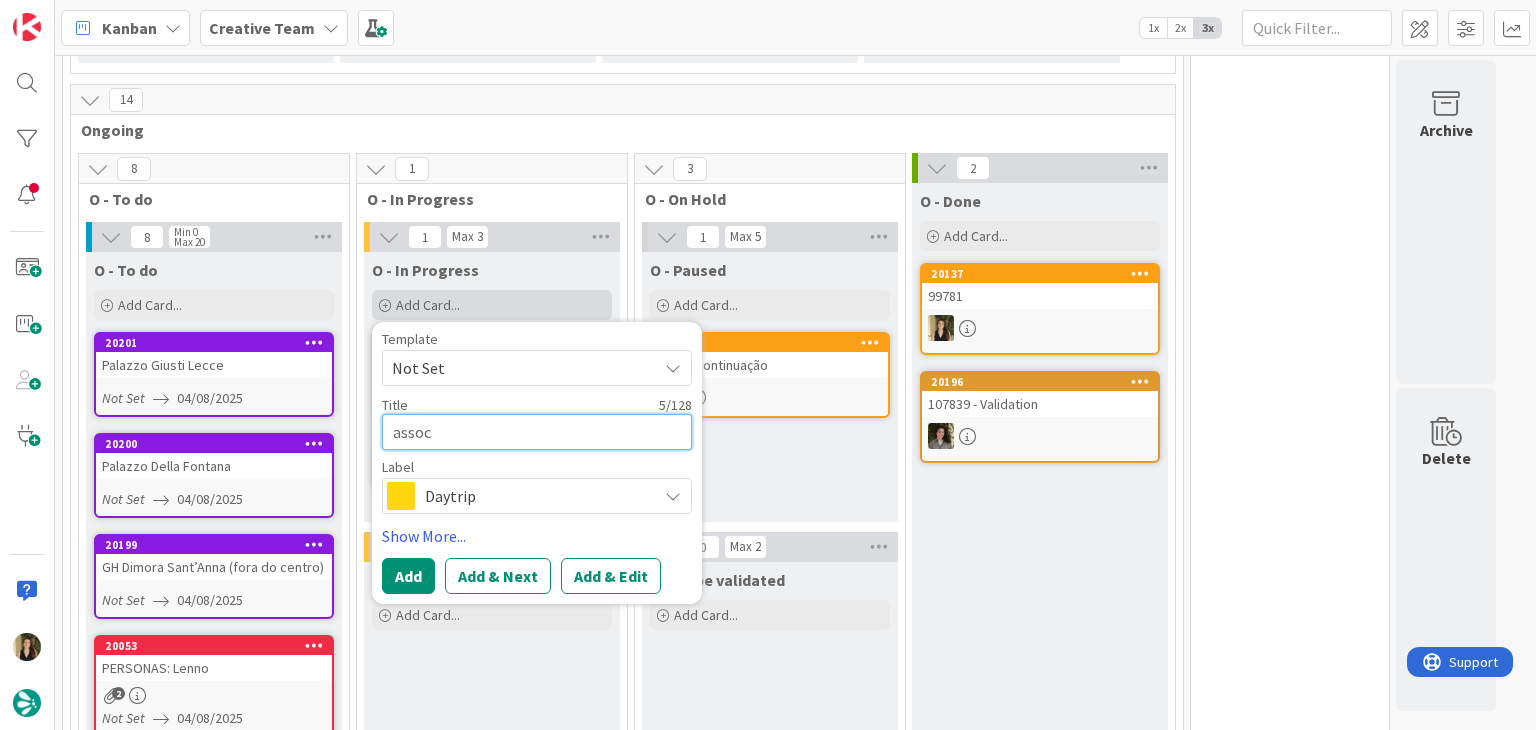 type on "x" 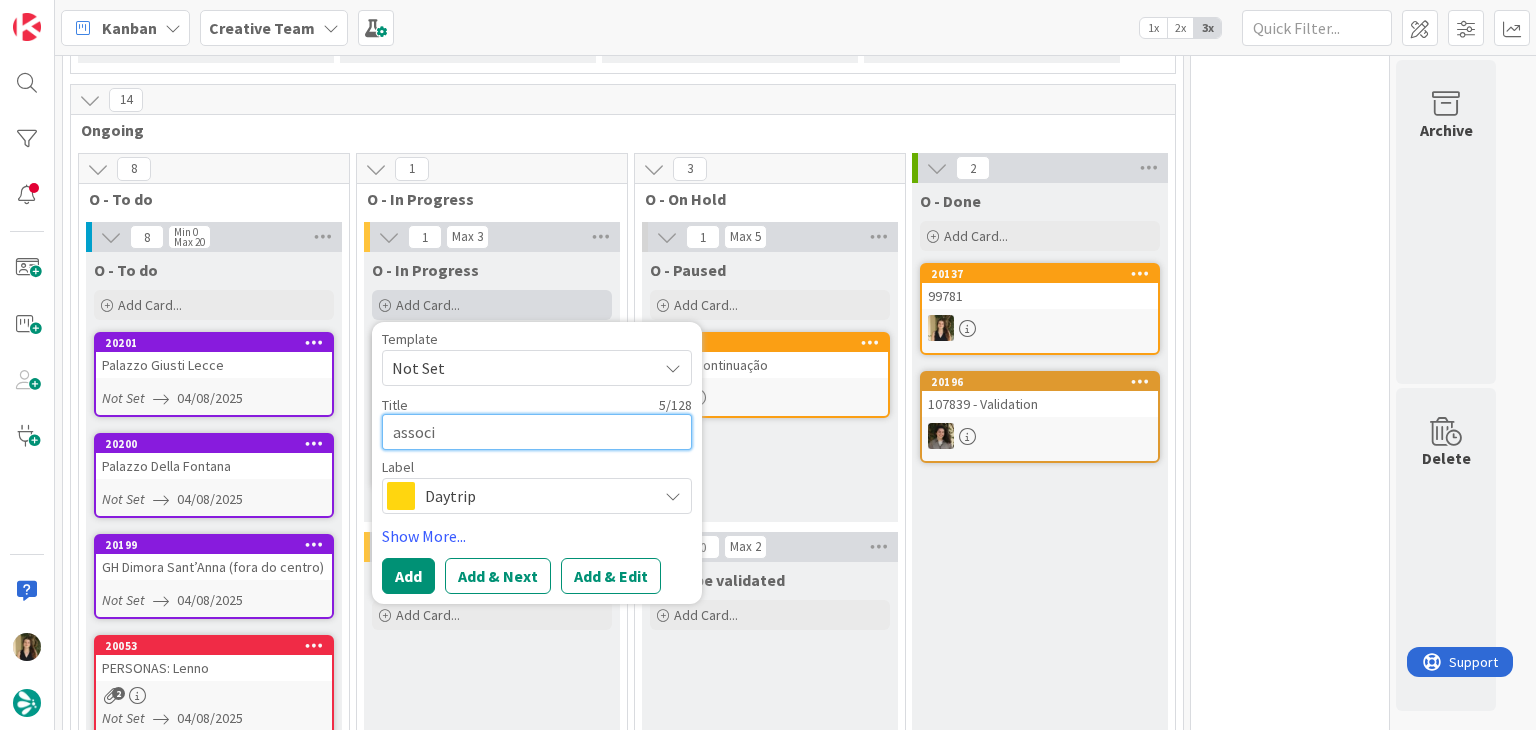 type on "x" 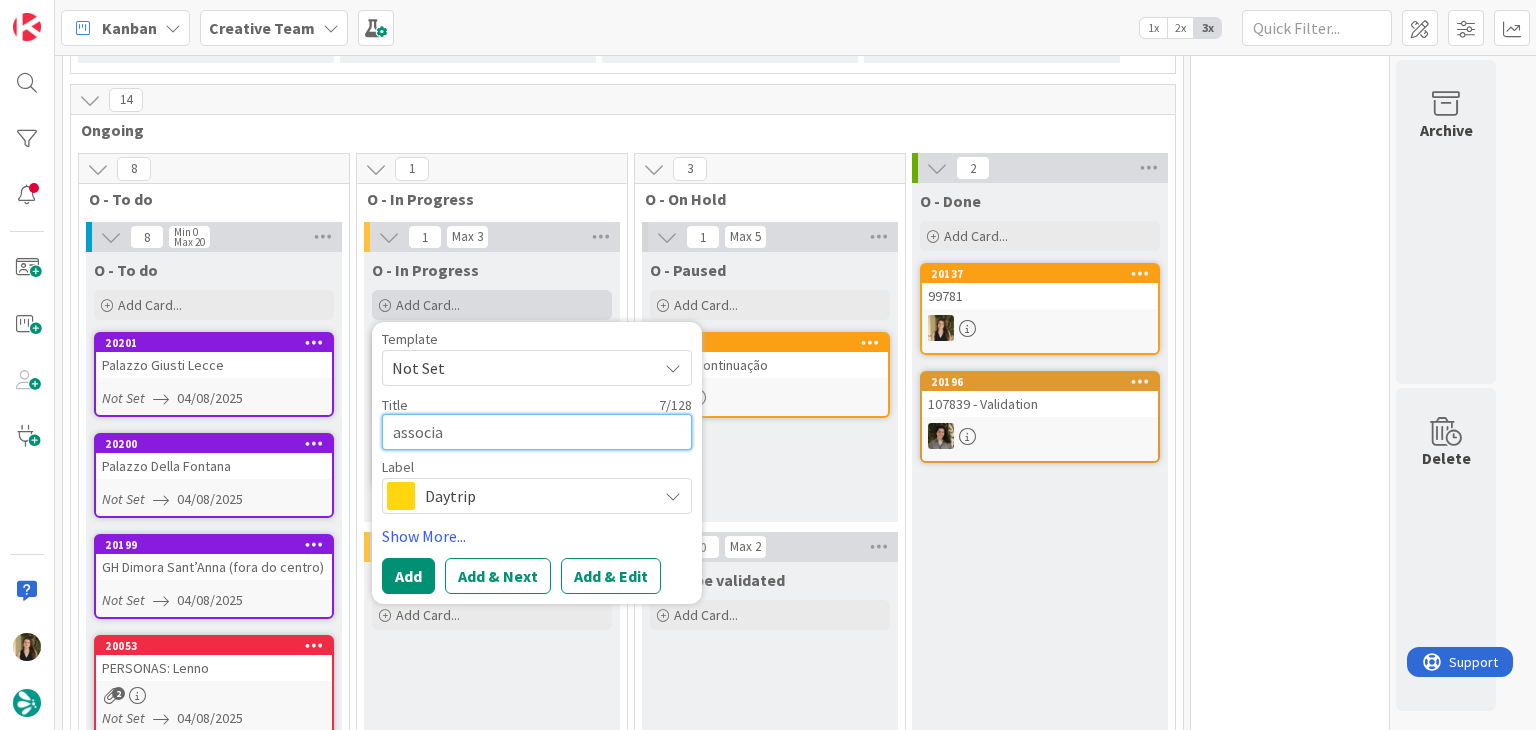 type on "x" 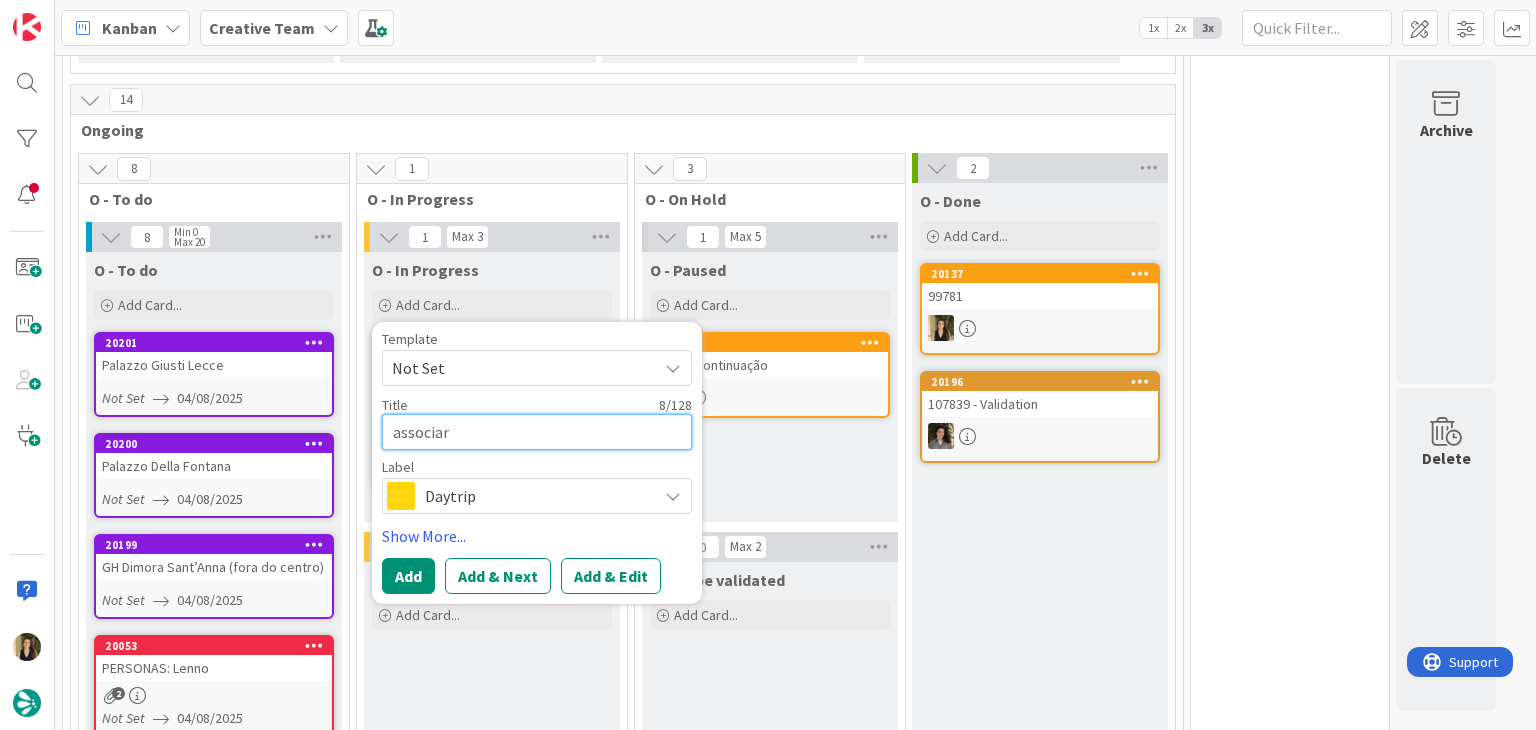 type on "associar" 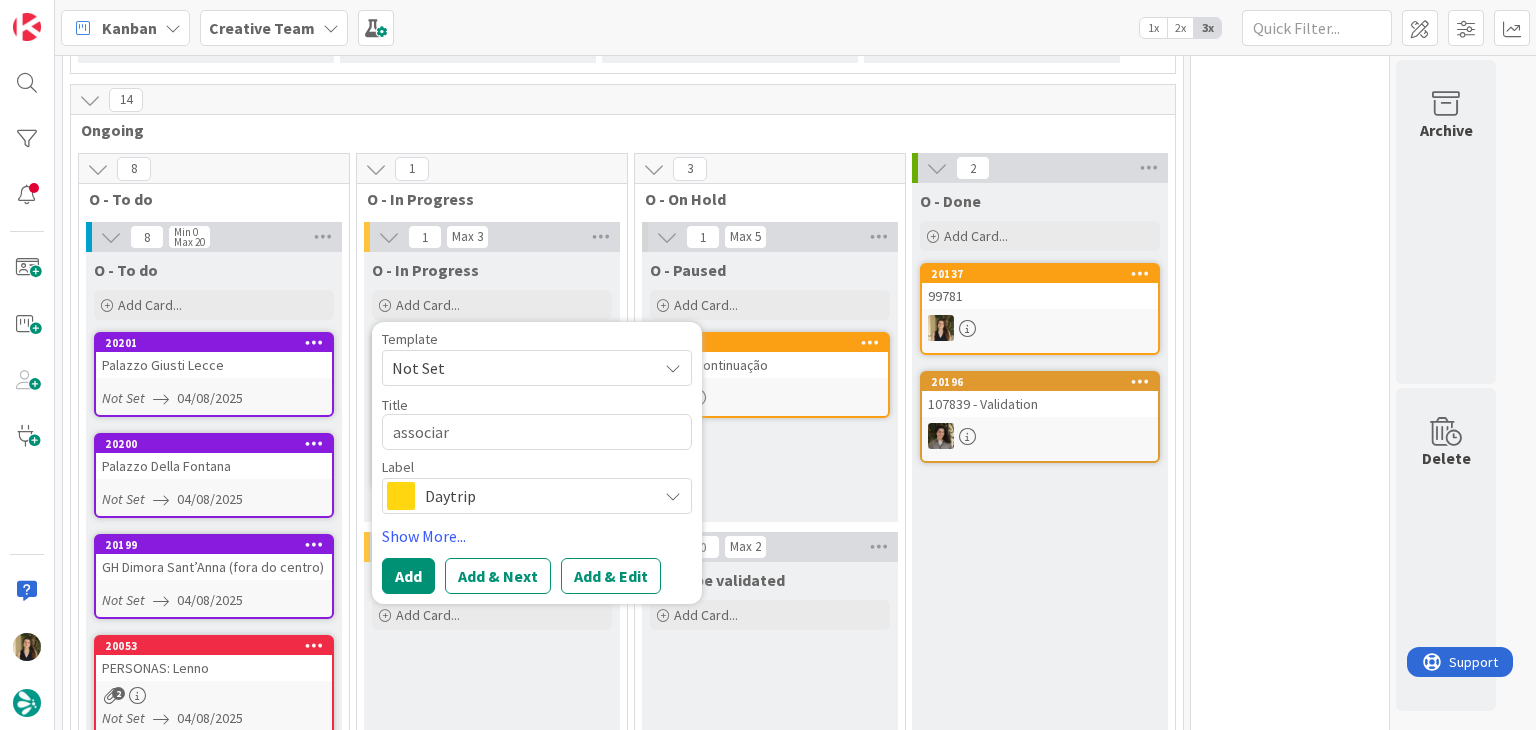 click on "O - Paused Add Card... [ID] [ID] continuação" at bounding box center (770, 387) 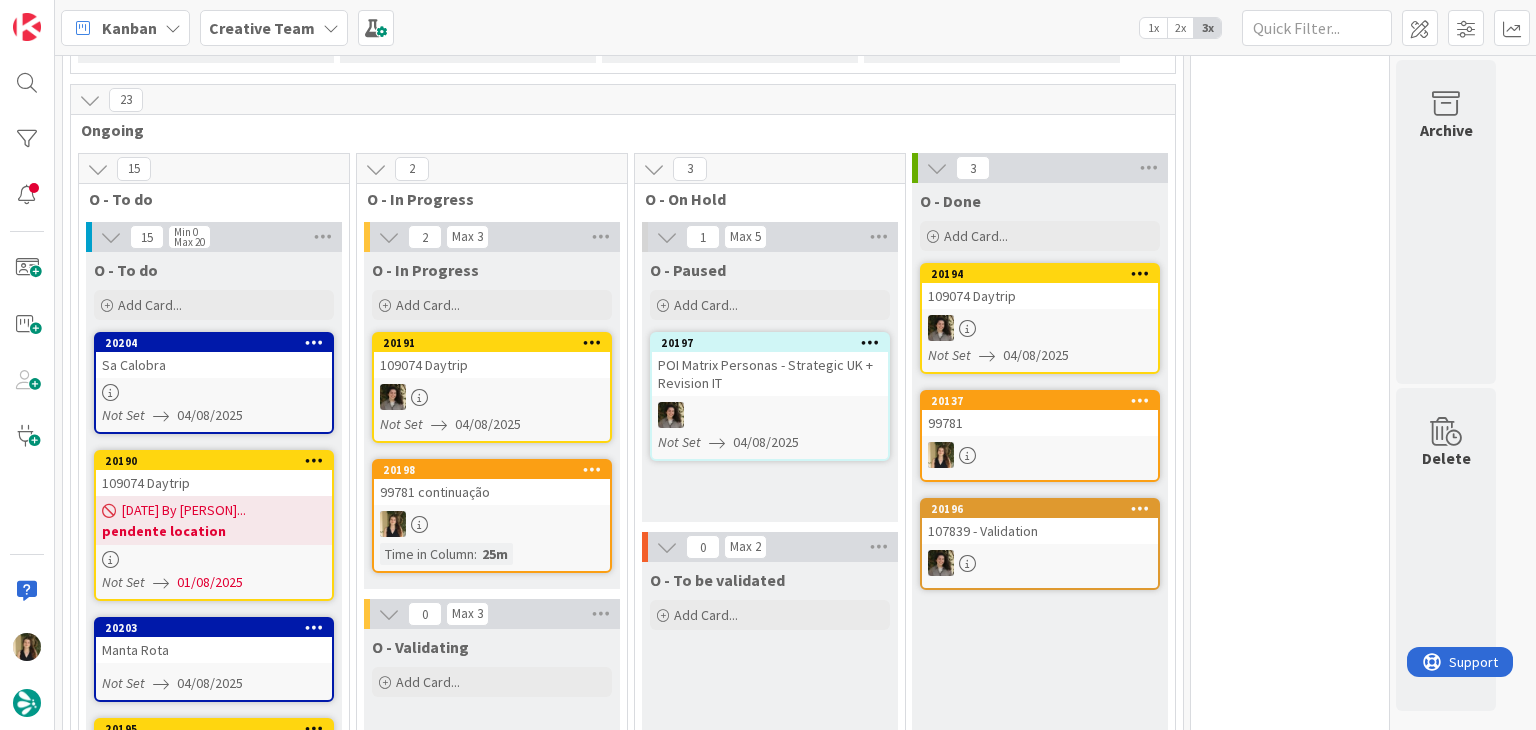 click on "99781 continuação" at bounding box center (492, 492) 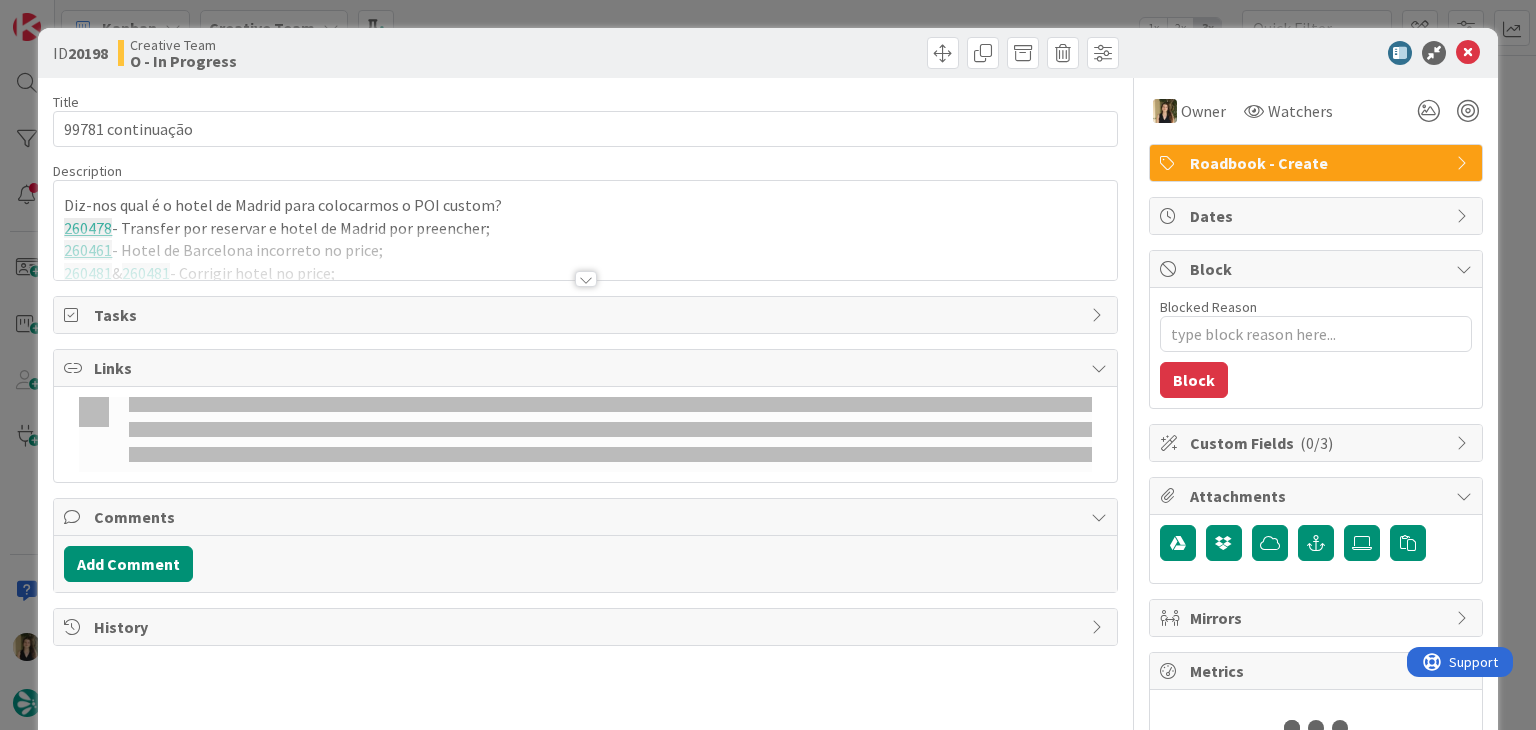 type on "x" 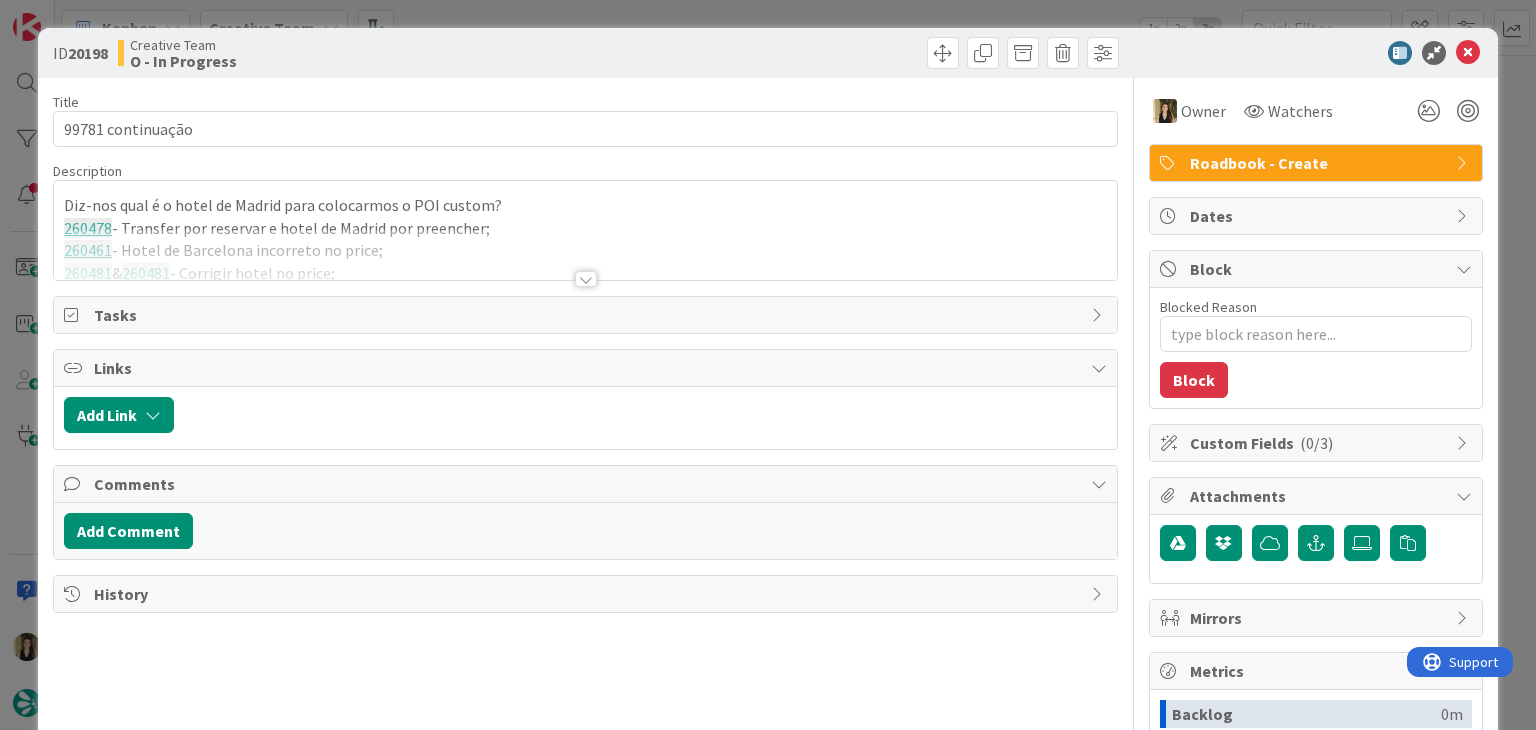 scroll, scrollTop: 0, scrollLeft: 0, axis: both 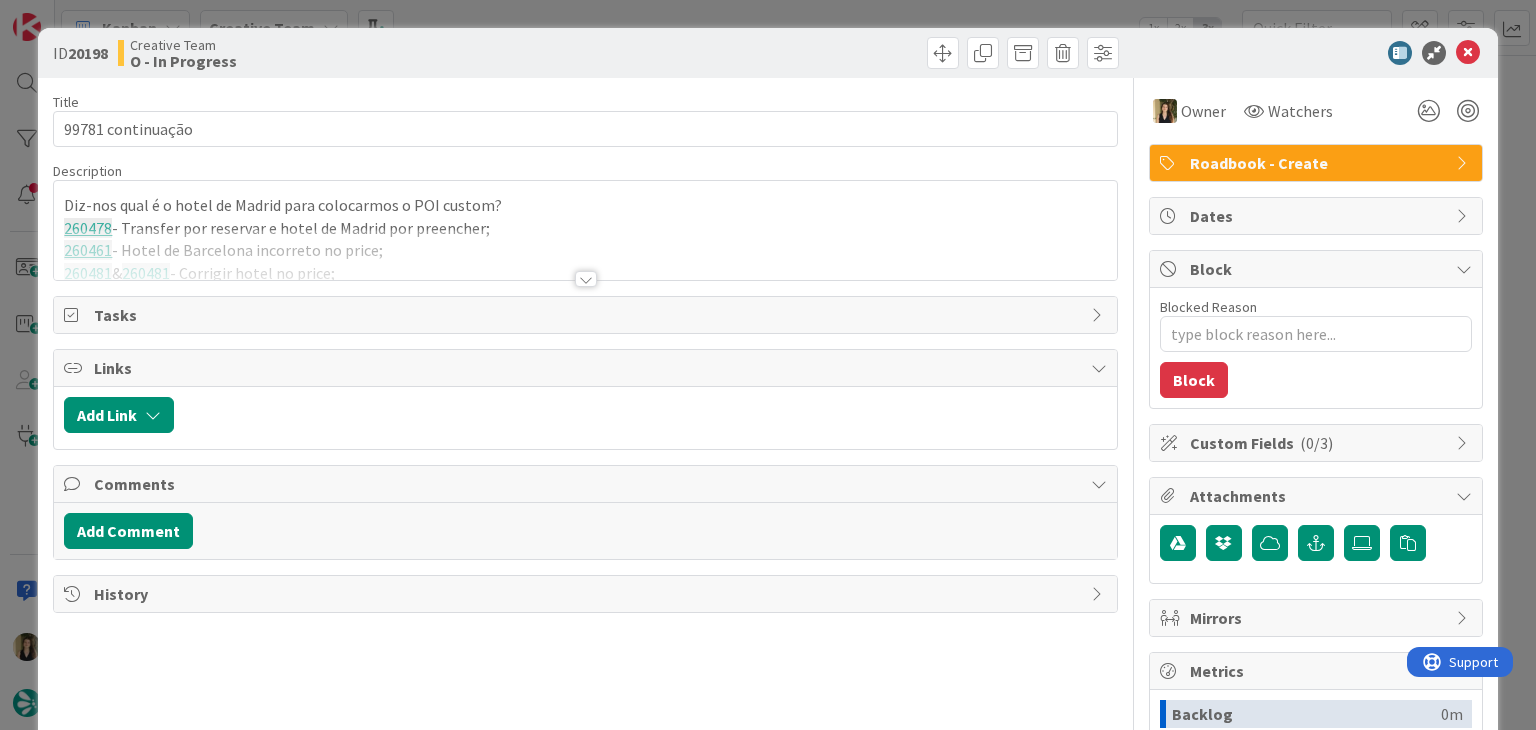 drag, startPoint x: 583, startPoint y: 278, endPoint x: 492, endPoint y: 309, distance: 96.13532 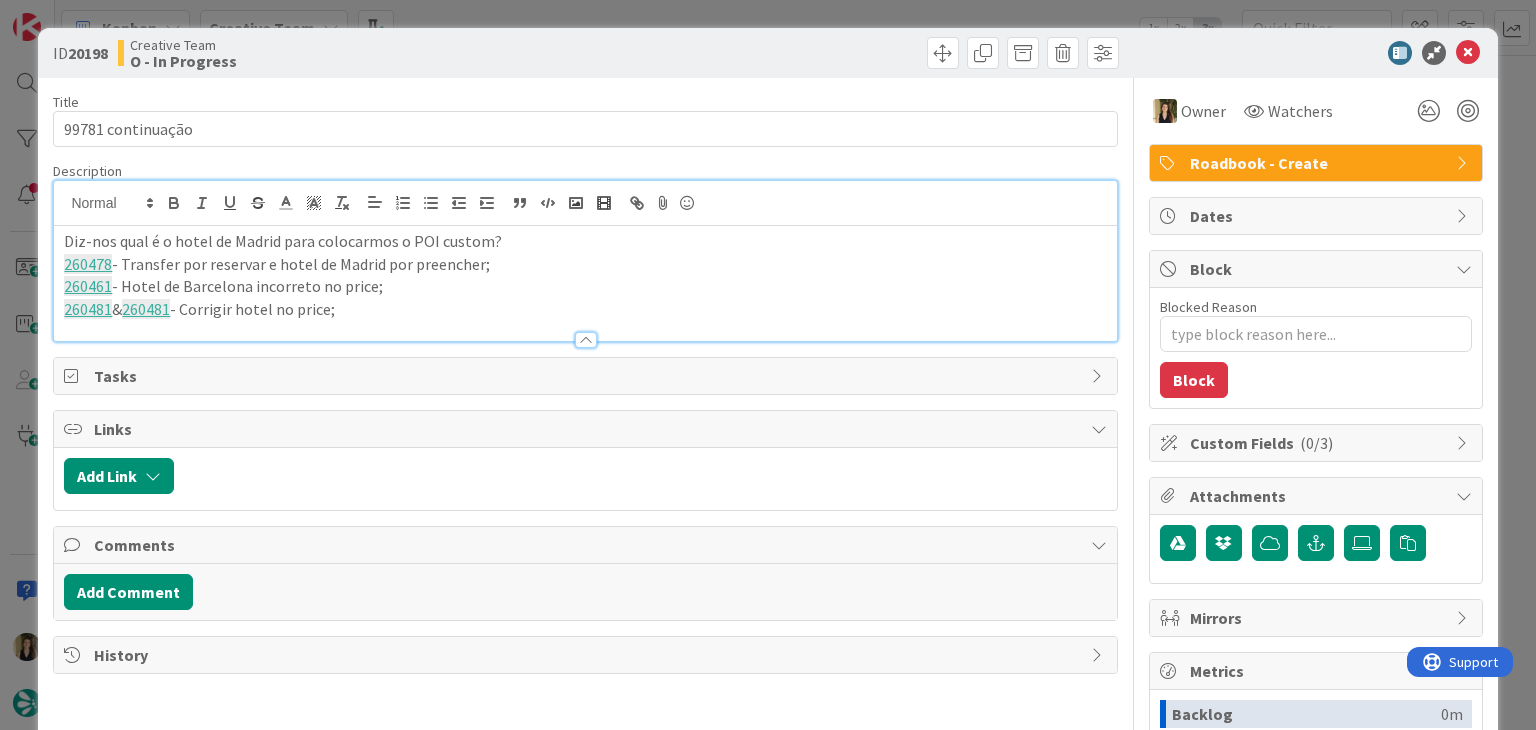 click on "[NUMBER]  &  [NUMBER]  - Corrigir hotel no price;" at bounding box center [585, 309] 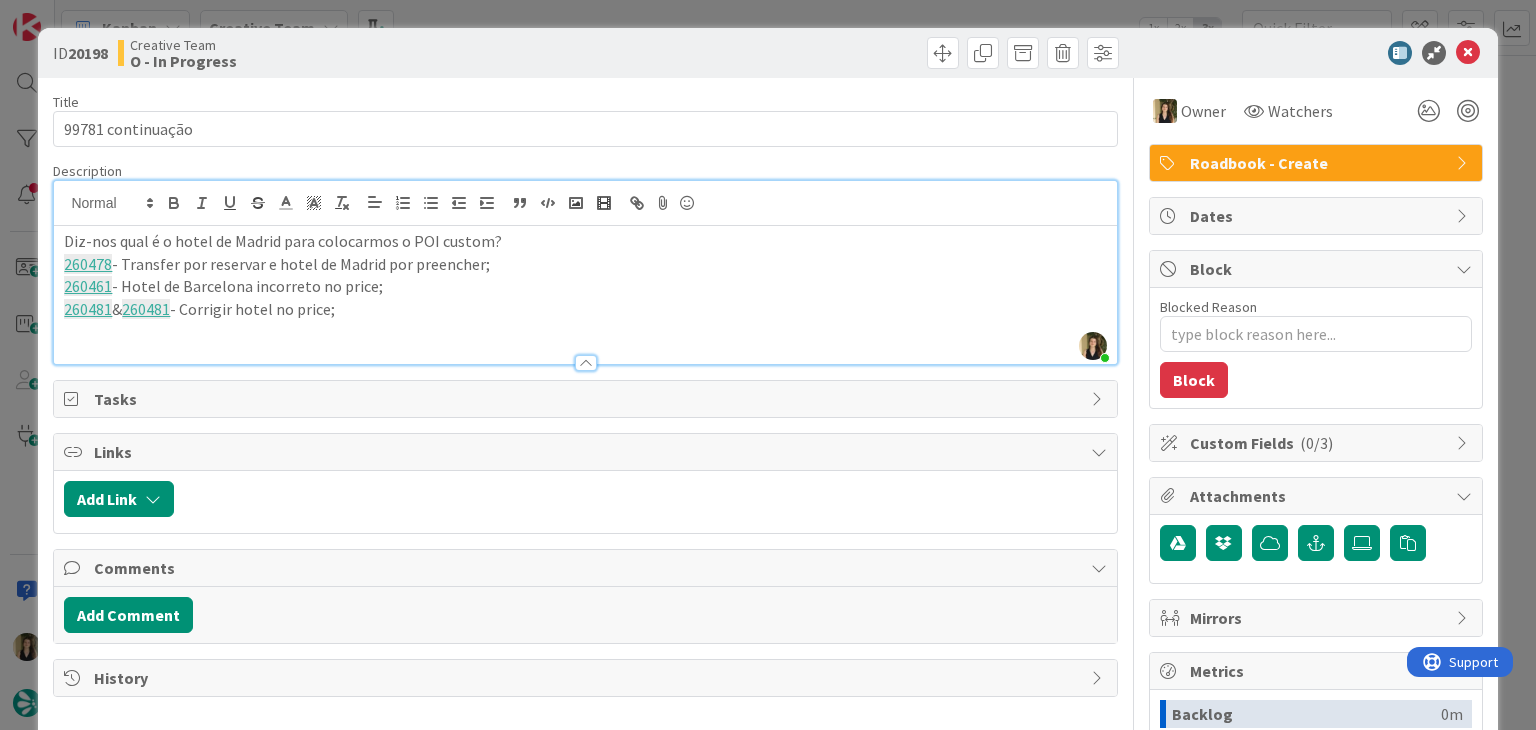 paste 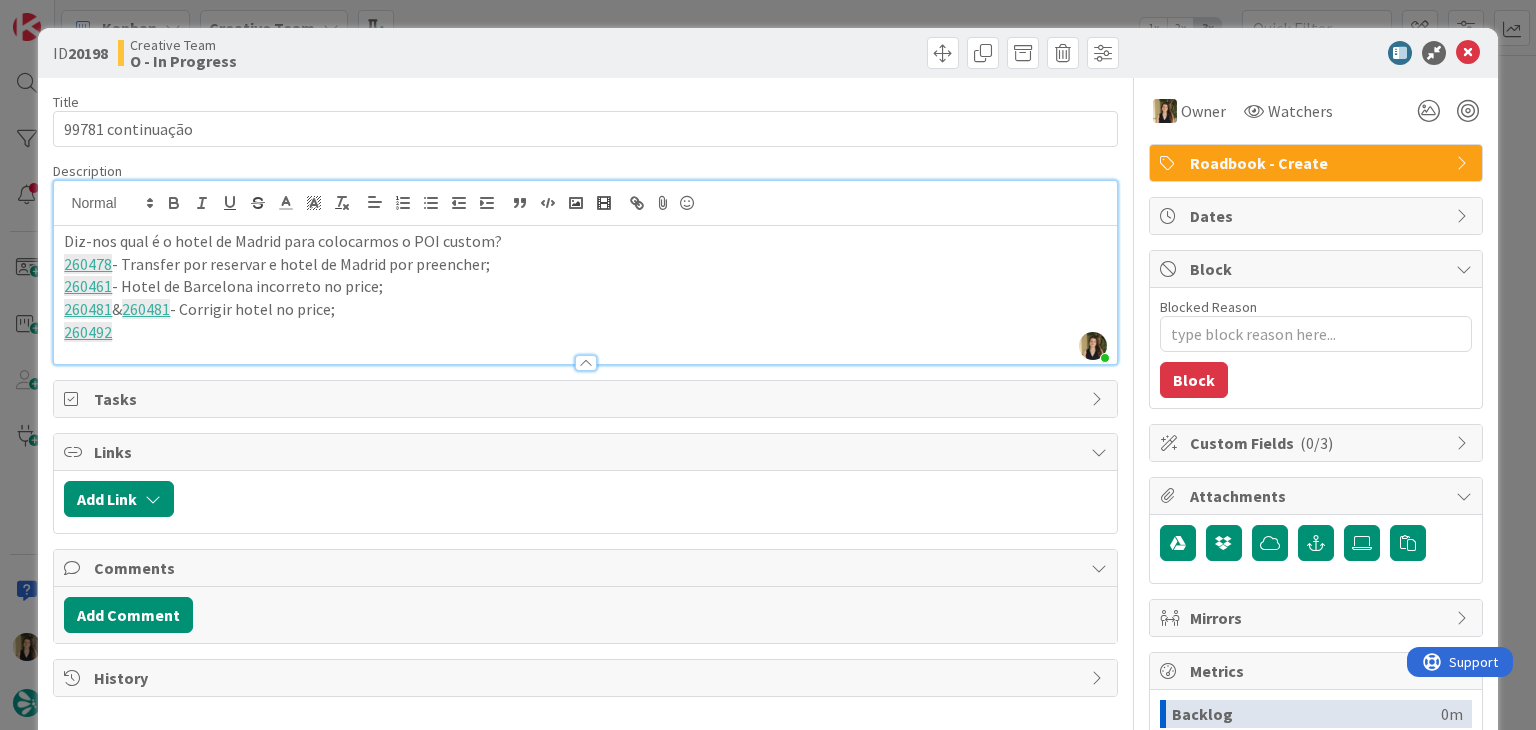 type 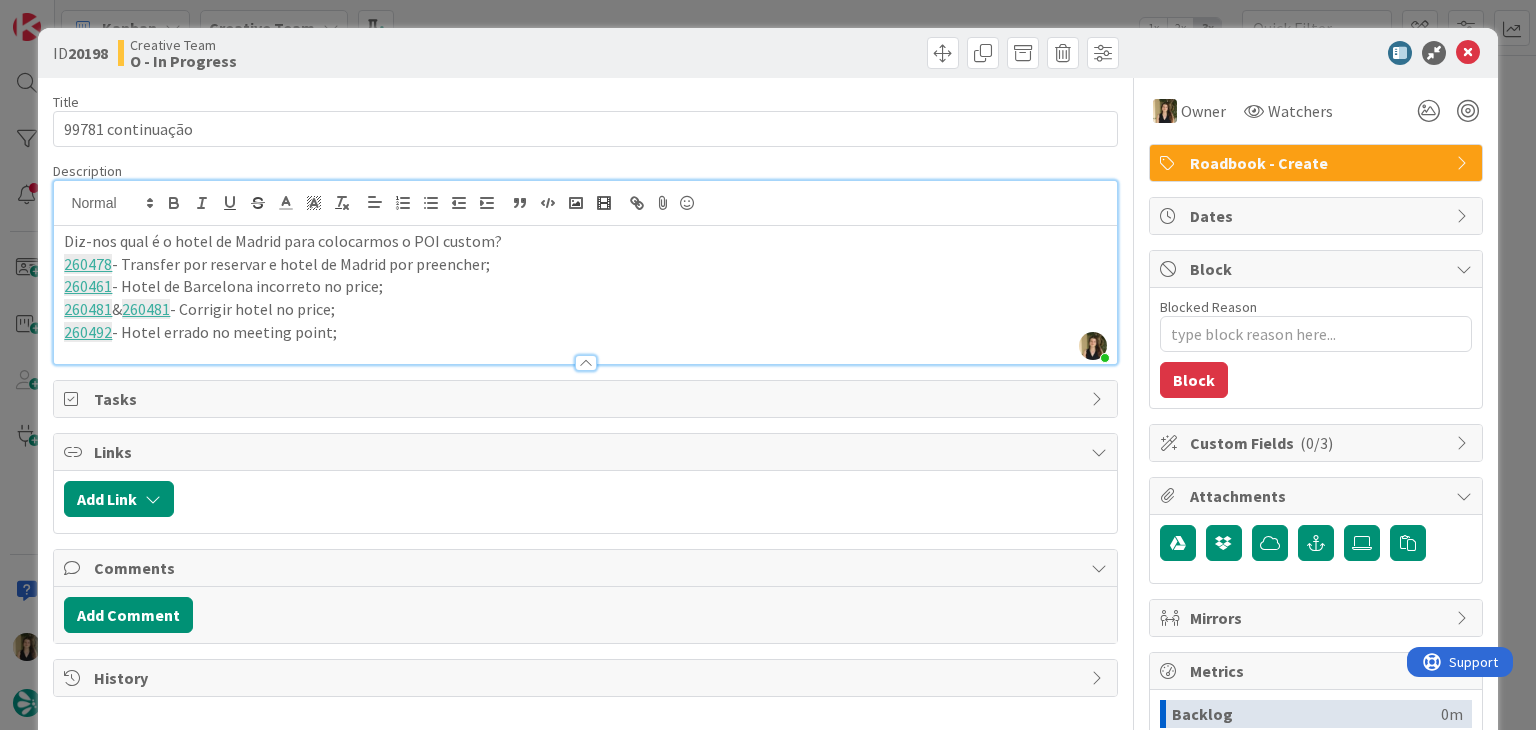drag, startPoint x: 530, startPoint y: 21, endPoint x: 523, endPoint y: 63, distance: 42.579338 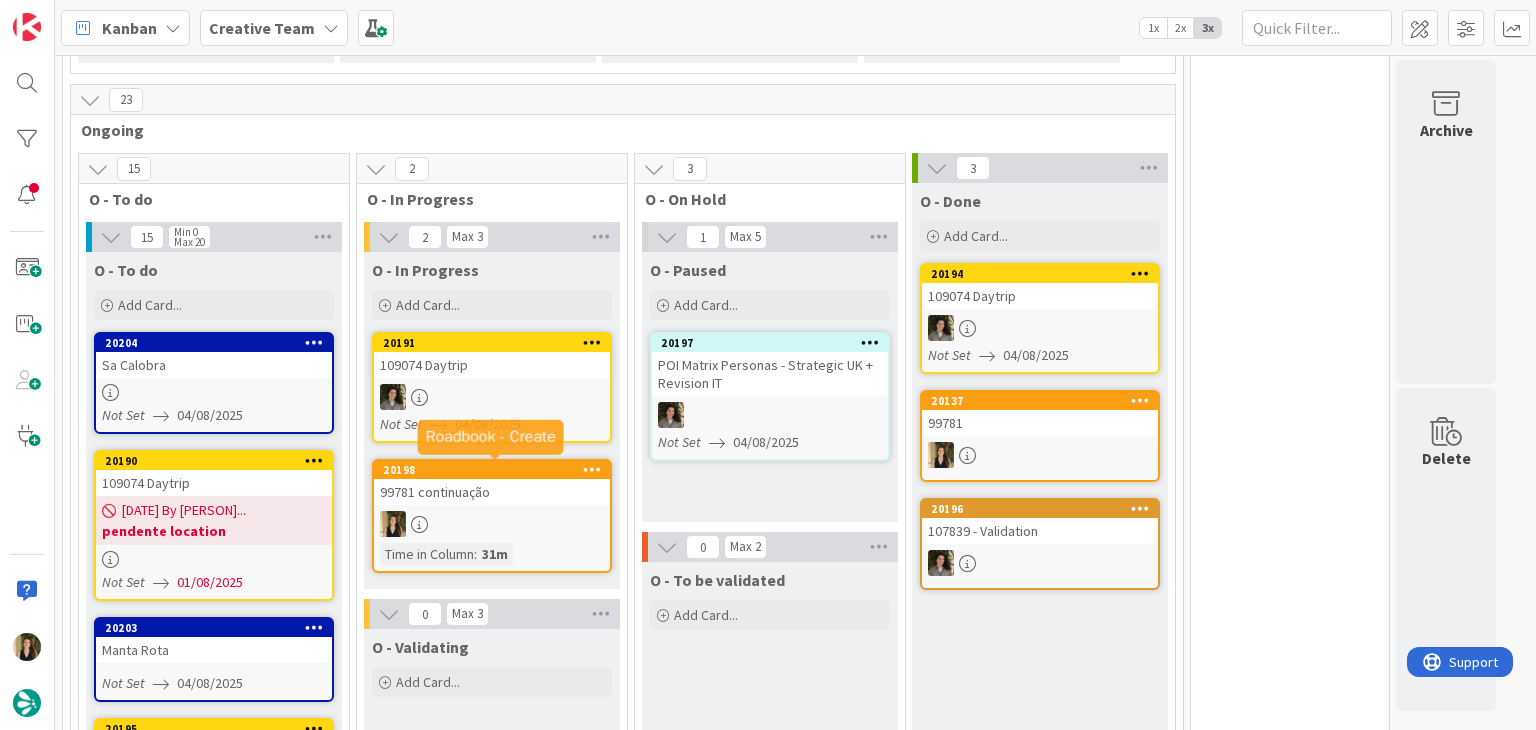 click on "20198" at bounding box center (496, 470) 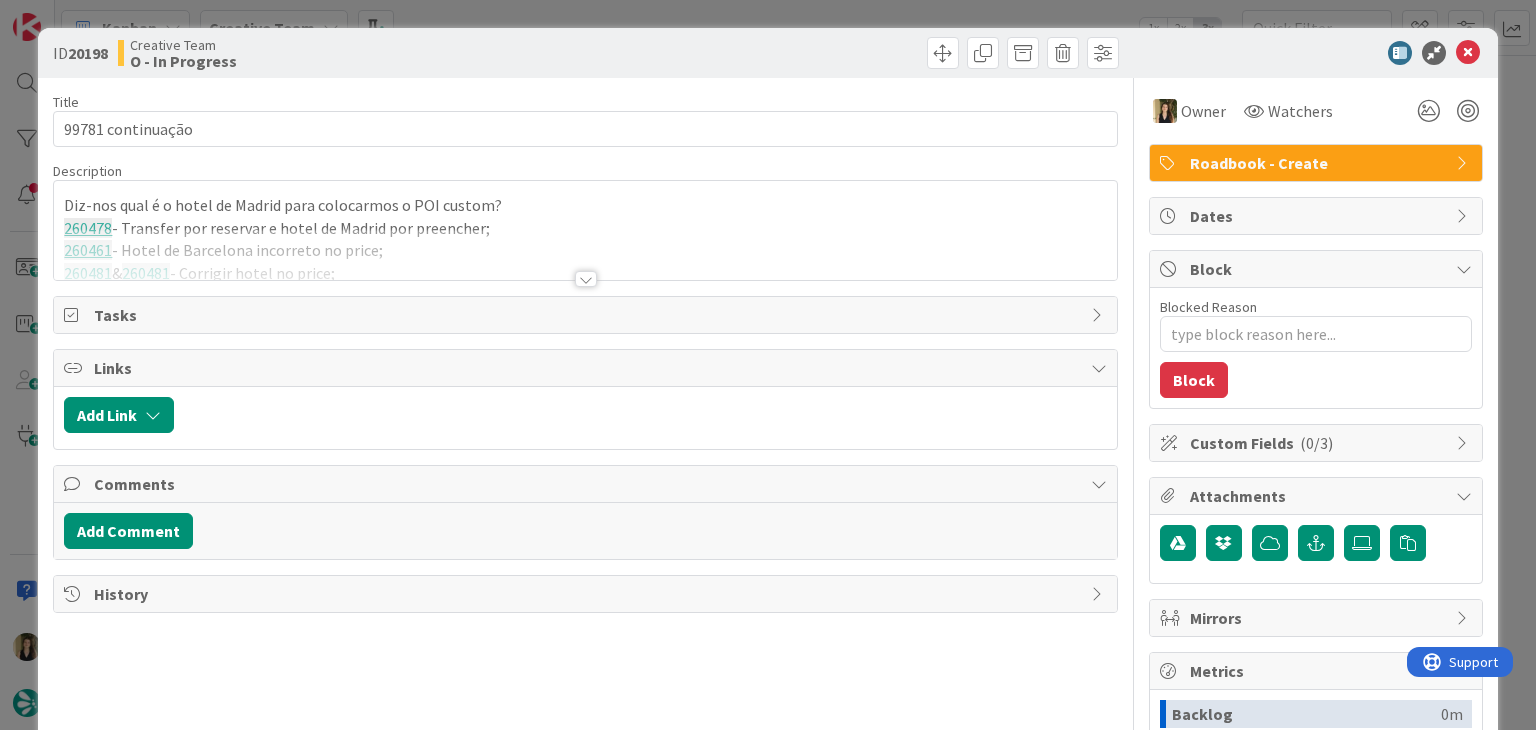 scroll, scrollTop: 0, scrollLeft: 0, axis: both 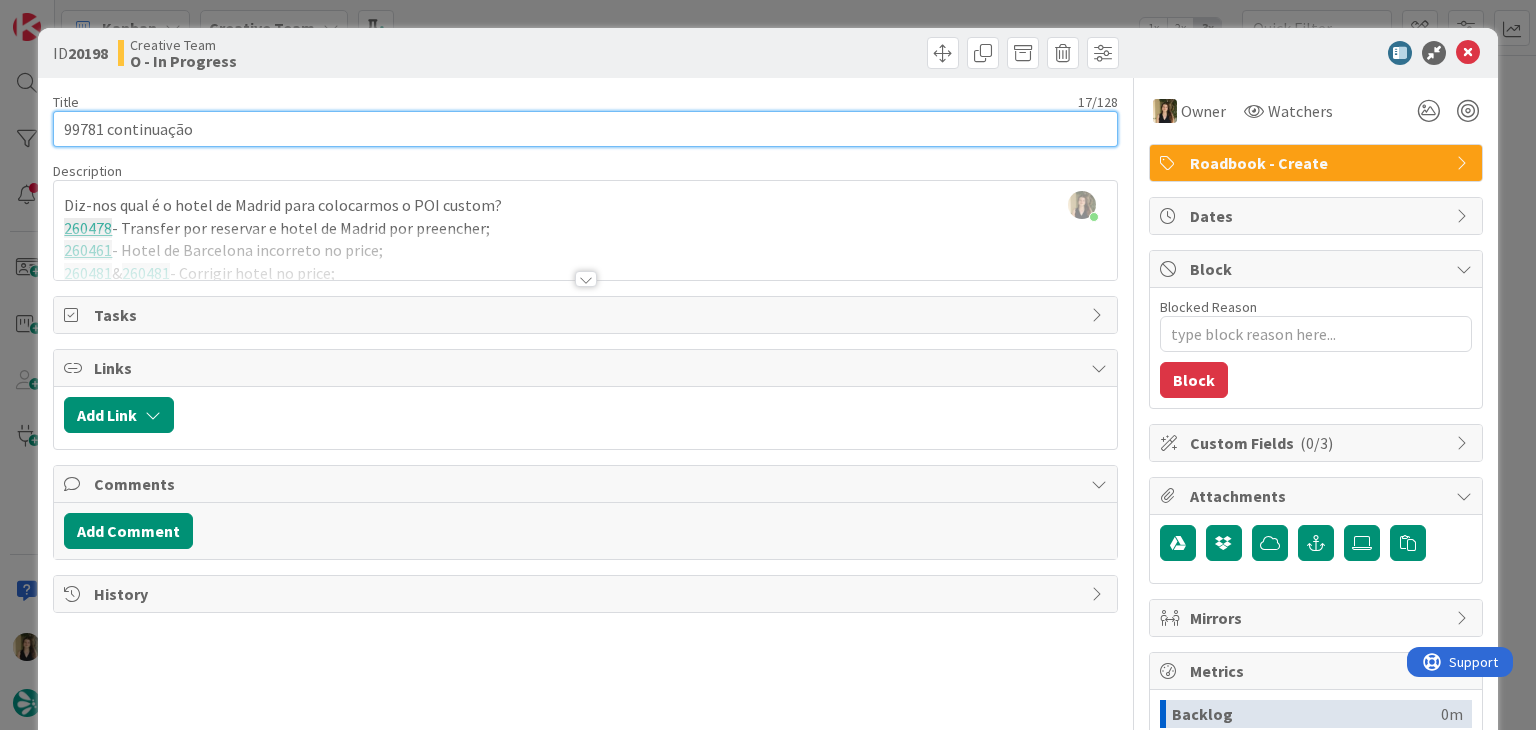 drag, startPoint x: 159, startPoint y: 132, endPoint x: 49, endPoint y: 129, distance: 110.0409 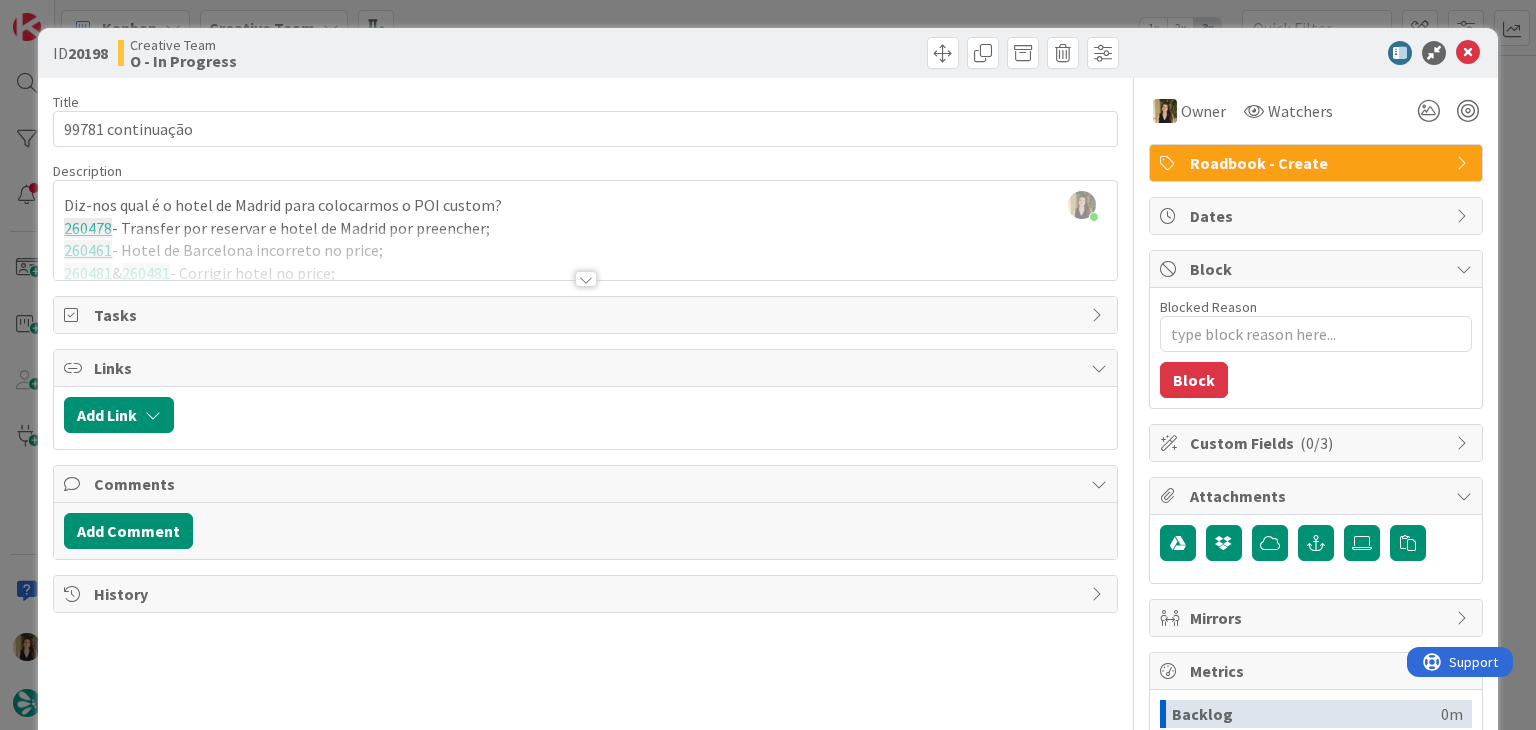click on "ID  20198 Creative Team O - In Progress Title 17 / 128 99781 continuação Description [FIRST] [LAST] just joined Diz-nos qual é o hotel de [CITY] para colocarmos o POI custom? 260478  - Transfer por reservar e hotel de [CITY] por preencher; 260461  - Hotel de [CITY] incorreto no price; 260481  &  260481  - Corrigir hotel no price; 260492  - Hotel errado no meeting point; Owner Watchers Roadbook - Create Tasks Links Add Link Comments Add Comment History Owner Watchers Roadbook - Create Dates Block Blocked Reason 0 / 256 Block Custom Fields ( 0/3 ) Attachments Mirrors Metrics Backlog 0m To Do 0m Buffer 0m In Progress 32m Total Time 32m Lead Time 32m Cycle Time 32m Blocked Time 0m Show Details" at bounding box center (768, 365) 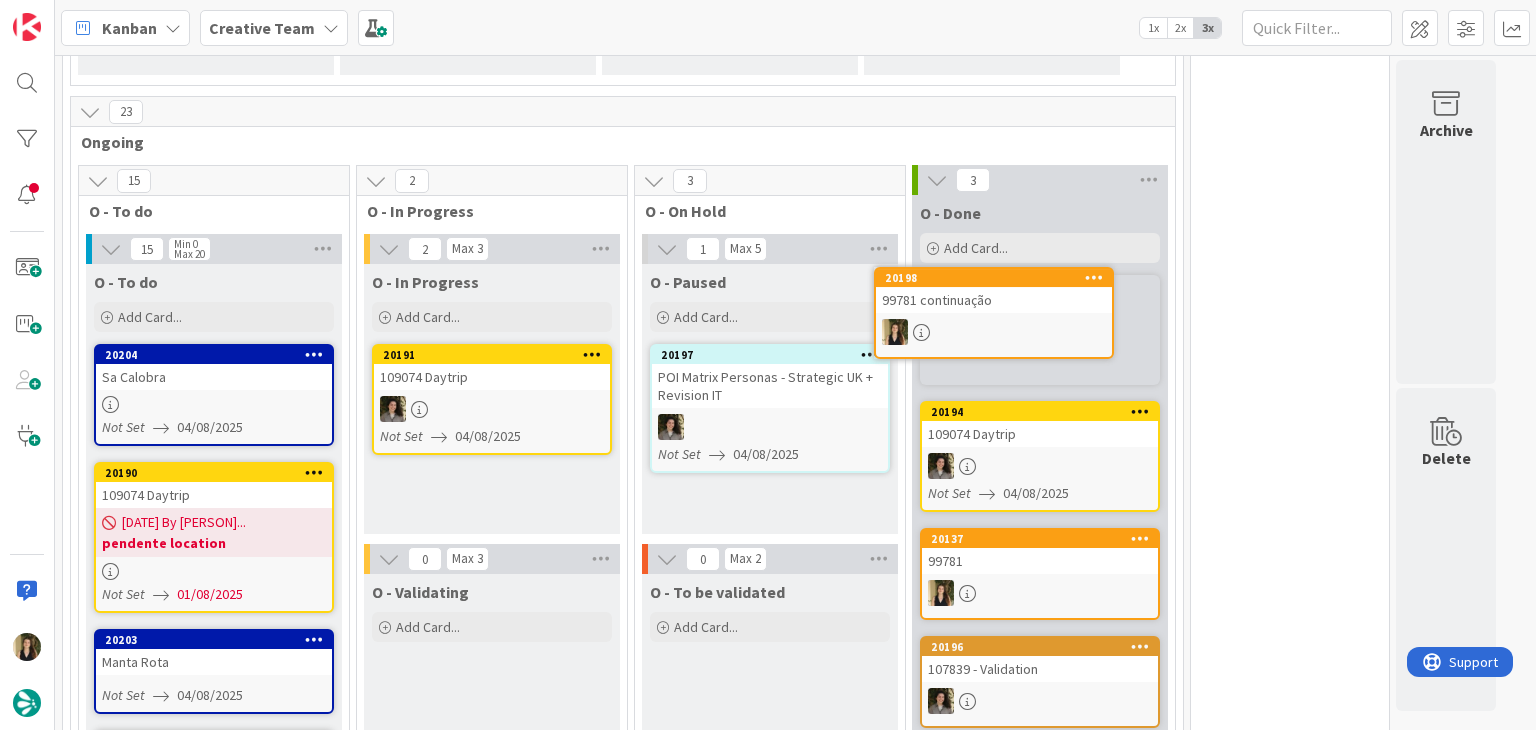 scroll, scrollTop: 444, scrollLeft: 0, axis: vertical 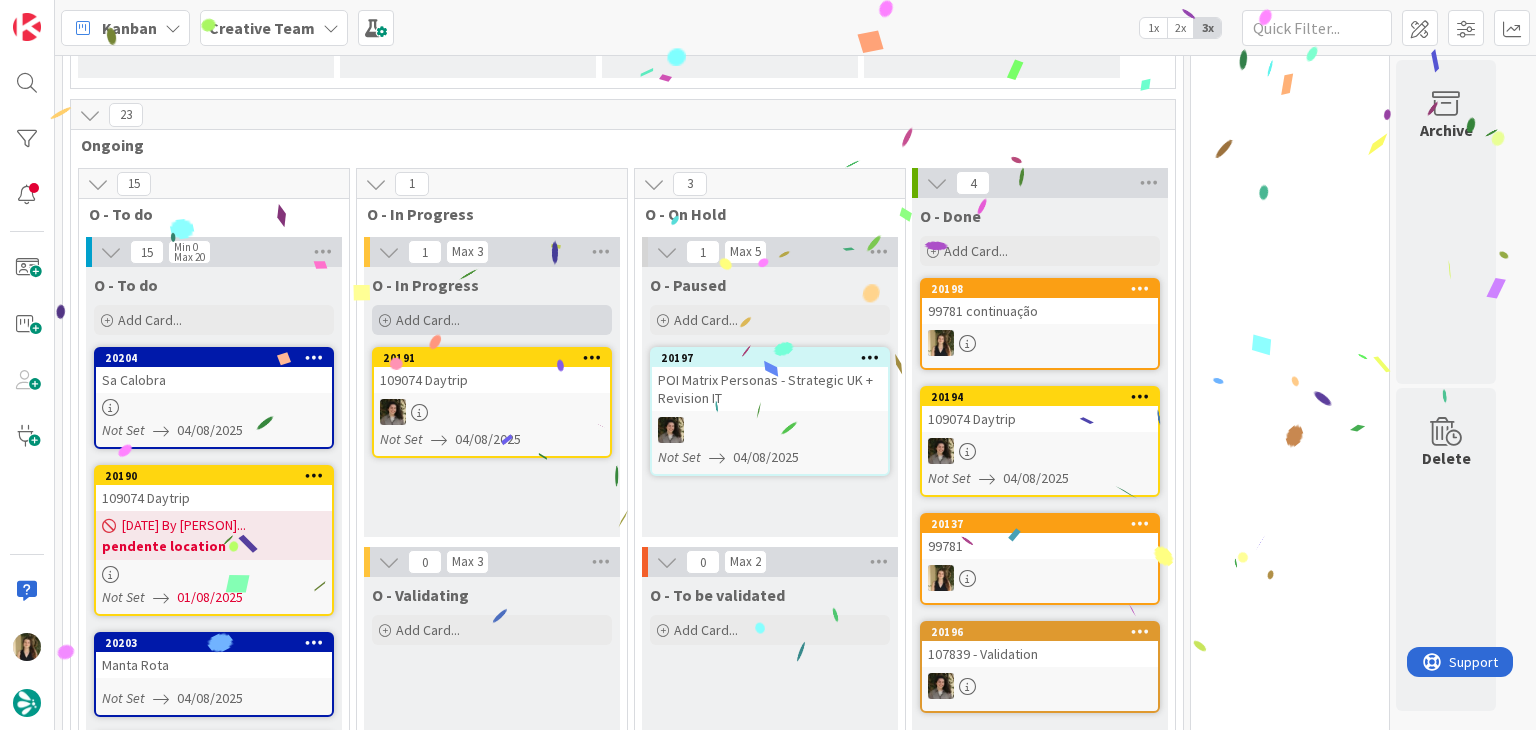 click on "Add Card..." at bounding box center (492, 320) 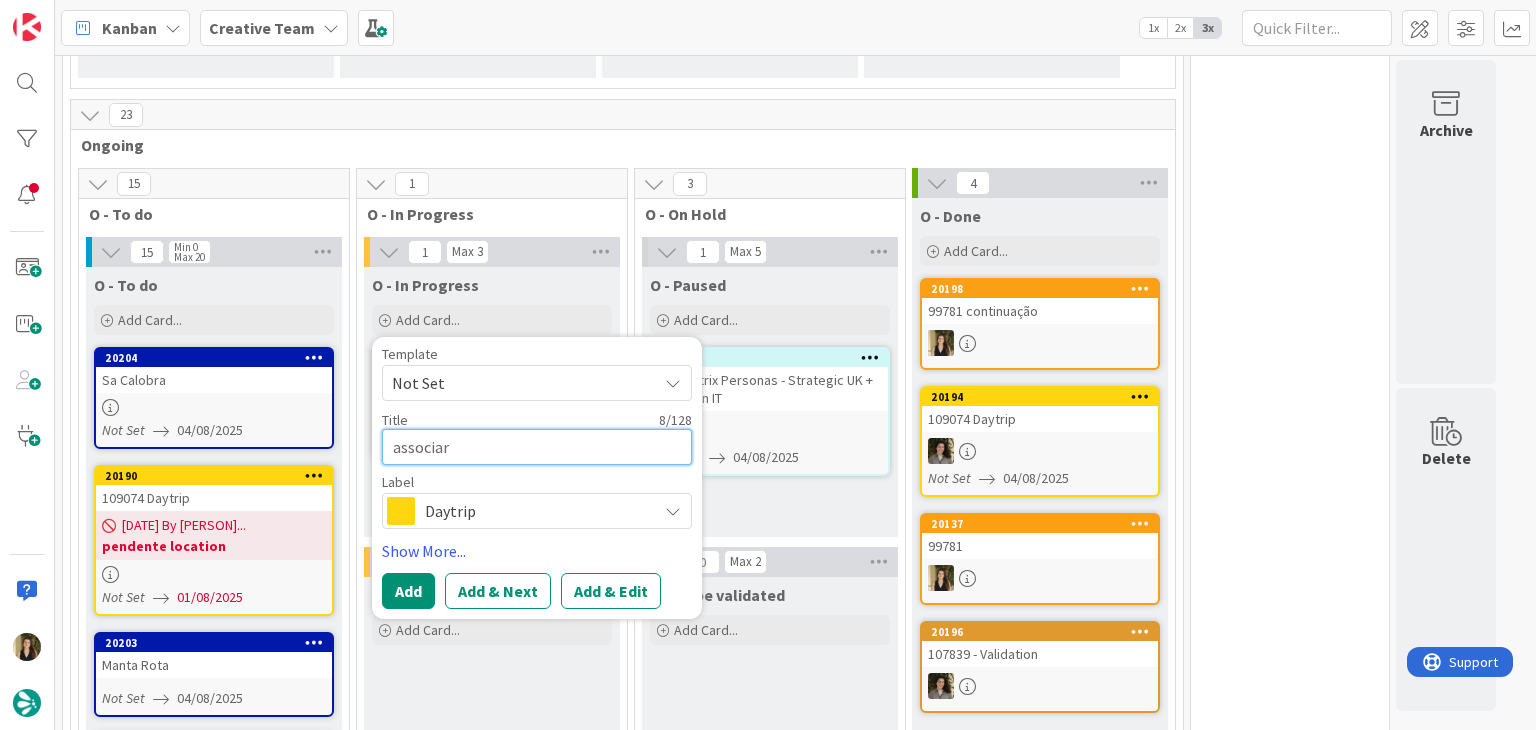 click on "associar" at bounding box center [537, 447] 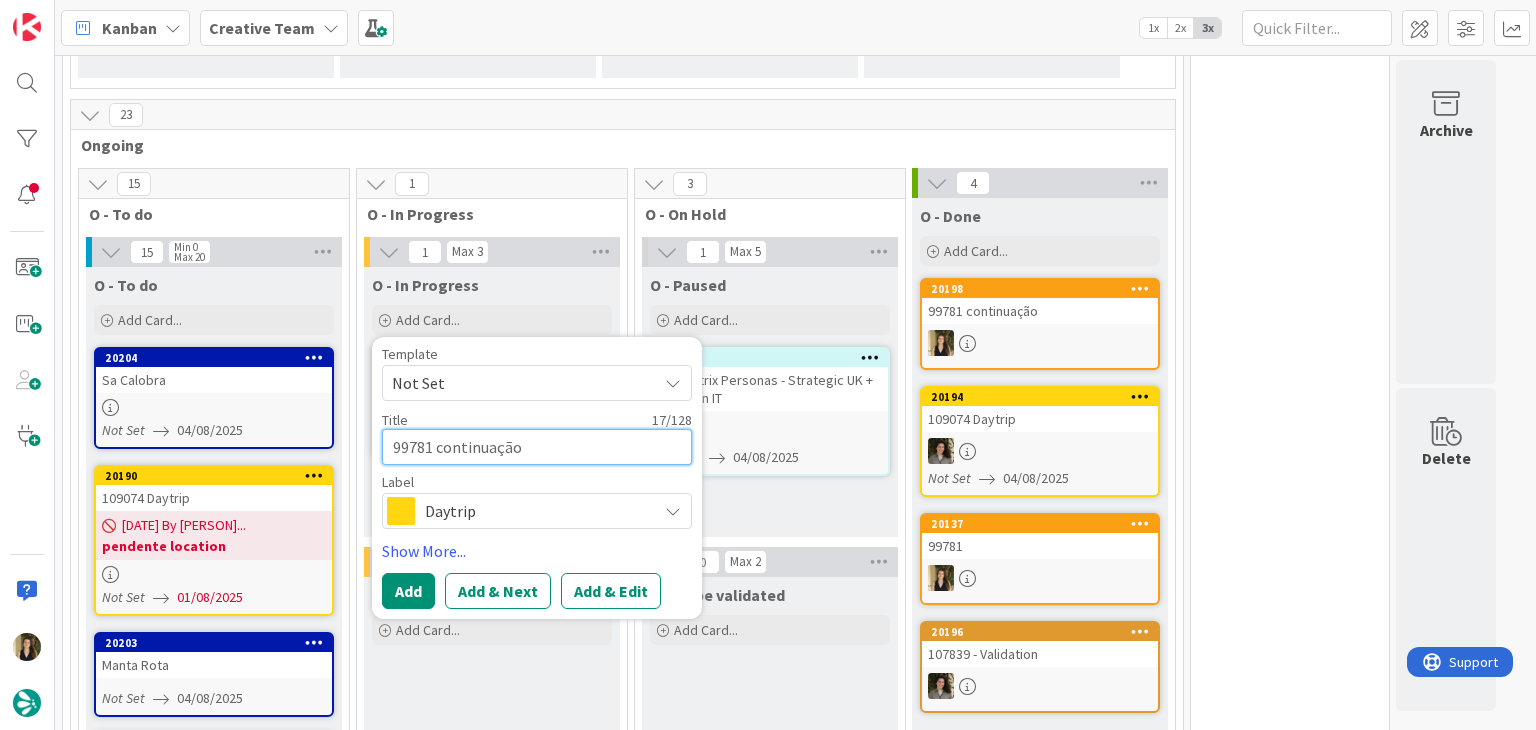 type on "99781 continuação" 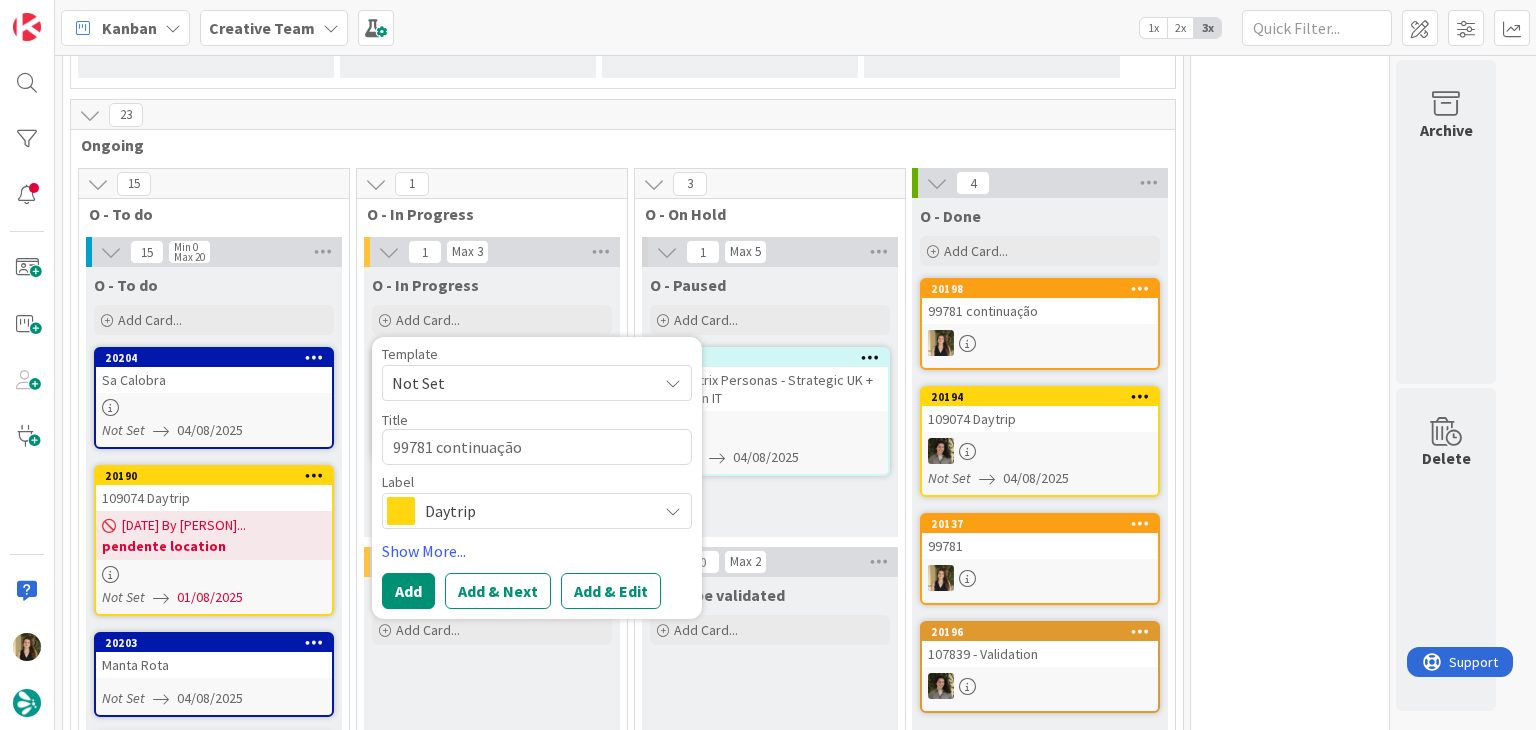 click on "Daytrip" at bounding box center (536, 511) 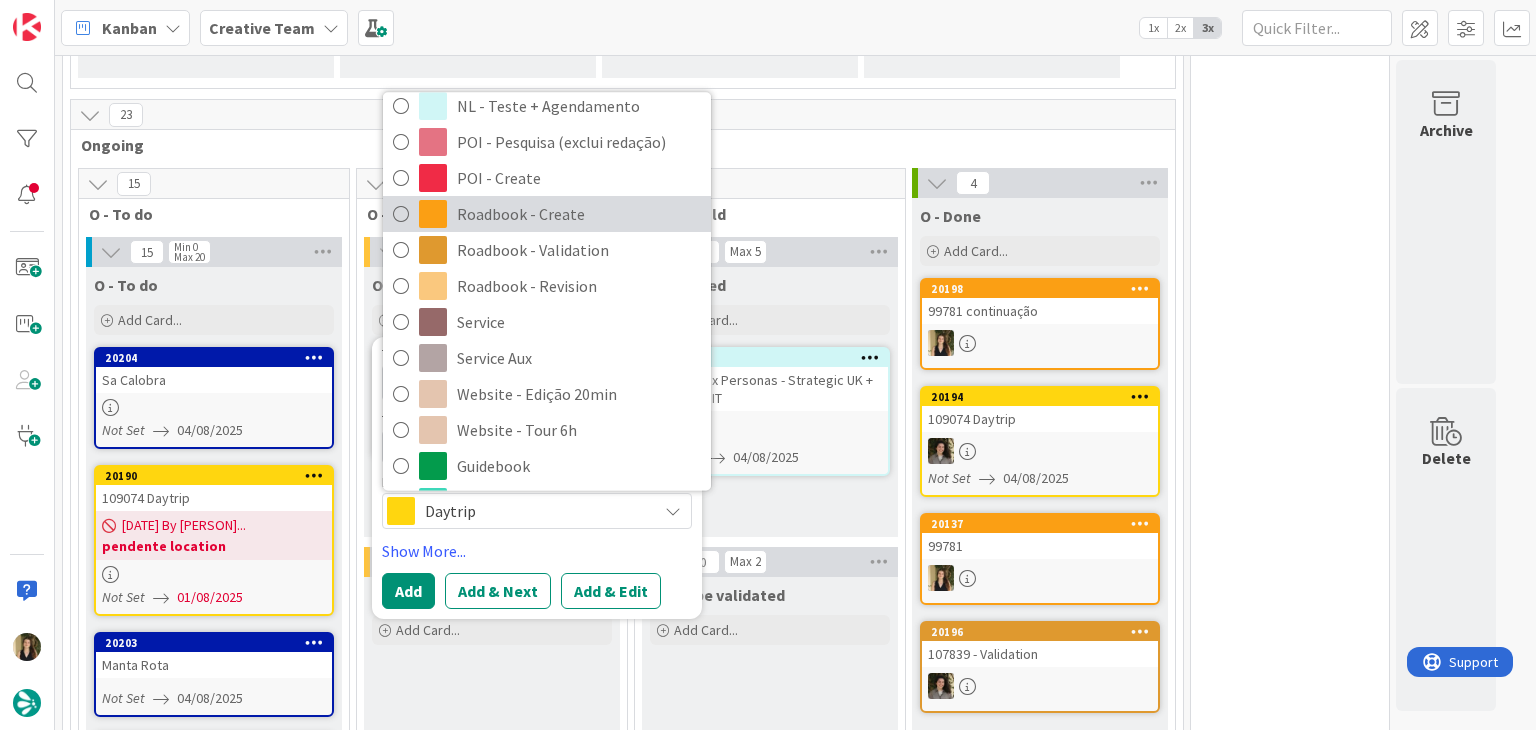 click on "Roadbook - Create" at bounding box center [579, 215] 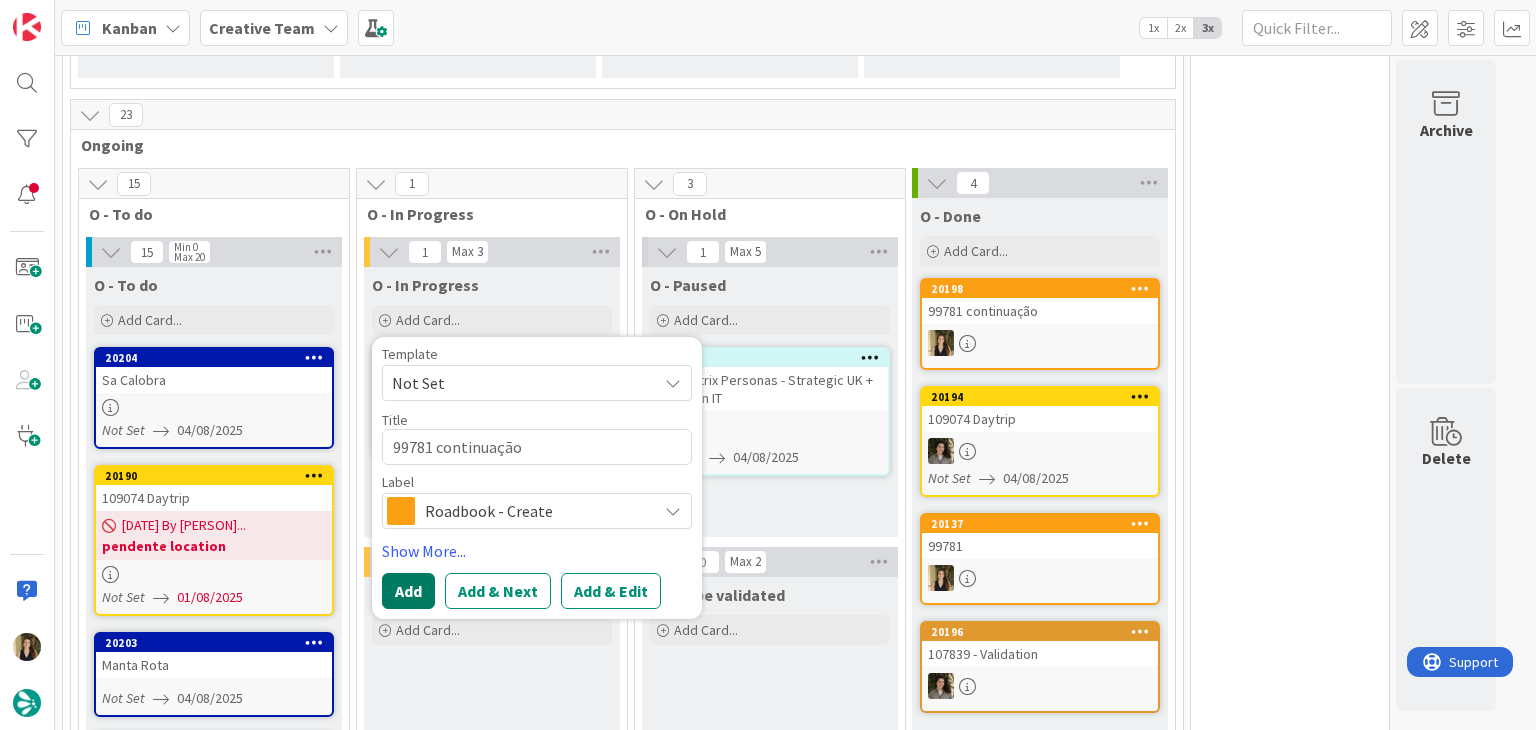 click on "Add" at bounding box center (408, 591) 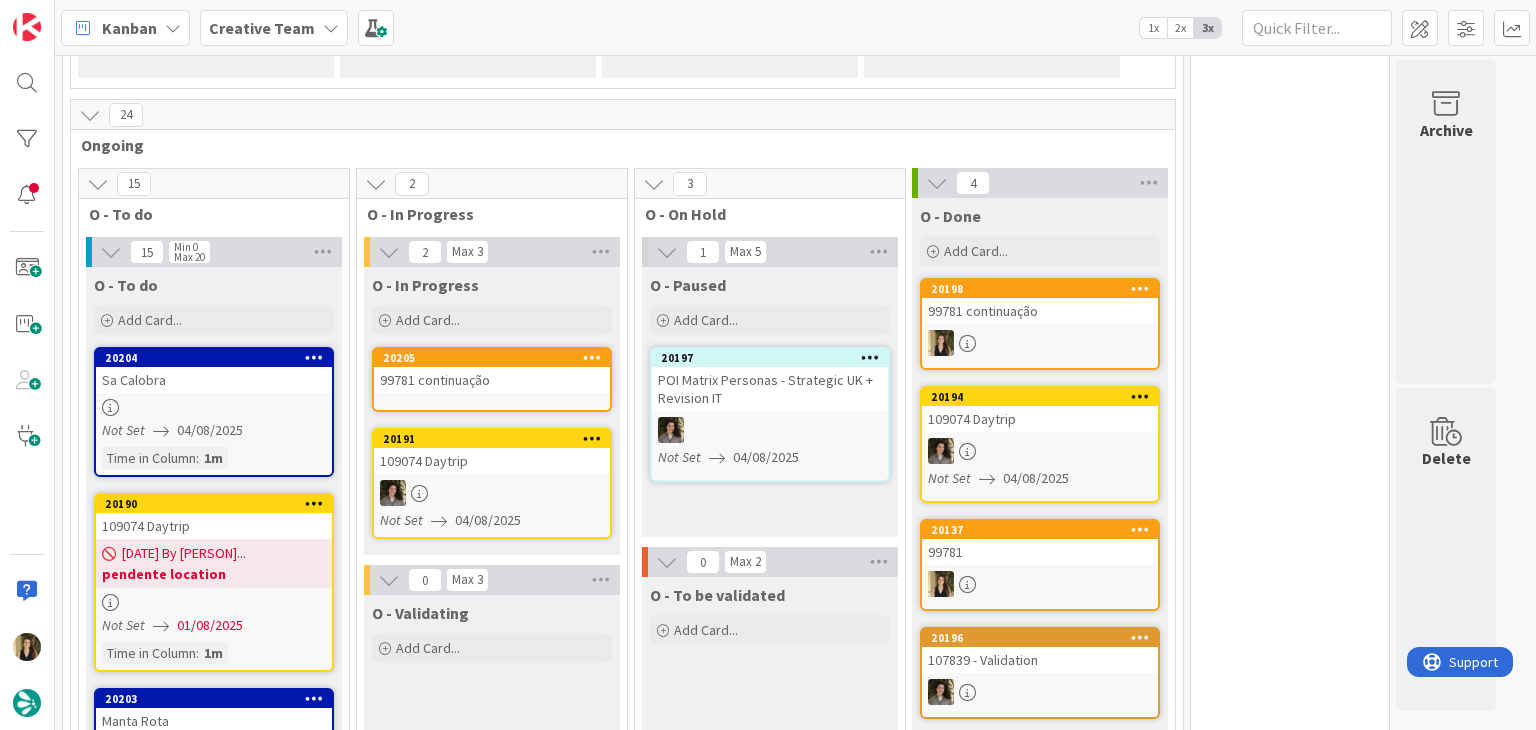 click on "99781 continuação" at bounding box center (492, 380) 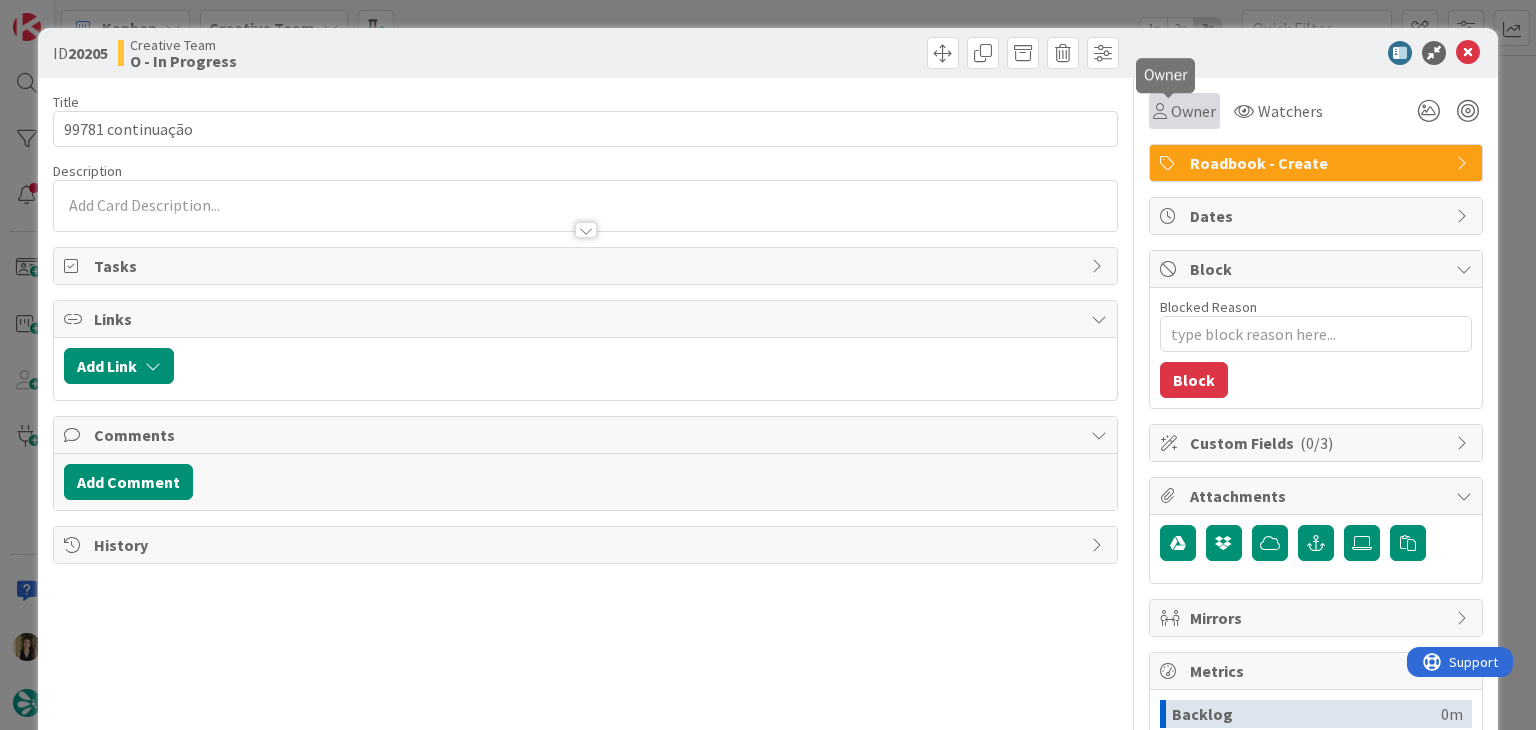 click on "Owner" at bounding box center [1193, 111] 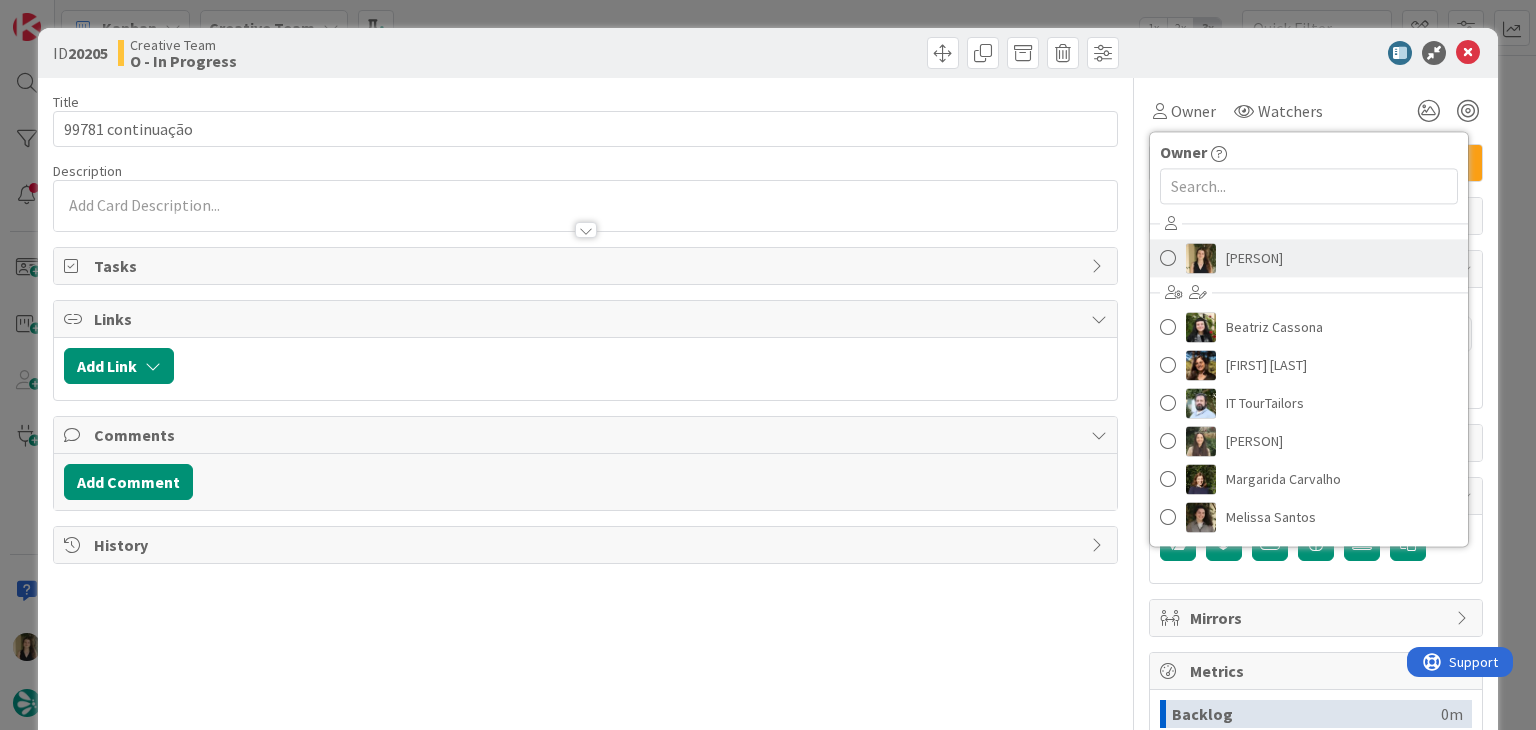 scroll, scrollTop: 0, scrollLeft: 0, axis: both 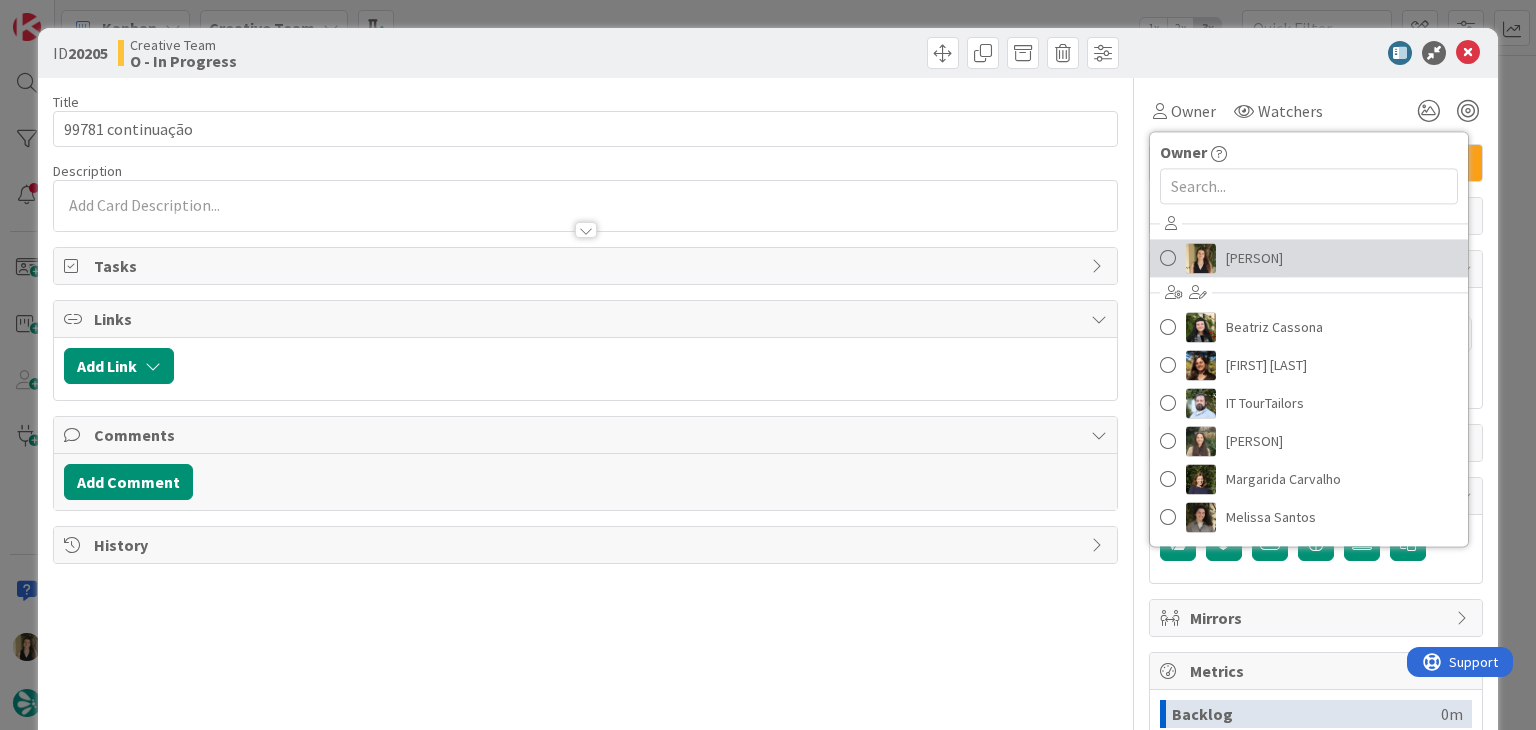 drag, startPoint x: 1227, startPoint y: 269, endPoint x: 1176, endPoint y: 227, distance: 66.068146 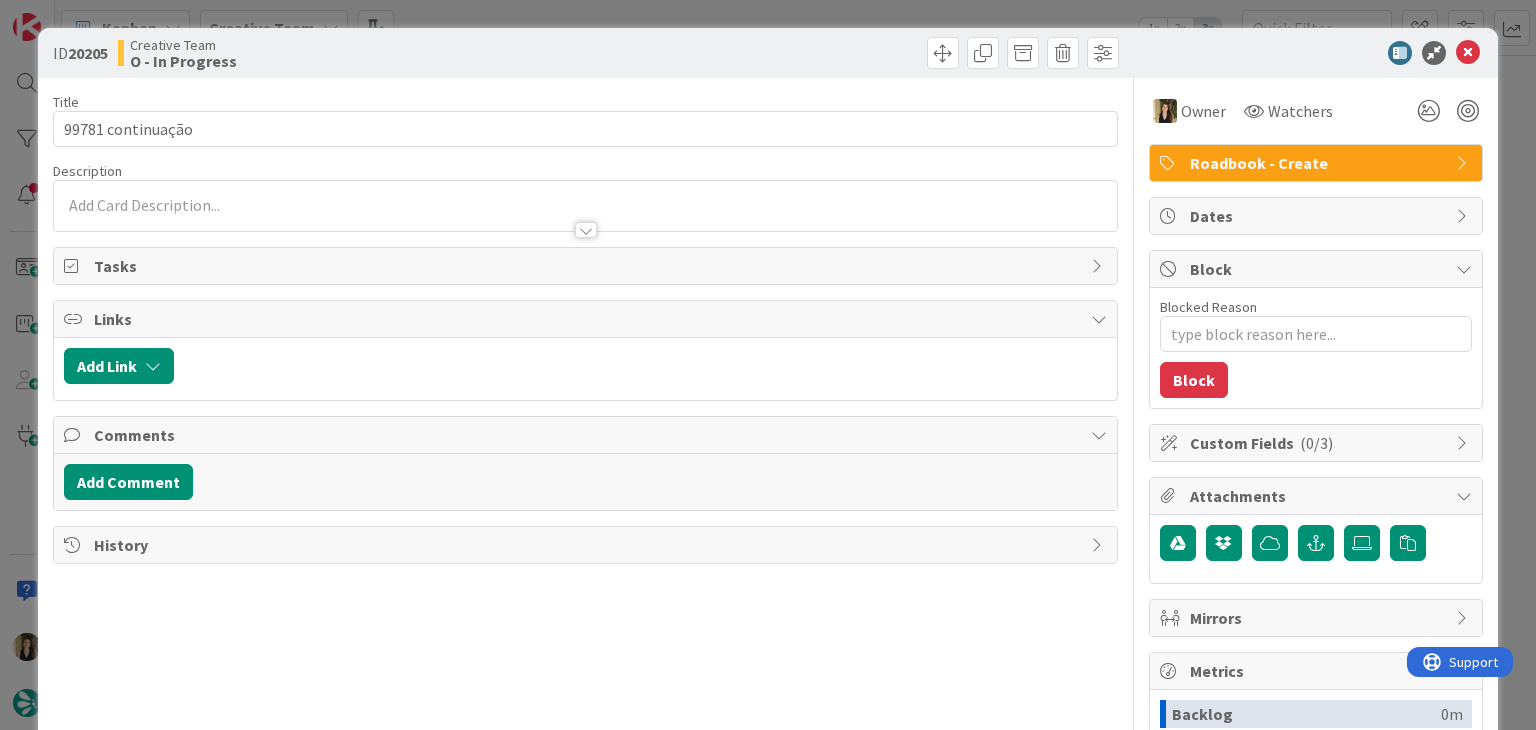 click on "ID  20205 Creative Team O - In Progress Title 17 / 128 99781 continuação Description Owner Watchers Roadbook - Create Tasks Links Add Link Comments Add Comment History Owner Owner Remove Set as Watcher [FIRST] [LAST] [FIRST] [LAST] [FIRST] [LAST]  IT TourTailors [FIRST] [LAST] [FIRST] [LAST] [FIRST] [LAST] [FIRST] [LAST] Watchers Roadbook - Create Dates Block Blocked Reason 0 / 256 Block Custom Fields ( 0/3 ) Attachments Mirrors Metrics Backlog 0m To Do 0m Buffer 0m In Progress 0m Total Time 0m Lead Time 0m Cycle Time 0m Blocked Time 0m Show Details" at bounding box center [768, 365] 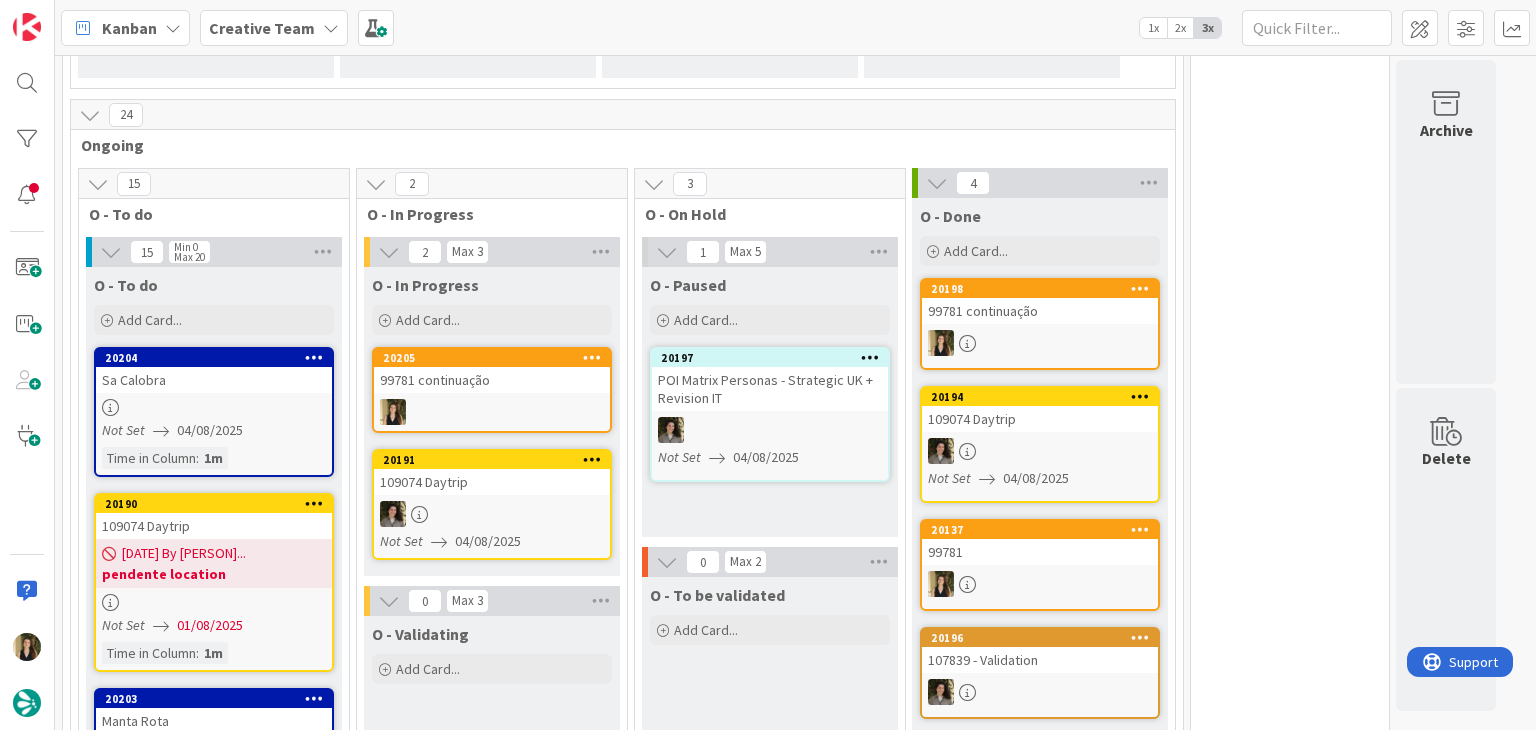 scroll, scrollTop: 0, scrollLeft: 0, axis: both 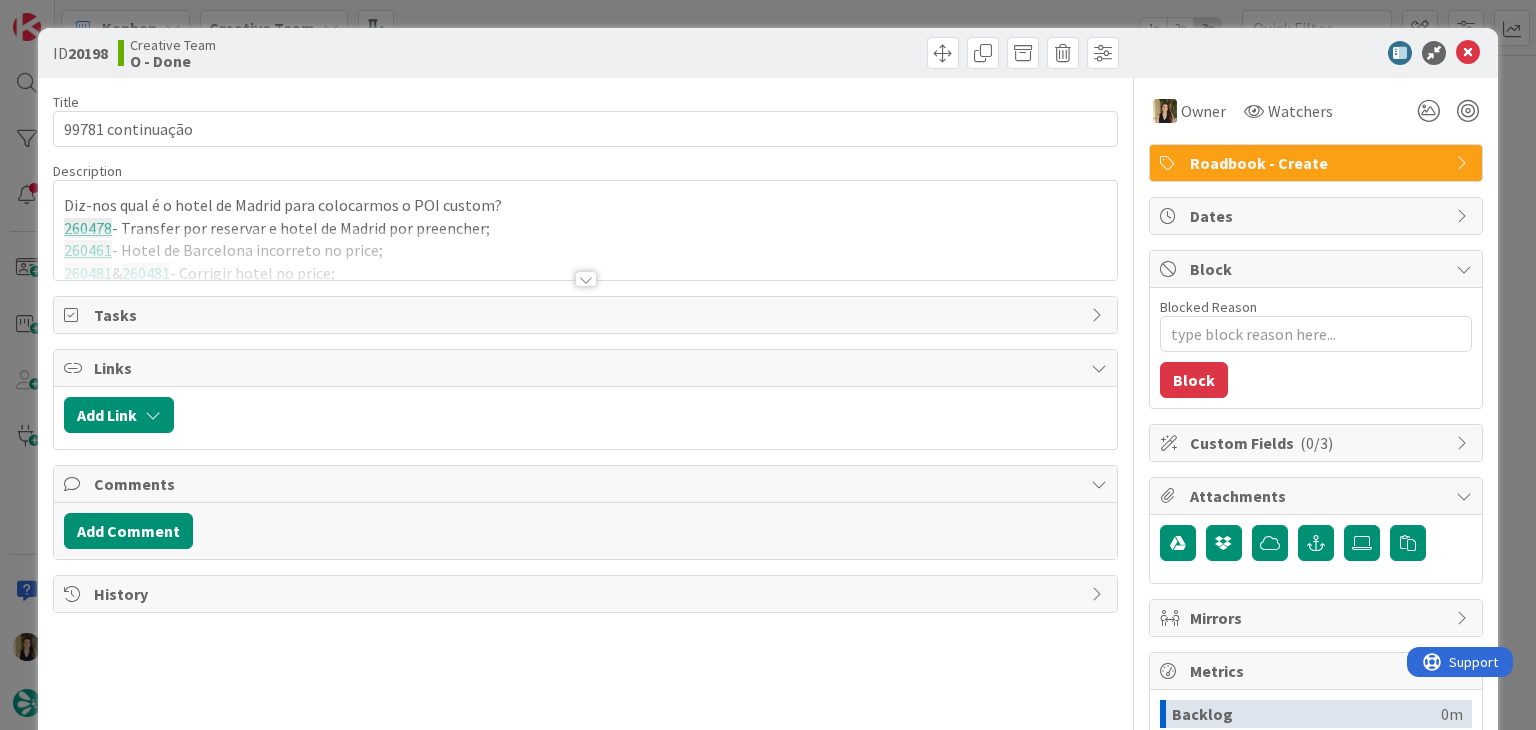 click at bounding box center (585, 254) 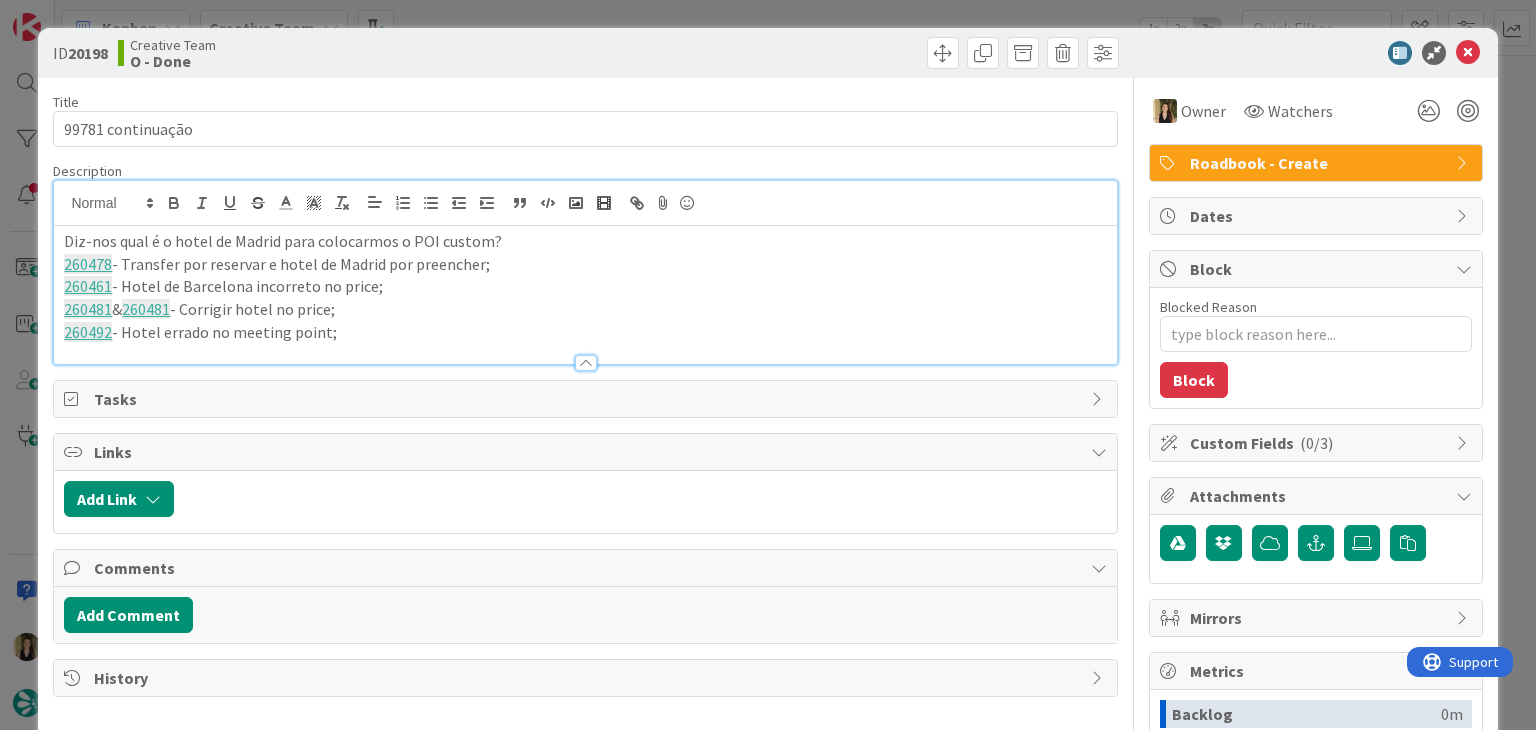 scroll, scrollTop: 0, scrollLeft: 0, axis: both 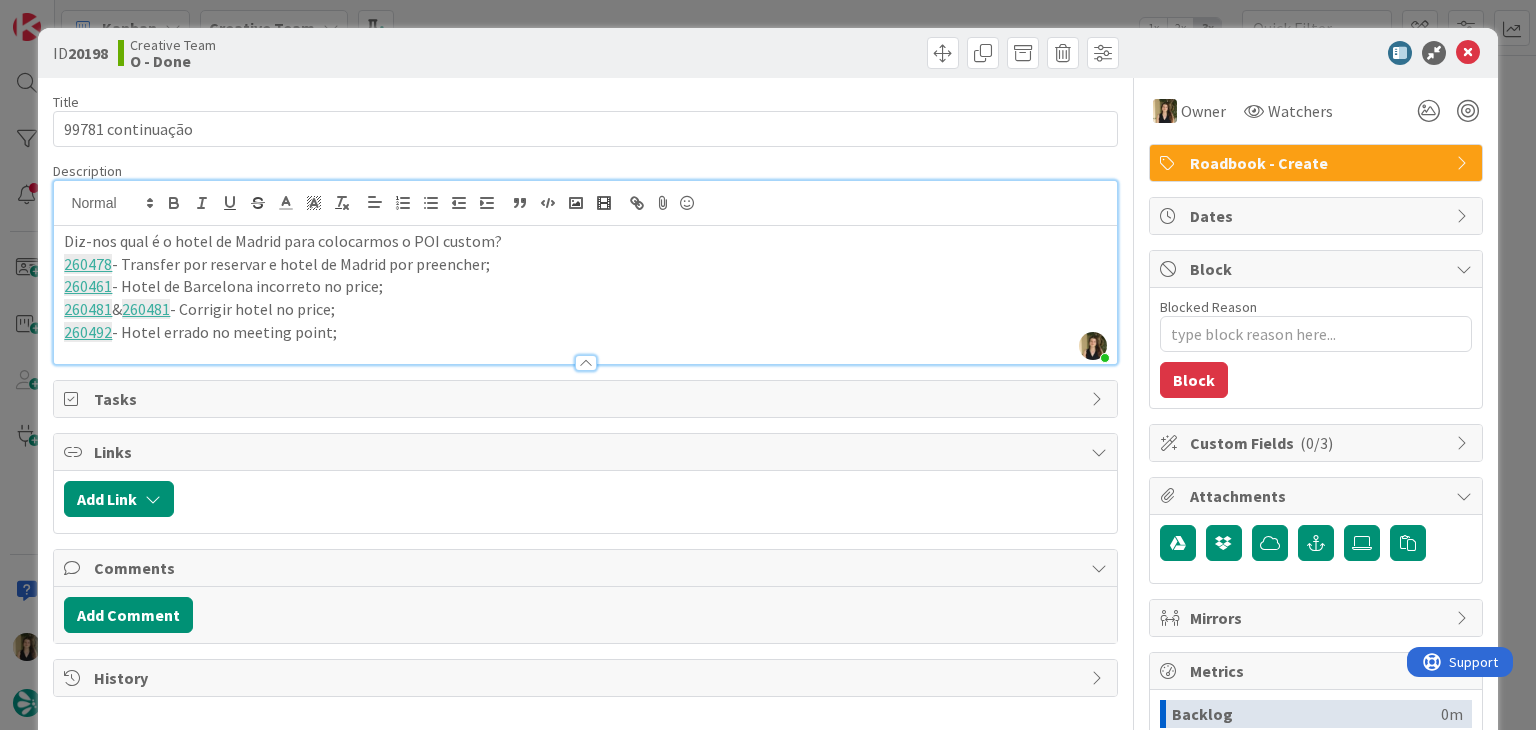 drag, startPoint x: 448, startPoint y: 17, endPoint x: 440, endPoint y: 1, distance: 17.888544 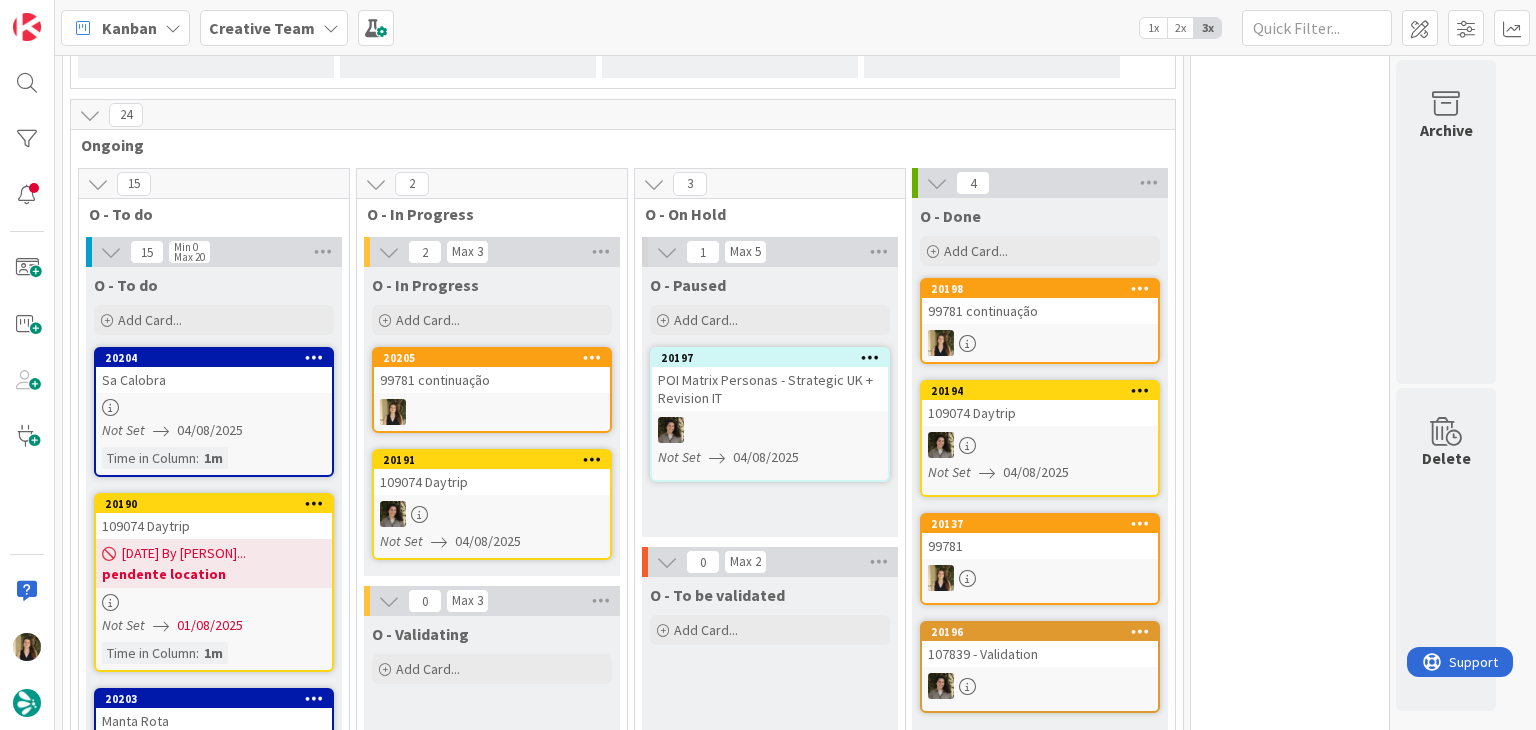 scroll, scrollTop: 0, scrollLeft: 0, axis: both 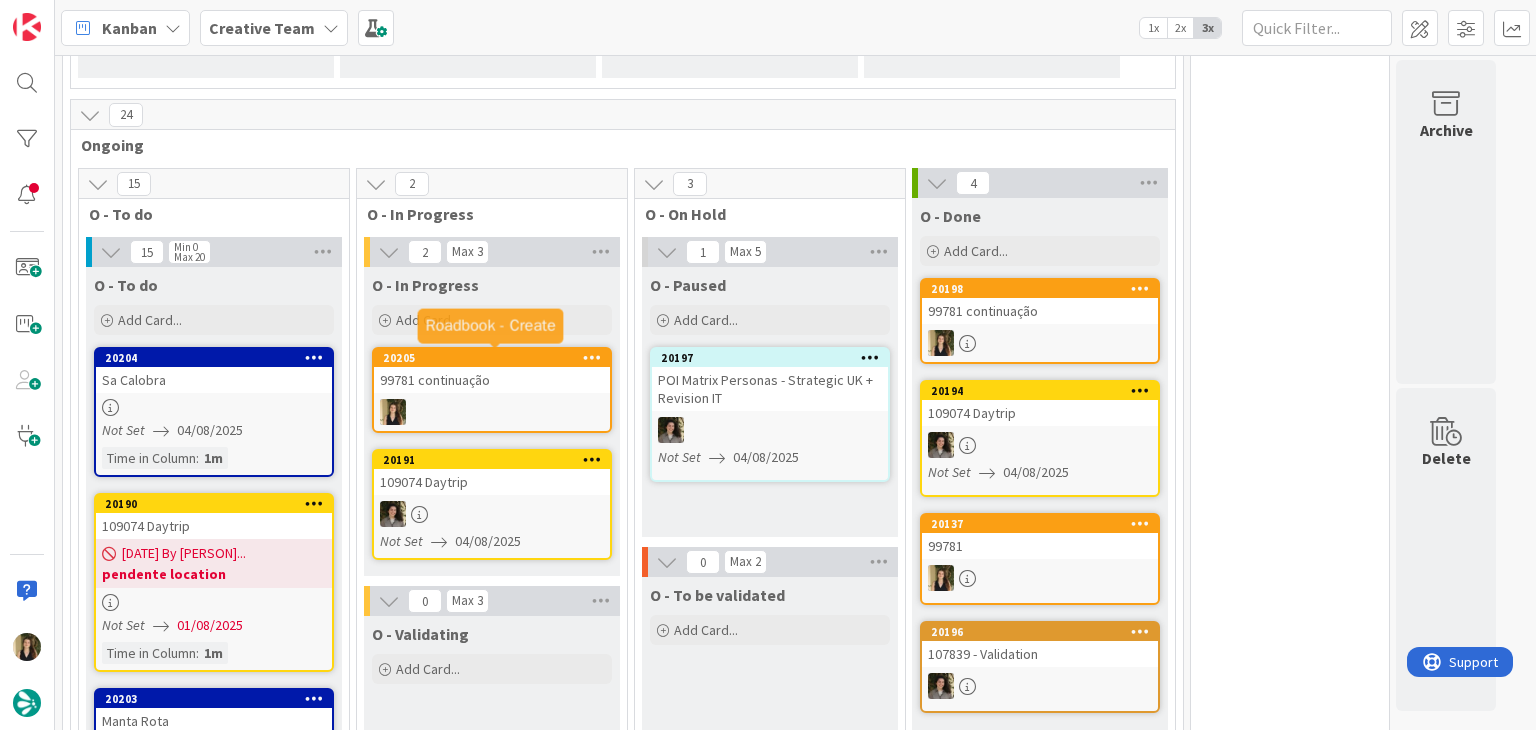 click on "99781 continuação" at bounding box center (492, 380) 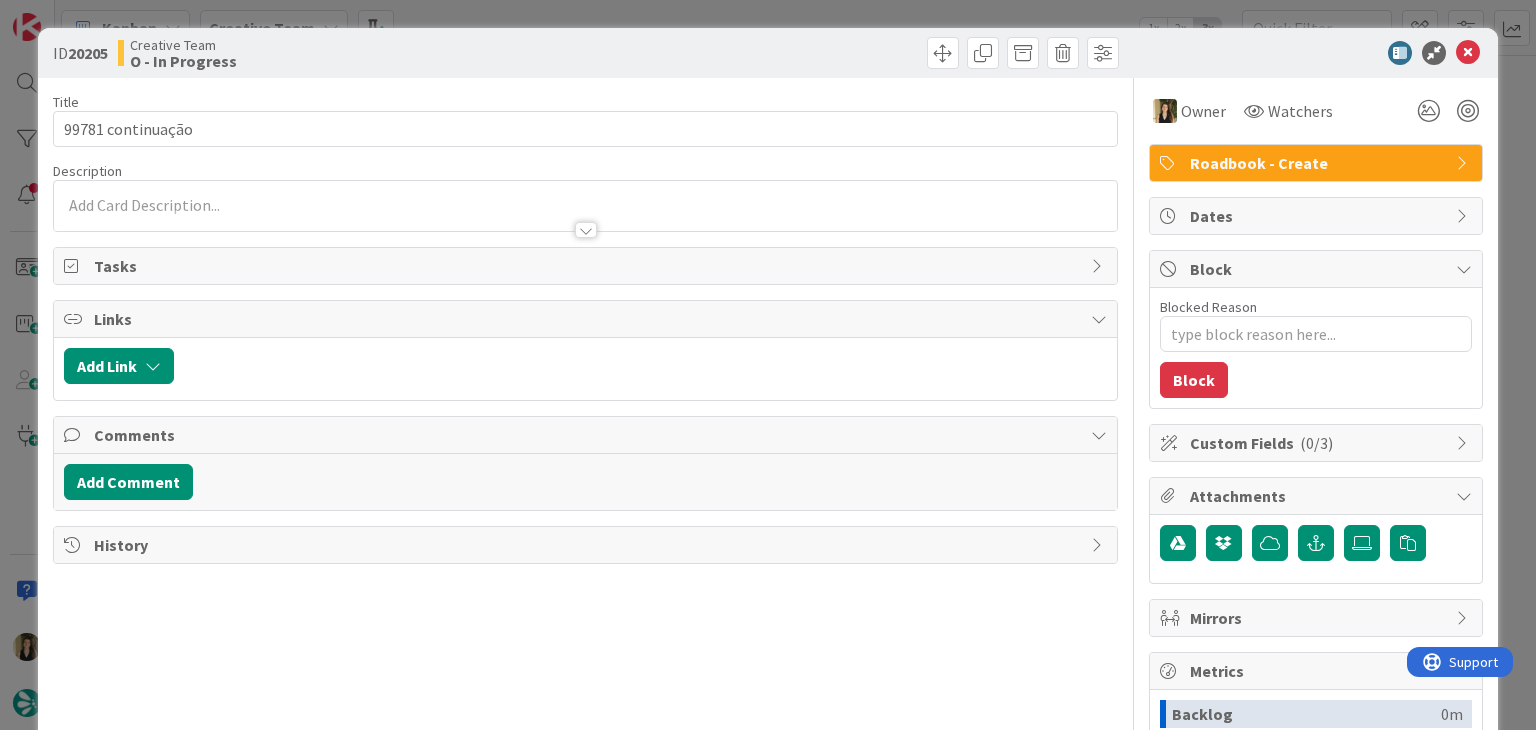 click at bounding box center (585, 205) 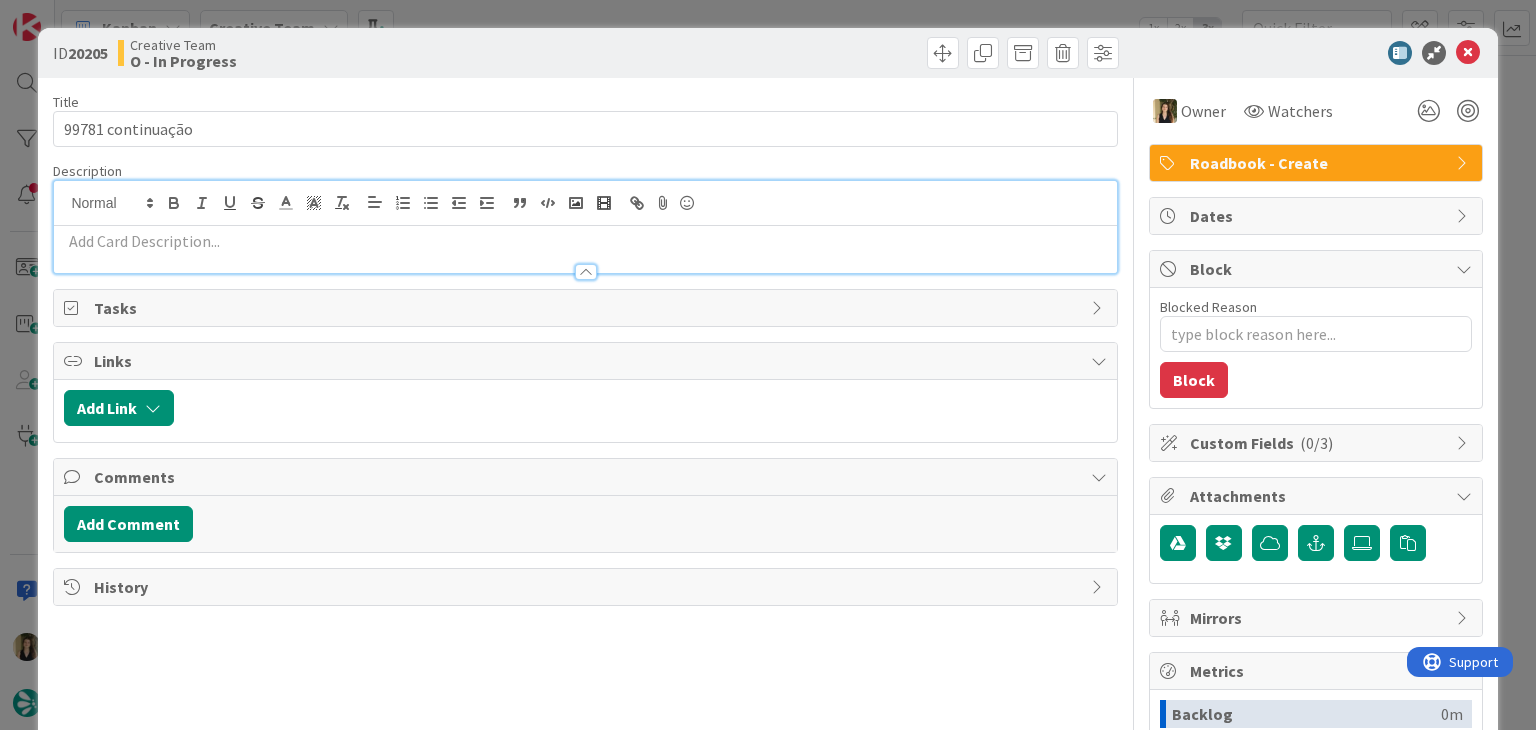 scroll, scrollTop: 0, scrollLeft: 0, axis: both 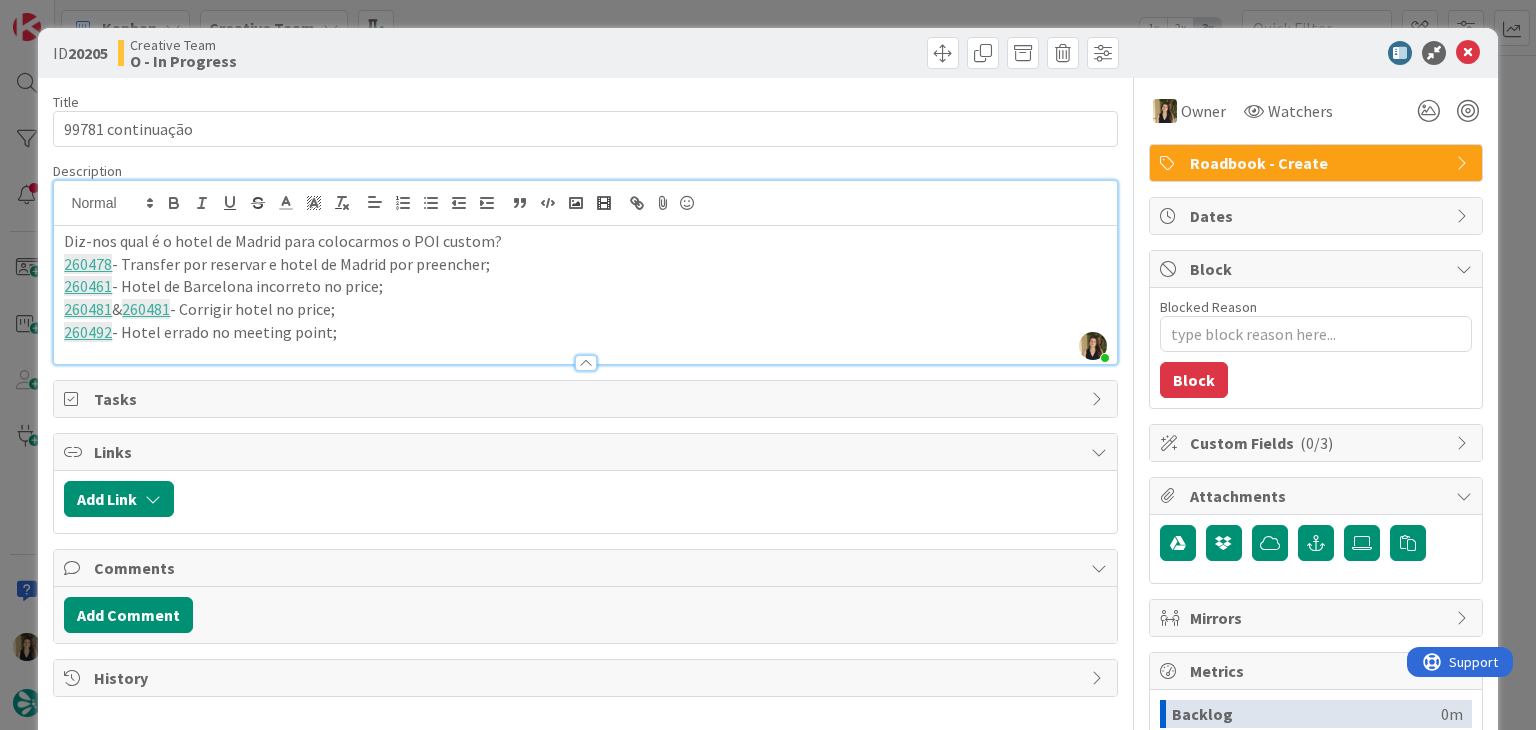 click on "ID  20205 Creative Team O - In Progress Title 17 / 128 99781 continuação Description Sofia Palma joined  6 m ago Diz-nos qual é o hotel de Madrid para colocarmos o POI custom? 260478  - Transfer por reservar e hotel de Madrid por preencher; 260461  - Hotel de Barcelona incorreto no price; 260481  &  260481  - Corrigir hotel no price; 260492  - Hotel errado no meeting point; Owner Watchers Roadbook - Create Tasks Links Add Link Comments Add Comment History Owner Watchers Roadbook - Create Dates Block Blocked Reason 0 / 256 Block Custom Fields ( 0/3 ) Attachments Mirrors Metrics Backlog 0m To Do 0m Buffer 0m In Progress 0m Total Time 0m Lead Time 0m Cycle Time 0m Blocked Time 0m Show Details" at bounding box center (768, 365) 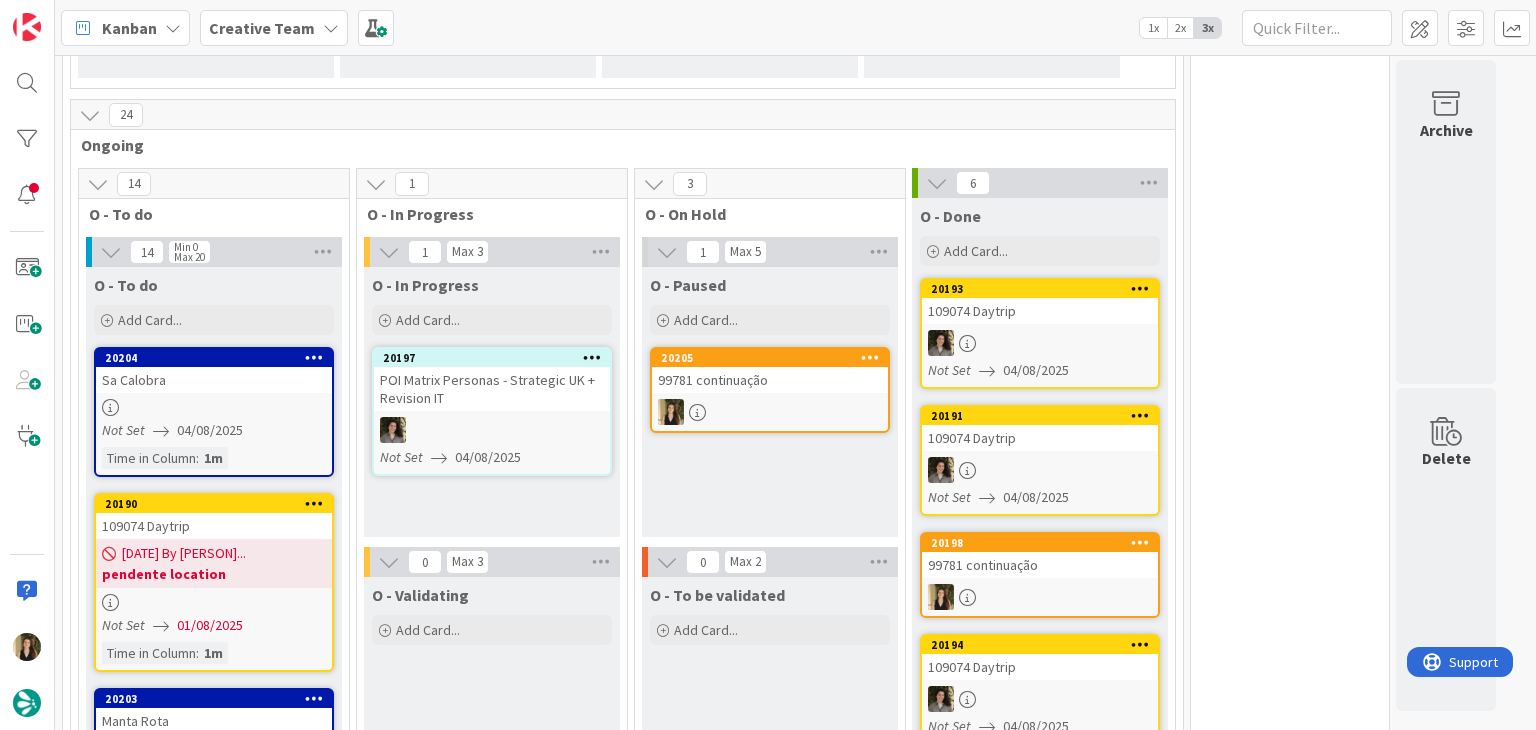 scroll, scrollTop: 0, scrollLeft: 0, axis: both 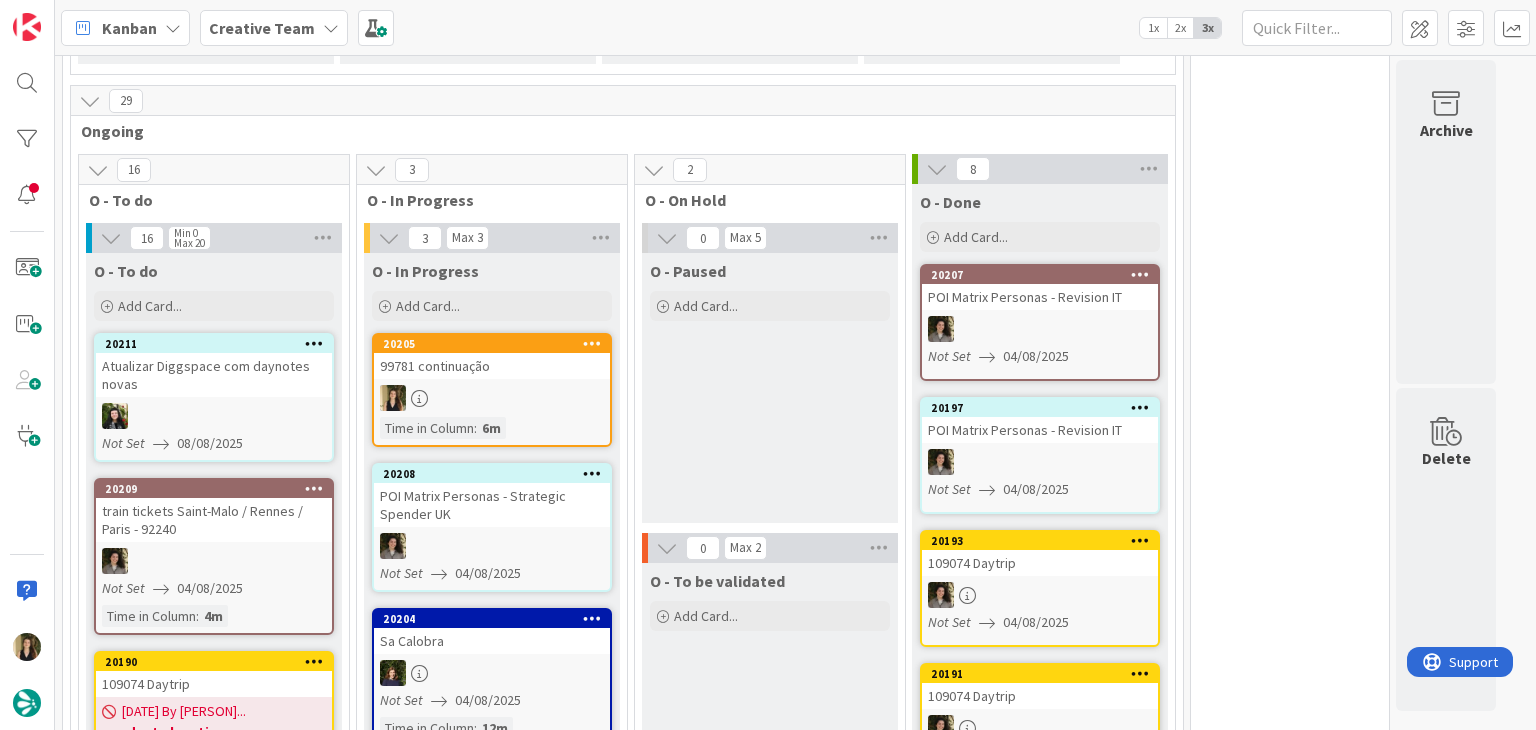 drag, startPoint x: 753, startPoint y: 437, endPoint x: 756, endPoint y: 425, distance: 12.369317 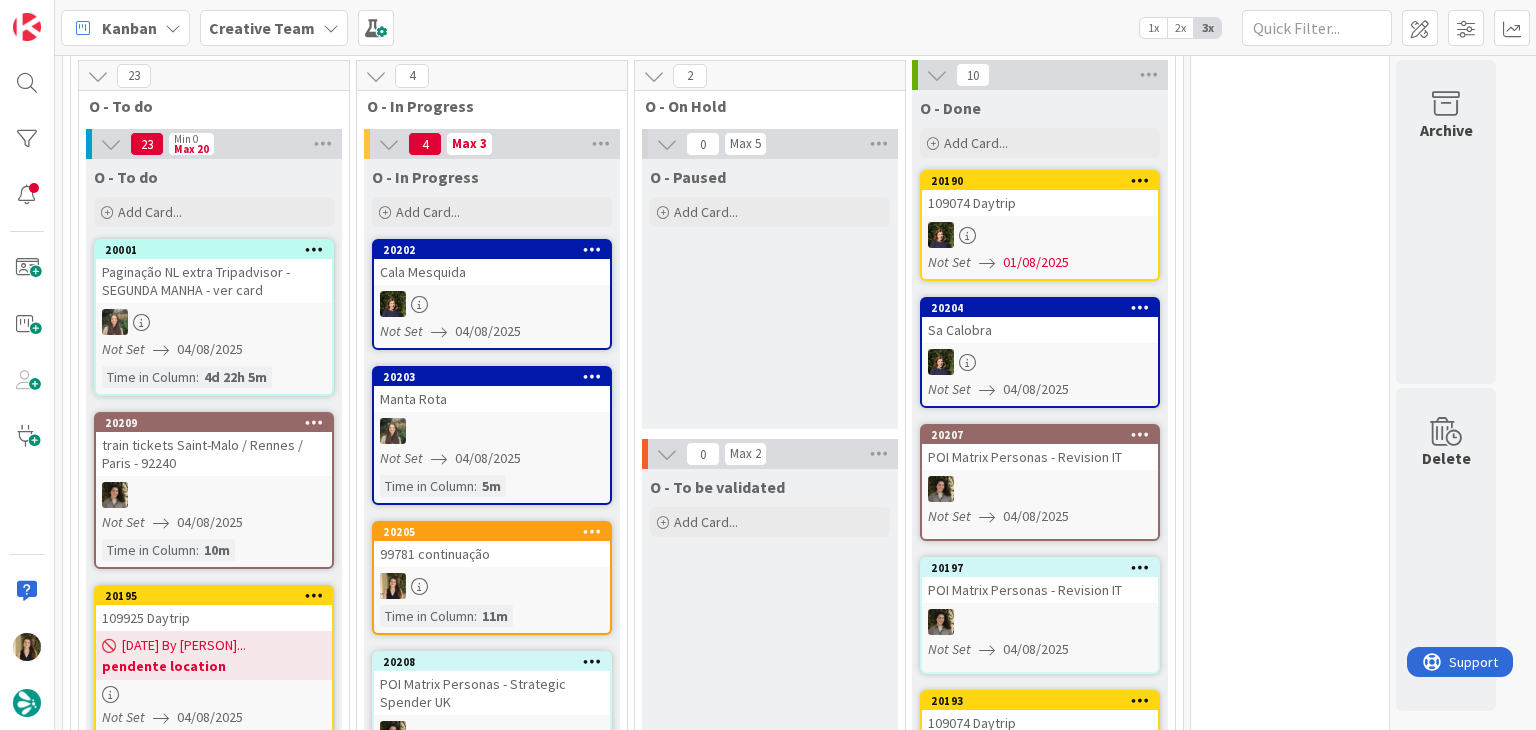 scroll, scrollTop: 558, scrollLeft: 0, axis: vertical 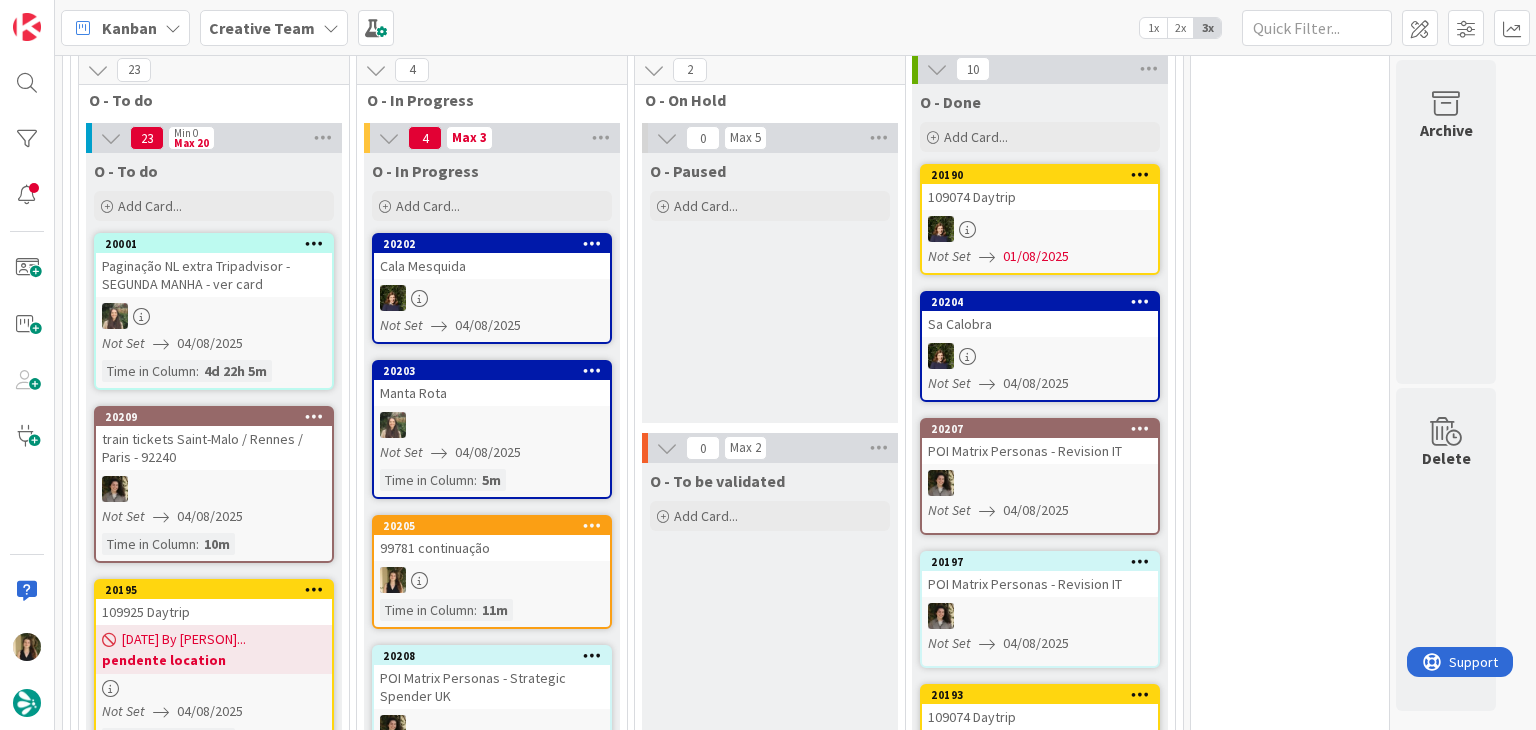 click on "99781 continuação" at bounding box center (492, 548) 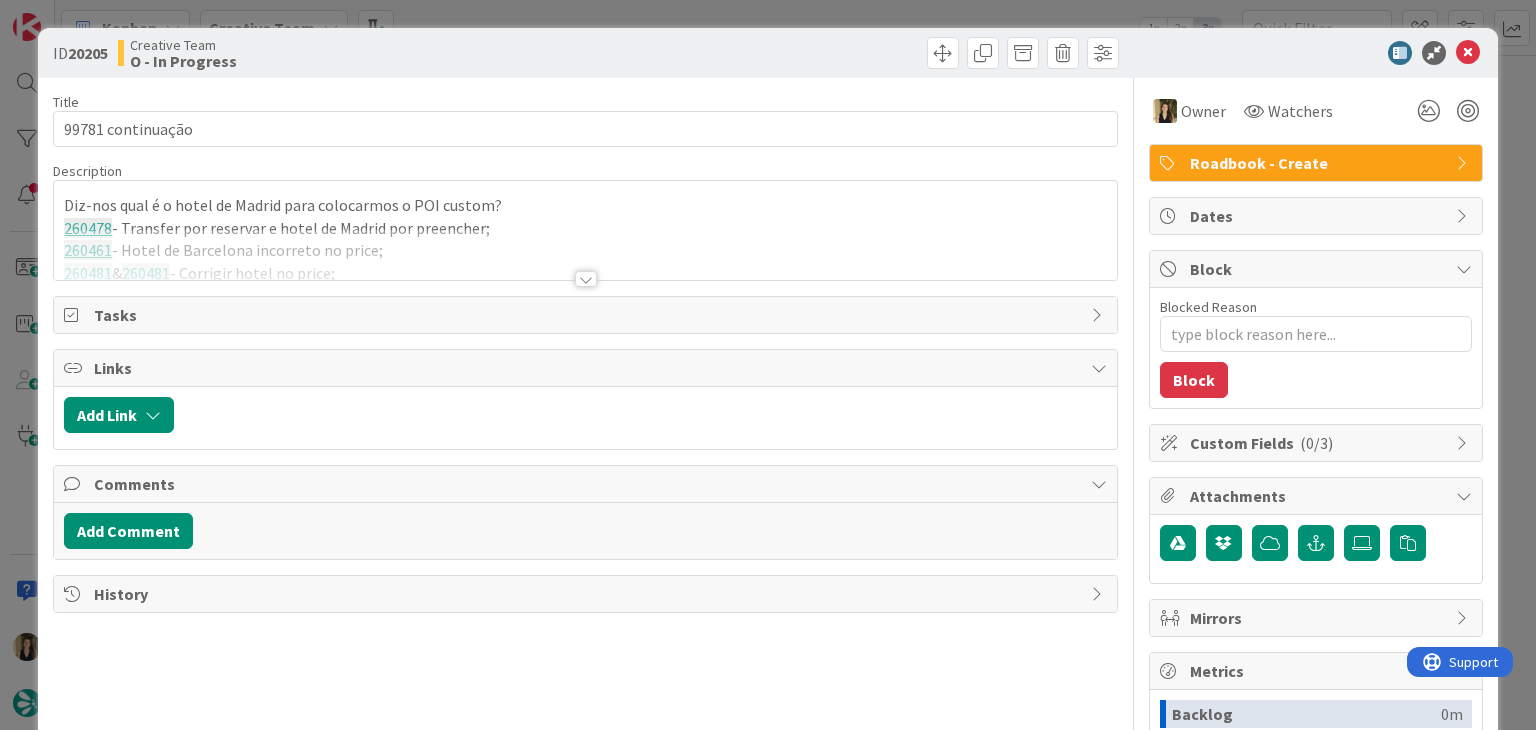 scroll, scrollTop: 0, scrollLeft: 0, axis: both 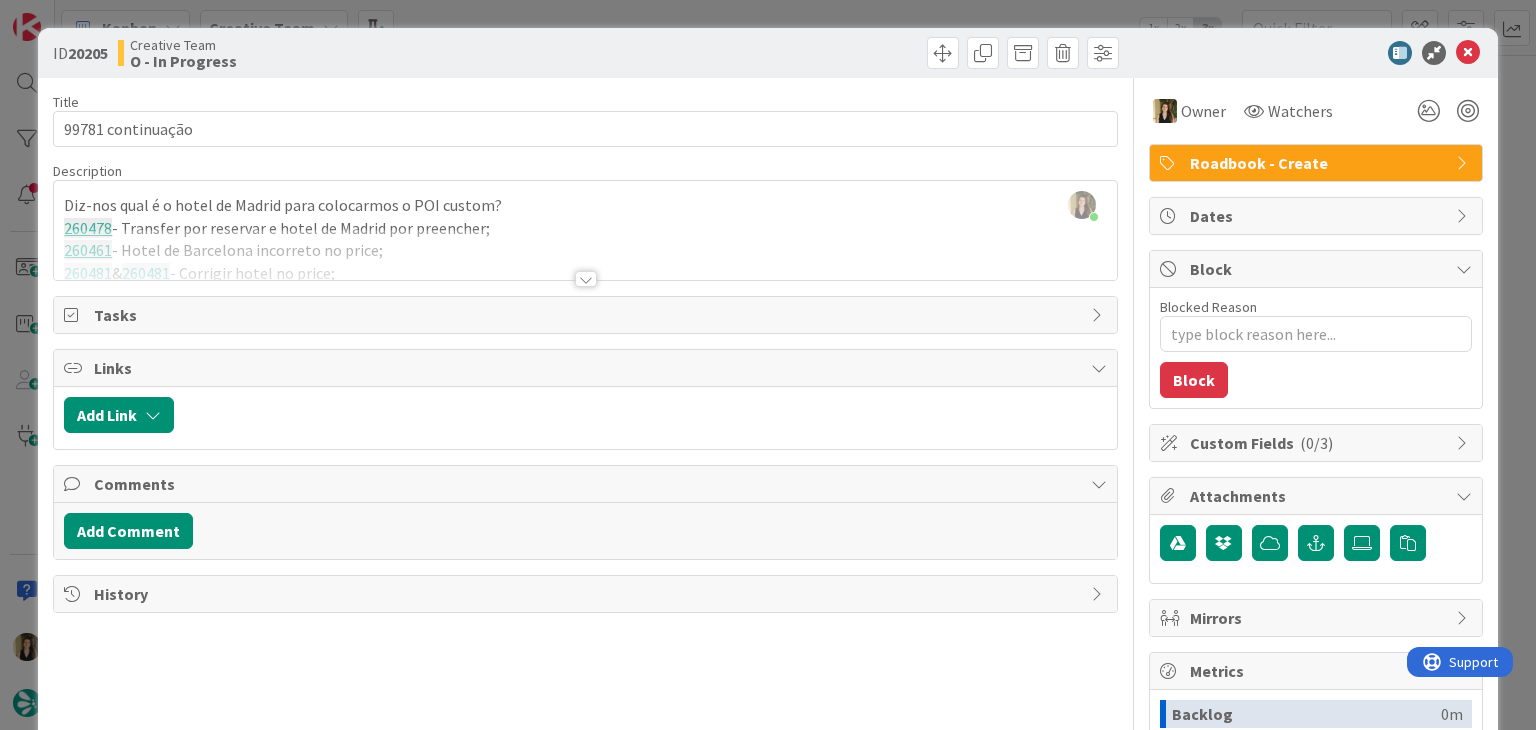 click at bounding box center [585, 254] 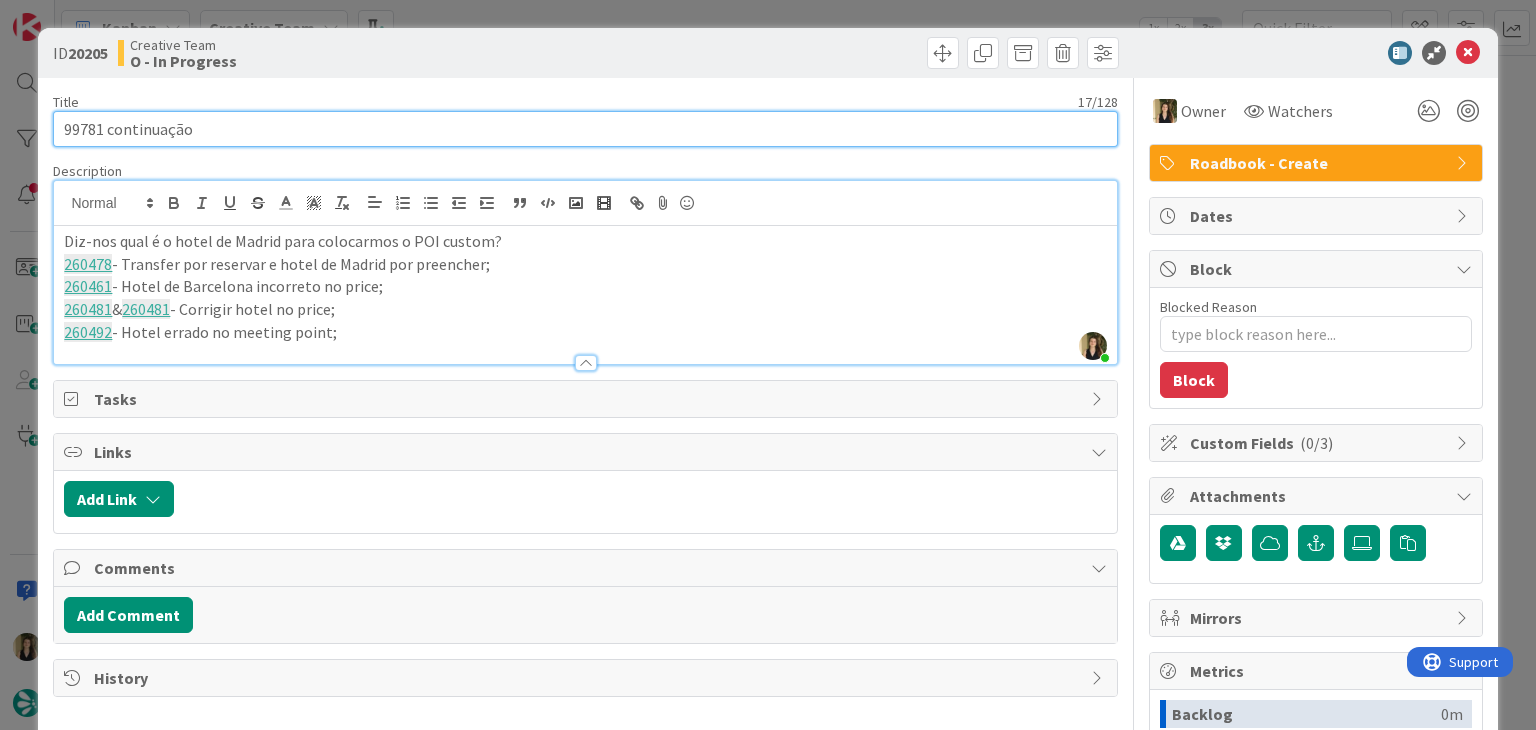 click on "99781 continuação" at bounding box center [585, 129] 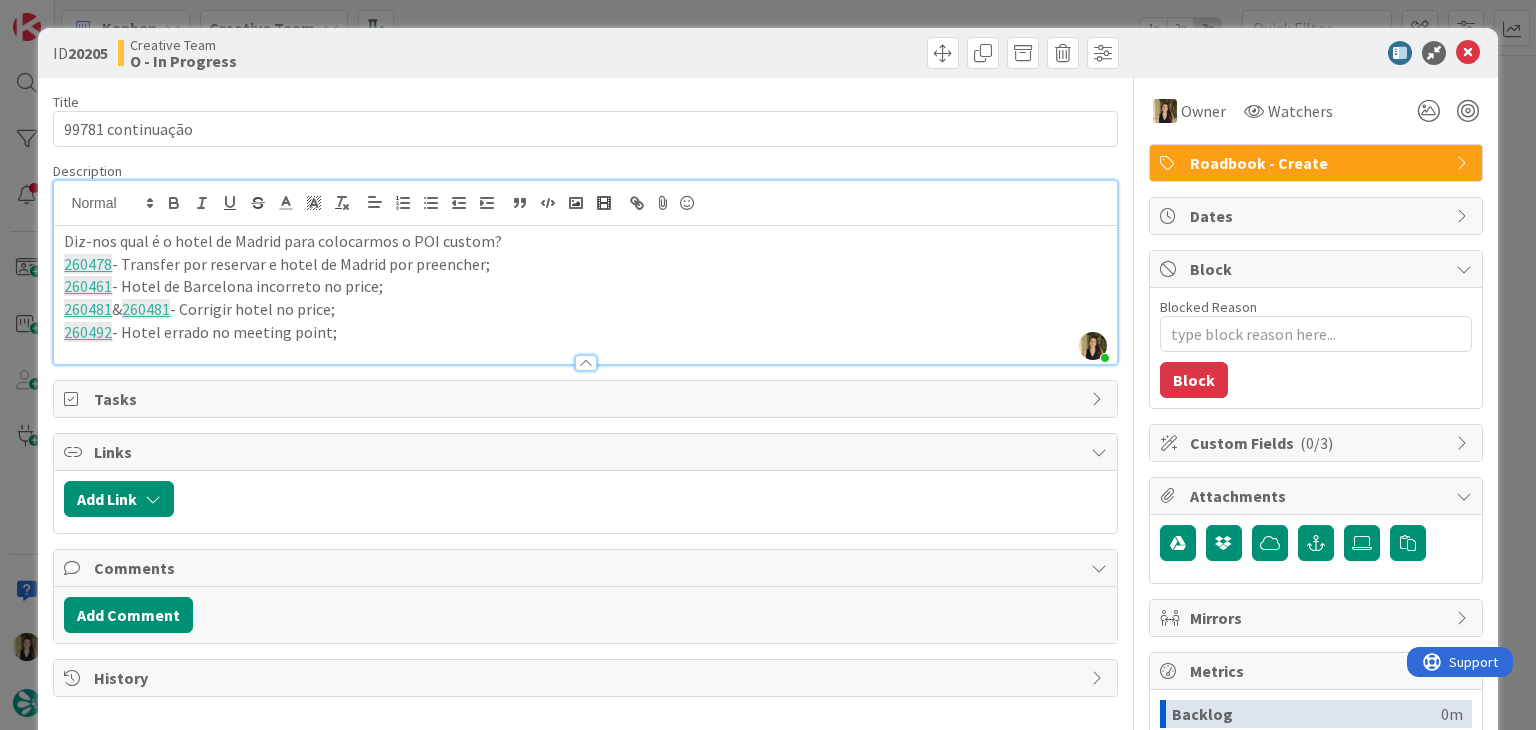 drag, startPoint x: 492, startPoint y: 54, endPoint x: 489, endPoint y: 20, distance: 34.132095 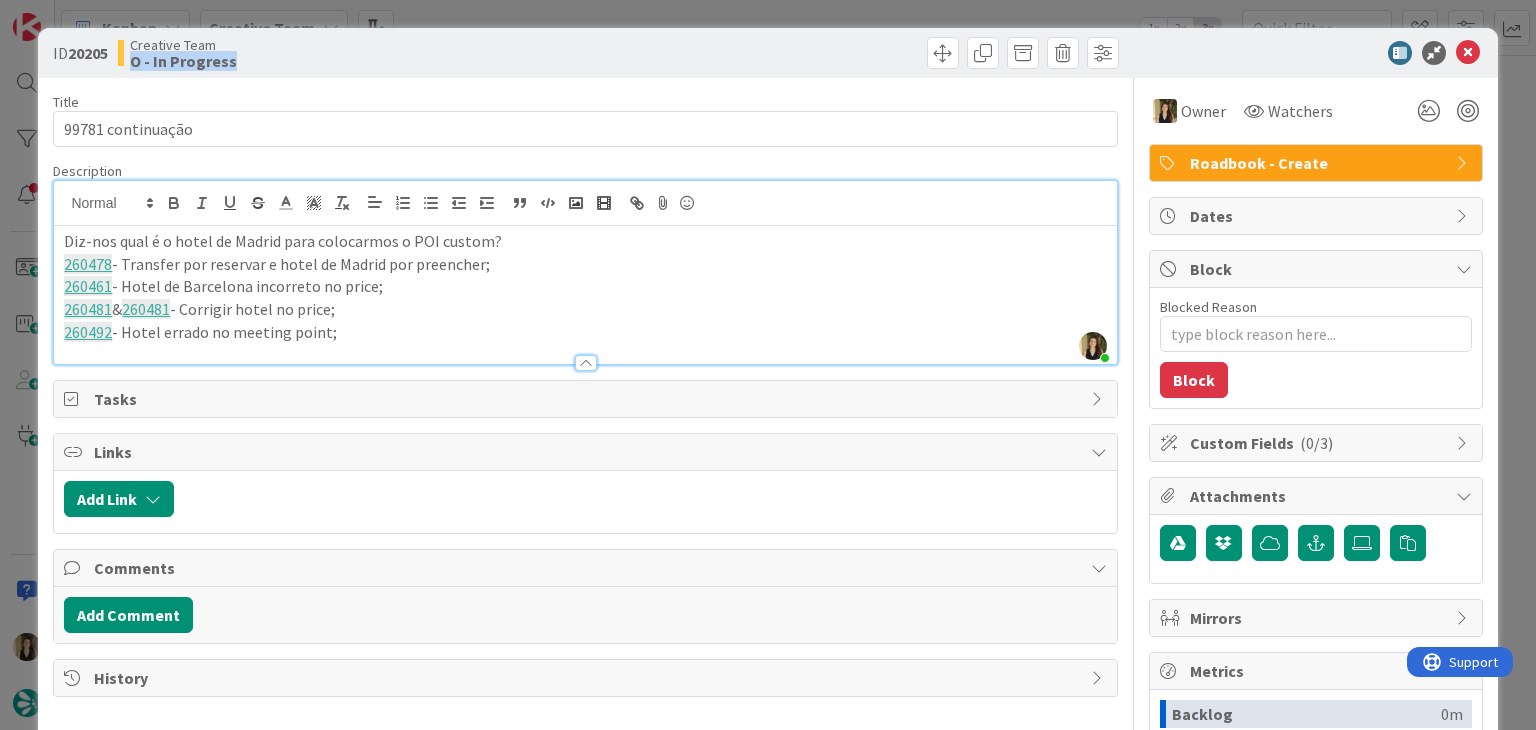 click on "ID  [ID] Creative Team O - In Progress Title 17 / 128 [ID] continuação Description [PERSON] just joined Diz-nos qual é o hotel de [CITY] para colocarmos o POI custom? [ID]  - Transfer por reservar e hotel de [CITY] por preencher; [ID]  - Hotel de [CITY] incorreto no price; [ID]  &  [ID]  - Corrigir hotel no price; [ID]  - Hotel errado no meeting point; Owner Watchers Roadbook - Create Tasks Links Add Link Comments Add Comment History Owner Watchers Roadbook - Create Dates Block Blocked Reason 0 / 256 Block Custom Fields ( 0/3 ) Attachments Mirrors Metrics Backlog 0m To Do 0m Buffer 0m In Progress 15m Total Time 15m Lead Time 15m Cycle Time 15m Blocked Time 0m Show Details" at bounding box center (768, 365) 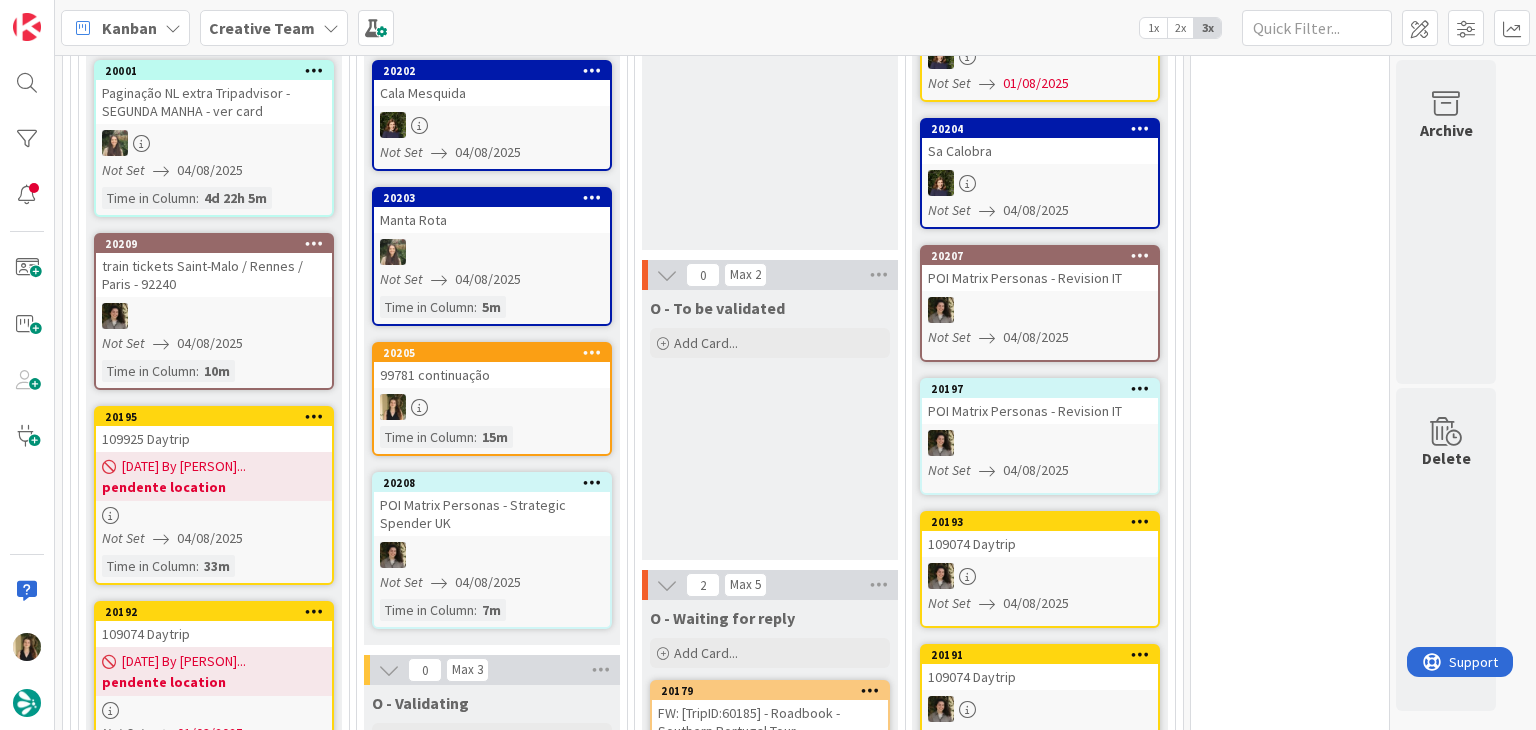 scroll, scrollTop: 758, scrollLeft: 0, axis: vertical 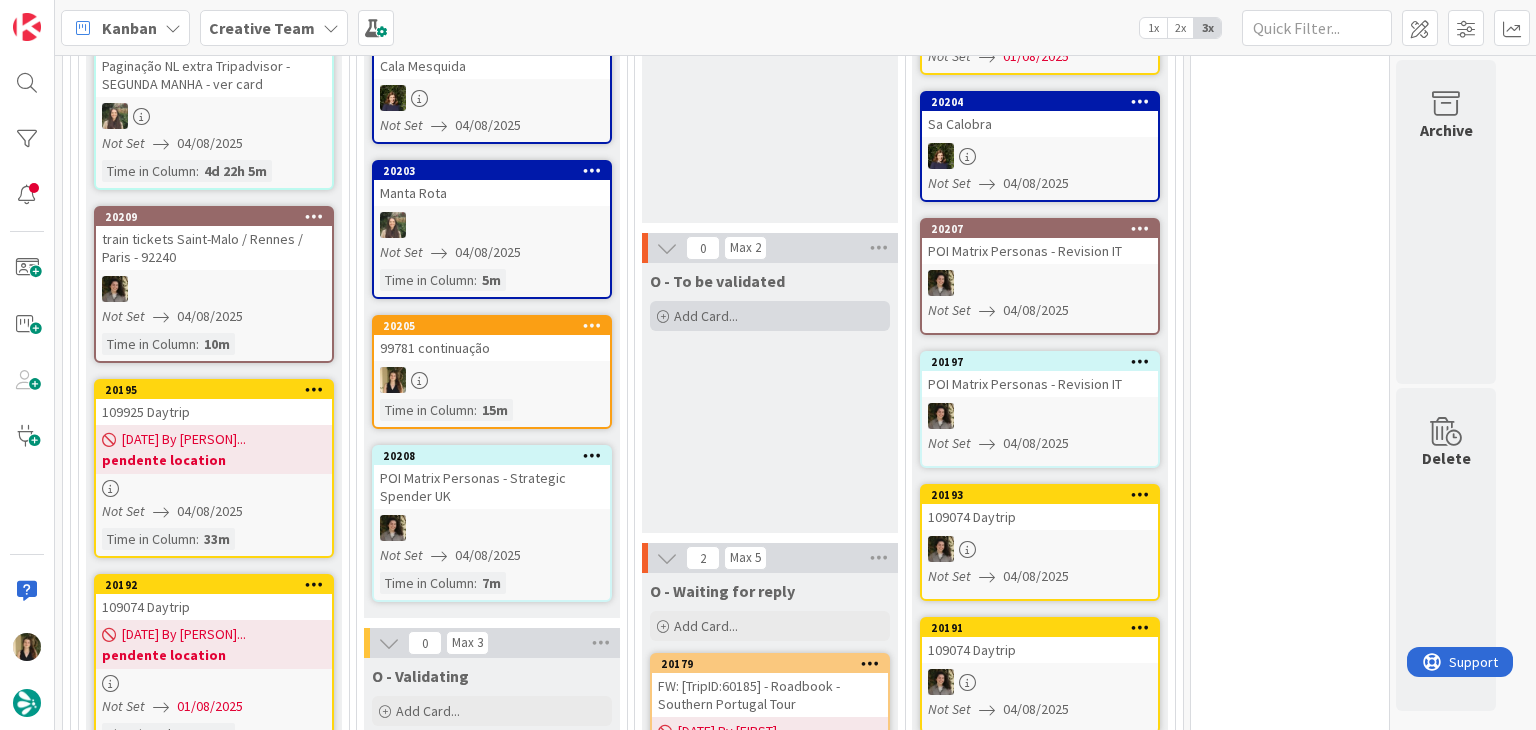 click on "Add Card..." at bounding box center (770, 316) 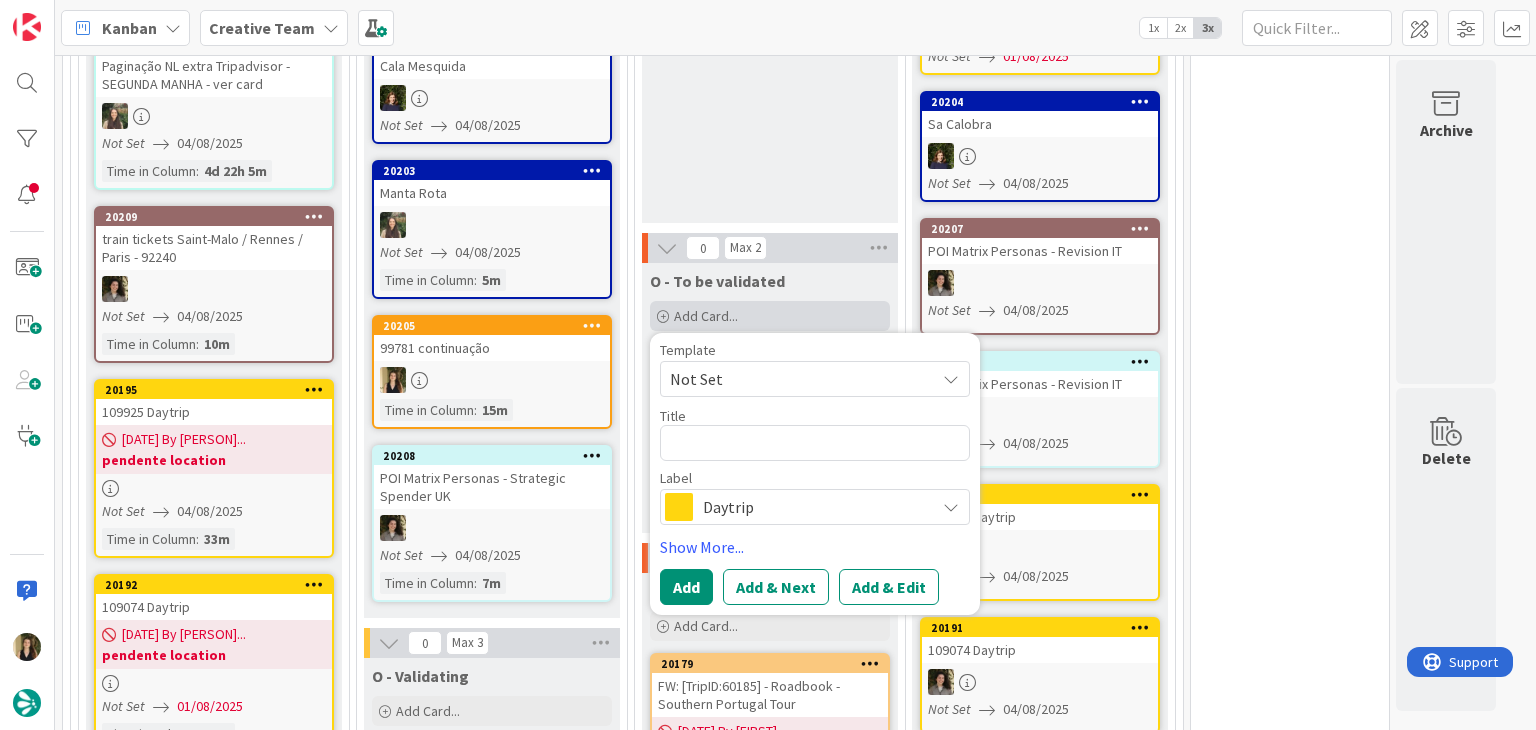 scroll, scrollTop: 0, scrollLeft: 0, axis: both 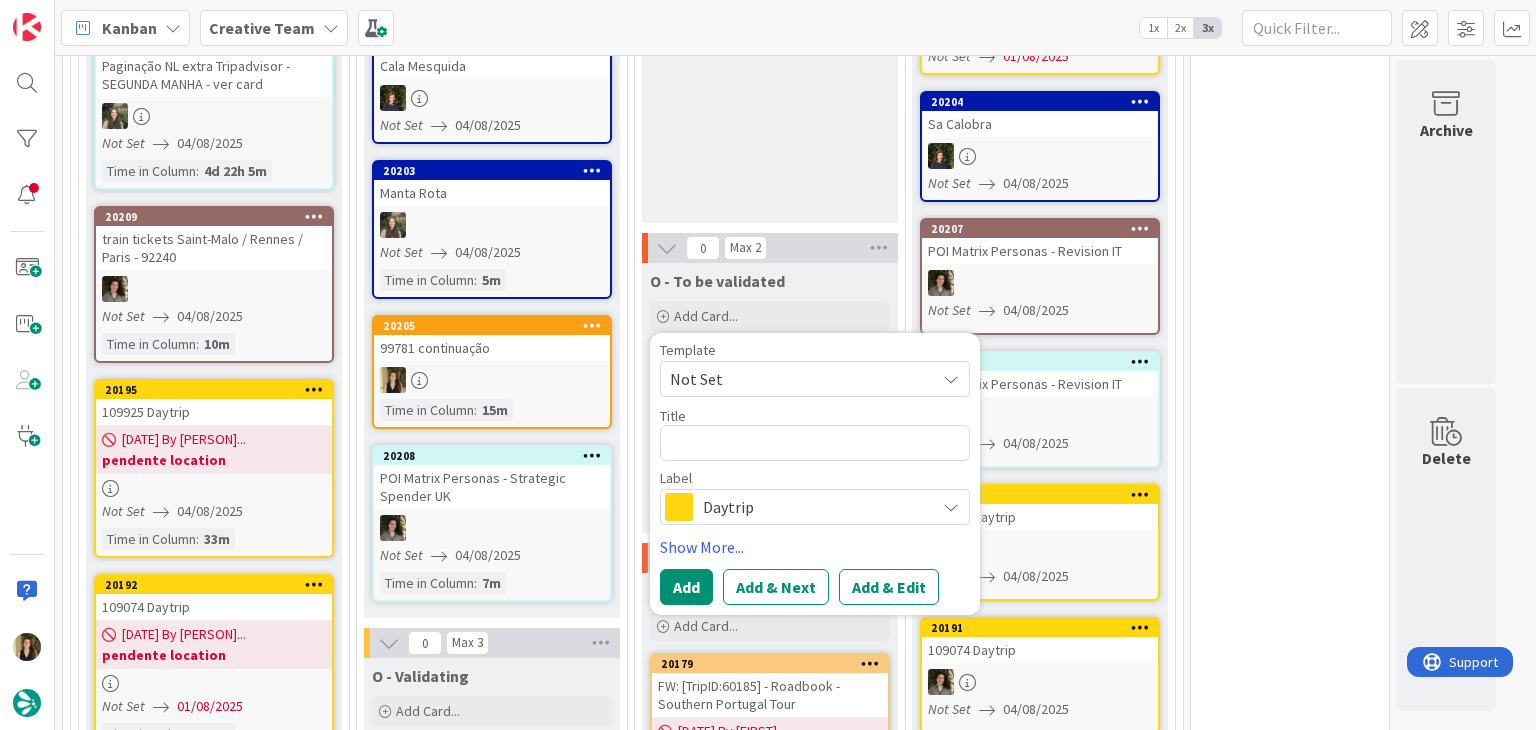 type on "x" 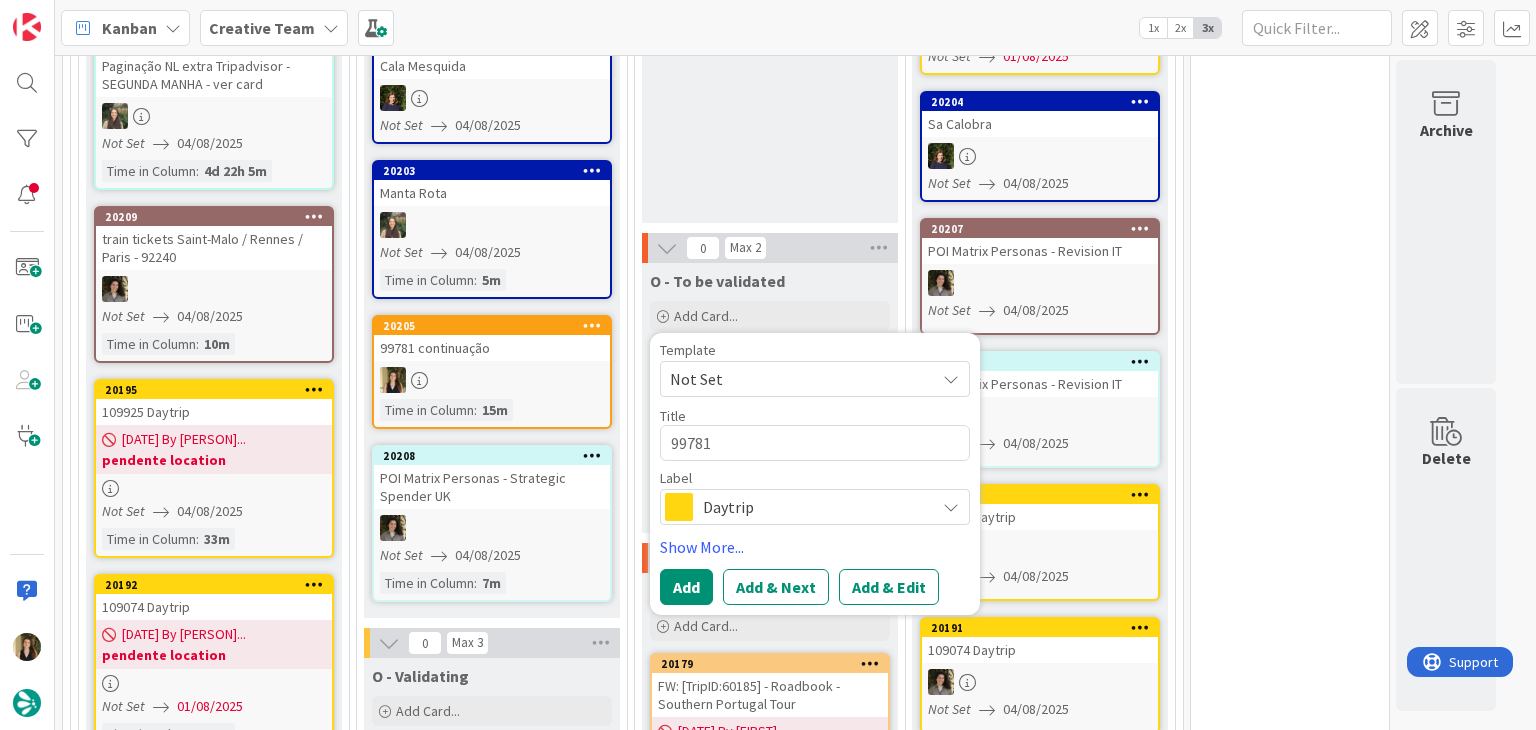 scroll, scrollTop: 0, scrollLeft: 0, axis: both 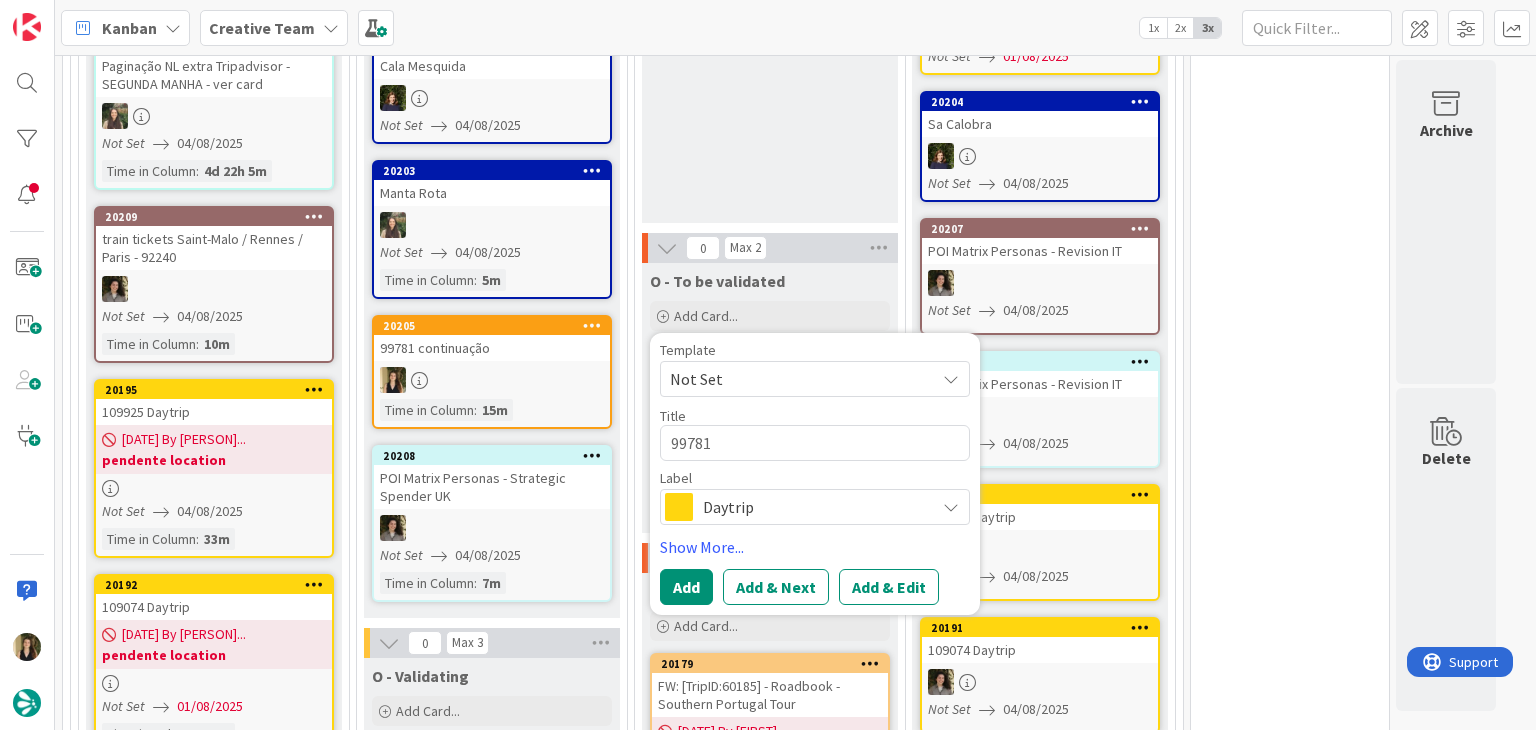 type on "x" 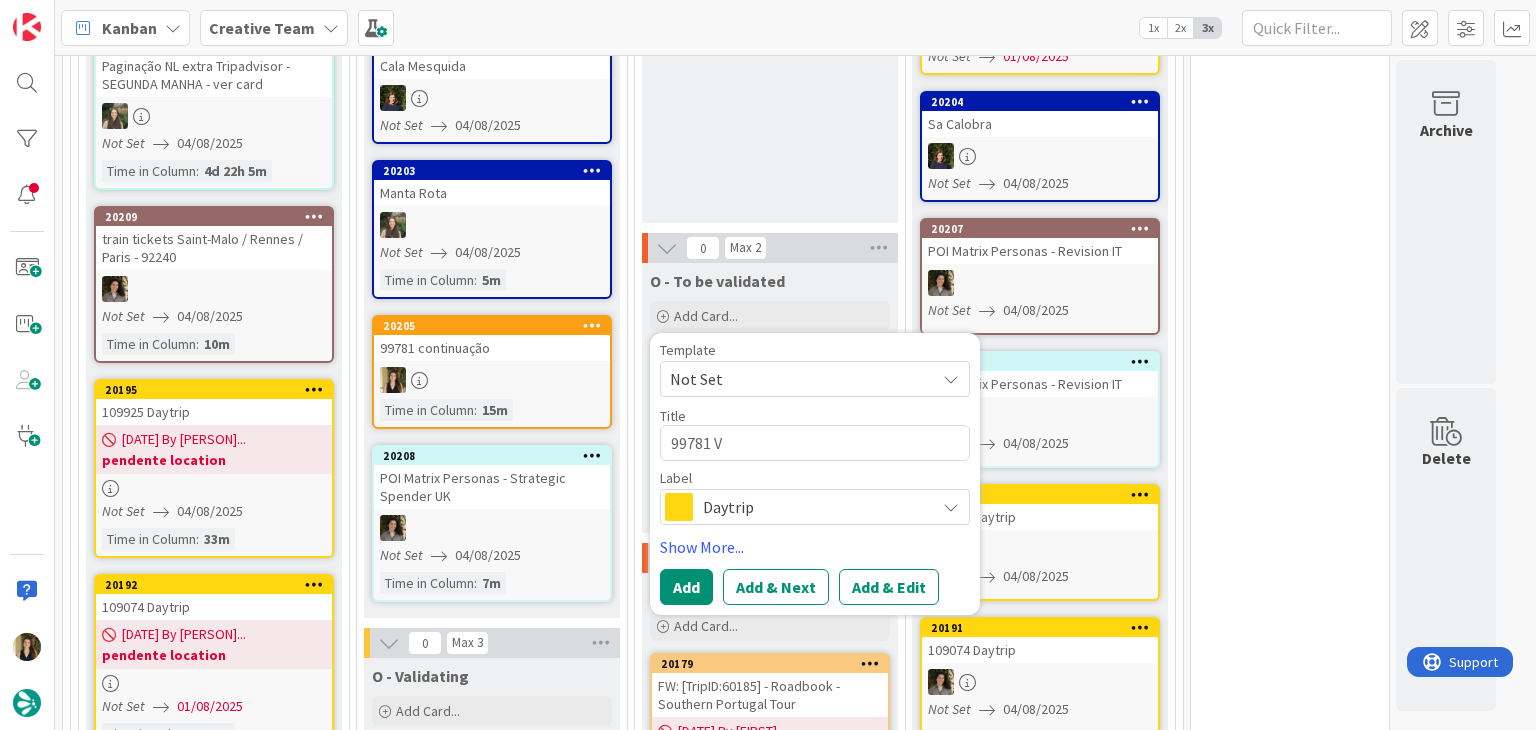 type on "x" 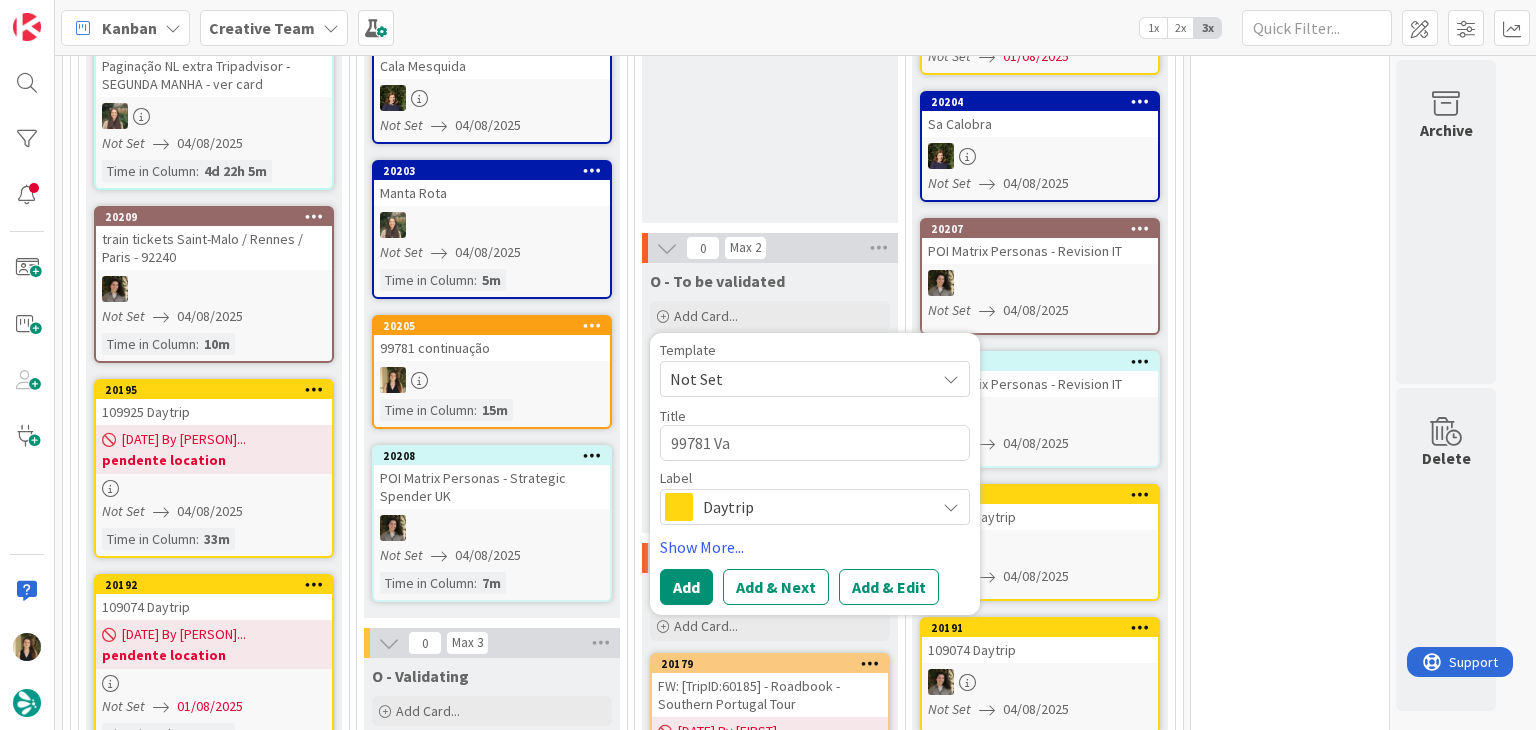 type on "x" 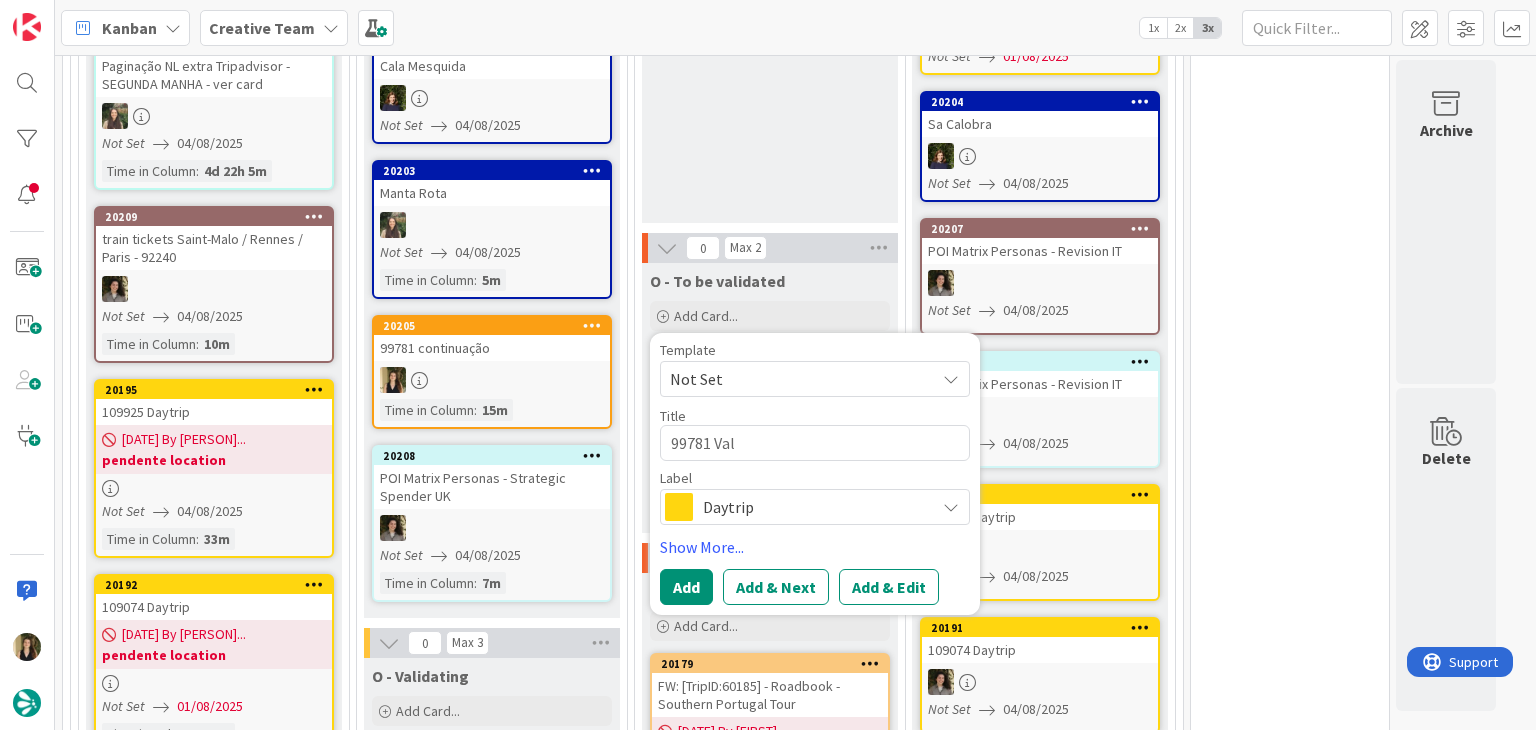 type on "x" 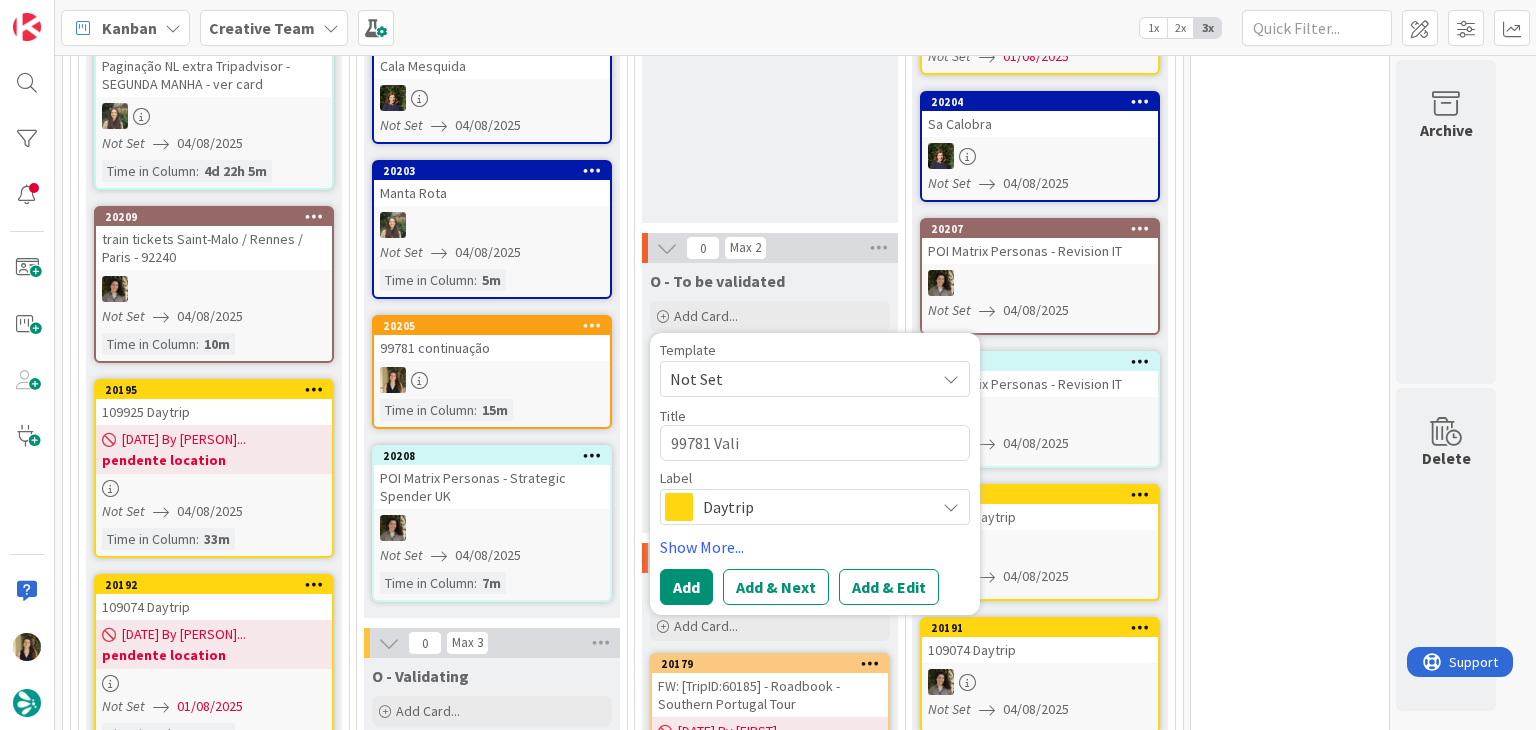 type on "x" 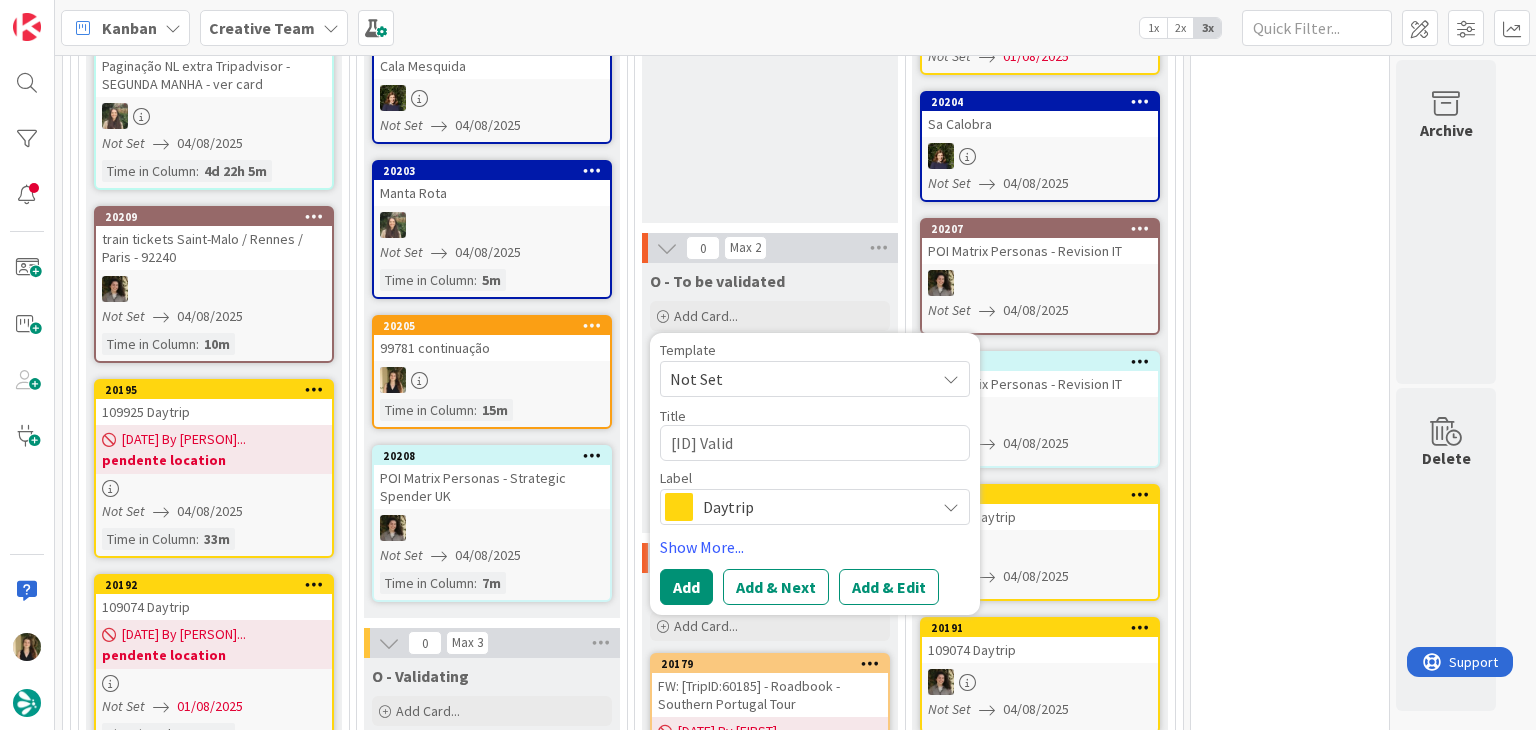type on "x" 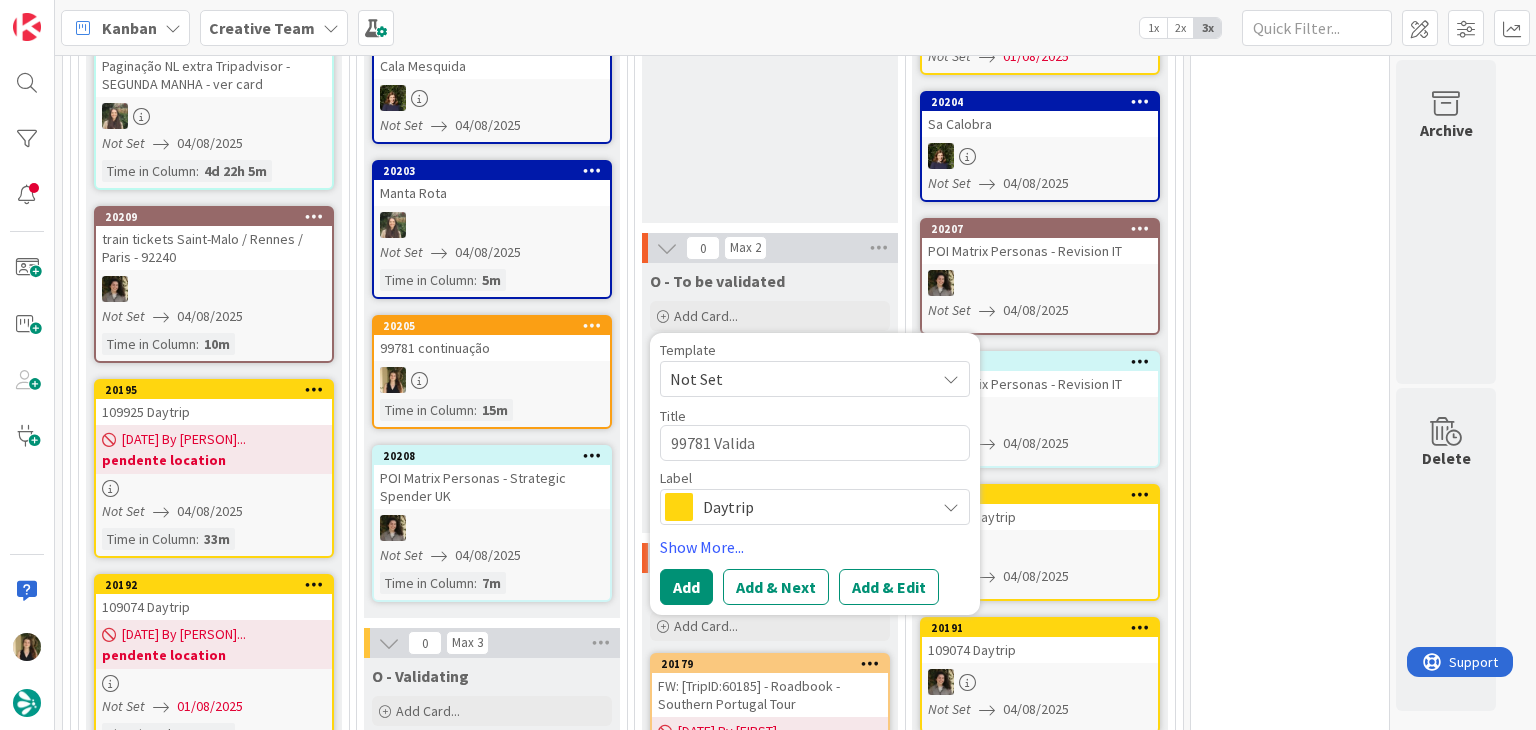 type on "x" 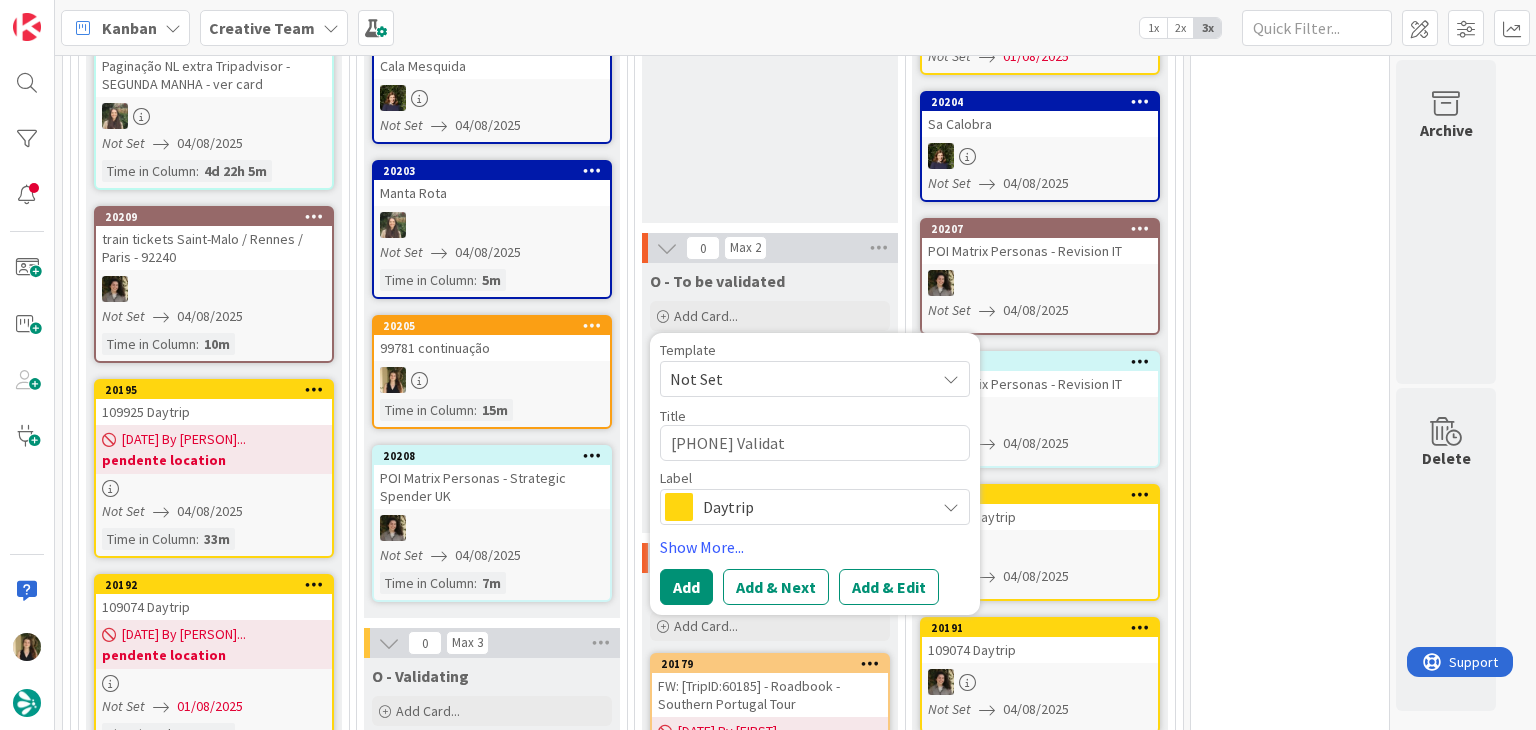 type on "x" 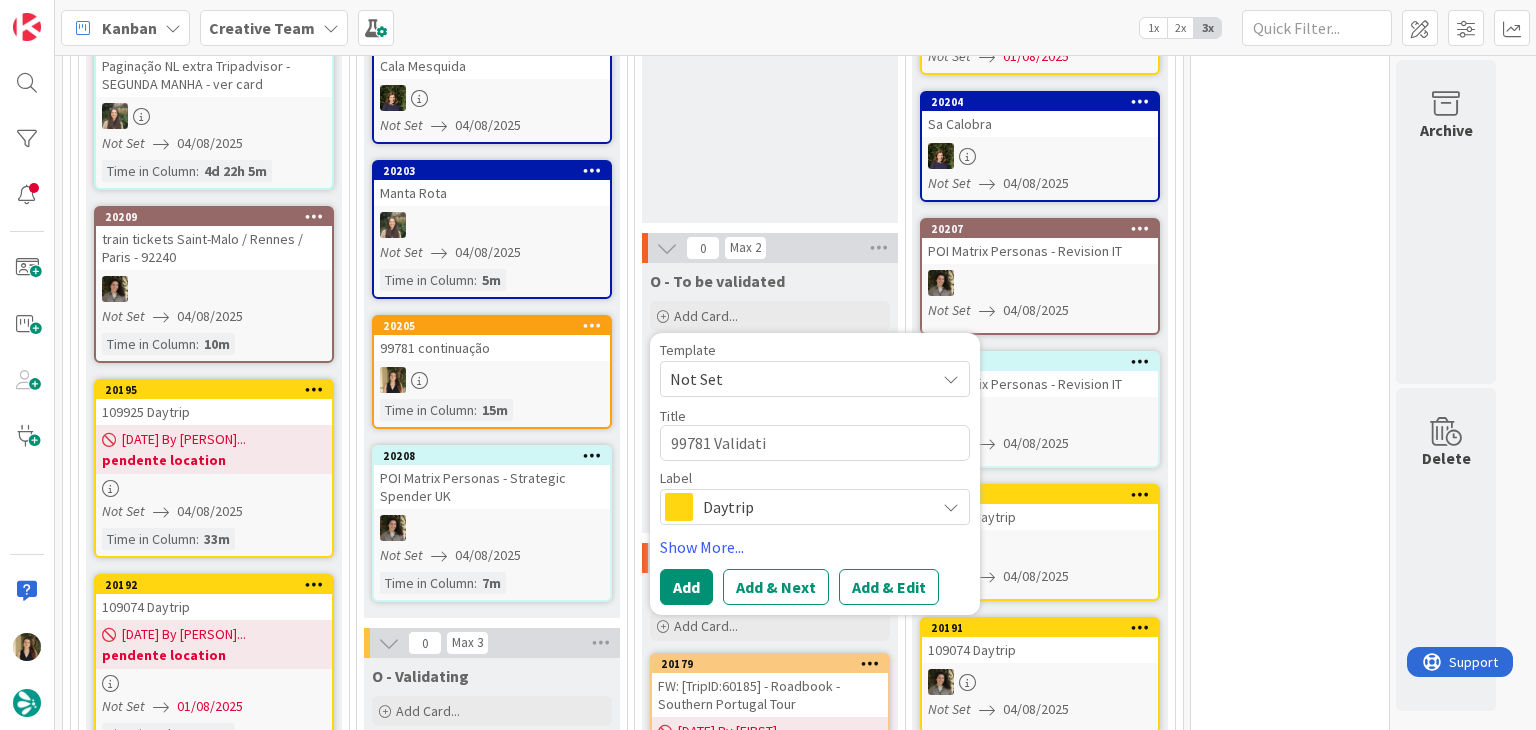 type on "x" 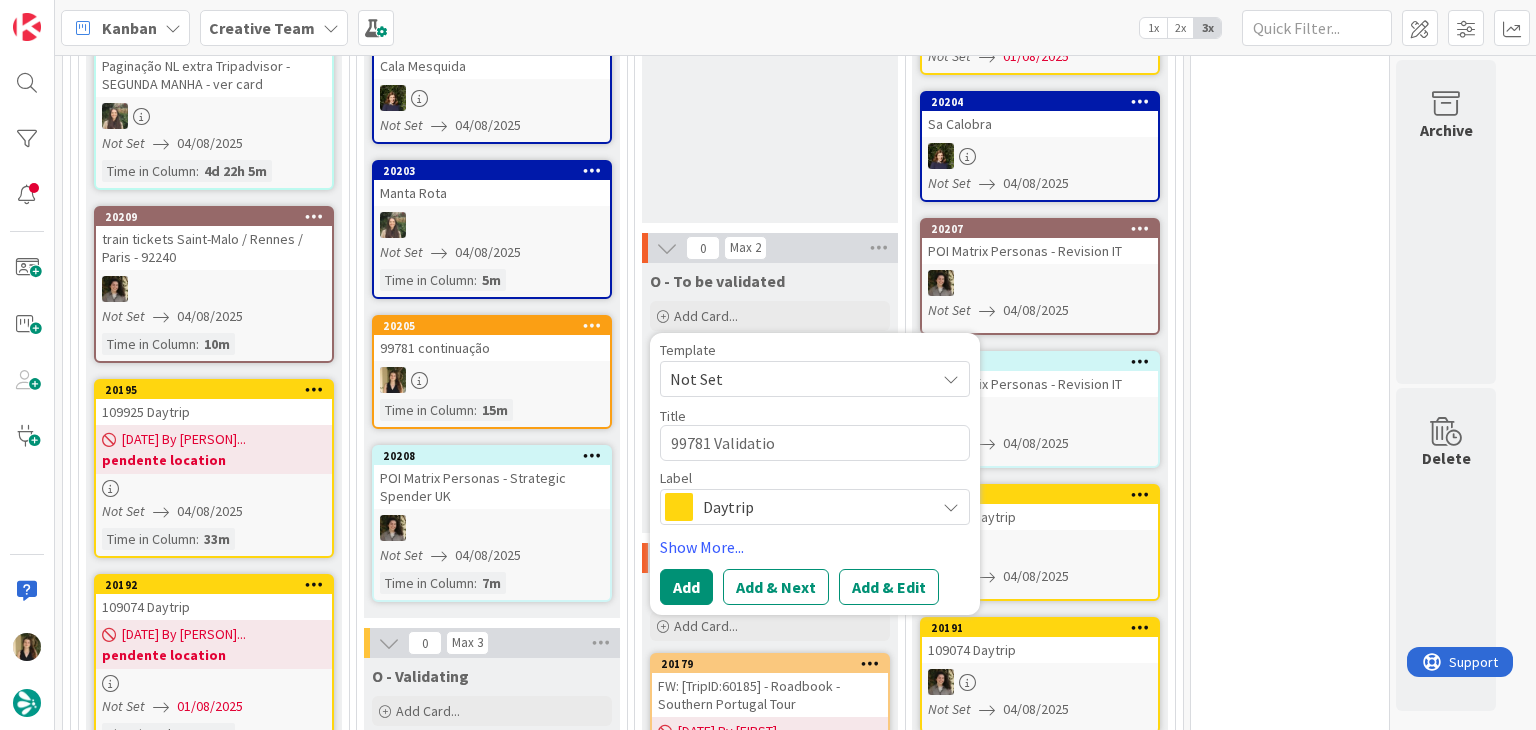 type on "x" 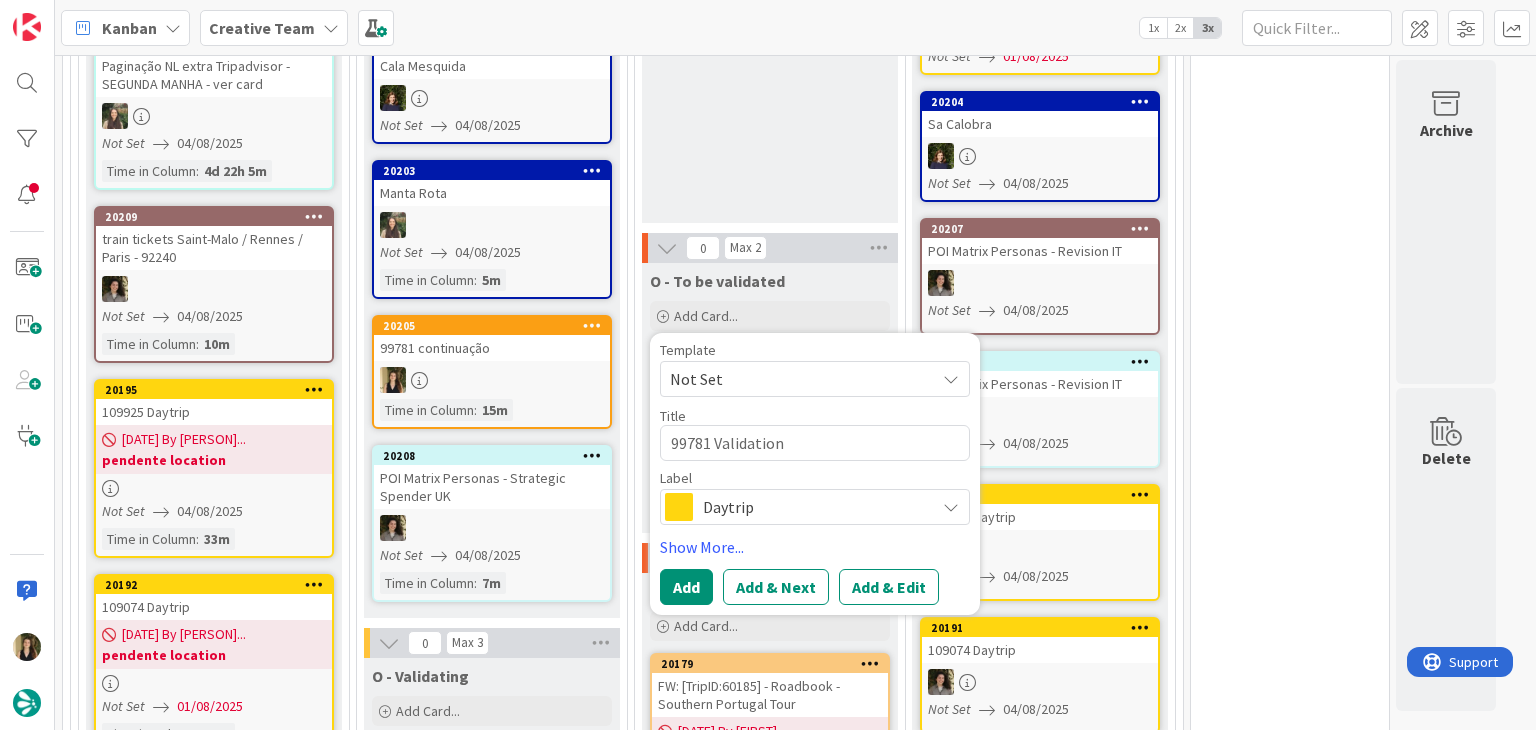 type on "99781 Validation" 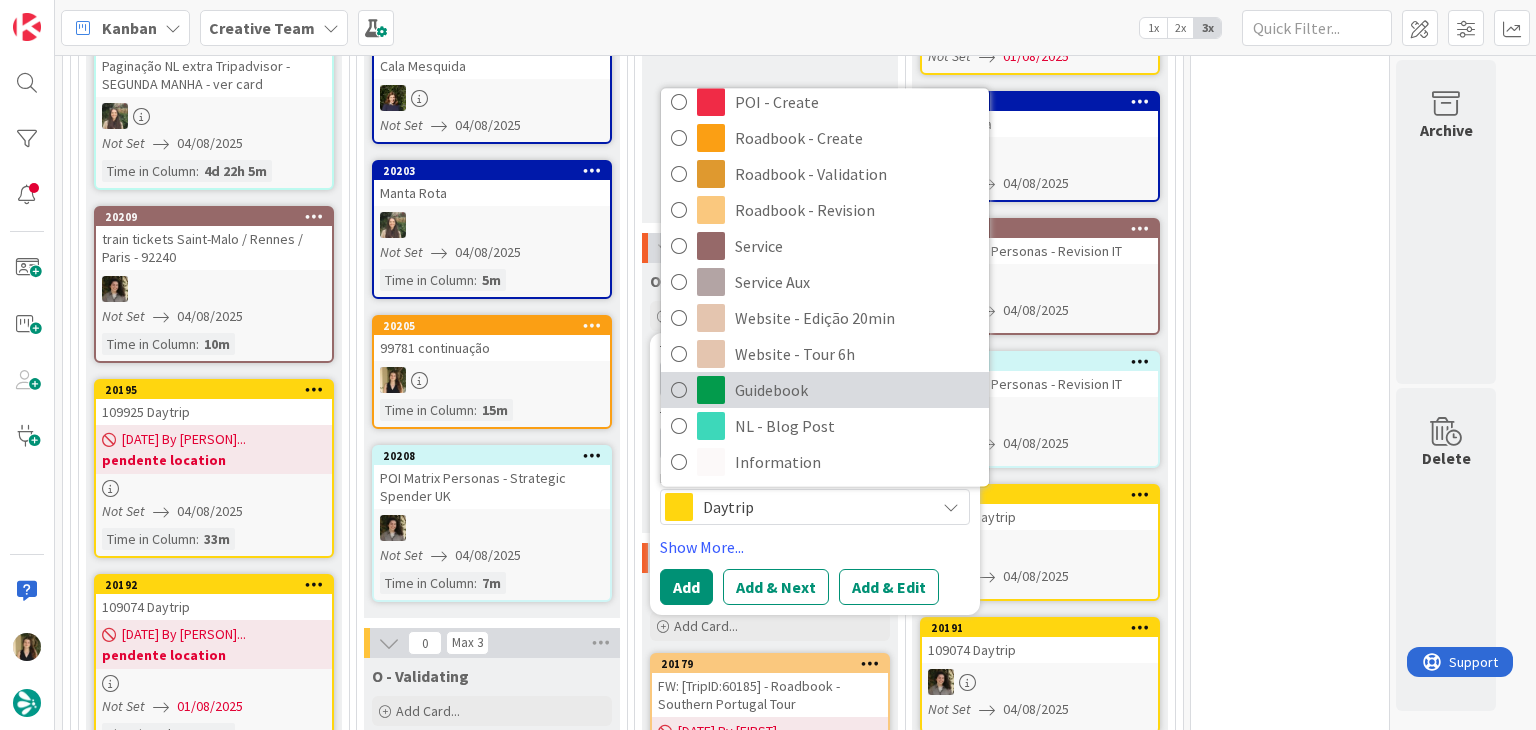 scroll, scrollTop: 373, scrollLeft: 0, axis: vertical 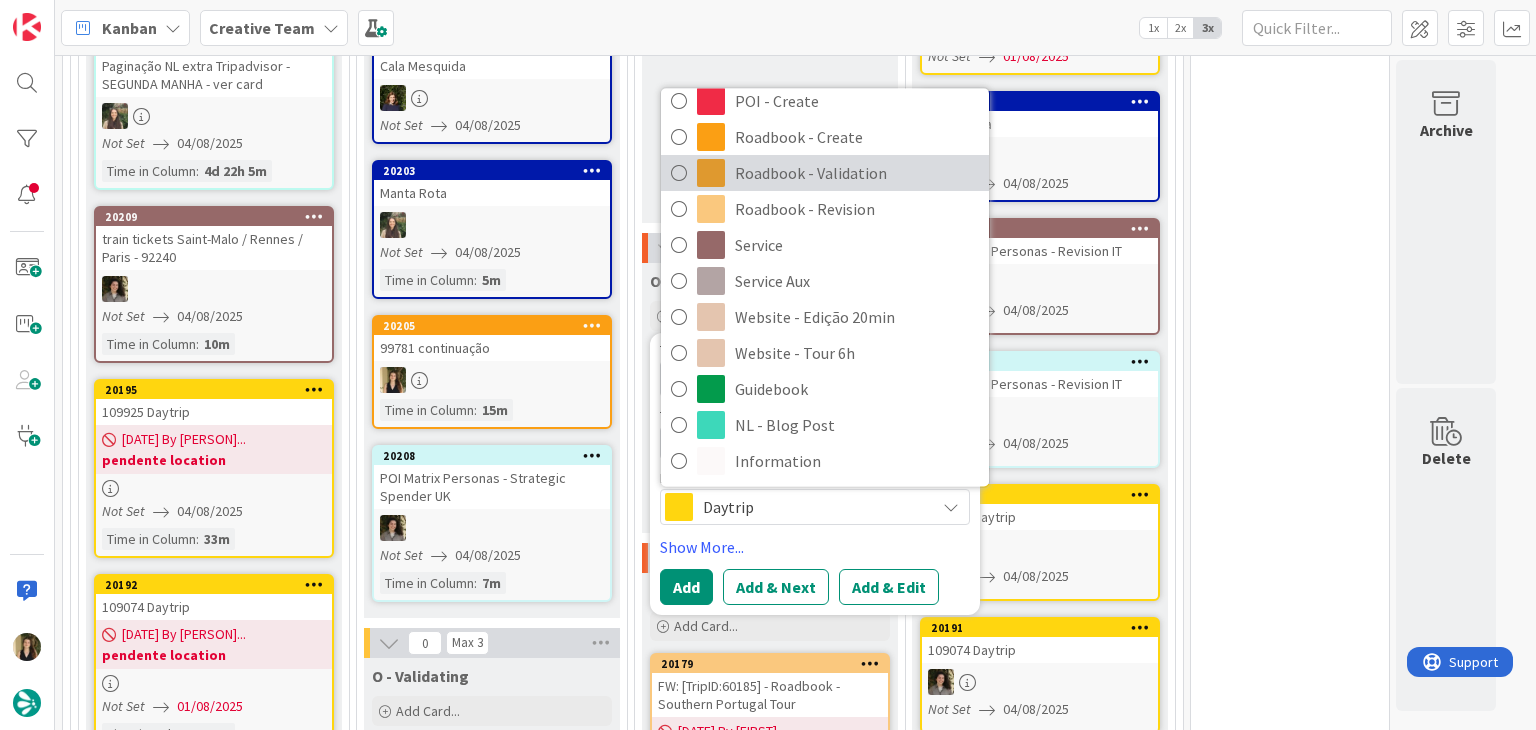 click on "Roadbook - Validation" at bounding box center [857, 174] 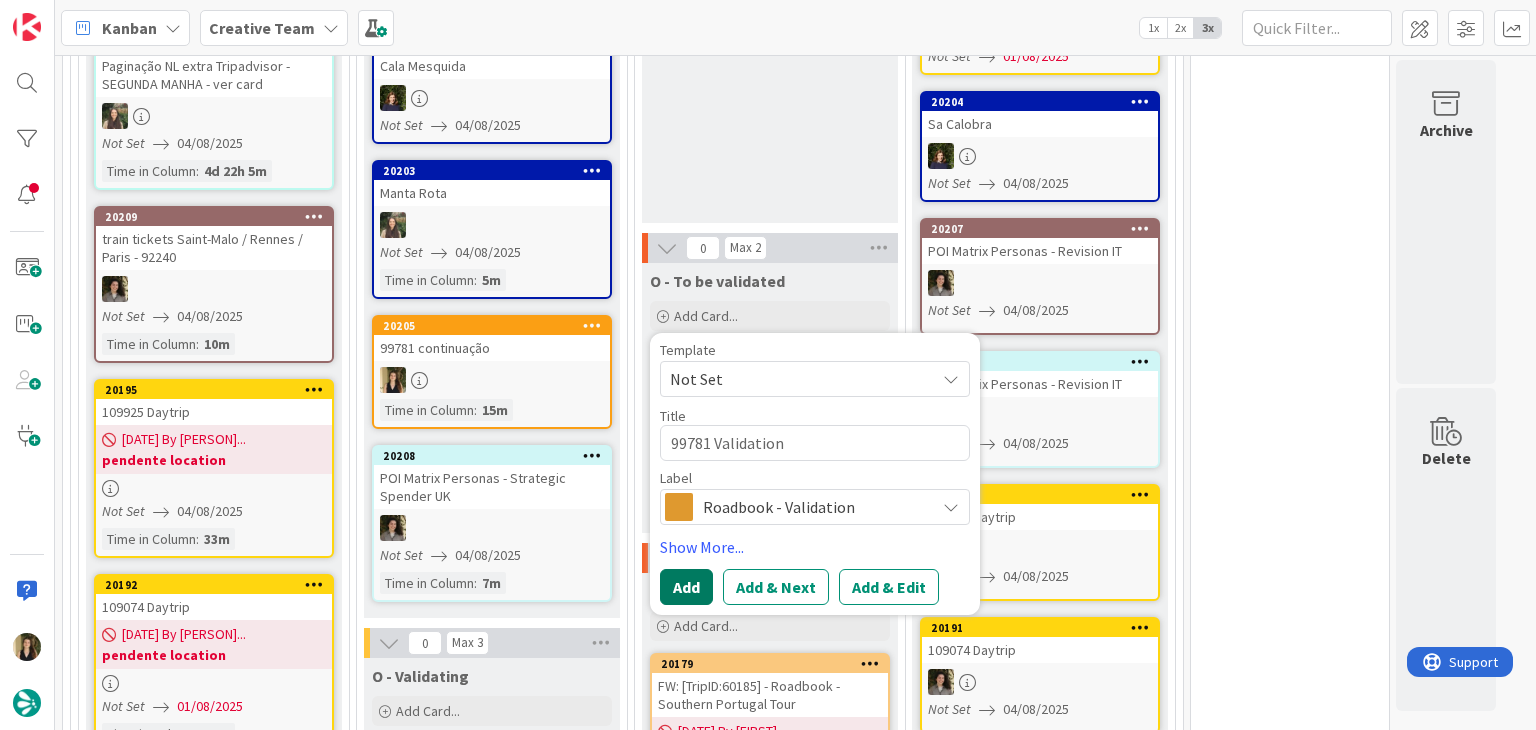 click on "Add" at bounding box center (686, 587) 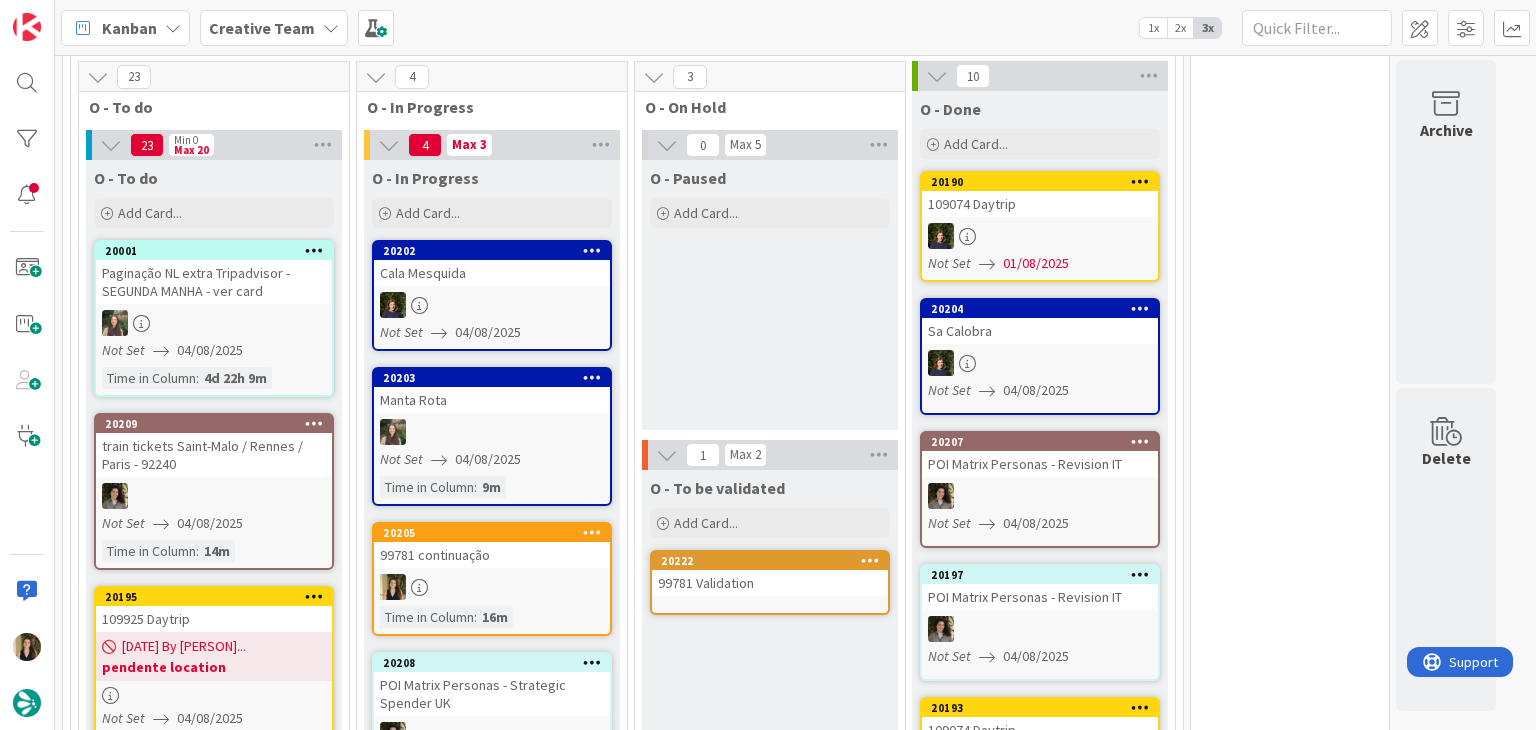scroll, scrollTop: 558, scrollLeft: 0, axis: vertical 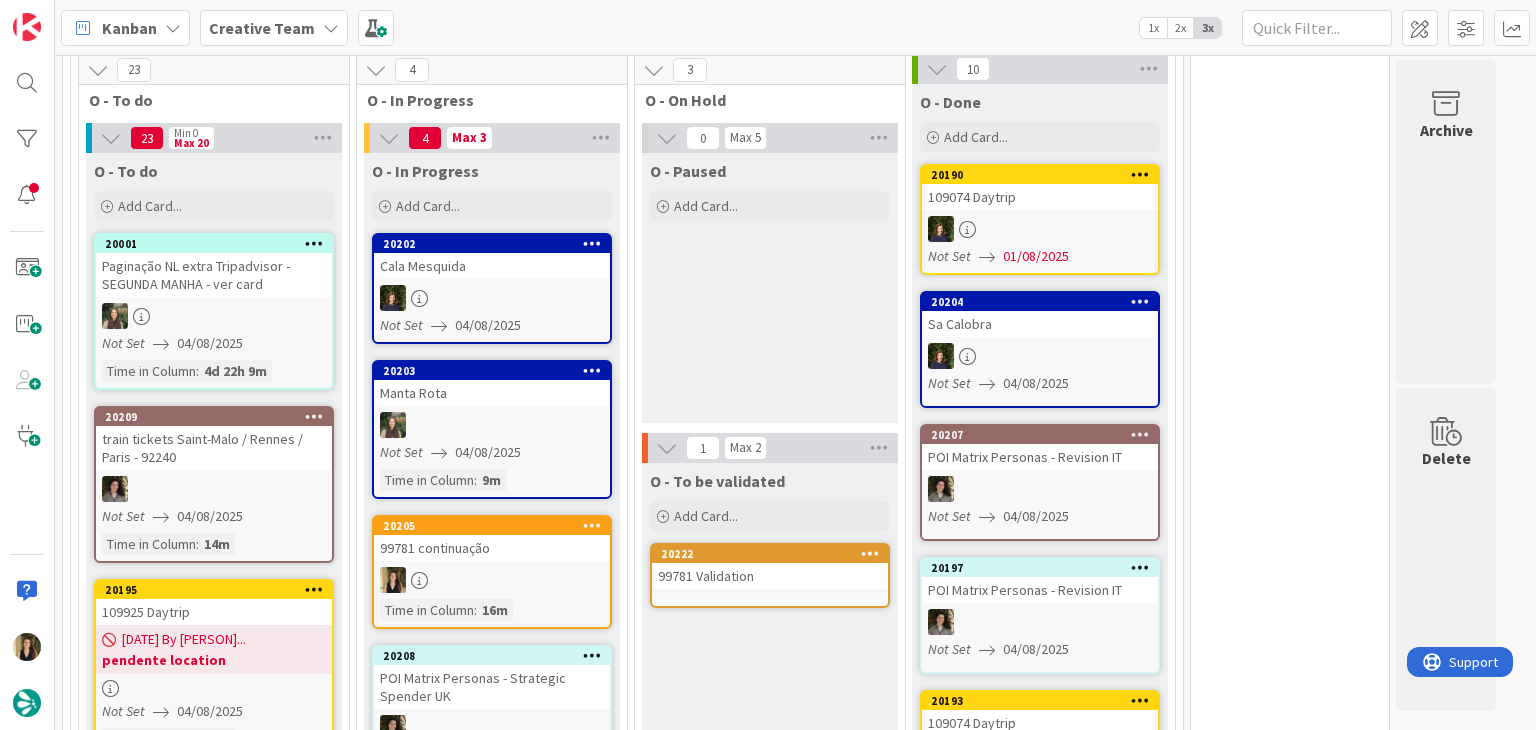 click at bounding box center (492, 580) 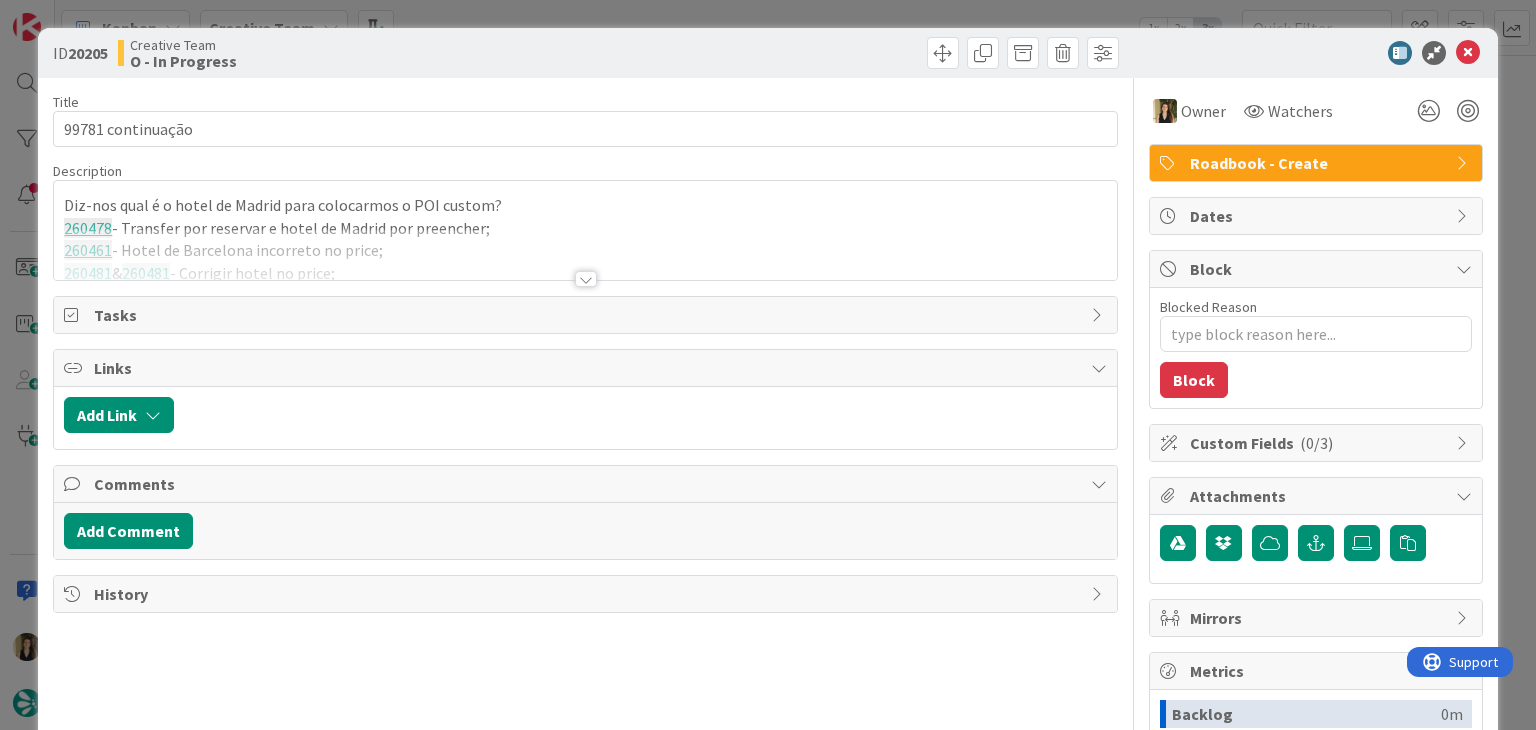 scroll, scrollTop: 0, scrollLeft: 0, axis: both 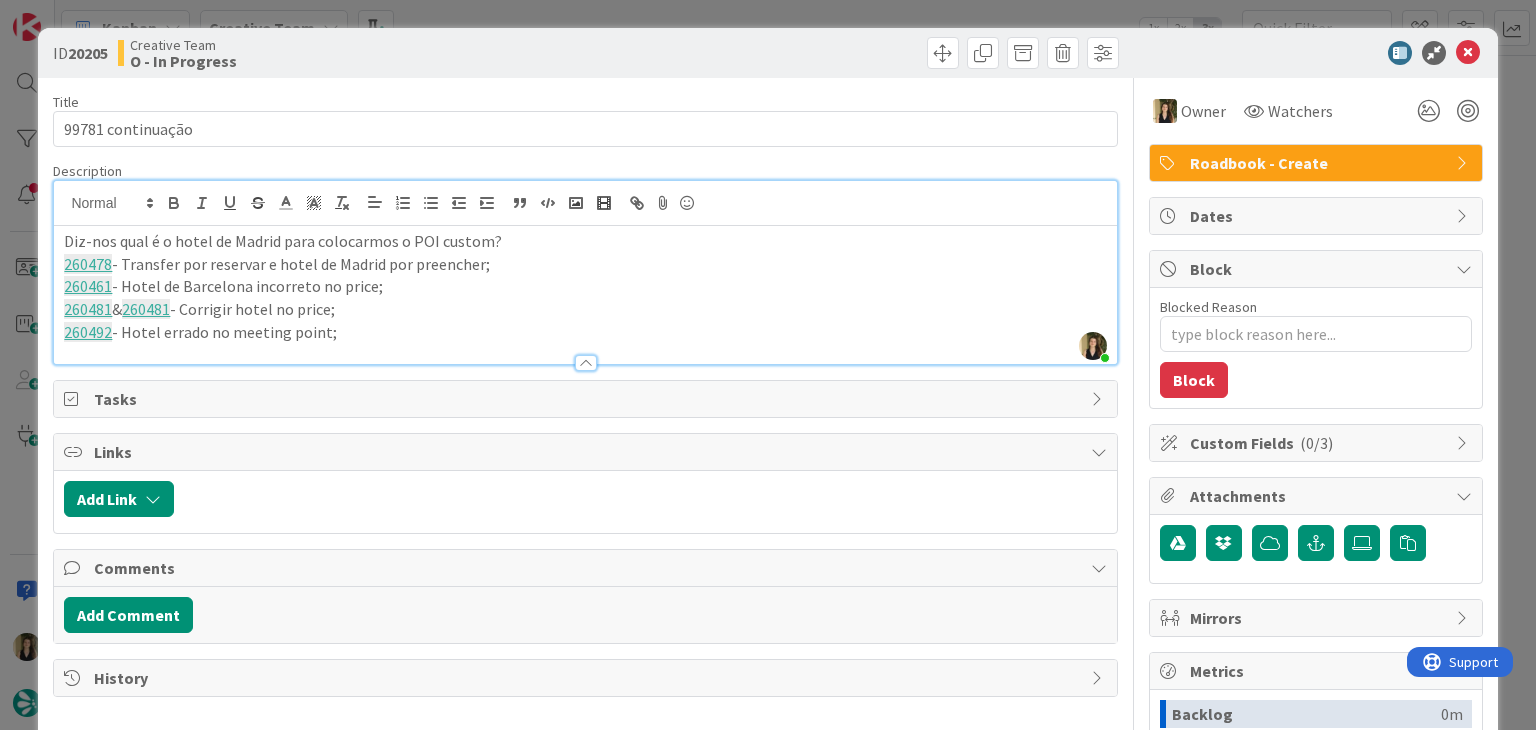 drag, startPoint x: 345, startPoint y: 337, endPoint x: 56, endPoint y: 237, distance: 305.81204 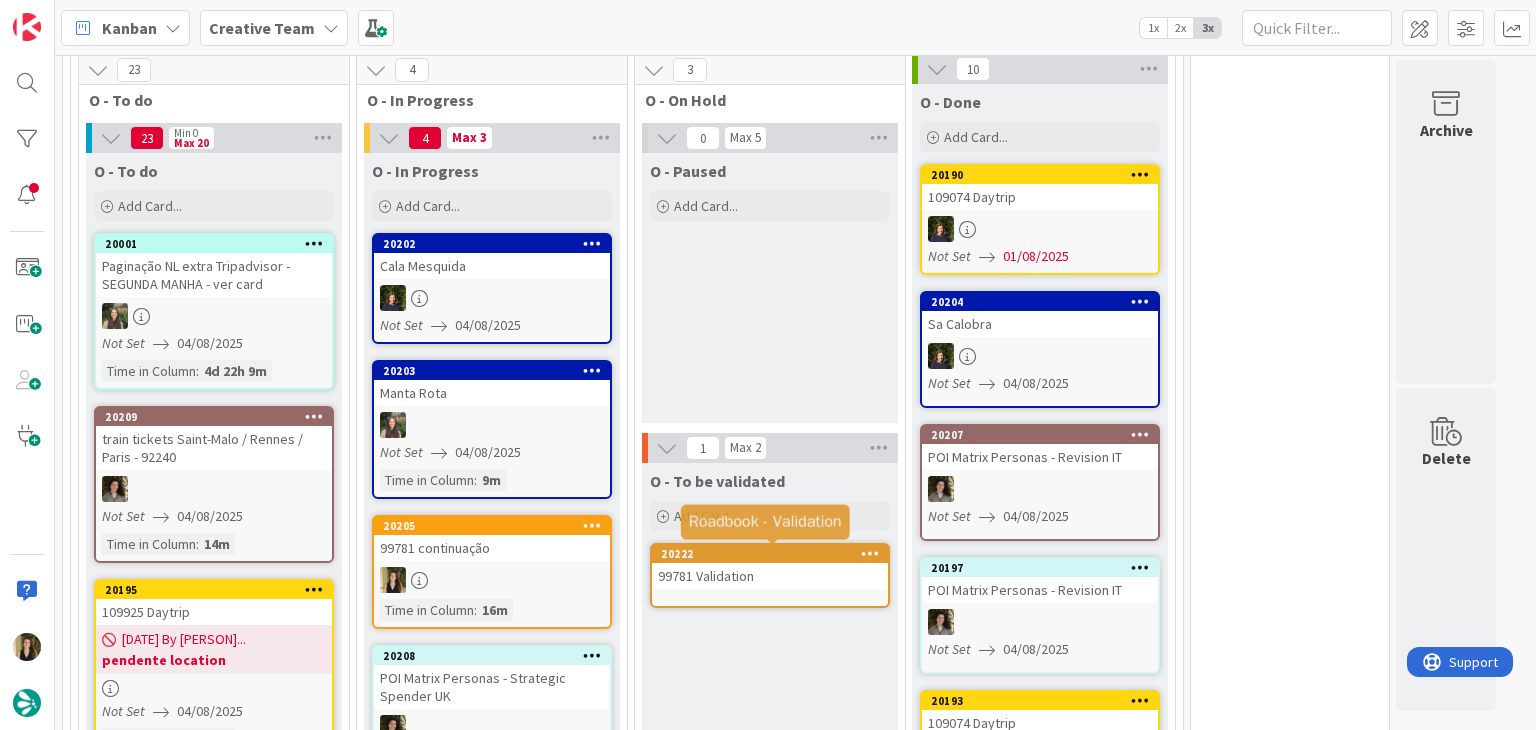 click on "99781 Validation" at bounding box center (770, 576) 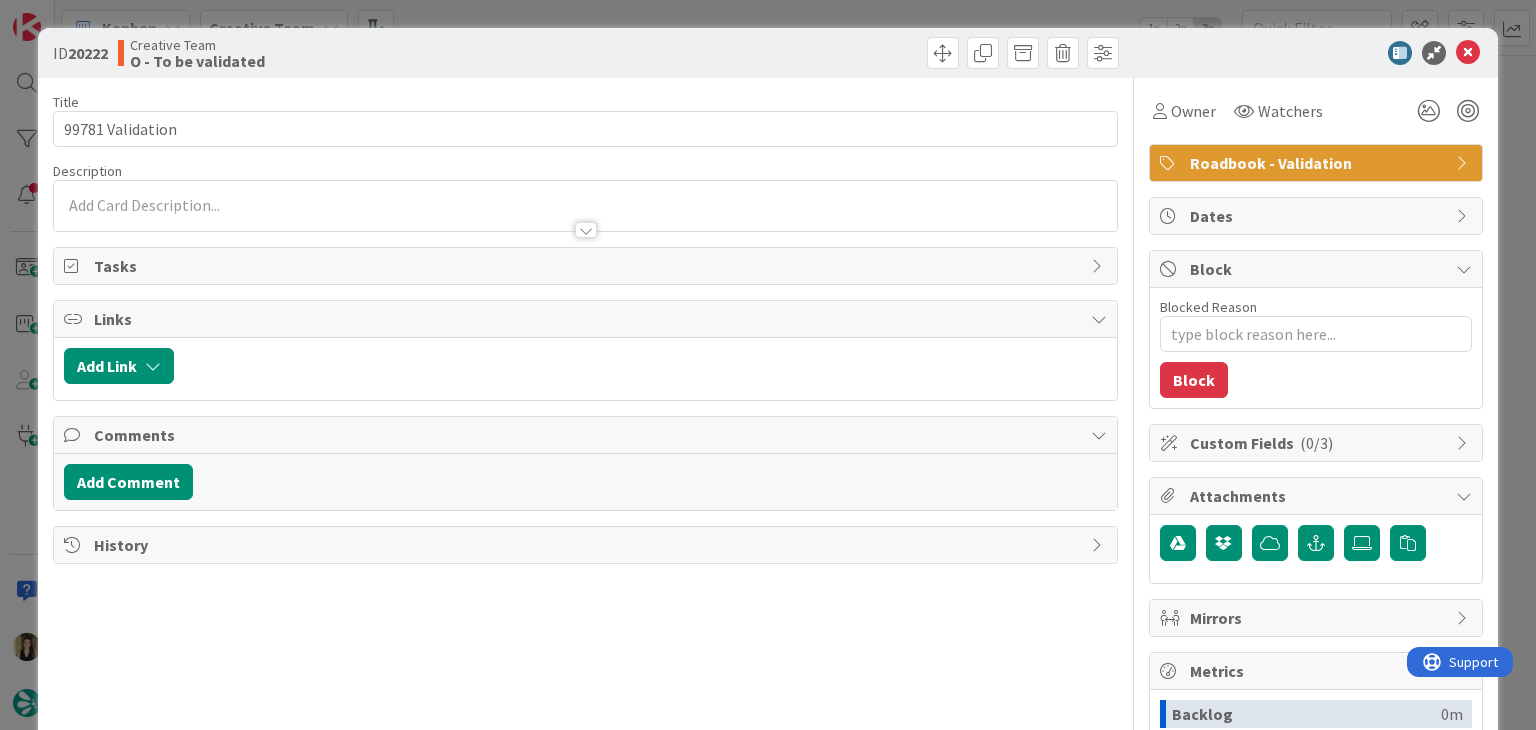 scroll, scrollTop: 0, scrollLeft: 0, axis: both 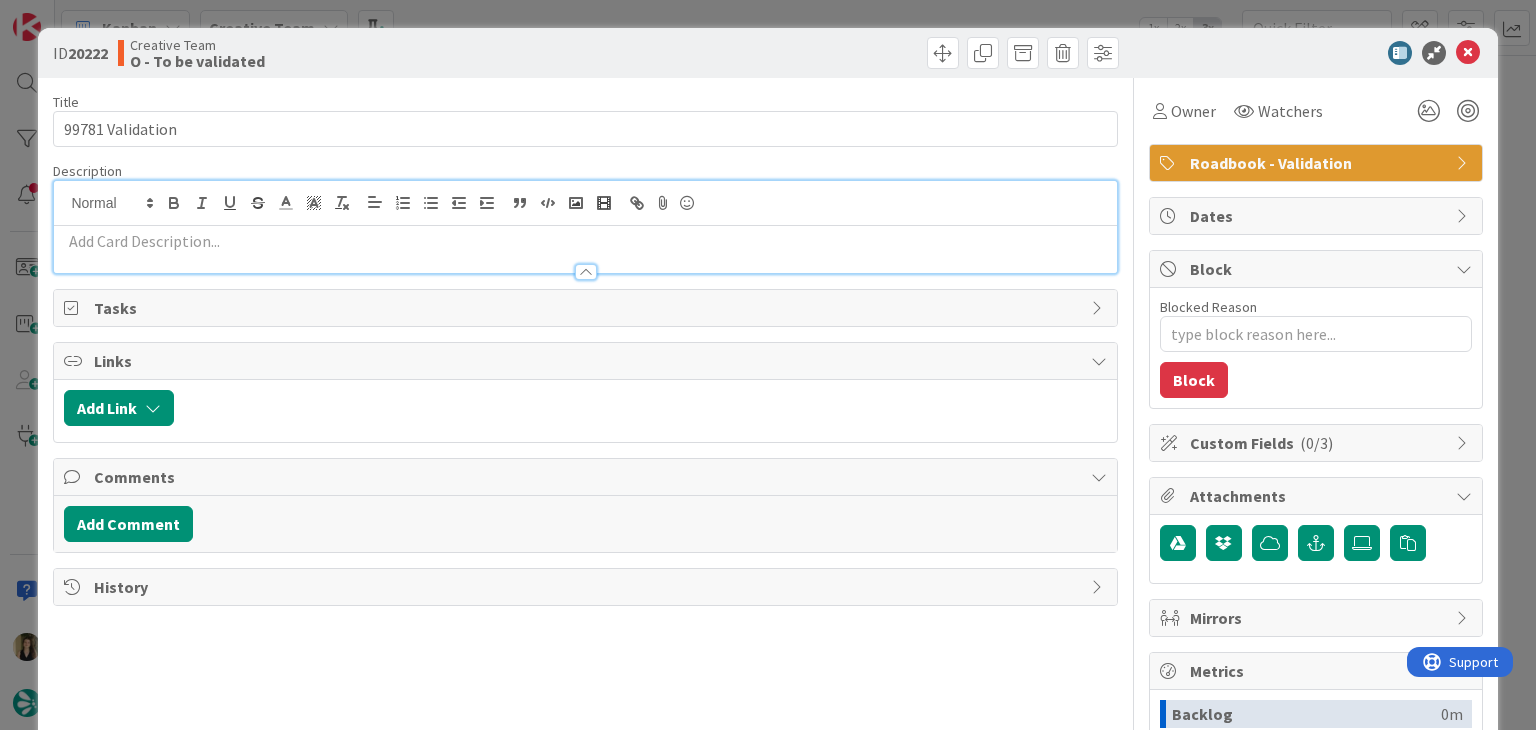 click at bounding box center [585, 262] 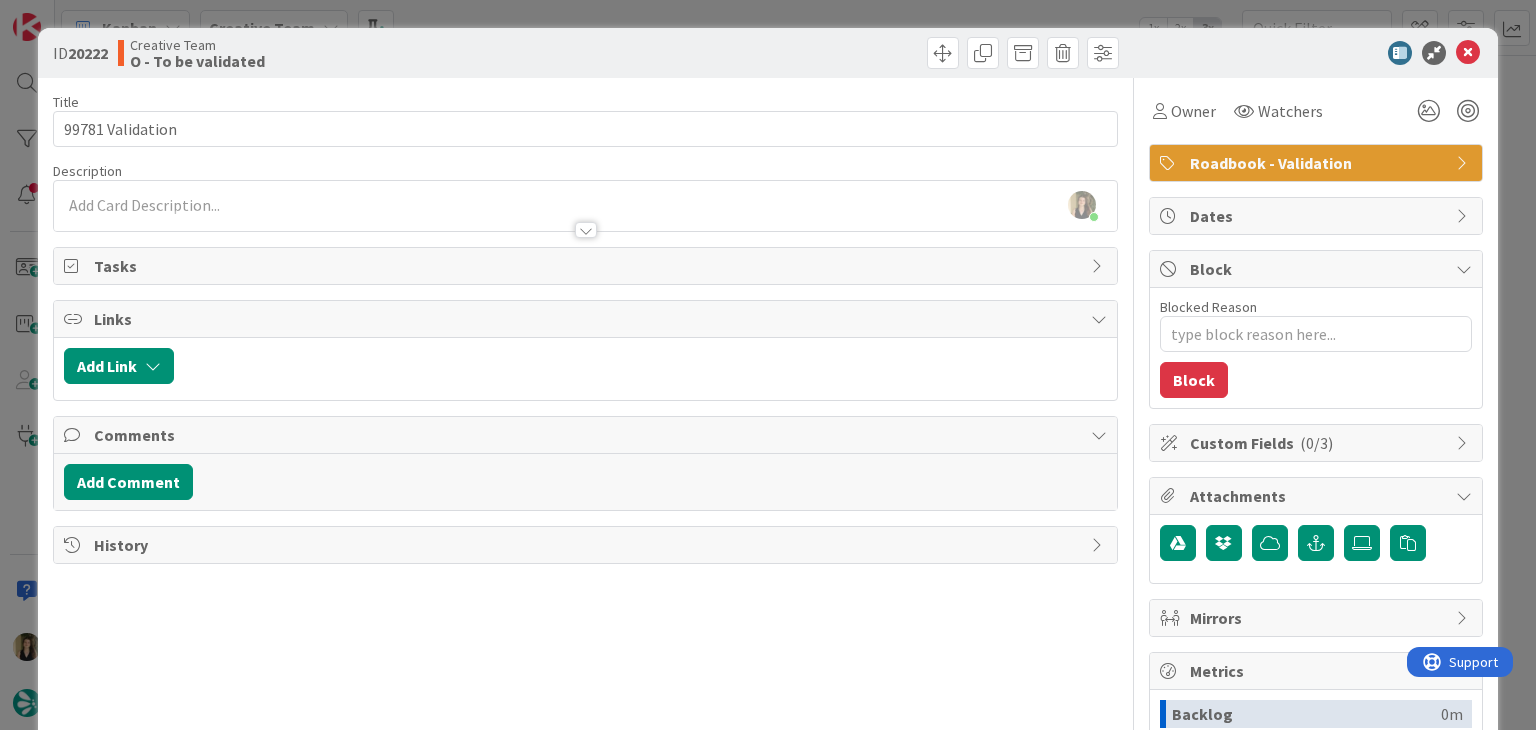 click at bounding box center [585, 220] 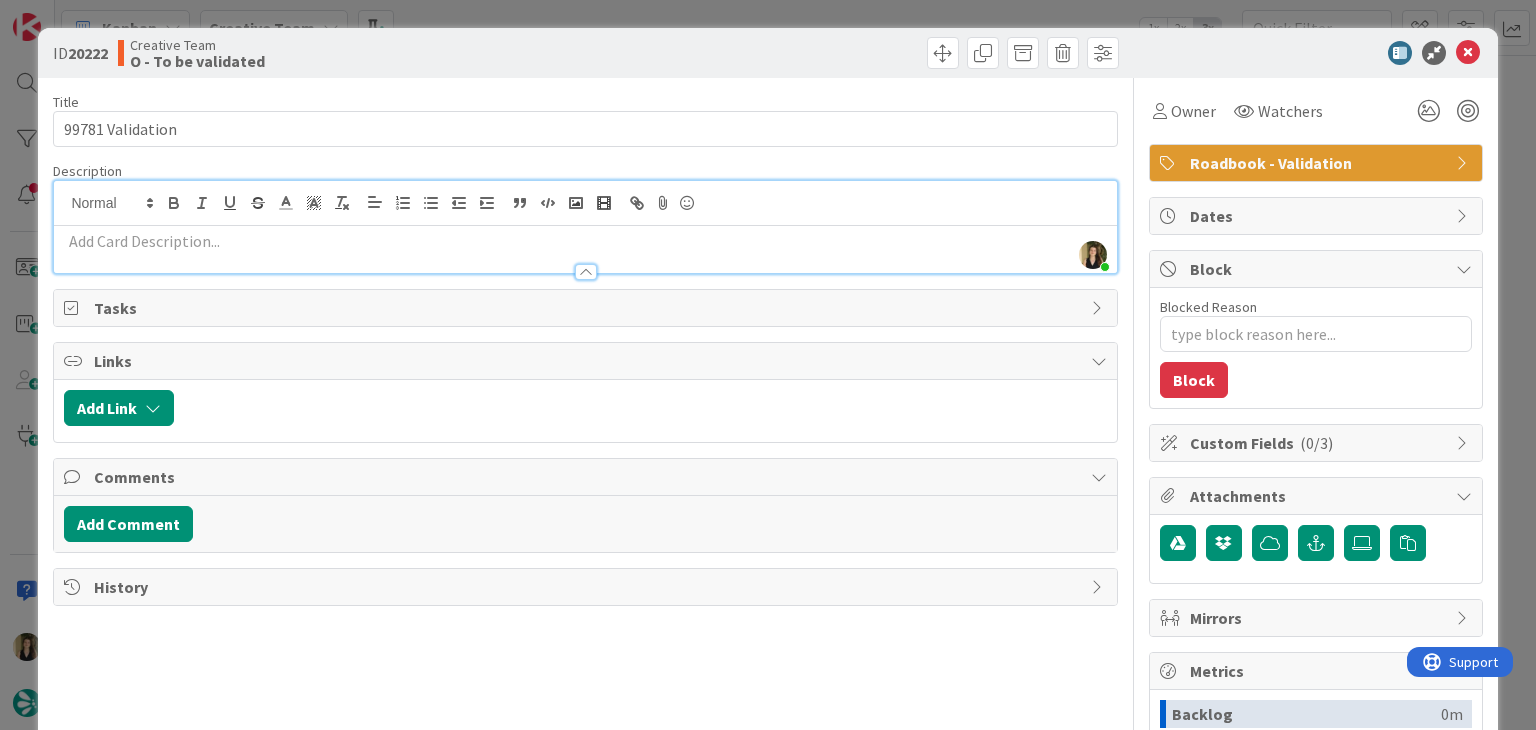 click at bounding box center [585, 241] 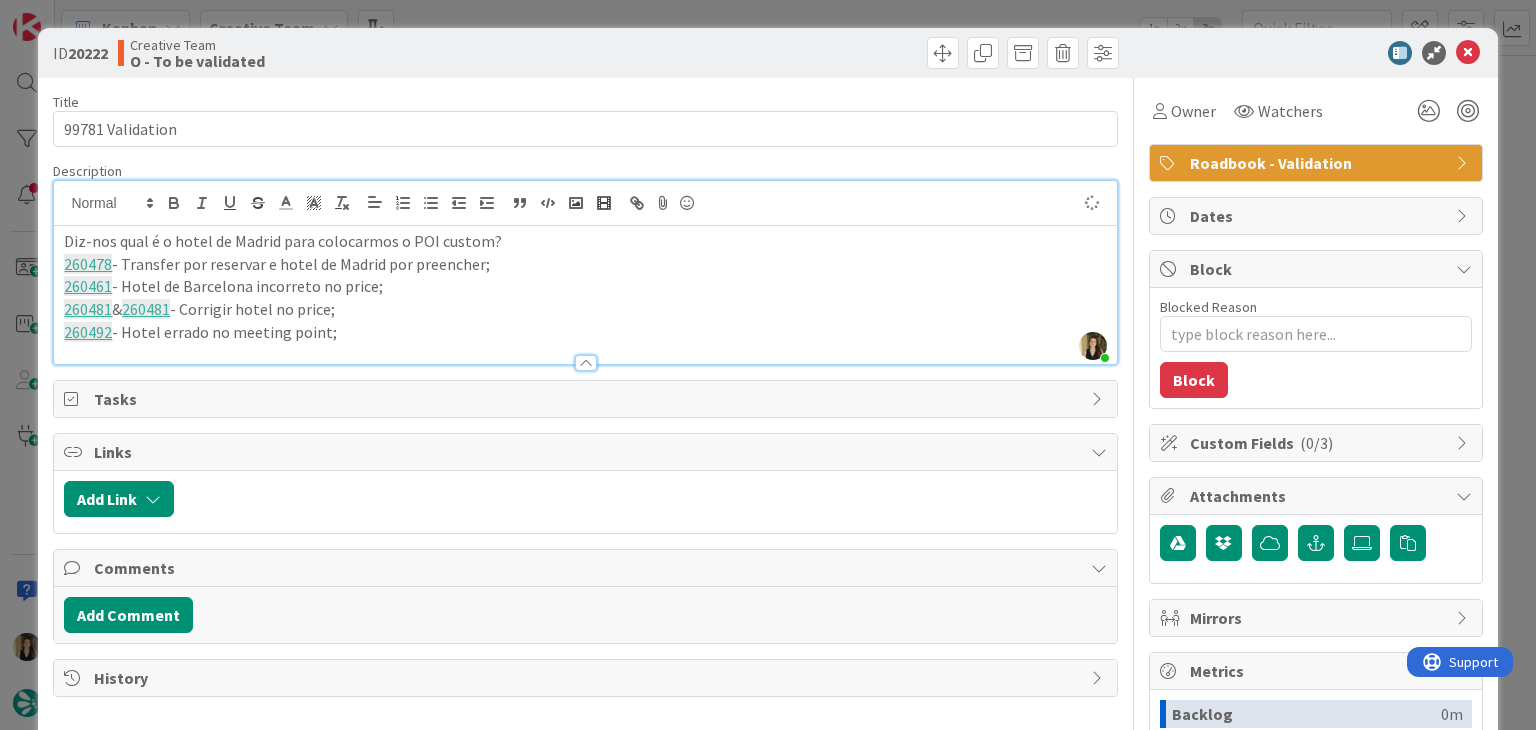 type on "x" 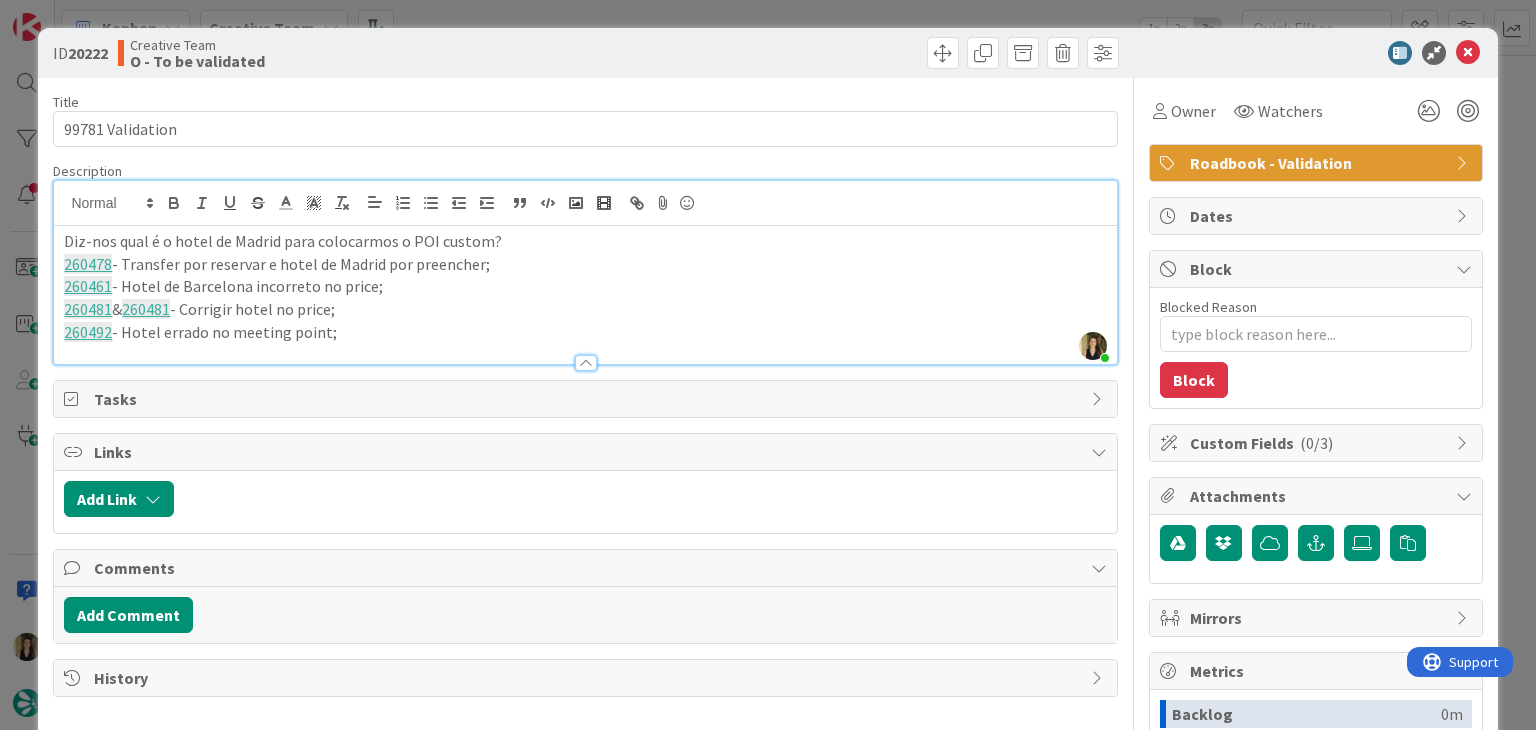 type 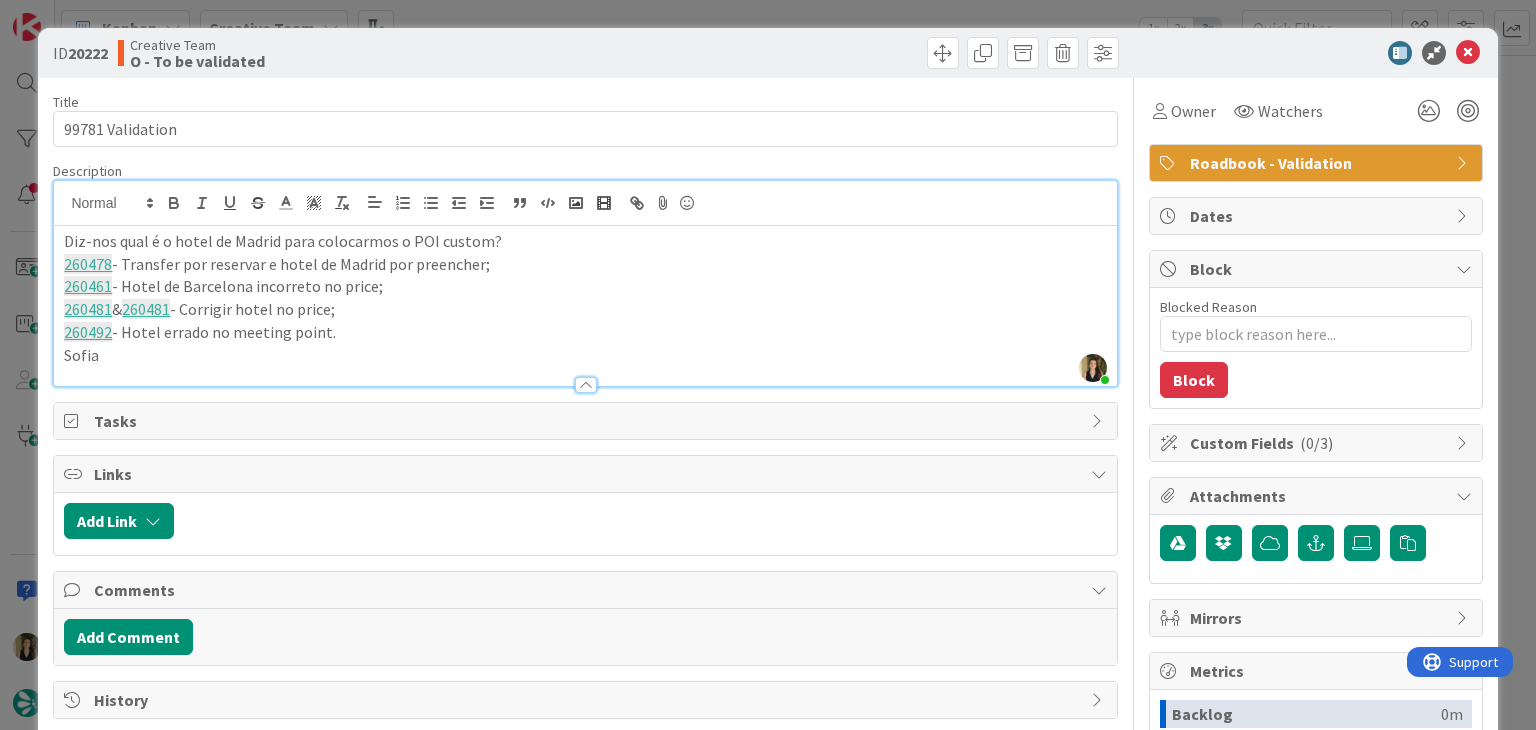 drag, startPoint x: 504, startPoint y: 57, endPoint x: 508, endPoint y: 35, distance: 22.36068 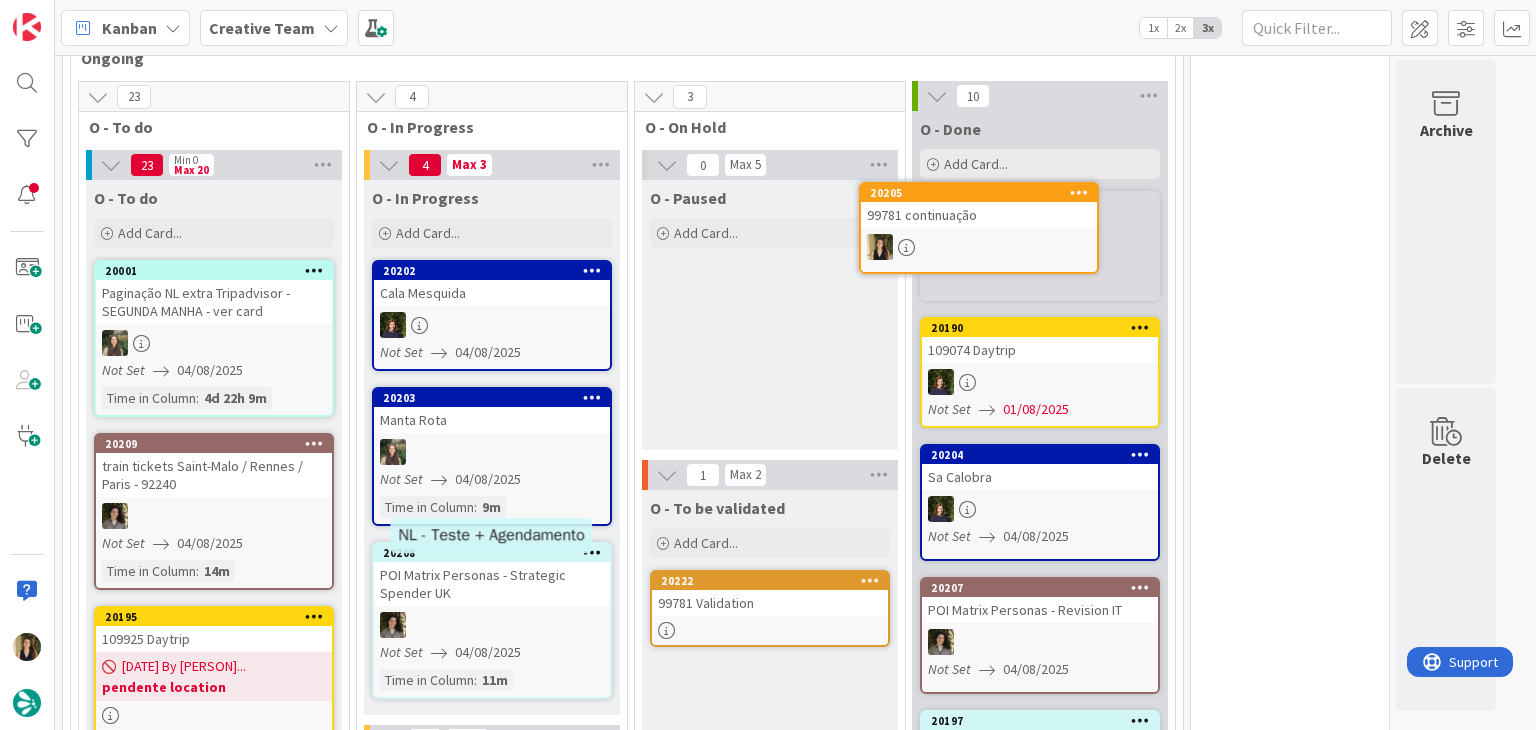 scroll, scrollTop: 452, scrollLeft: 0, axis: vertical 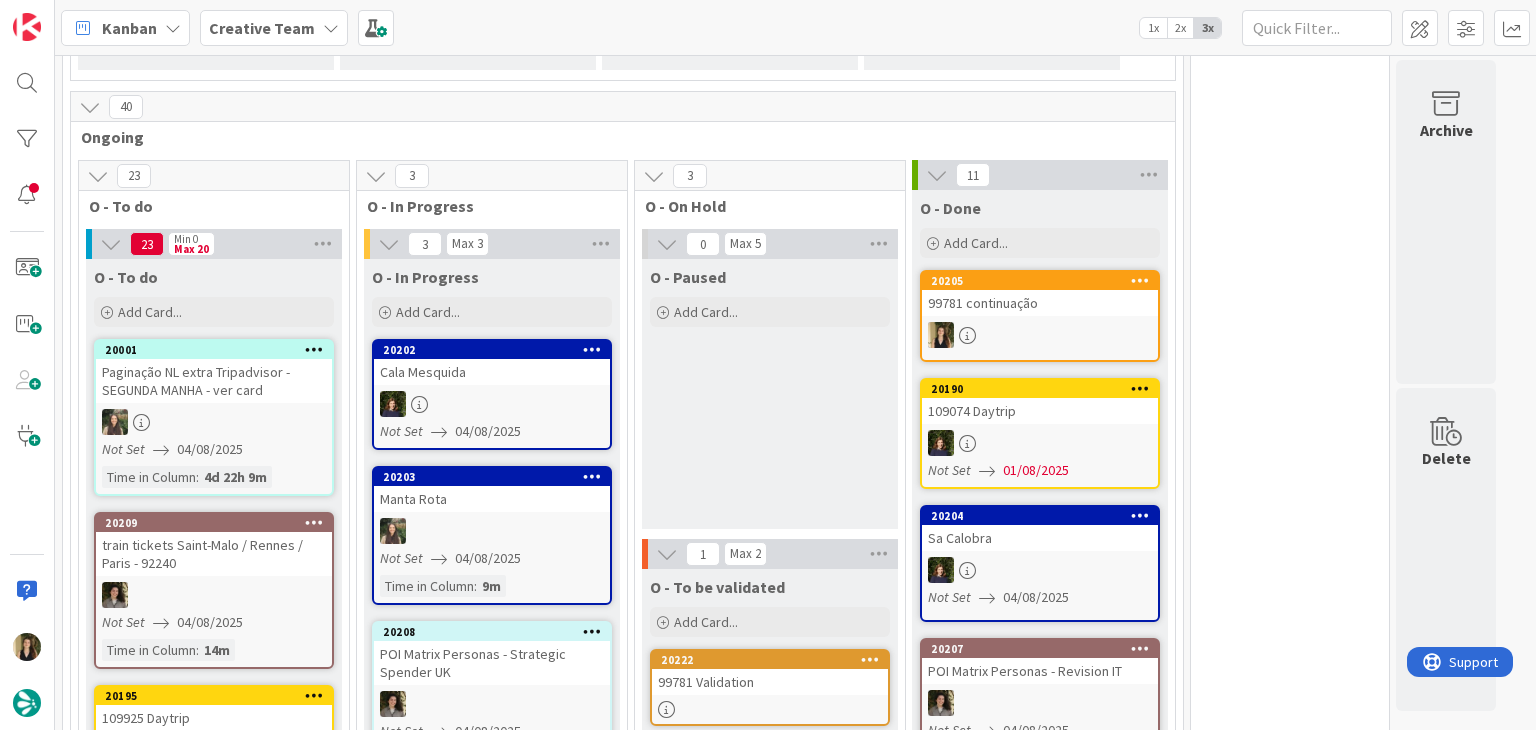 drag, startPoint x: 820, startPoint y: 413, endPoint x: 829, endPoint y: 437, distance: 25.632011 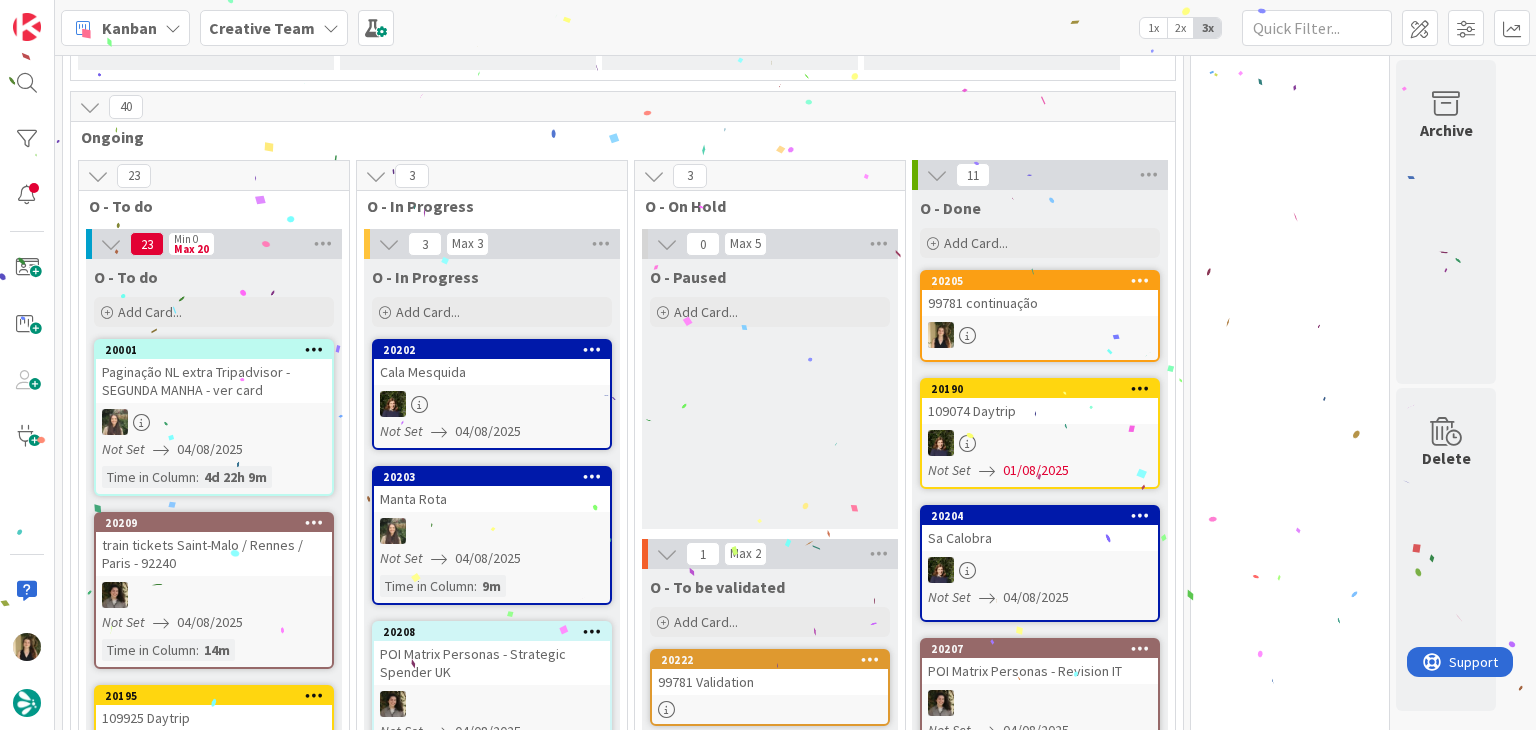 scroll, scrollTop: 852, scrollLeft: 0, axis: vertical 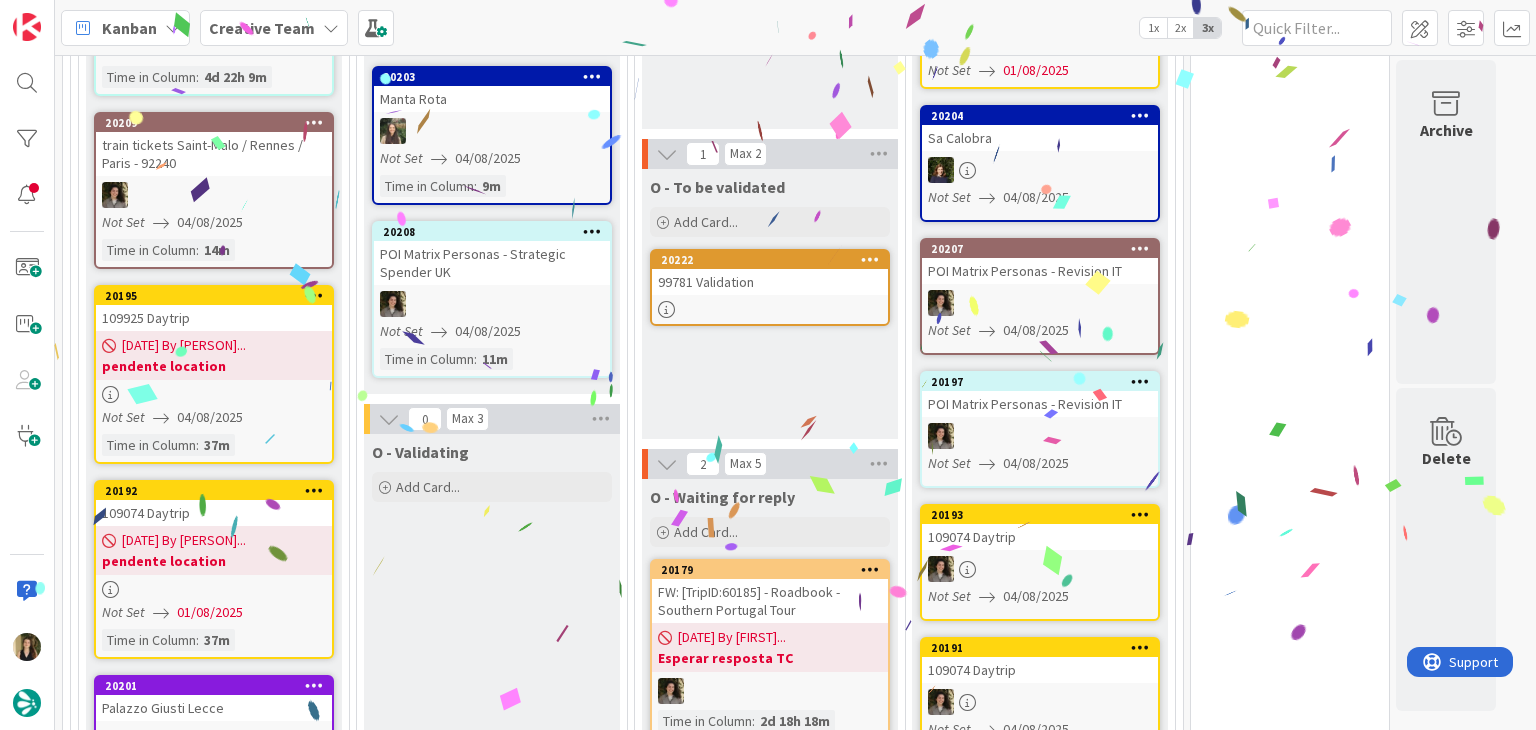 click on "O - Validating Add Card..." at bounding box center [492, 2123] 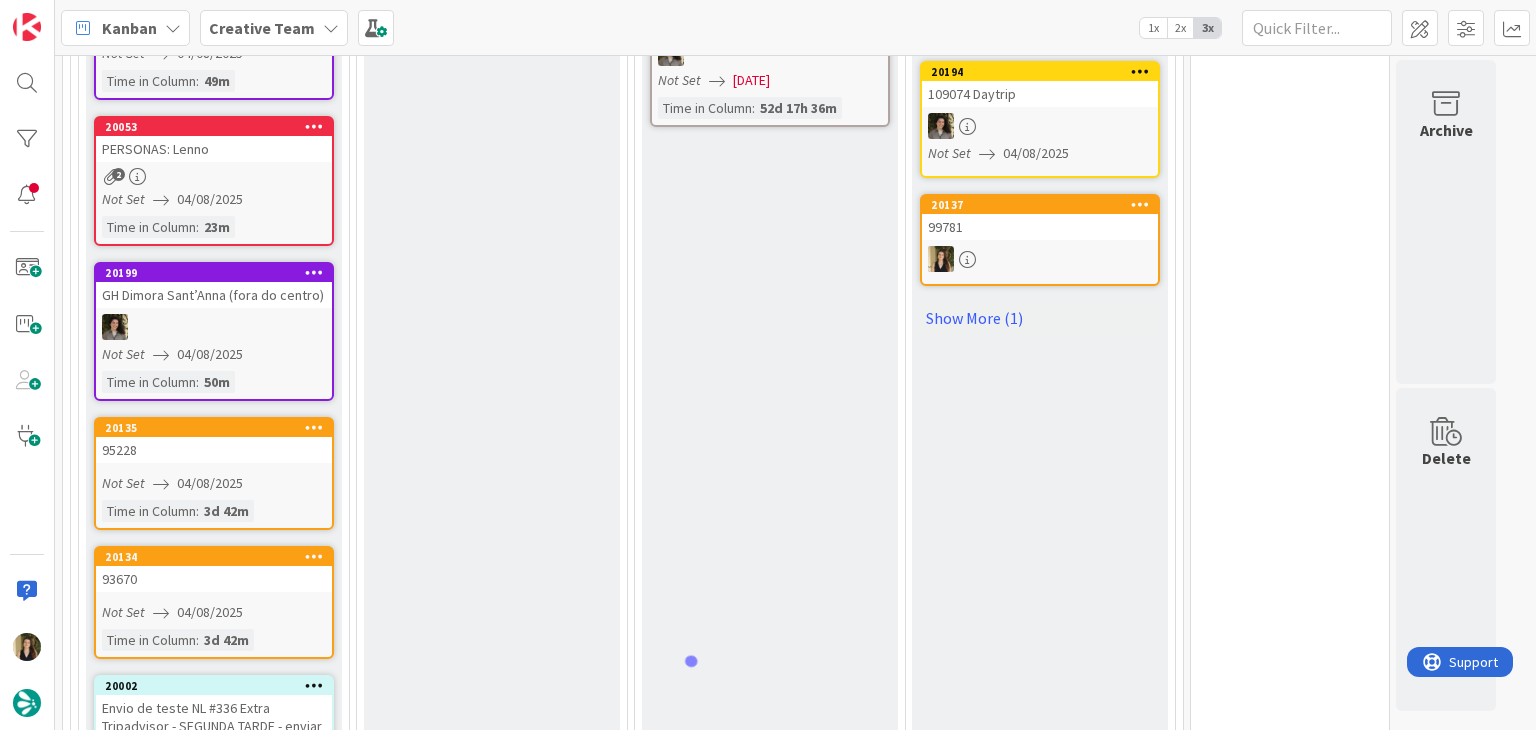 scroll, scrollTop: 1752, scrollLeft: 0, axis: vertical 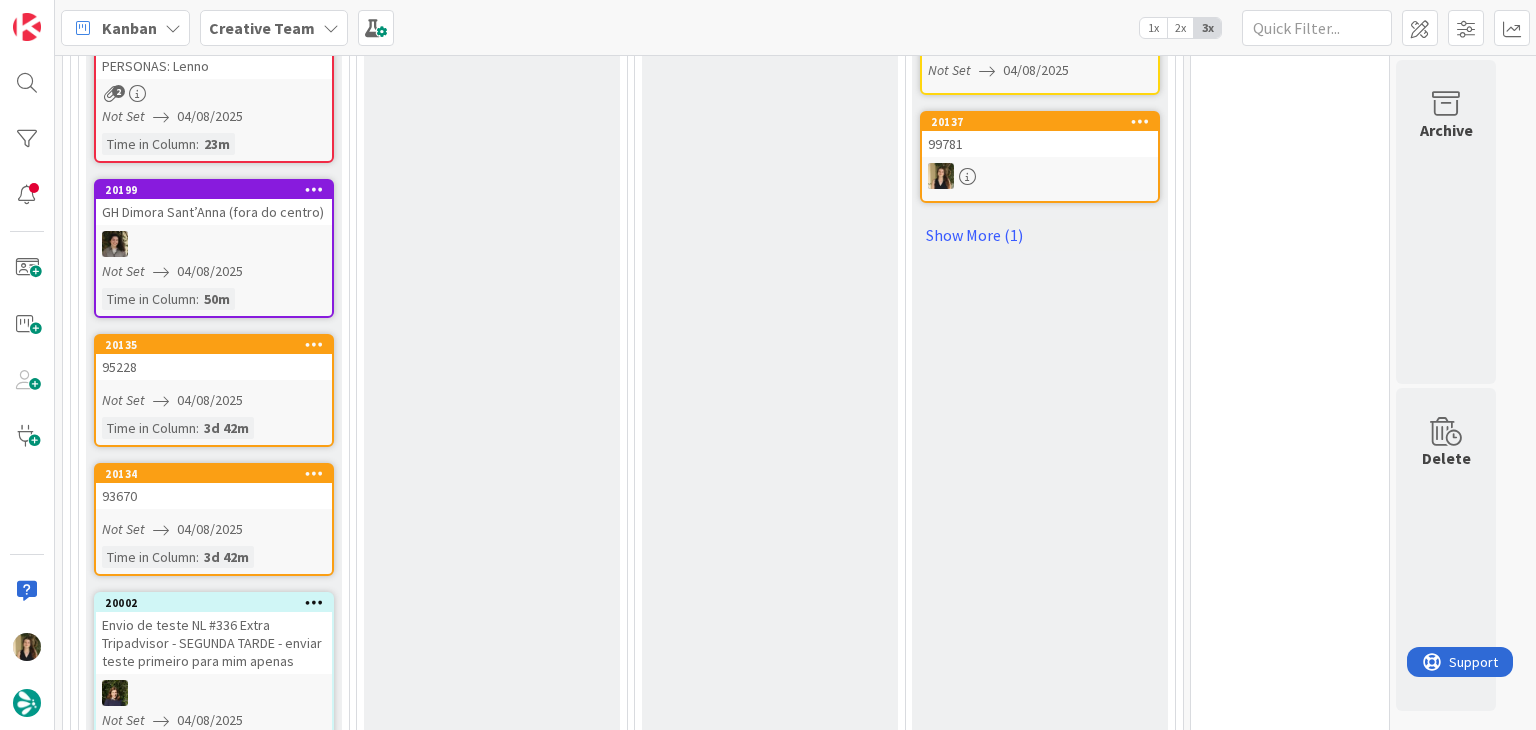 click on "Not Set 04/08/2025" at bounding box center [217, 400] 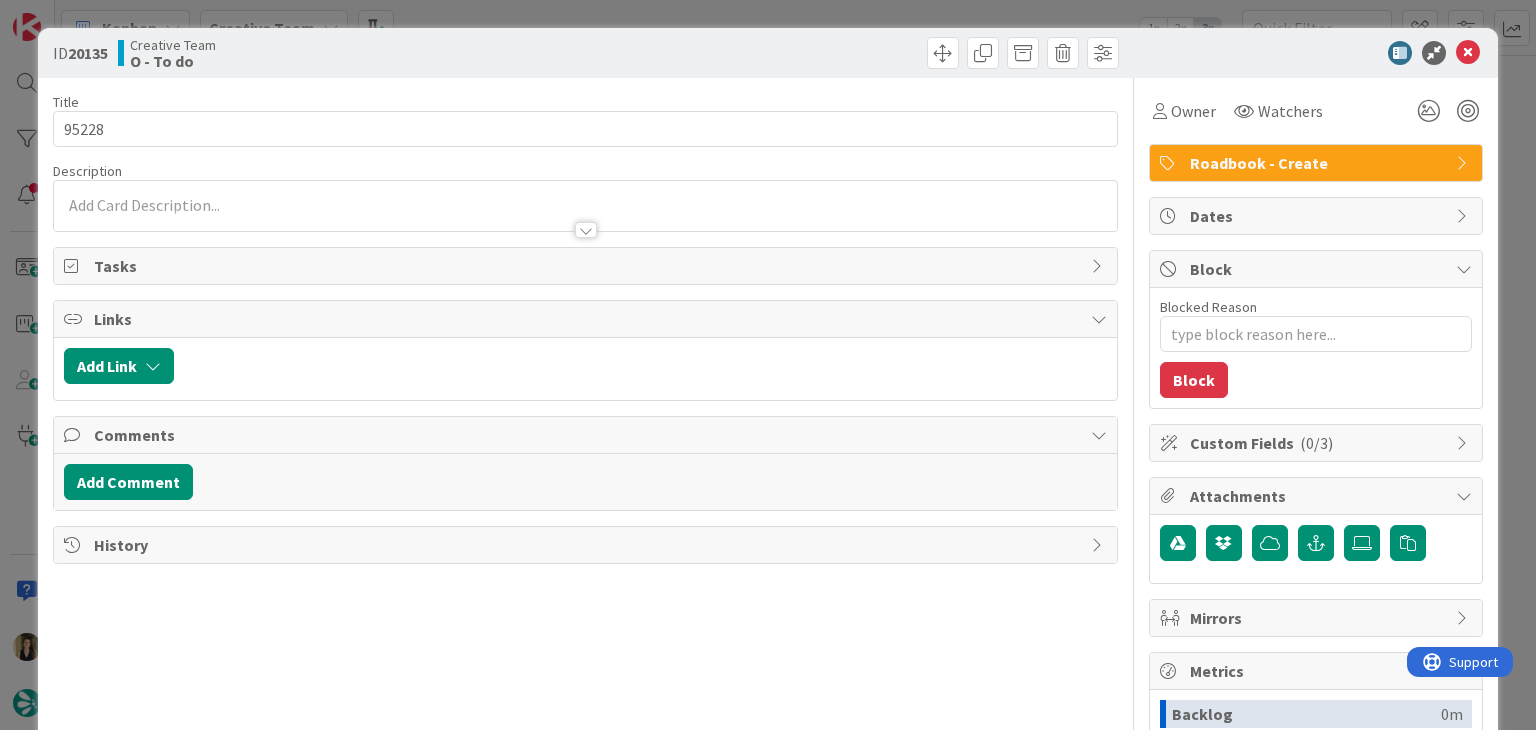 scroll, scrollTop: 0, scrollLeft: 0, axis: both 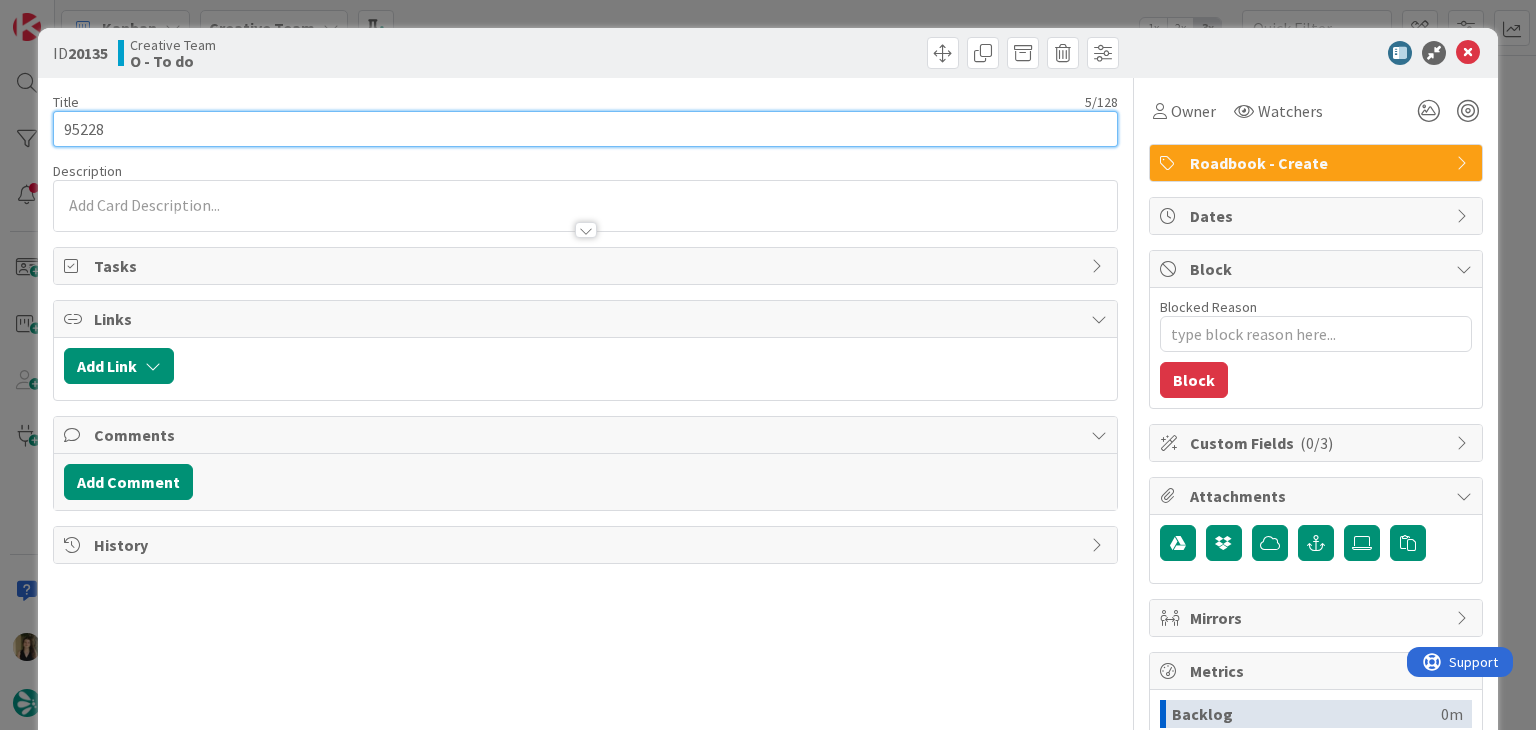 click on "95228" at bounding box center [585, 129] 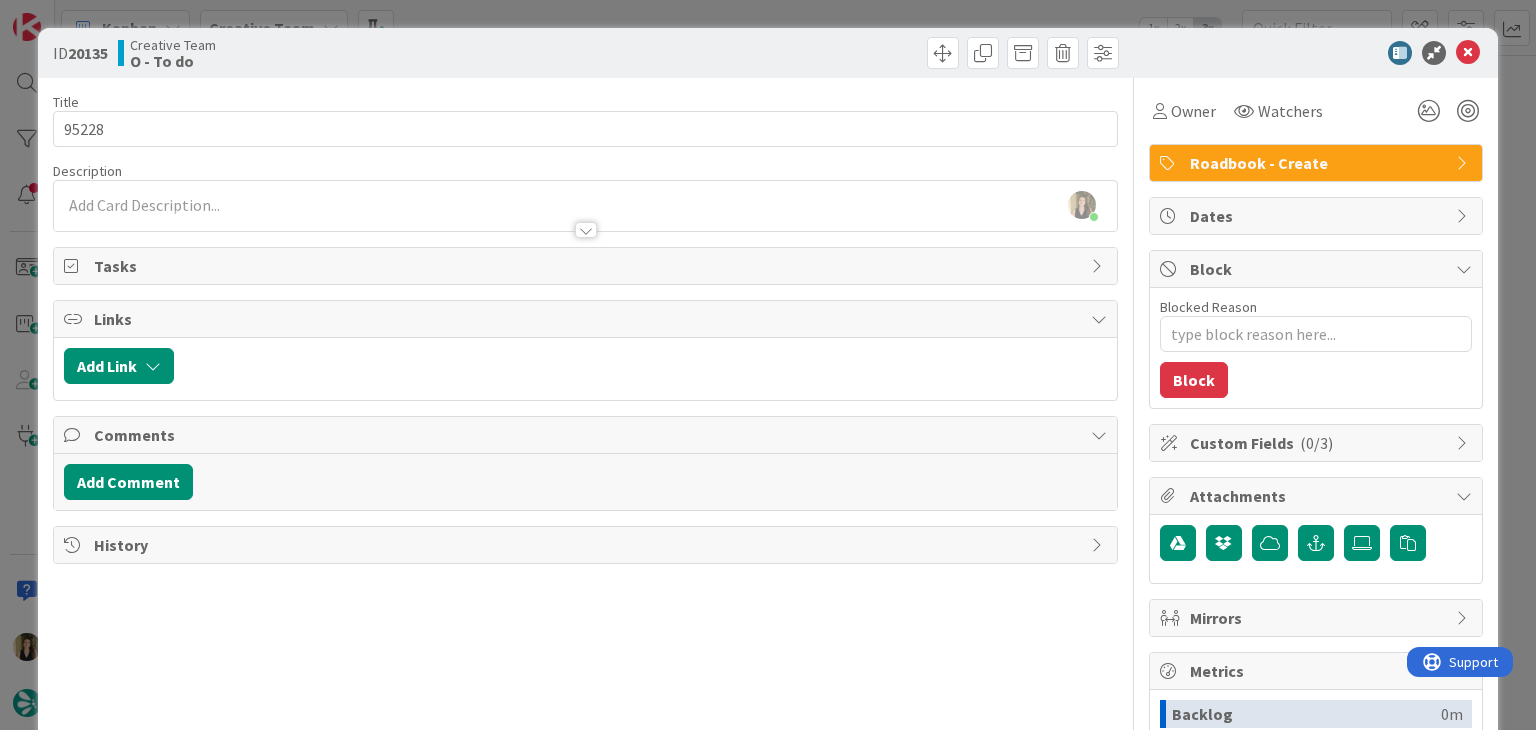 click on "ID  20135 Creative Team O - To do Title 5 / 128 95228 Description [FIRST] [LAST] just joined Owner Watchers Roadbook - Create Tasks Links Add Link Comments Add Comment History Owner Watchers Roadbook - Create Dates Block Blocked Reason 0 / 256 Block Custom Fields ( 0/3 ) Attachments Mirrors Metrics Backlog 0m To Do 3d 42m Buffer 0m In Progress 0m Total Time 3d 42m Lead Time 3d 42m Cycle Time 0m Blocked Time 0m Show Details" at bounding box center [768, 365] 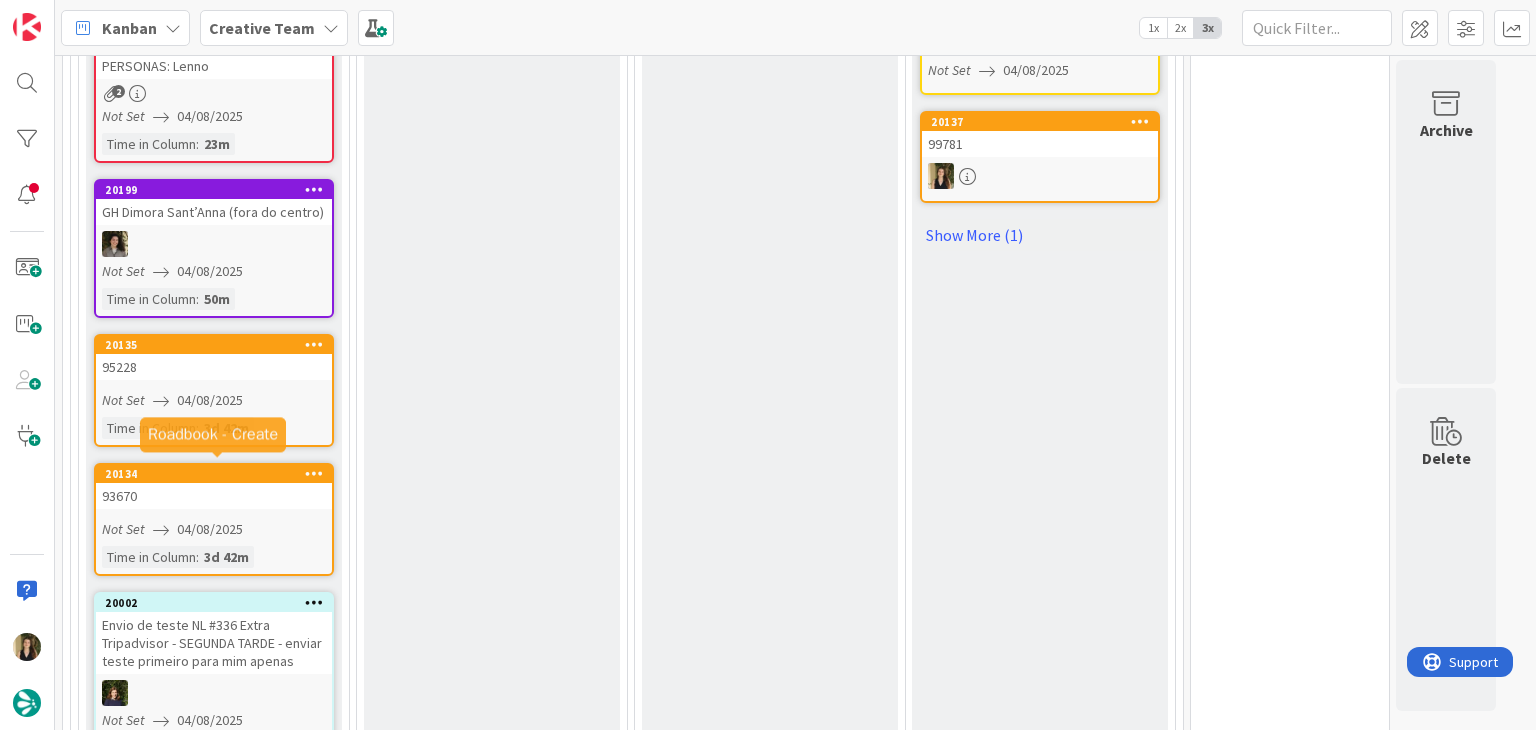 click on "3d 42m" at bounding box center [226, 557] 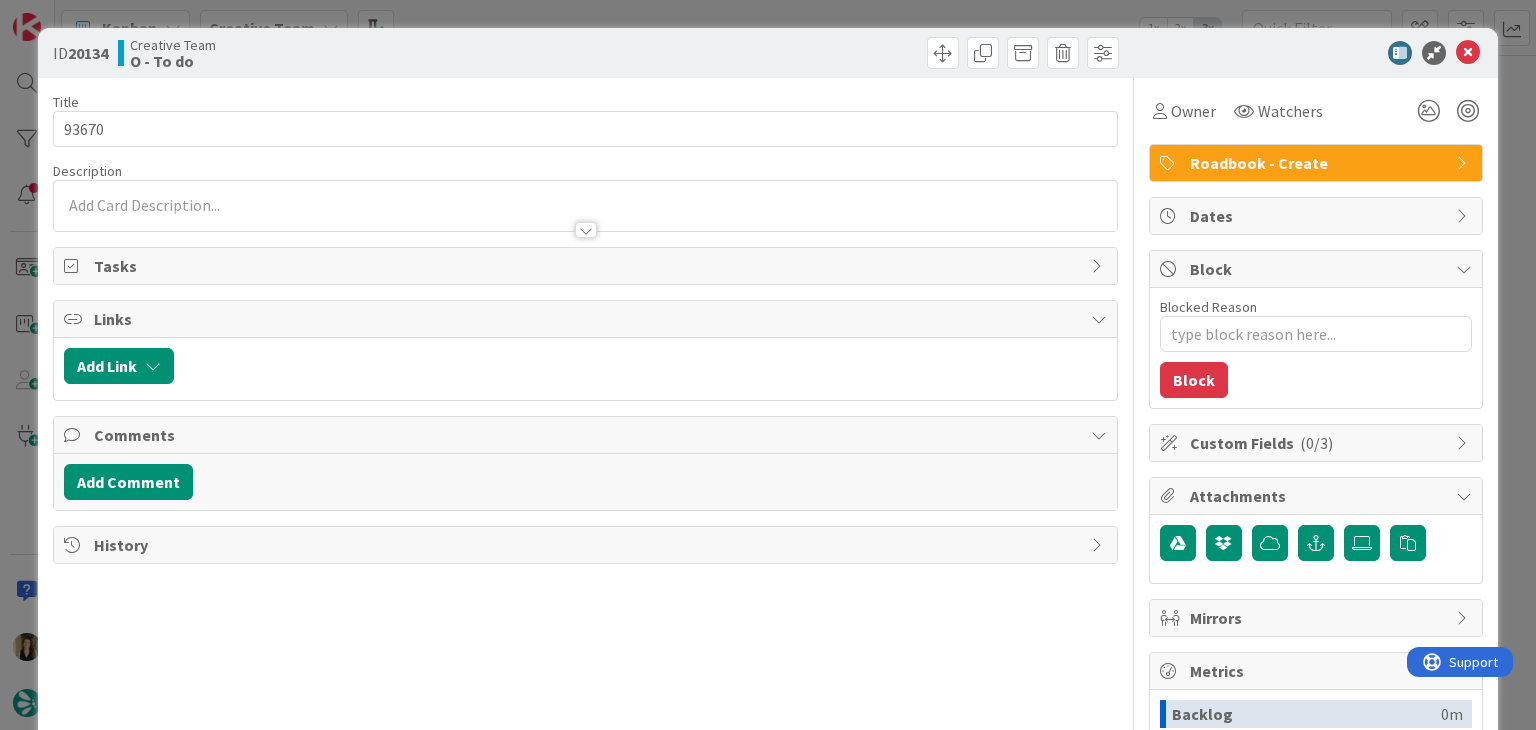 scroll, scrollTop: 0, scrollLeft: 0, axis: both 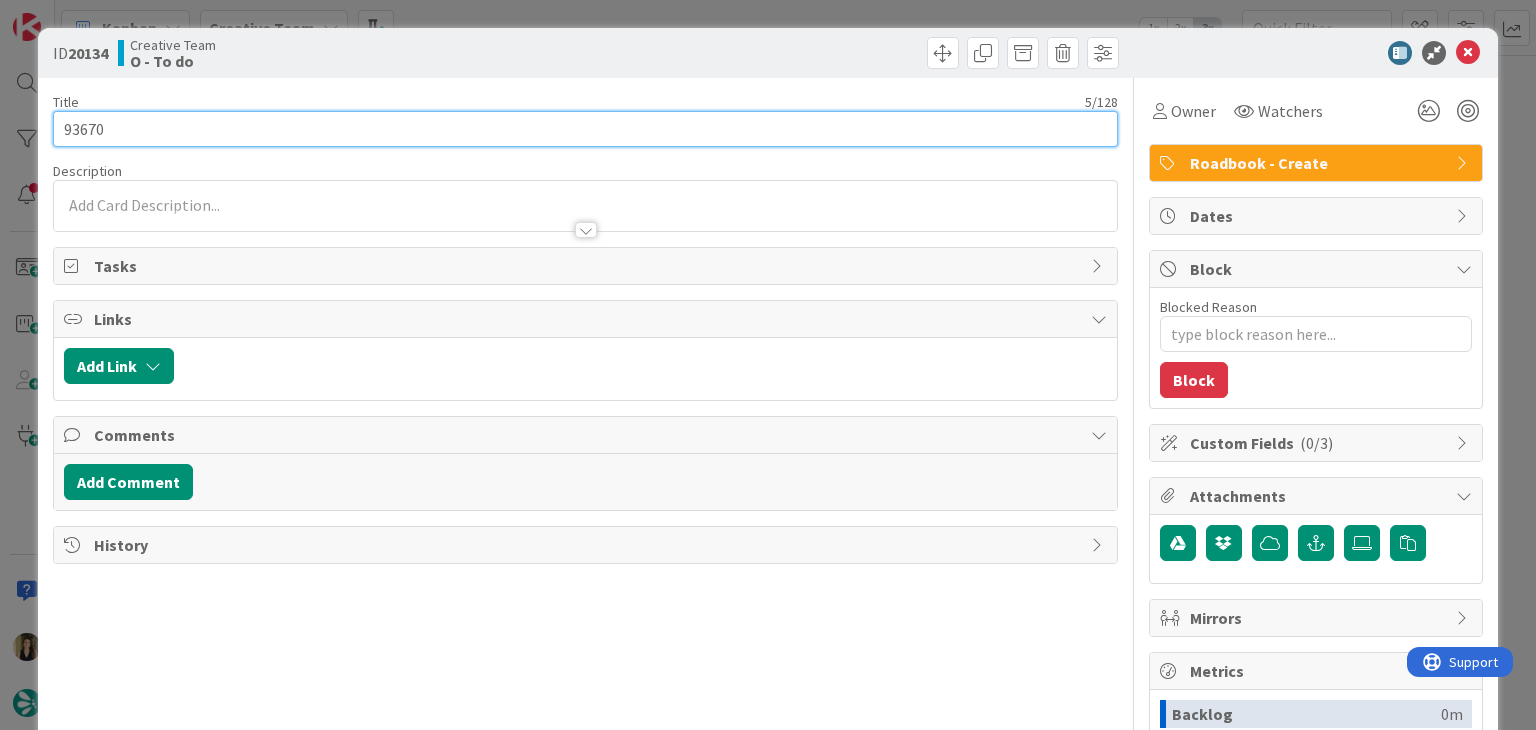 click on "93670" at bounding box center [585, 129] 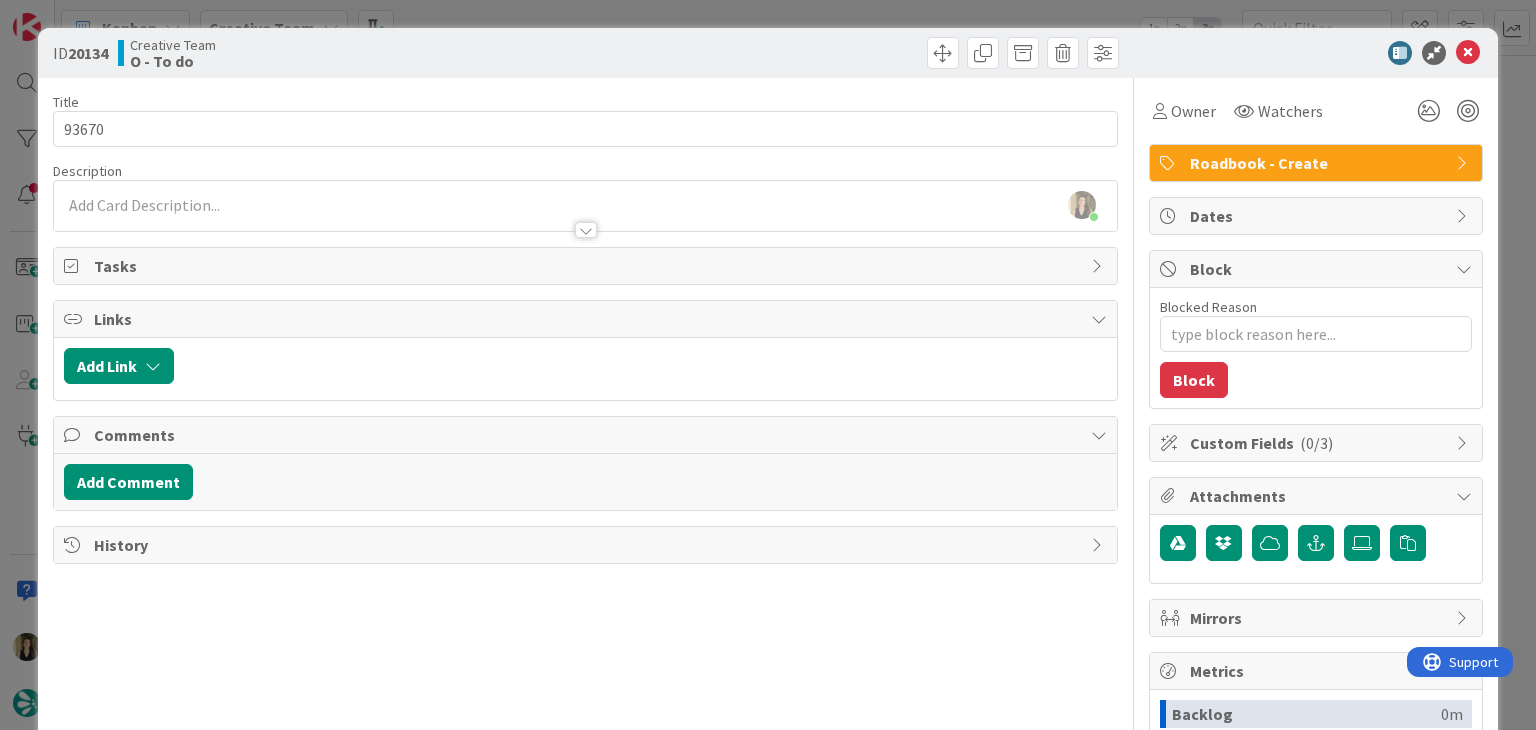 click on "ID  [DATE] Creative Team O - To do Title 5 / 128 [PHONE] Description [PERSON] just joined Owner Watchers Roadbook - Create Tasks Links Add Link Comments Add Comment History Owner Watchers Roadbook - Create Dates Block Blocked Reason 0 / 256 Block Custom Fields ( 0/3 ) Attachments Mirrors Metrics Backlog 0m To Do 3d 43m Buffer 0m In Progress 0m Total Time 3d 43m Lead Time 3d 43m Cycle Time 0m Blocked Time 0m Show Details" at bounding box center [768, 365] 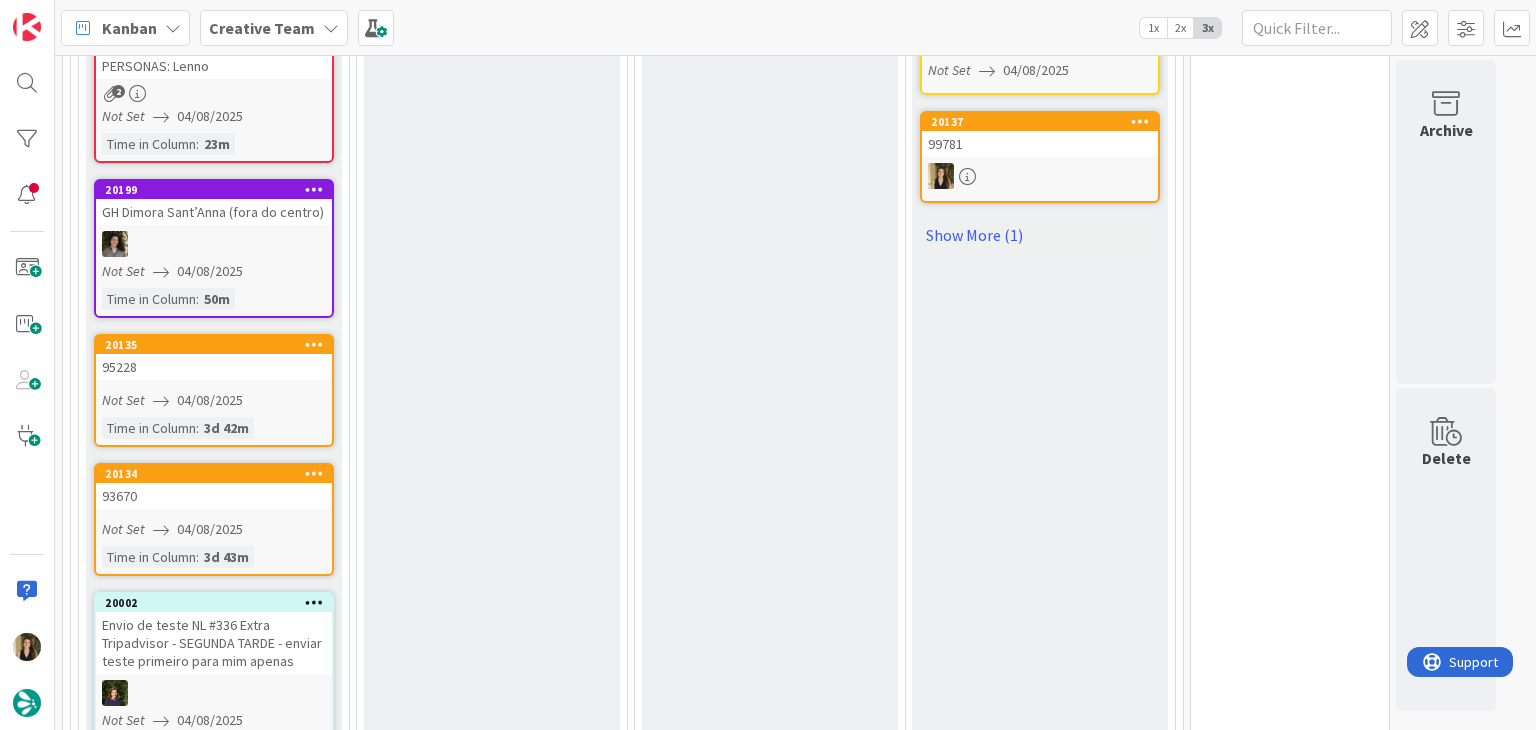 scroll, scrollTop: 0, scrollLeft: 0, axis: both 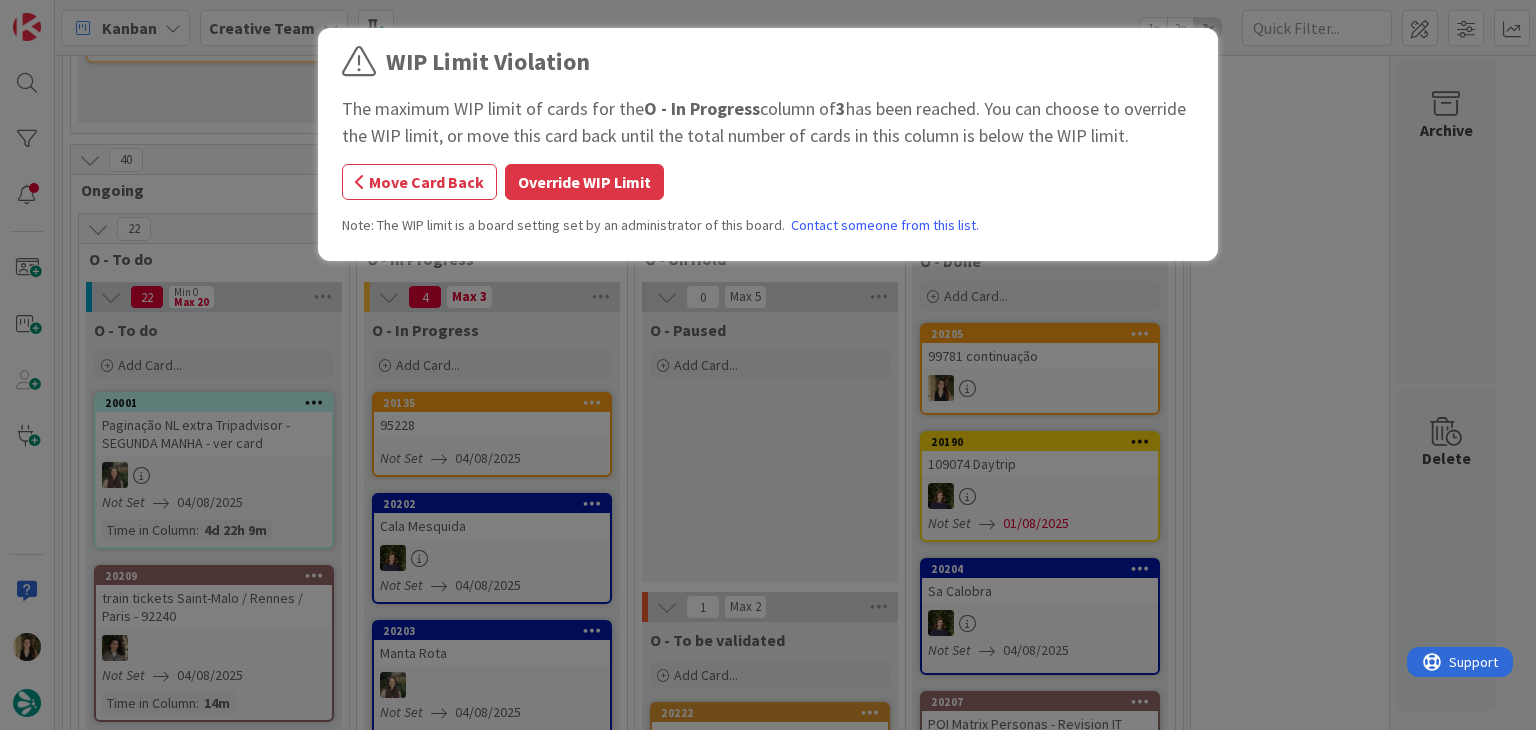 click on "Override WIP Limit" at bounding box center [584, 182] 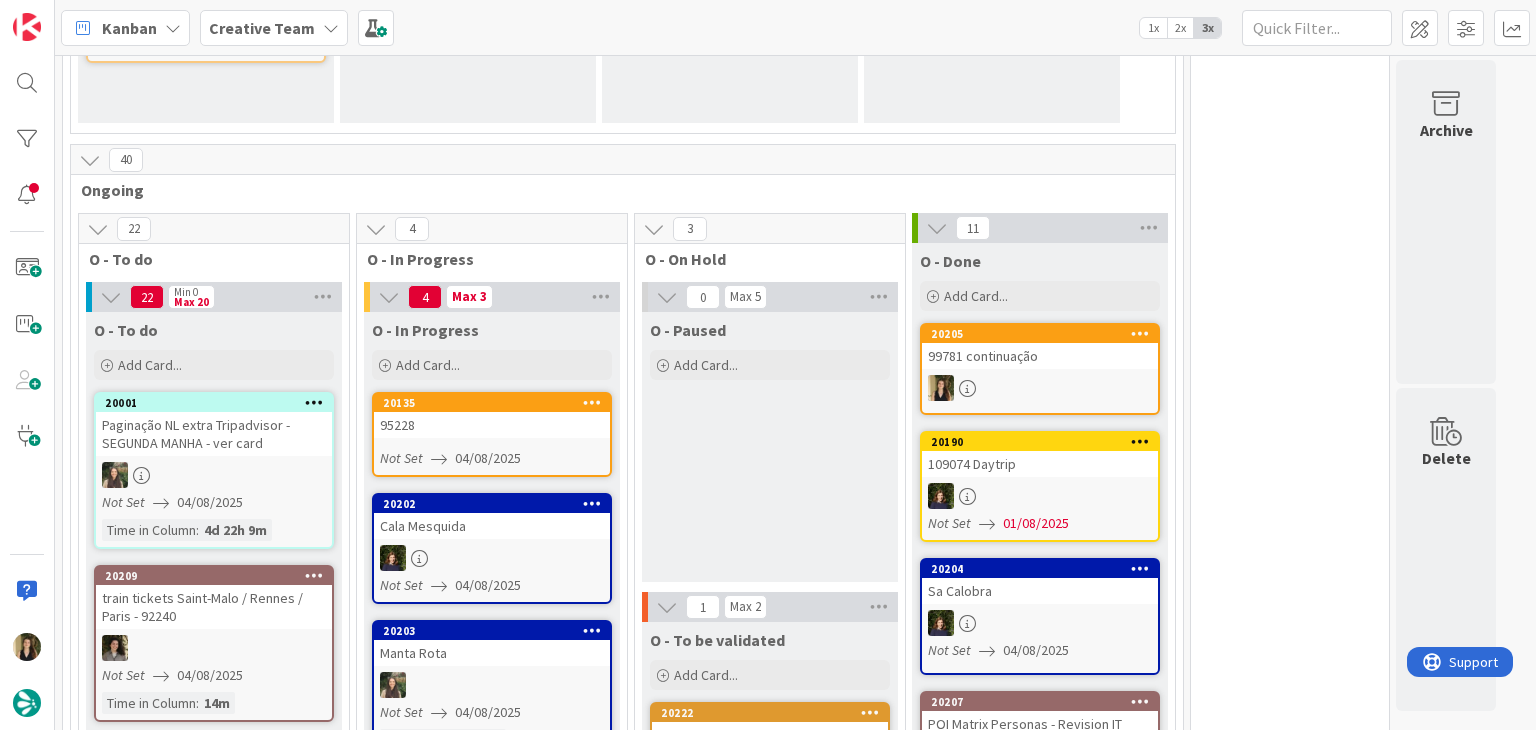 click on "Not Set 04/08/2025" at bounding box center [495, 458] 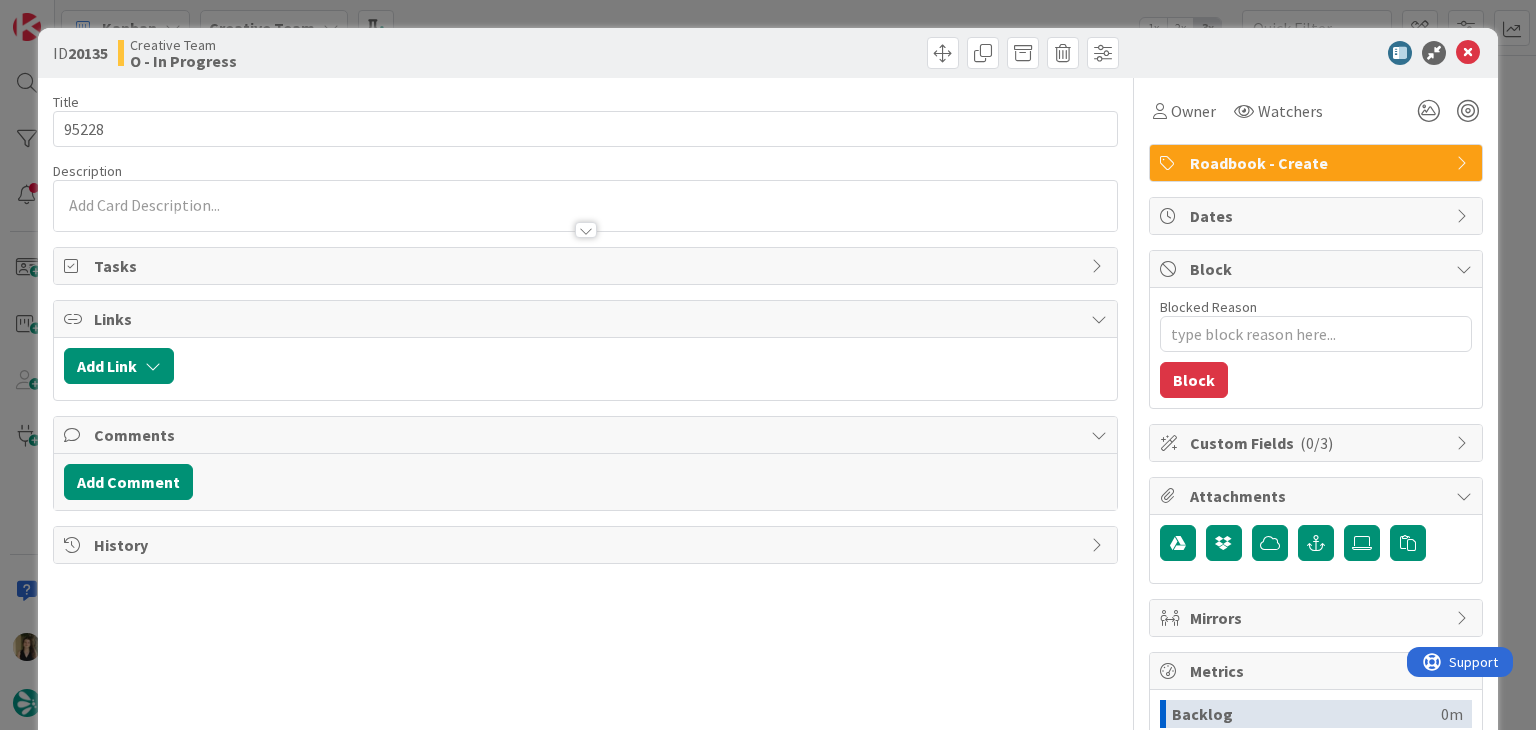 scroll, scrollTop: 0, scrollLeft: 0, axis: both 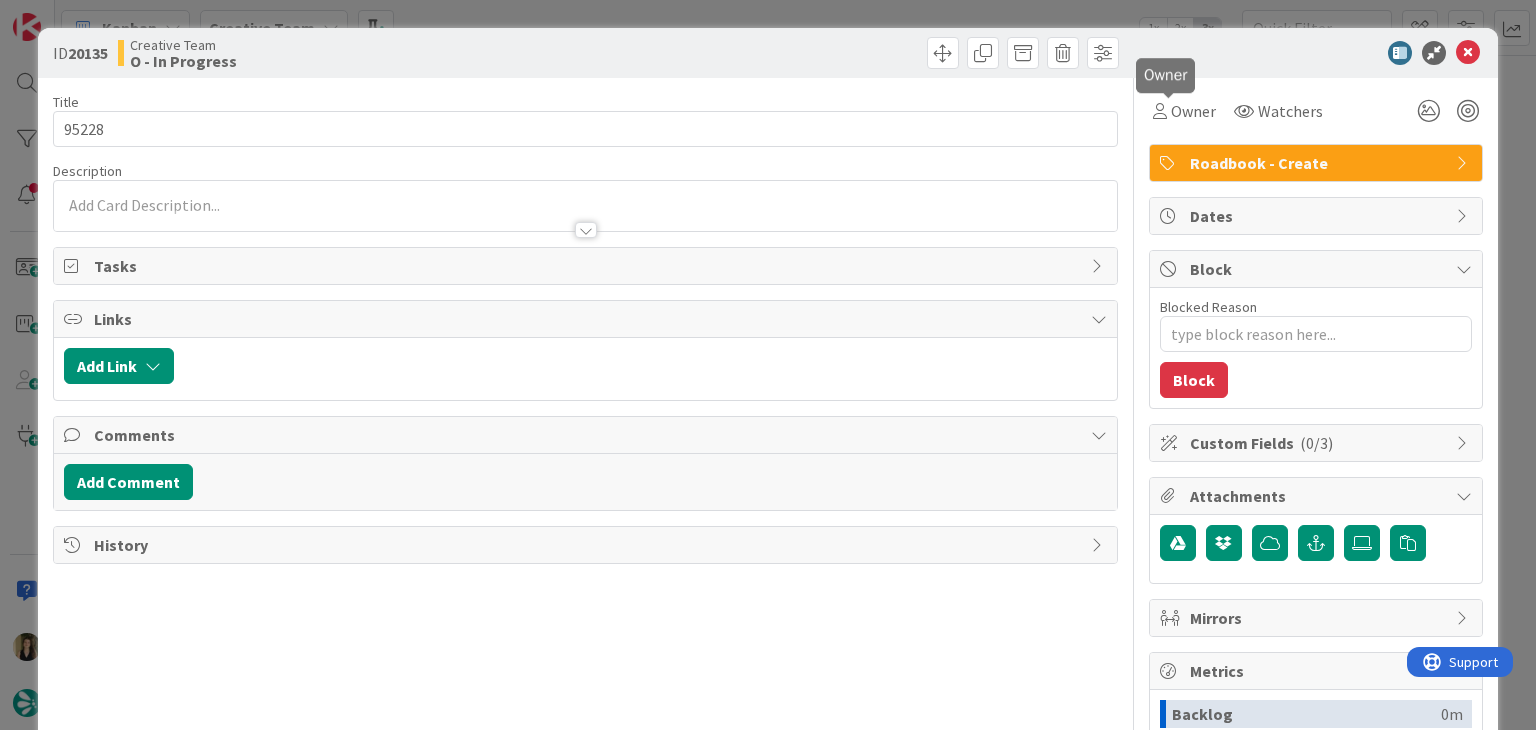 drag, startPoint x: 1191, startPoint y: 104, endPoint x: 1203, endPoint y: 129, distance: 27.730848 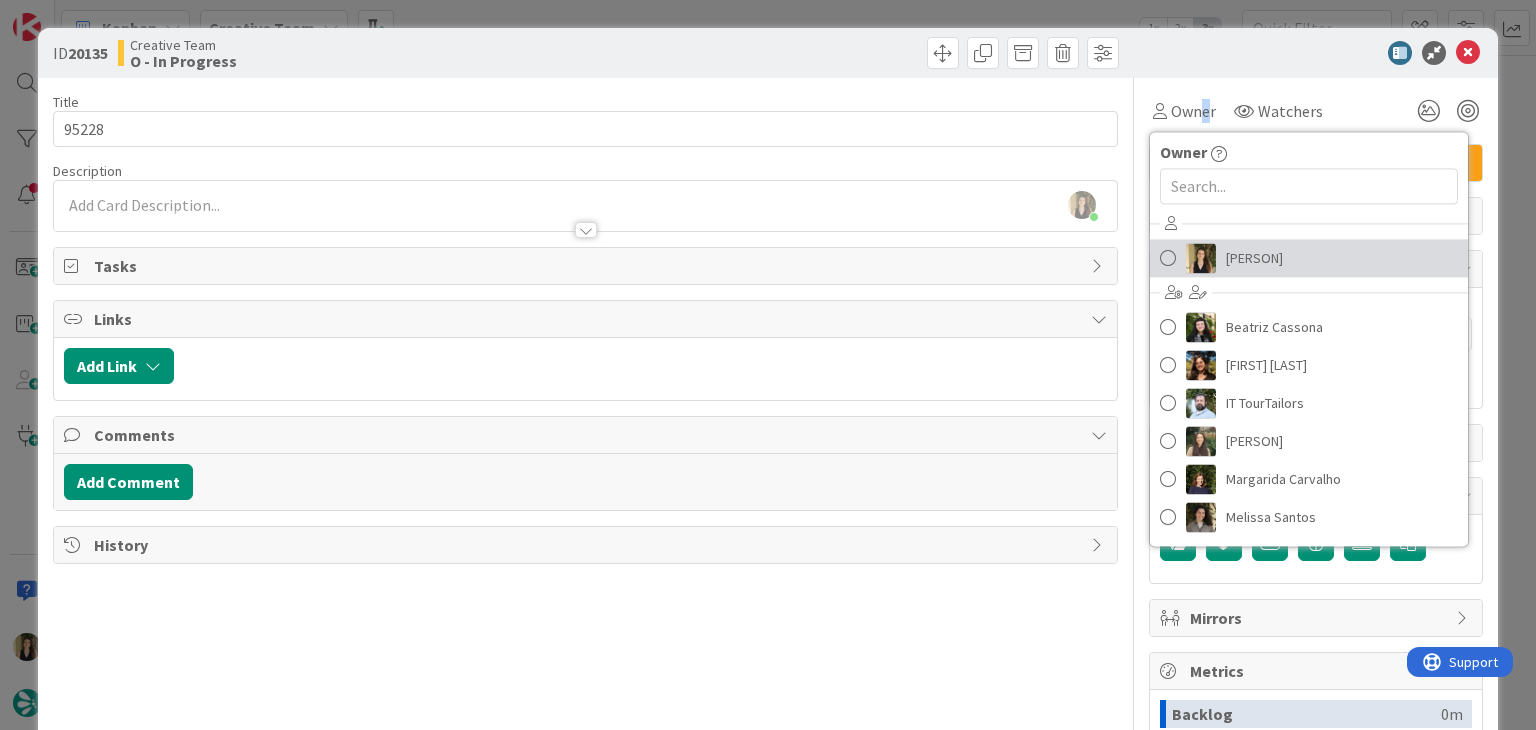 click on "[PERSON]" at bounding box center (1254, 258) 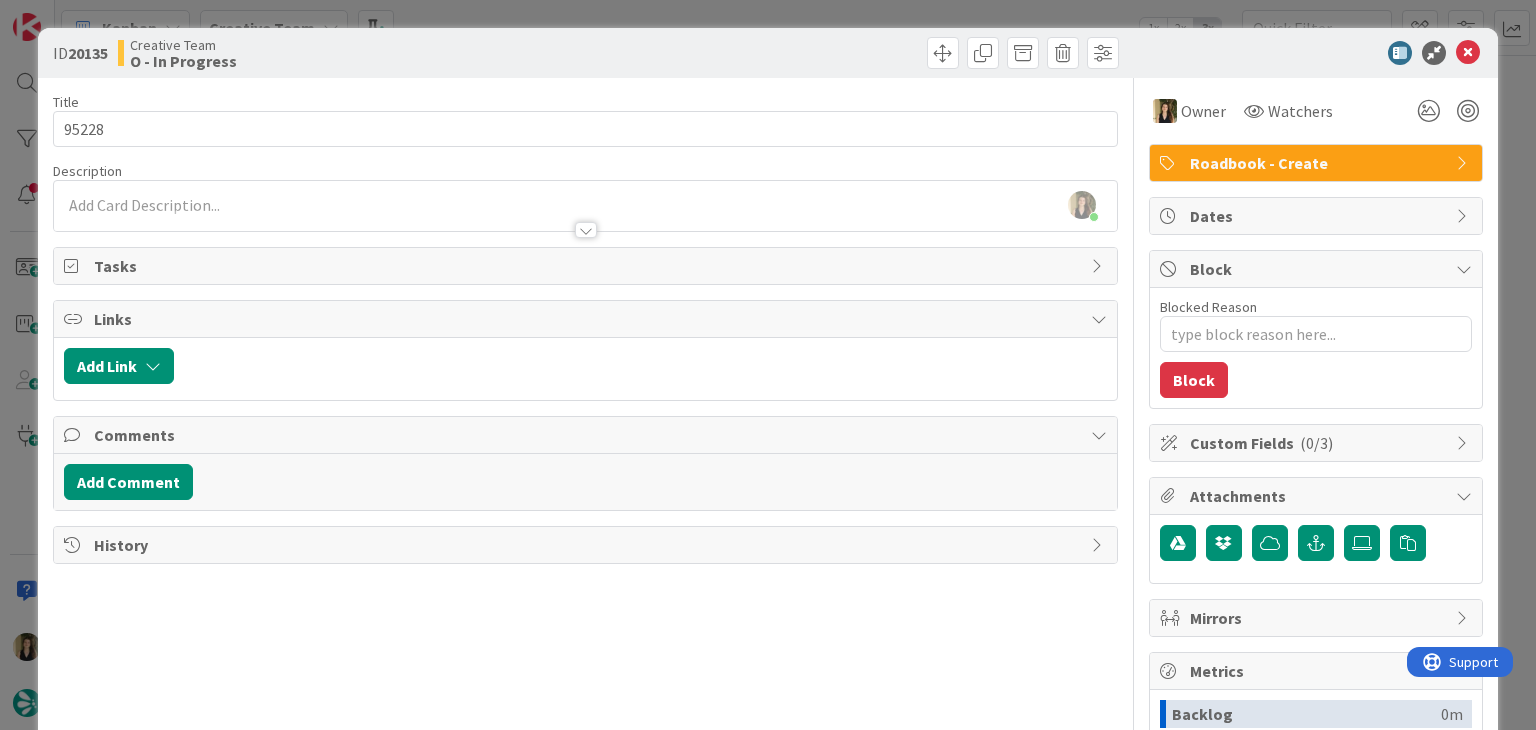 drag, startPoint x: 515, startPoint y: 66, endPoint x: 345, endPoint y: 93, distance: 172.13077 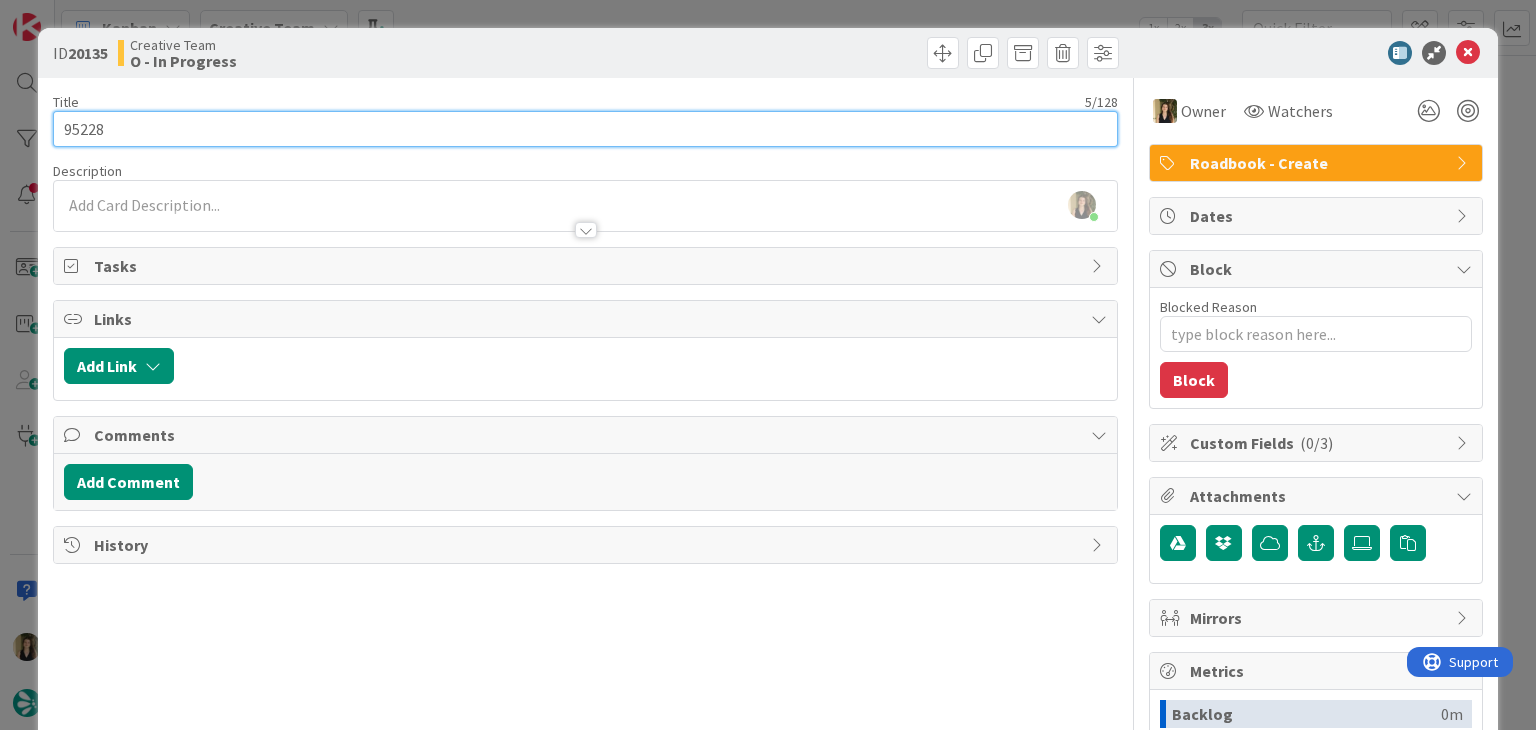 click on "95228" at bounding box center (585, 129) 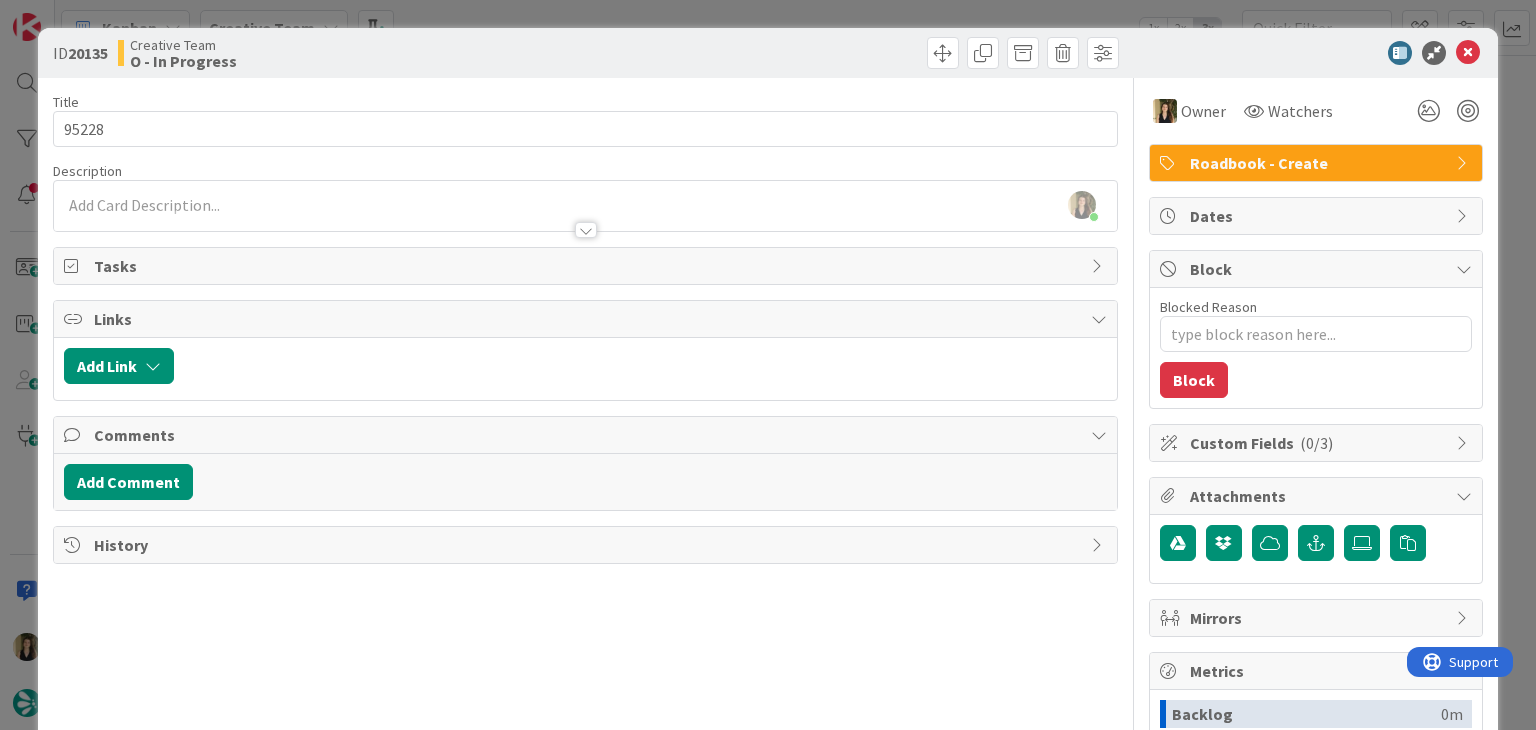 click on "ID  [DATE] Creative Team O - In Progress Title 5 / 128 [PHONE] Description [PERSON] joined  2 m ago [PERSON] joined  1 m ago [NUMBER]  - Avisa-nos quando souberes o guia; [NUMBER]  - Por reservar; [NUMBER]  - por resevar a falta a hora de pick up; [NUMBER]  - este serviço está muito cedo visto que é só a terceira location que vão visitar; Owner Watchers Roadbook - Create Tasks Links Add Link Comments Add Comment History Owner Owner Remove Set as Watcher [PERSON] [PERSON] [PERSON]  IT TourTailors [PERSON] [PERSON] [PERSON] [PERSON] Watchers Roadbook - Create Dates Block Blocked Reason 0 / 256 Block Custom Fields ( 0/3 ) Attachments Mirrors Metrics Backlog 0m To Do 3d 43m Buffer 0m In Progress 0m Total Time 3d 43m Lead Time 3d 43m Cycle Time 0m Blocked Time 0m Show Details" at bounding box center [768, 365] 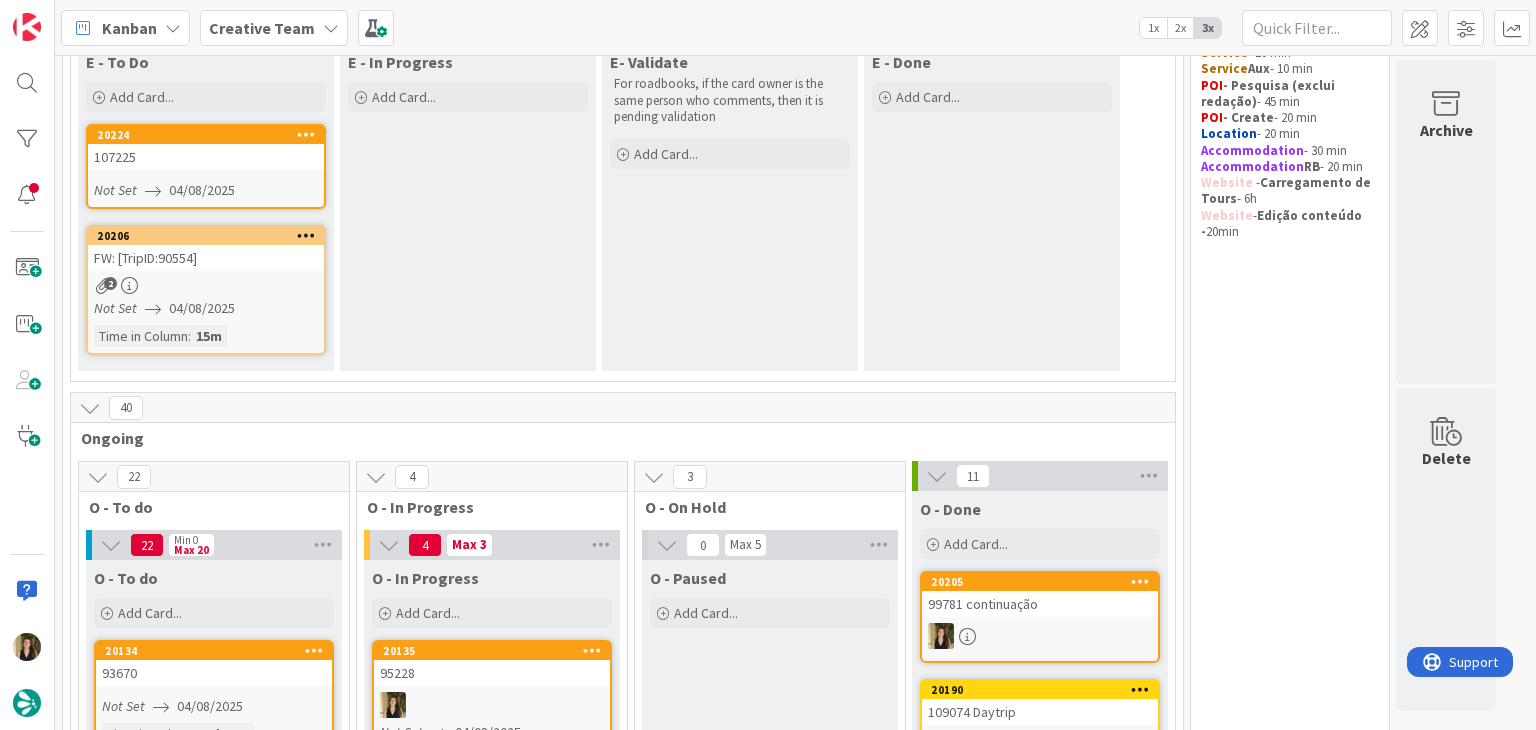 scroll, scrollTop: 17, scrollLeft: 0, axis: vertical 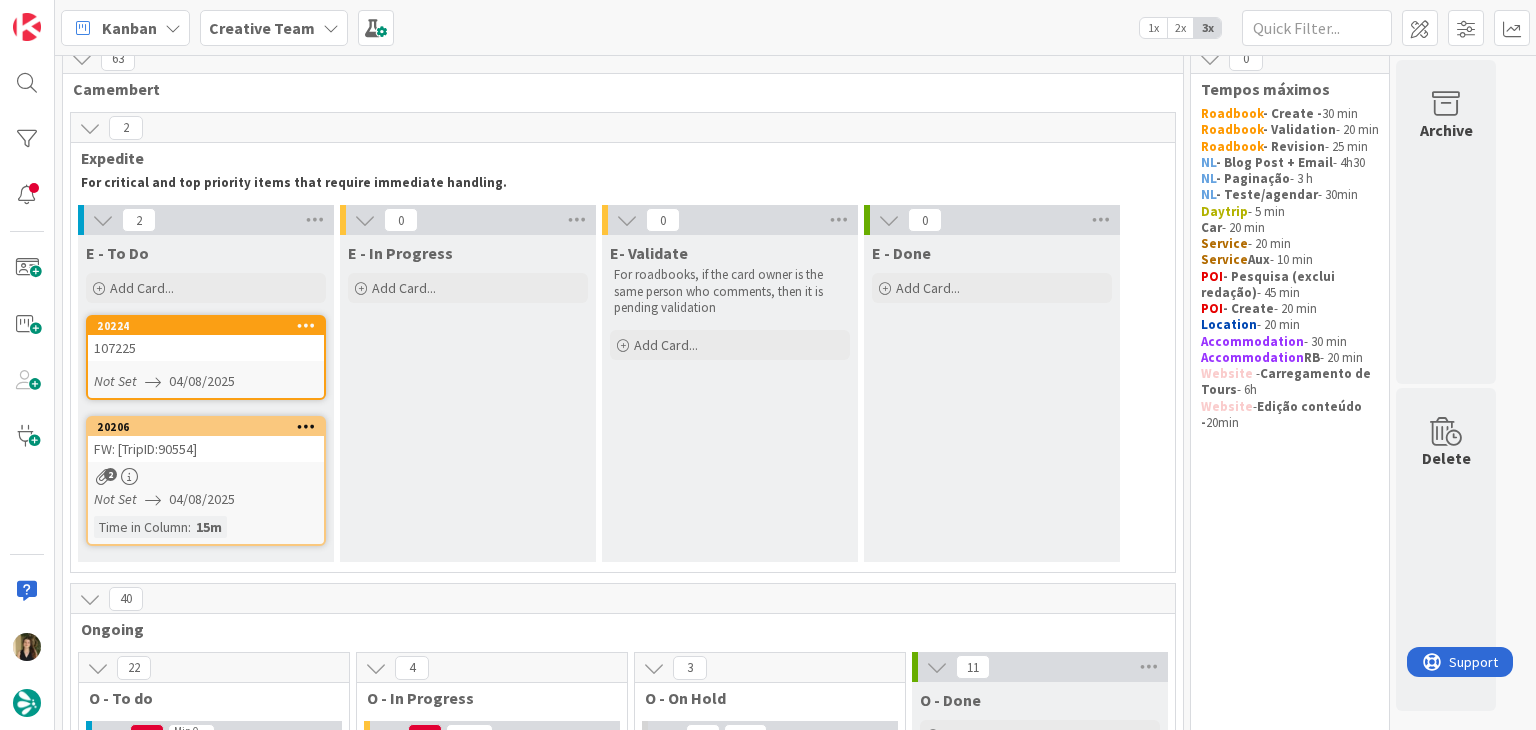 click on "107225" at bounding box center [206, 348] 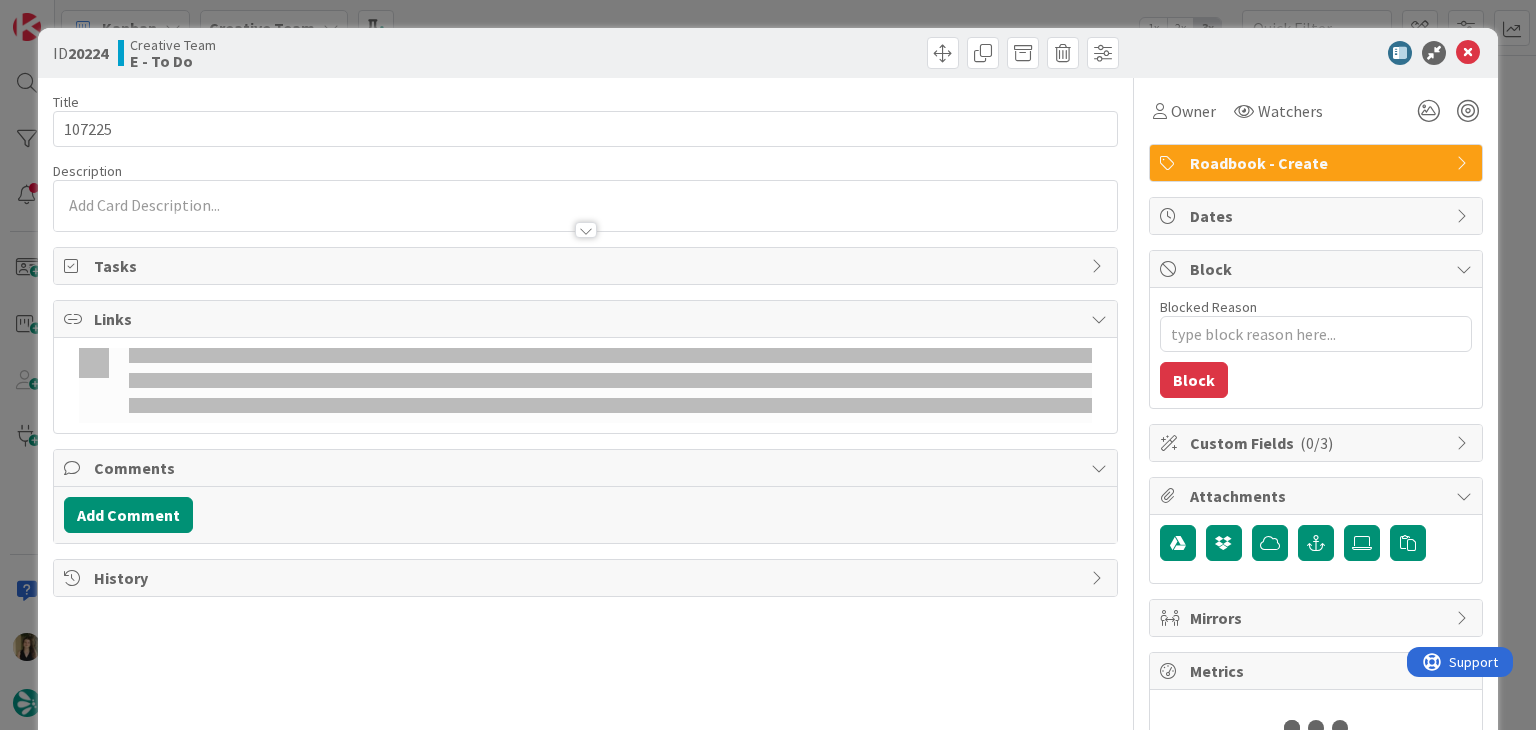 scroll, scrollTop: 0, scrollLeft: 0, axis: both 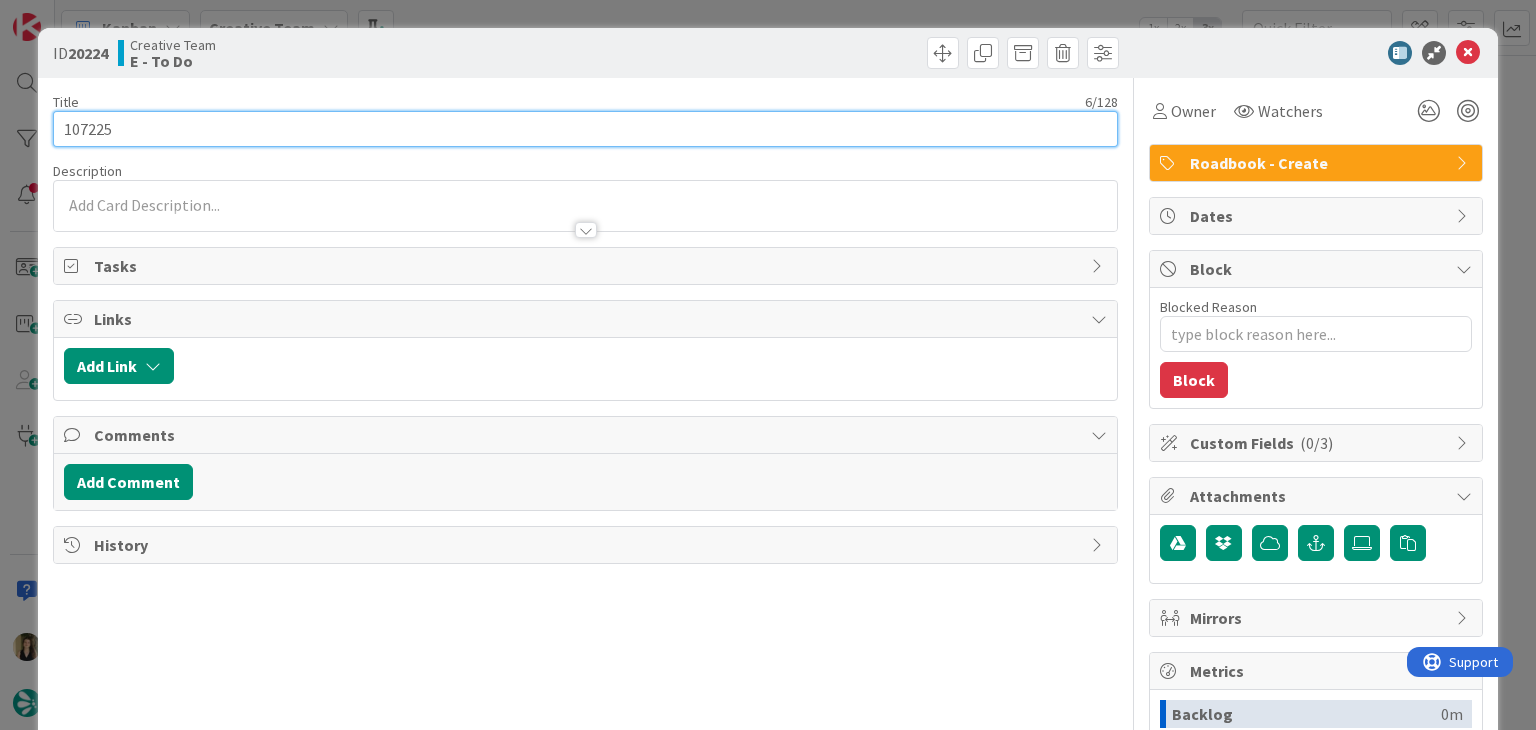 click on "107225" at bounding box center (585, 129) 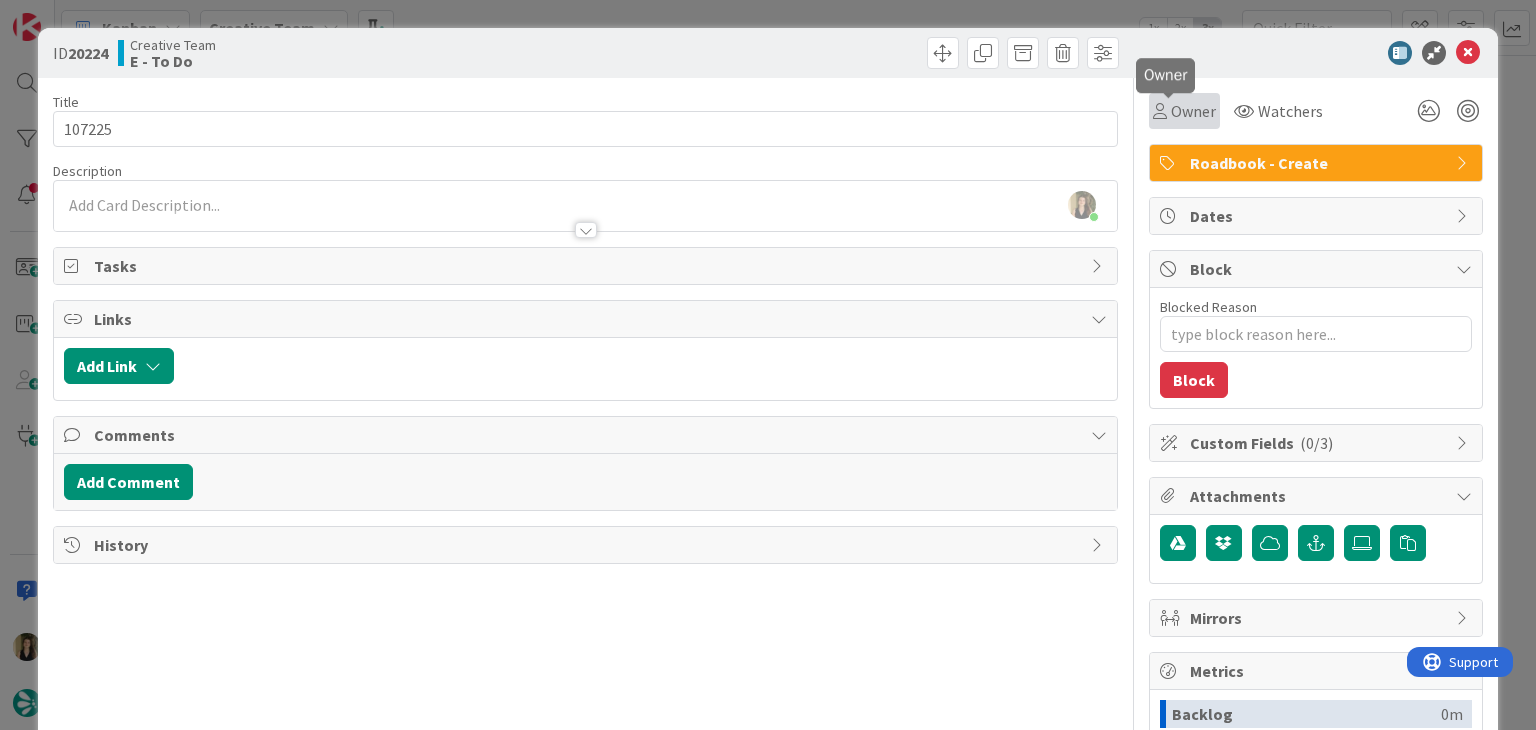 click at bounding box center (1160, 111) 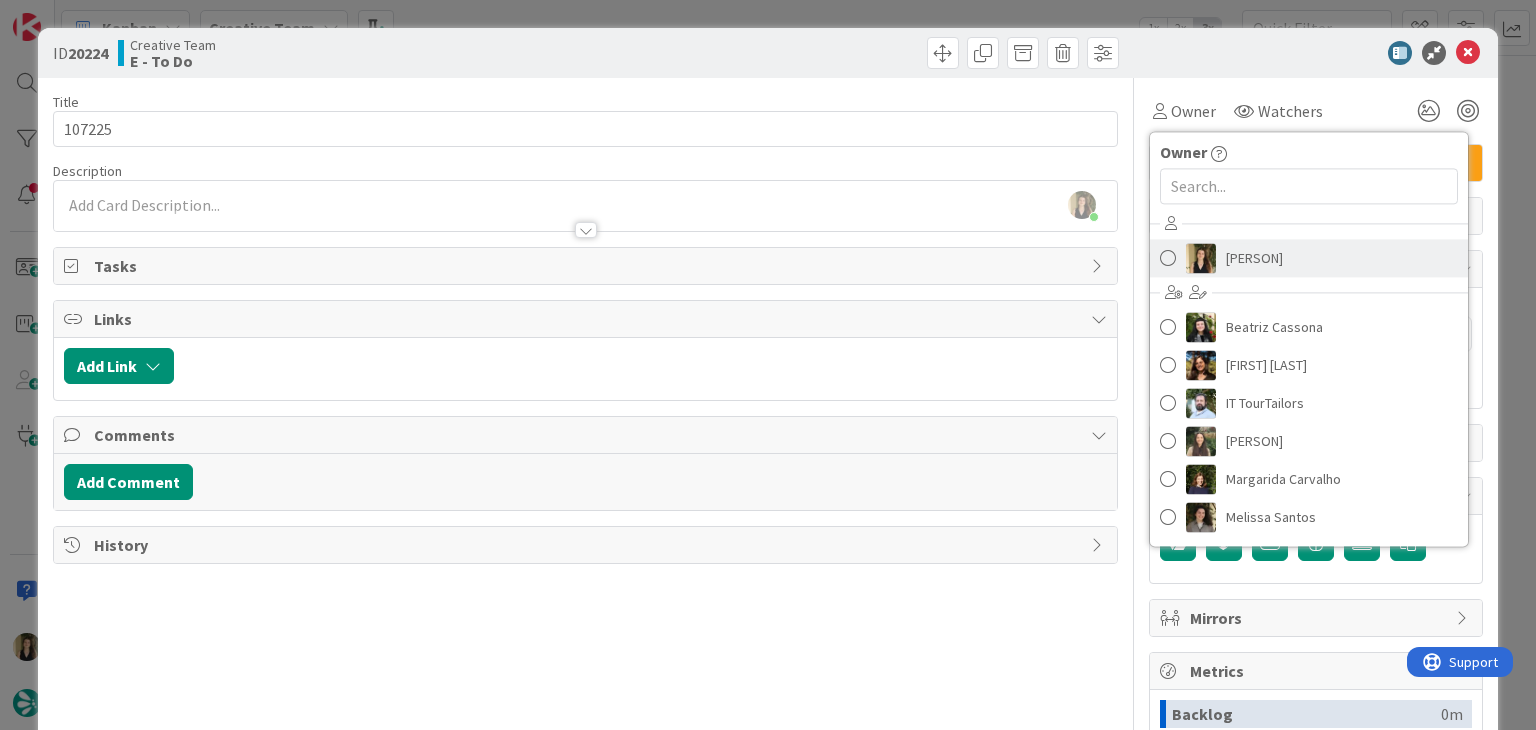 click on "[PERSON]" at bounding box center (1254, 258) 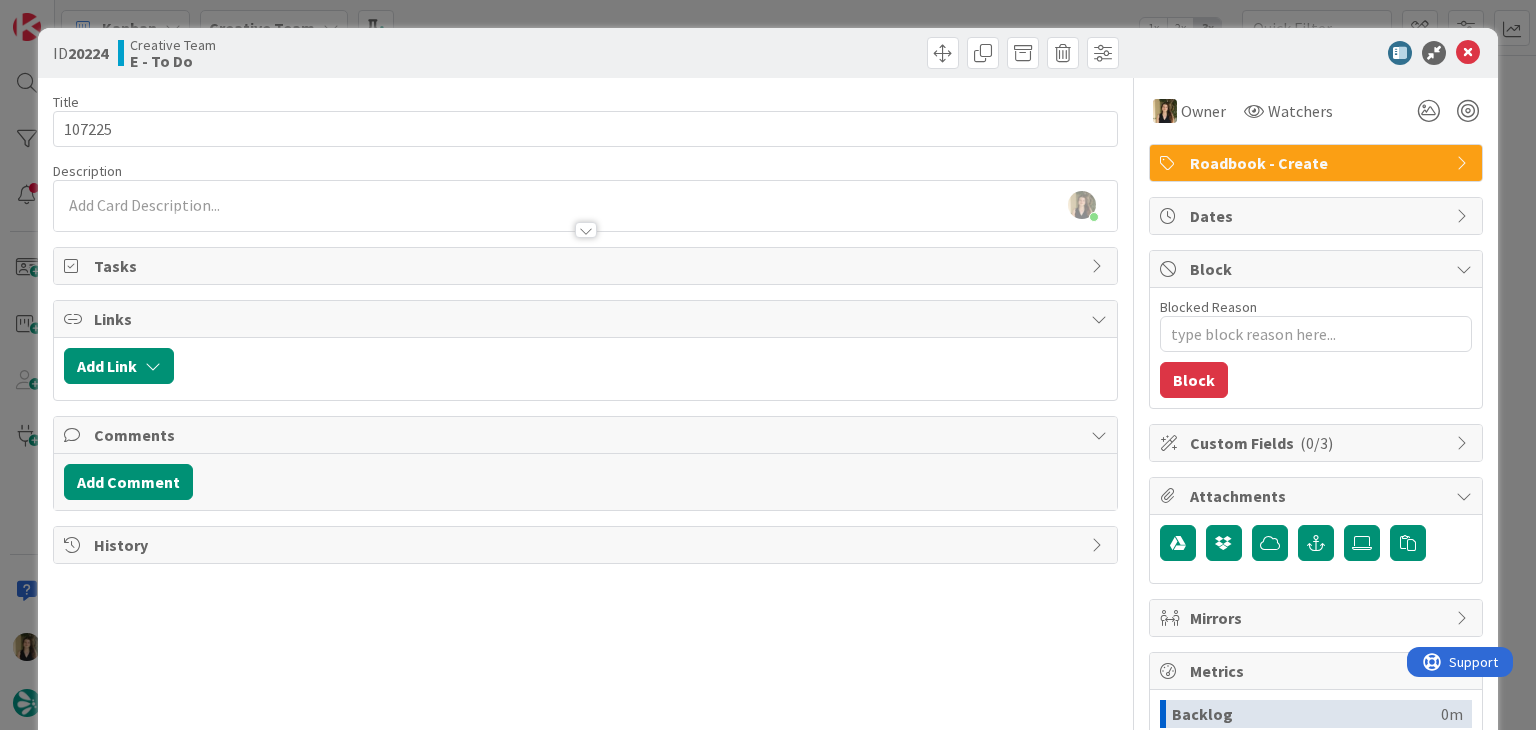 click on "ID  [DATE] Creative Team E - To Do Title 6 / 128 [PHONE] Description [PERSON] joined  14 m ago Owner Owner Remove Set as Watcher [PERSON] [PERSON] [PERSON]  IT TourTailors [PERSON] [PERSON] [PERSON] [PERSON] Watchers Roadbook - Create Dates Block Blocked Reason 0 / 256 Block Custom Fields ( 0/3 ) Attachments Mirrors Metrics Backlog 0m To Do 0m Buffer 0m In Progress 0m Total Time 0m Lead Time 0m Cycle Time 0m Blocked Time 0m Show Details" at bounding box center [768, 365] 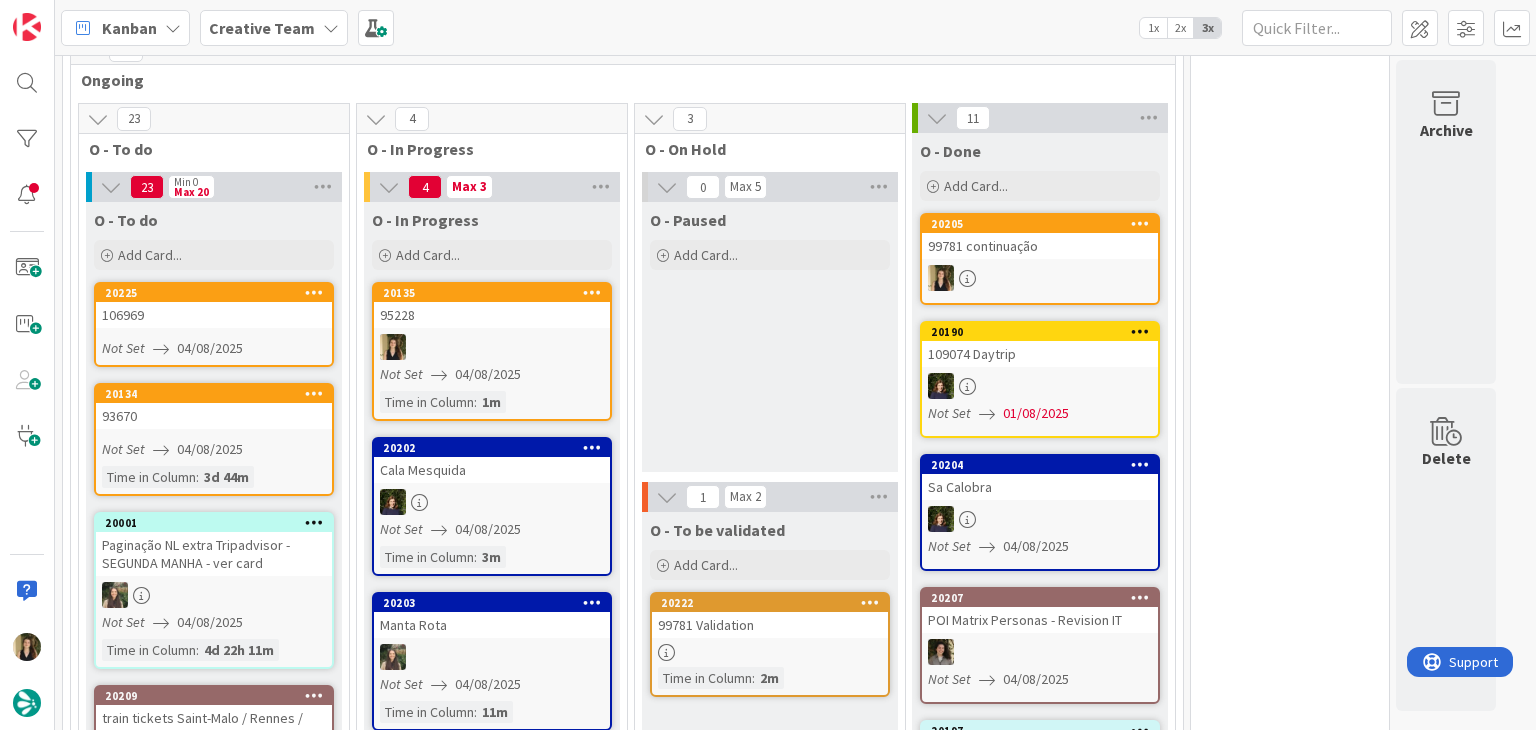 scroll, scrollTop: 617, scrollLeft: 0, axis: vertical 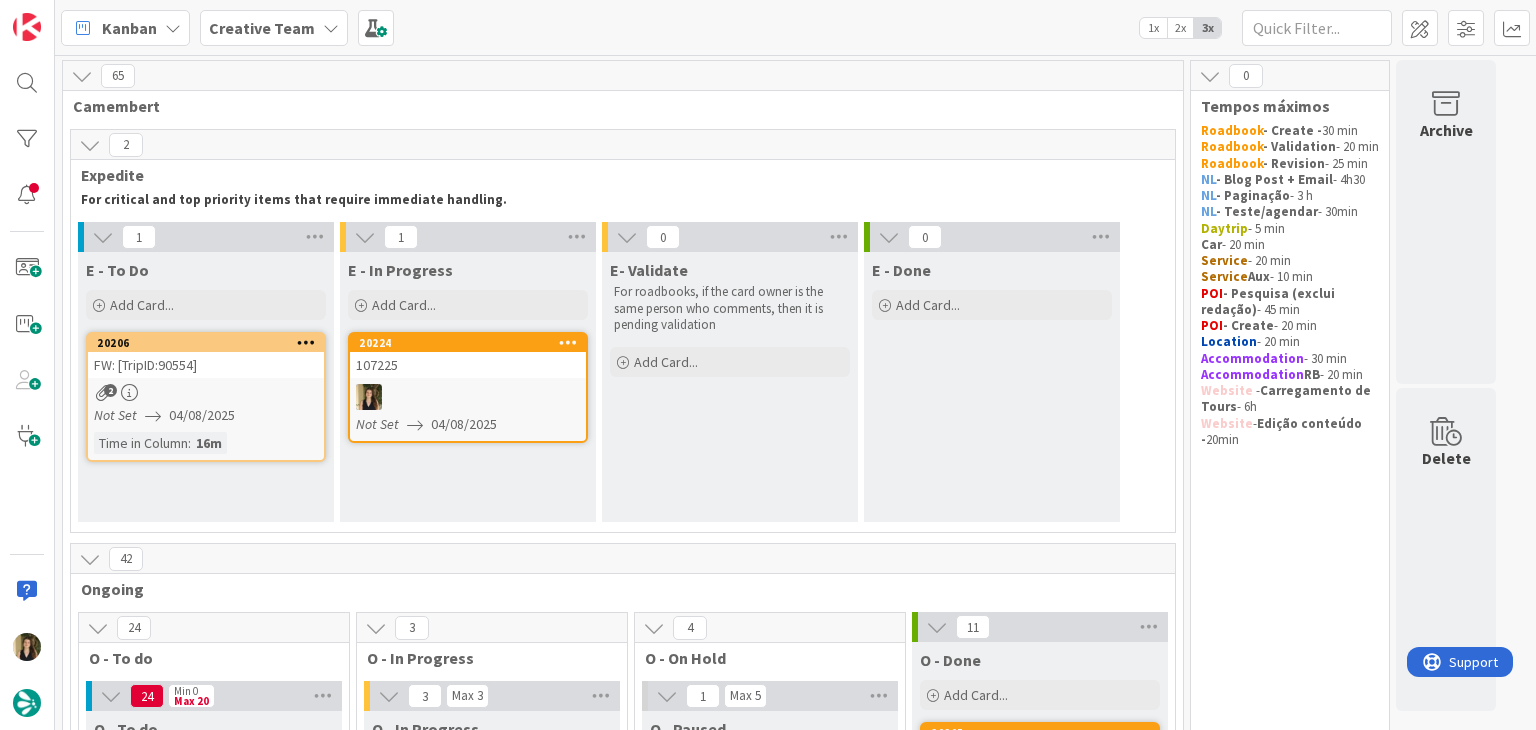 click on "E- Validate For roadbooks, if the card owner is the same person who comments, then it is pending validation Add Card..." at bounding box center (730, 387) 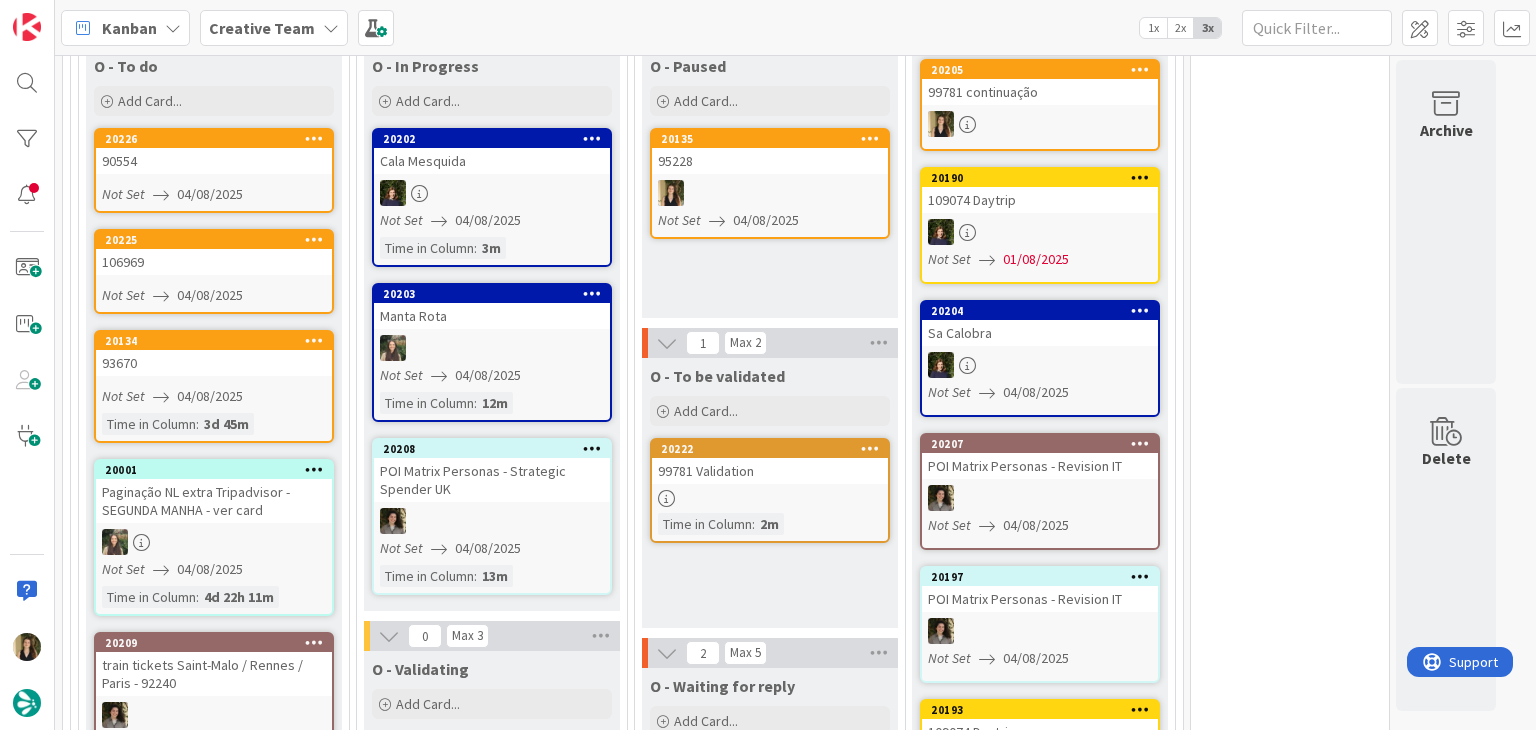 scroll, scrollTop: 700, scrollLeft: 0, axis: vertical 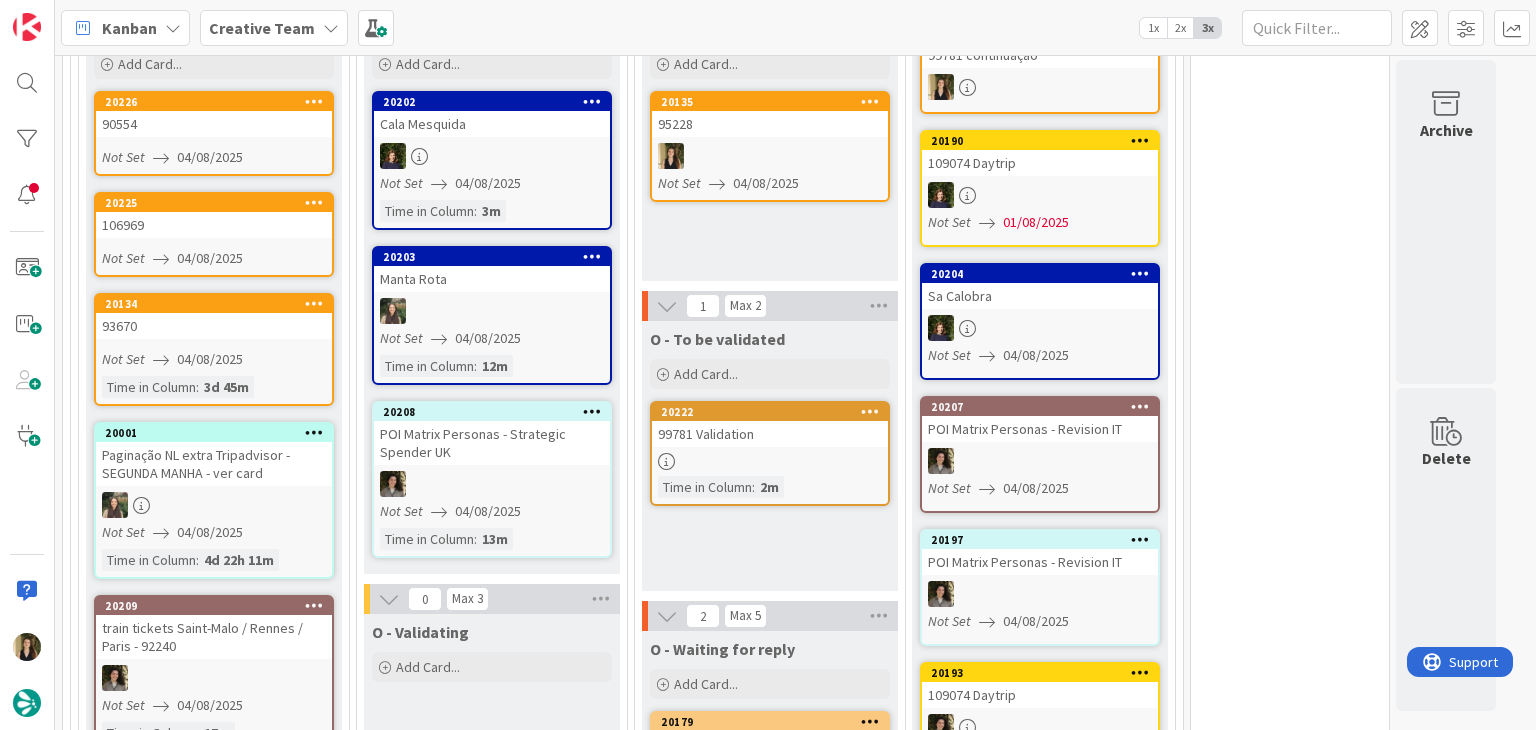 click on "O - To be validated Add Card... Template Not Set Title 0 / 128 Label Daytrip Accommodation Accommodation RB Car Daytrip Location NL - Blog Post + Email NL - Email NL - Paginação NL - Teste + Agendamento POI - Pesquisa (exclui redação) POI - Create  Roadbook - Create Roadbook - Validation Roadbook - Revision Service Service Aux Website - Edição 20min Website - Tour 6h Guidebook NL - Blog Post Information Show More... Add Add & Next Add & Edit 20222 99781 Validation Time in Column : 2m" at bounding box center (770, 456) 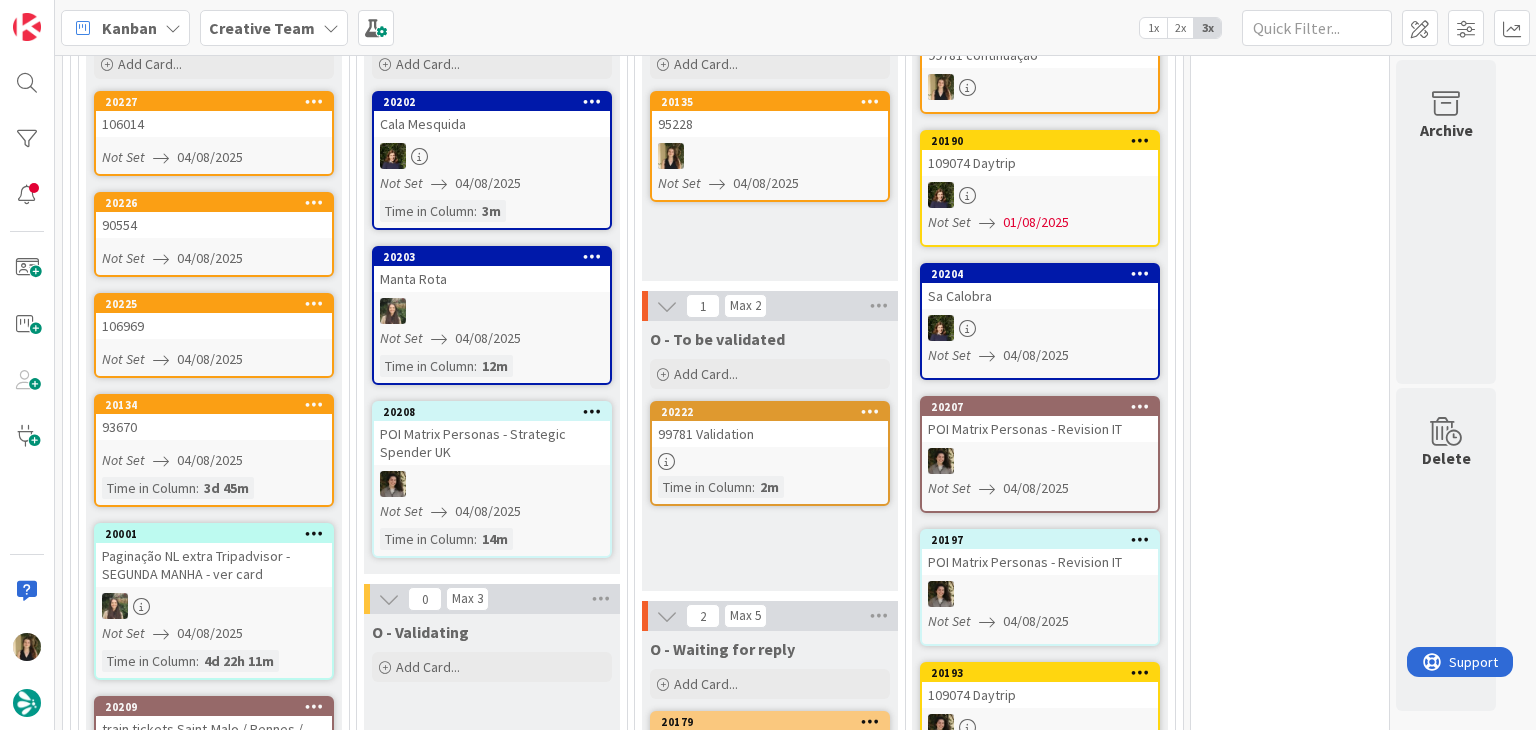 click on "O - To be validated Add Card... Template Not Set Title 0 / 128 Label Daytrip Accommodation Accommodation RB Car Daytrip Location NL - Blog Post + Email NL - Email NL - Paginação NL - Teste + Agendamento POI - Pesquisa (exclui redação) POI - Create  Roadbook - Create Roadbook - Validation Roadbook - Revision Service Service Aux Website - Edição 20min Website - Tour 6h Guidebook NL - Blog Post Information Show More... Add Add & Next Add & Edit 20222 99781 Validation Time in Column : 2m" at bounding box center [770, 456] 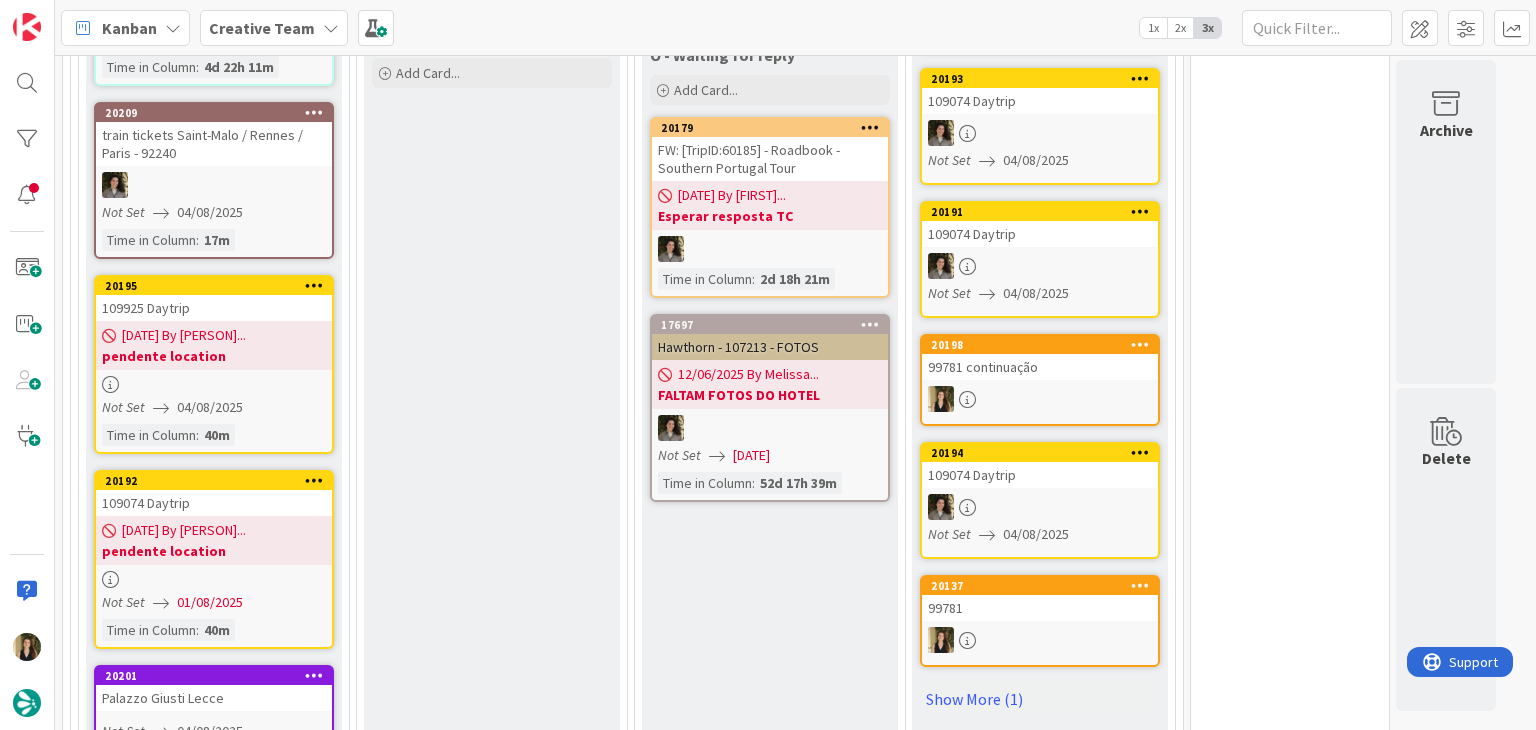 scroll, scrollTop: 1300, scrollLeft: 0, axis: vertical 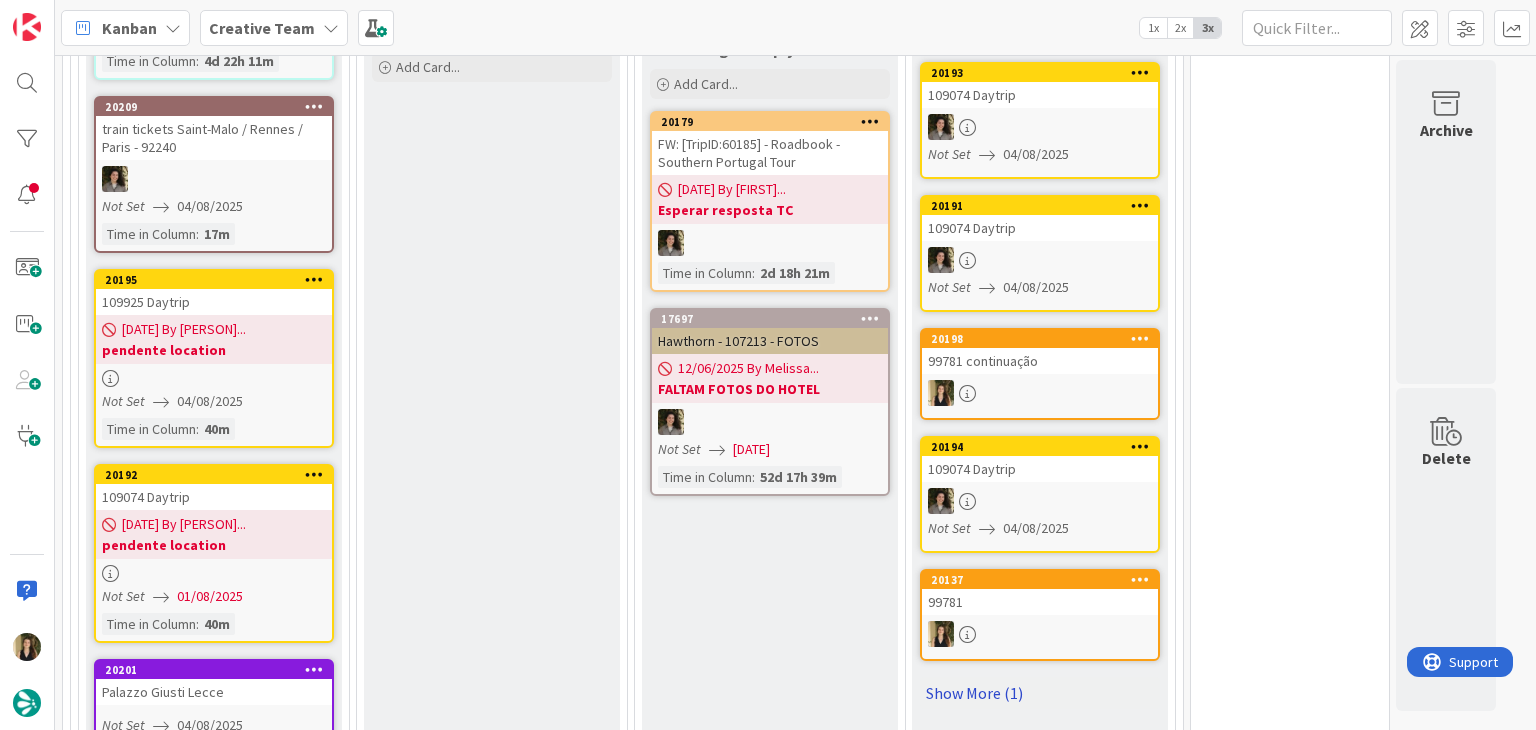 click on "Show More (1)" at bounding box center [1040, 693] 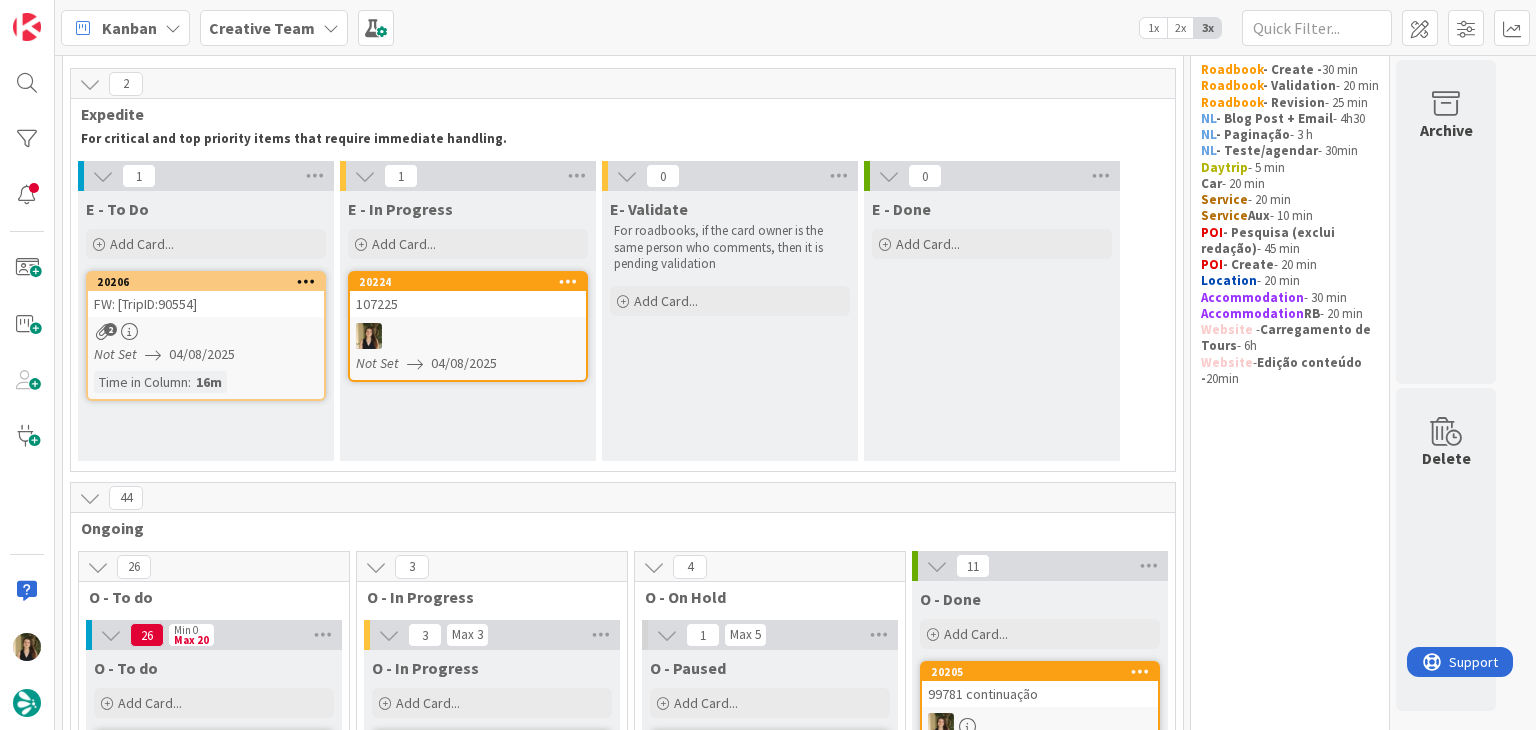 scroll, scrollTop: 0, scrollLeft: 0, axis: both 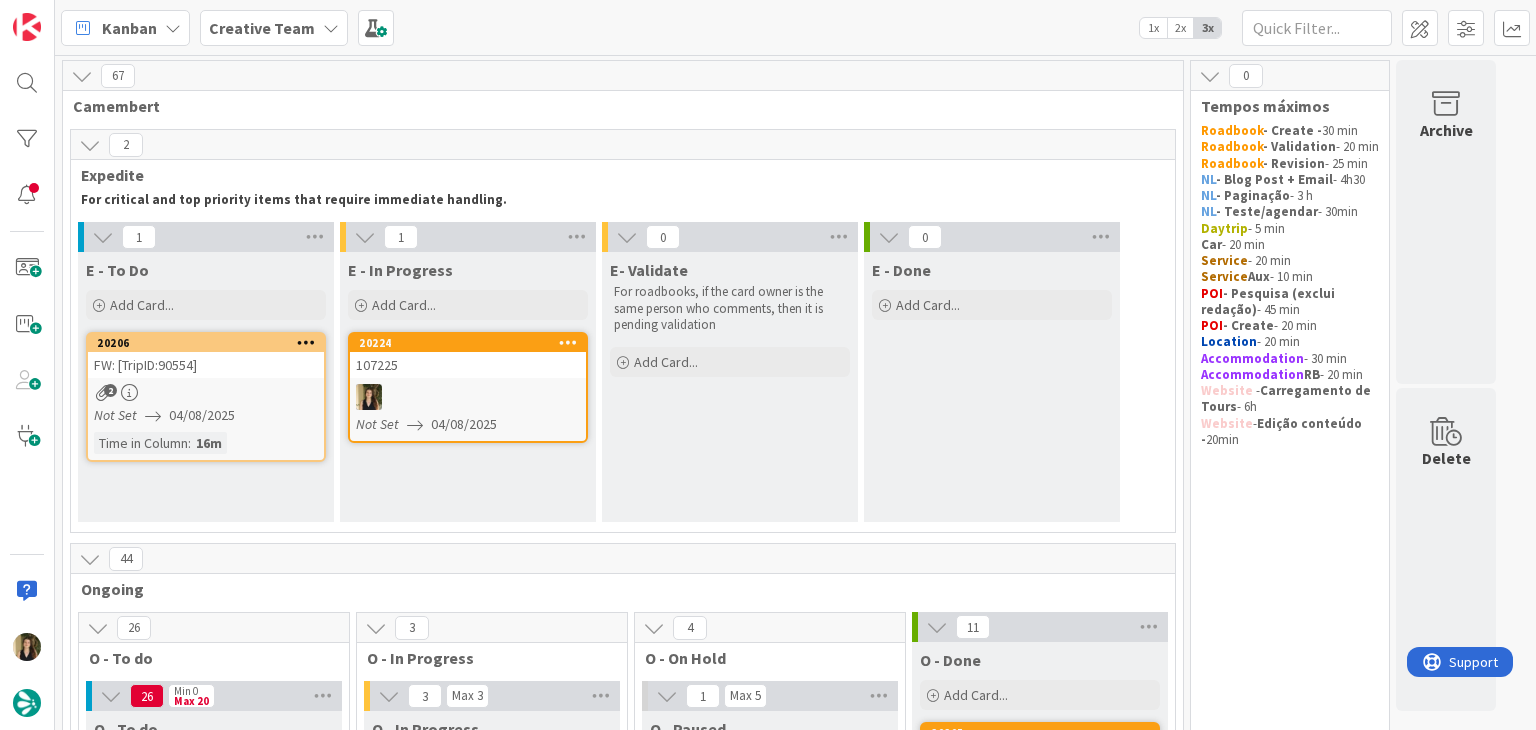 click on "107225" at bounding box center [468, 365] 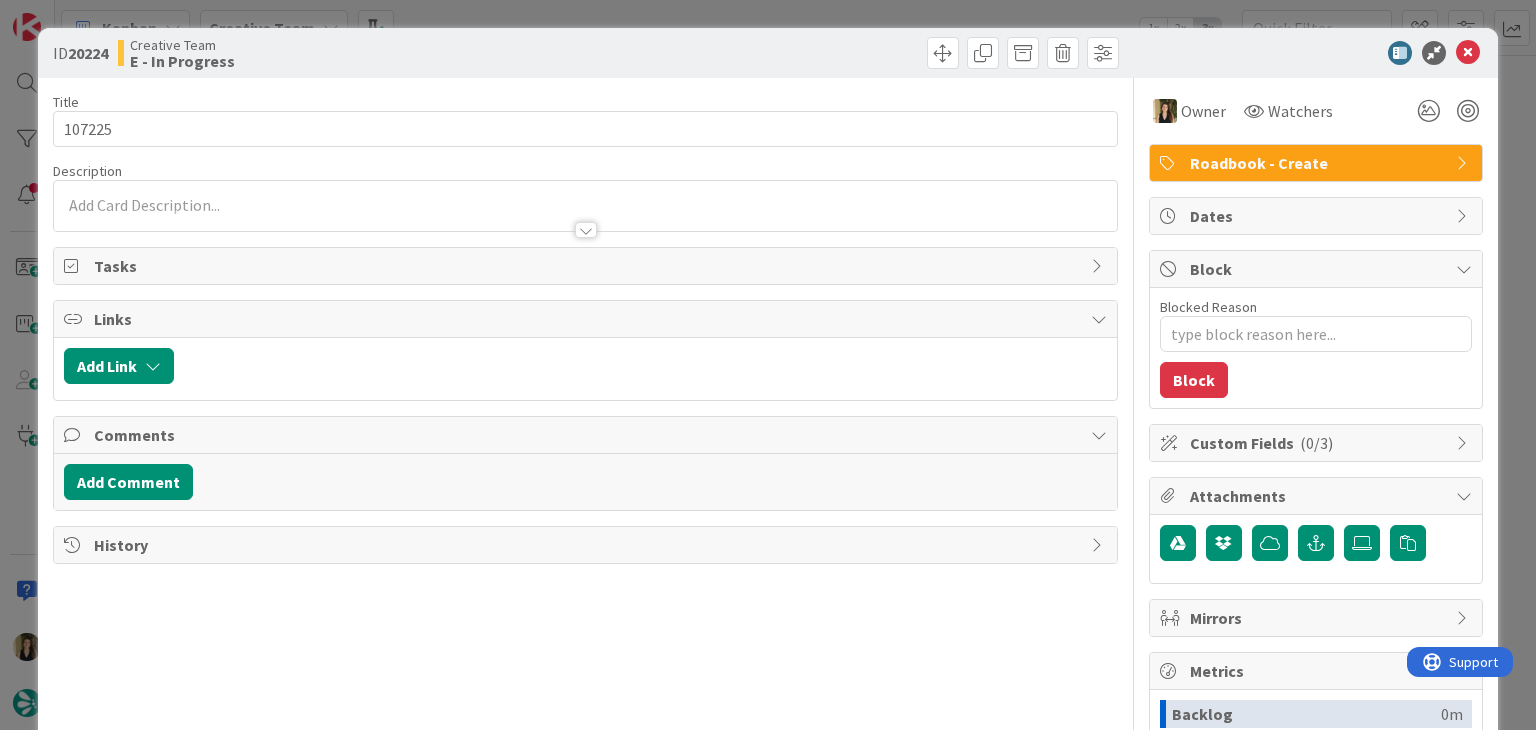 scroll, scrollTop: 0, scrollLeft: 0, axis: both 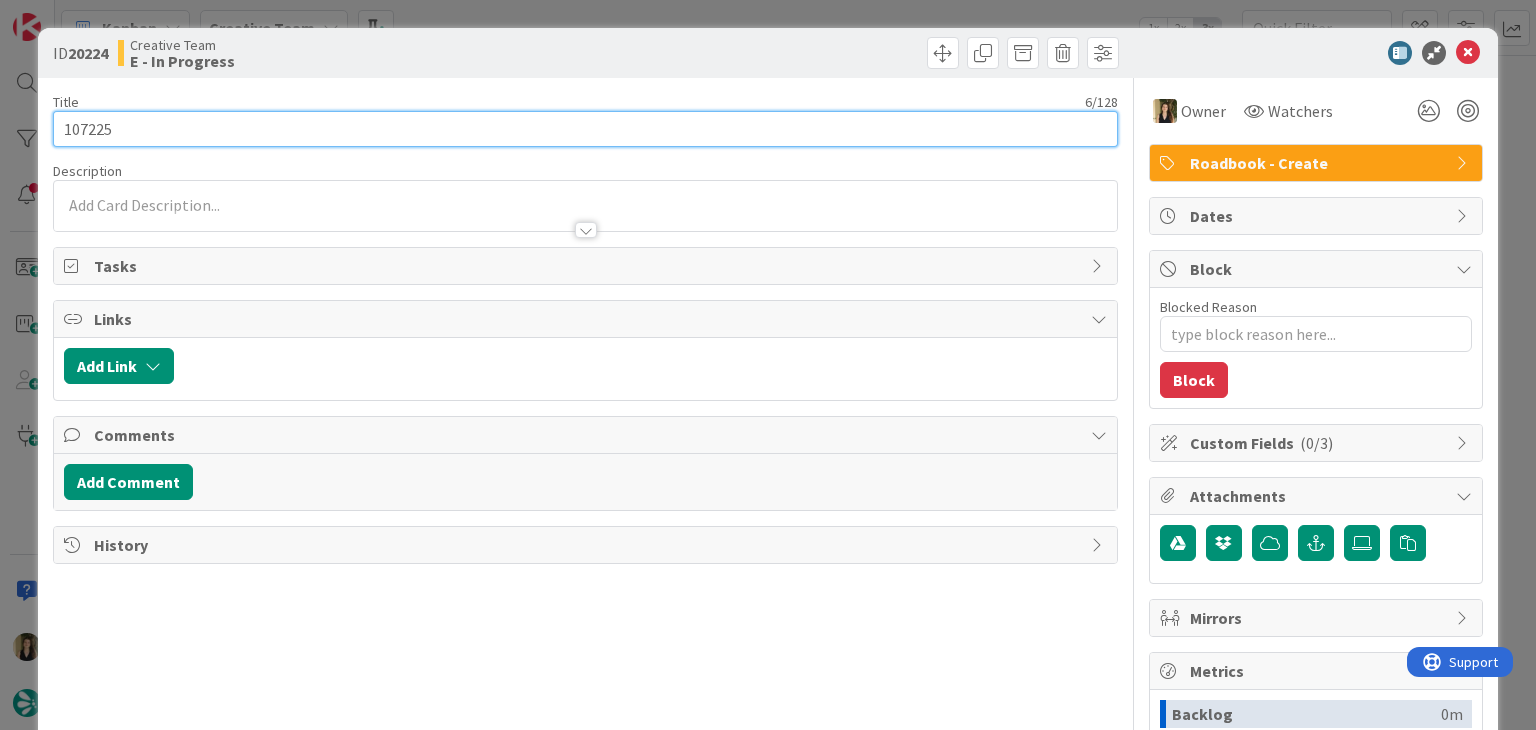 click on "107225" at bounding box center [585, 129] 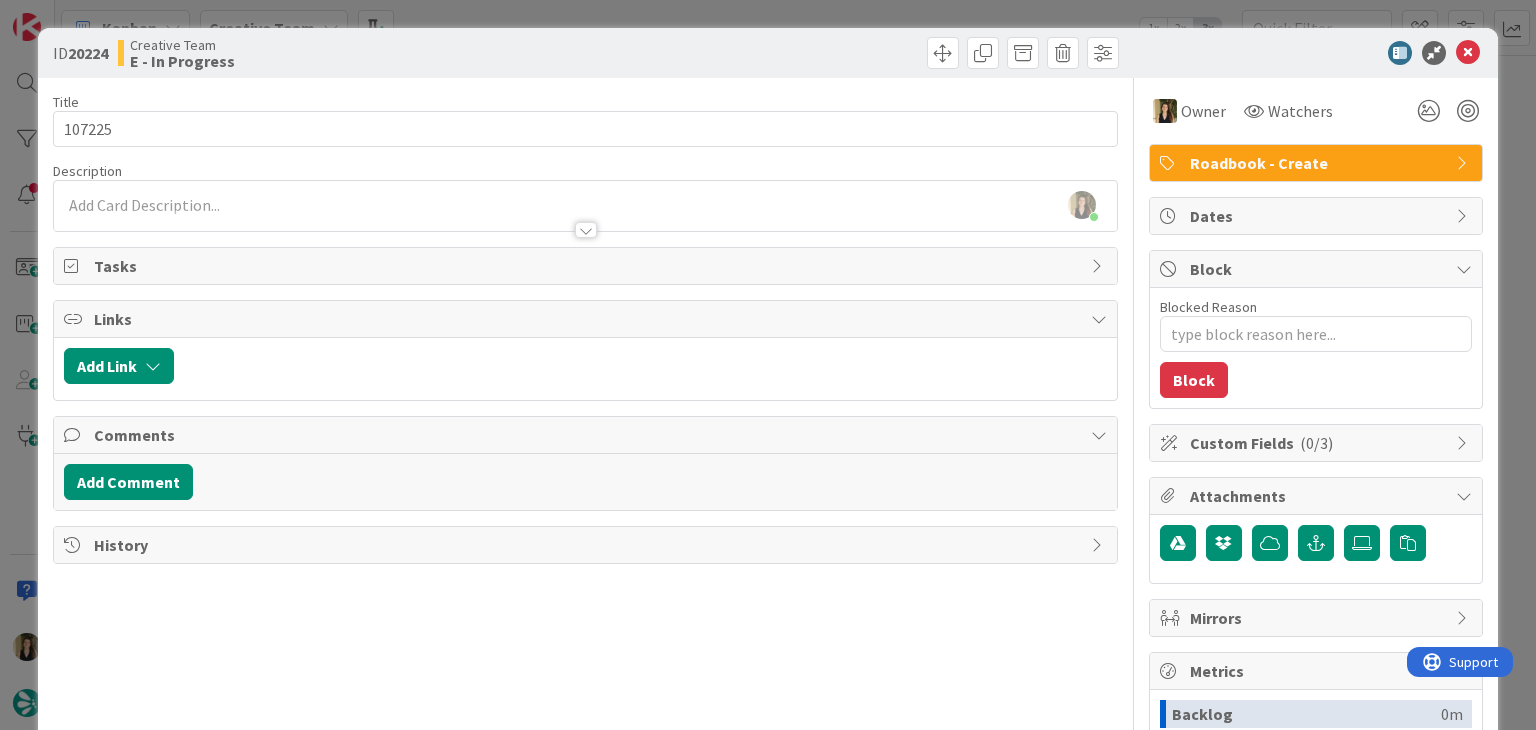 type on "x" 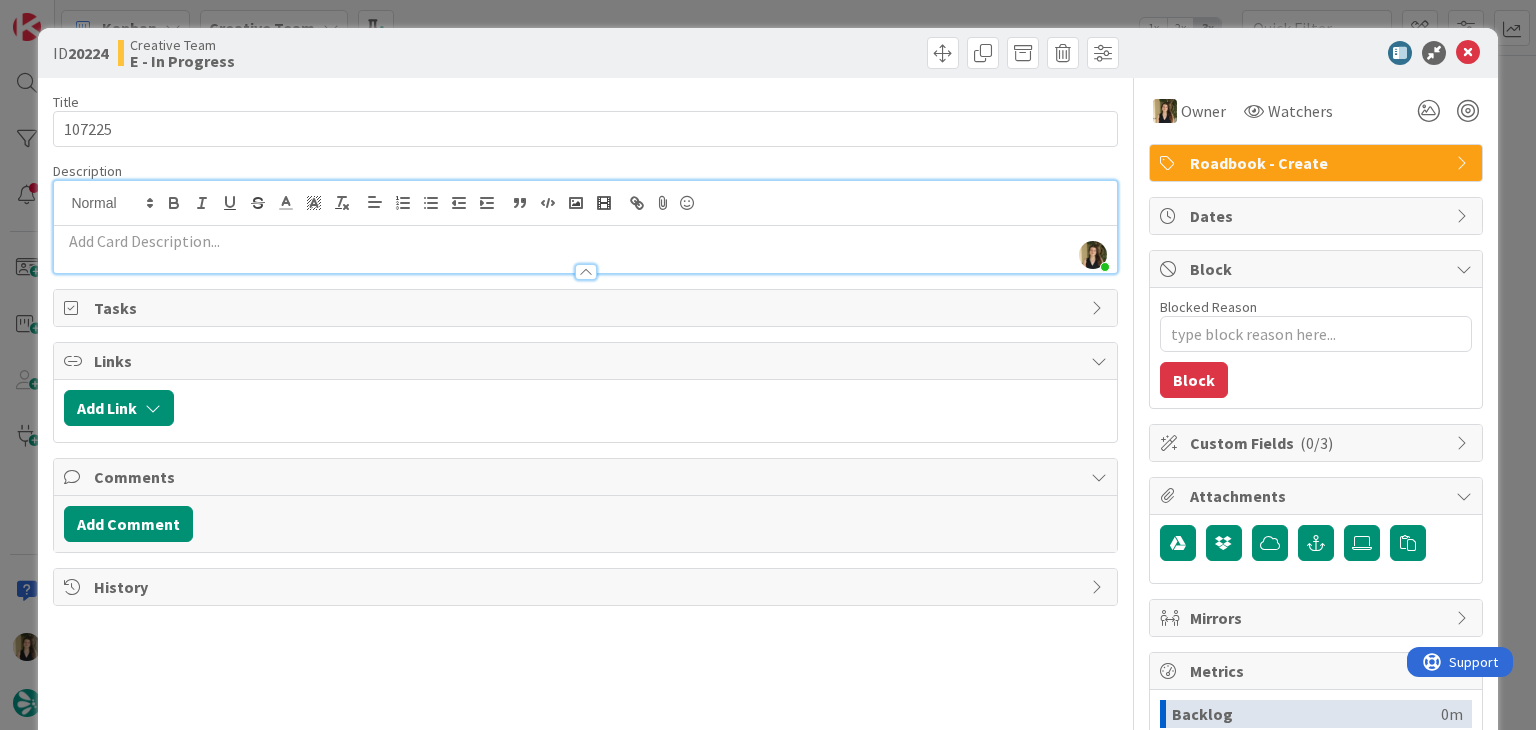 click at bounding box center [585, 241] 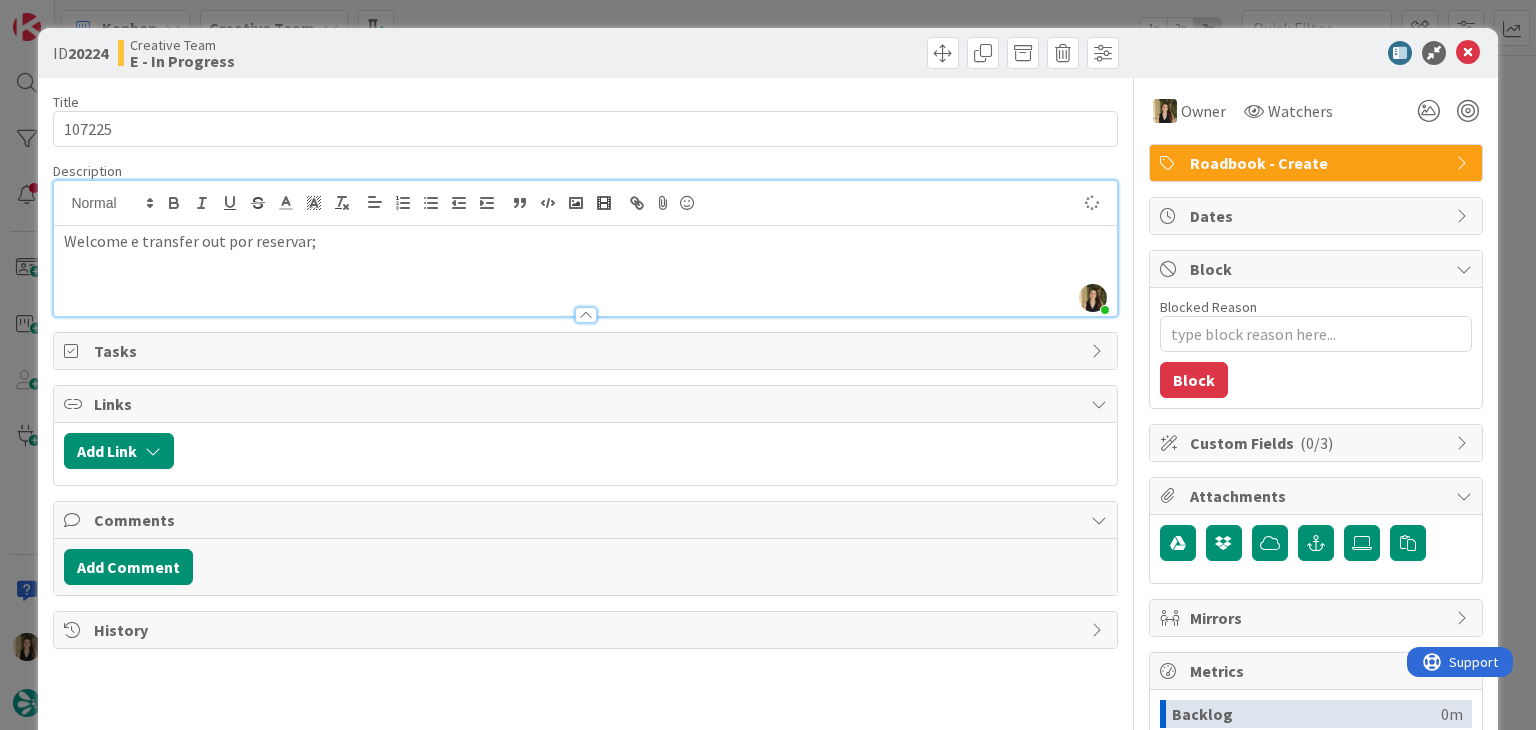 drag, startPoint x: 539, startPoint y: 43, endPoint x: 511, endPoint y: 4, distance: 48.010414 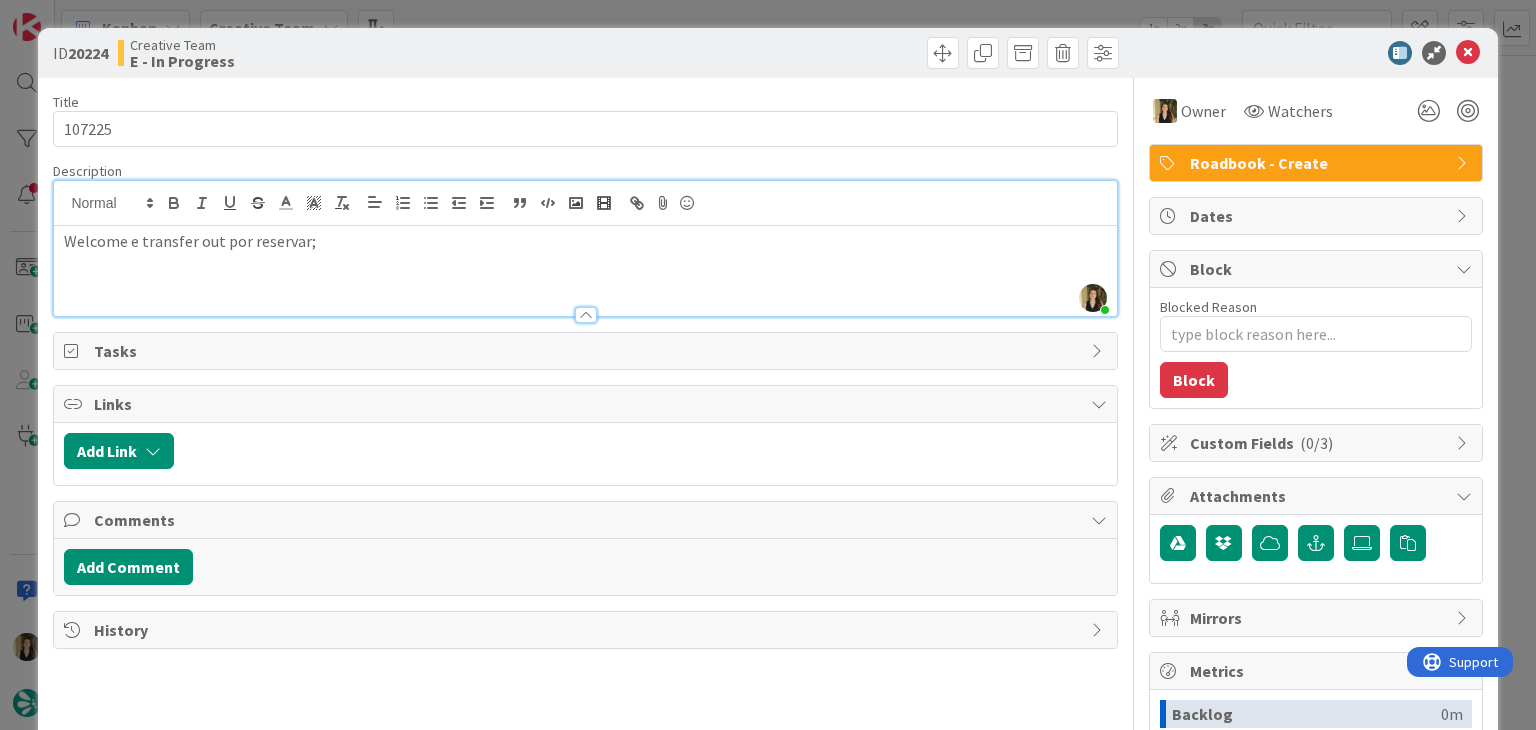 click on "Welcome e transfer out por reservar;" at bounding box center [585, 271] 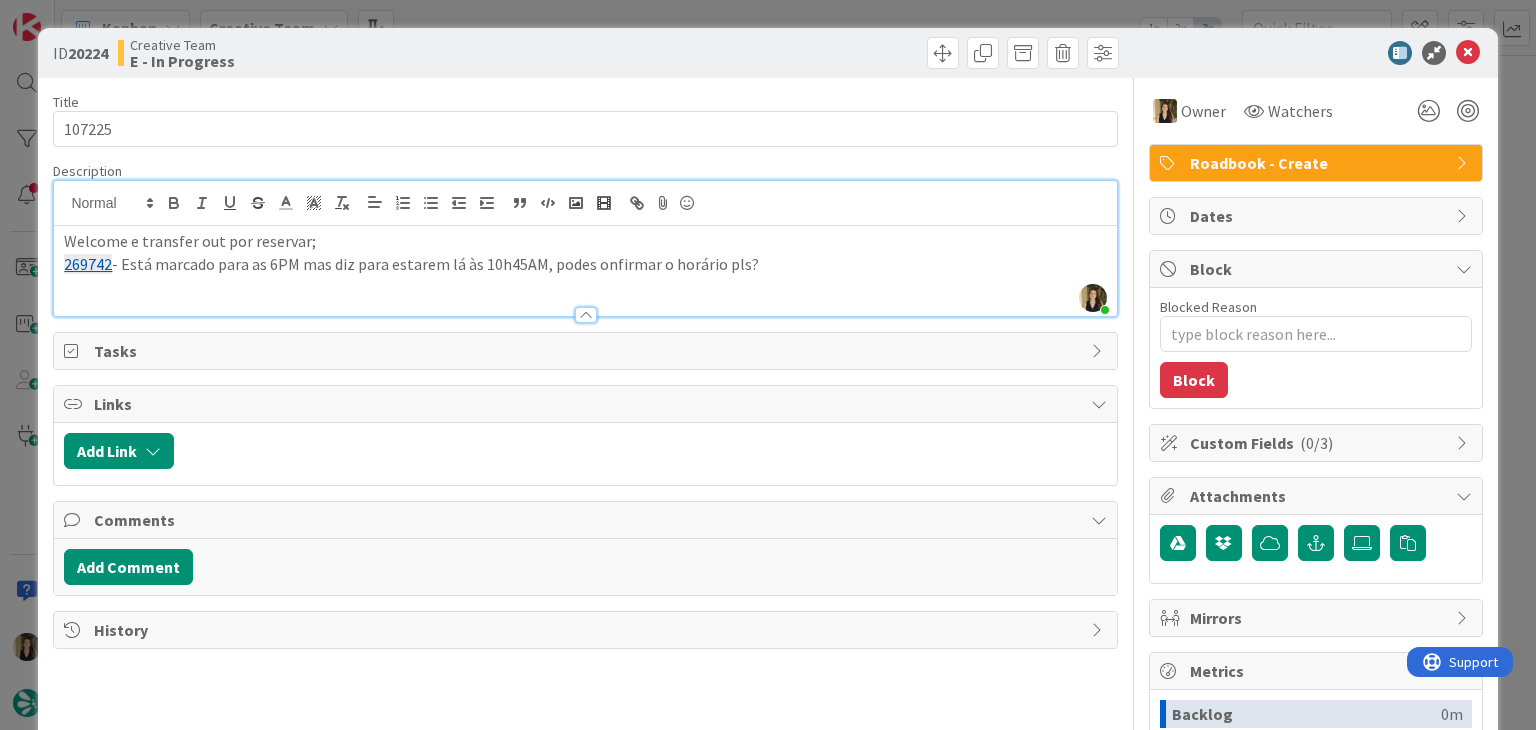 click on "ID  [ID] Creative Team E - In Progress Title 6 / 128 [ID] Description [PERSON] joined  18 m ago Welcome e transfer out por reservar; [ID]  - Está marcado para as [TIME] mas diz para estarem lá às [TIME], podes onfirmar o horário pls? Owner Watchers Roadbook - Create Tasks Links Add Link Comments Add Comment History Owner Watchers Roadbook - Create Dates Block Blocked Reason 0 / 256 Block Custom Fields ( 0/3 ) Attachments Mirrors Metrics Backlog 0m To Do 0m Buffer 0m In Progress 0m Total Time 0m Lead Time 0m Cycle Time 0m Blocked Time 0m Show Details" at bounding box center [768, 365] 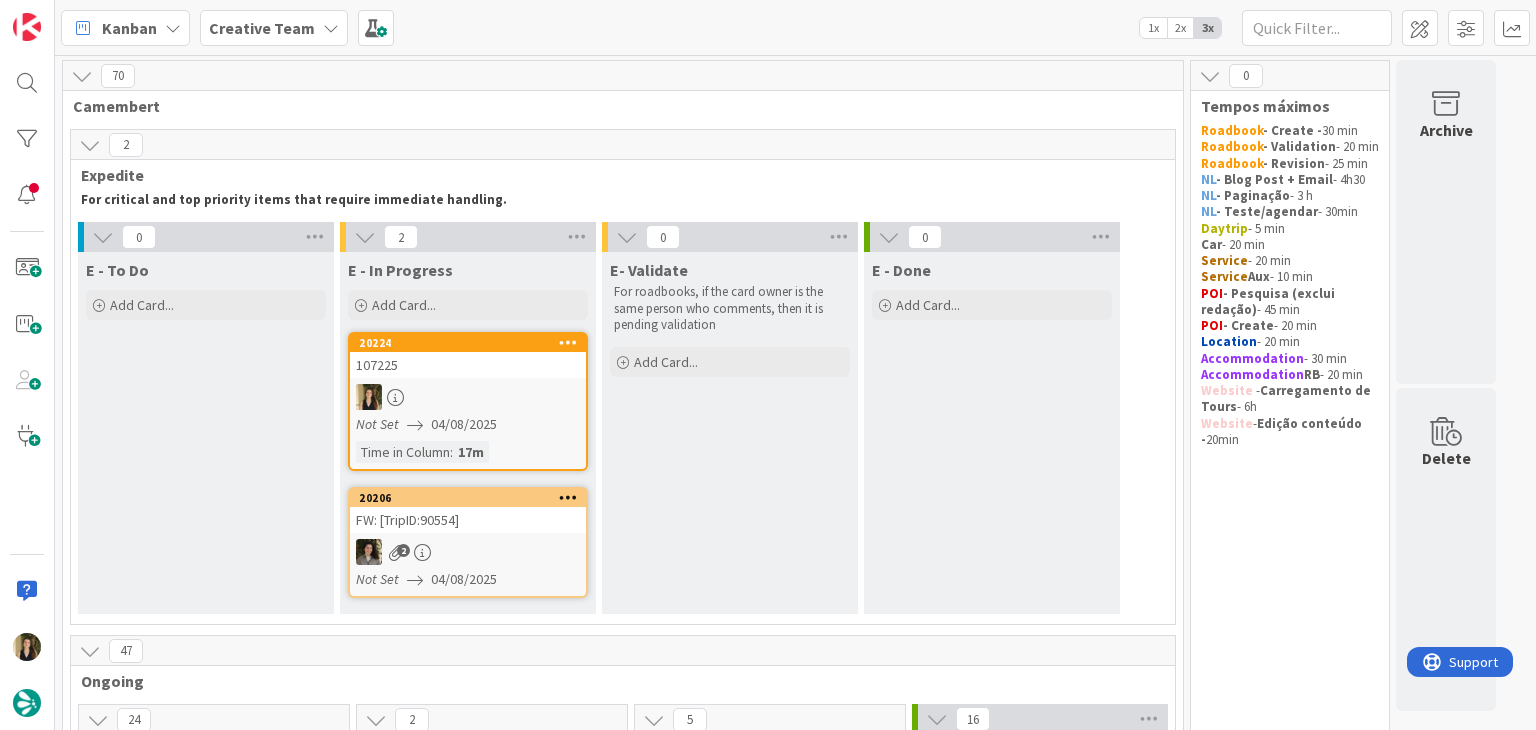 click on "Not Set 04/08/2025" at bounding box center [471, 424] 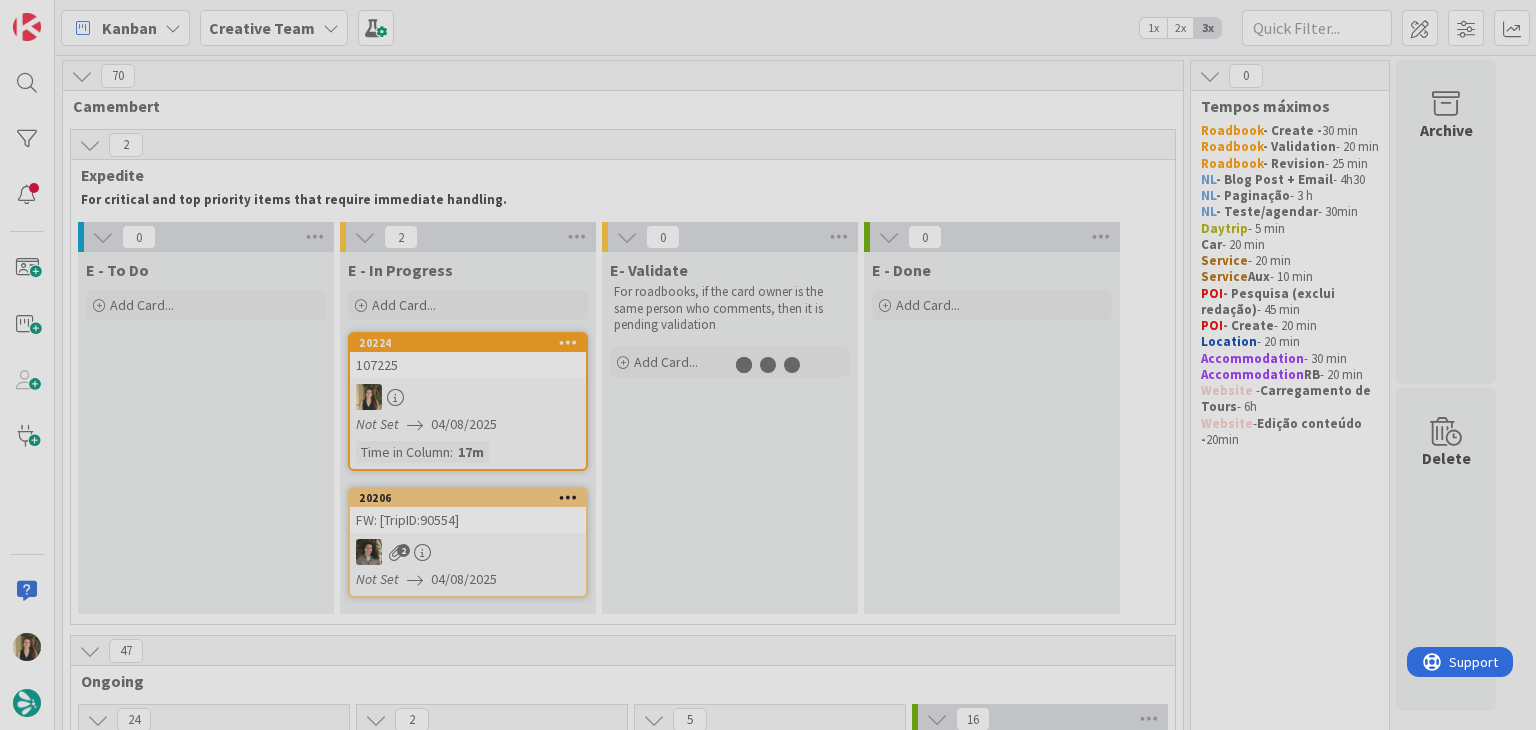 scroll, scrollTop: 0, scrollLeft: 0, axis: both 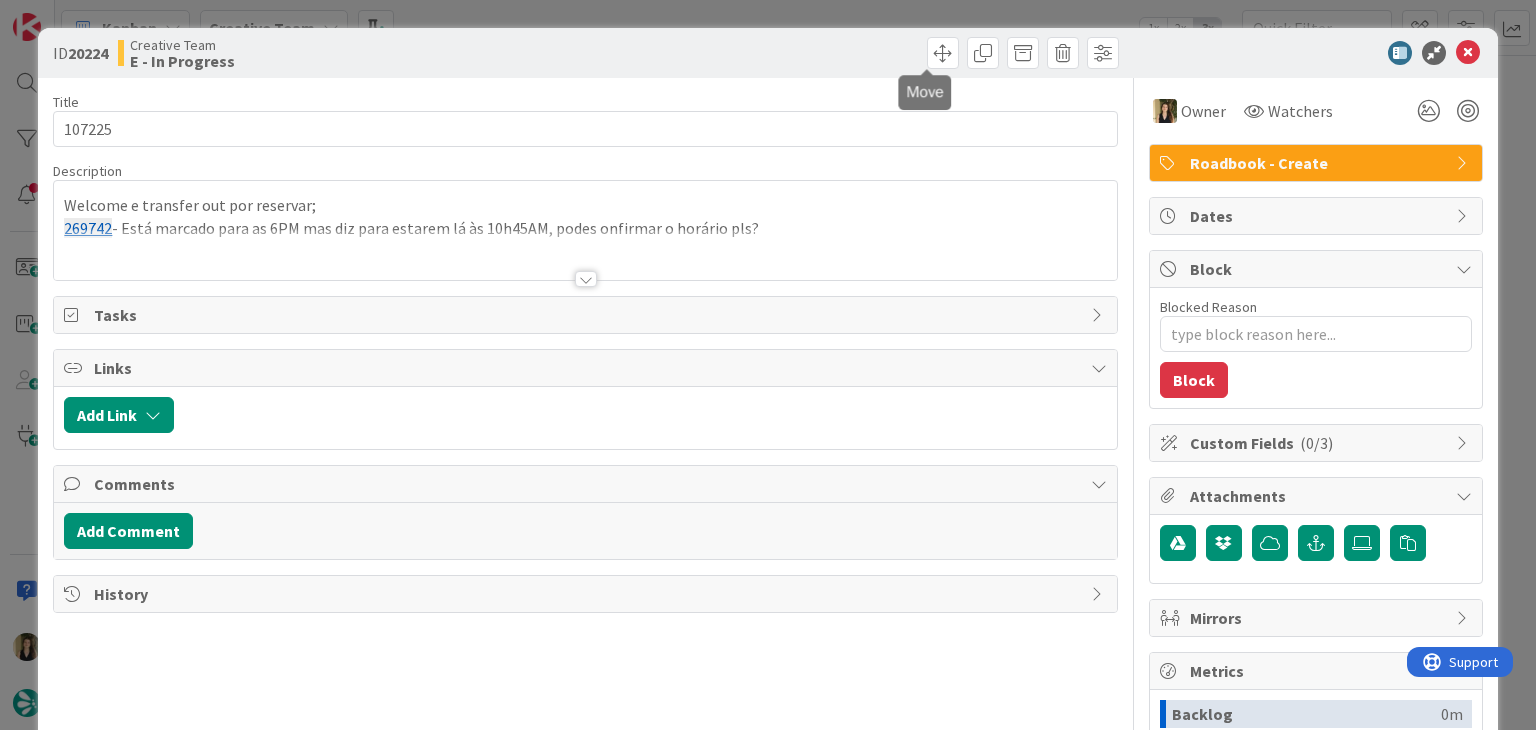 click on "ID  20224 Creative Team E - In Progress Title 6 / 128 107225 Description Welcome e transfer out por reservar; 269742  - Está marcado para as 6PM mas diz para estarem lá às 10h45AM, podes onfirmar o horário pls? Owner Watchers Roadbook - Create Tasks Links Add Link Comments Add Comment History Owner Watchers Roadbook - Create Dates Block Blocked Reason 0 / 256 Block Custom Fields ( 0/3 ) Attachments Mirrors Metrics Backlog 0m To Do 0m Buffer 0m In Progress 19m Total Time 19m Lead Time 19m Cycle Time 19m Blocked Time 0m Show Details" at bounding box center (768, 365) 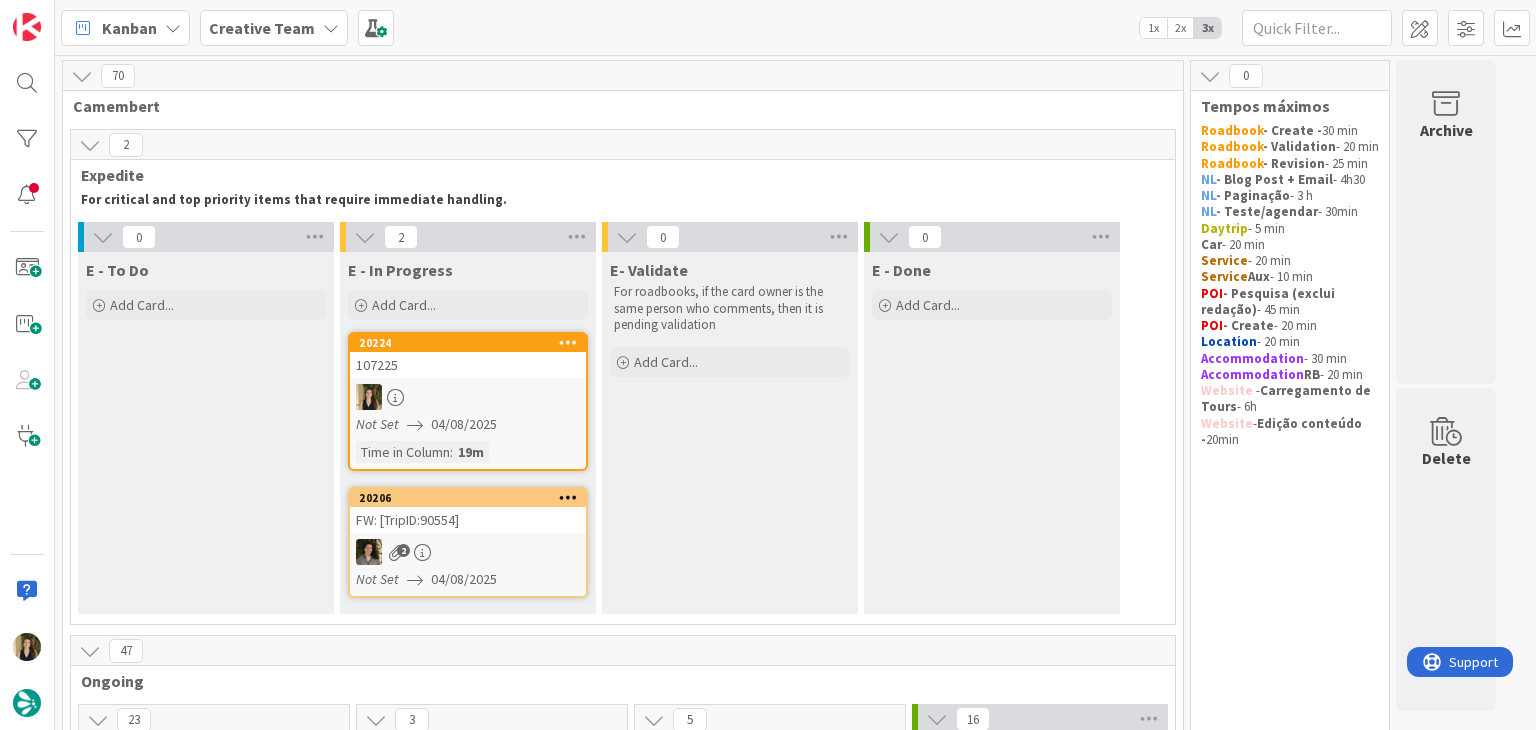 scroll, scrollTop: 0, scrollLeft: 0, axis: both 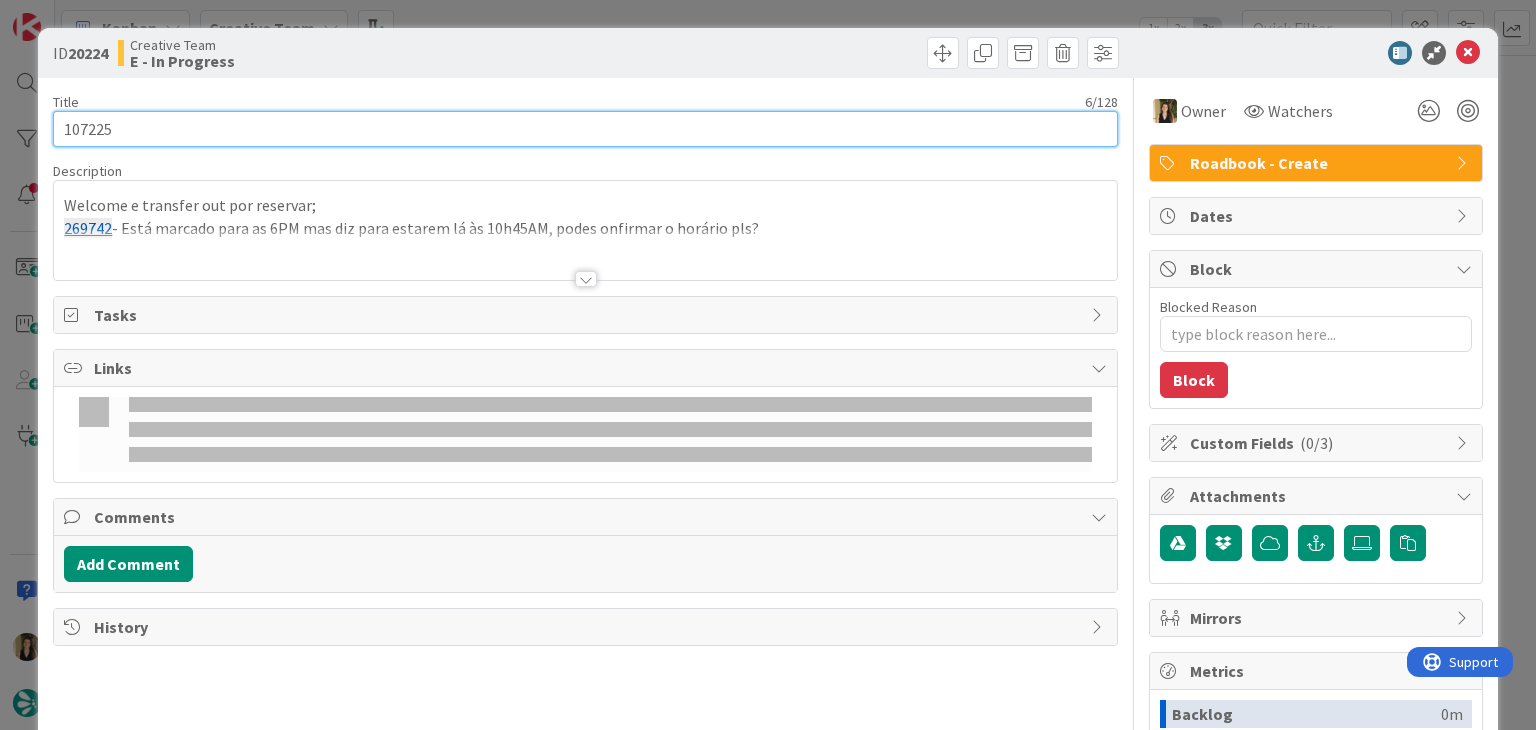 click on "107225" at bounding box center (585, 129) 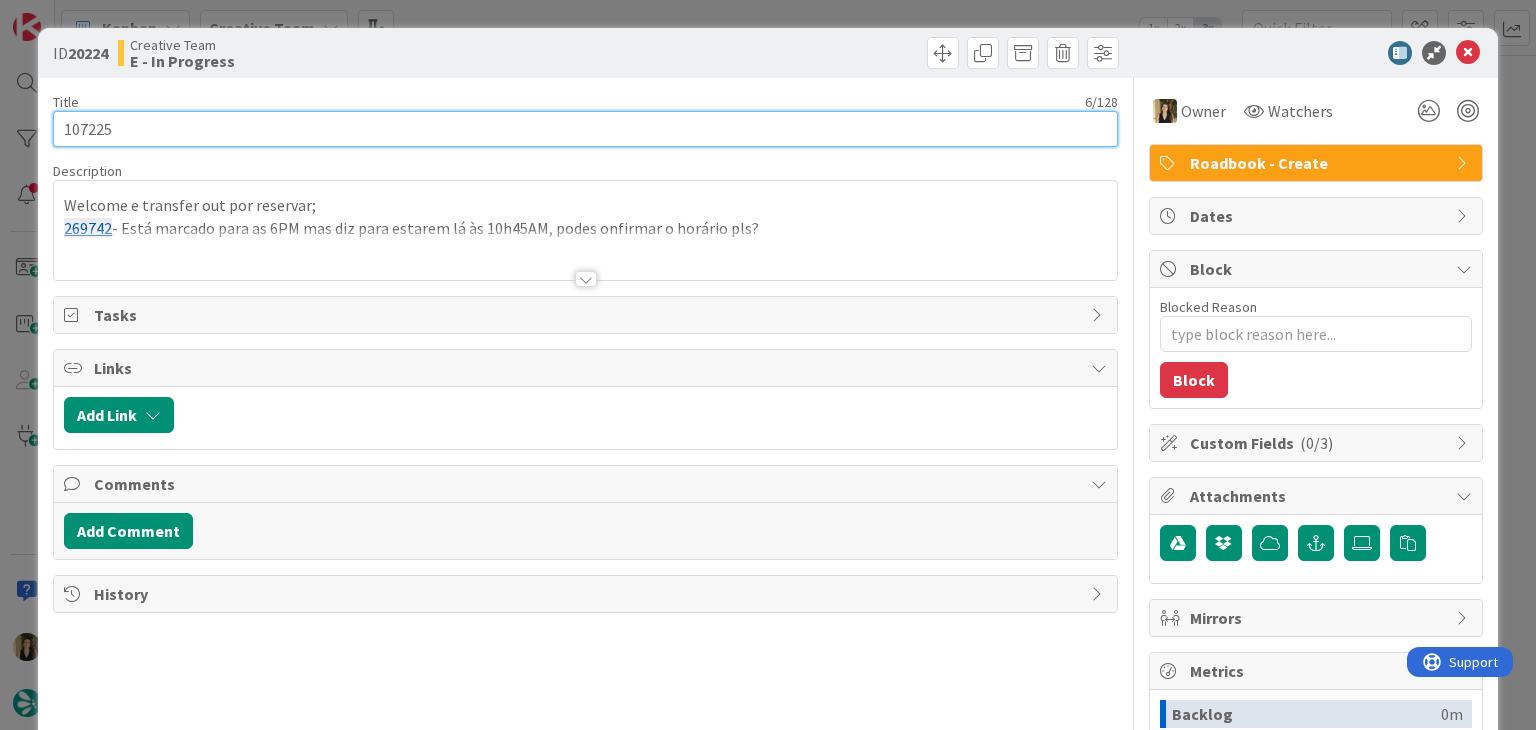 scroll, scrollTop: 0, scrollLeft: 0, axis: both 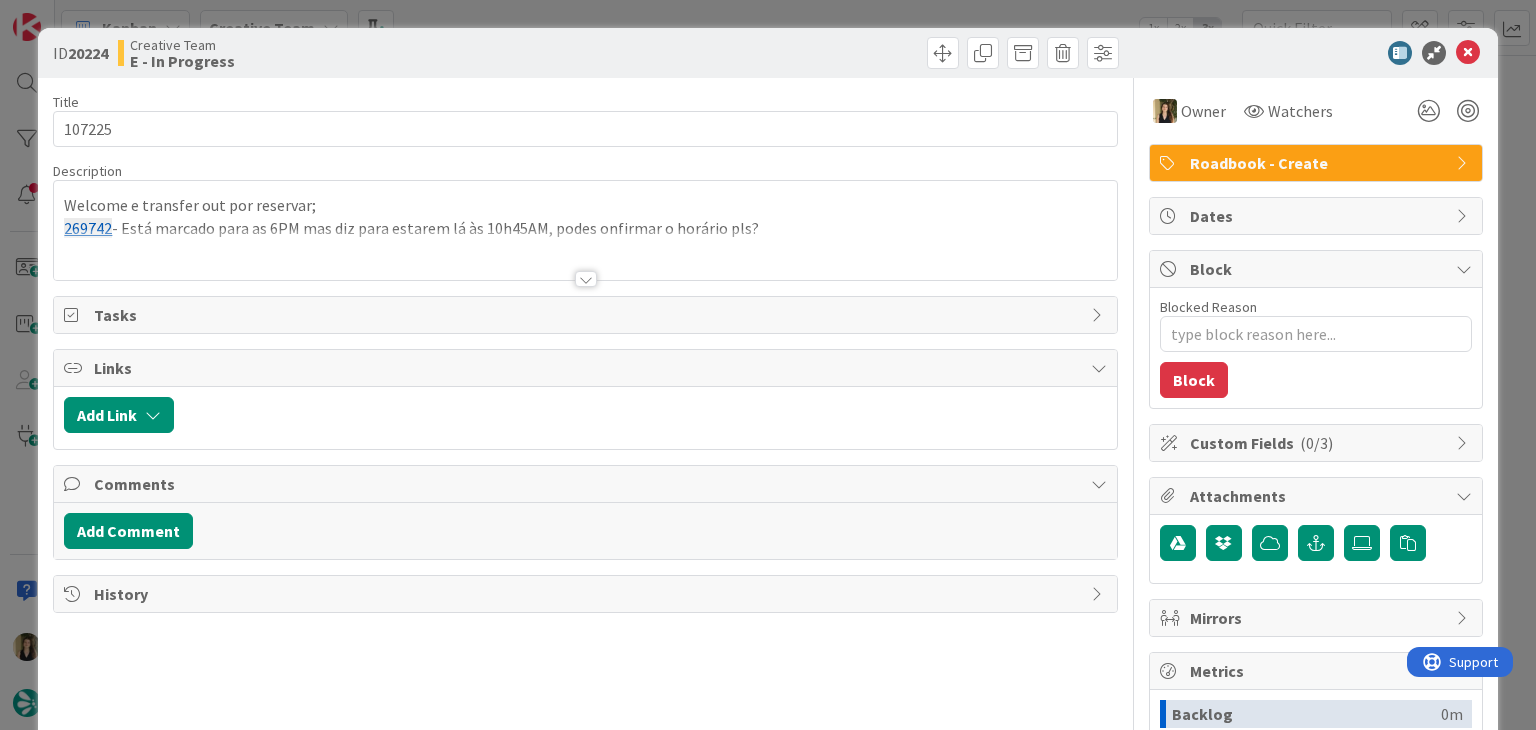 drag, startPoint x: 579, startPoint y: 15, endPoint x: 584, endPoint y: 59, distance: 44.28318 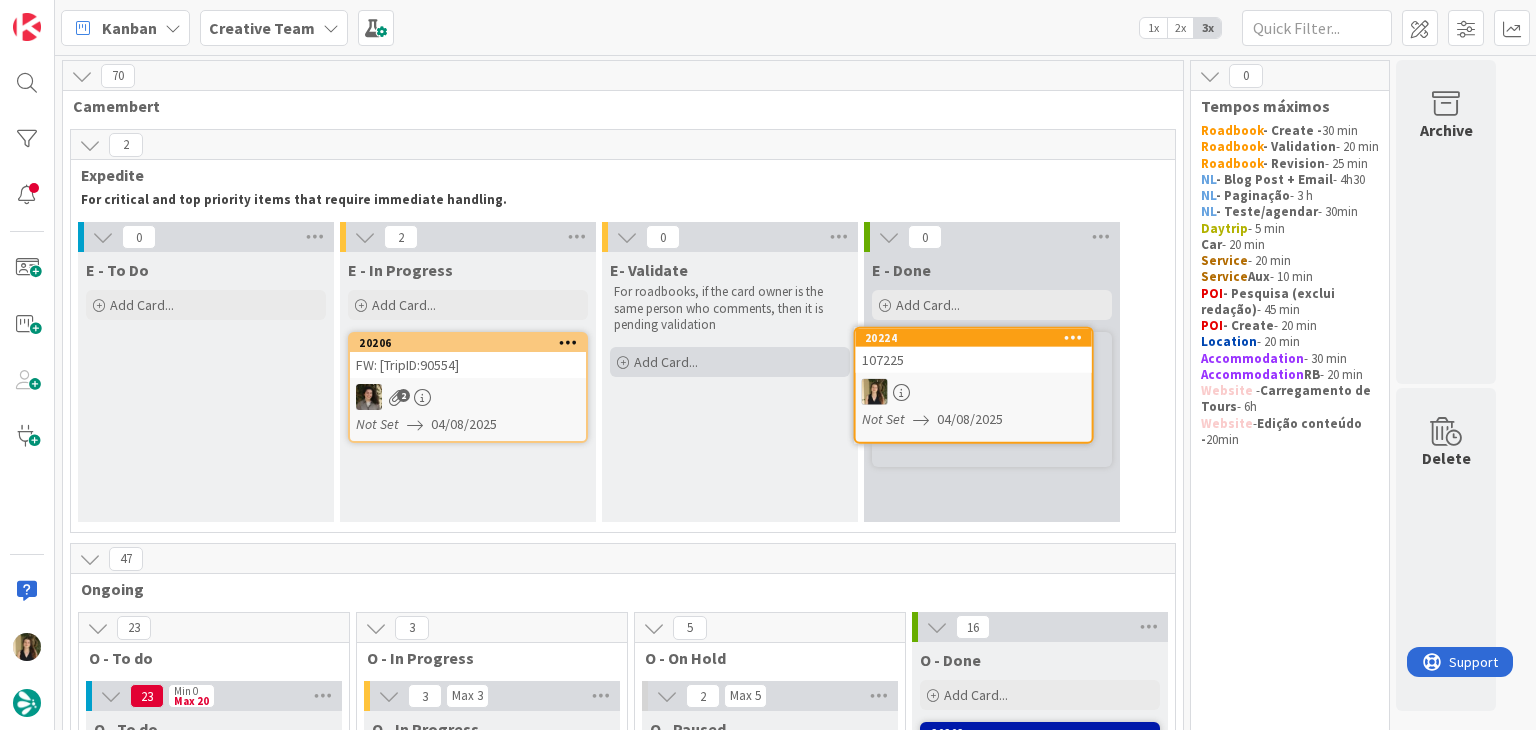 scroll, scrollTop: 0, scrollLeft: 0, axis: both 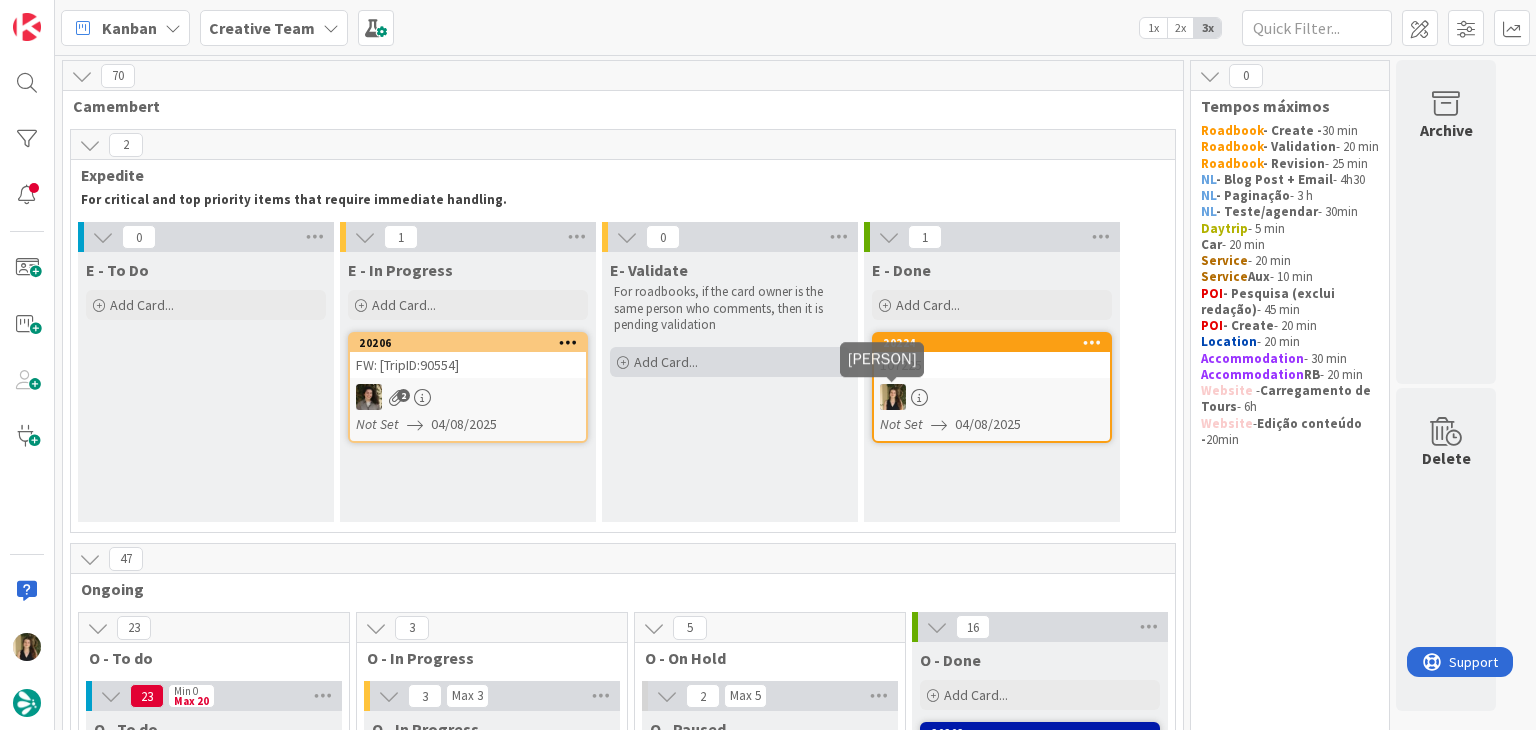 click on "Add Card..." at bounding box center [666, 362] 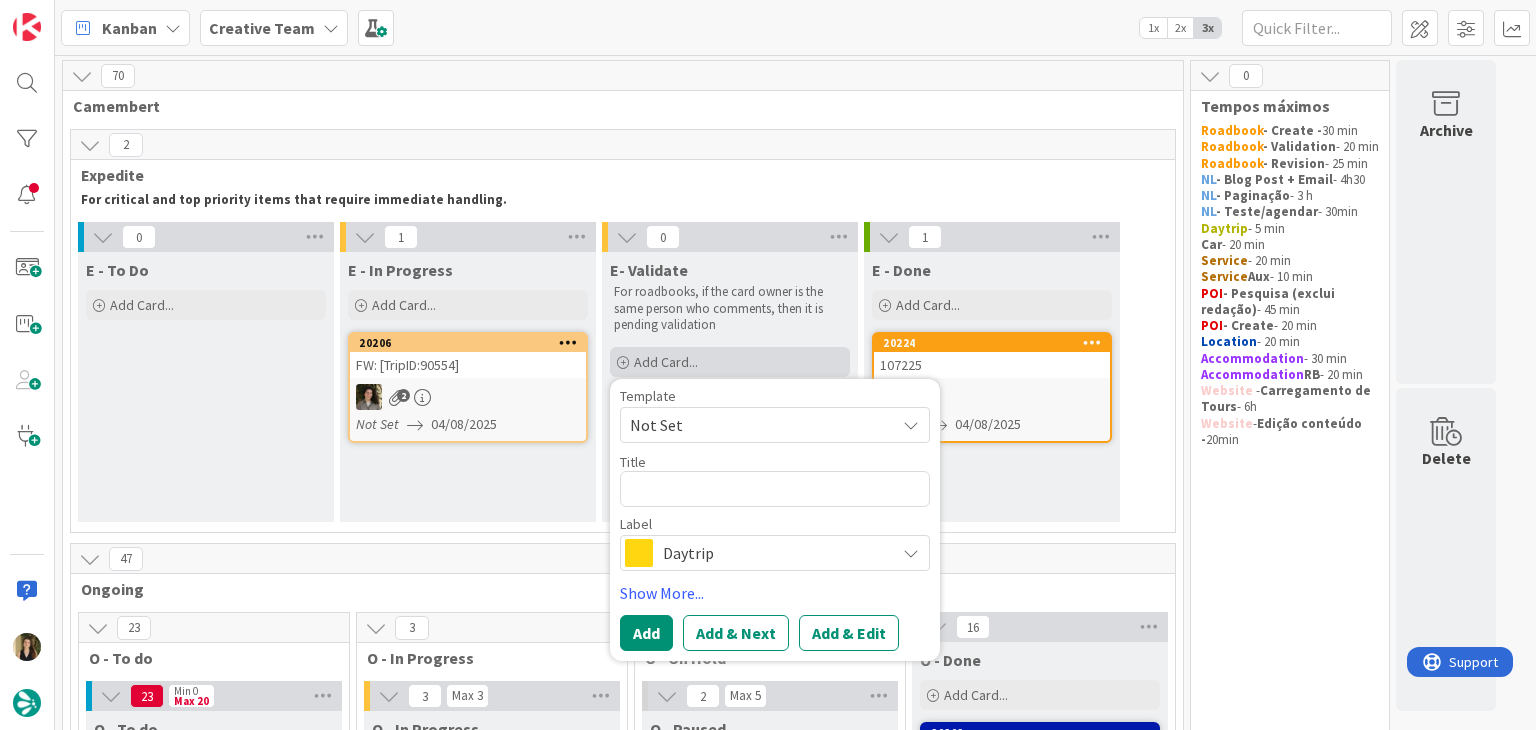 scroll, scrollTop: 0, scrollLeft: 0, axis: both 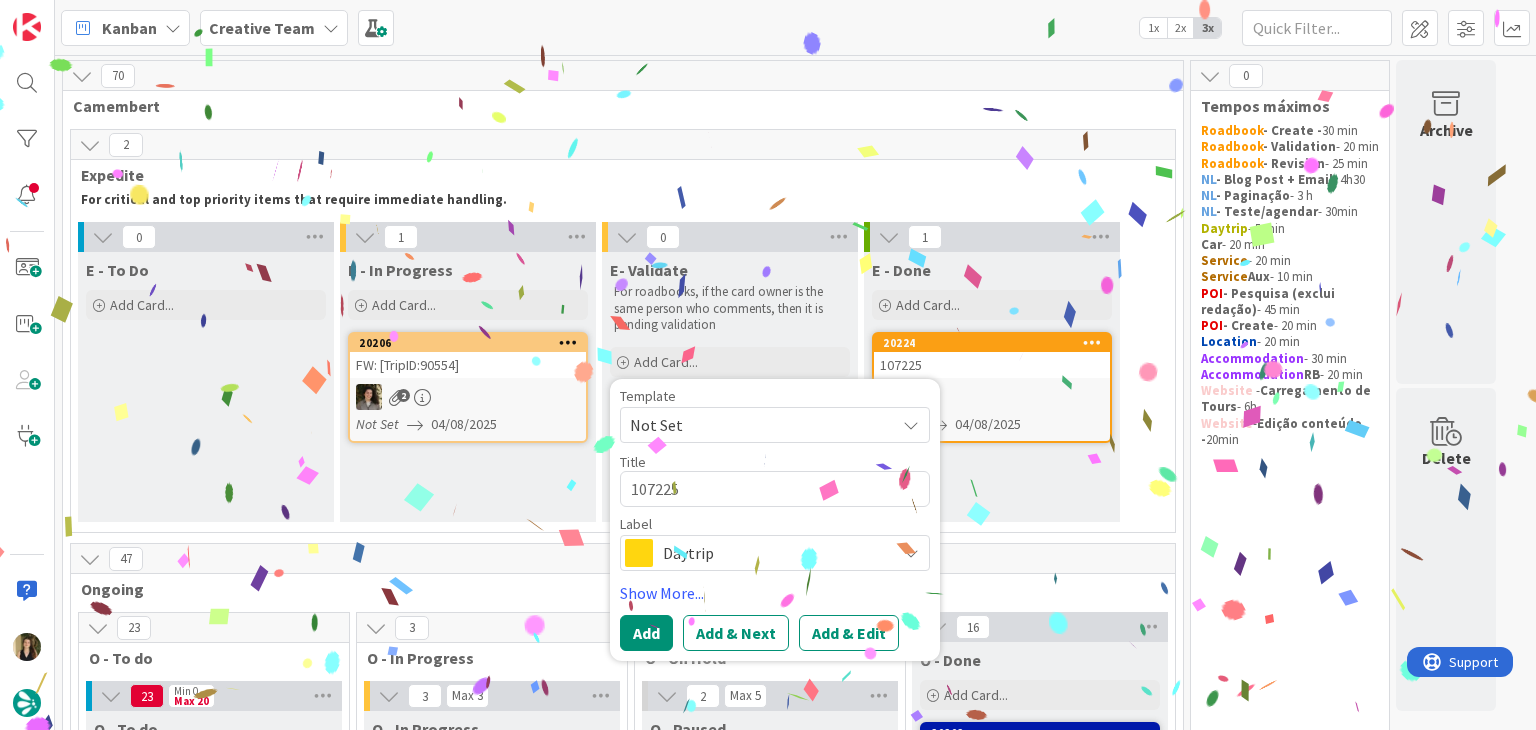 type on "107225" 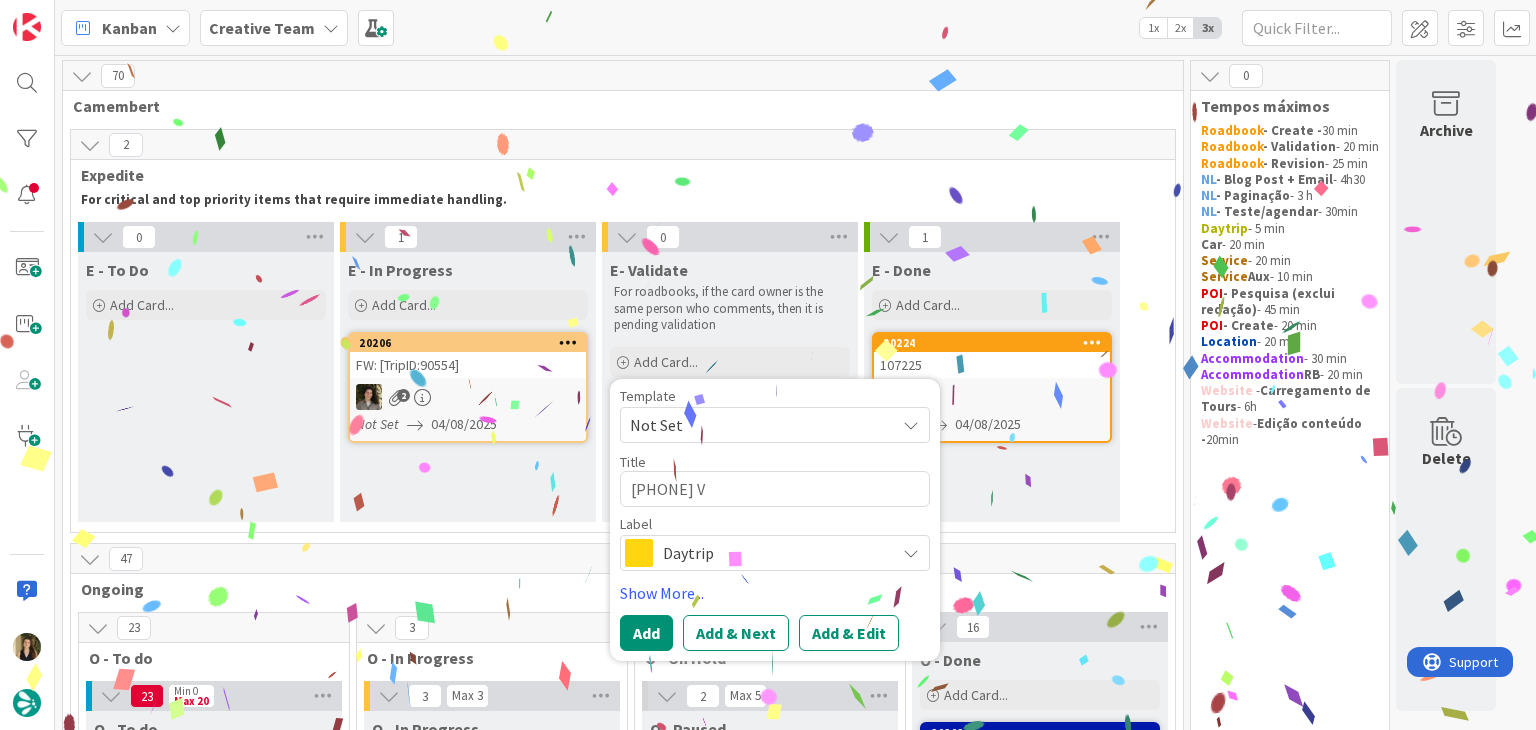 type on "x" 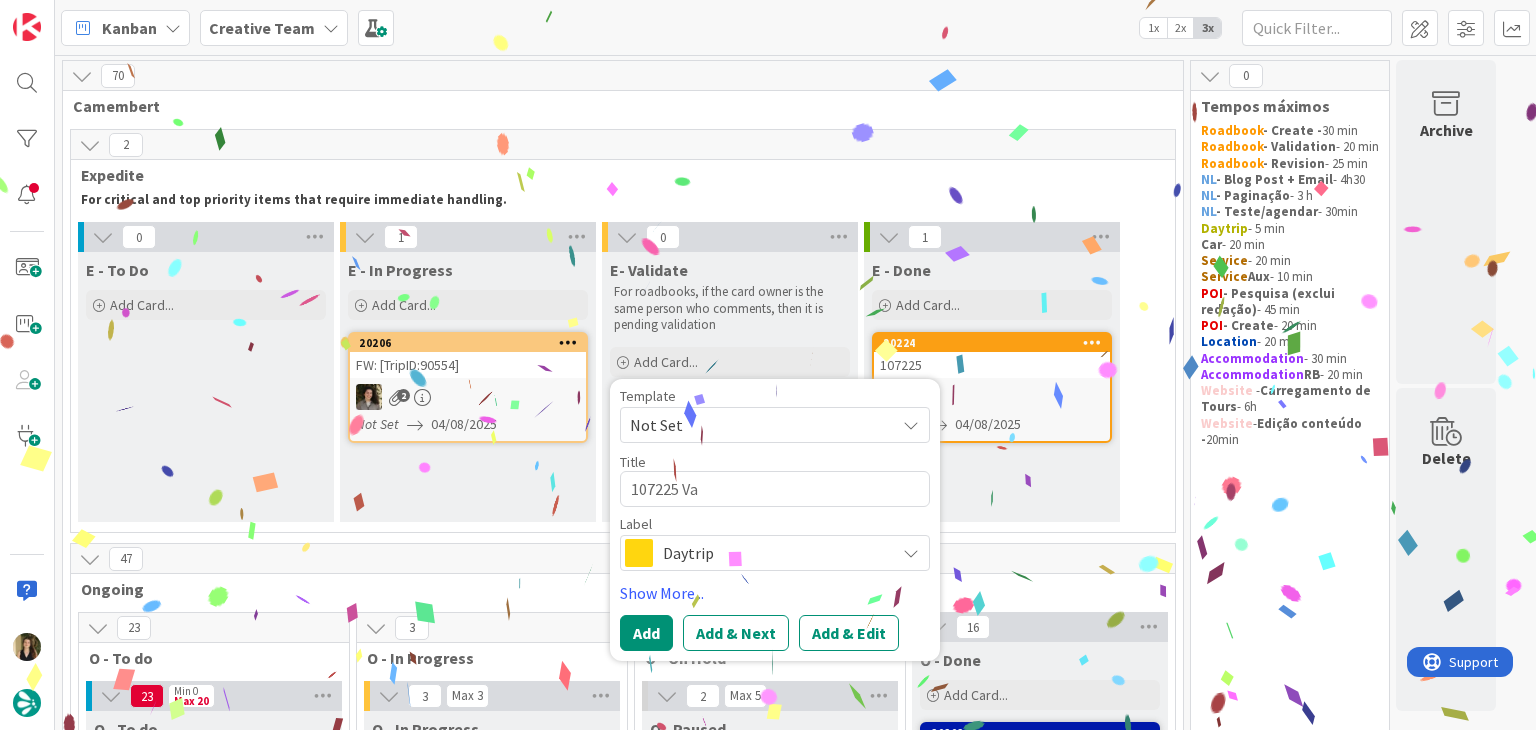 type on "x" 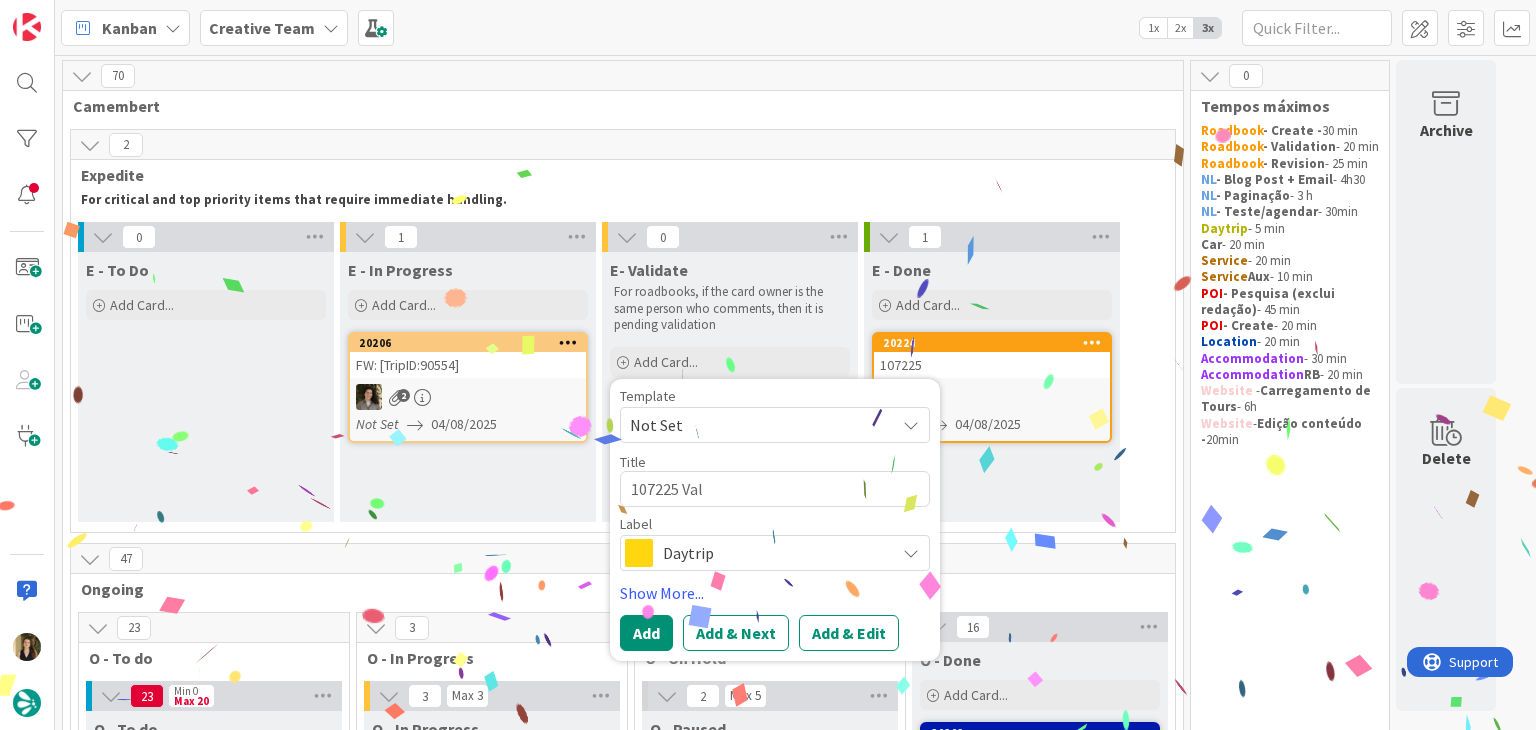 type on "x" 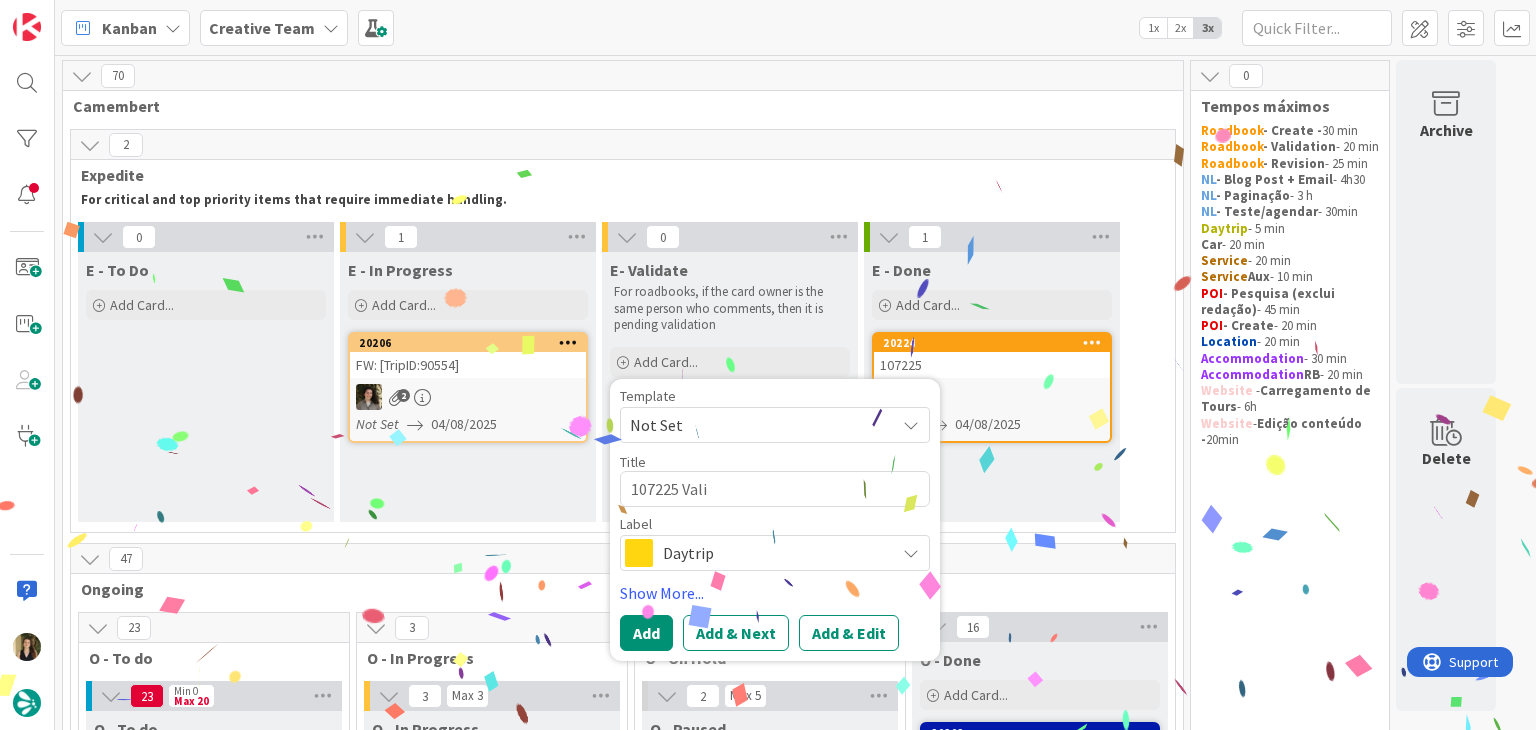 type on "107225 Valid" 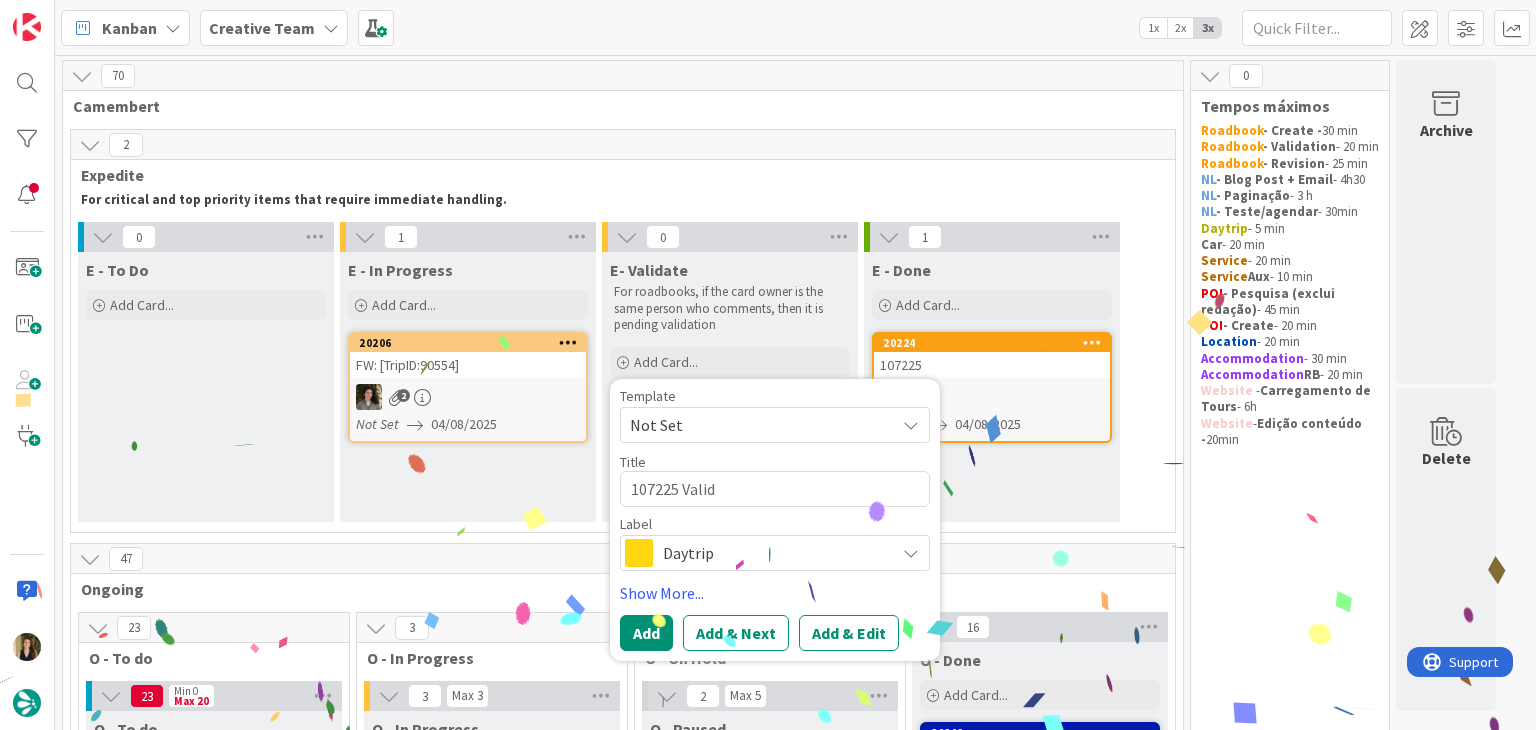 type on "x" 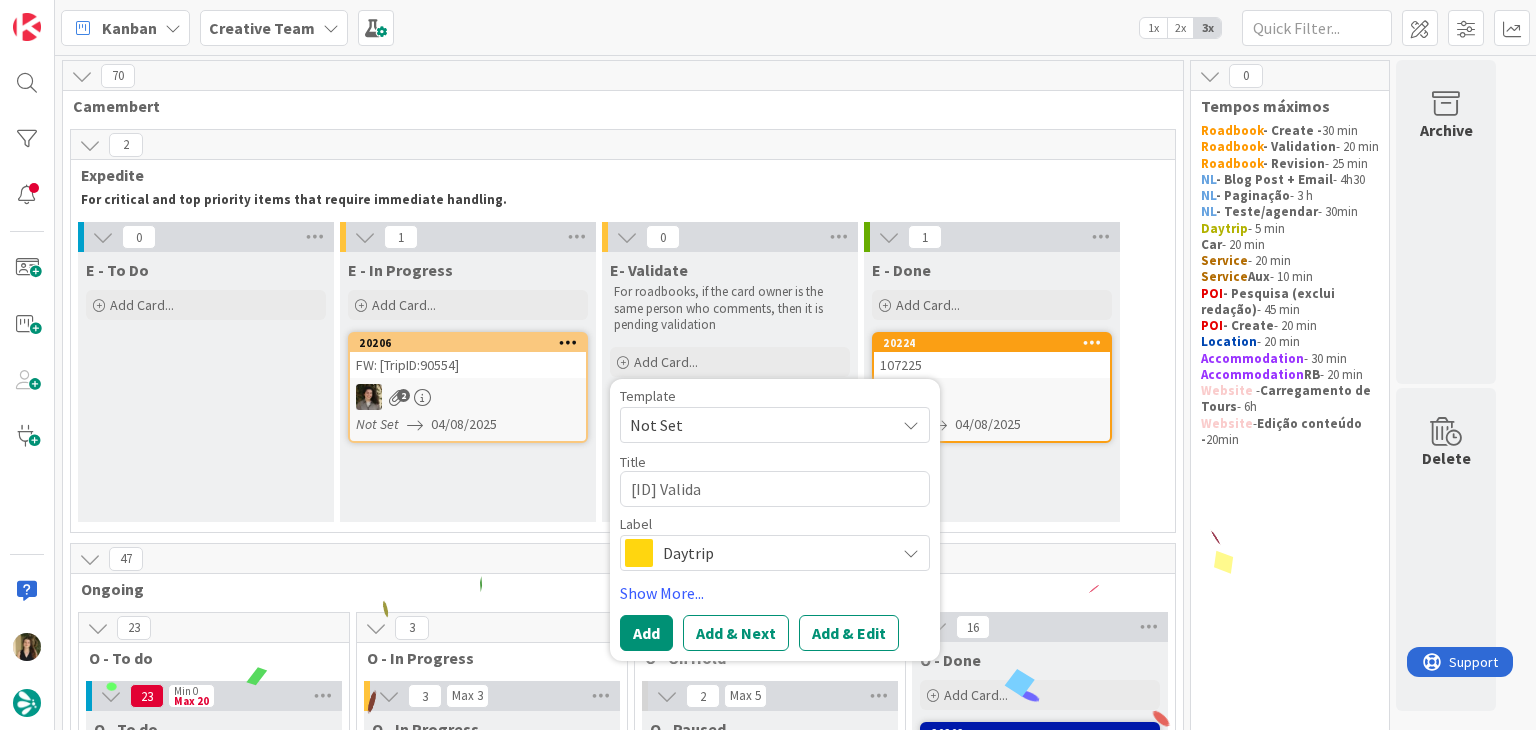 type on "x" 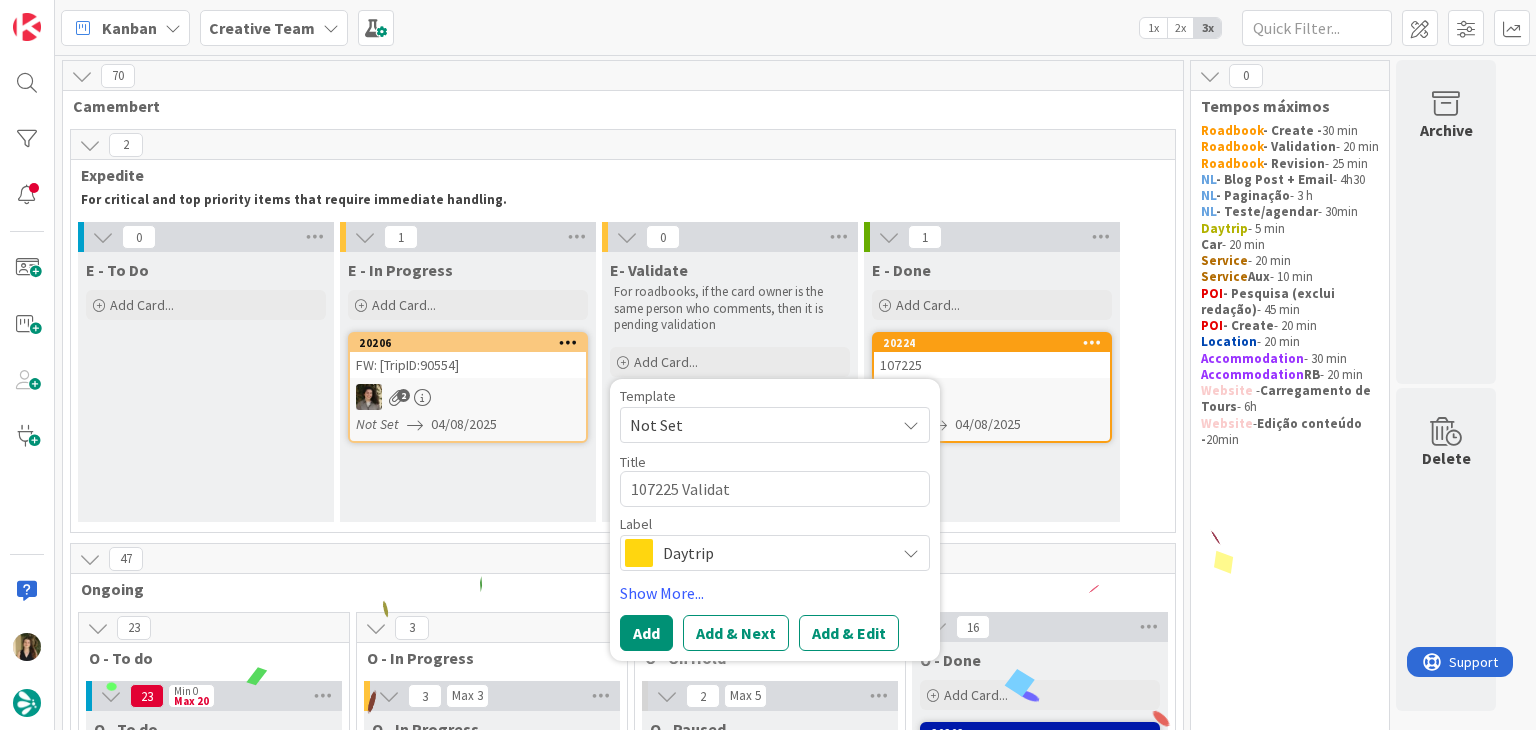 type on "x" 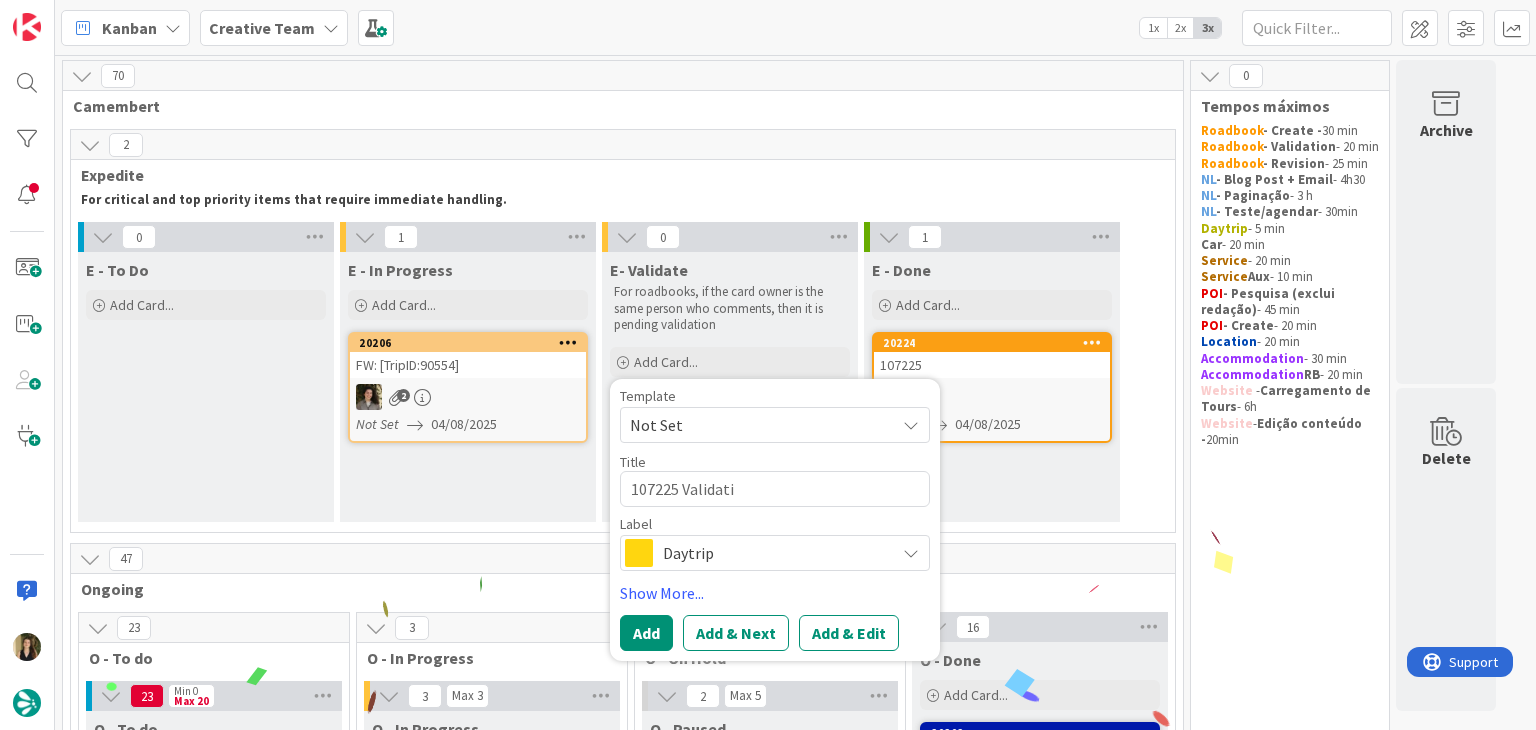 type on "x" 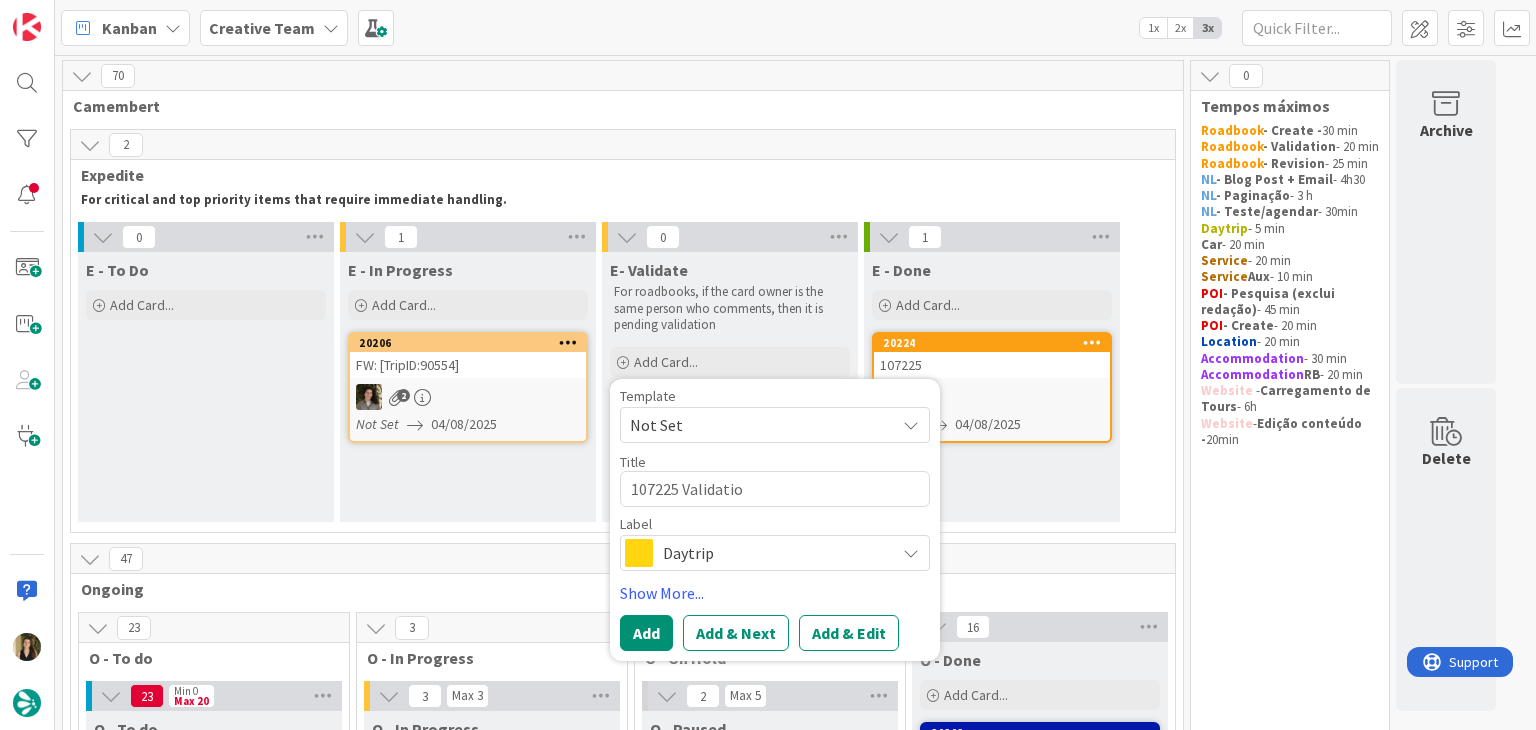 type on "x" 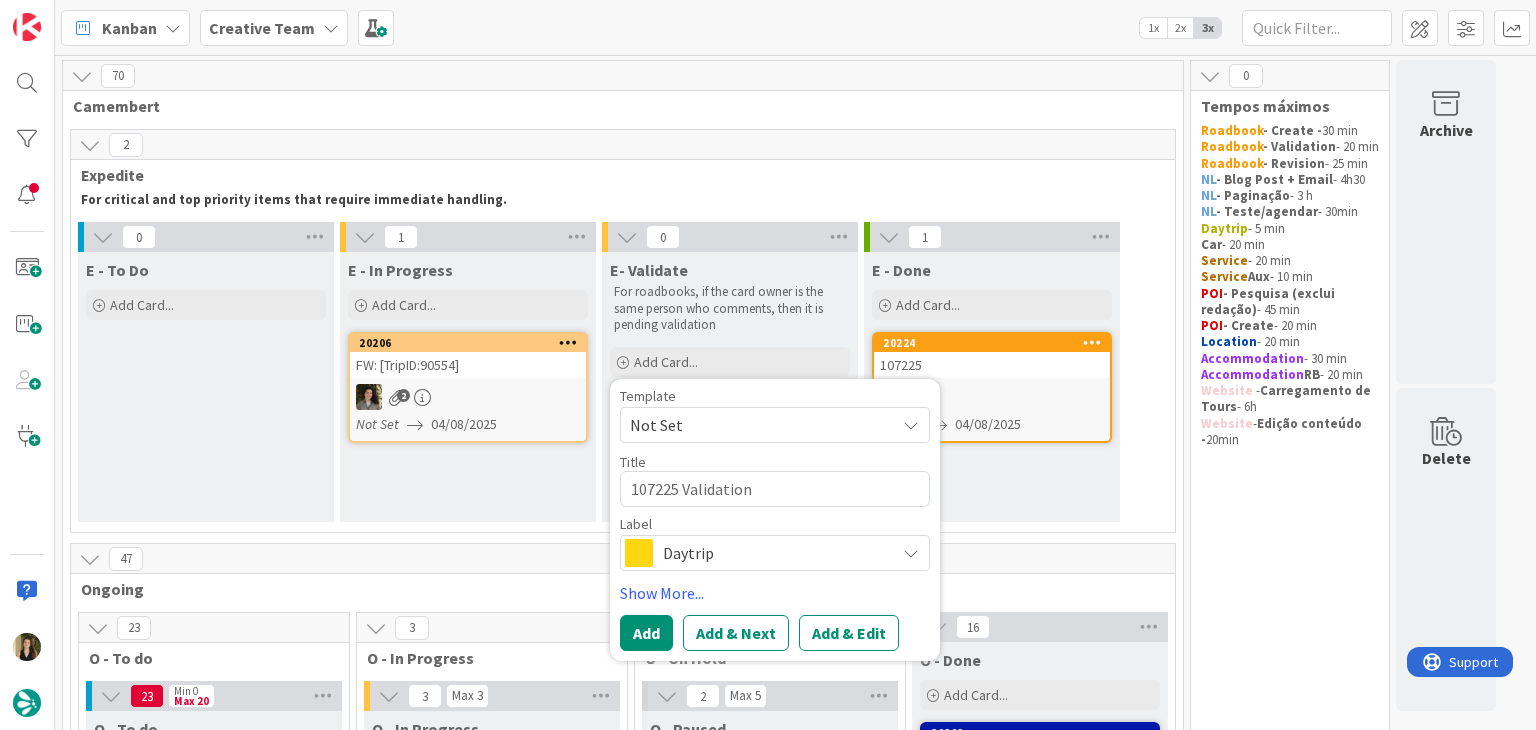 type on "107225 Validation" 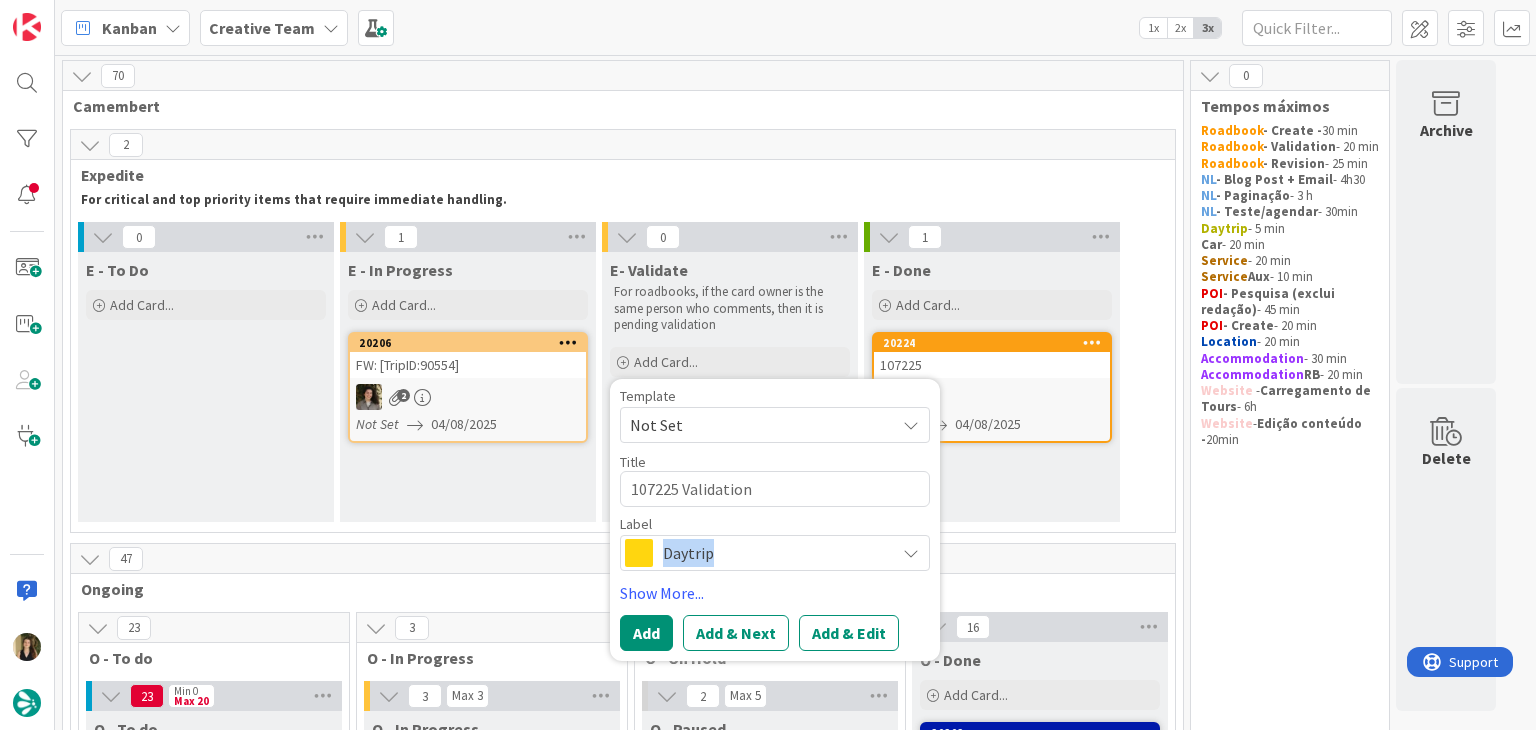 click on "Daytrip" at bounding box center [775, 553] 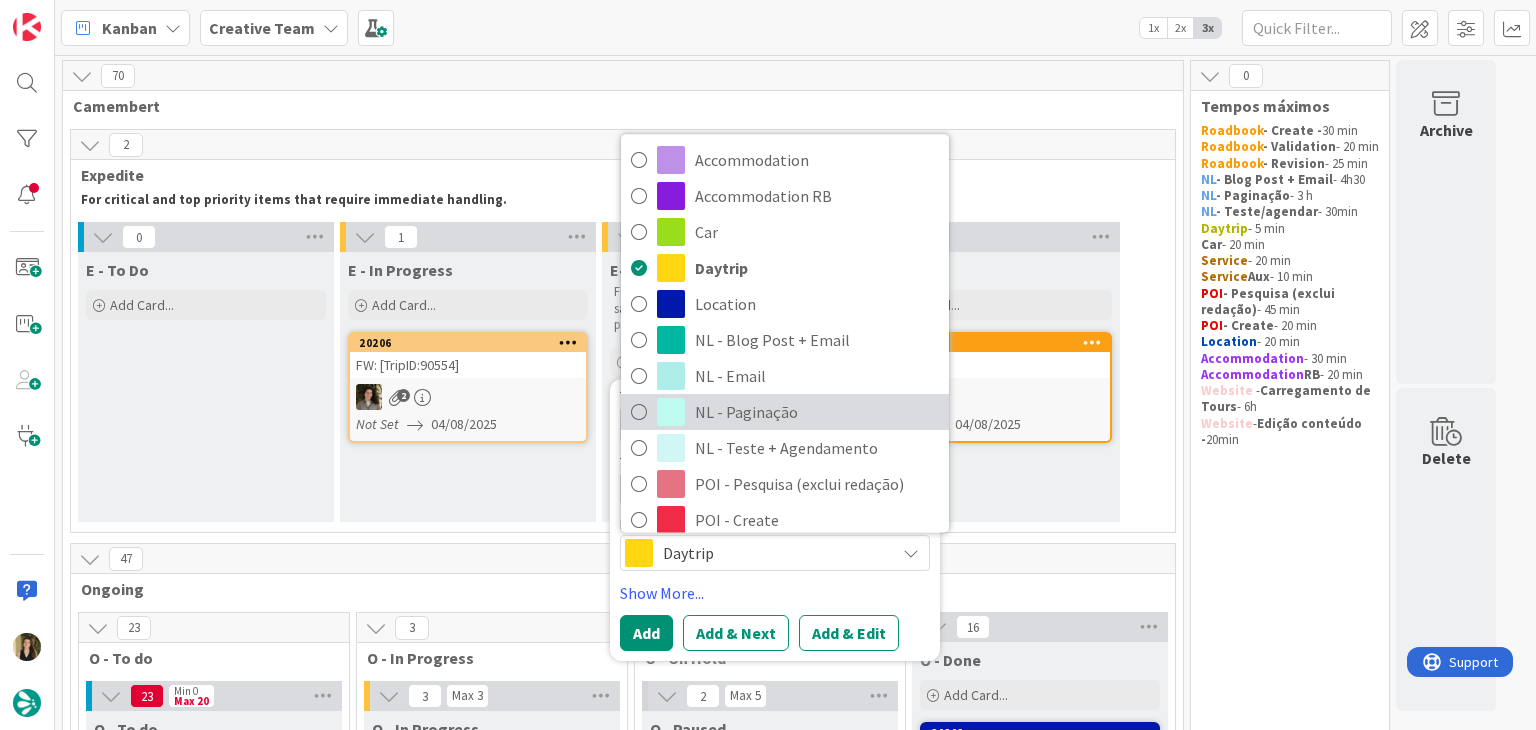 scroll, scrollTop: 373, scrollLeft: 0, axis: vertical 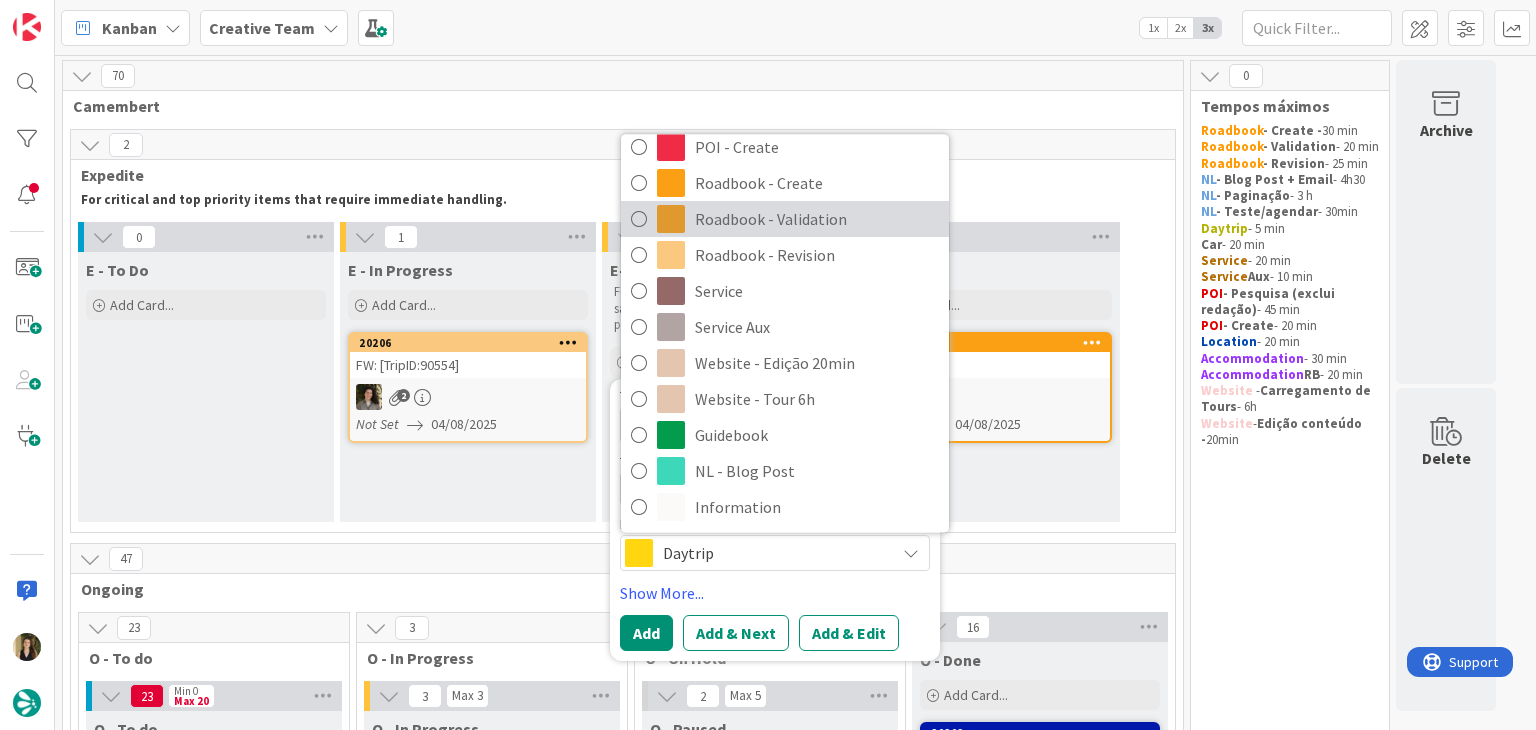 click on "Roadbook - Validation" at bounding box center [817, 219] 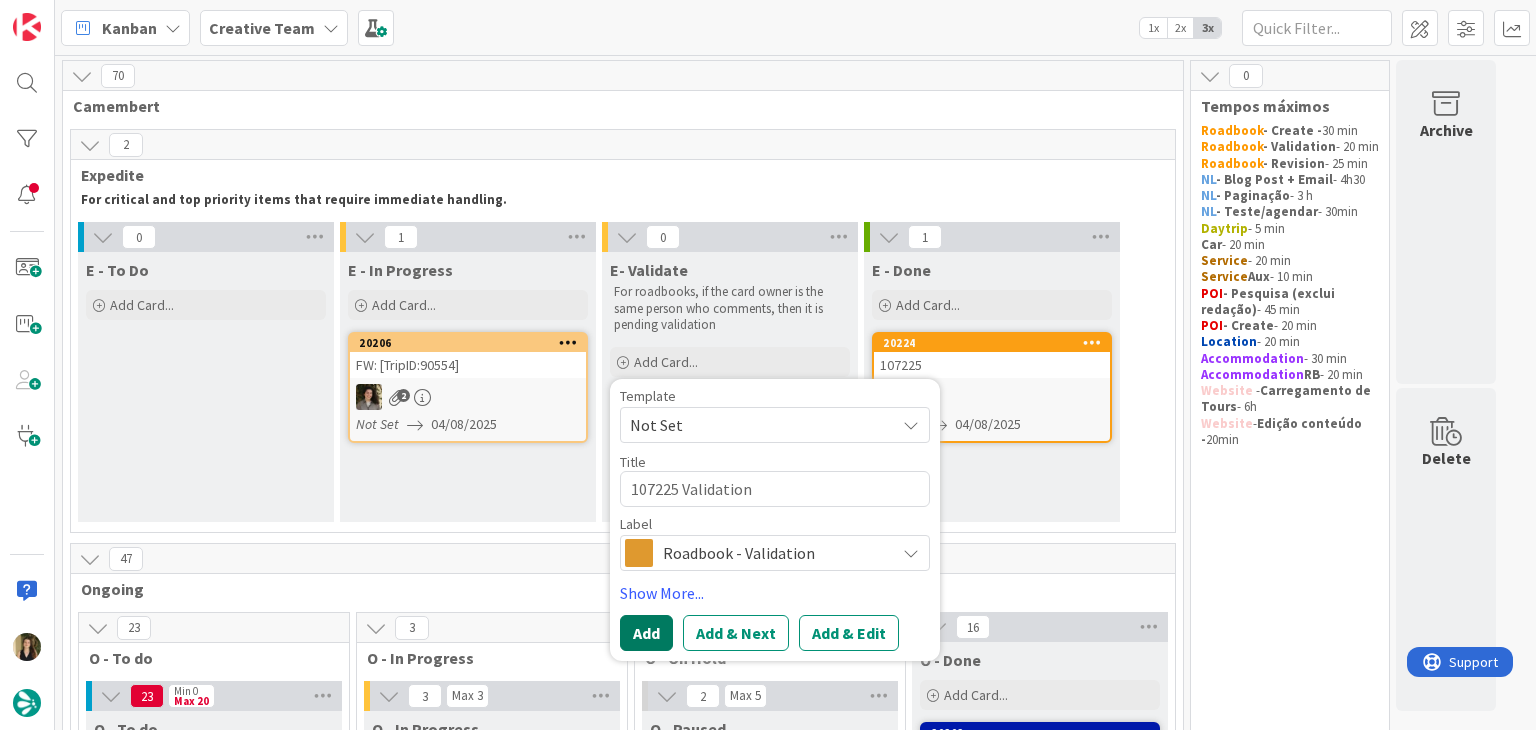 drag, startPoint x: 671, startPoint y: 631, endPoint x: 661, endPoint y: 627, distance: 10.770329 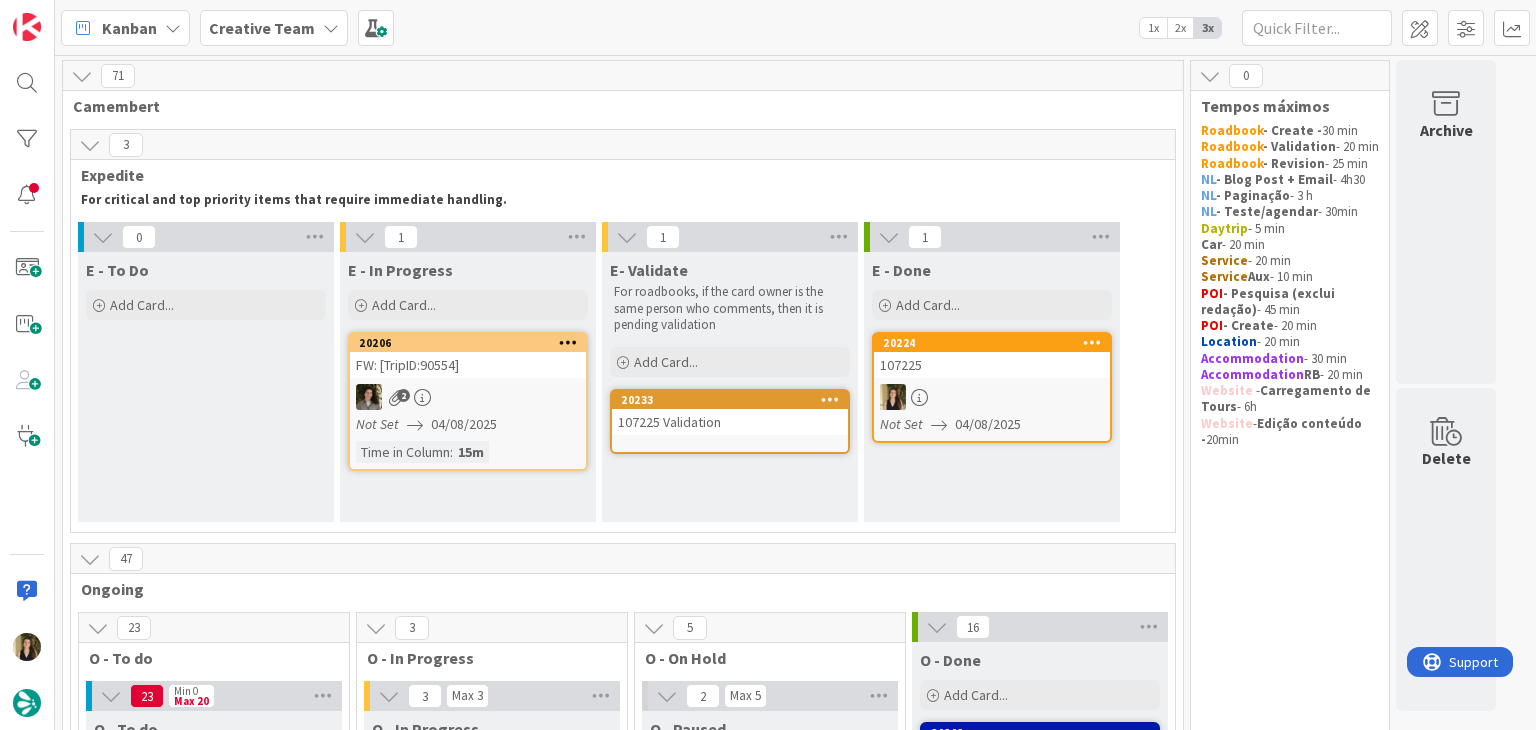click at bounding box center (992, 397) 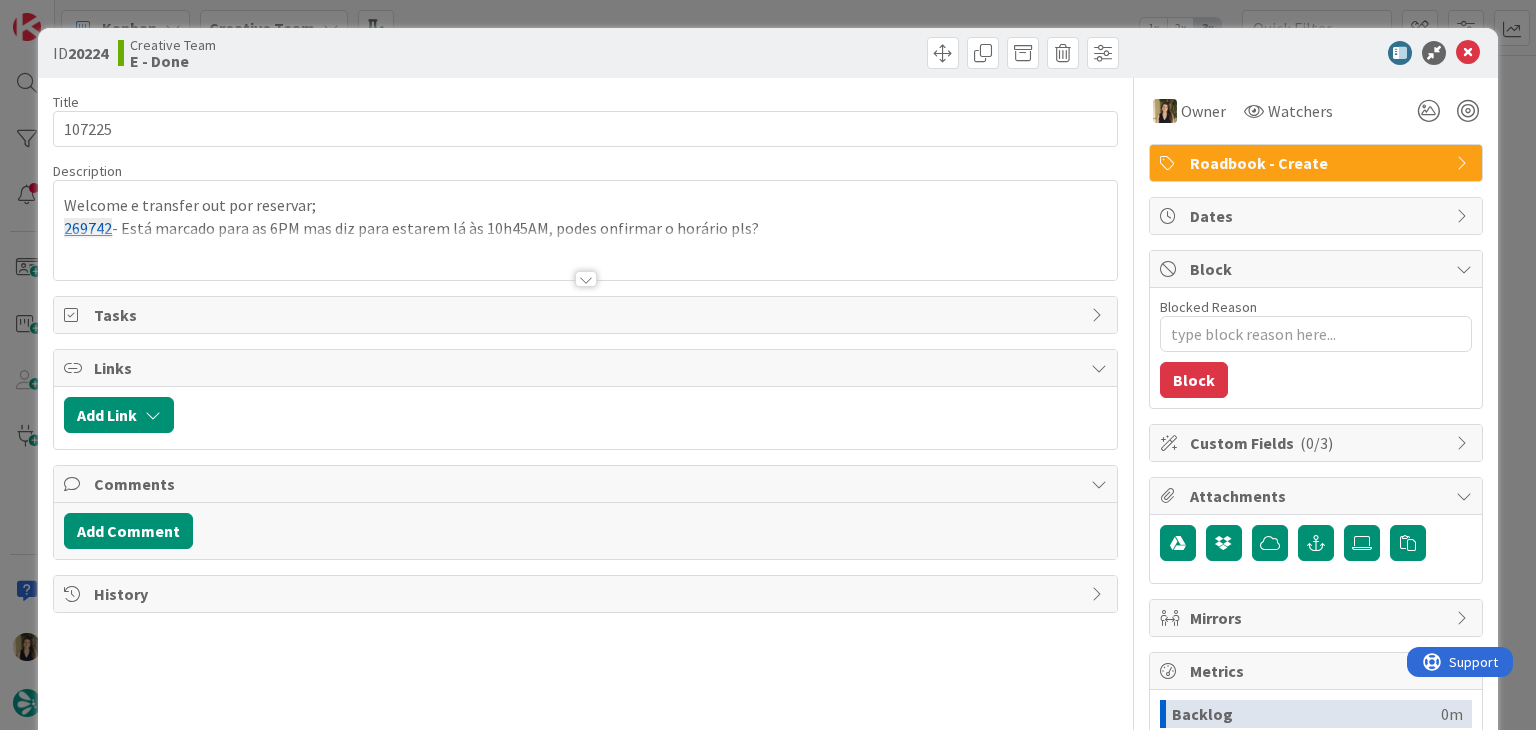 scroll, scrollTop: 0, scrollLeft: 0, axis: both 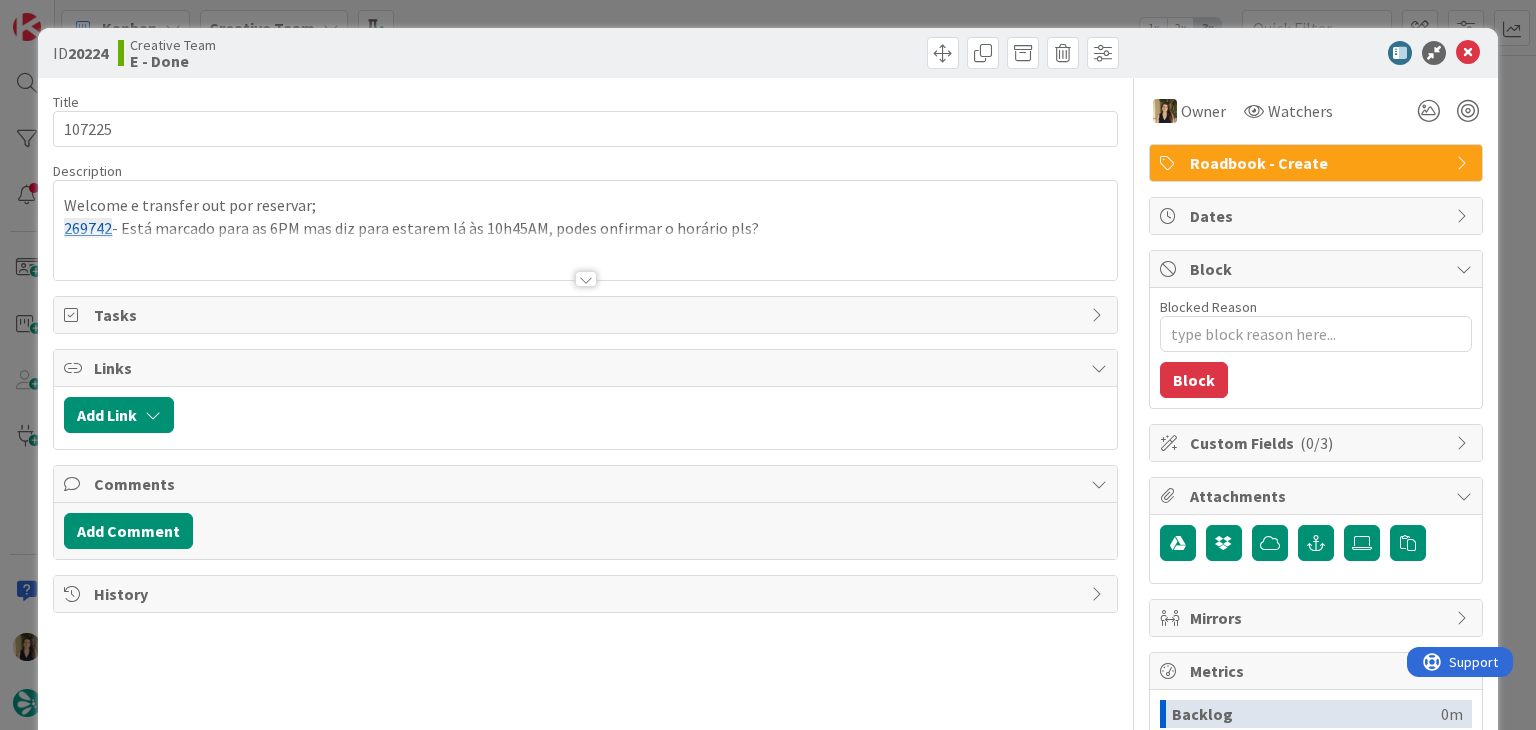 click at bounding box center (585, 254) 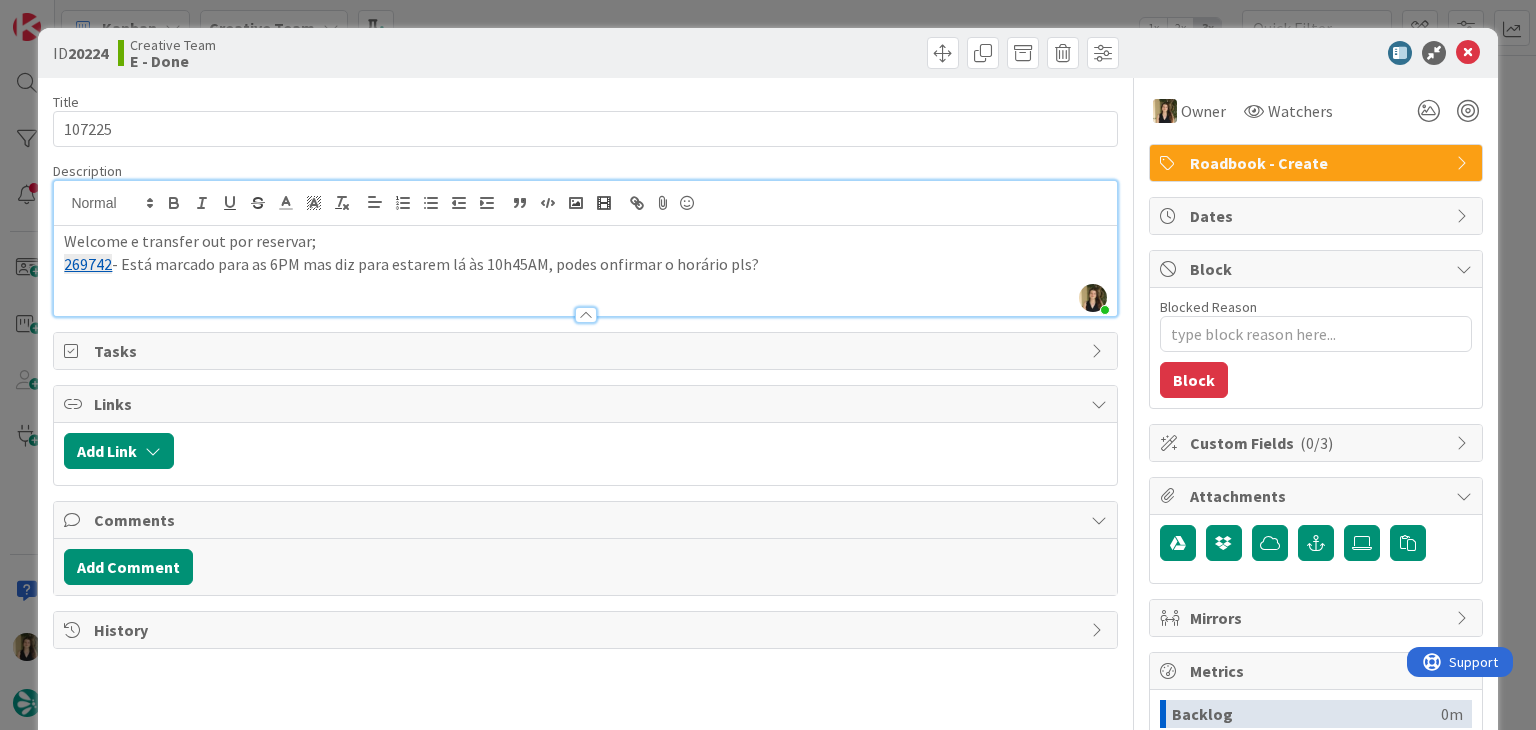 click on "[NUMBER]  - Está marcado para as 6PM mas diz para estarem lá às 10h45AM, podes onfirmar o horário pls?" at bounding box center [585, 264] 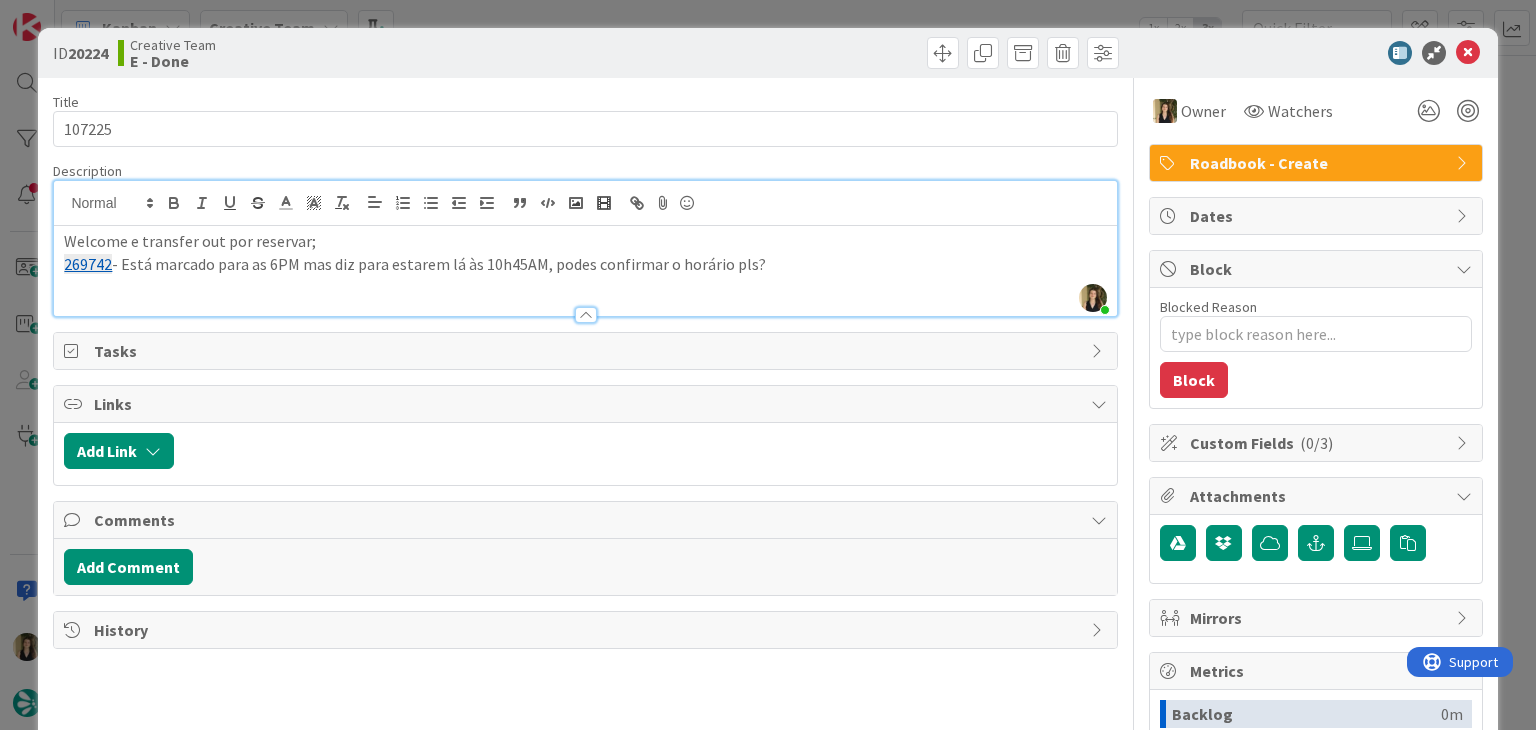 drag, startPoint x: 787, startPoint y: 268, endPoint x: 36, endPoint y: 228, distance: 752.0645 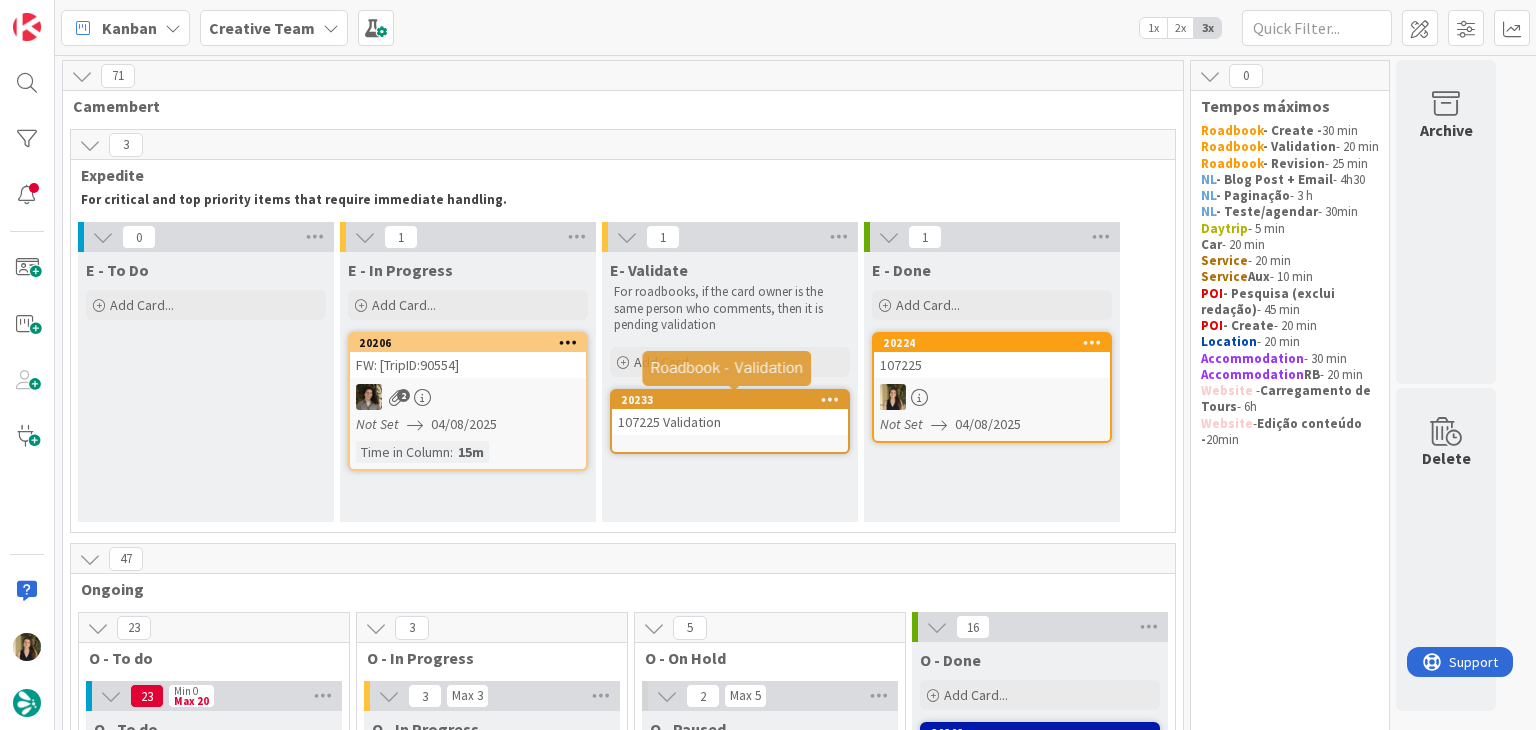 click on "20233" at bounding box center (730, 400) 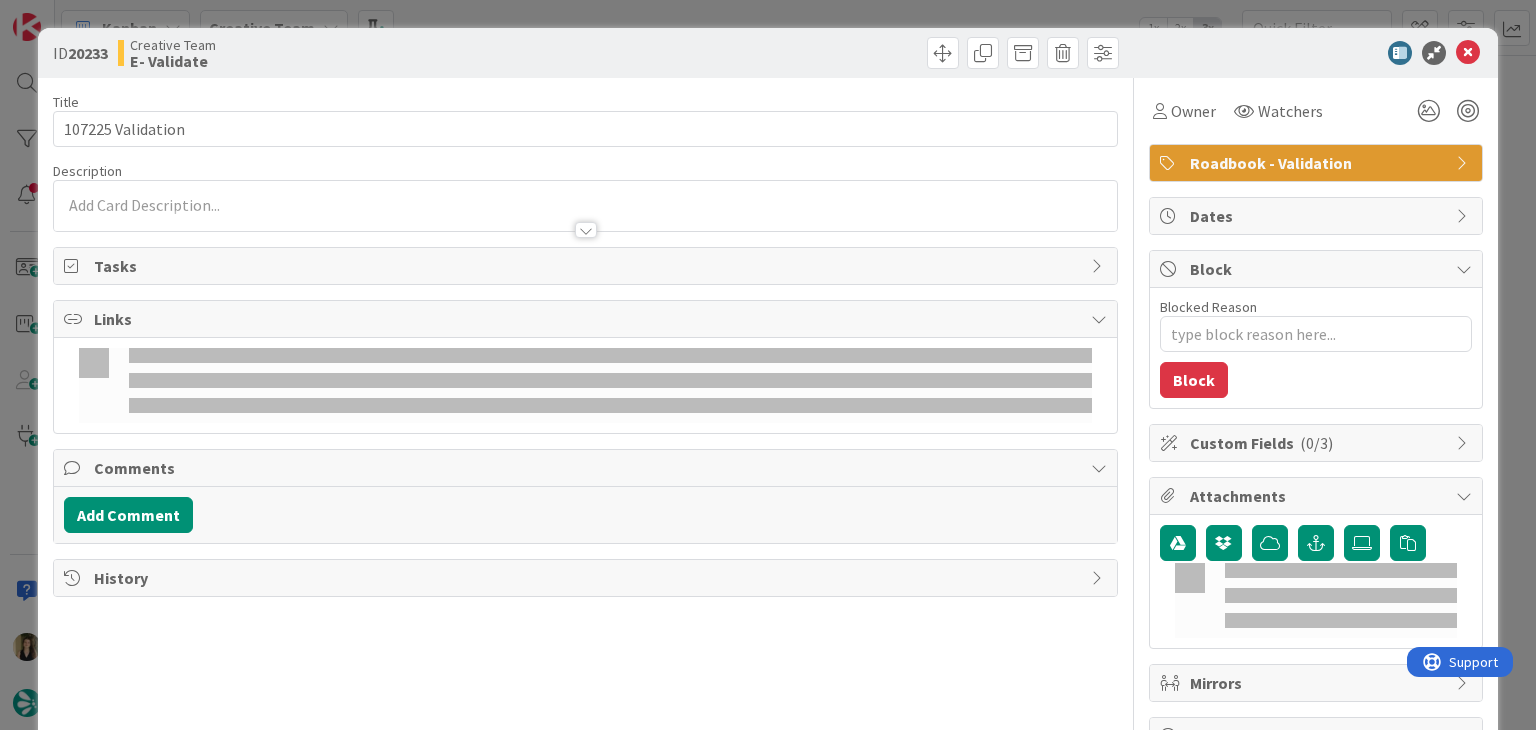 scroll, scrollTop: 0, scrollLeft: 0, axis: both 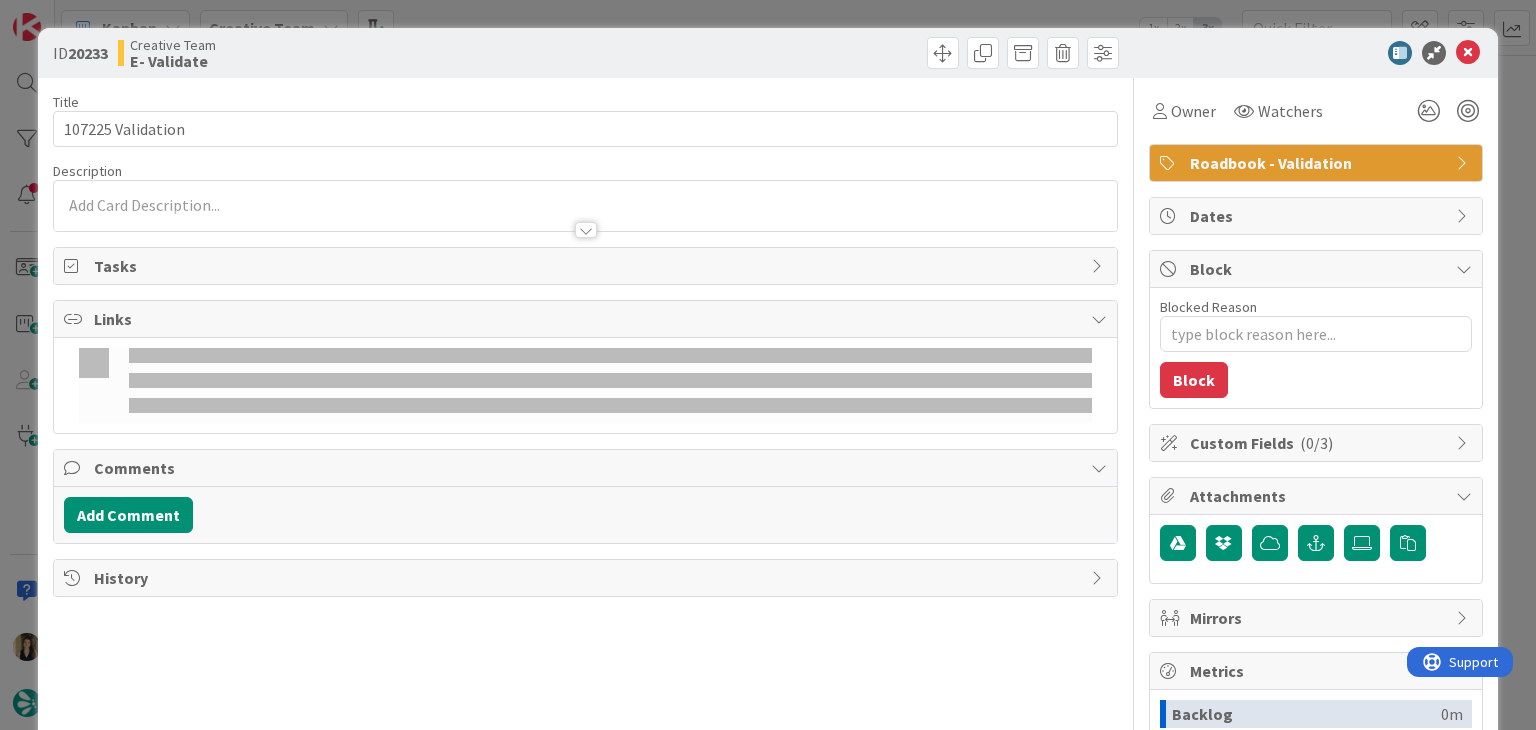 click at bounding box center [585, 205] 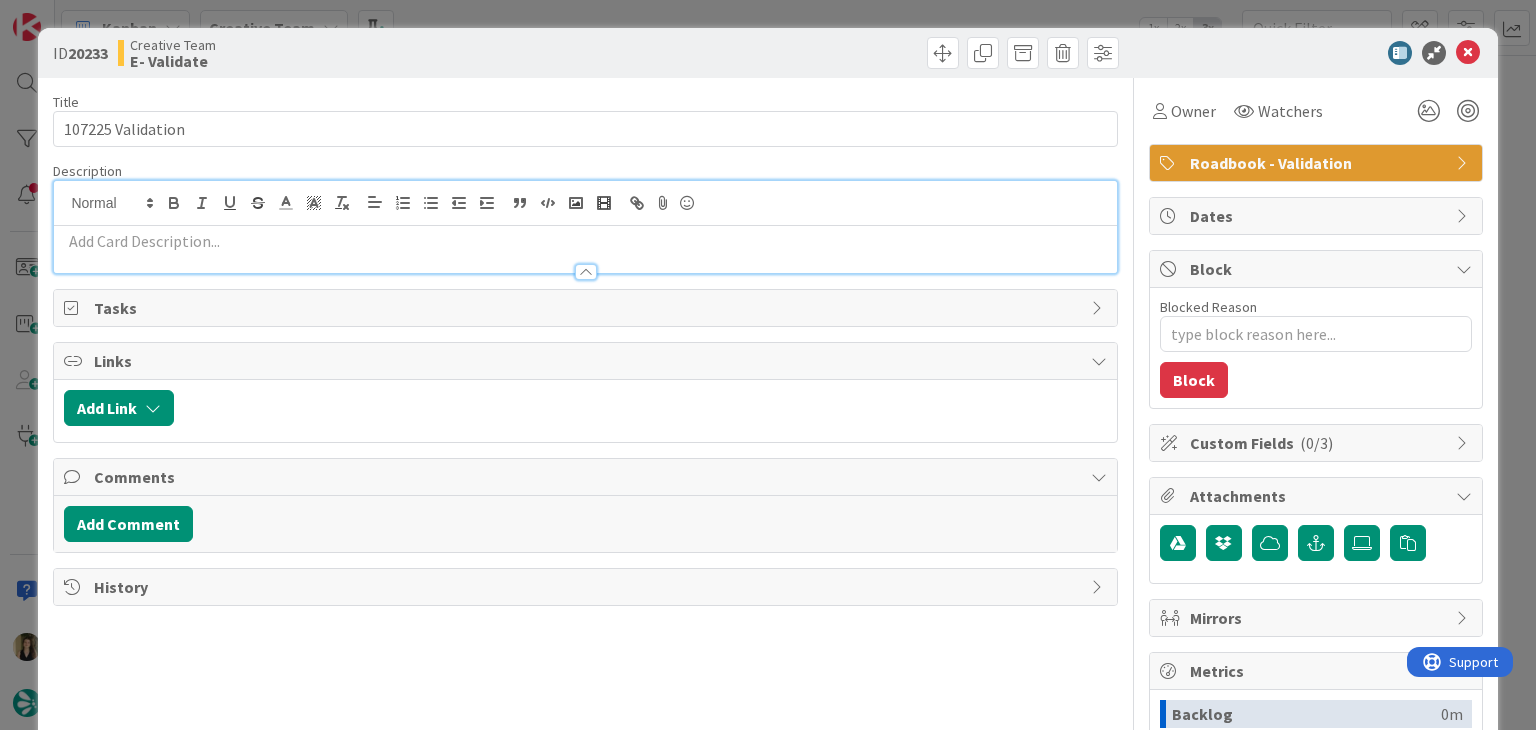 scroll, scrollTop: 0, scrollLeft: 0, axis: both 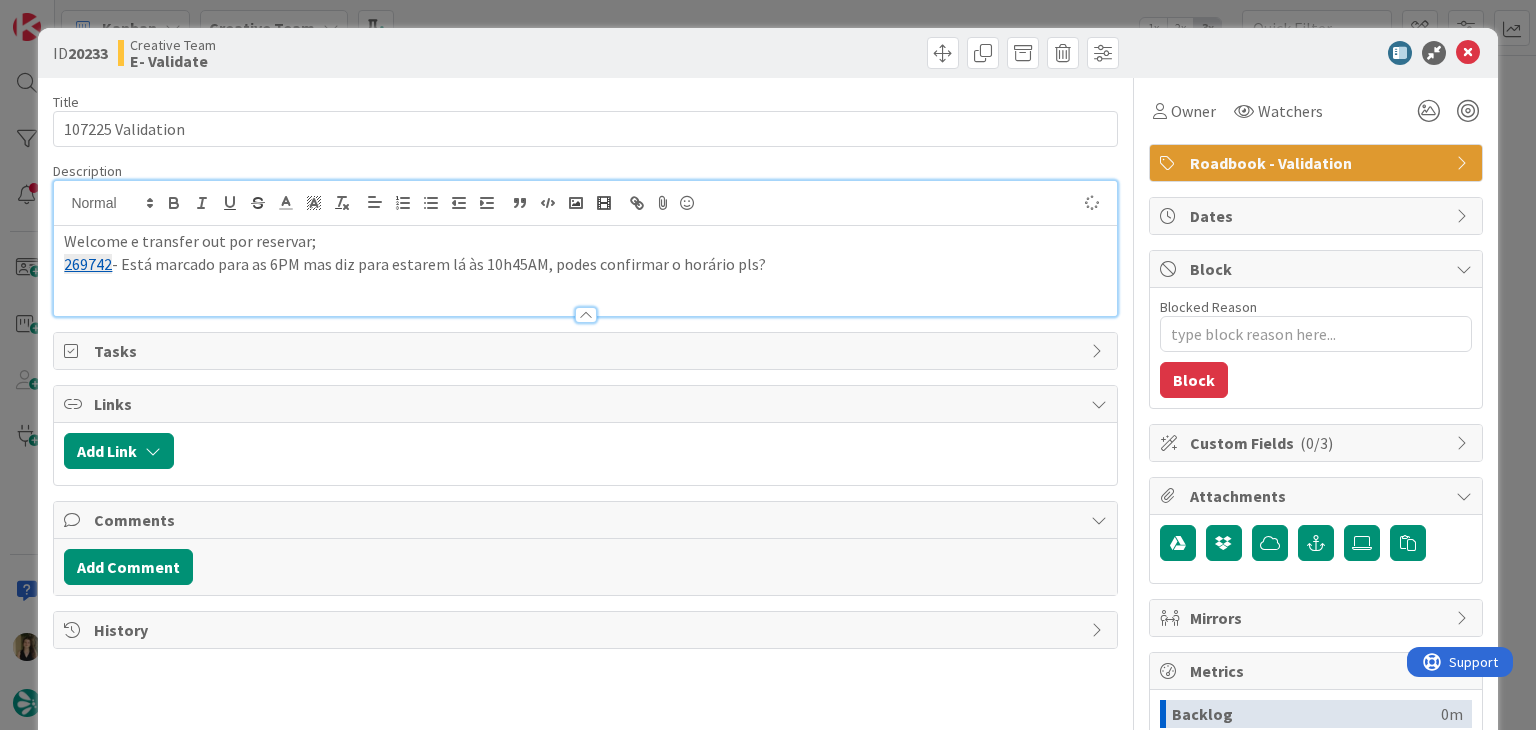 click at bounding box center [855, 53] 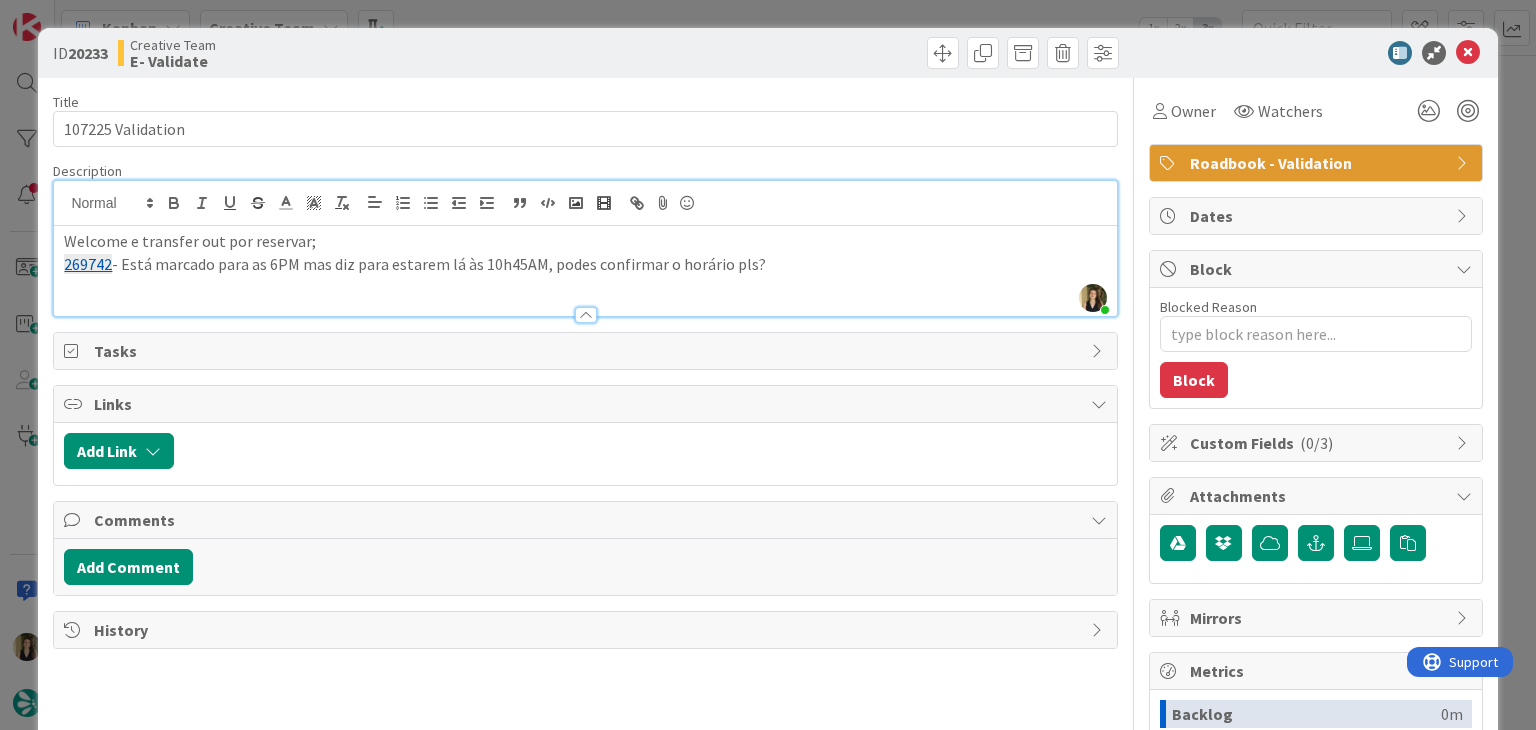 click on "ID  20233 Creative Team E- Validate Title 17 / 128 107225 Validation Description Sofia Palma just joined Welcome e transfer out por reservar; 269742  - Está marcado para as 6PM mas diz para estarem lá às 10h45AM, podes confirmar o horário pls? Owner Watchers Roadbook - Validation Tasks Links Add Link Comments Add Comment History Owner Watchers Roadbook - Validation Dates Block Blocked Reason 0 / 256 Block Custom Fields ( 0/3 ) Attachments Mirrors Metrics Backlog 0m To Do 0m Buffer 0m In Progress 0m Total Time 0m Lead Time 0m Cycle Time 0m Blocked Time 0m Show Details" at bounding box center (768, 365) 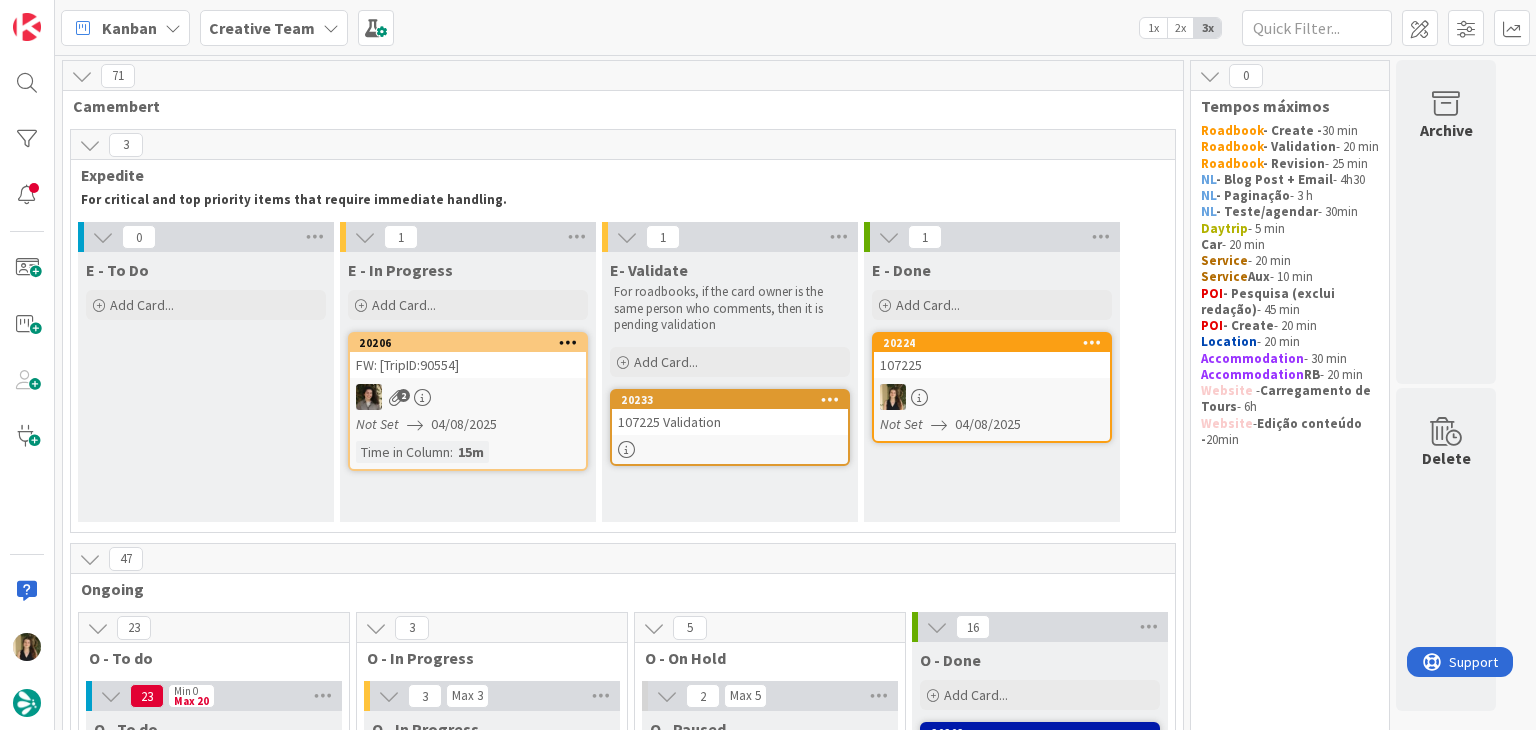 scroll, scrollTop: 0, scrollLeft: 0, axis: both 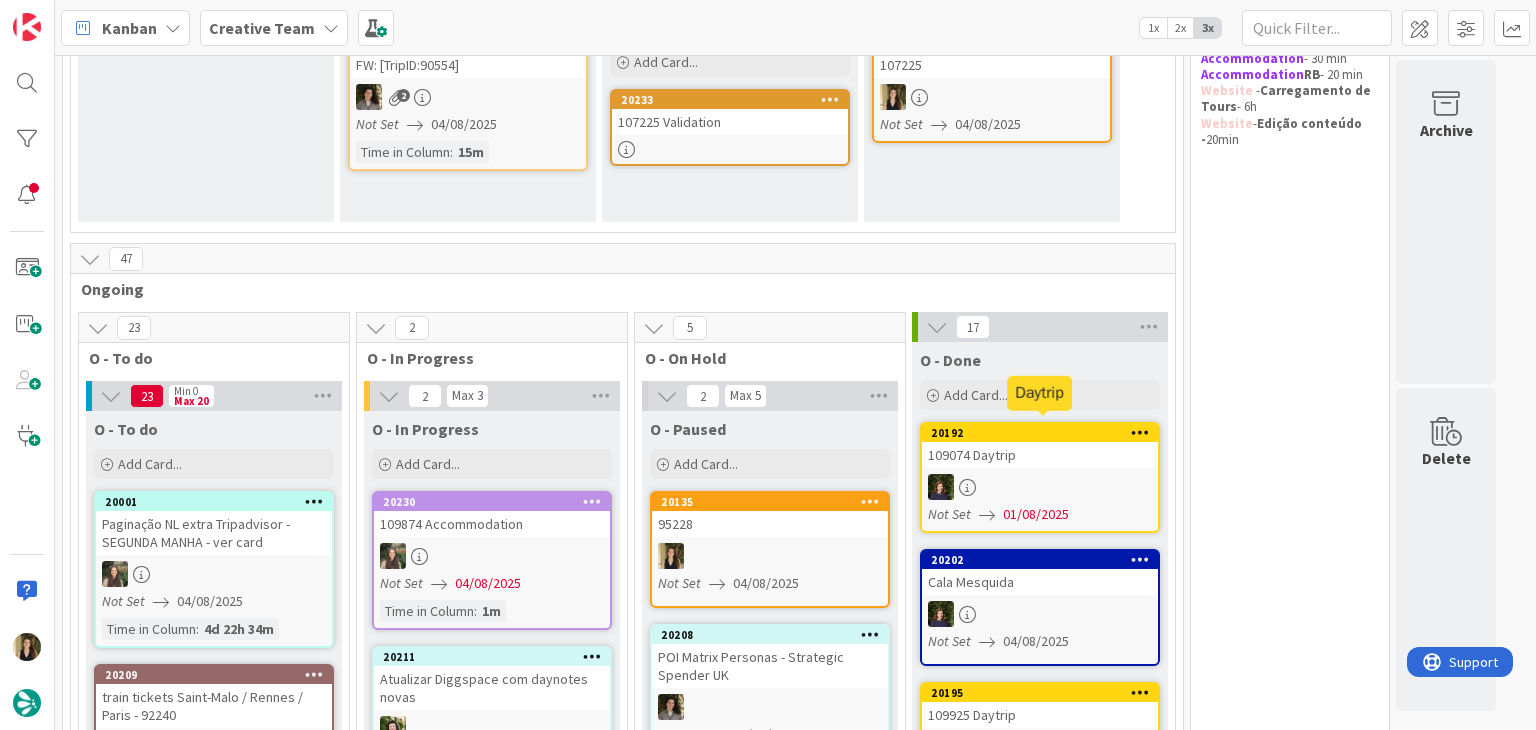 click on "0 Tempos máximos Roadbook  - Create -  30 min Roadbook  - Validation  - 20 min Roadbook  - Revision  - 25 min NL  - Blog Post + Email  - 4h30 NL  - Paginação  - 3 h NL  - Teste/agendar  - 30min Daytrip  - 5 min Car  - 20 min Service  - 20 min Service  Aux  - 10 min POI  - Pesquisa (exclui redação)  - 45 min POI  - Create  - 20 min Location  - 20 min Accommodation  - 30 min Accommodation  RB  - 20 min Website   -  Carregamento de Tours  - 6h Website  -  Edição conteúdo -  20min" at bounding box center (1290, 3188) 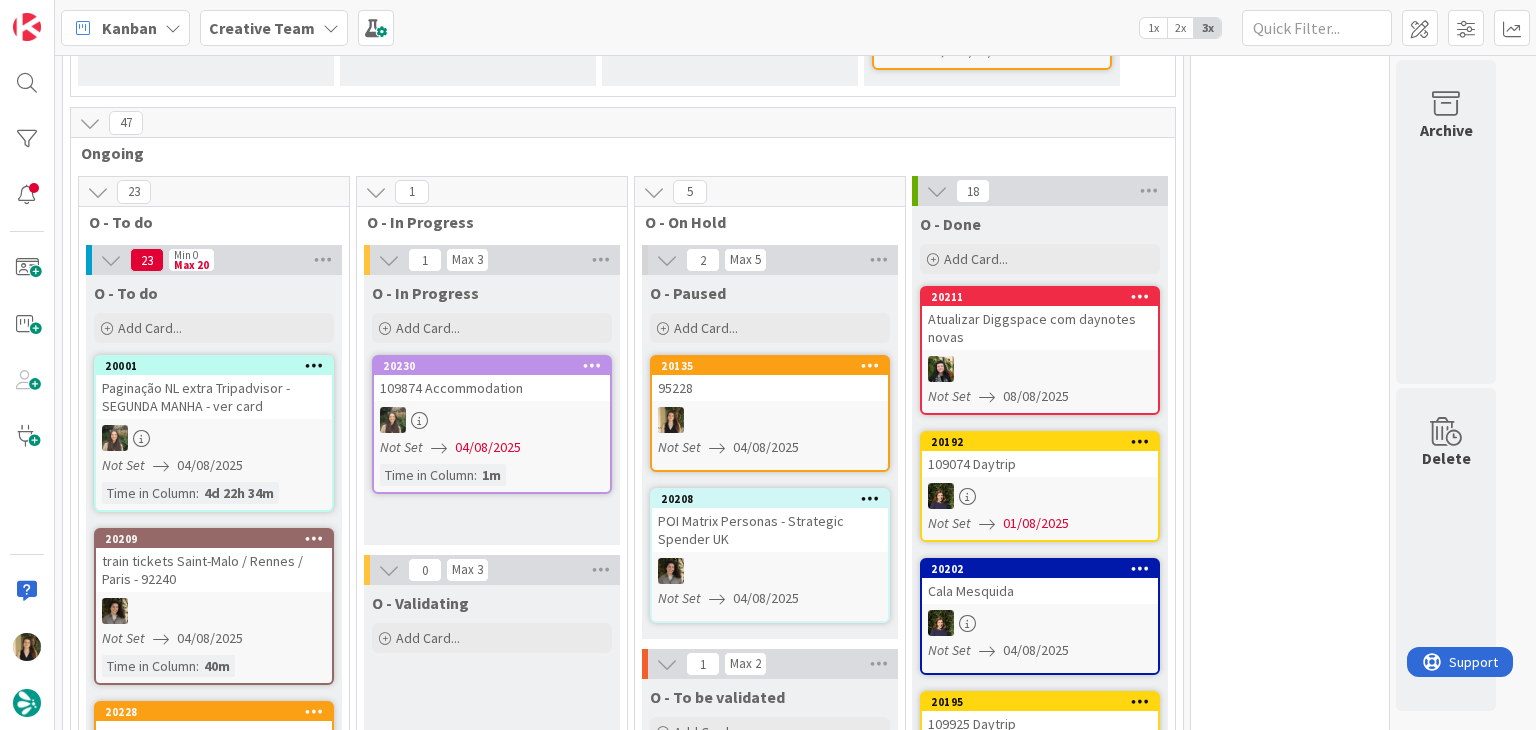 scroll, scrollTop: 0, scrollLeft: 0, axis: both 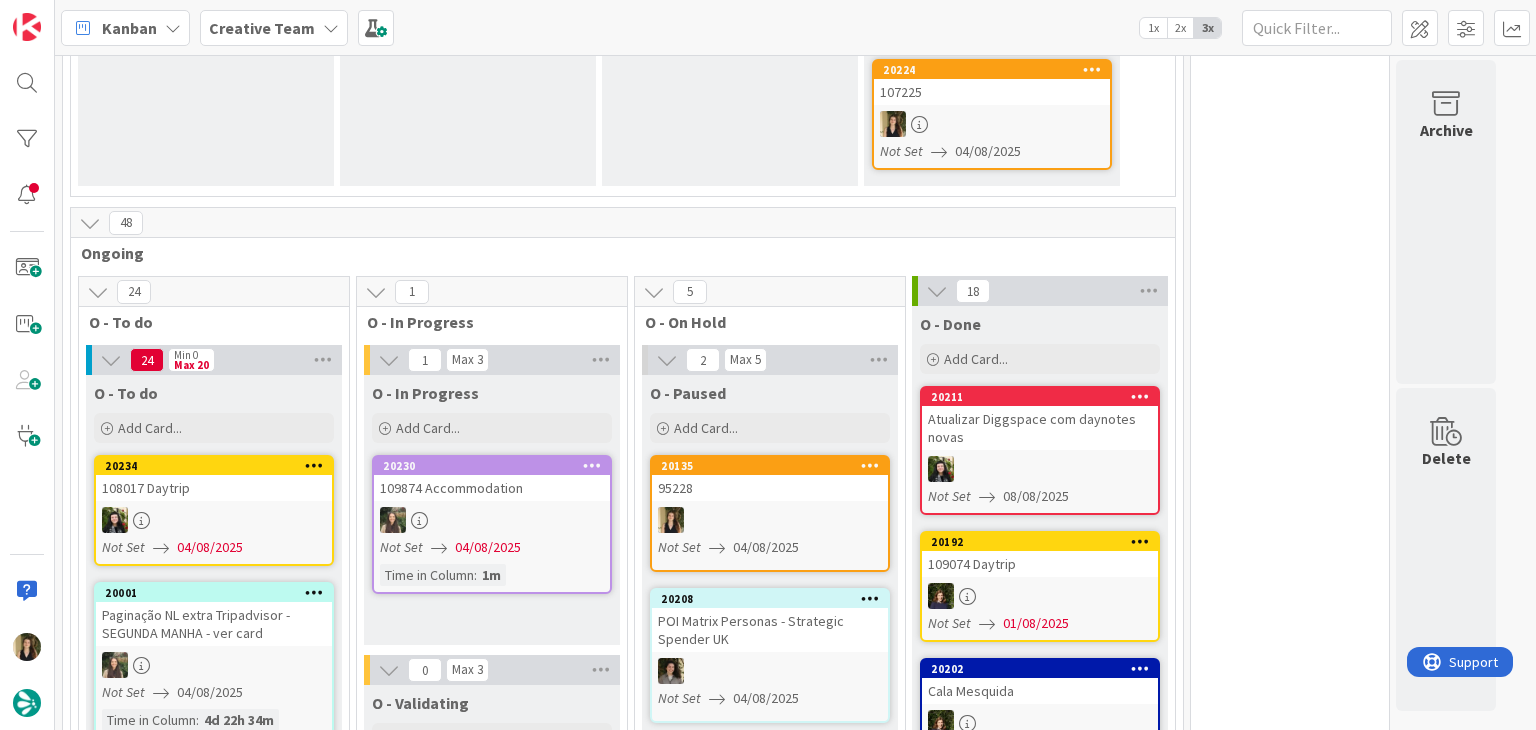 drag, startPoint x: 796, startPoint y: 145, endPoint x: 778, endPoint y: 153, distance: 19.697716 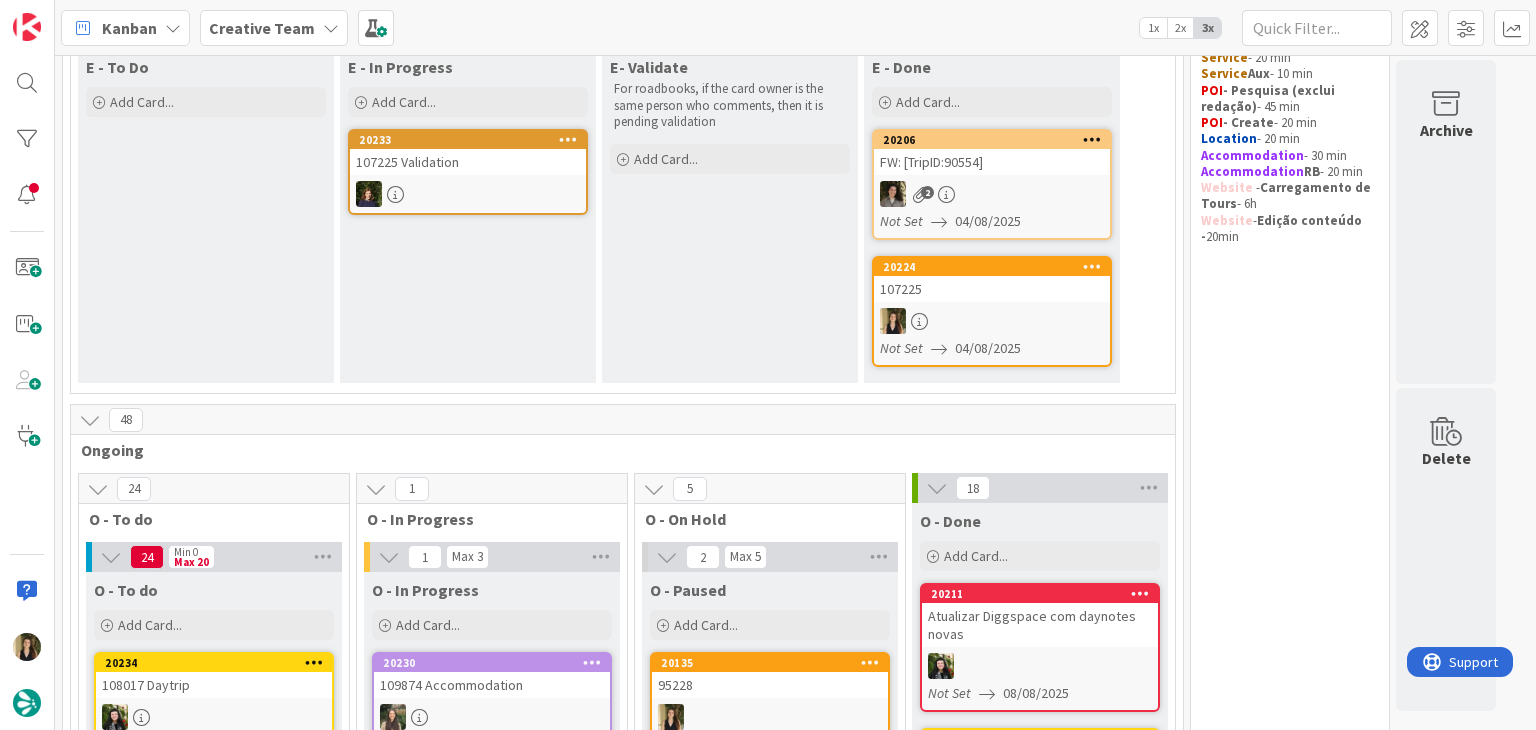 scroll, scrollTop: 200, scrollLeft: 0, axis: vertical 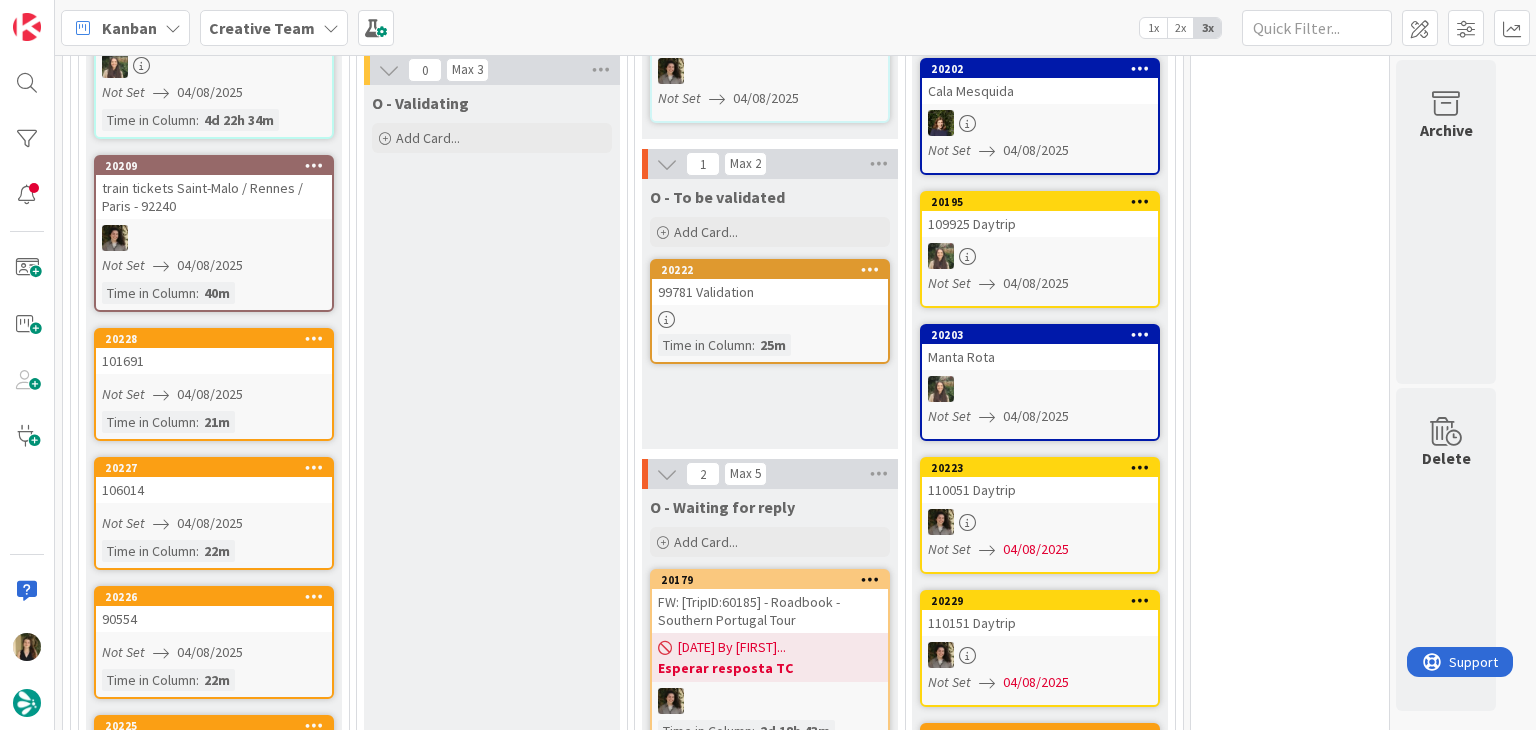 click on "O - Validating Add Card..." at bounding box center (492, 1882) 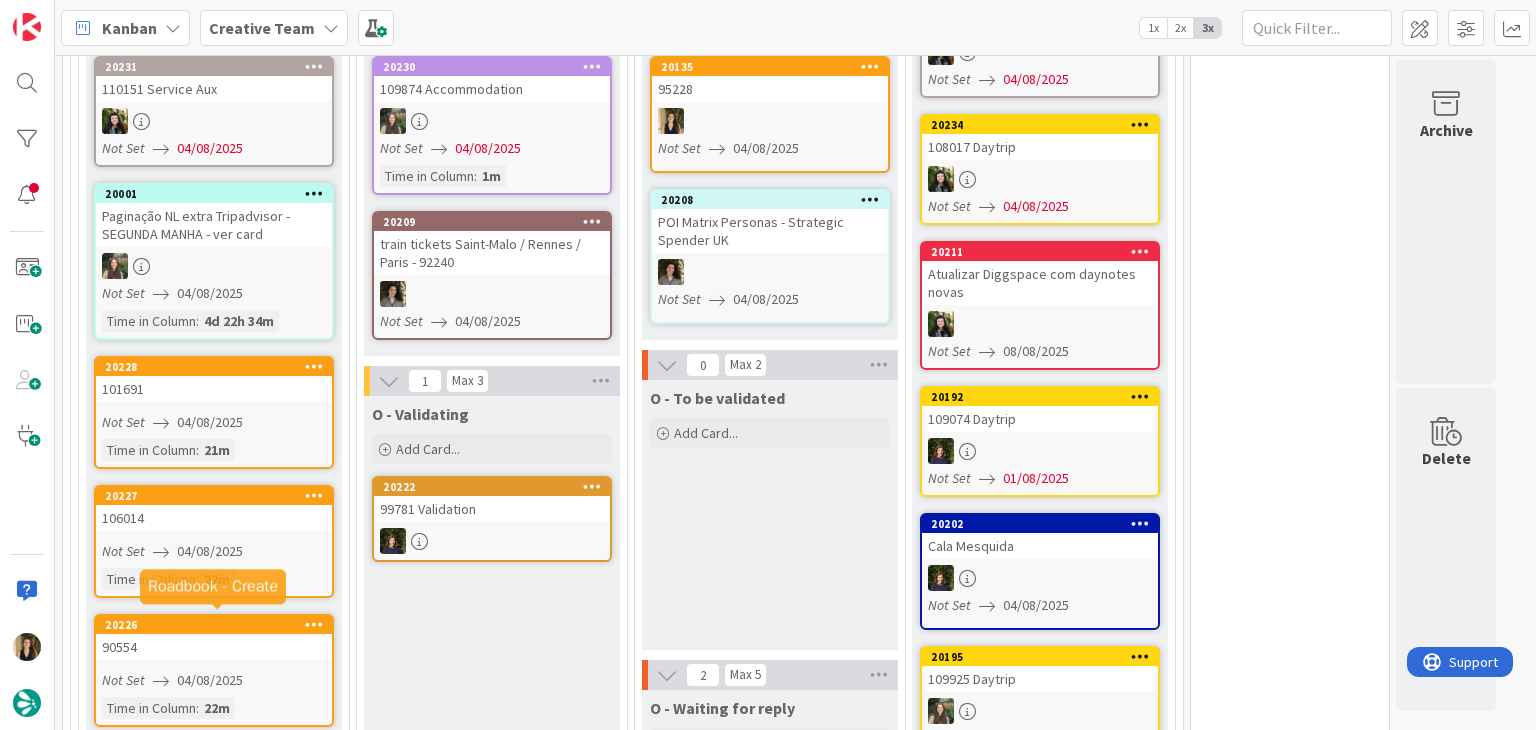 scroll, scrollTop: 775, scrollLeft: 0, axis: vertical 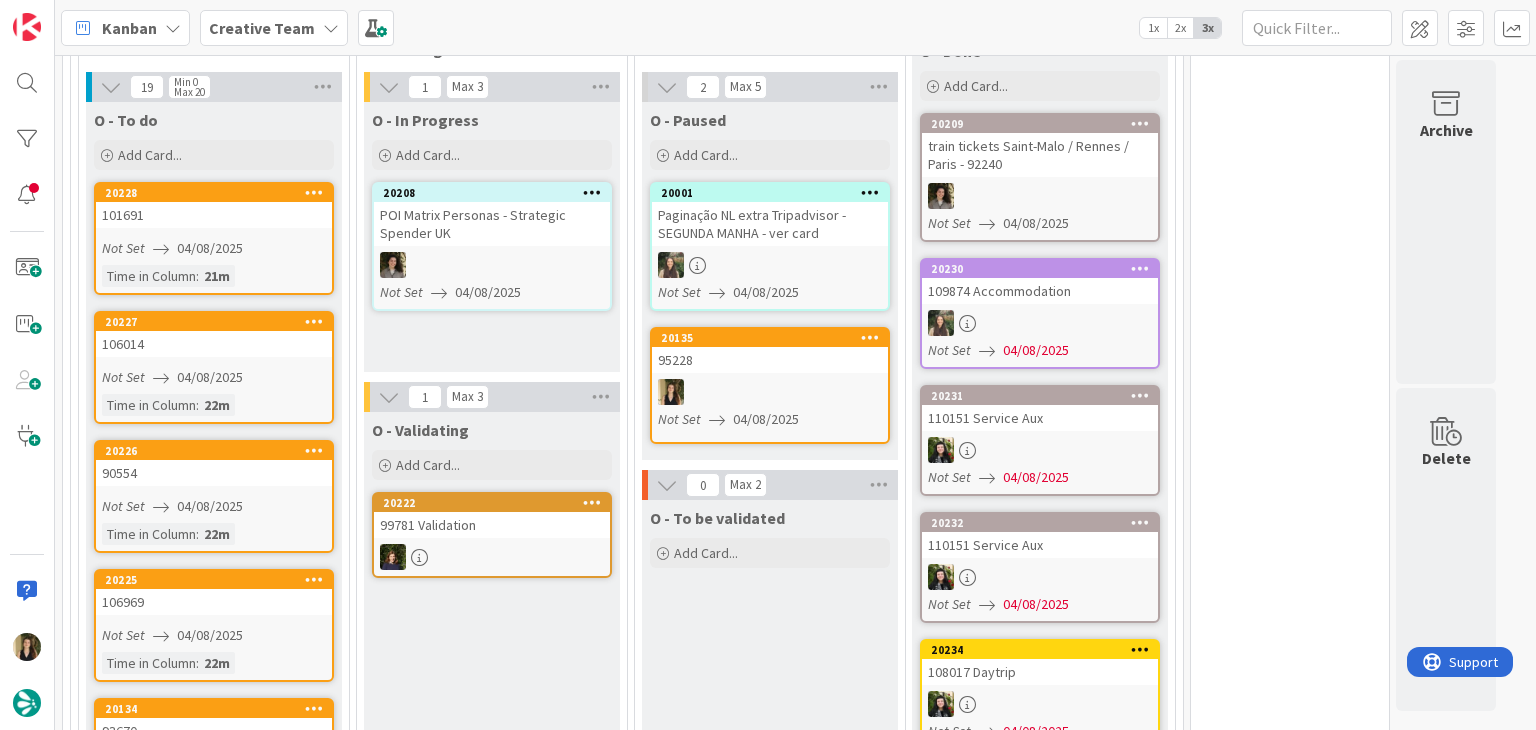 click on "O - To be validated Add Card... Template Not Set Title 0 / 128 Label Daytrip Accommodation Accommodation RB Car Daytrip Location NL - Blog Post + Email NL - Email NL - Paginação NL - Teste + Agendamento POI - Pesquisa (exclui redação) POI - Create  Roadbook - Create Roadbook - Validation Roadbook - Revision Service Service Aux Website - Edição 20min Website - Tour 6h Guidebook NL - Blog Post Information Show More... Add Add & Next Add & Edit" at bounding box center [770, 635] 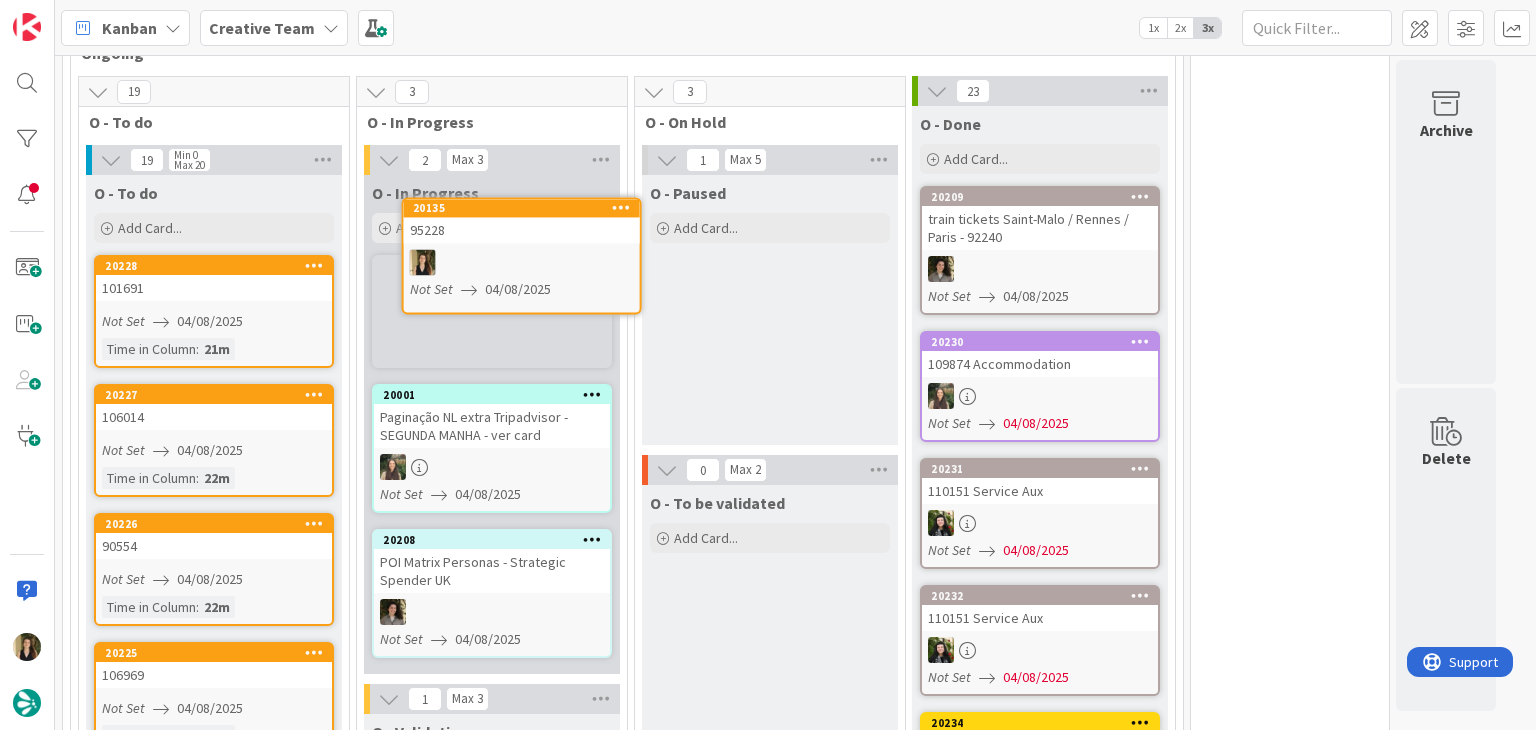 scroll, scrollTop: 686, scrollLeft: 0, axis: vertical 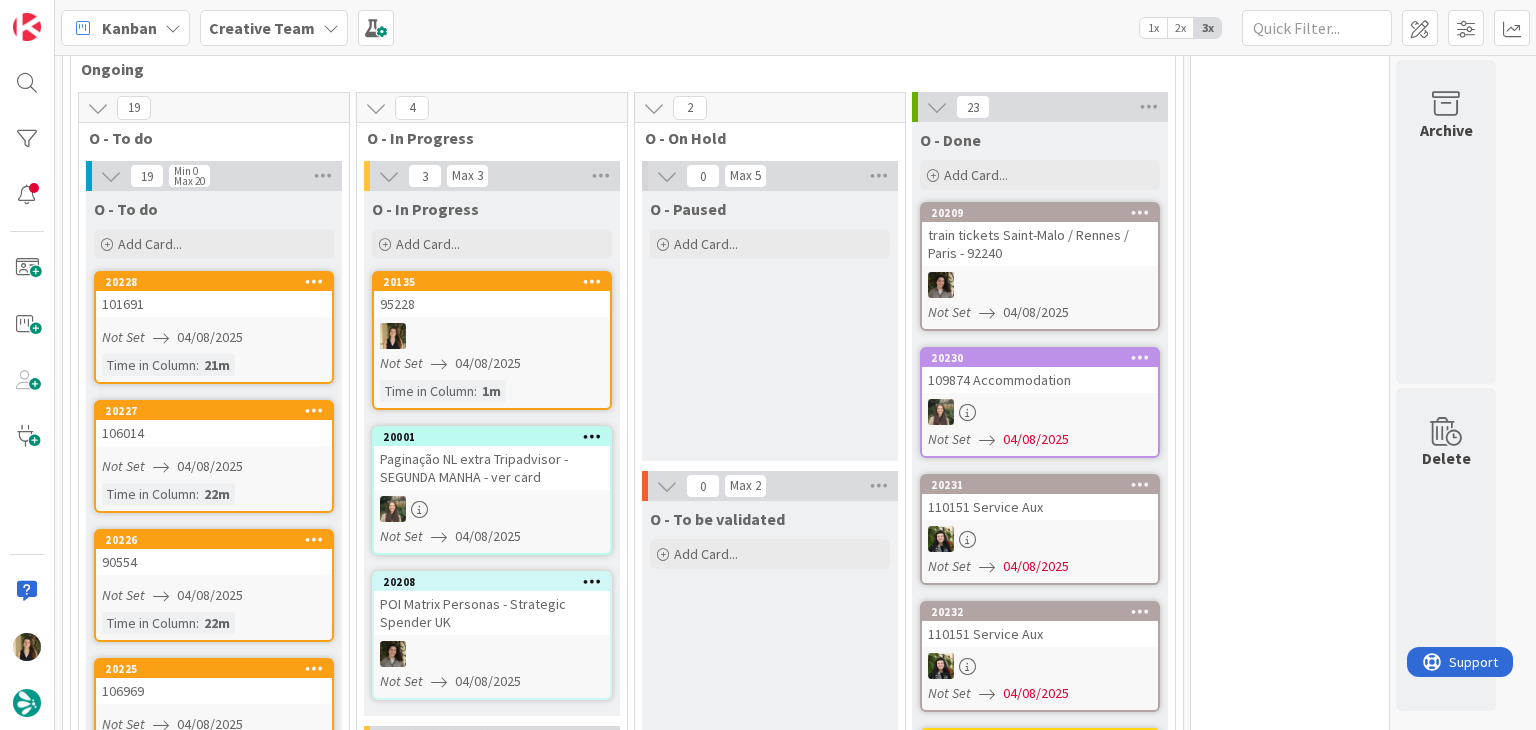 click on "Not Set 04/08/2025" at bounding box center (217, 337) 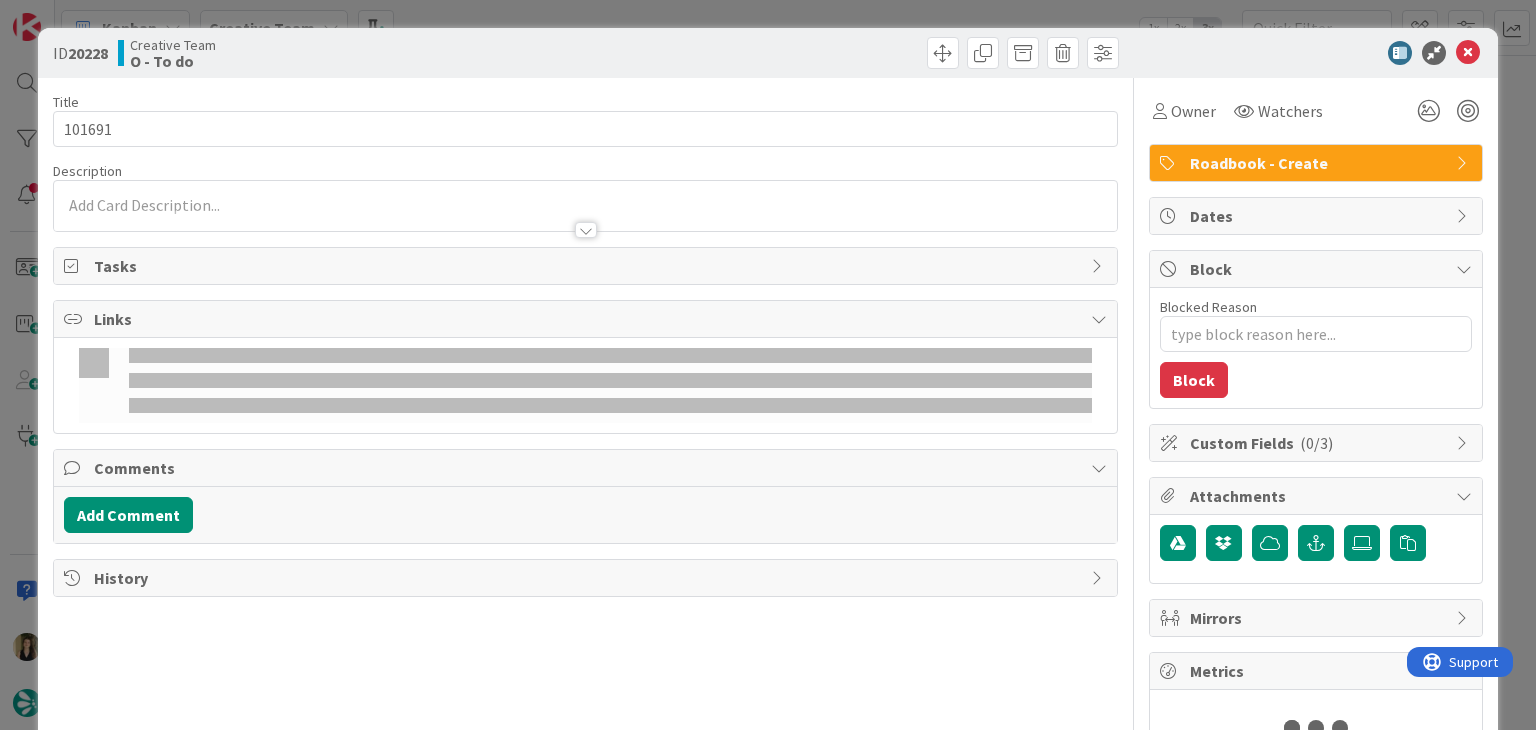 scroll, scrollTop: 0, scrollLeft: 0, axis: both 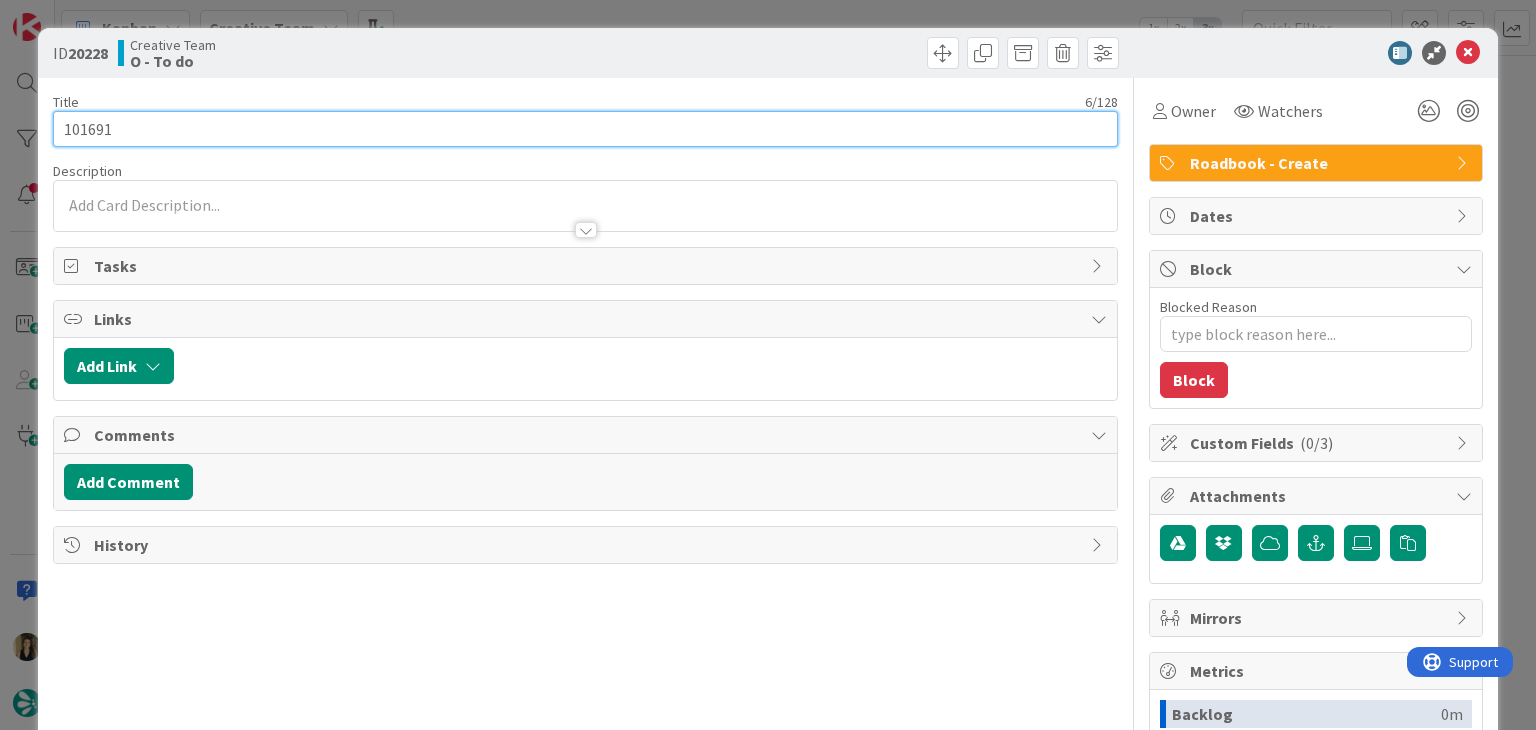 click on "101691" at bounding box center (585, 129) 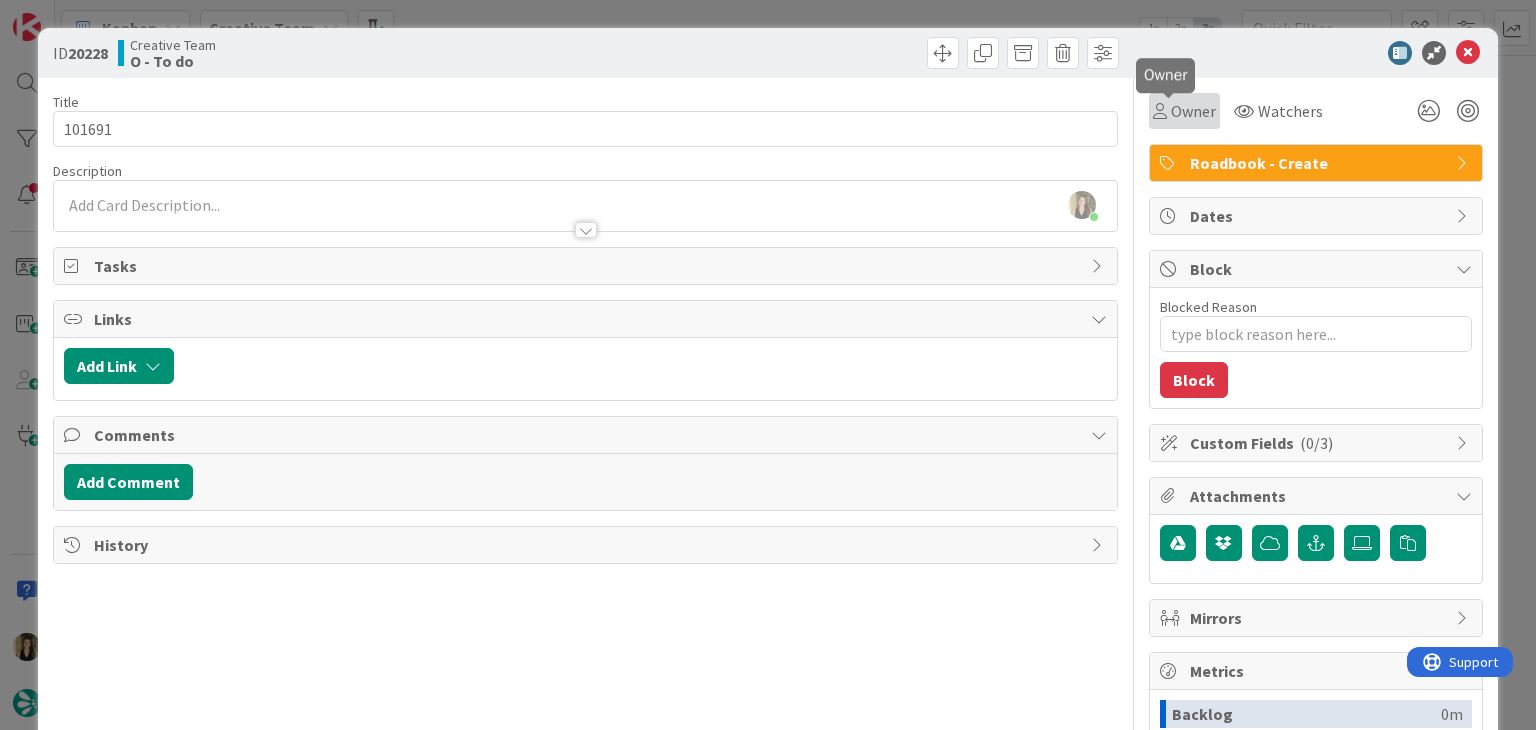 click on "Owner" at bounding box center [1193, 111] 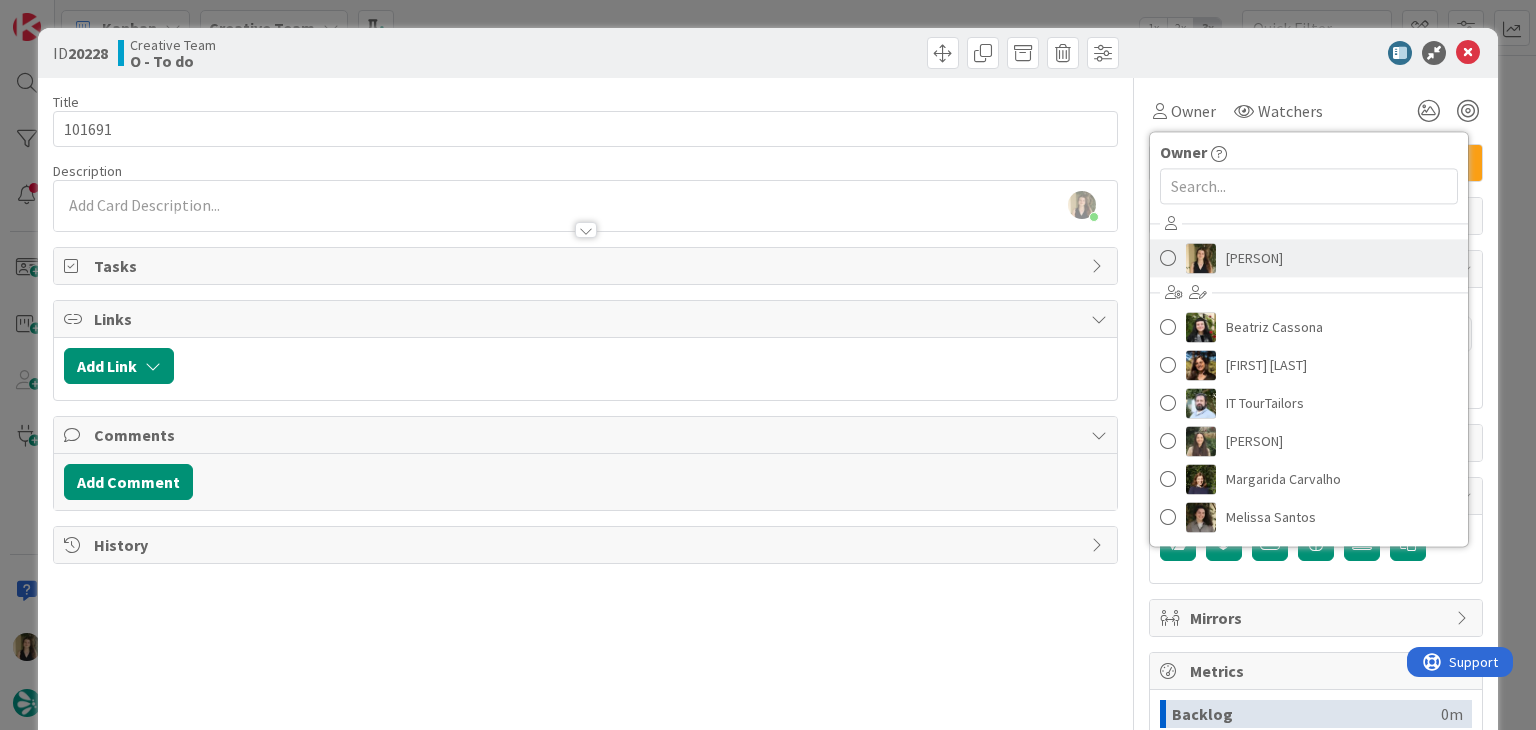 drag, startPoint x: 1224, startPoint y: 242, endPoint x: 980, endPoint y: 140, distance: 264.46173 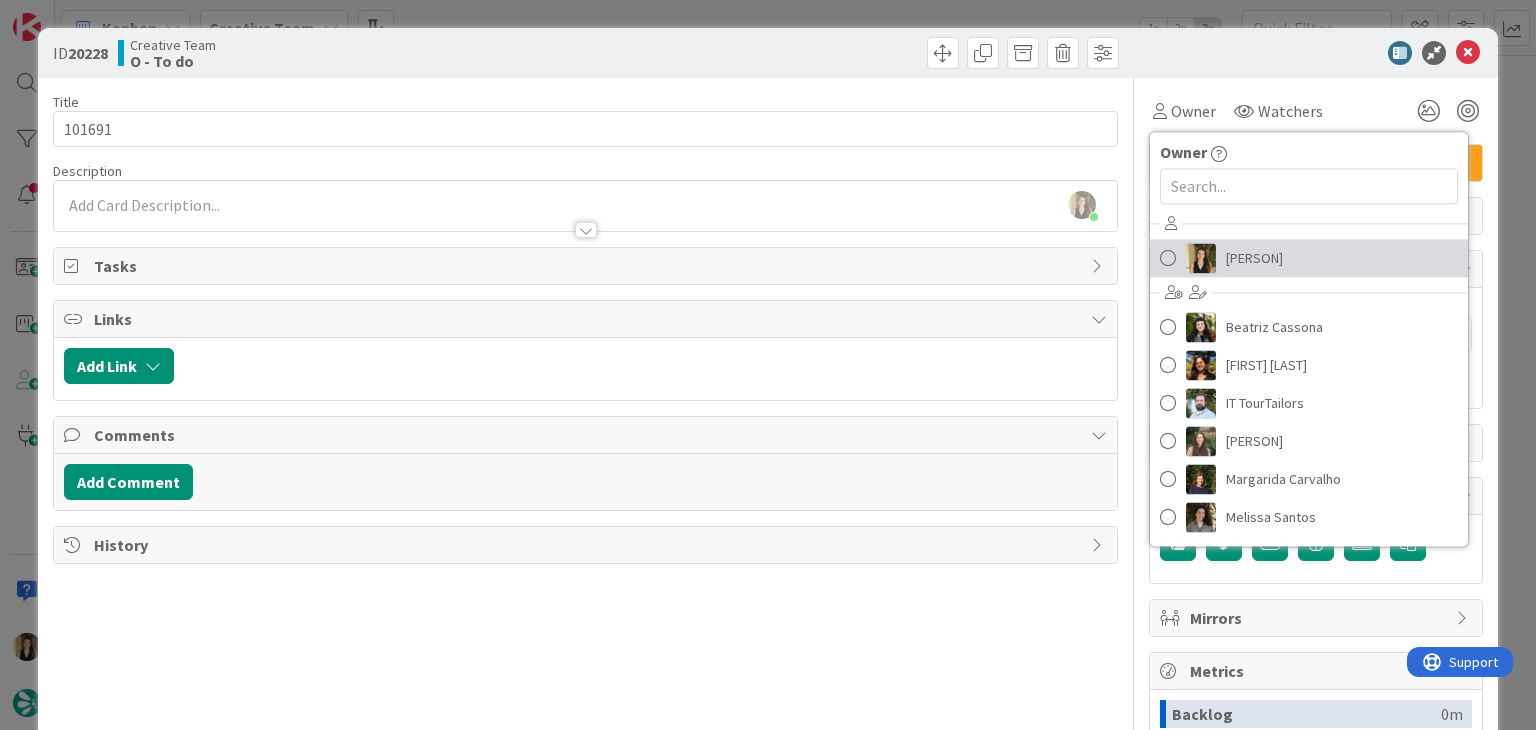 click on "[PERSON]" at bounding box center [1254, 258] 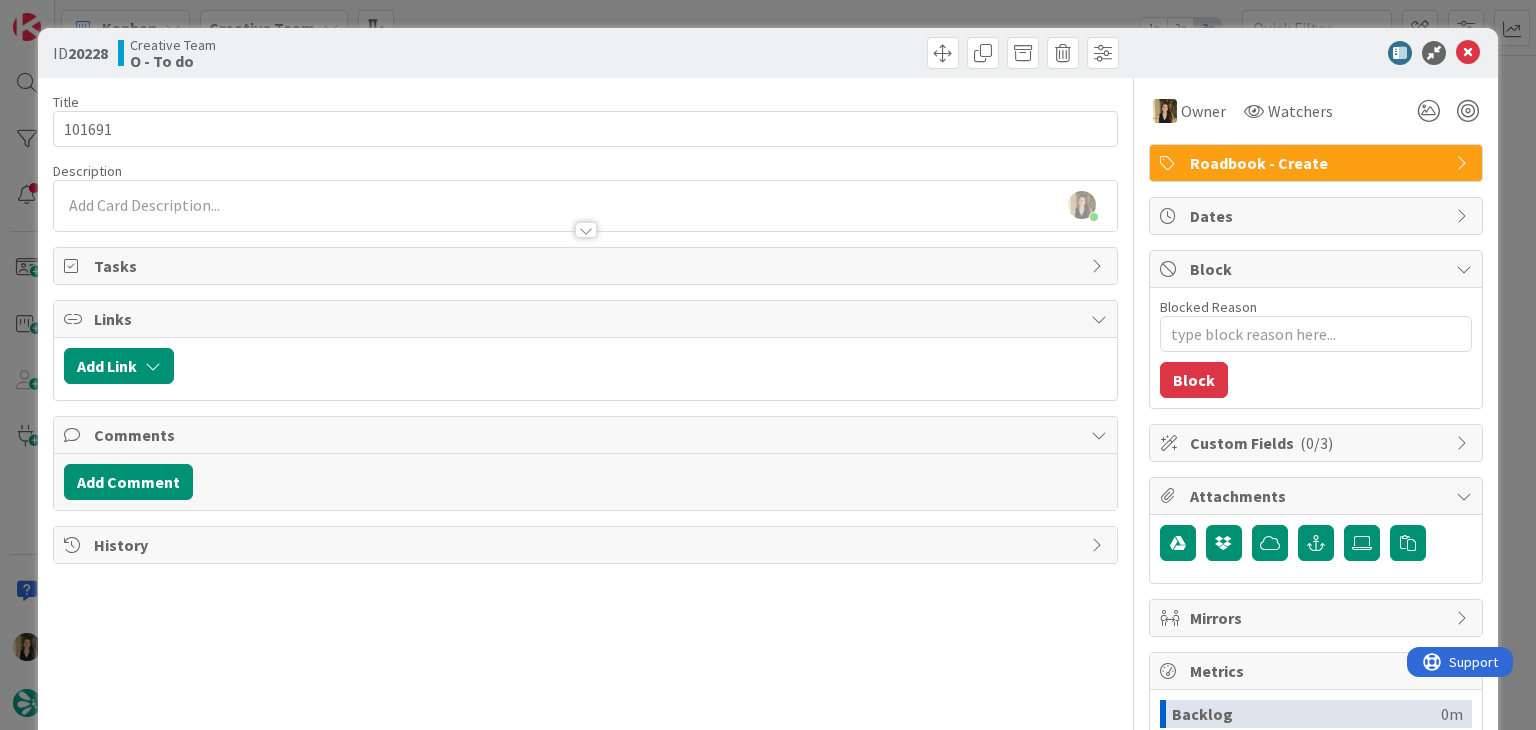 click on "ID  20228 Creative Team O - To do Title 6 / 128 101691 Description Sofia Palma just joined Owner Watchers Roadbook - Create Tasks Links Add Link Comments Add Comment History Owner Owner Remove Set as Watcher Sofia Palma Beatriz Cassona Diana Ramos  IT TourTailors Inês Gonçalves Margarida Carvalho Melissa Santos Rita Bernardo Watchers Roadbook - Create Dates Block Blocked Reason 0 / 256 Block Custom Fields ( 0/3 ) Attachments Mirrors Metrics Backlog 0m To Do 59m Buffer 0m In Progress 0m Total Time 59m Lead Time 59m Cycle Time 0m Blocked Time 0m Show Details" at bounding box center [768, 365] 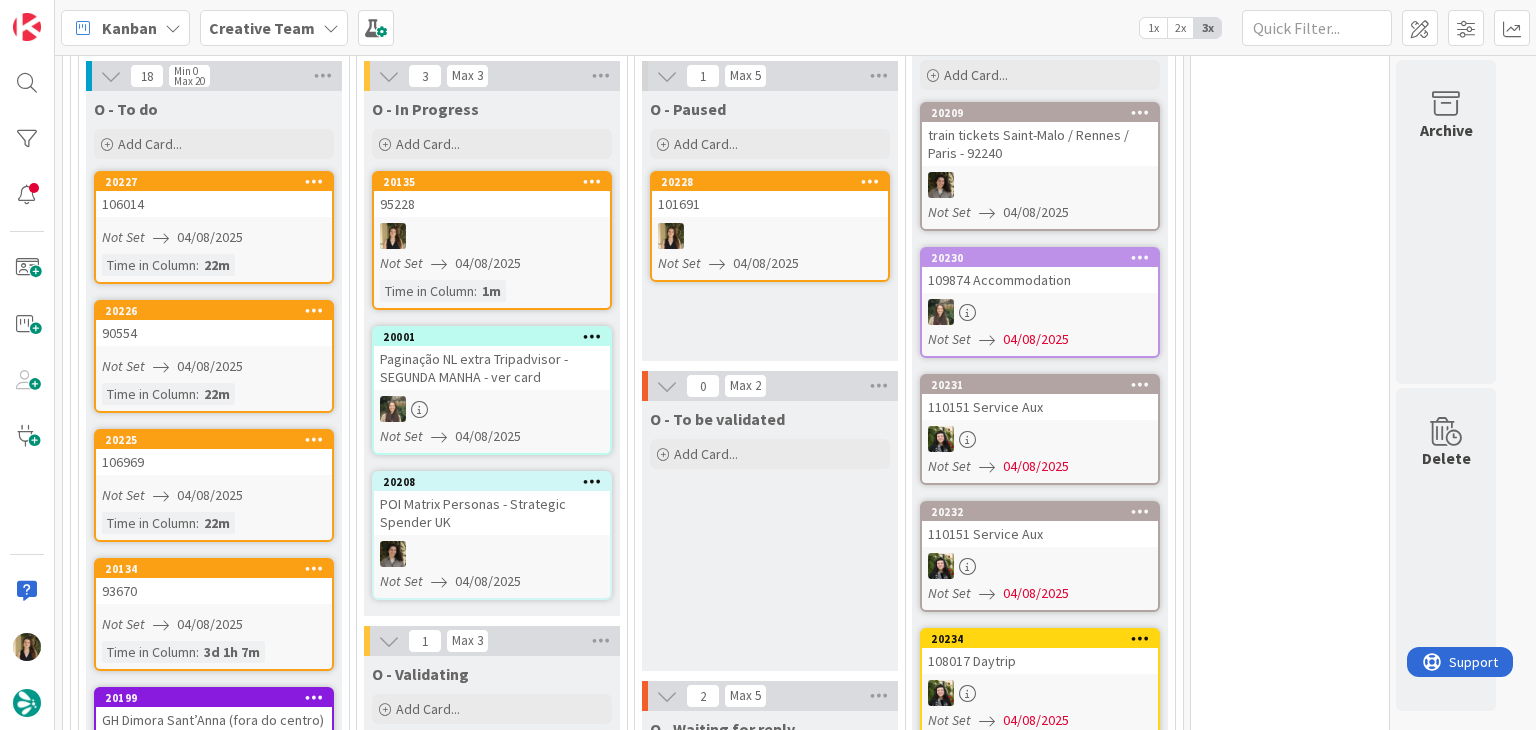 scroll, scrollTop: 0, scrollLeft: 0, axis: both 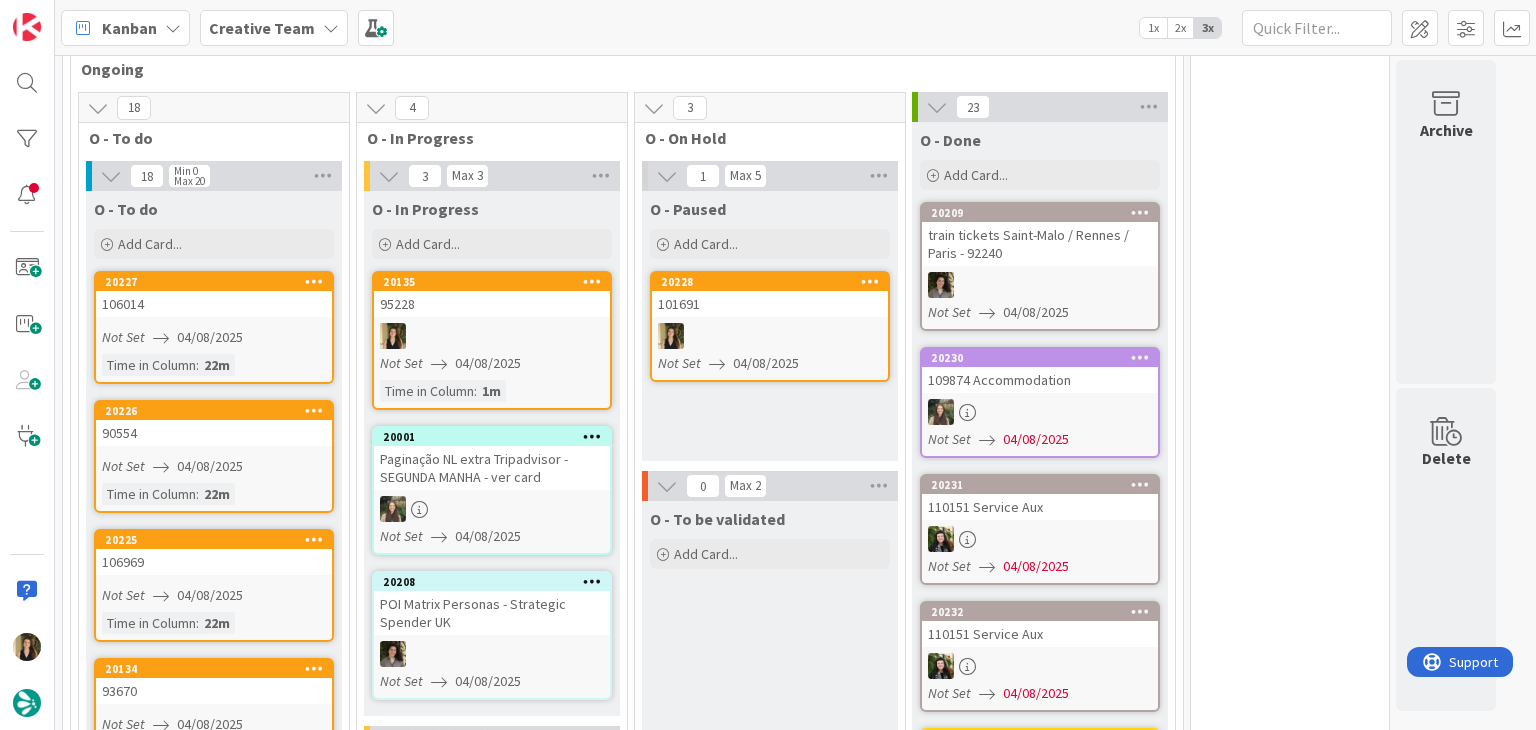 click on "O - To be validated Add Card... Template Not Set Title 0 / 128 Label Daytrip Accommodation Accommodation RB Car Daytrip Location NL - Blog Post + Email NL - Email NL - Paginação NL - Teste + Agendamento POI - Pesquisa (exclui redação) POI - Create  Roadbook - Create Roadbook - Validation Roadbook - Revision Service Service Aux Website - Edição 20min Website - Tour 6h Guidebook NL - Blog Post Information Show More... Add Add & Next Add & Edit" at bounding box center (770, 636) 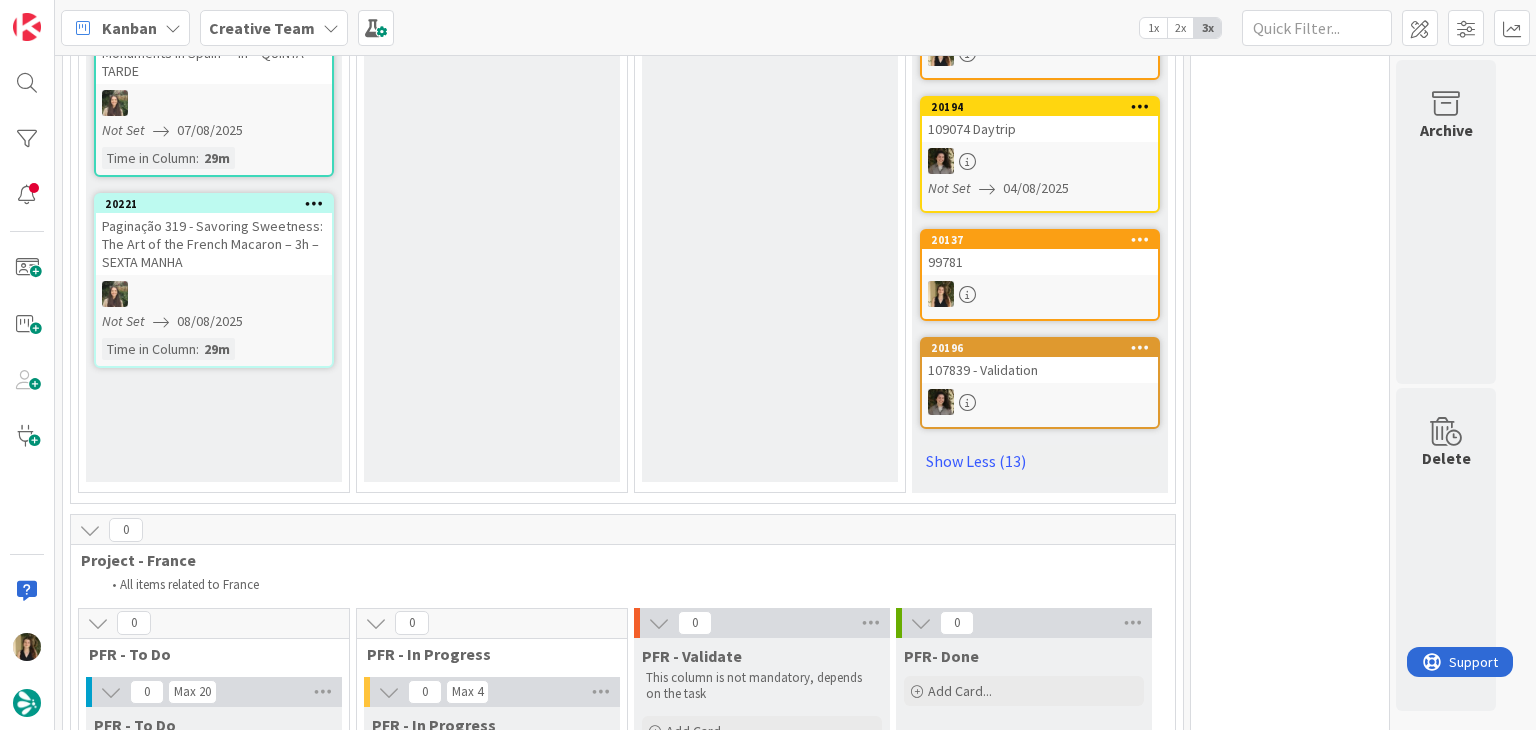 scroll, scrollTop: 3500, scrollLeft: 0, axis: vertical 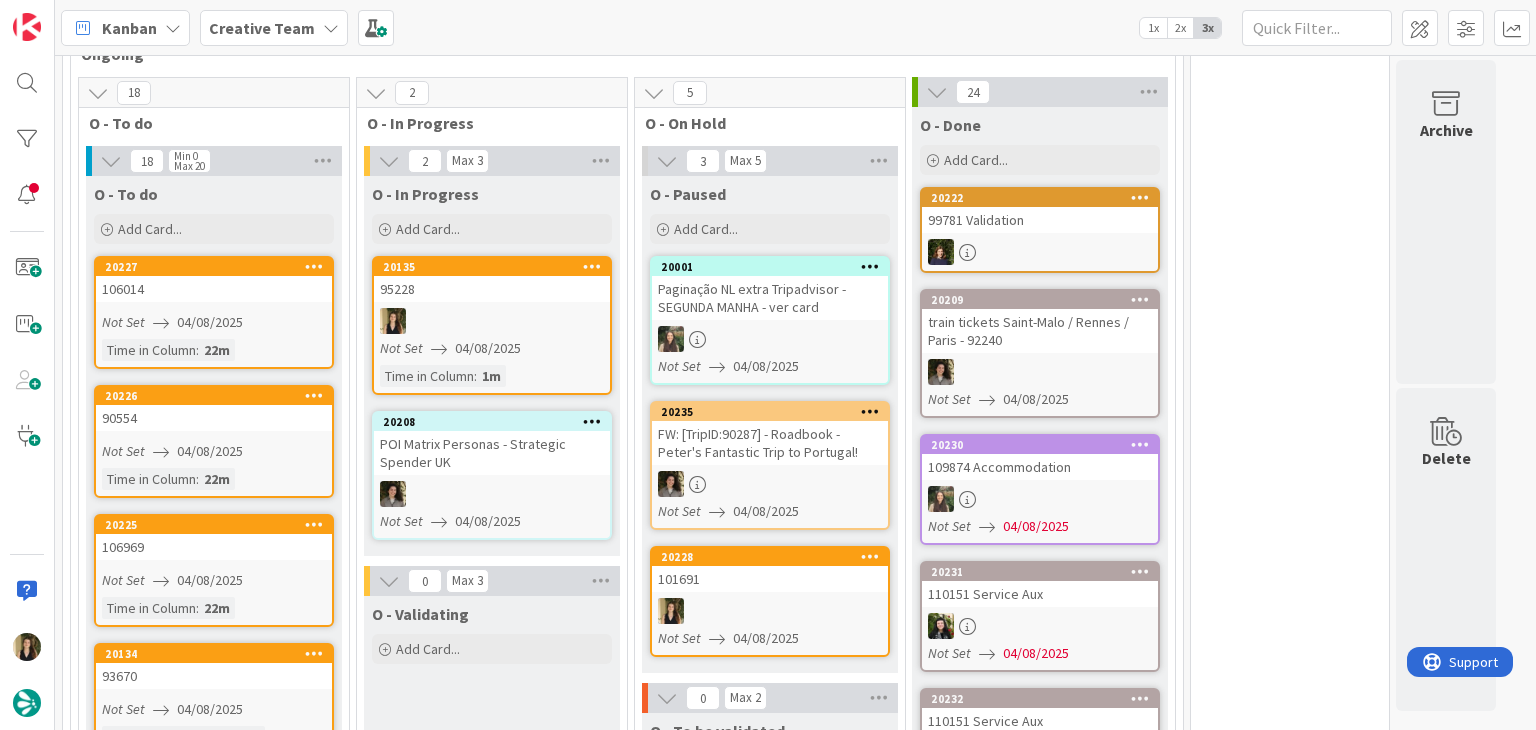 click on "20135 95228 Not Set [DATE] Time in Column : 1m" at bounding box center (492, 325) 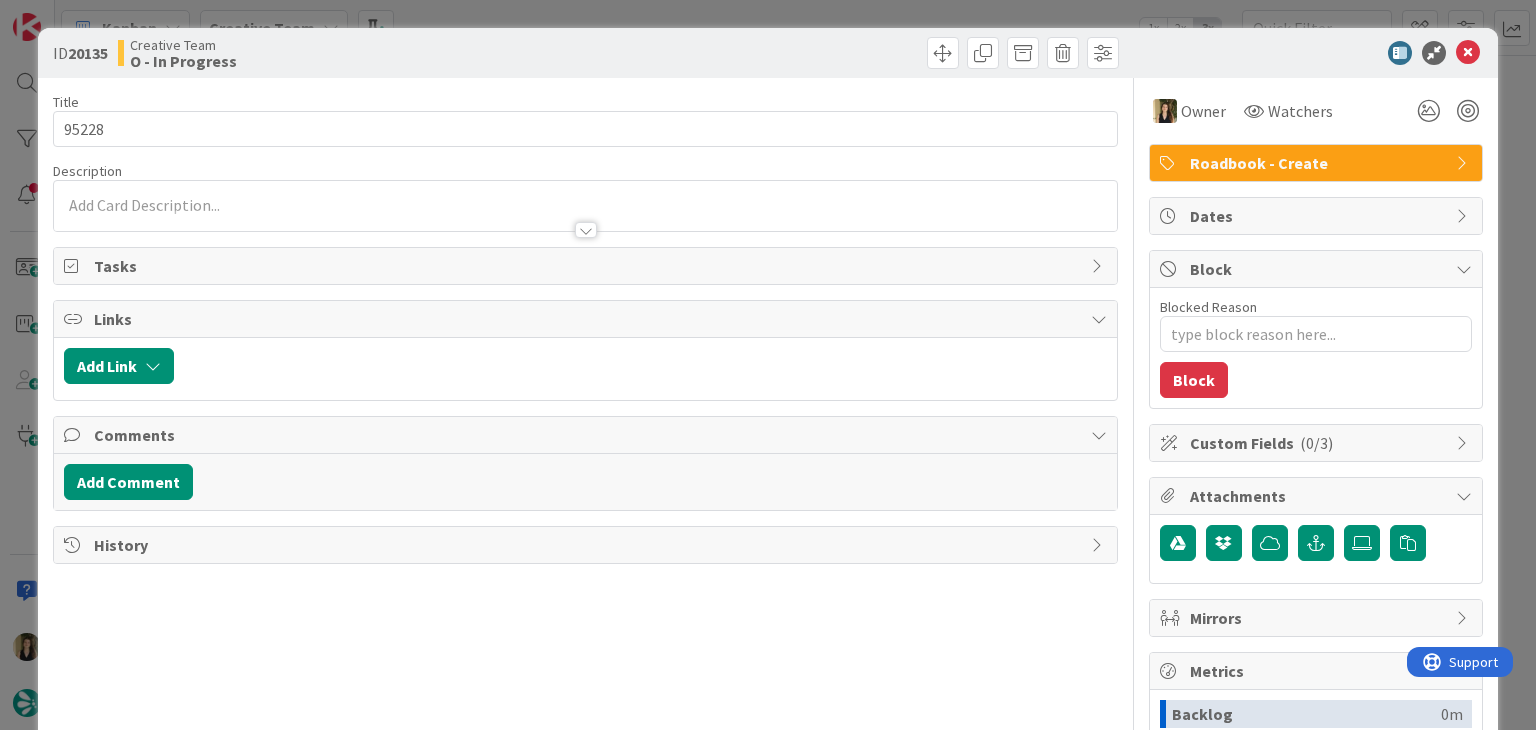 type on "x" 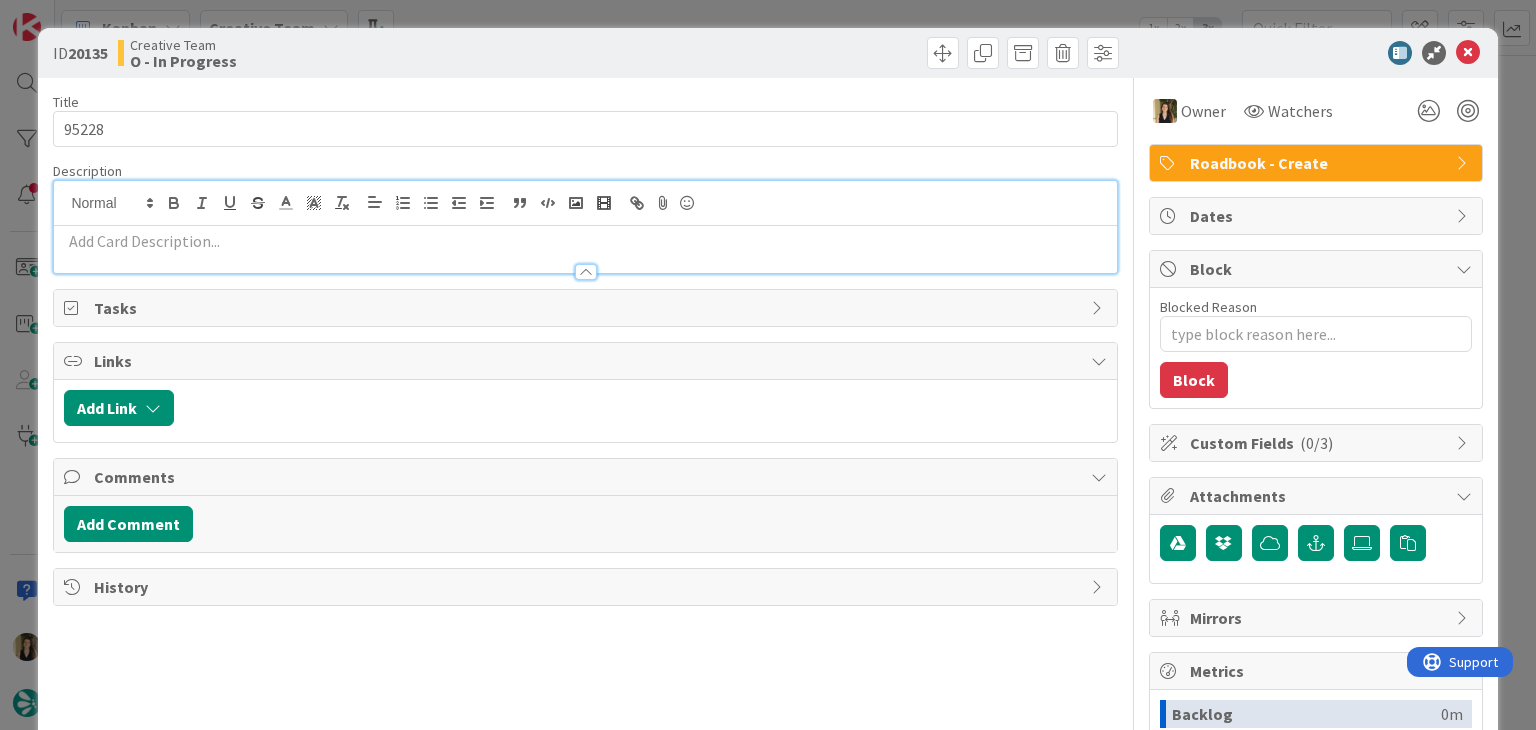 scroll, scrollTop: 0, scrollLeft: 0, axis: both 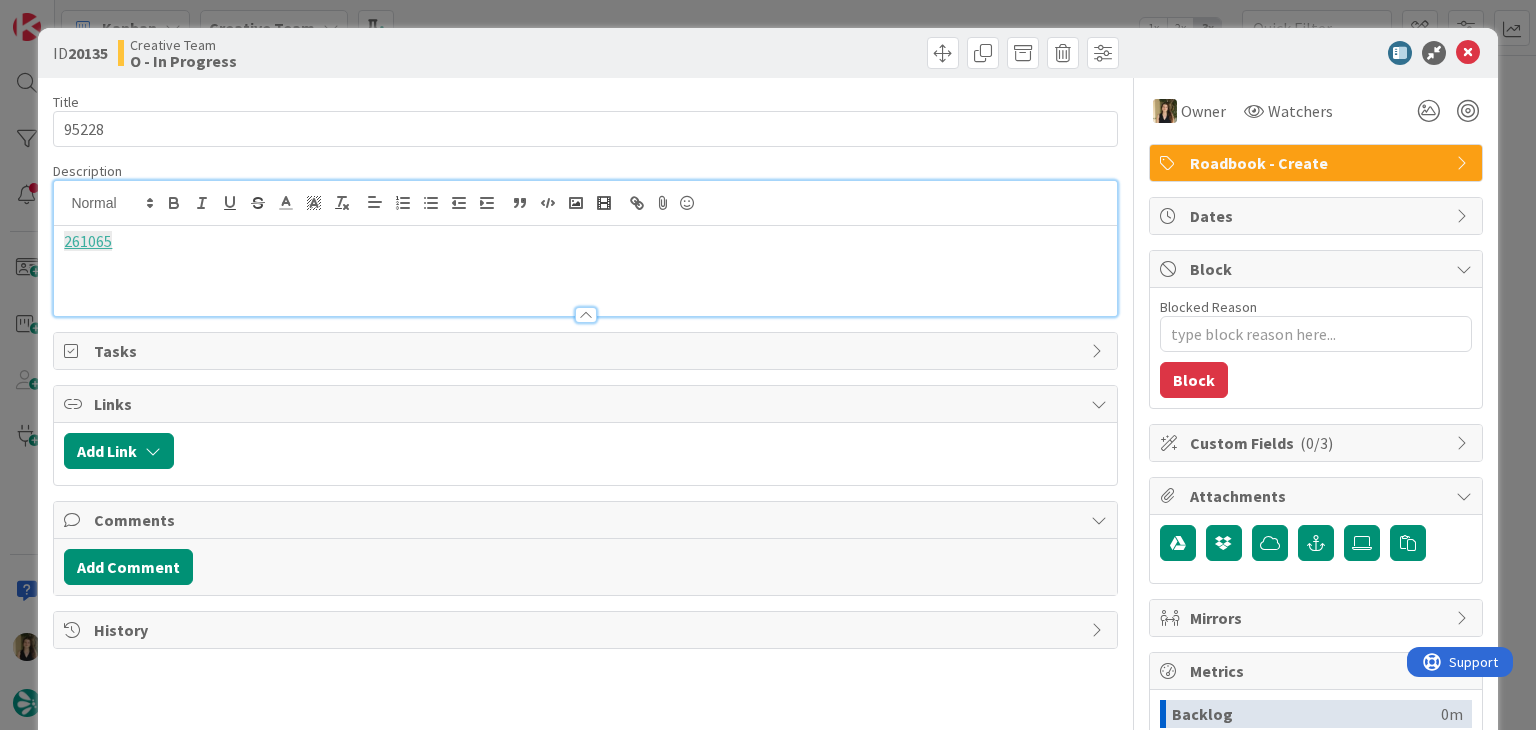 type 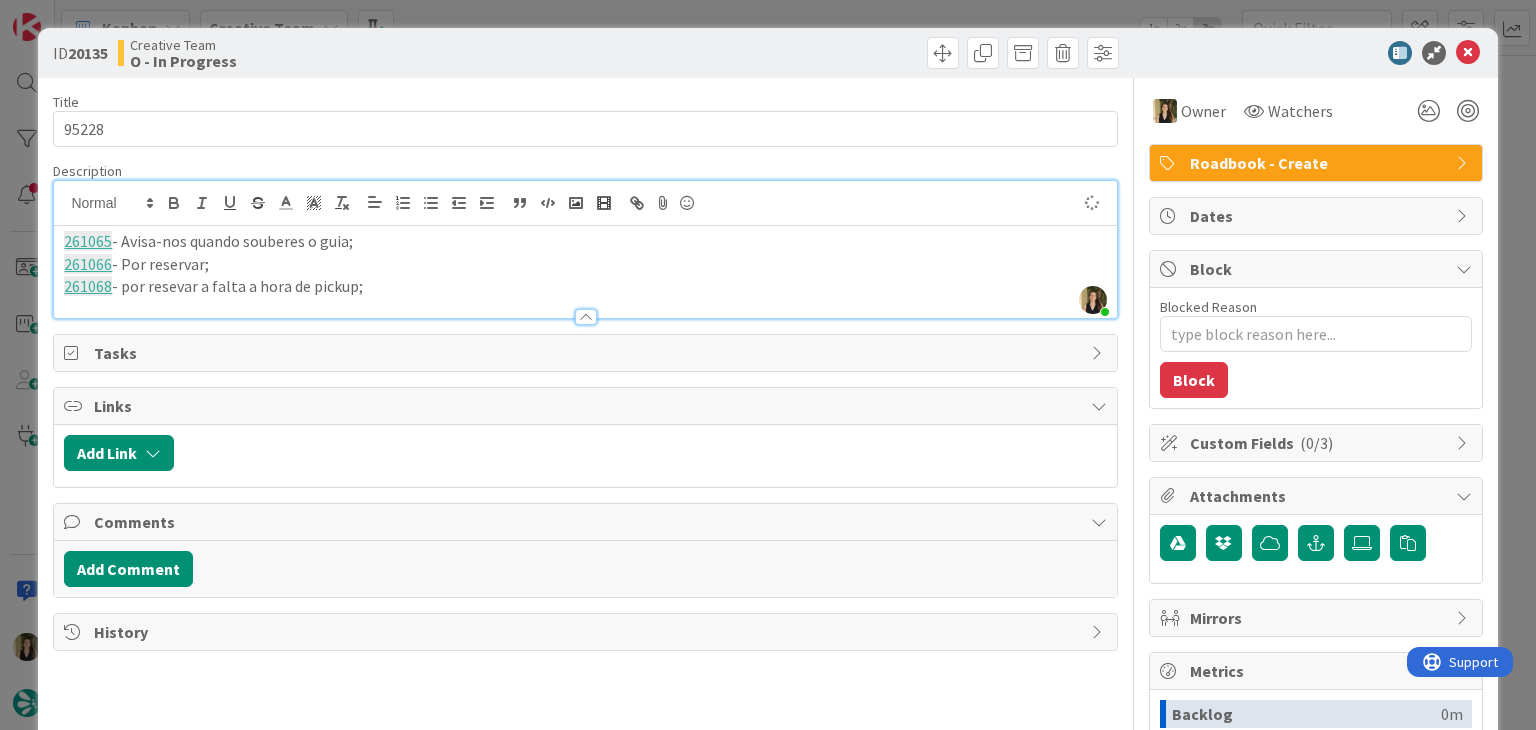 drag, startPoint x: 337, startPoint y: 289, endPoint x: 360, endPoint y: 275, distance: 26.925823 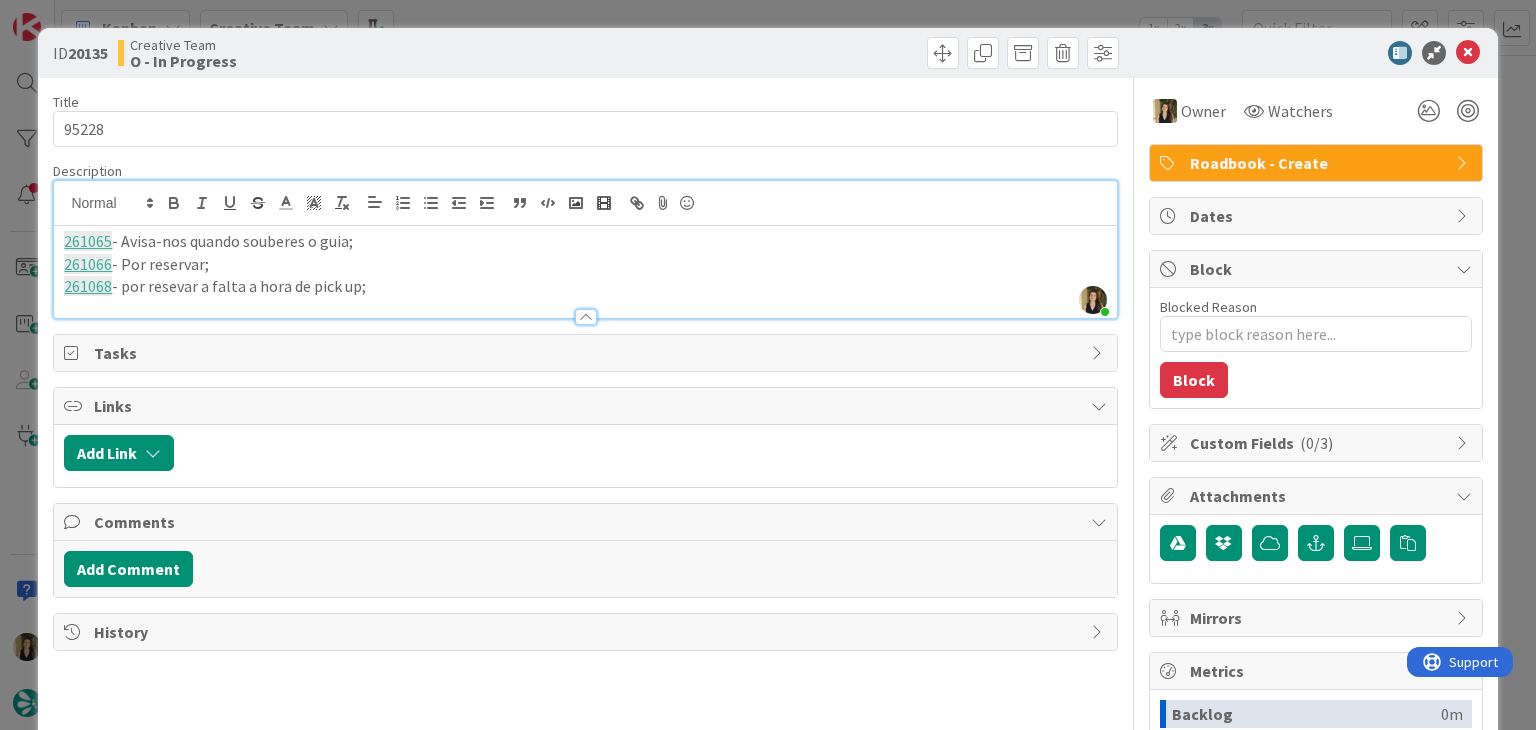 click on "261068  - por resevar a falta a hora de pick up;" at bounding box center [585, 286] 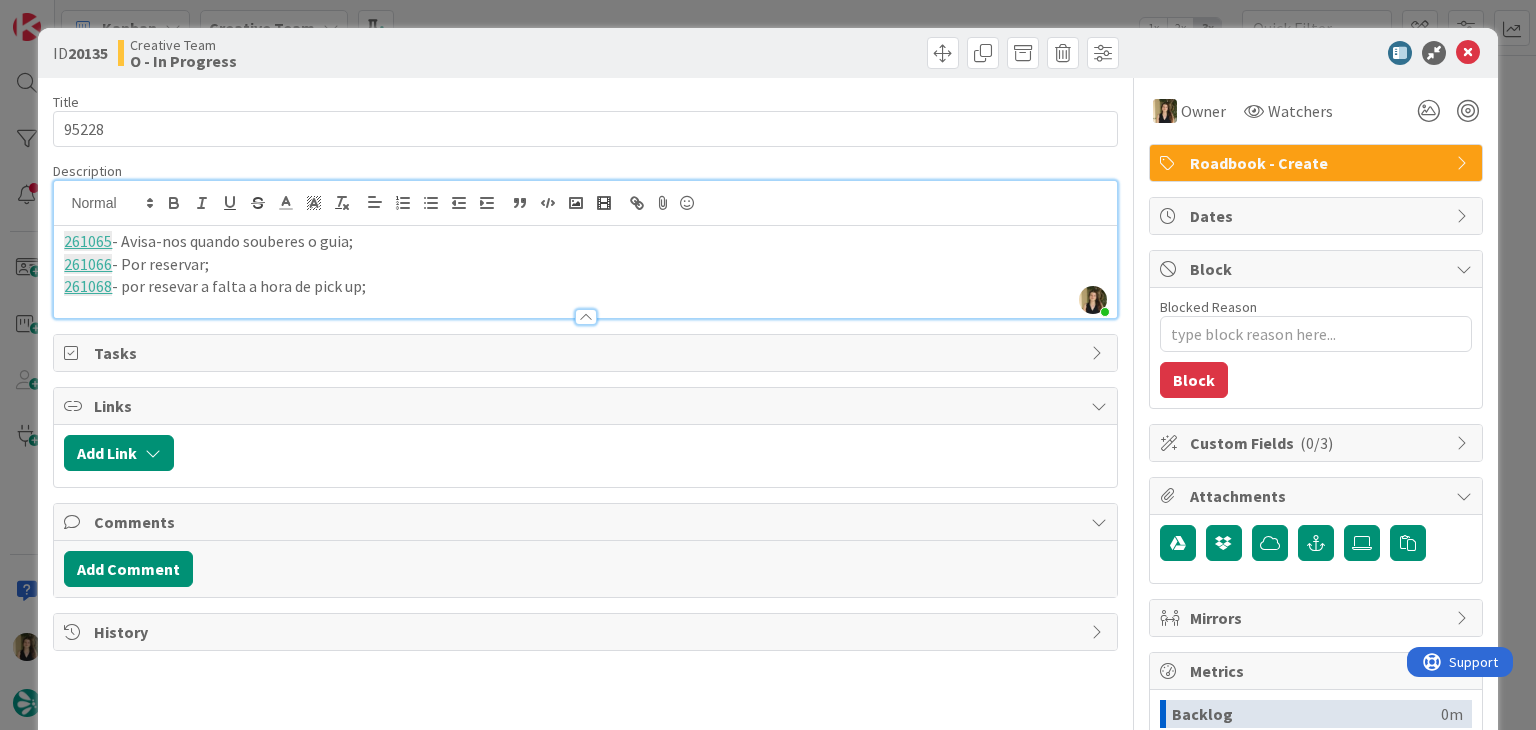 scroll, scrollTop: 719, scrollLeft: 0, axis: vertical 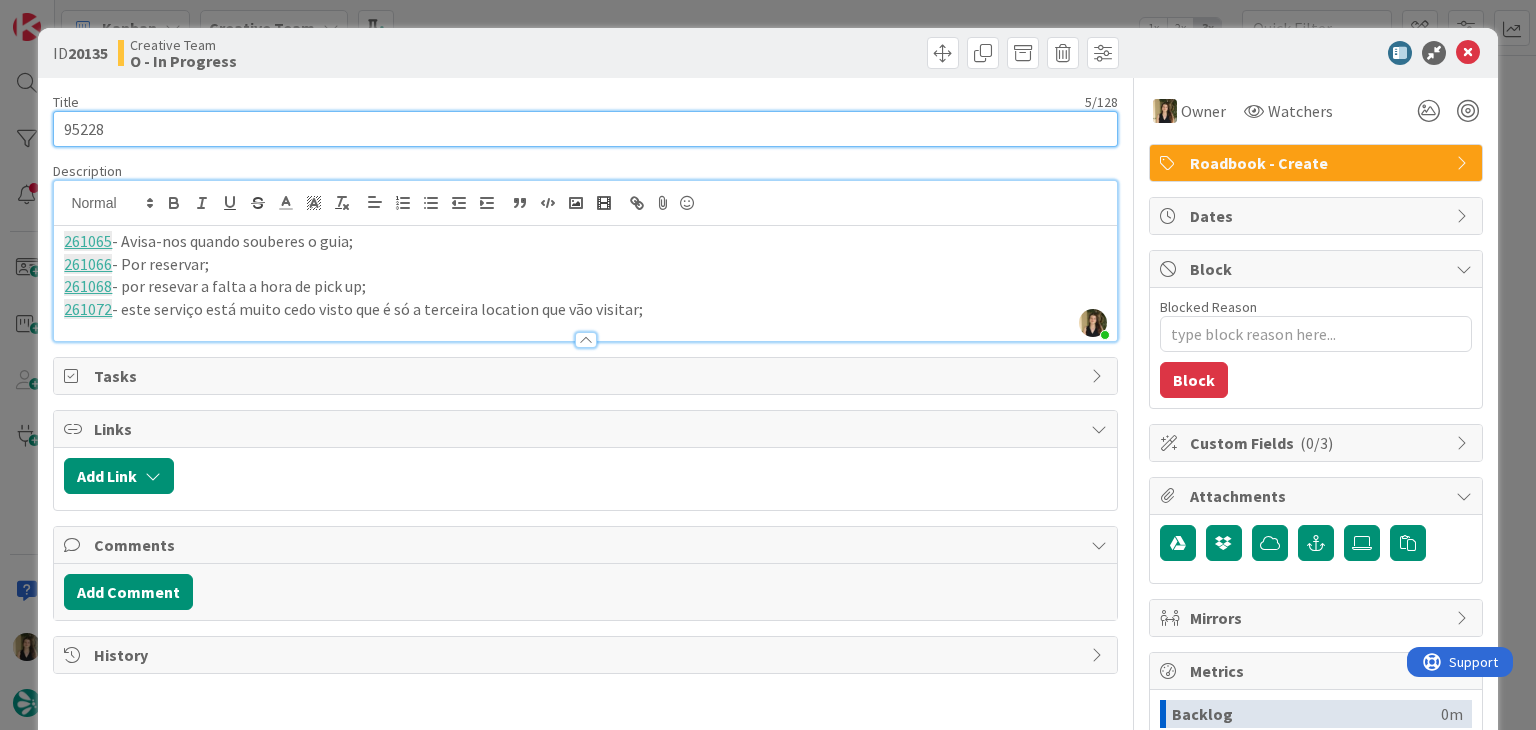 click on "95228" at bounding box center (585, 129) 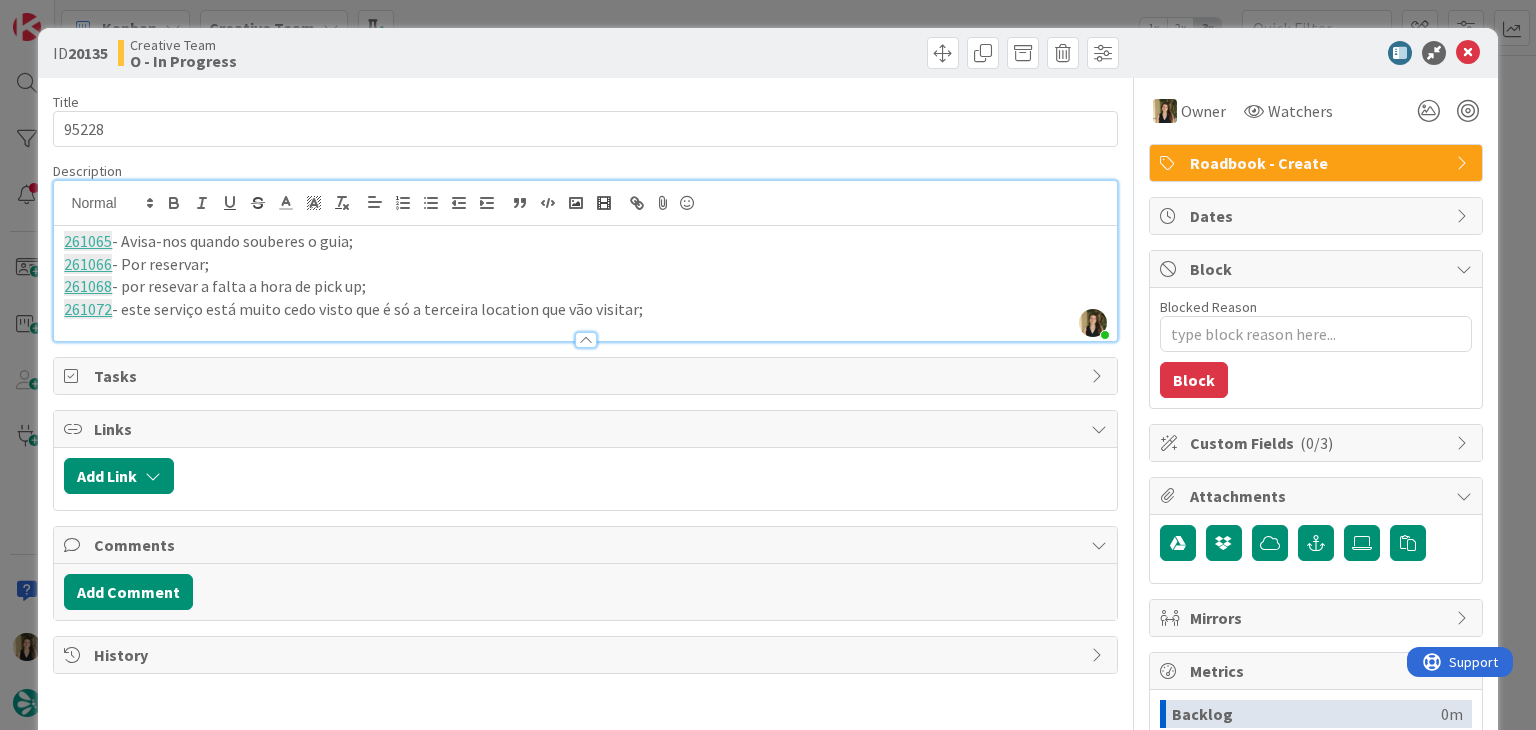 click on "ID  20135 Creative Team O - In Progress Title 5 / 128 95228 Description [FIRST] [LAST] joined  20 m ago 261065  - Avisa-nos quando souberes o guia; 261066  - Por reservar; 261068  - por resevar a falta a hora de pick up; 261072  - este serviço está muito cedo visto que é só a terceira location que vão visitar; Owner Watchers Roadbook - Create Tasks Links Add Link Comments Add Comment History Owner Watchers Roadbook - Create Dates Block Blocked Reason 0 / 256 Block Custom Fields ( 0/3 ) Attachments Mirrors Metrics Backlog 0m To Do 3d 43m Buffer 0m In Progress 4m Total Time 3d 47m Lead Time 3d 47m Cycle Time 4m Blocked Time 0m Show Details" at bounding box center (768, 365) 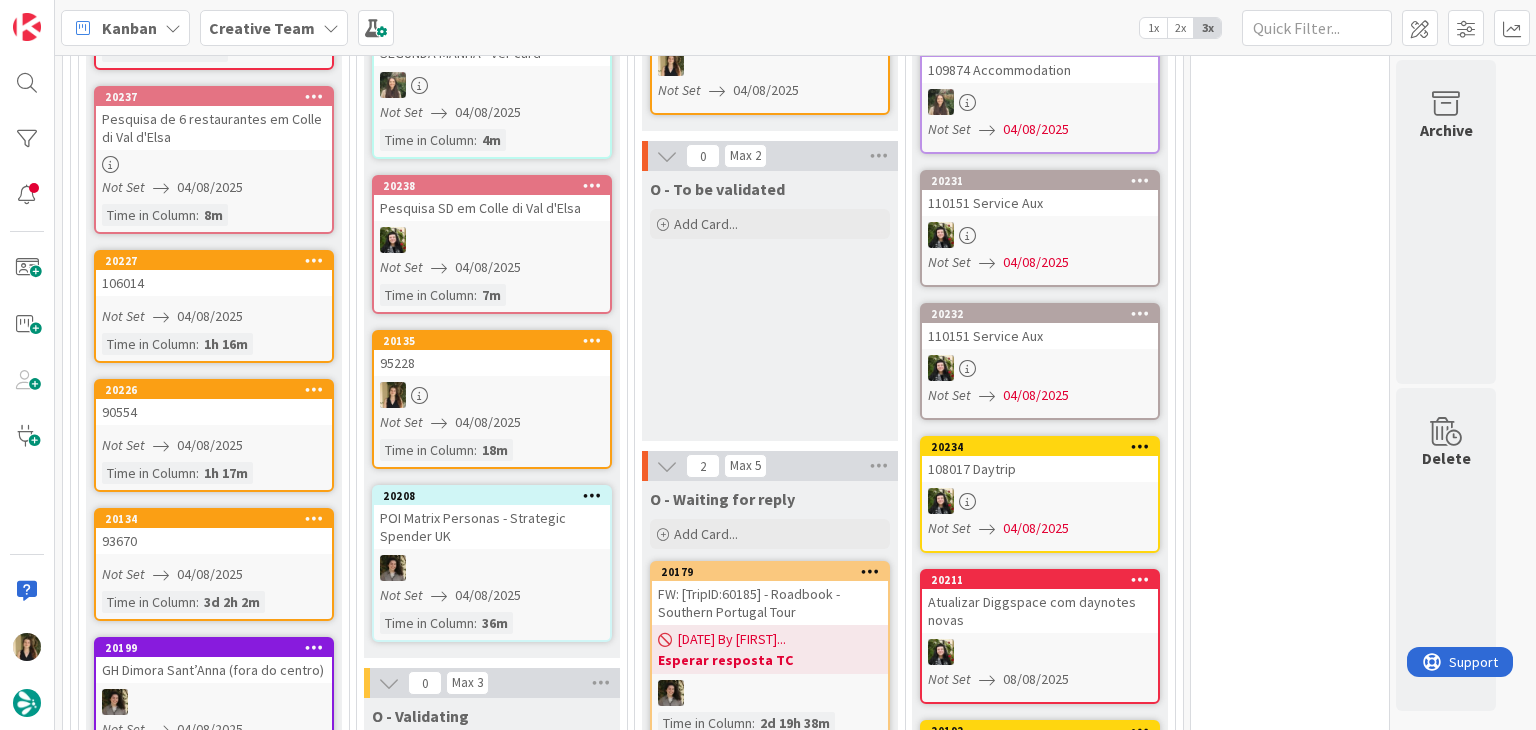 scroll, scrollTop: 728, scrollLeft: 0, axis: vertical 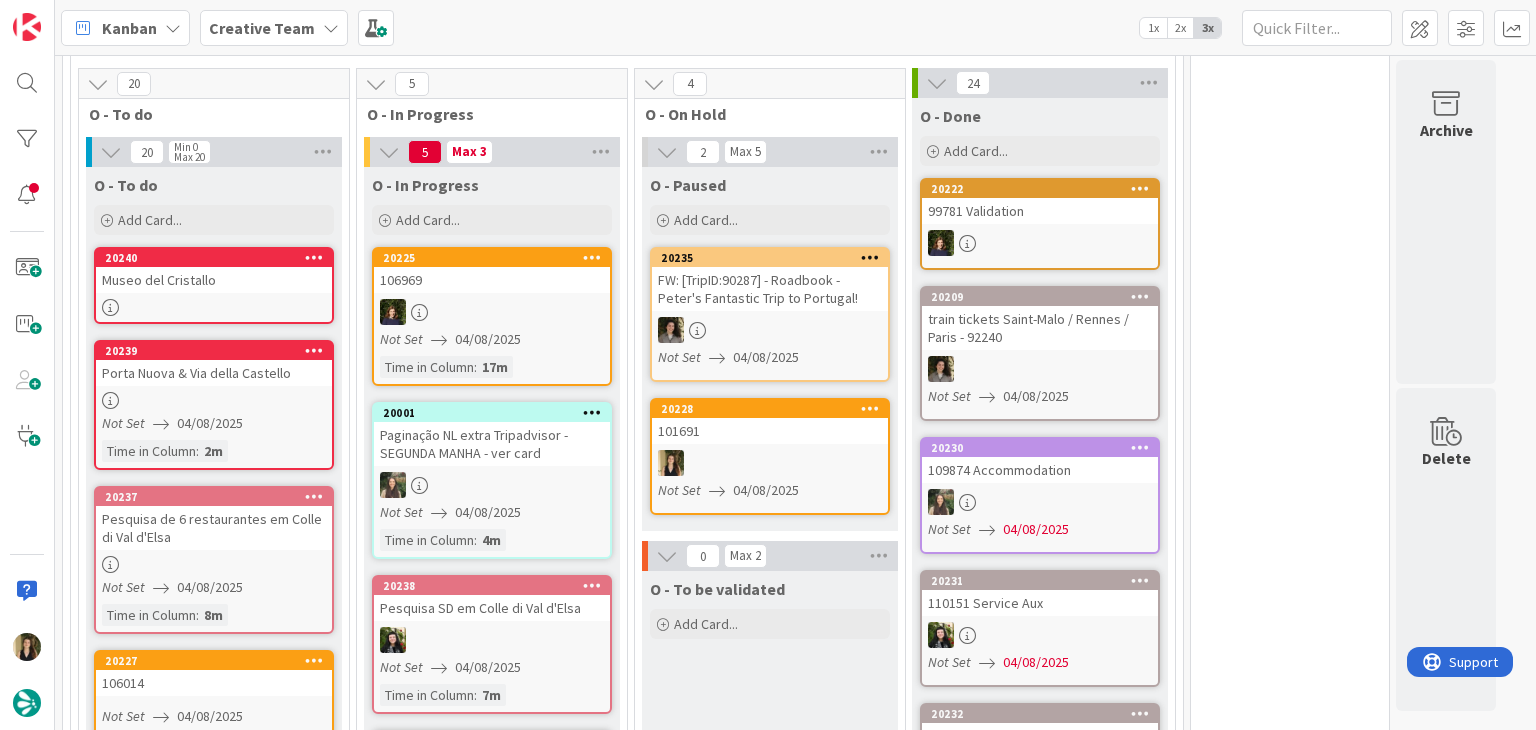 click on "106969" at bounding box center (492, 280) 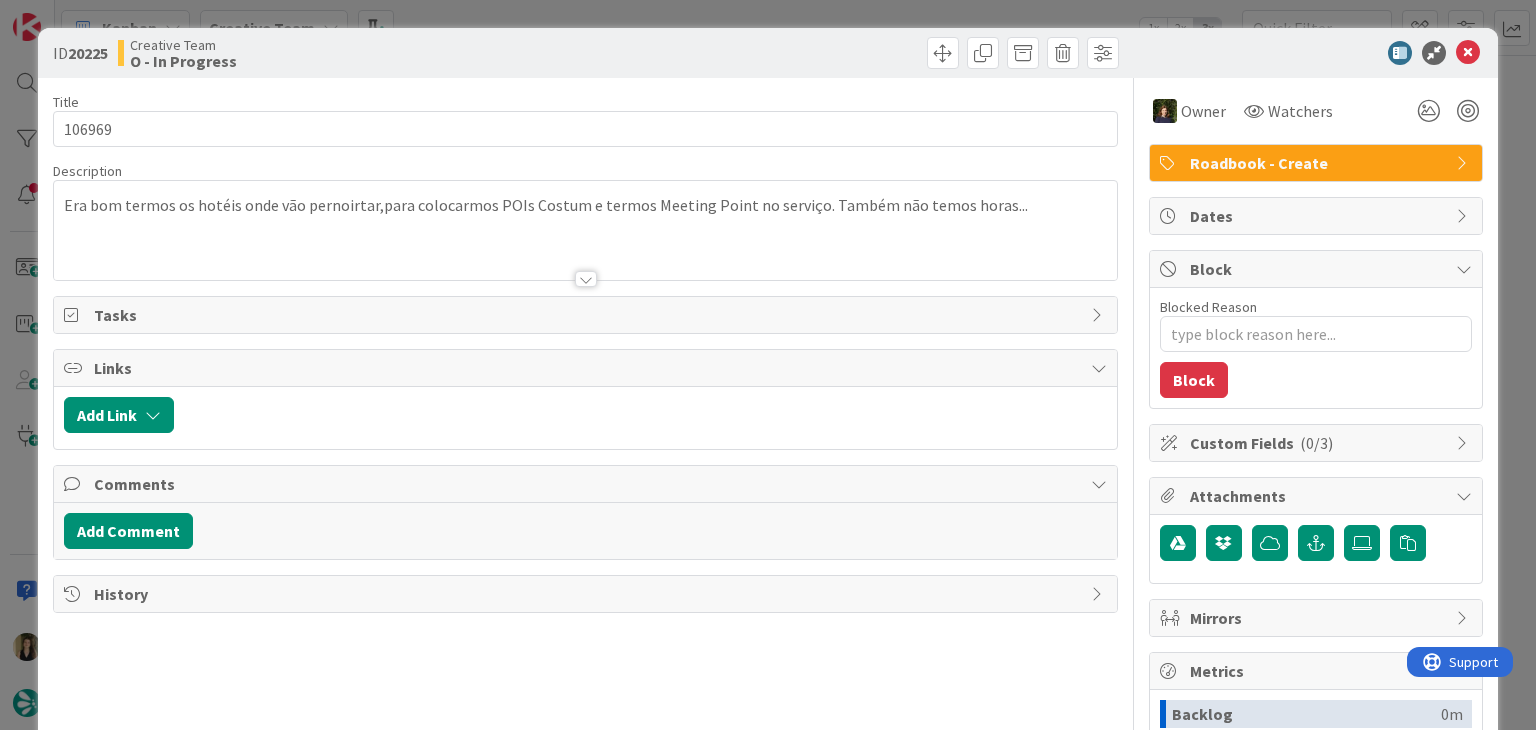 drag, startPoint x: 669, startPoint y: 17, endPoint x: 674, endPoint y: 48, distance: 31.400637 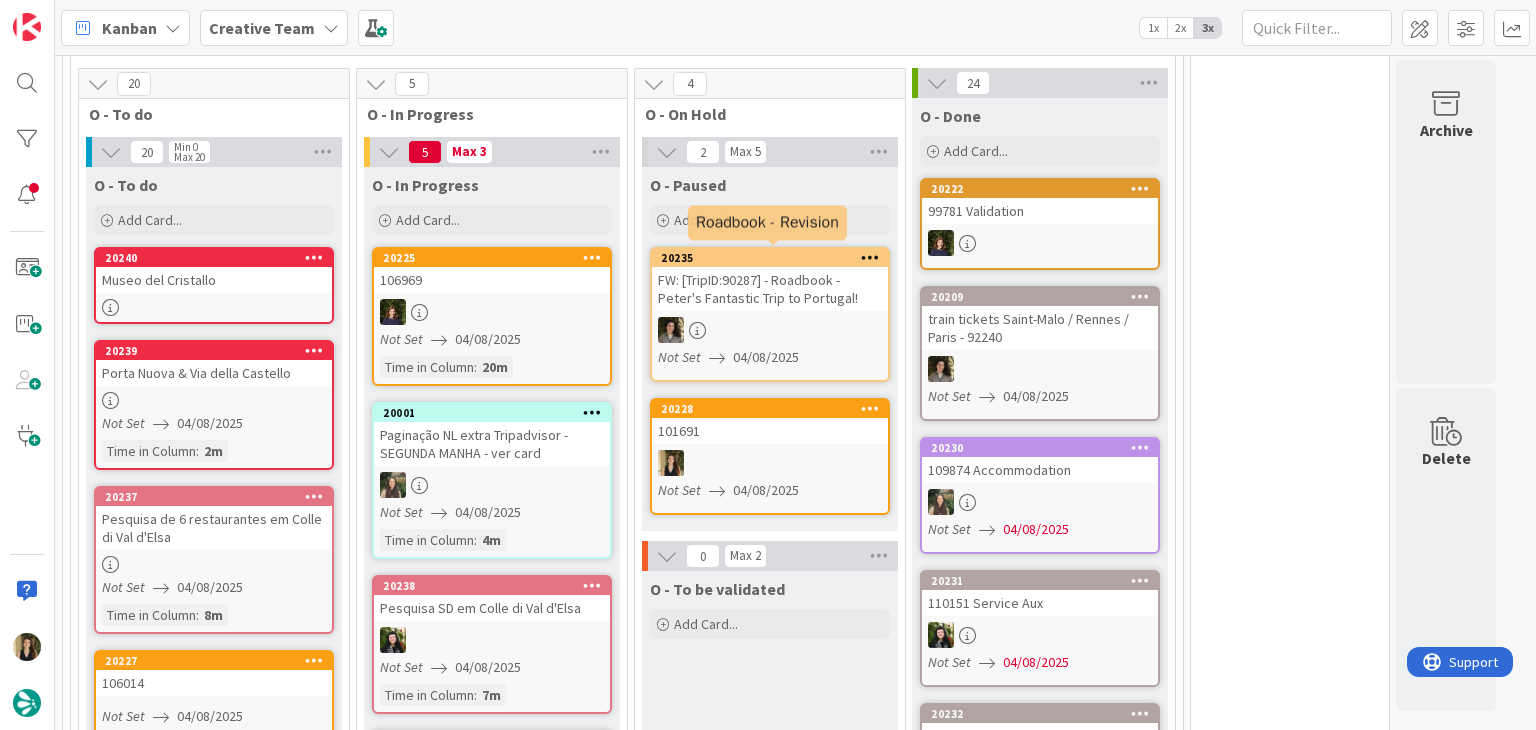scroll, scrollTop: 0, scrollLeft: 0, axis: both 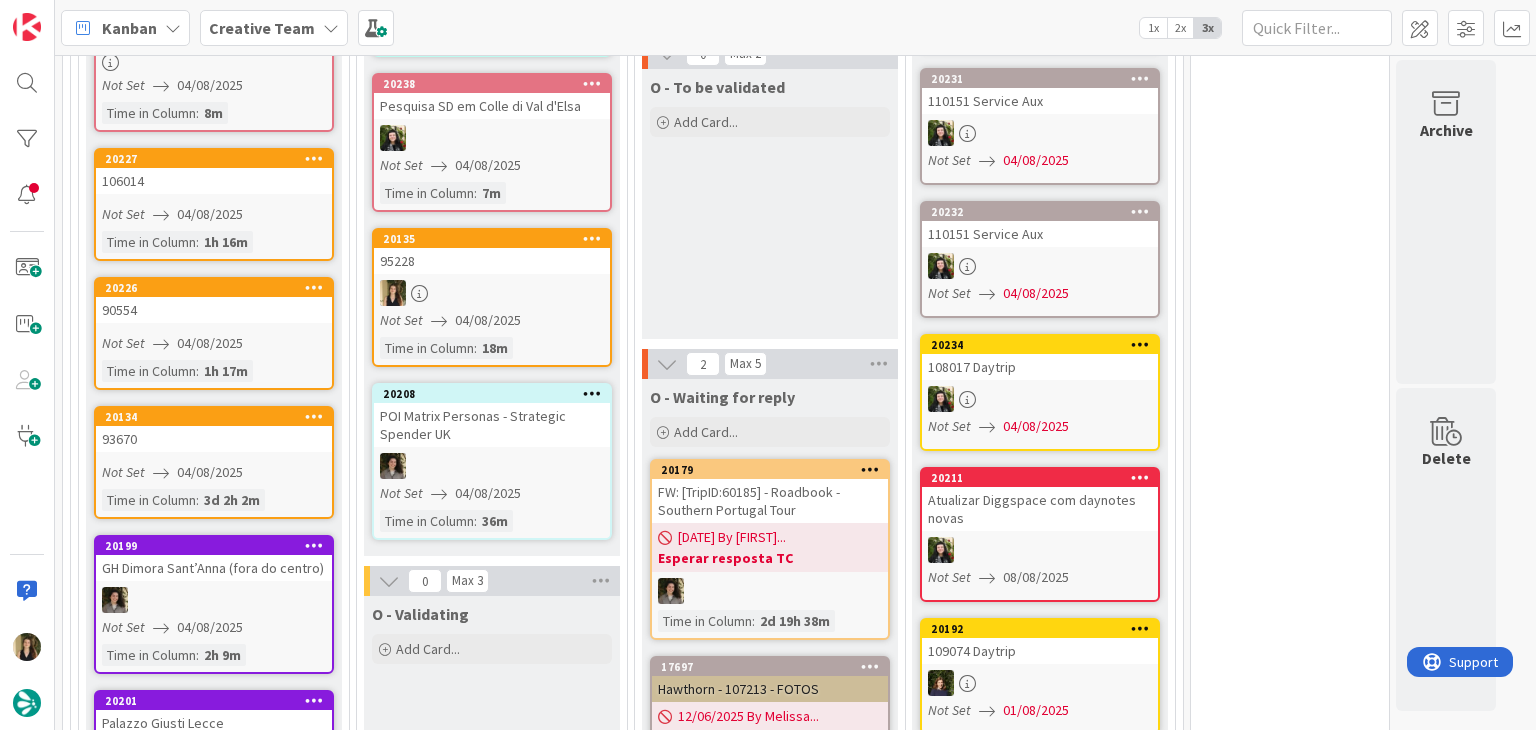 drag, startPoint x: 792, startPoint y: 265, endPoint x: 484, endPoint y: 316, distance: 312.19385 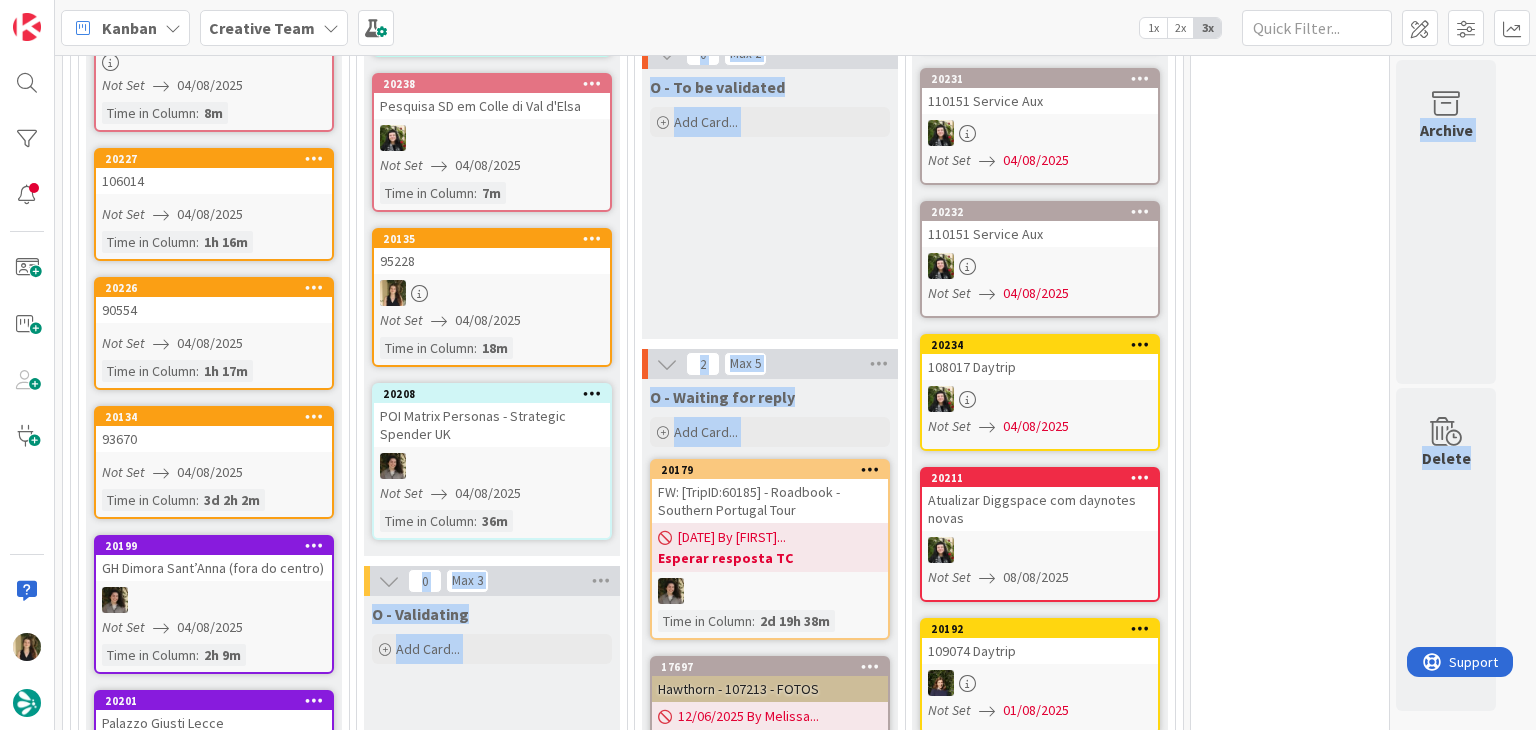 click at bounding box center (492, 293) 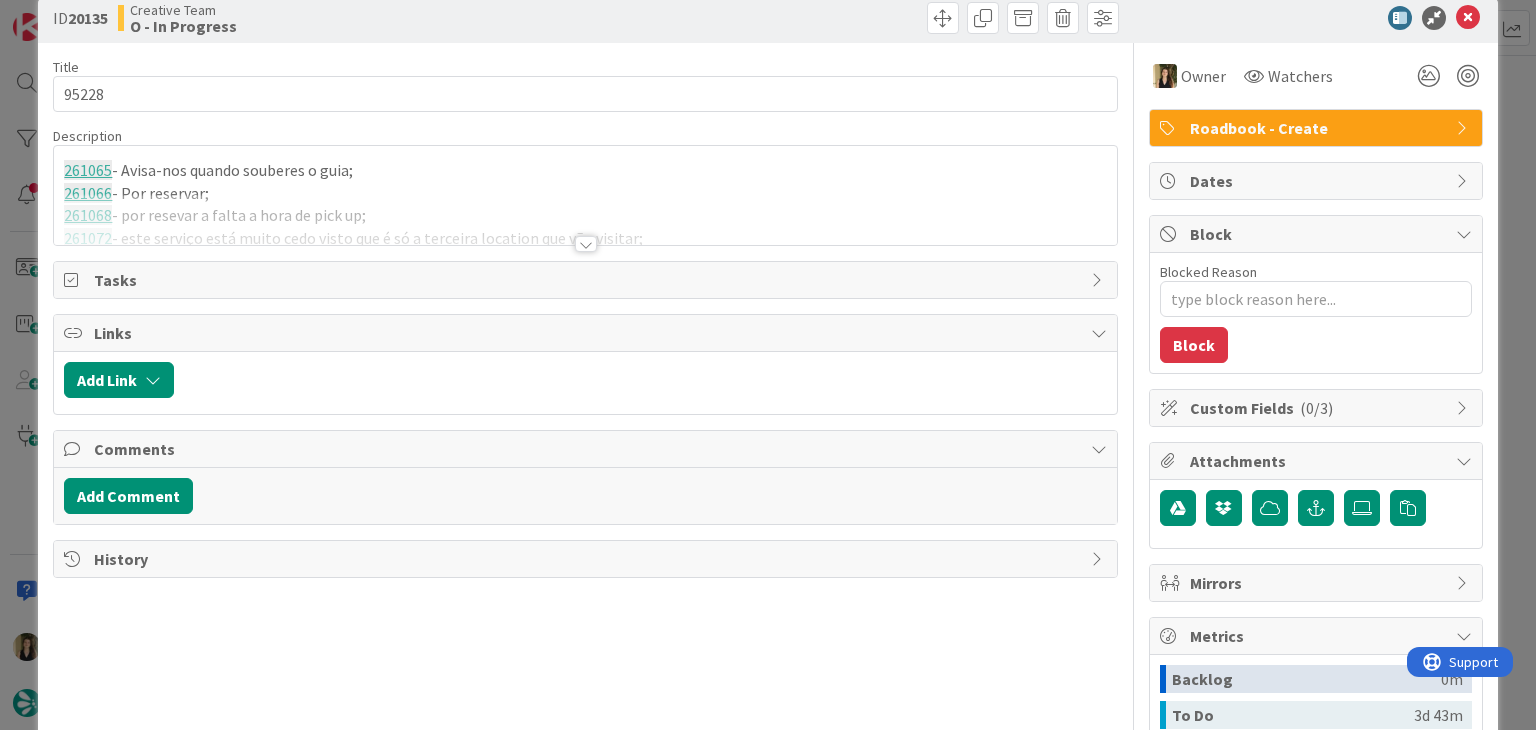 scroll, scrollTop: 74, scrollLeft: 0, axis: vertical 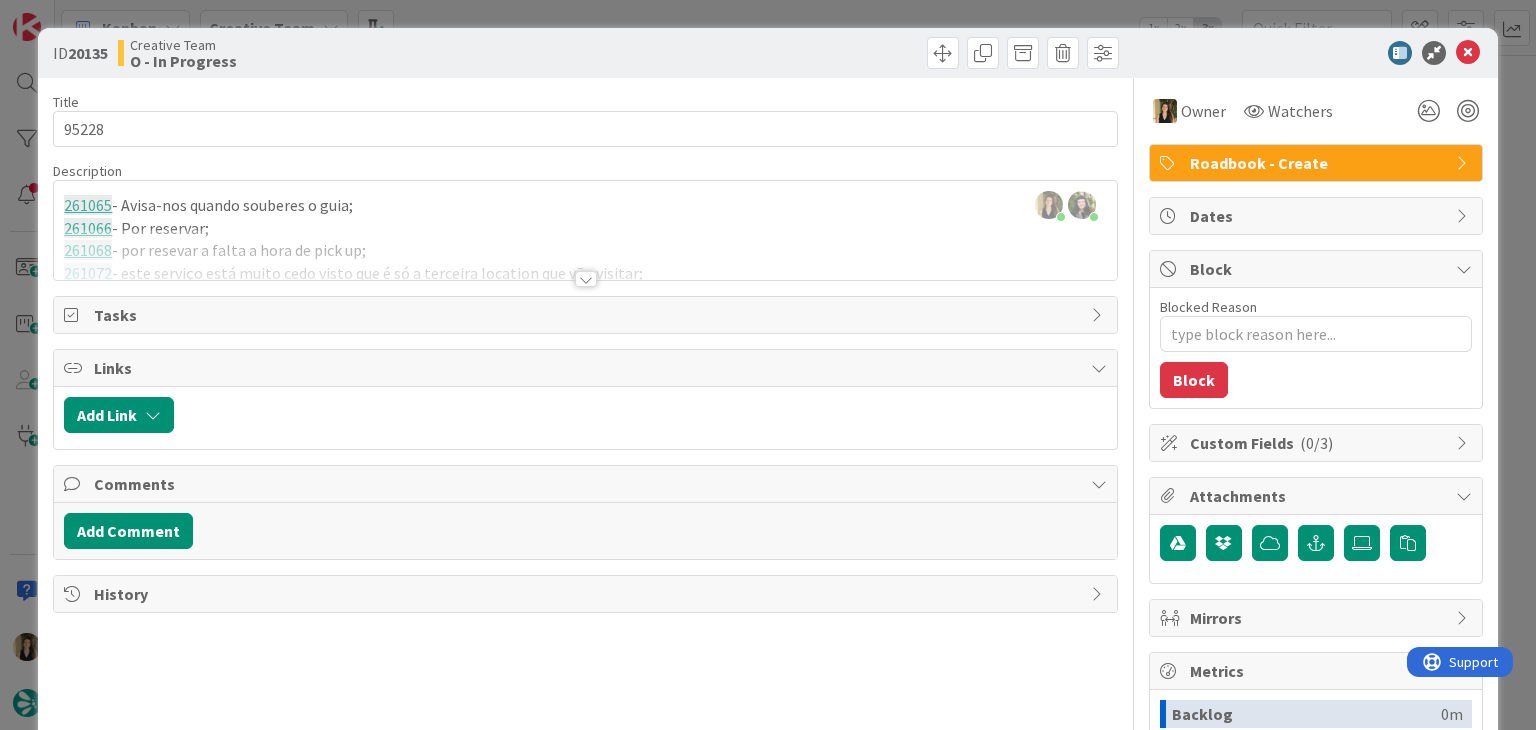 click at bounding box center [586, 279] 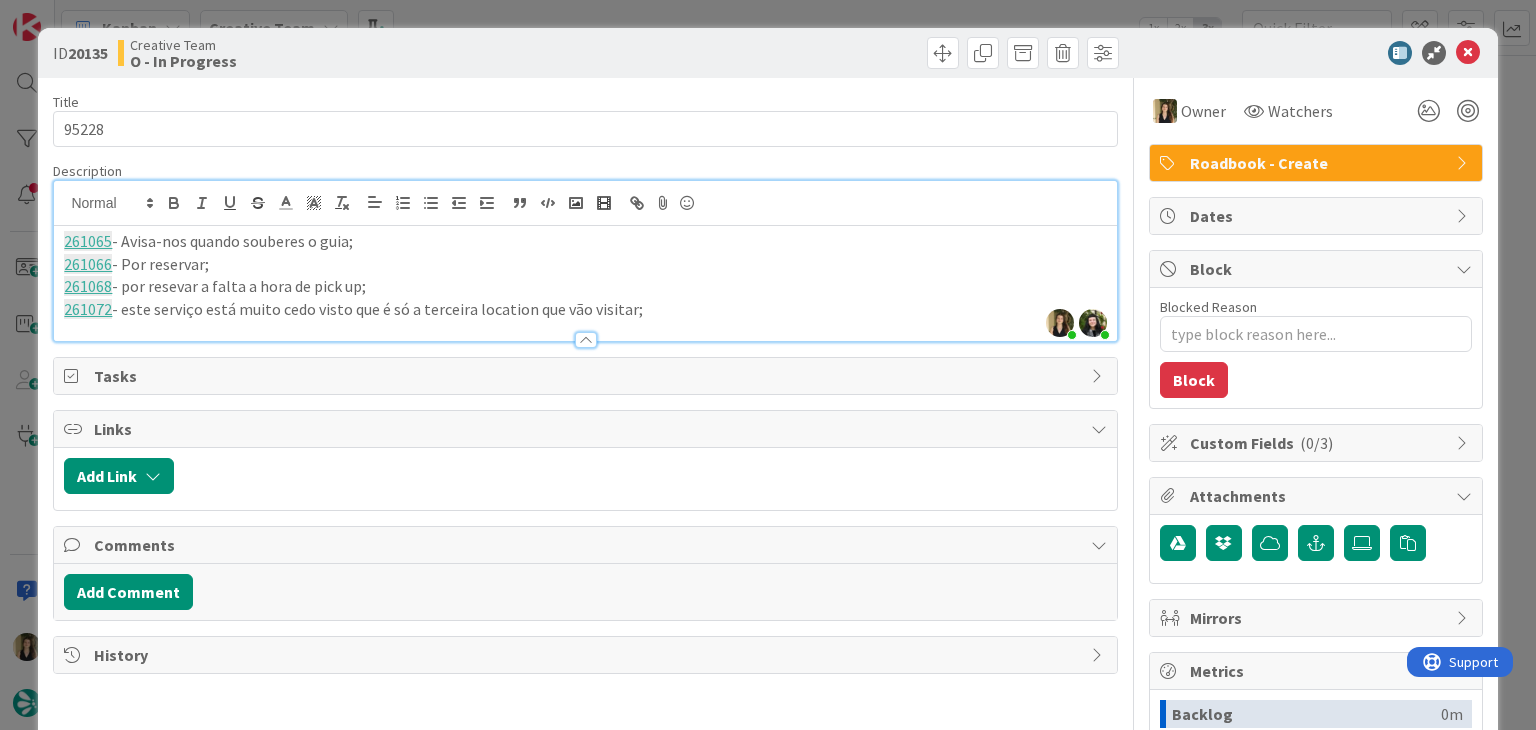 click on "Creative Team O - In Progress" at bounding box center [349, 53] 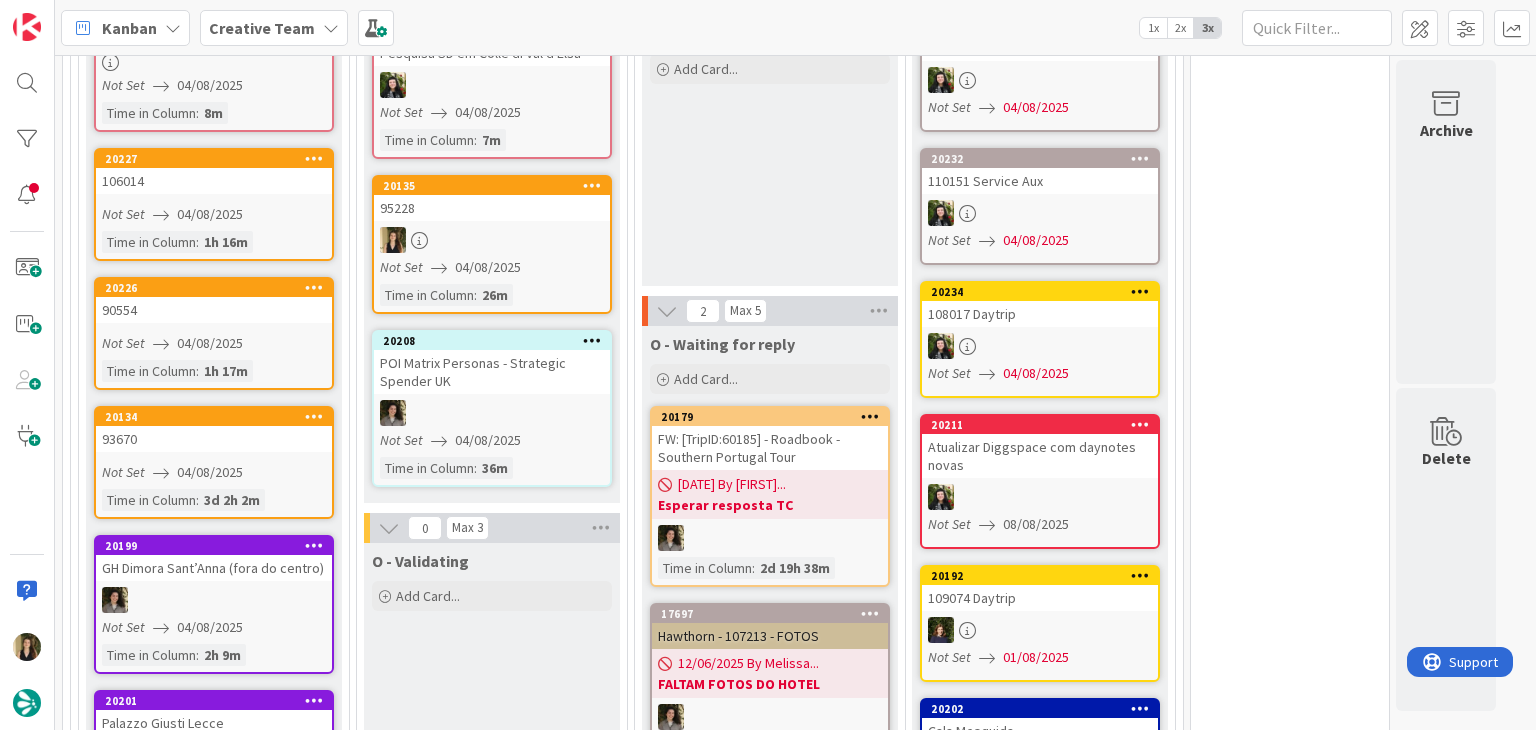 scroll, scrollTop: 0, scrollLeft: 0, axis: both 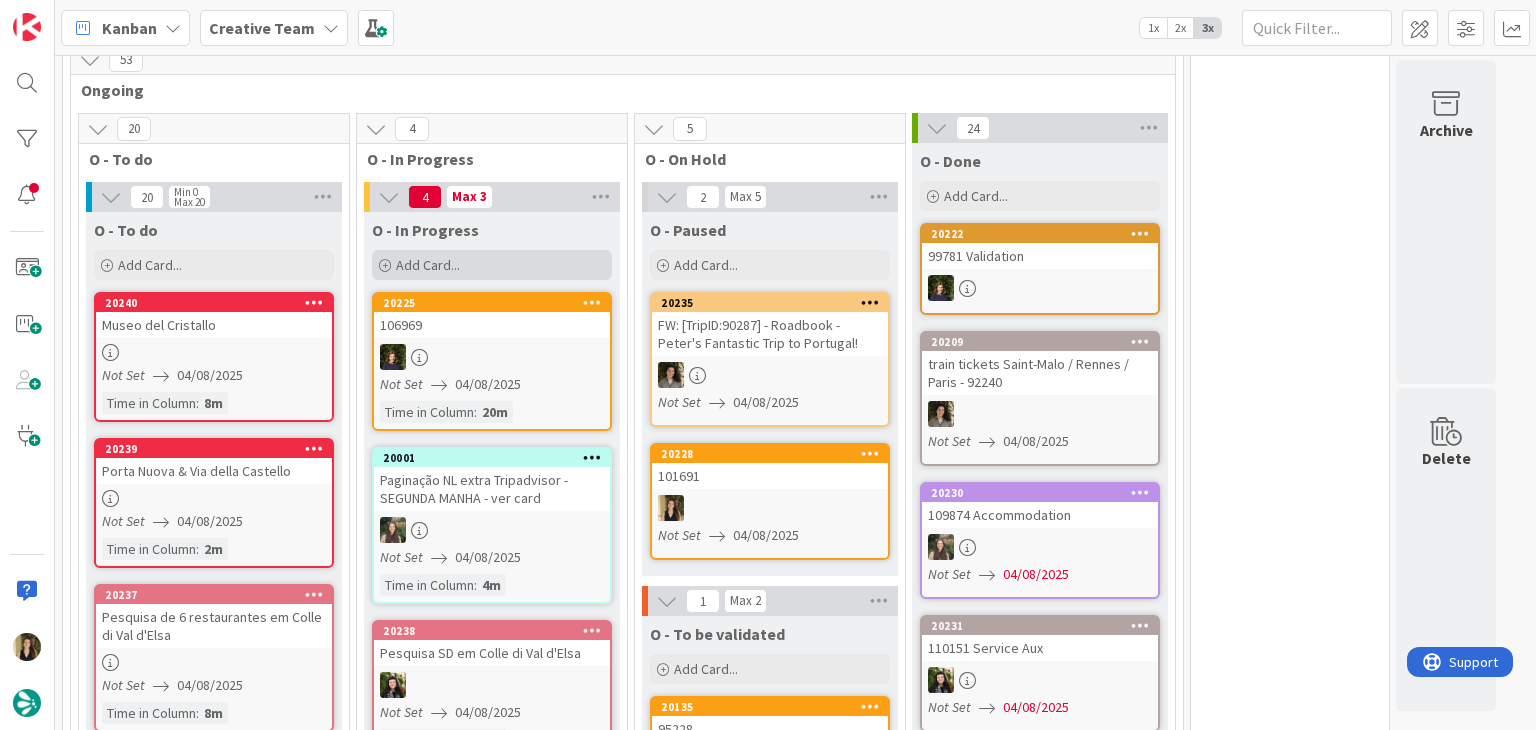 click on "Add Card..." at bounding box center [492, 265] 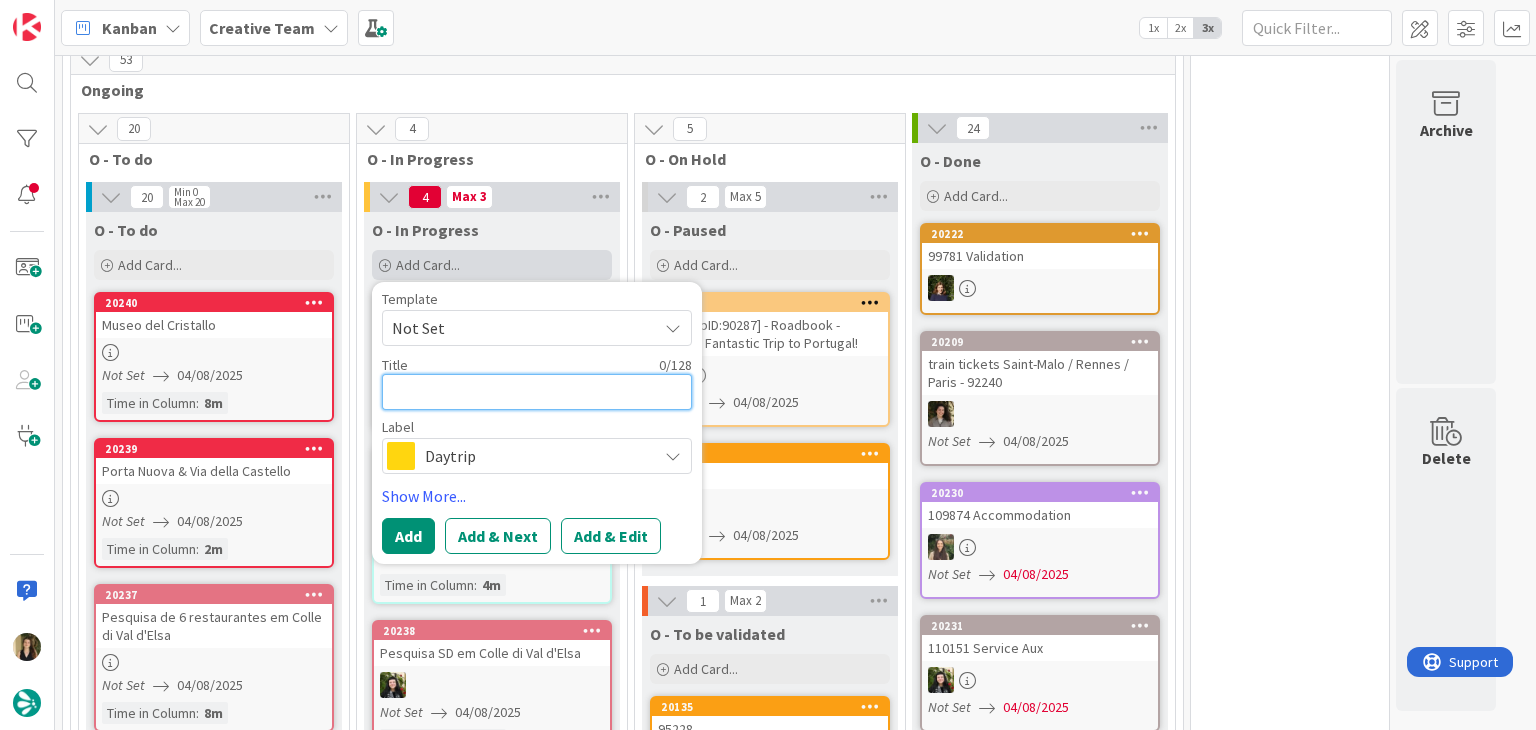 type on "x" 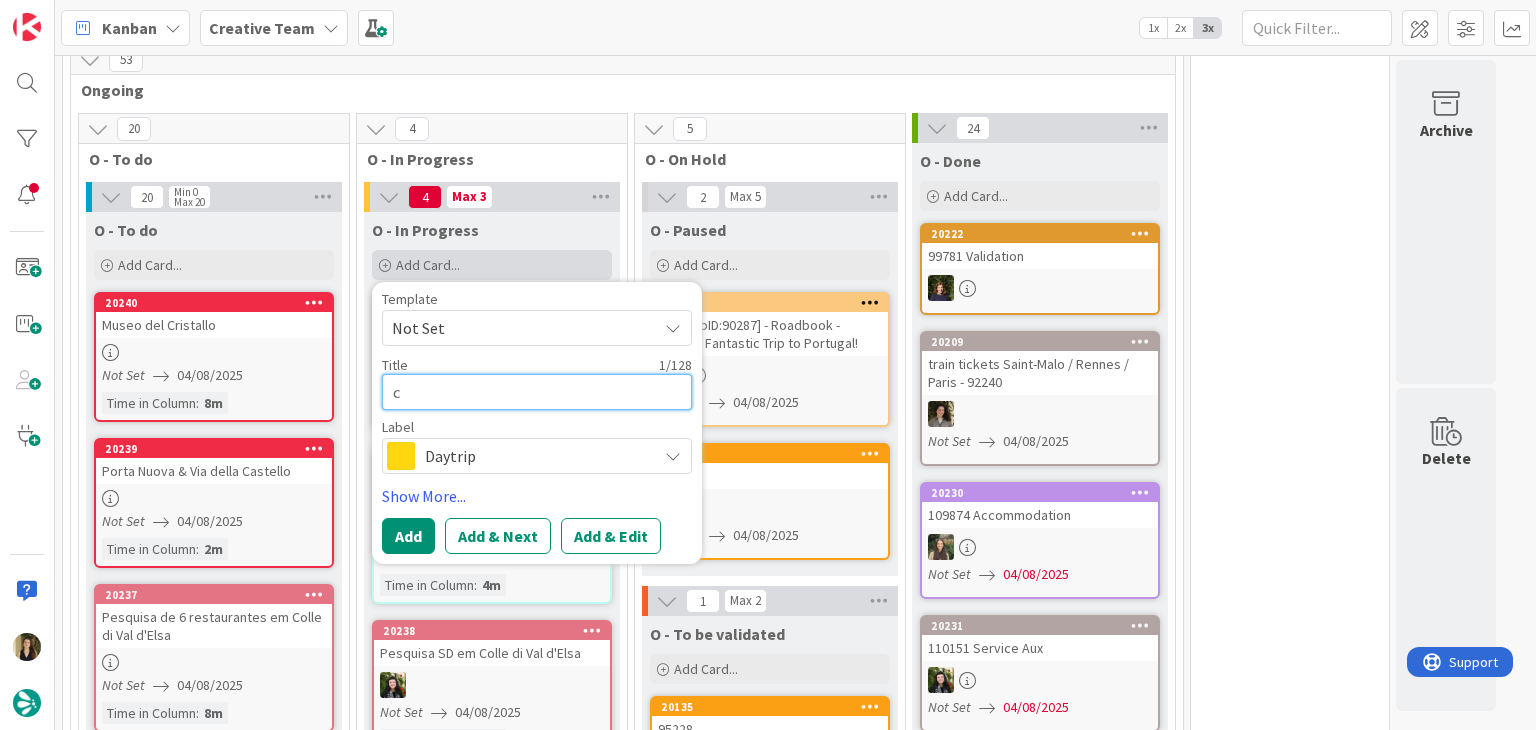 type on "x" 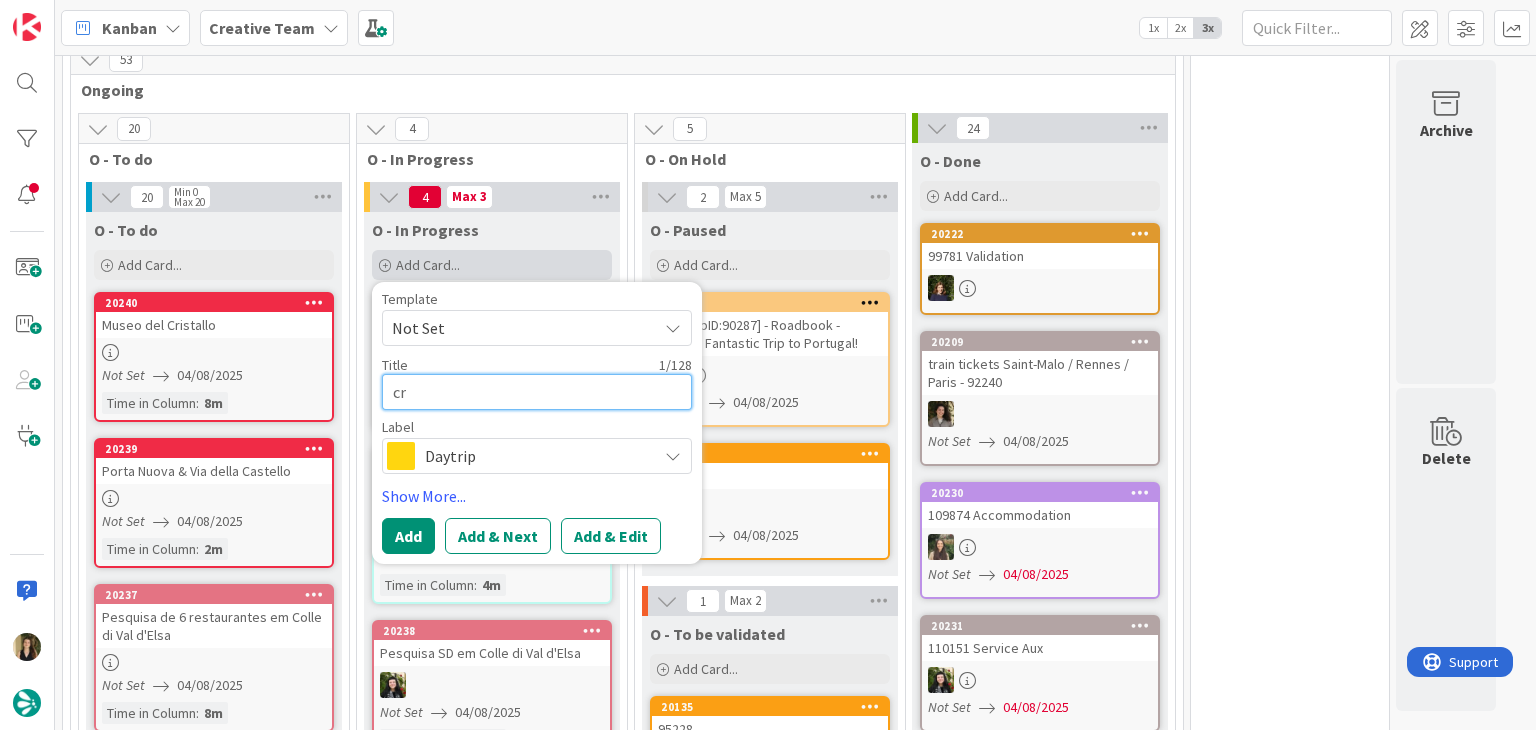 type on "x" 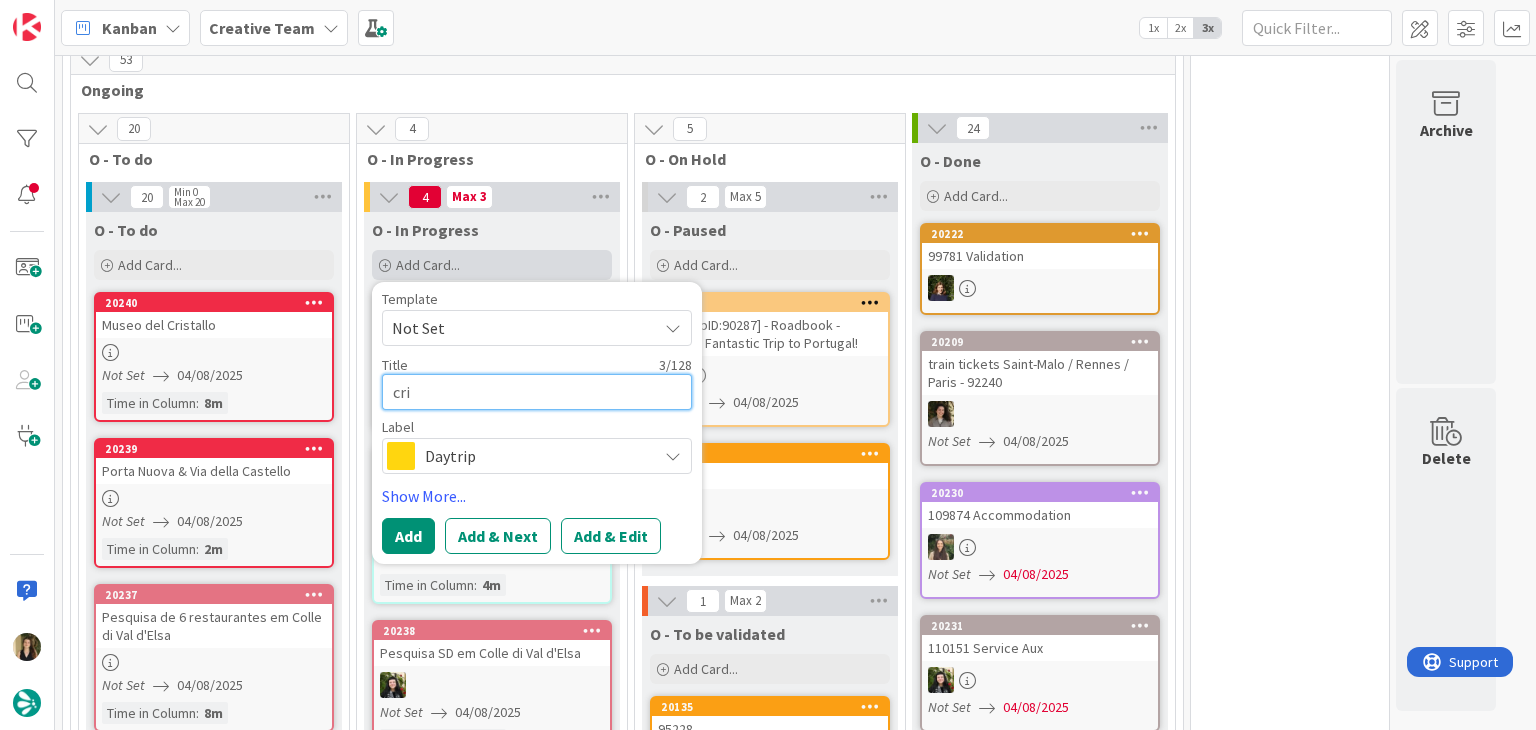 type on "x" 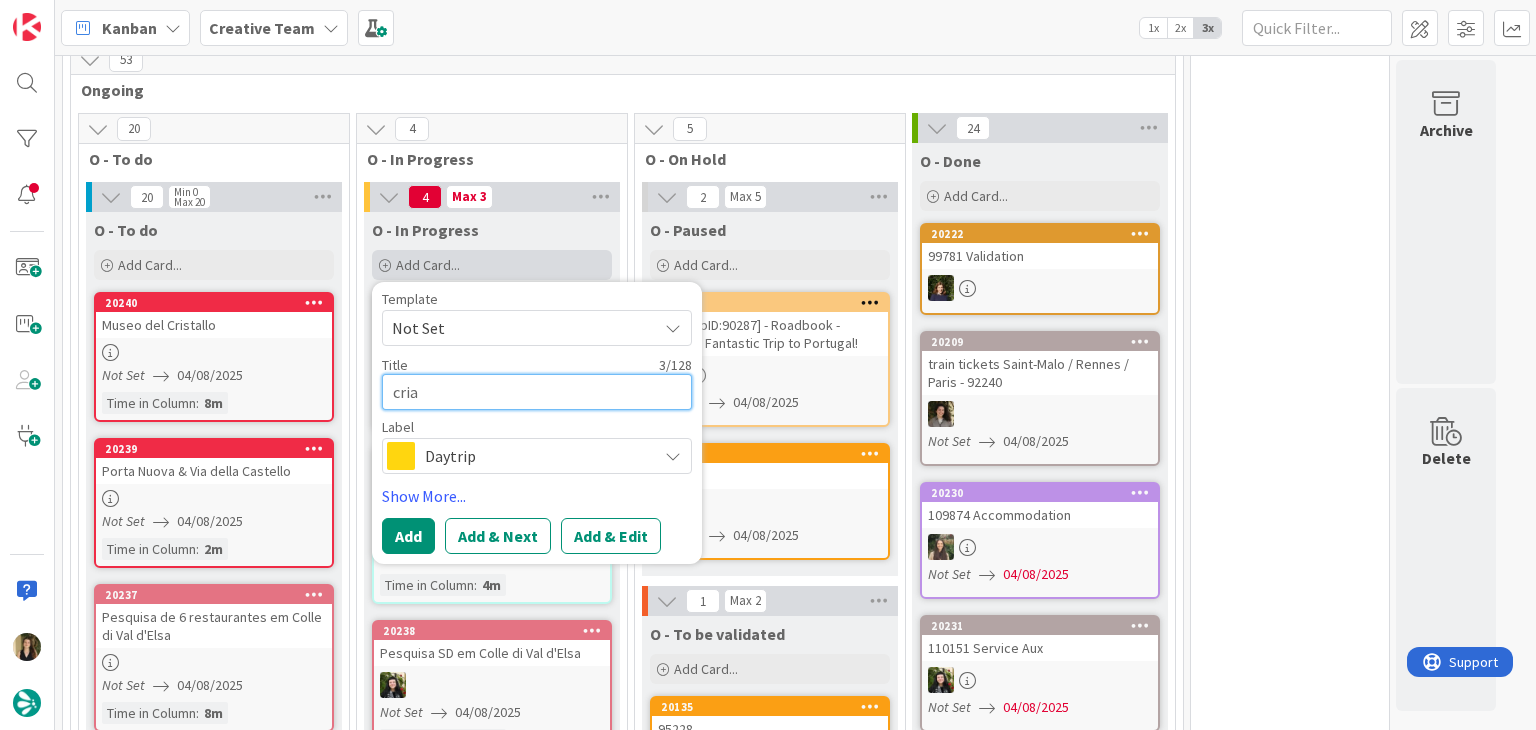 type on "x" 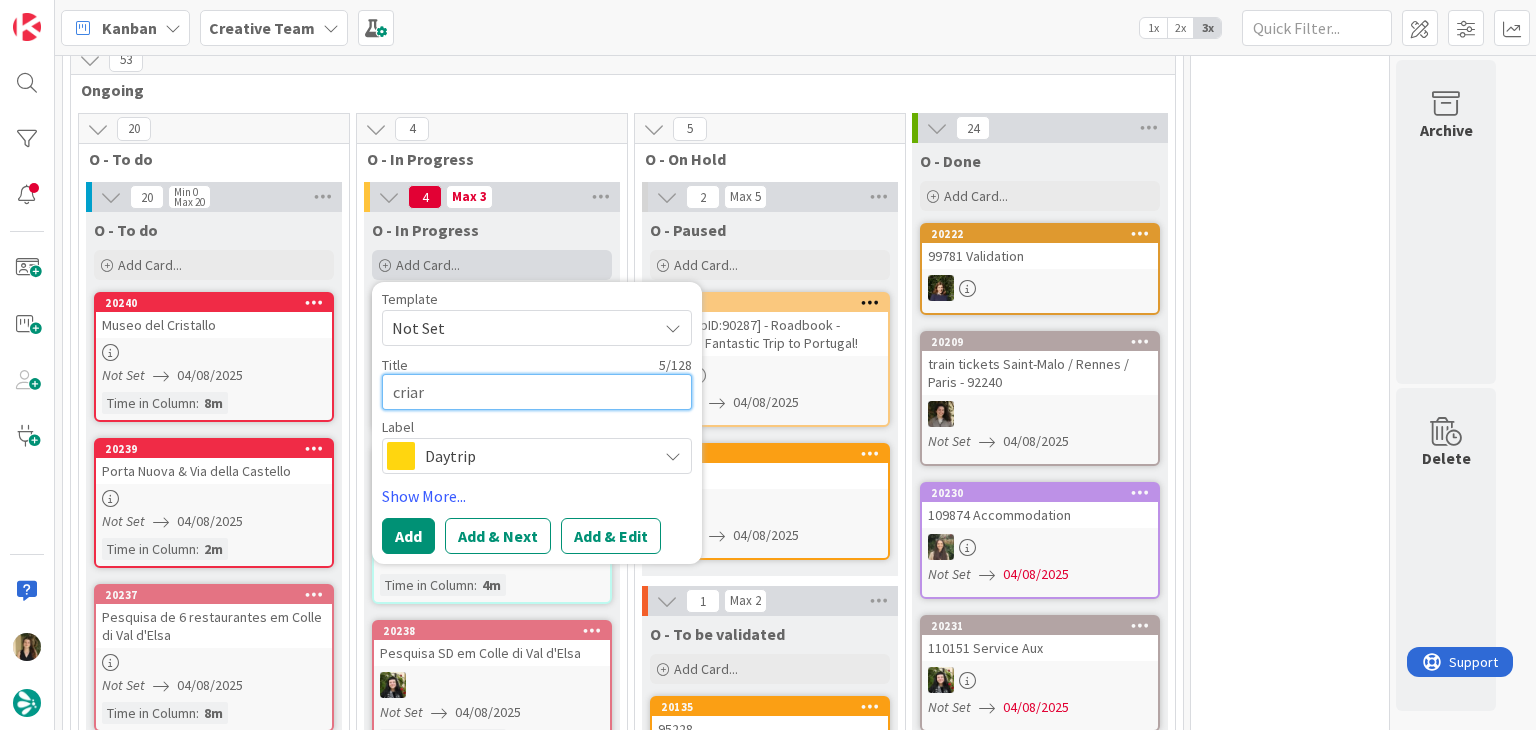 type on "x" 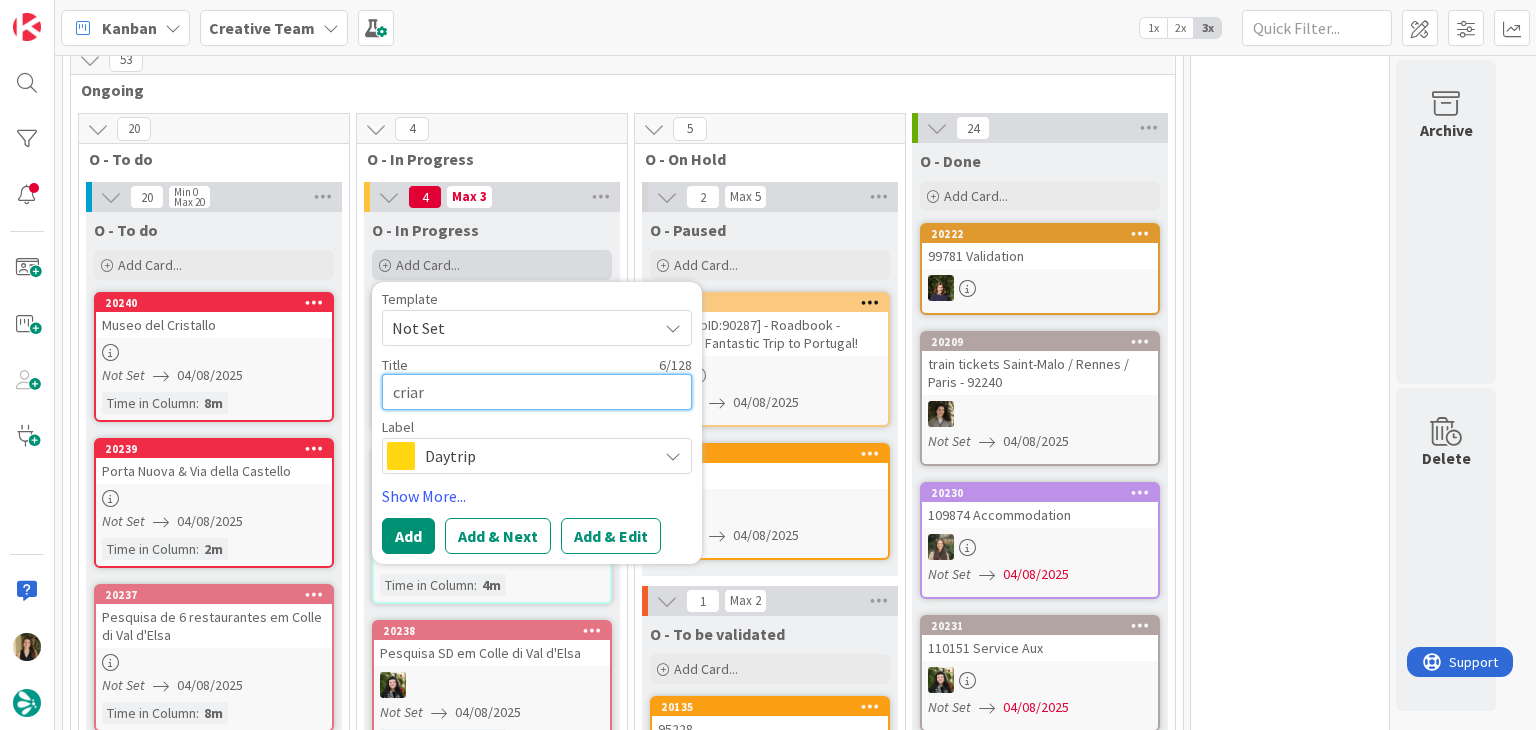 type on "x" 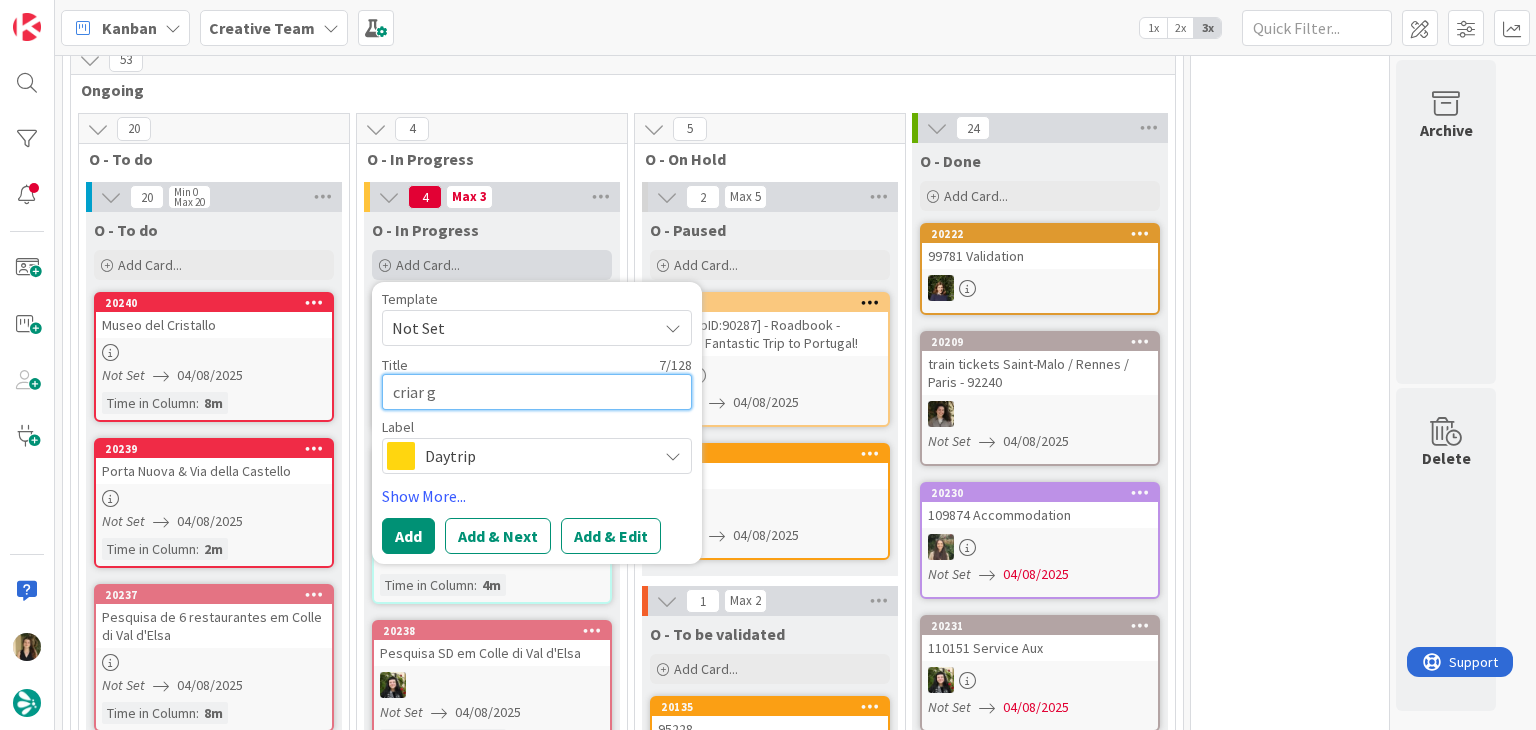 type on "x" 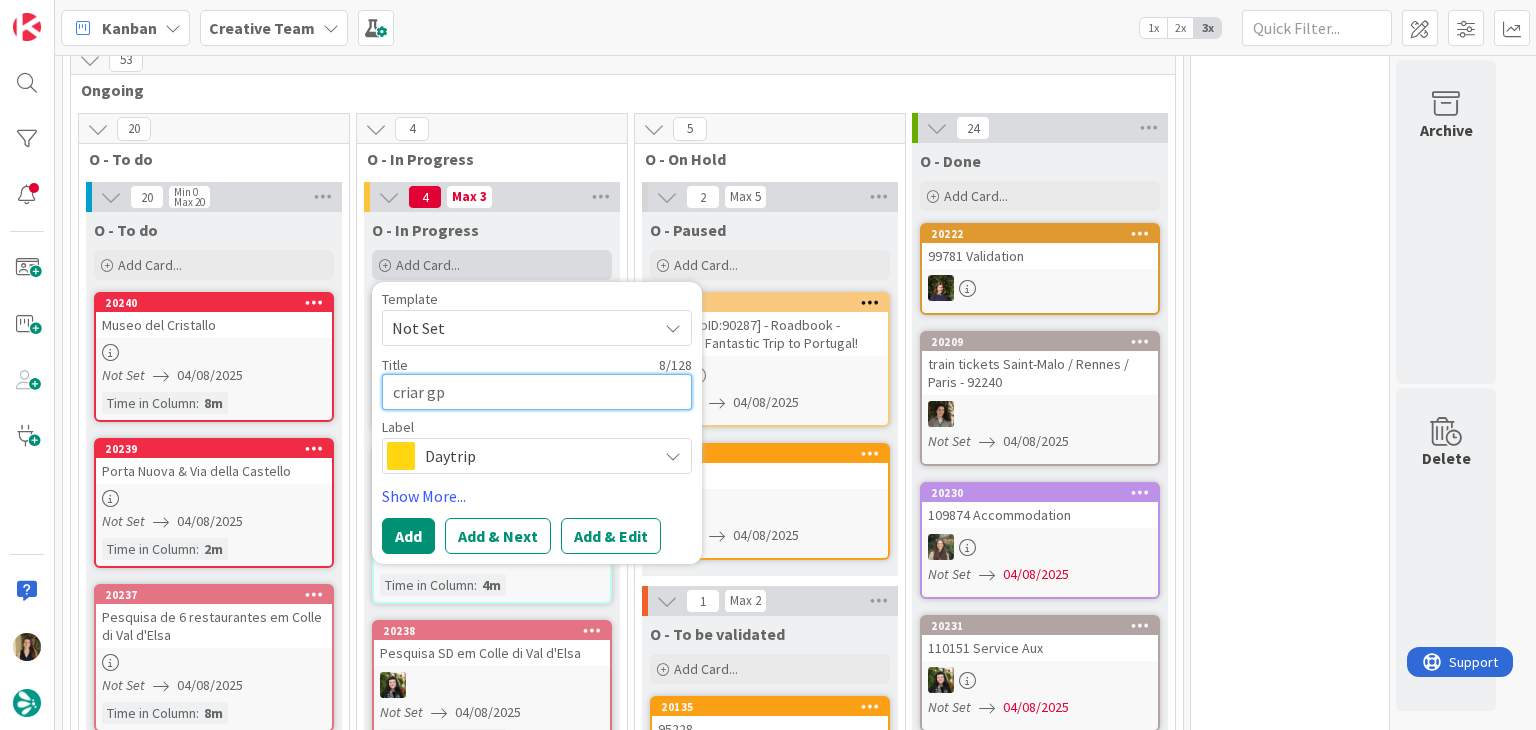 type on "x" 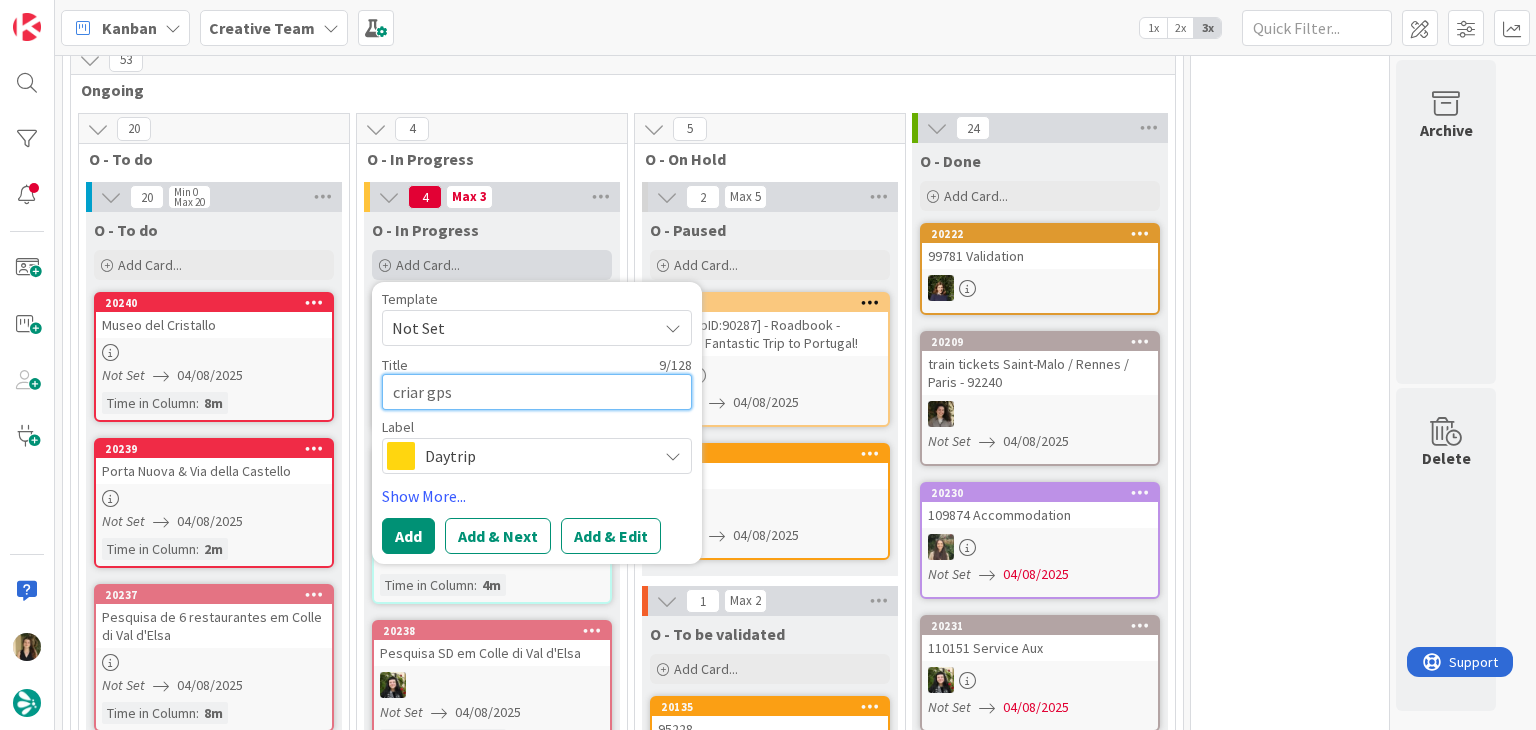type on "x" 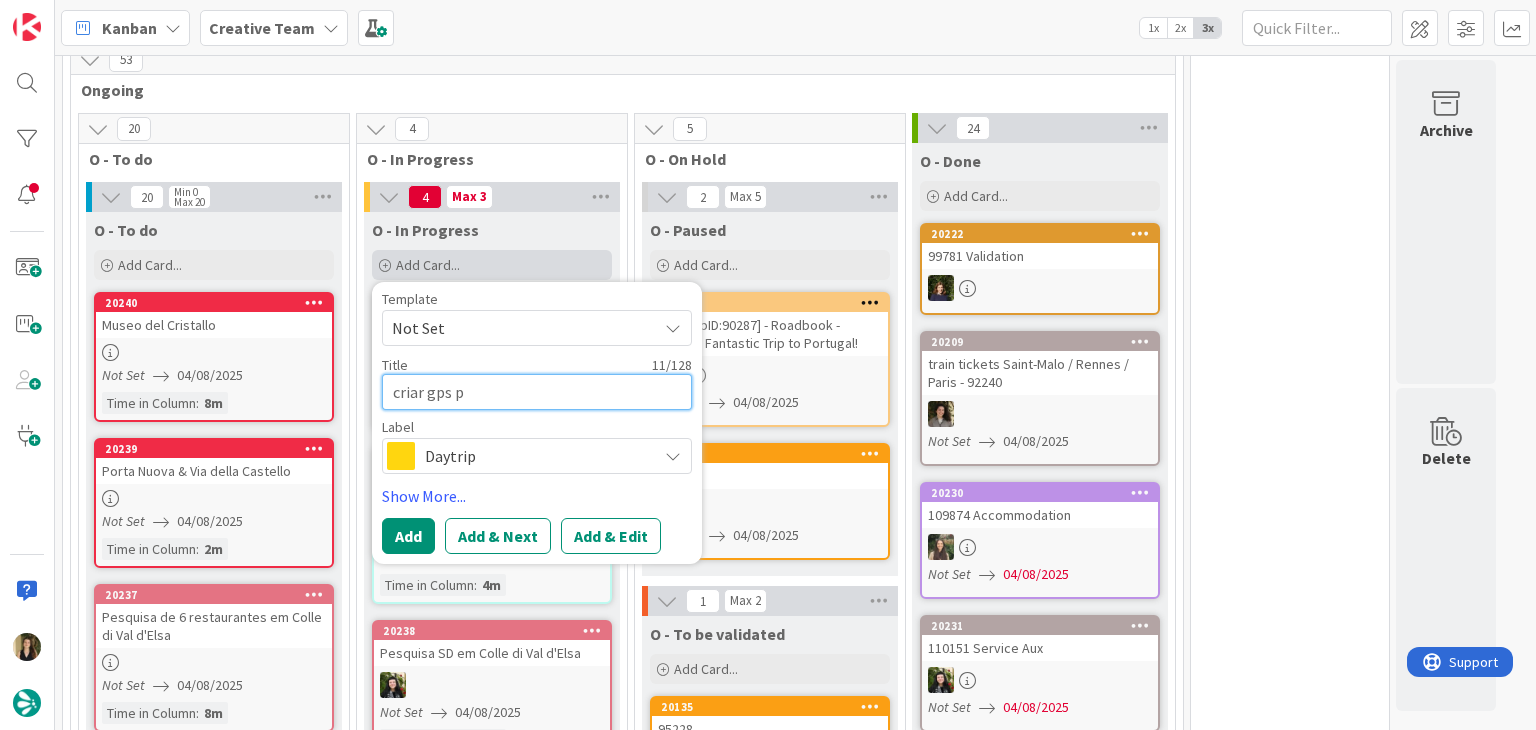 type on "x" 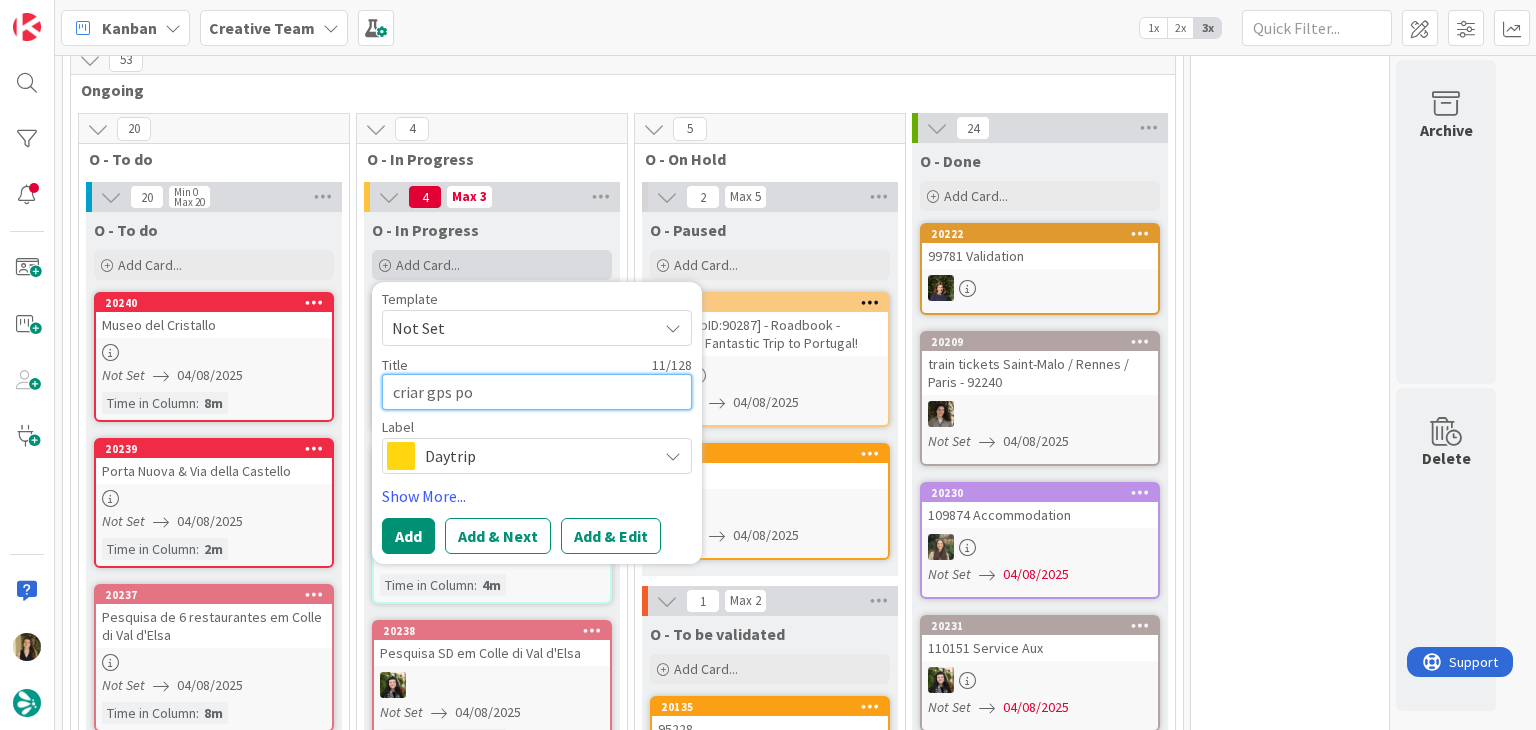 type on "x" 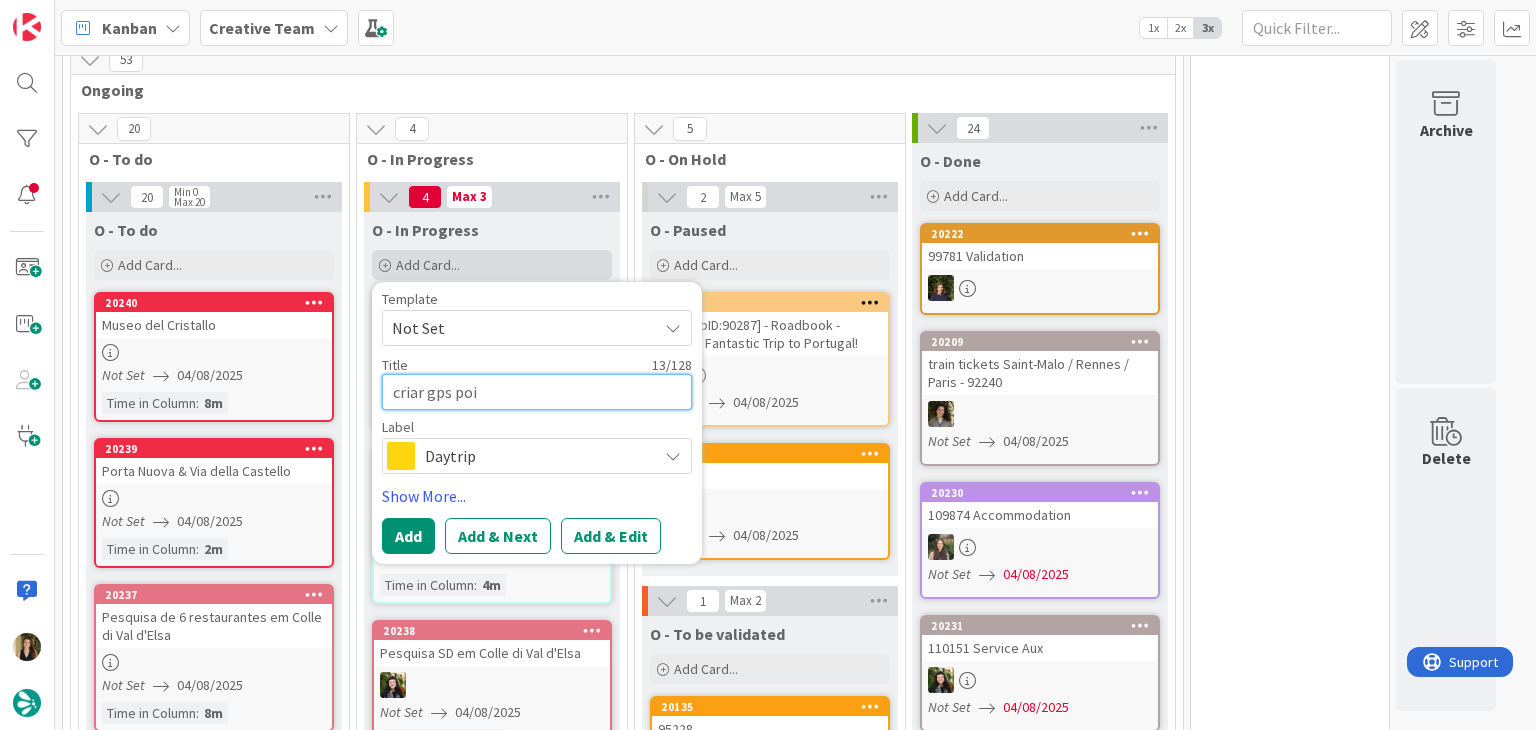 type on "x" 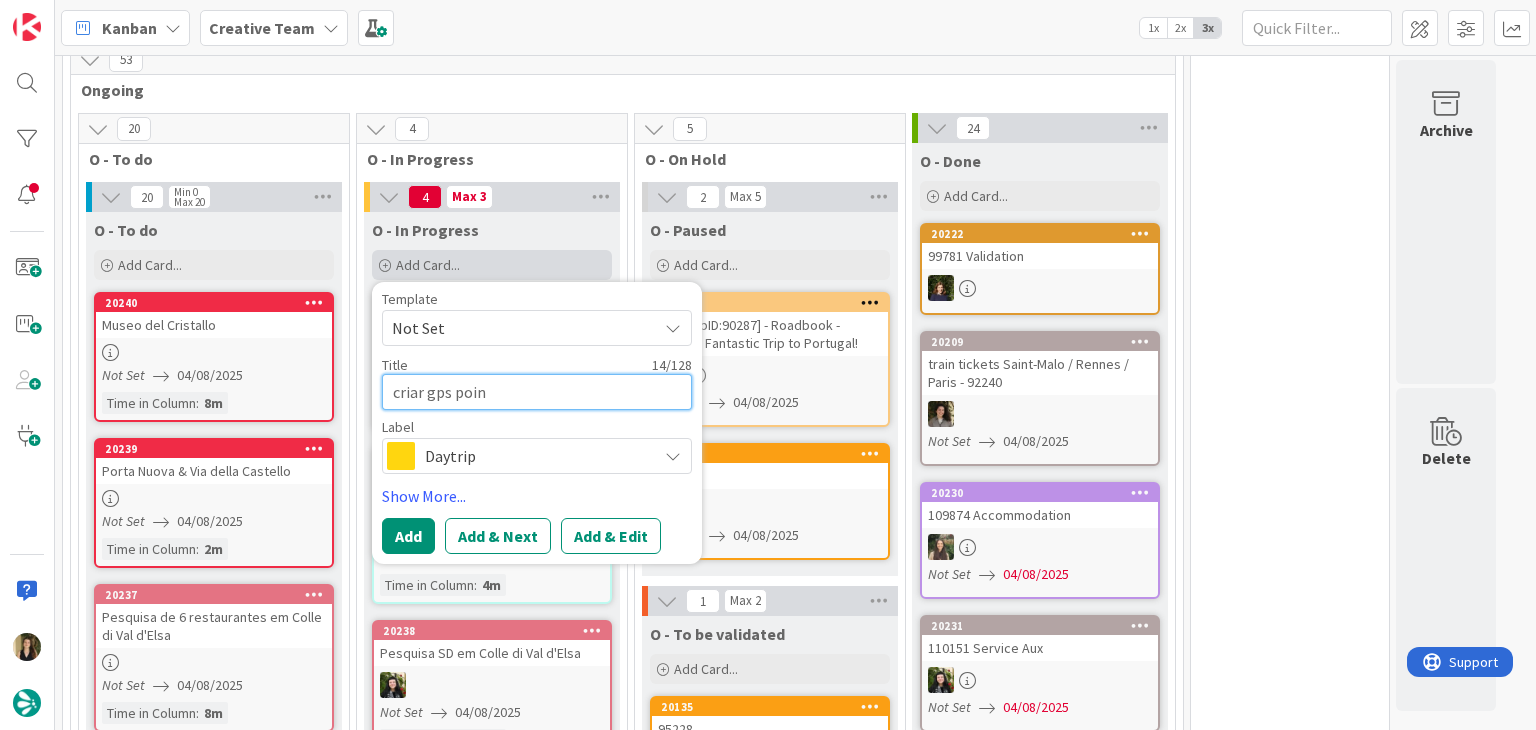 type on "x" 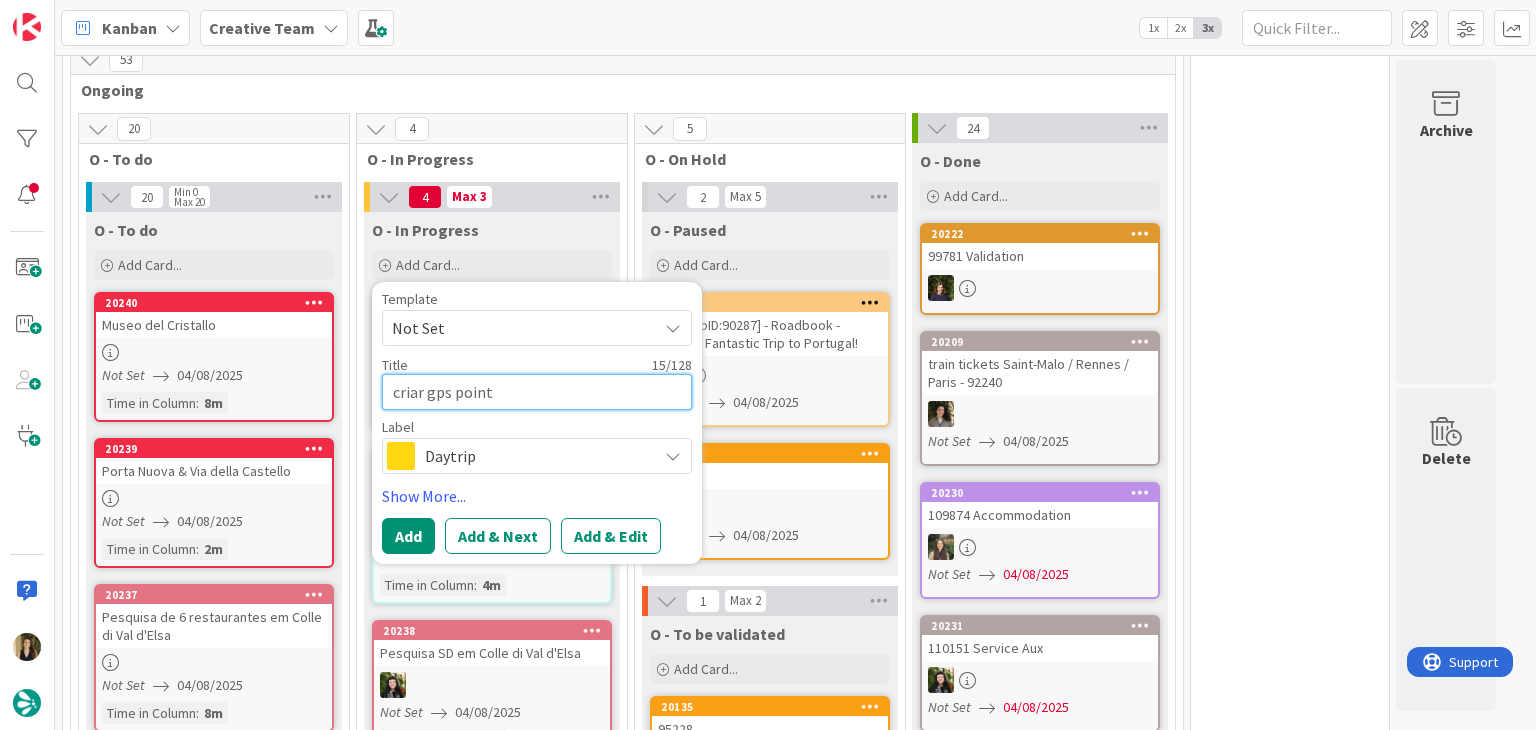 type on "criar gps point" 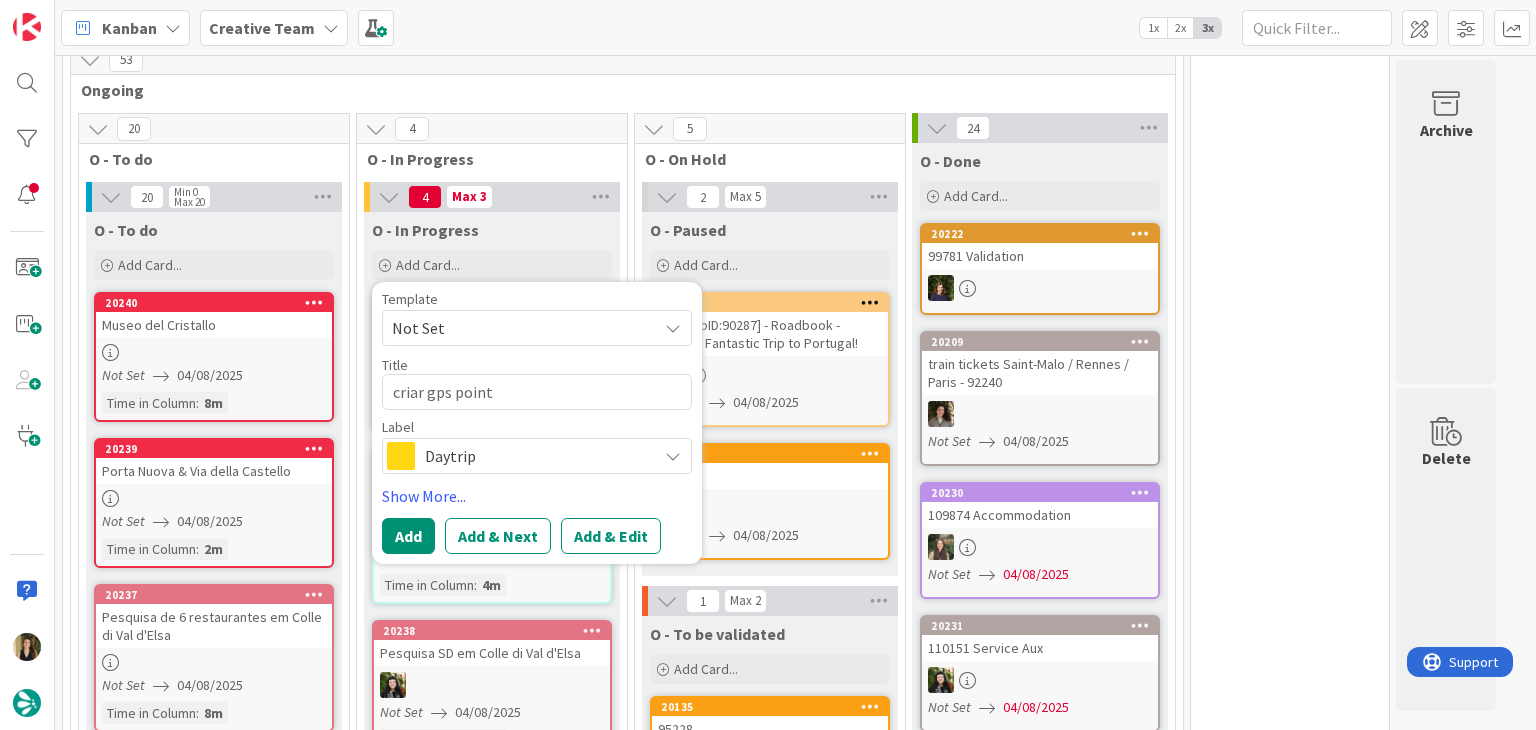 click on "Template Not Set Title 15 / 128 criar gps point Label Daytrip Accommodation Accommodation RB Car Daytrip Location NL - Blog Post + Email NL - Email NL - Paginação NL - Teste + Agendamento POI - Pesquisa (exclui redação) POI - Create  Roadbook - Create Roadbook - Validation Roadbook - Revision Service Service Aux Website - Edição 20min Website - Tour 6h Guidebook NL - Blog Post Information Show More... Add Add & Next Add & Edit" at bounding box center [537, 423] 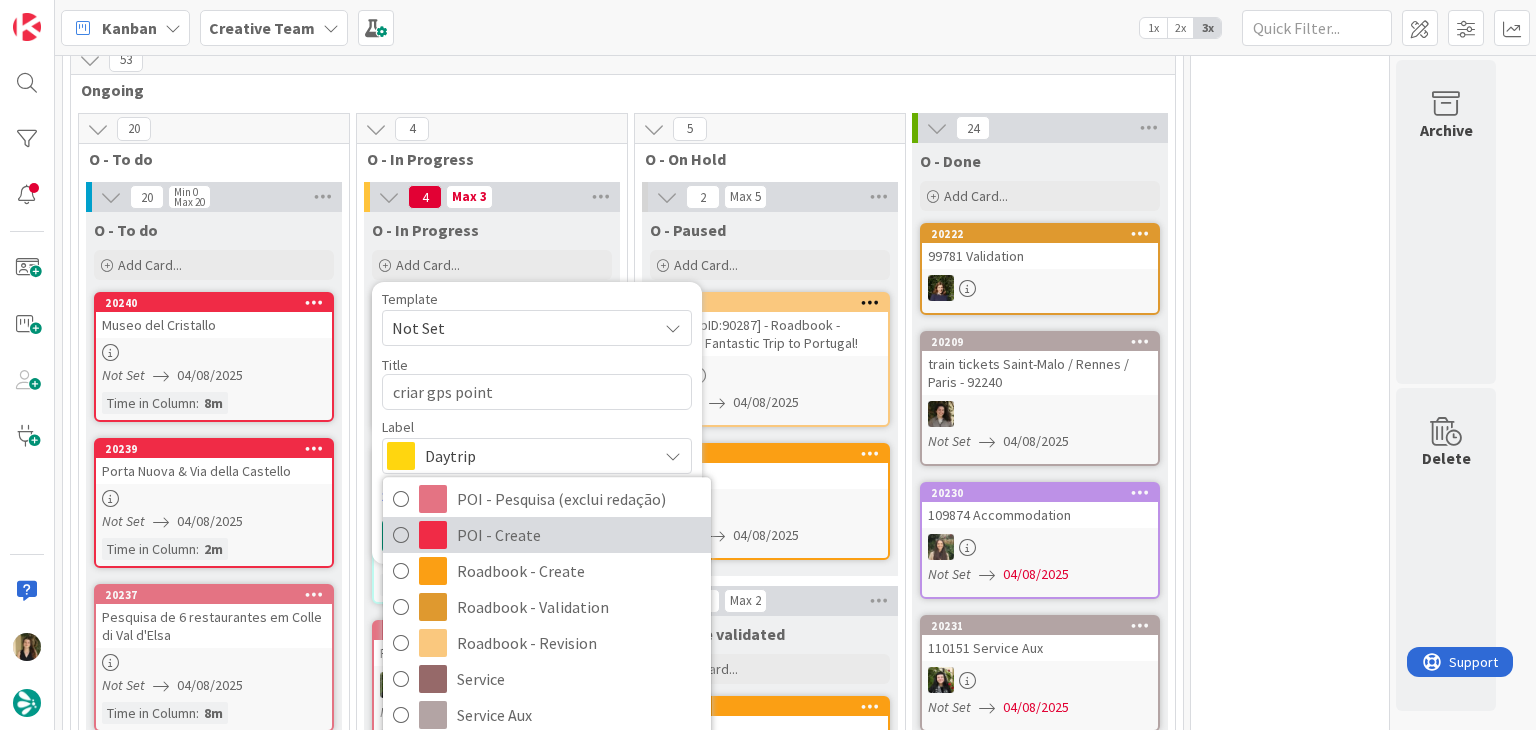 scroll, scrollTop: 373, scrollLeft: 0, axis: vertical 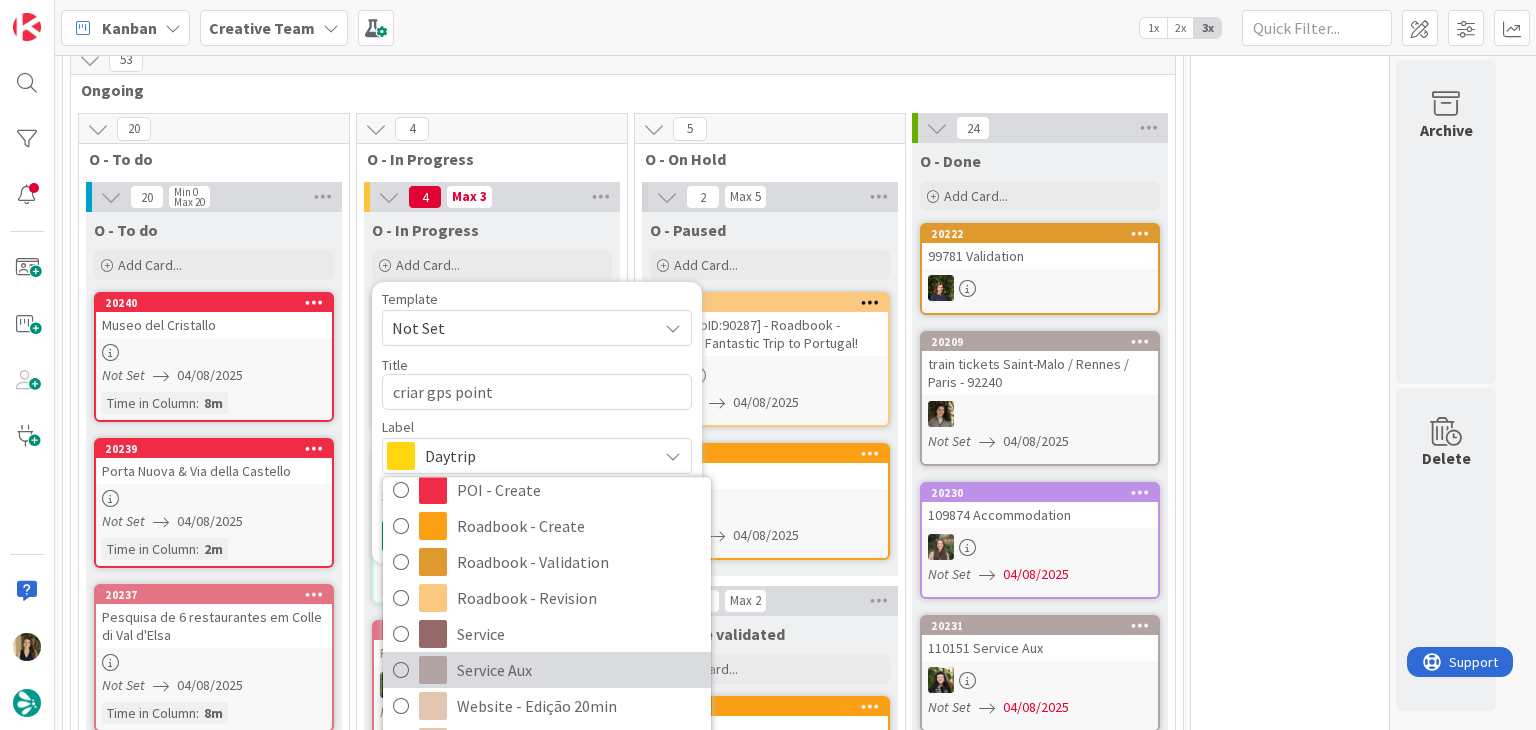 click on "Service Aux" at bounding box center (579, 671) 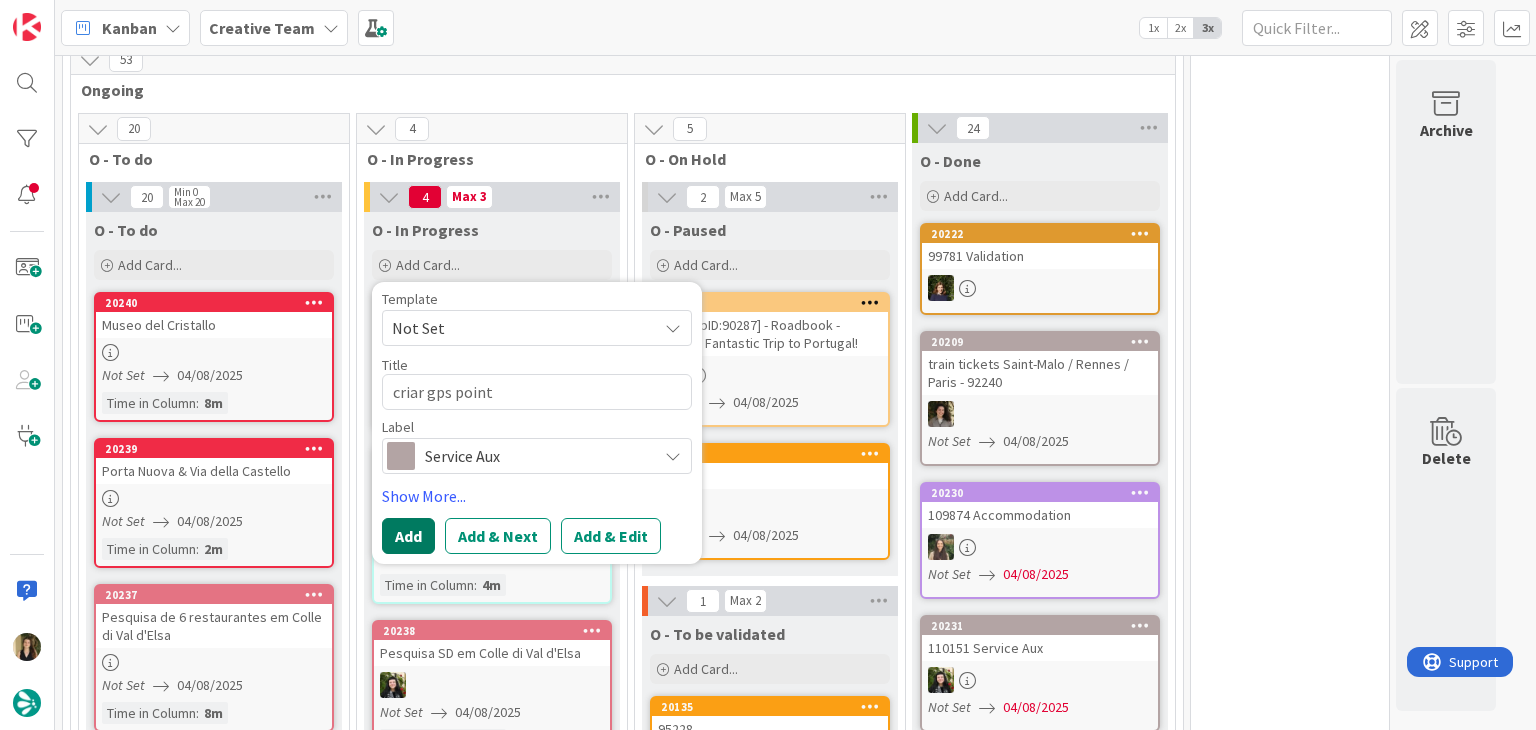 click on "Add" at bounding box center (408, 536) 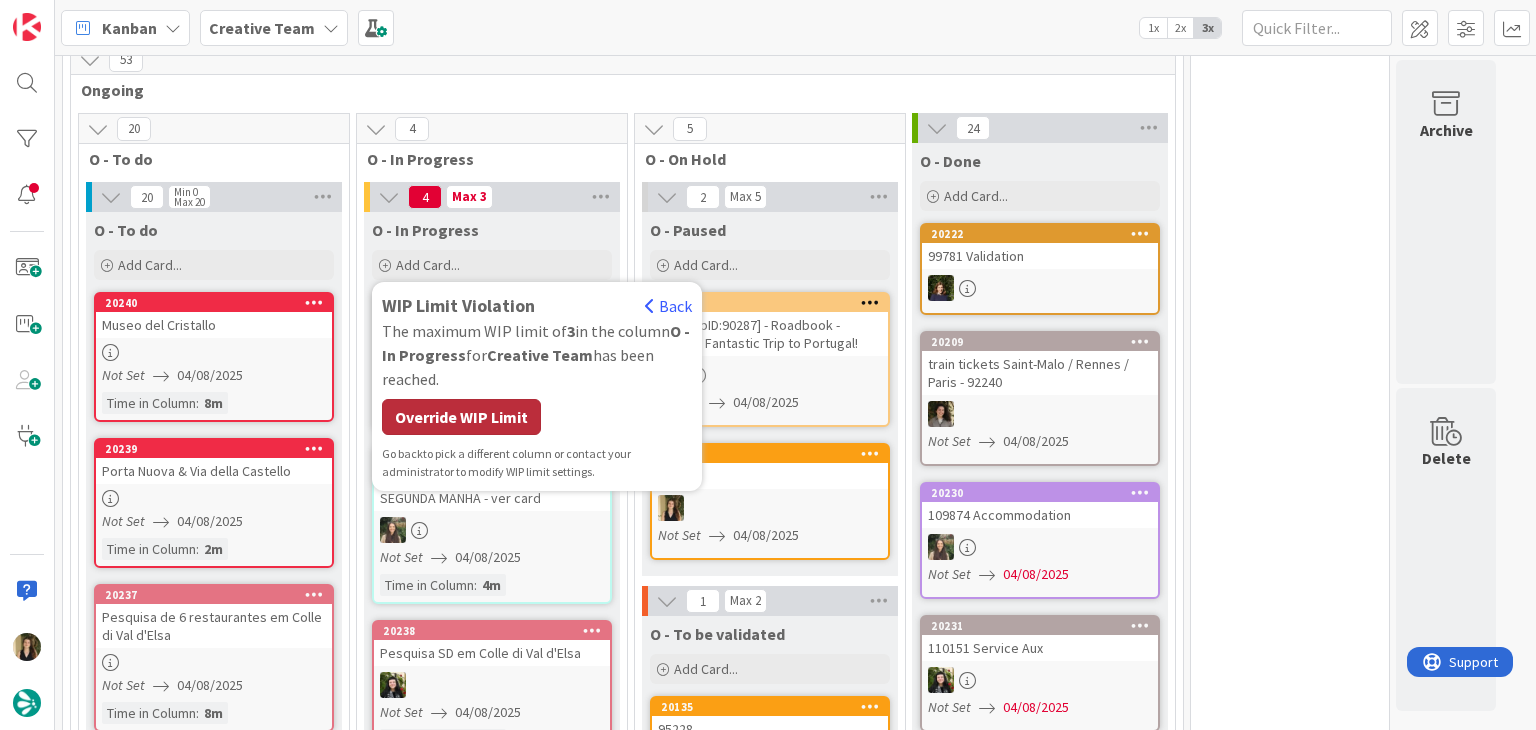 click on "Override WIP Limit" at bounding box center [461, 417] 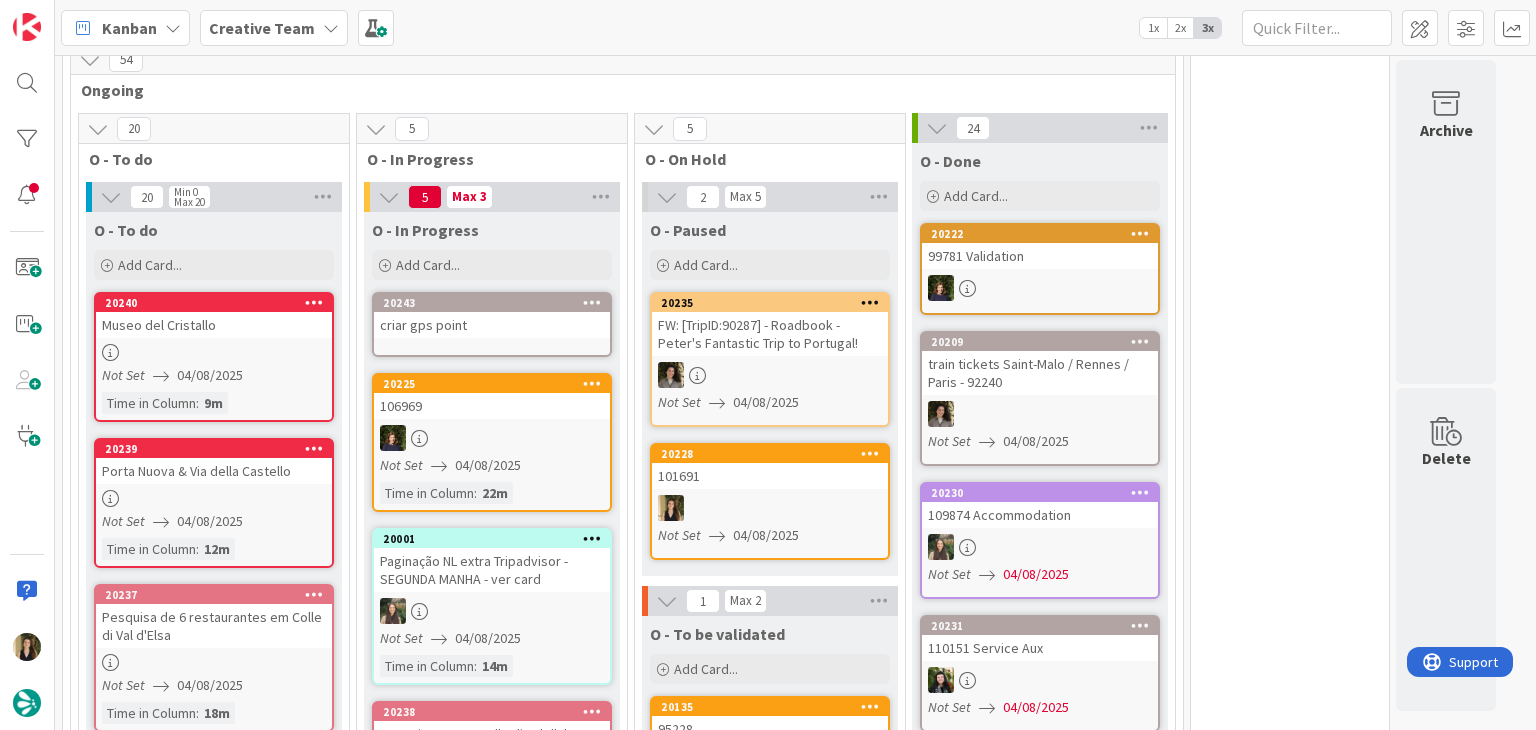 click on "criar gps point" at bounding box center [492, 325] 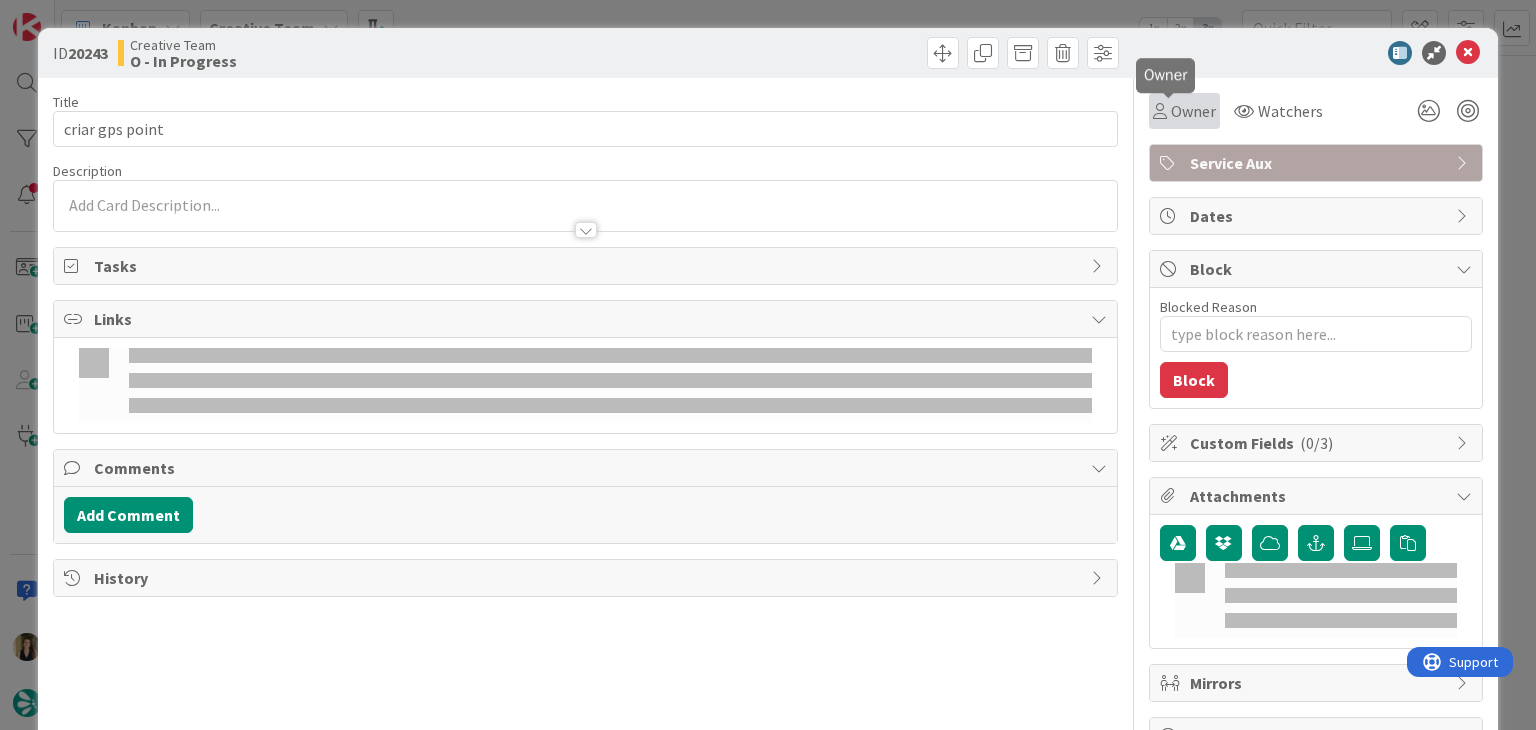 drag, startPoint x: 1169, startPoint y: 101, endPoint x: 1186, endPoint y: 126, distance: 30.232433 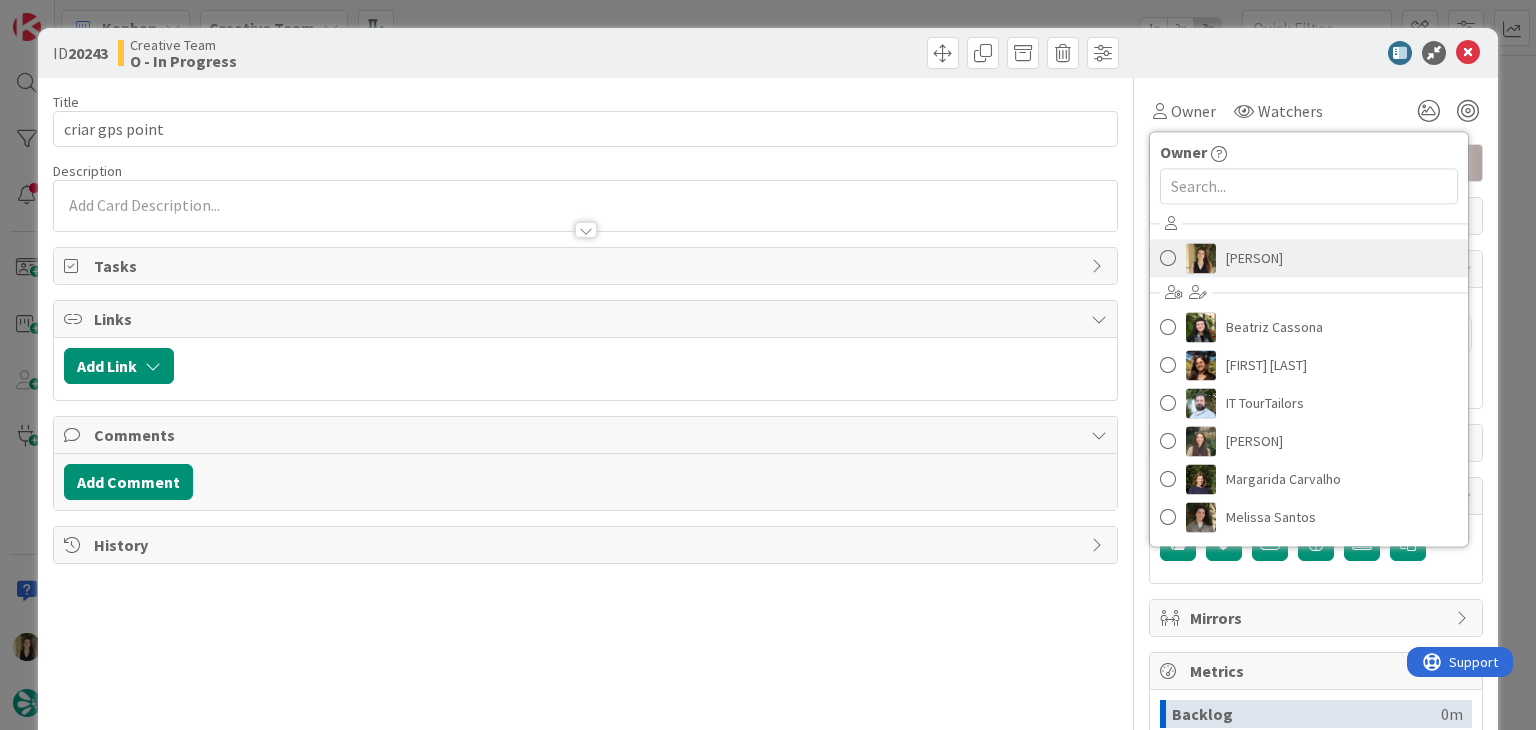 scroll, scrollTop: 0, scrollLeft: 0, axis: both 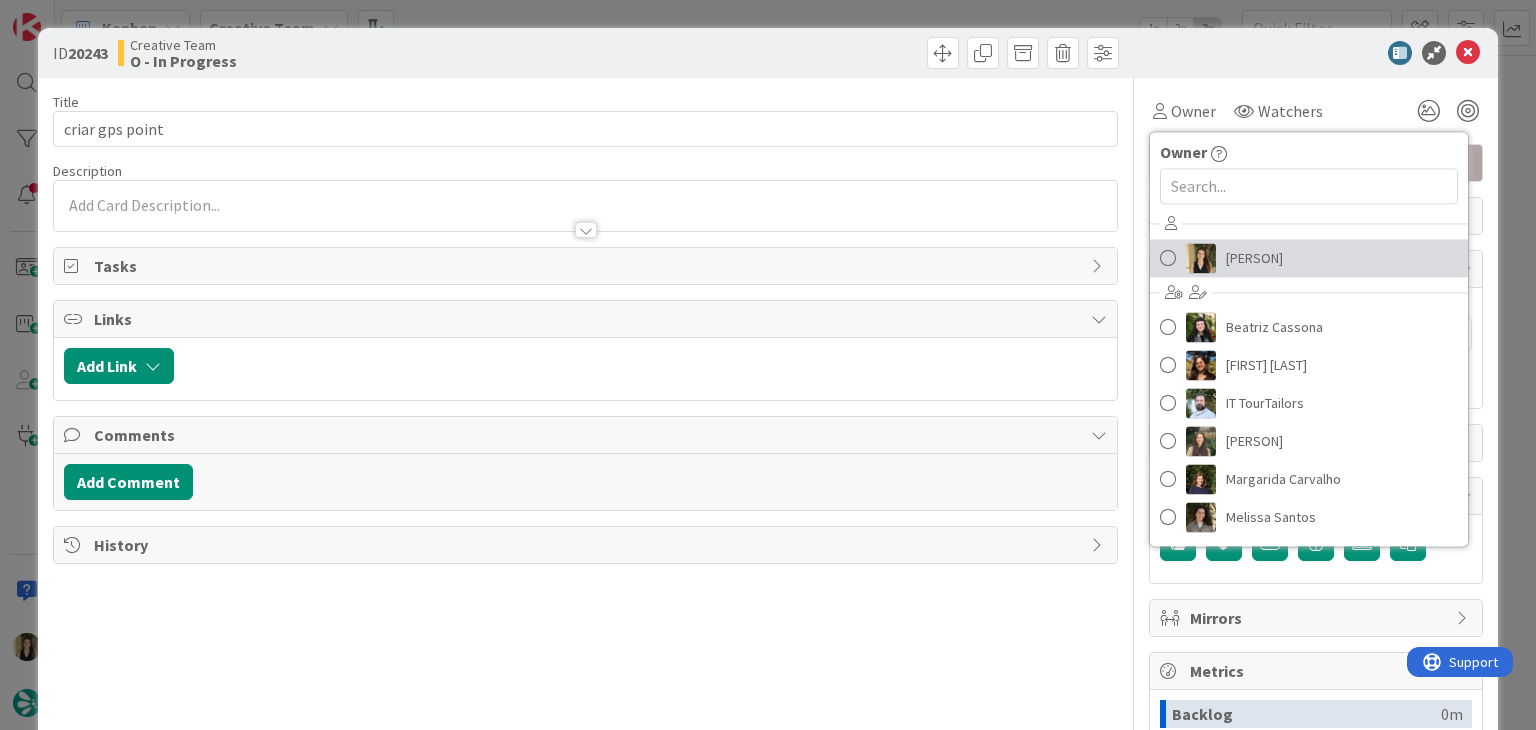 click on "[PERSON]" at bounding box center [1309, 258] 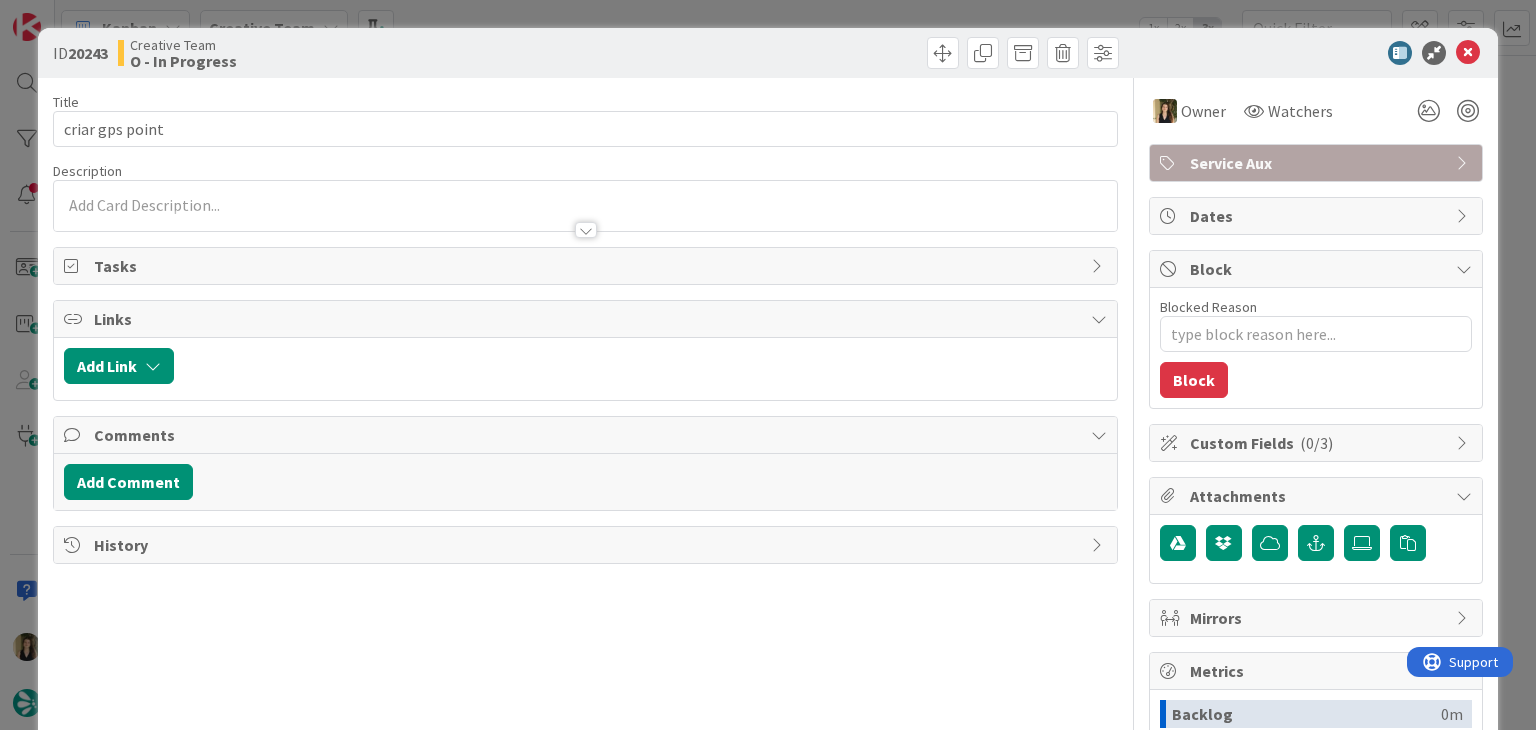 drag, startPoint x: 320, startPoint y: 227, endPoint x: 299, endPoint y: 228, distance: 21.023796 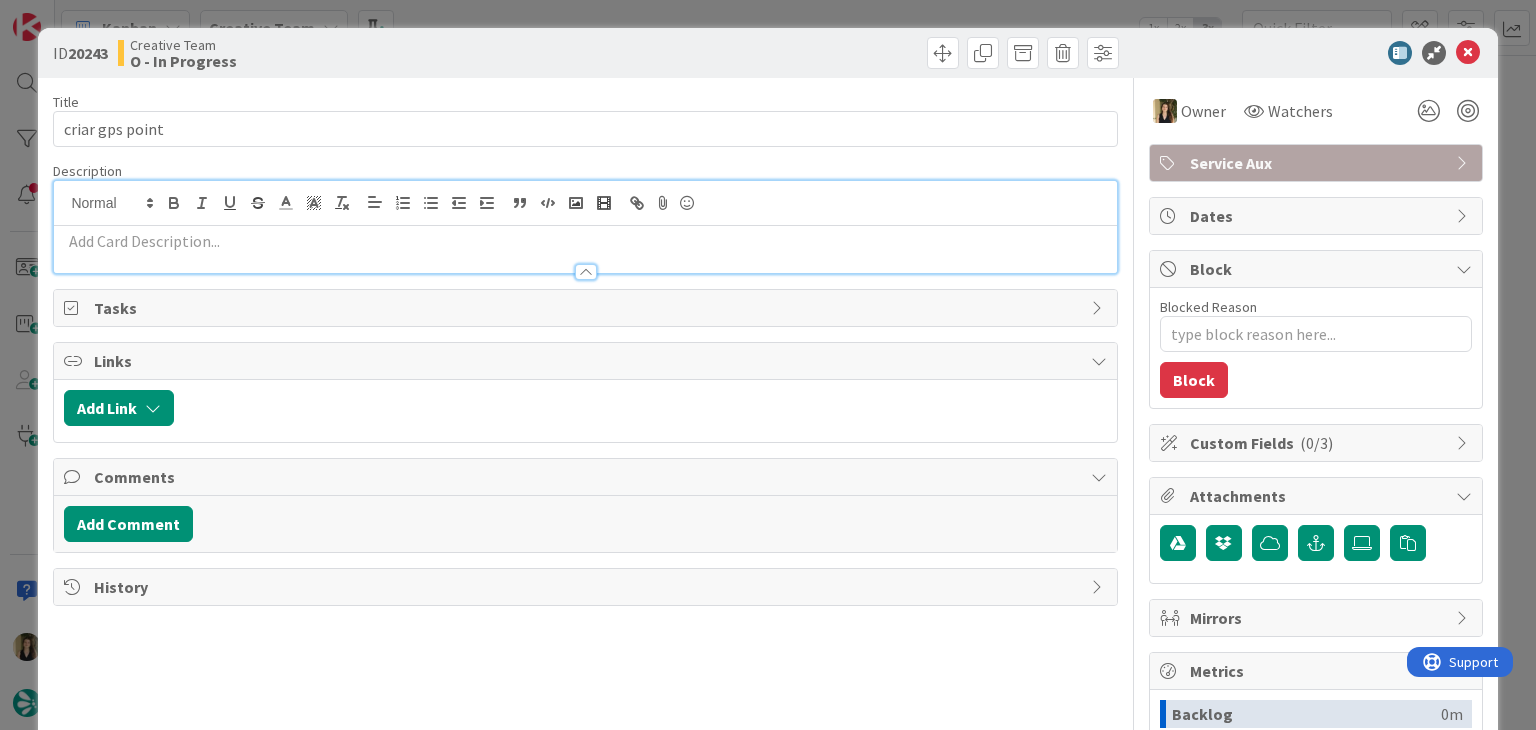 click at bounding box center (585, 241) 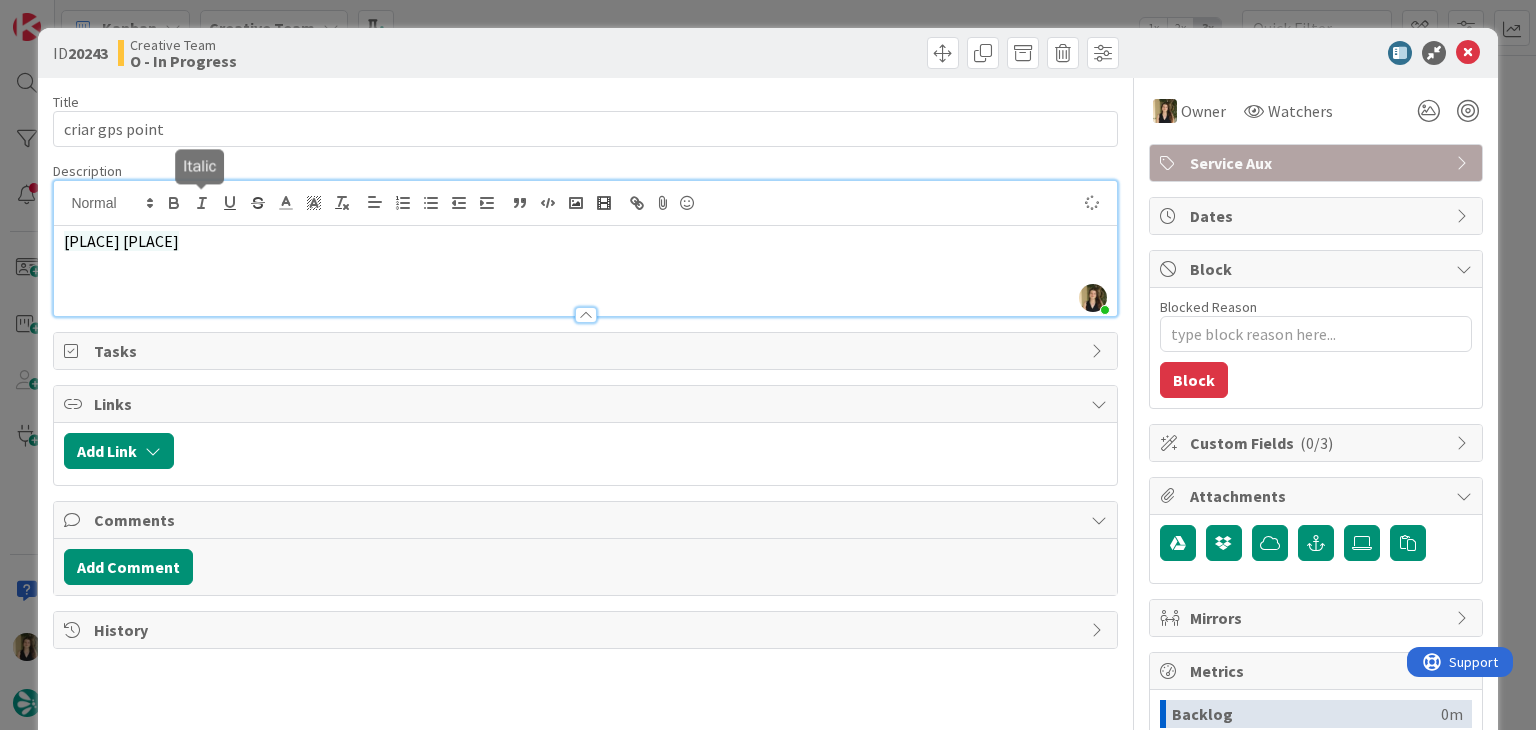 type on "x" 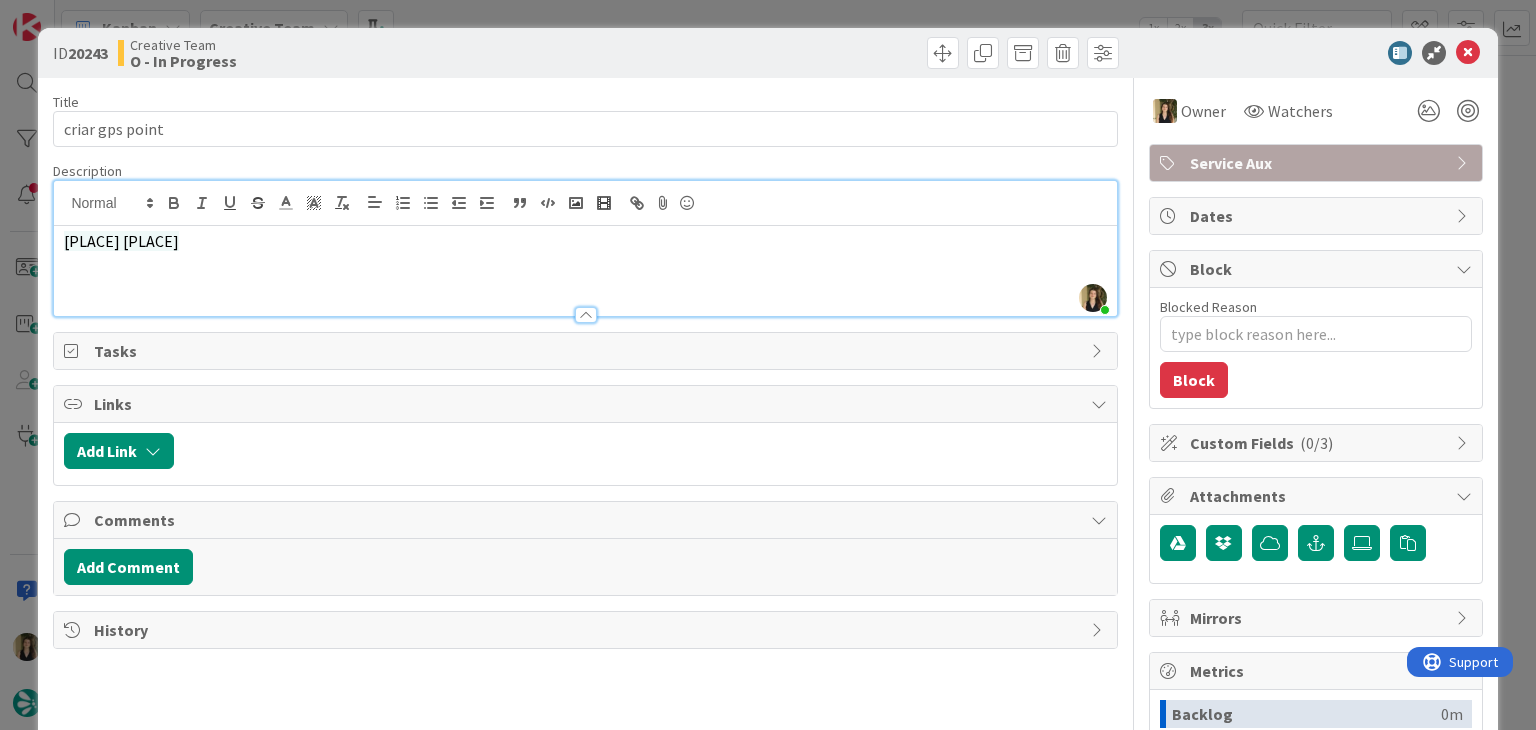 click on "[PLACE] [PLACE]" at bounding box center [121, 241] 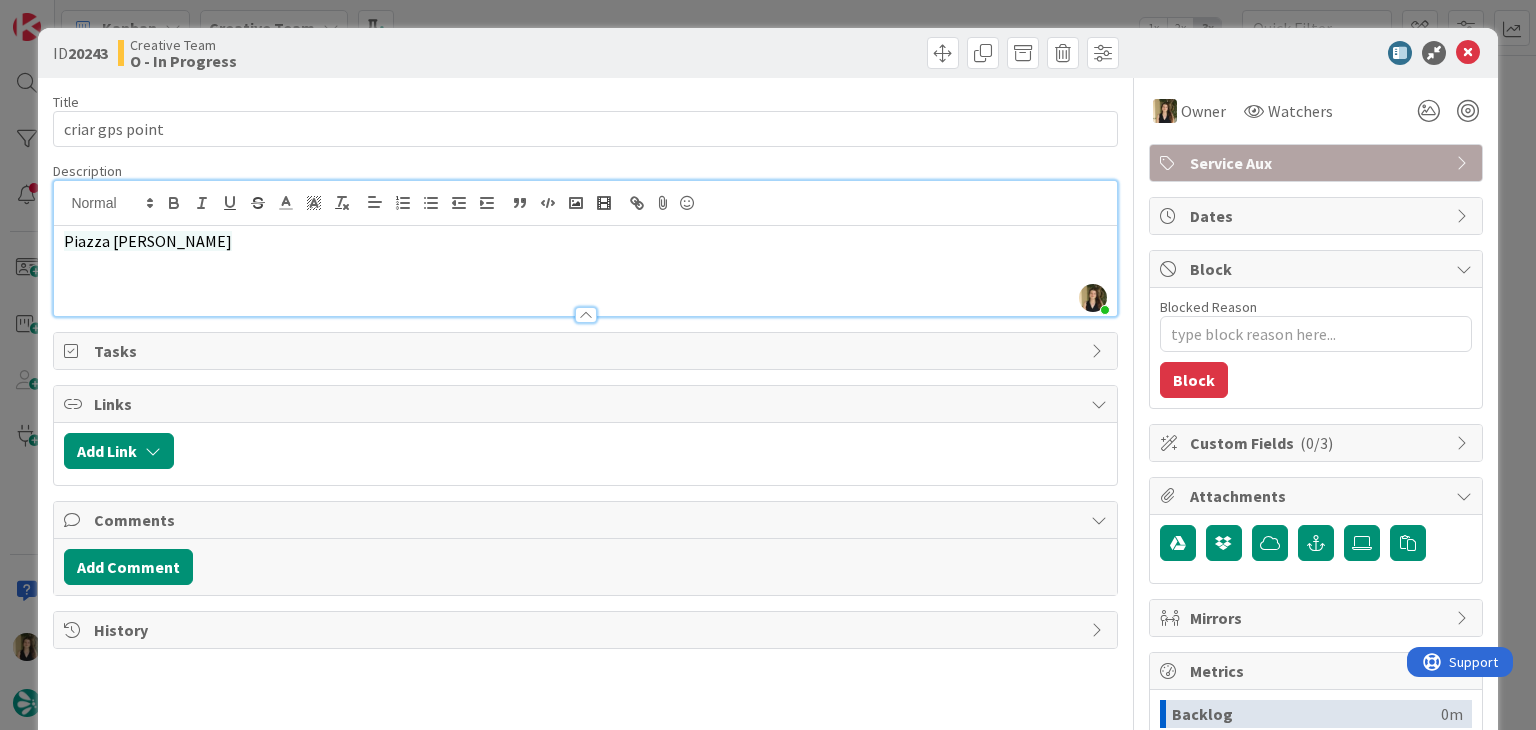 drag, startPoint x: 318, startPoint y: 247, endPoint x: 45, endPoint y: 235, distance: 273.2636 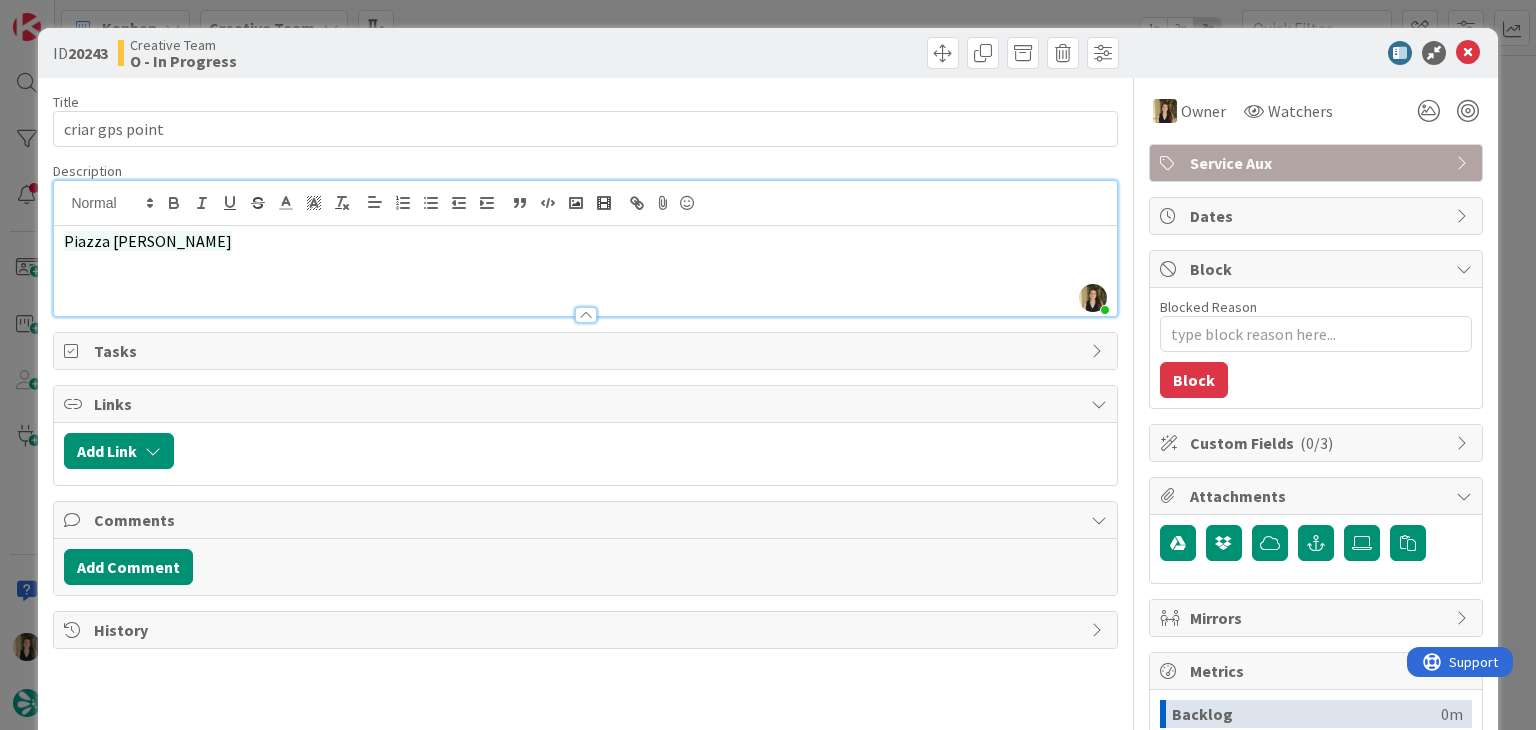 click on "ID  [ID] Creative Team O - In Progress" at bounding box center [767, 53] 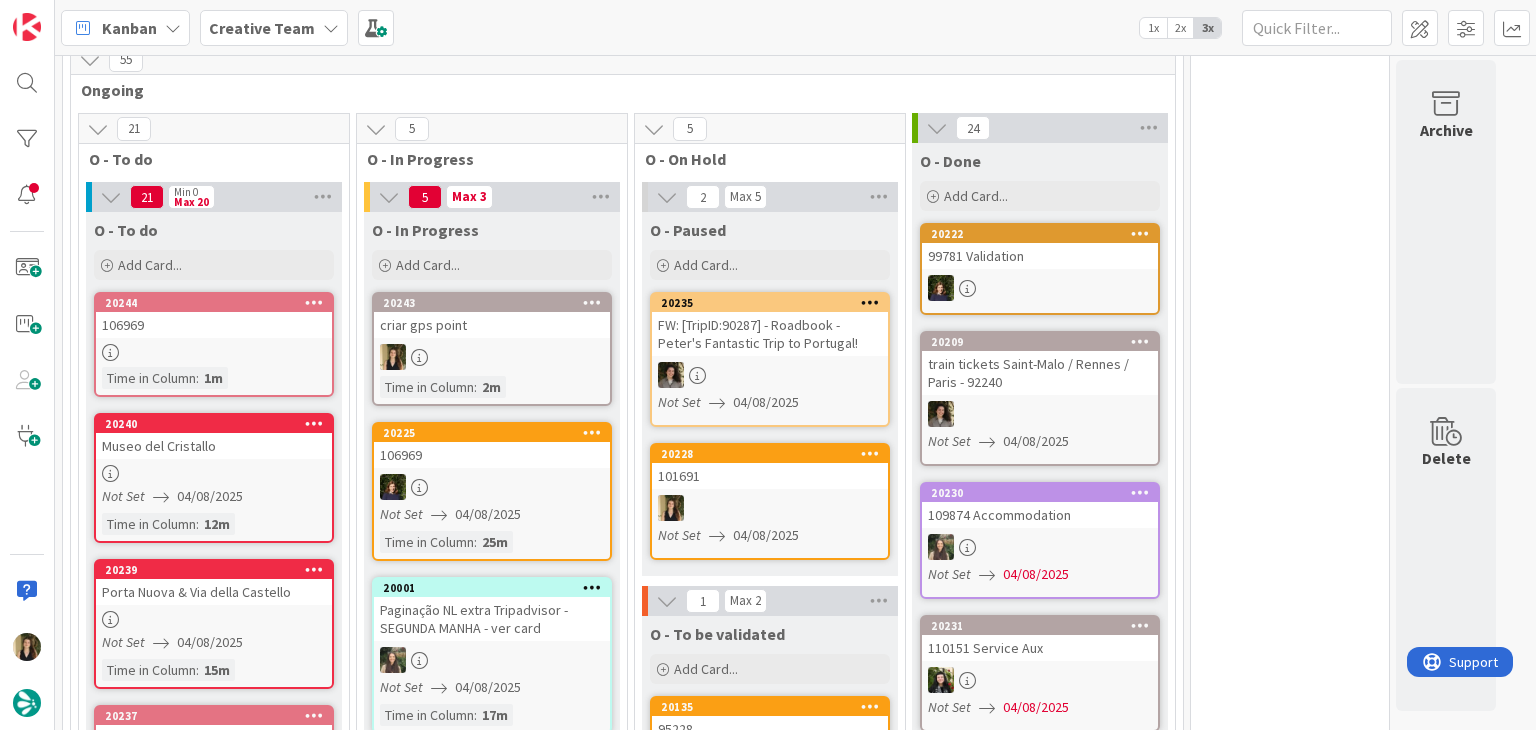 scroll, scrollTop: 0, scrollLeft: 0, axis: both 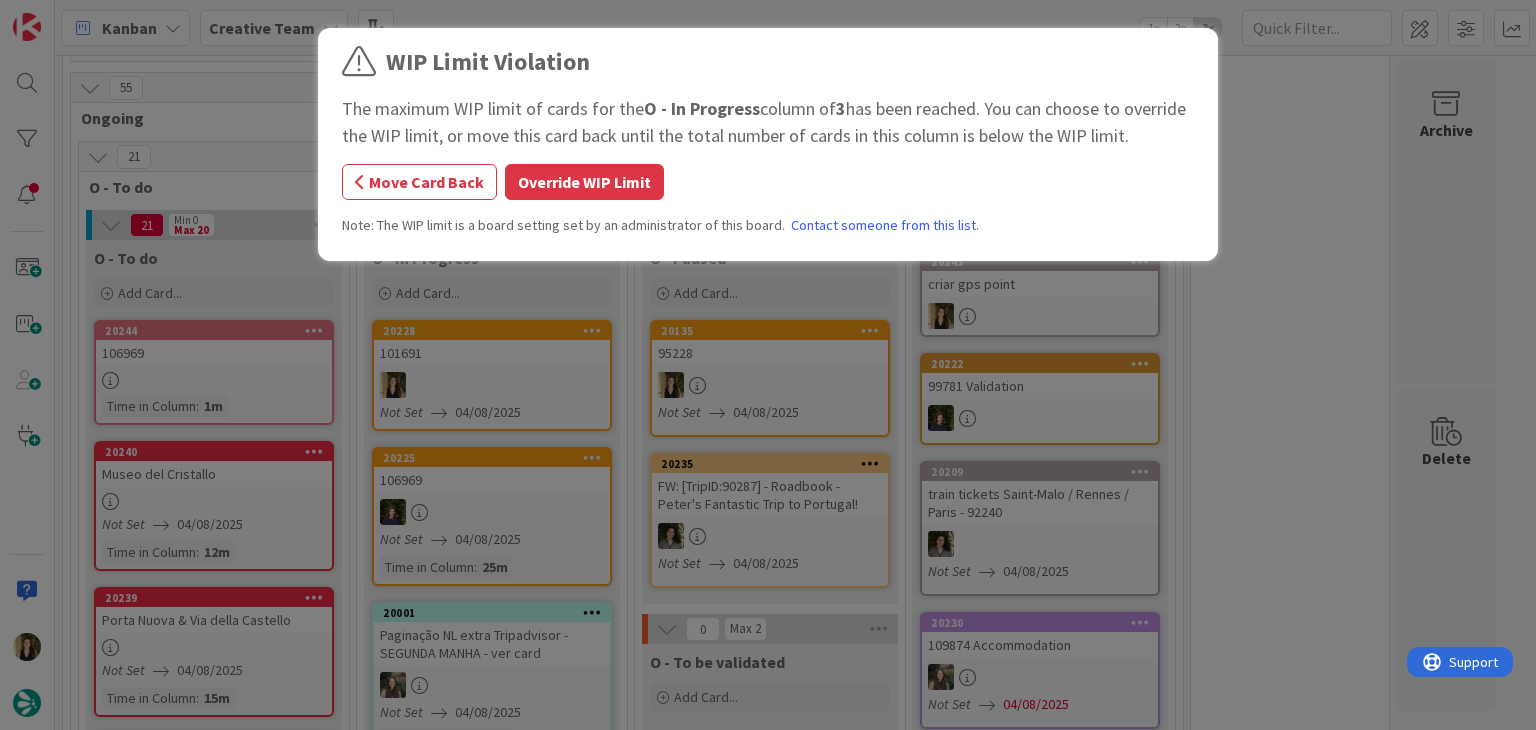 click on "Override WIP Limit" at bounding box center (584, 182) 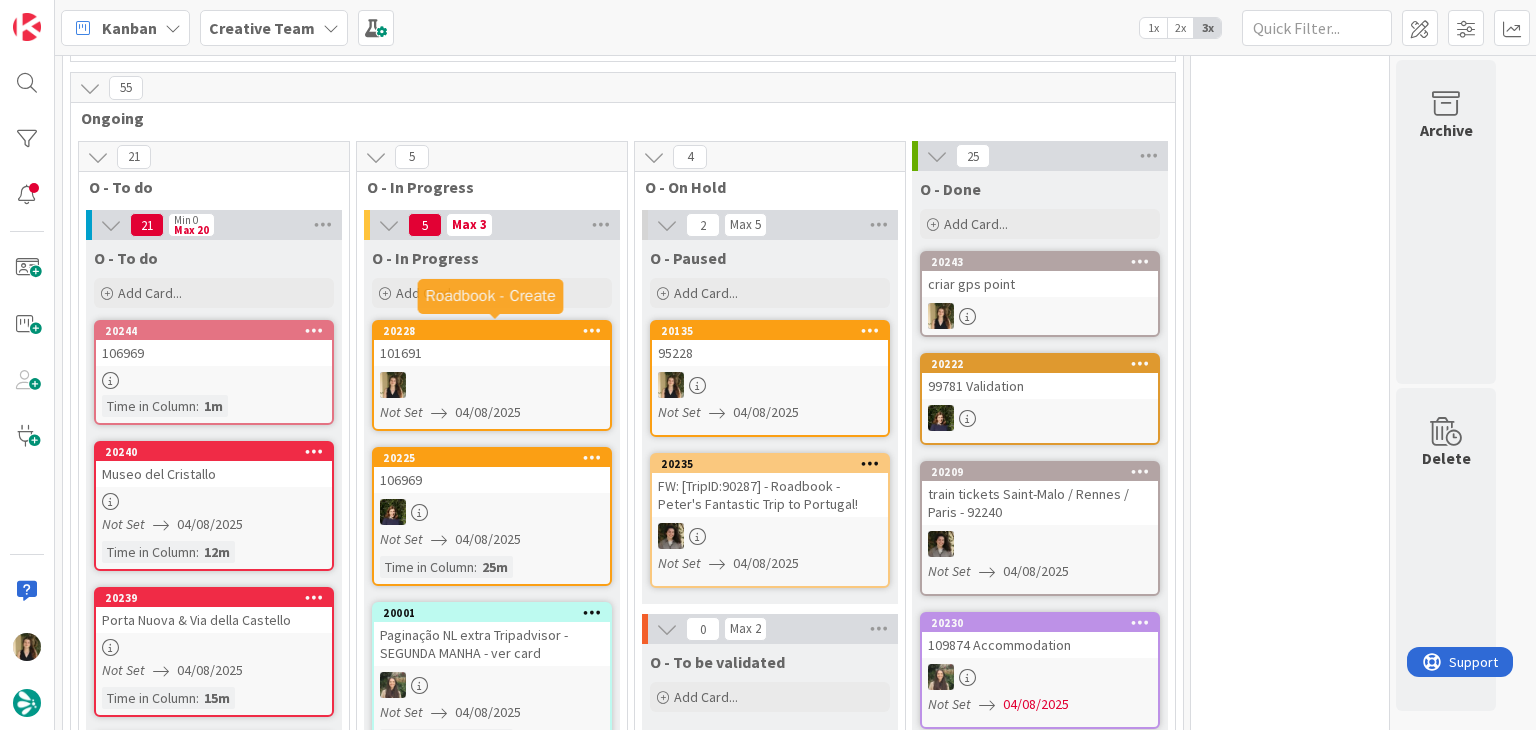 click on "101691" at bounding box center (492, 353) 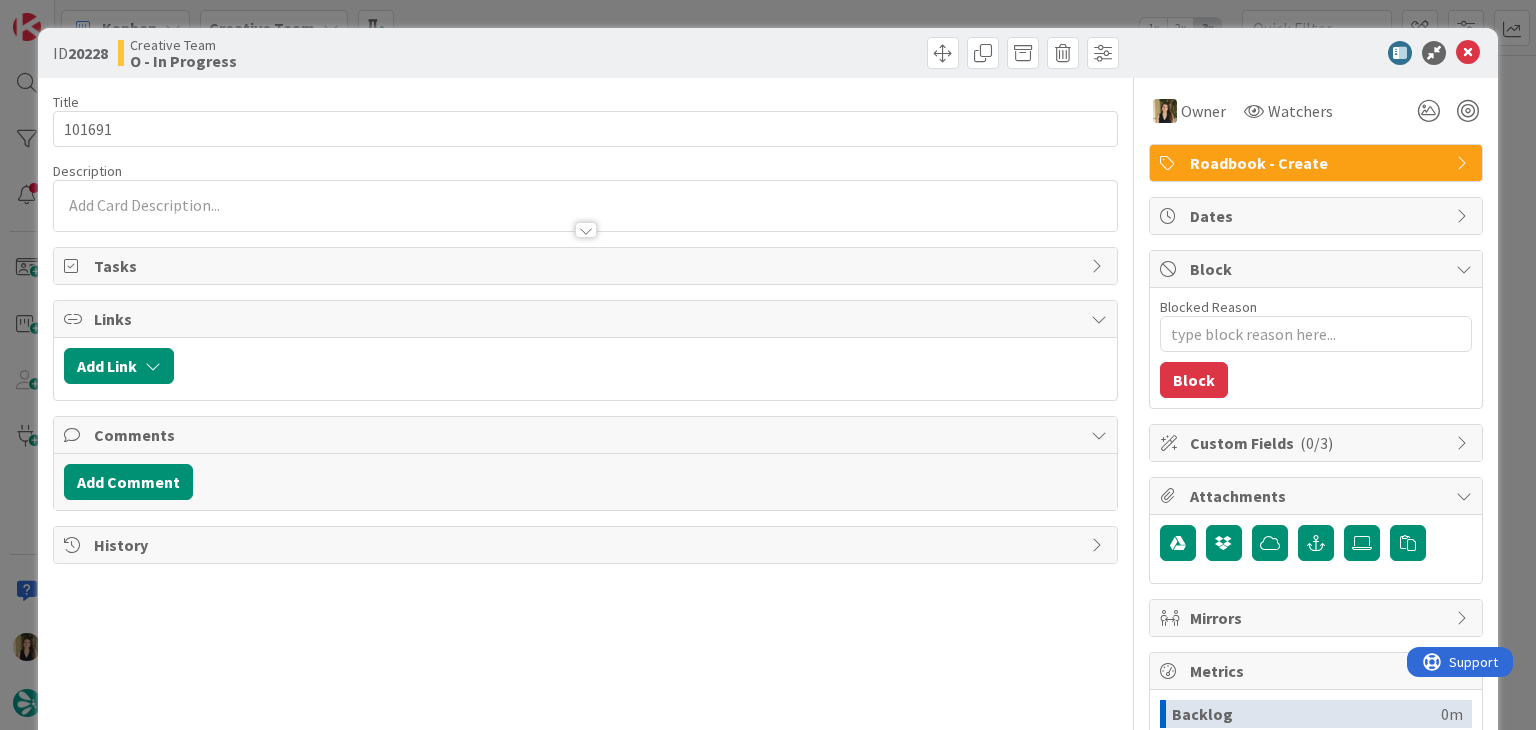 scroll, scrollTop: 0, scrollLeft: 0, axis: both 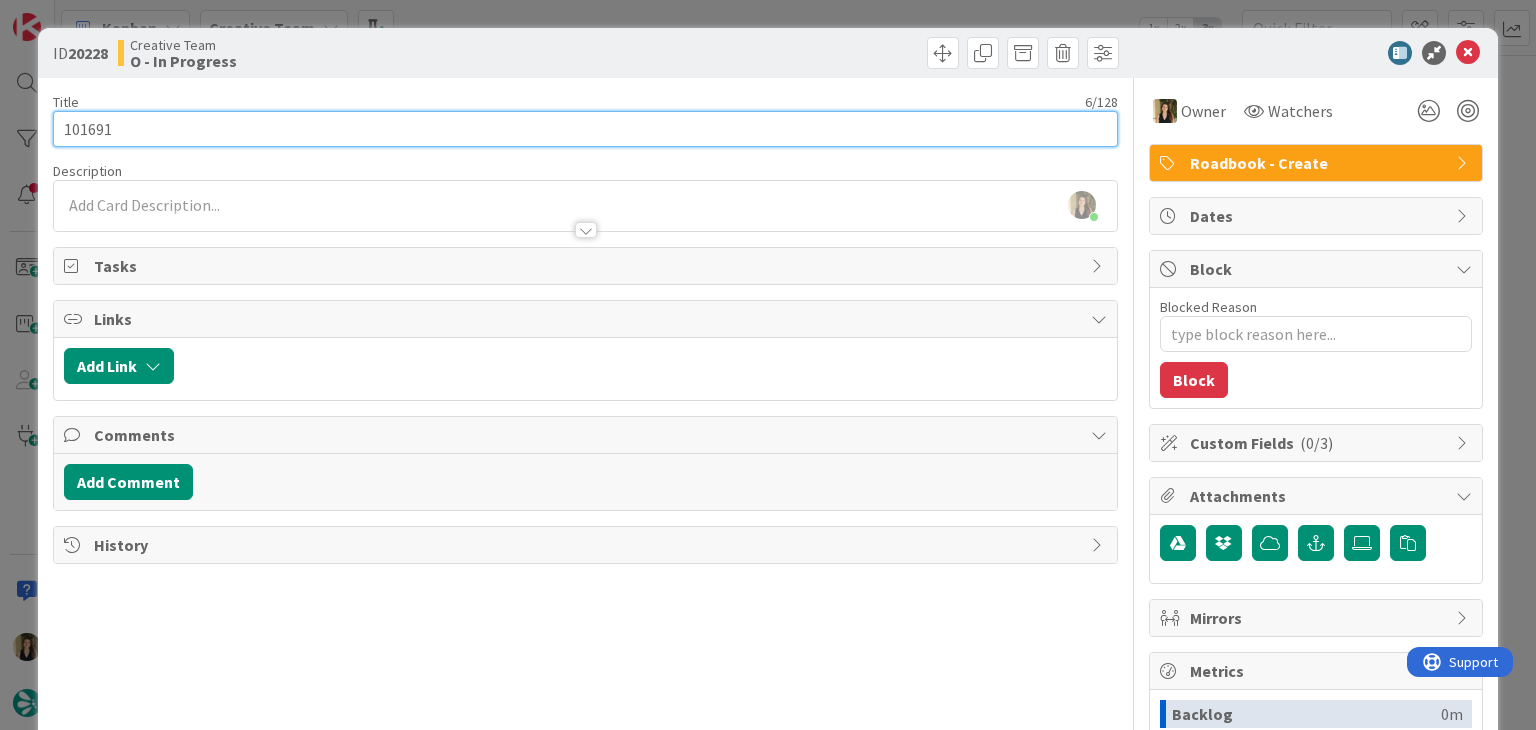 click on "101691" at bounding box center [585, 129] 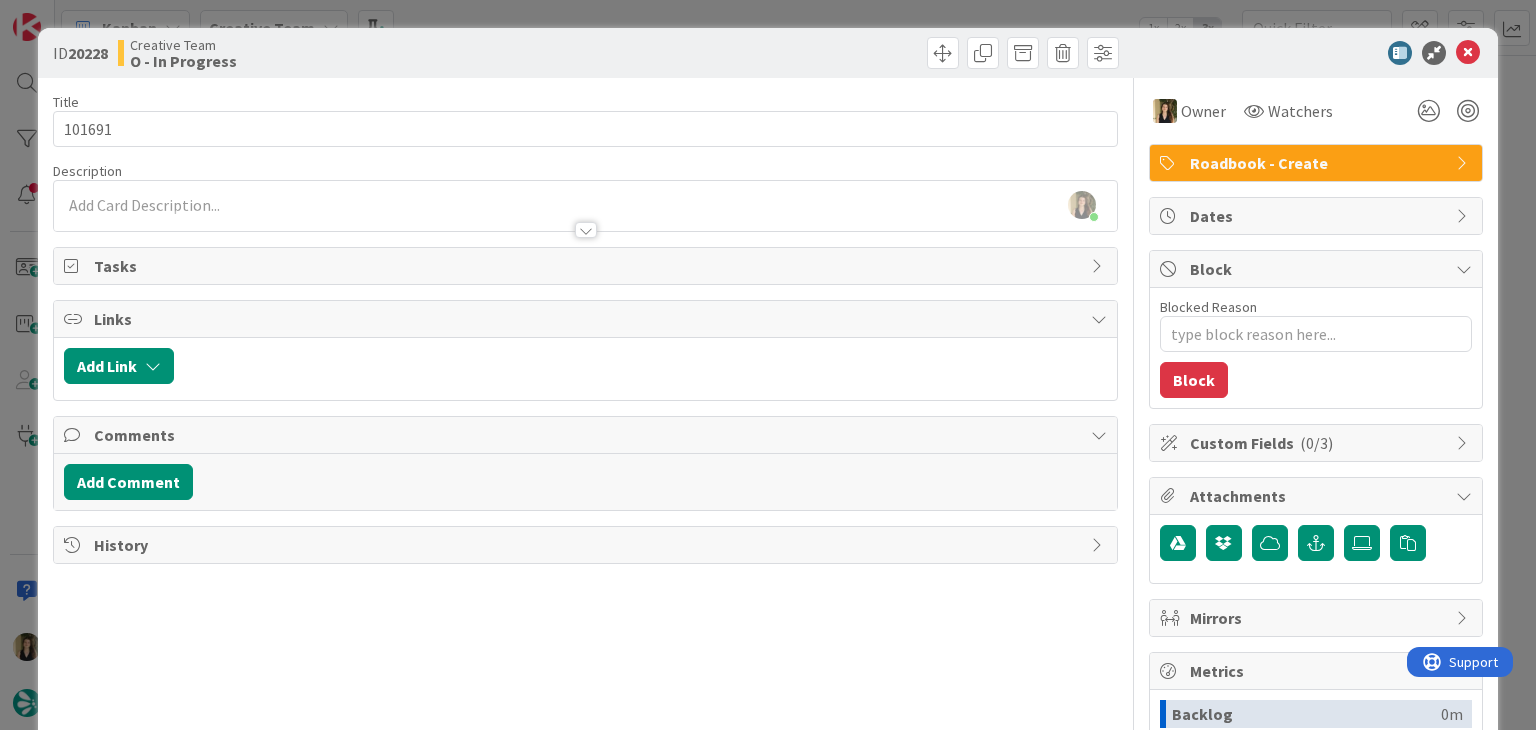 click on "ID  [DATE] Creative Team O - In Progress Title 6 / 128 [PHONE] Description [PERSON] just joined Owner Watchers Roadbook - Create Tasks Links Add Link Comments Add Comment History Owner Watchers Roadbook - Create Dates Block Blocked Reason 0 / 256 Block Custom Fields ( 0/3 ) Attachments Mirrors Metrics Backlog 0m To Do 59m Buffer 0m In Progress 0m Total Time 59m Lead Time 59m Cycle Time 0m Blocked Time 0m Show Details" at bounding box center (768, 365) 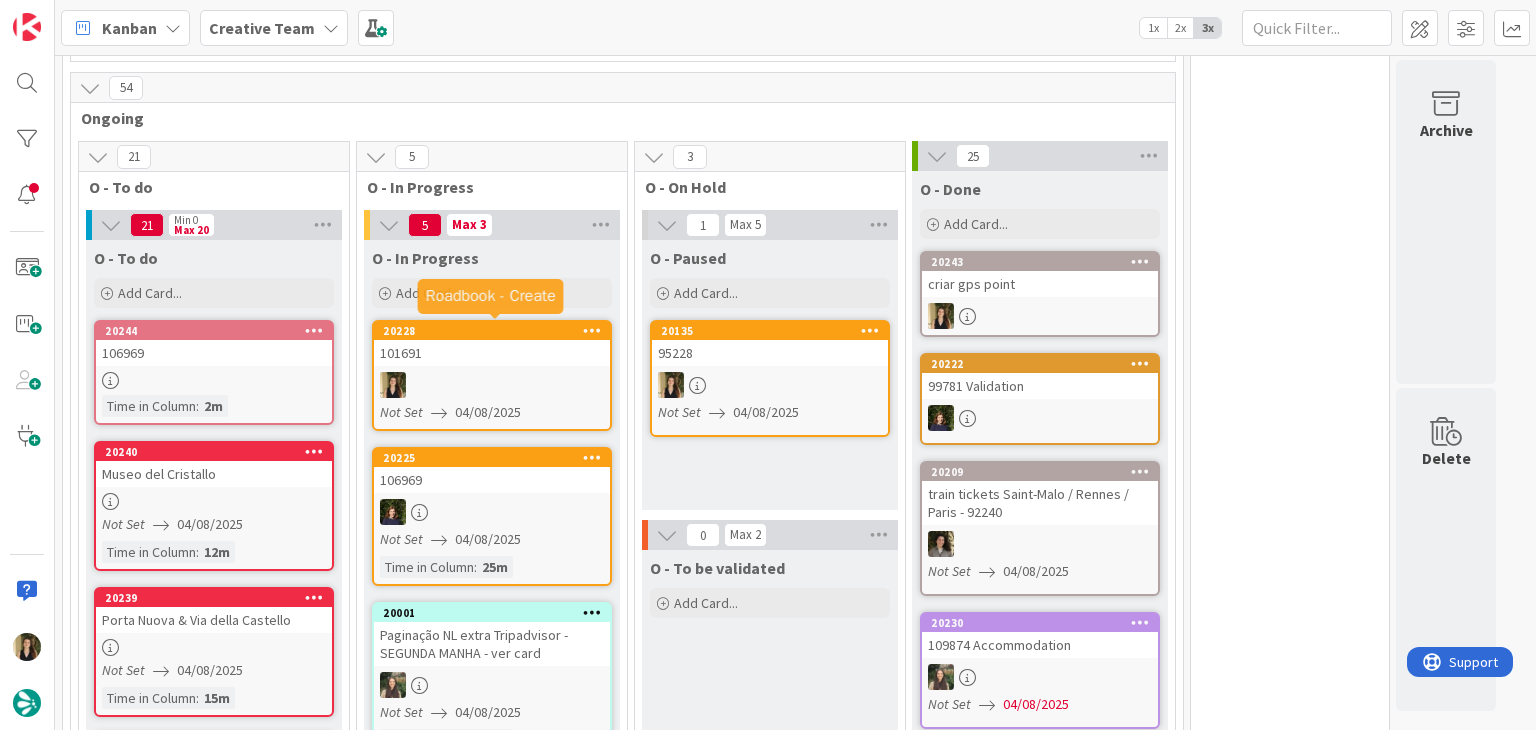scroll, scrollTop: 0, scrollLeft: 0, axis: both 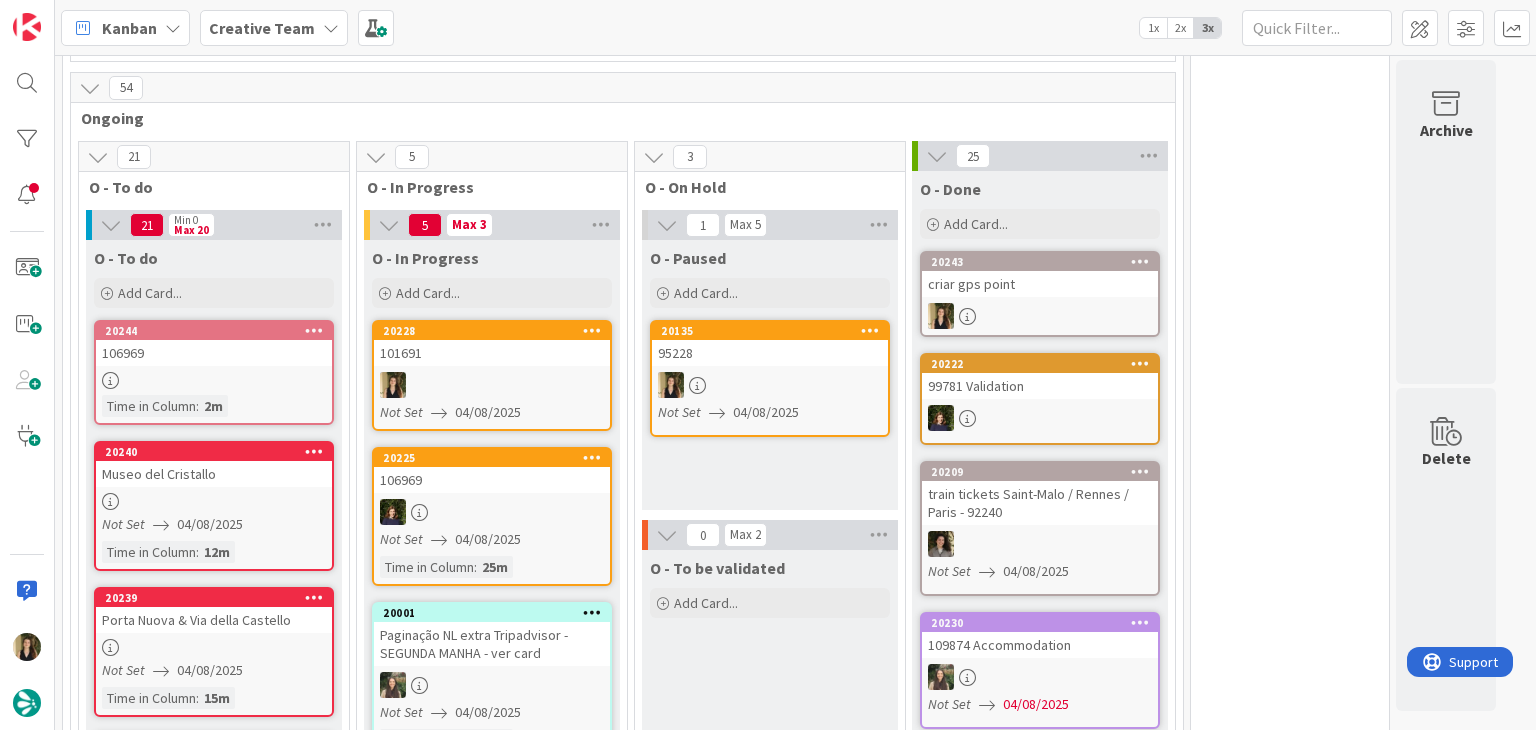 click on "101691" at bounding box center [492, 353] 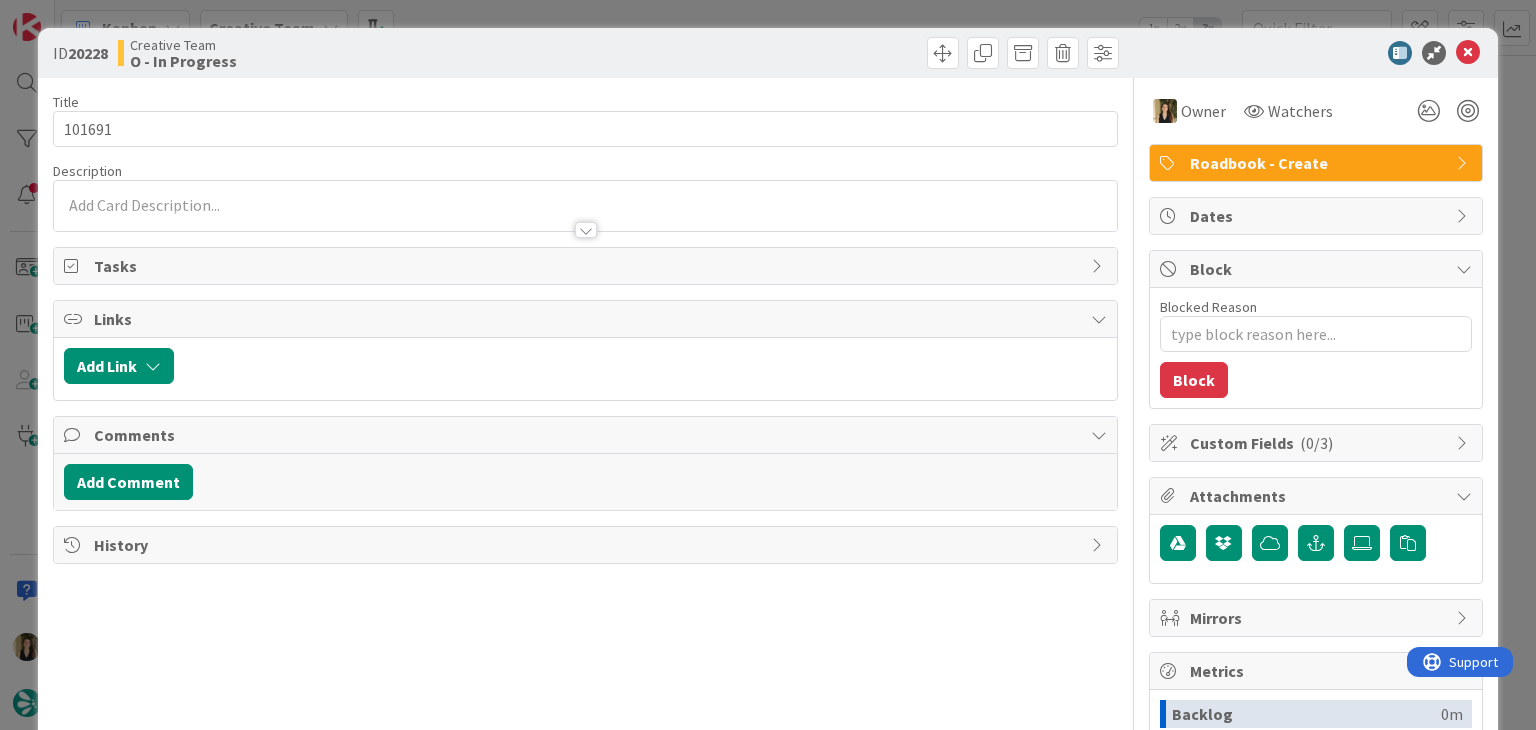 scroll, scrollTop: 0, scrollLeft: 0, axis: both 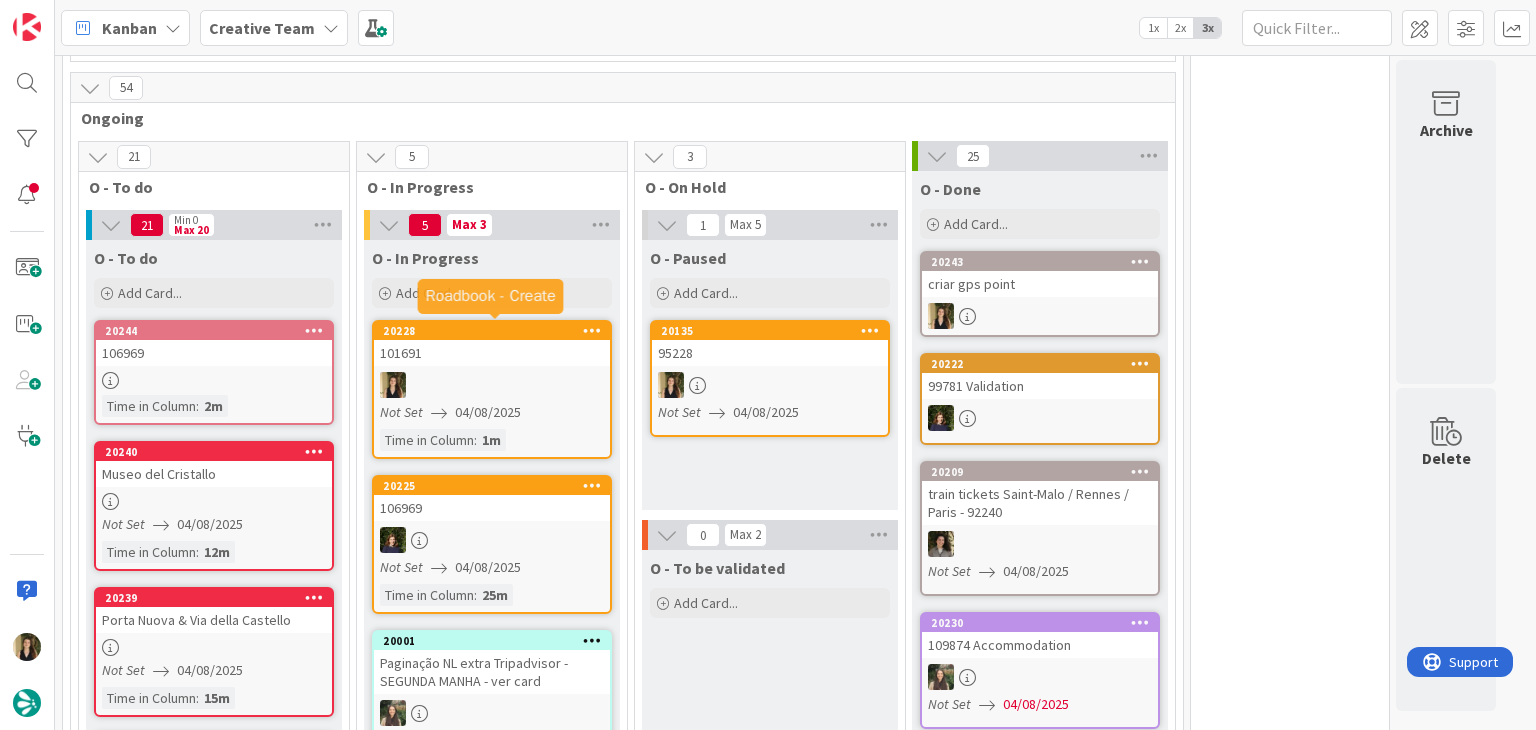 click on "101691" at bounding box center [492, 353] 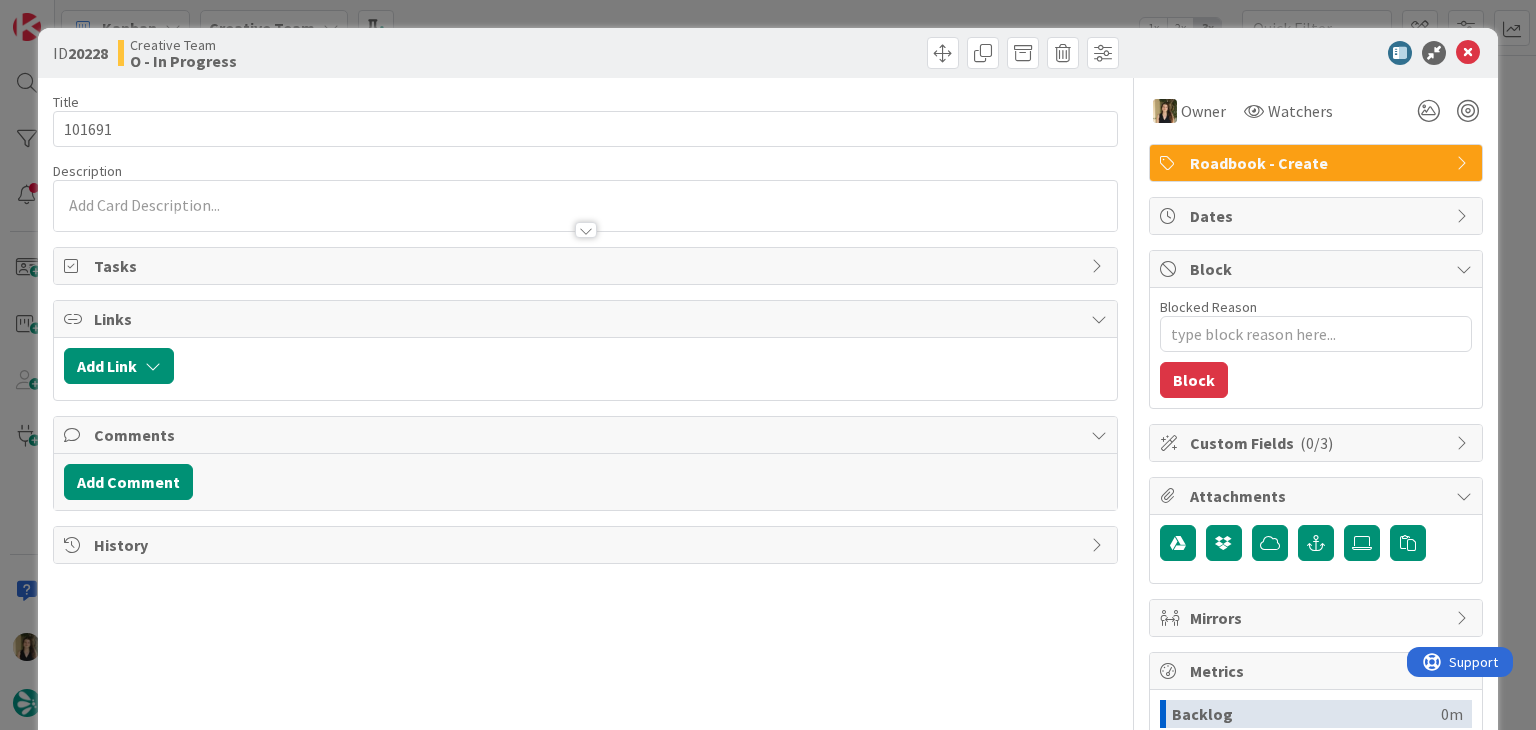 type on "x" 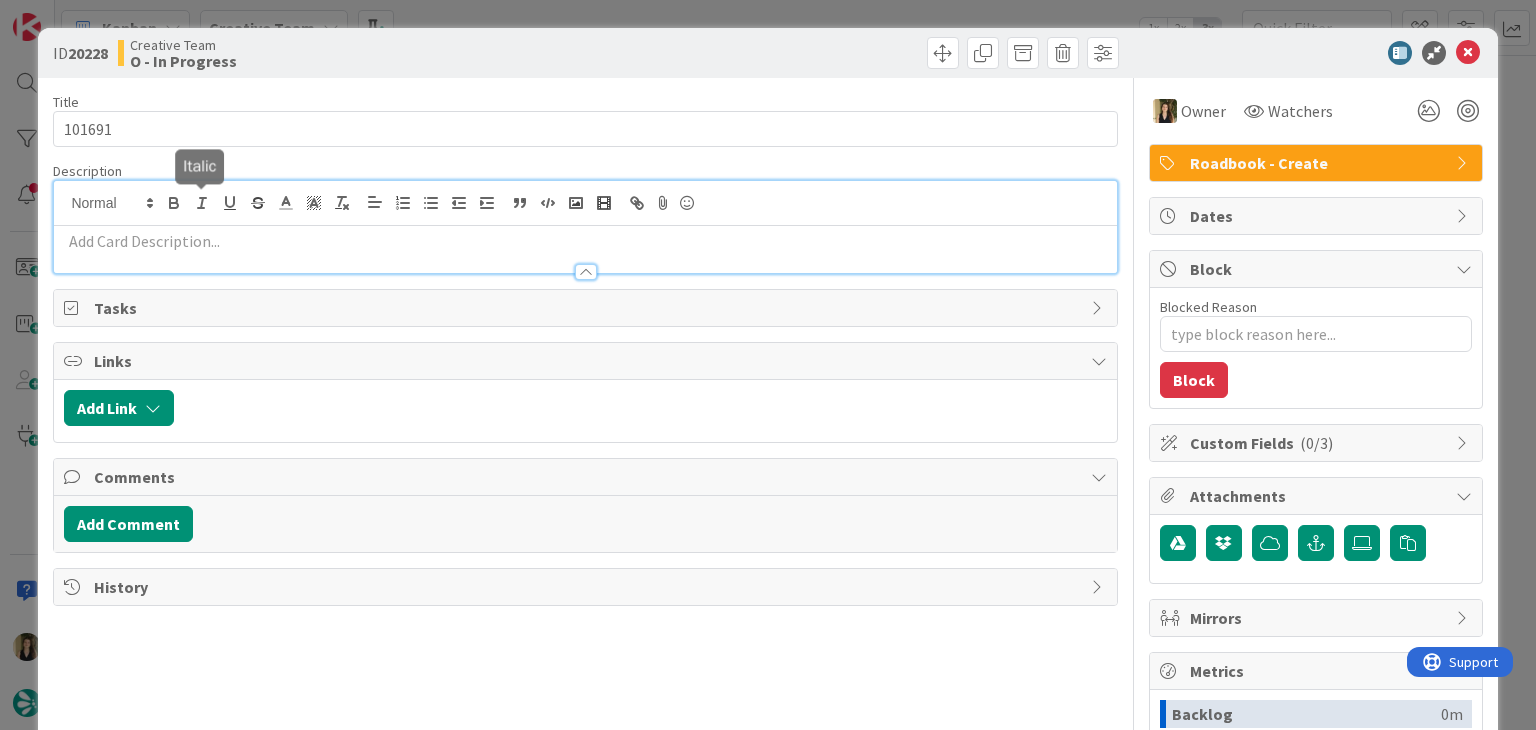 scroll, scrollTop: 0, scrollLeft: 0, axis: both 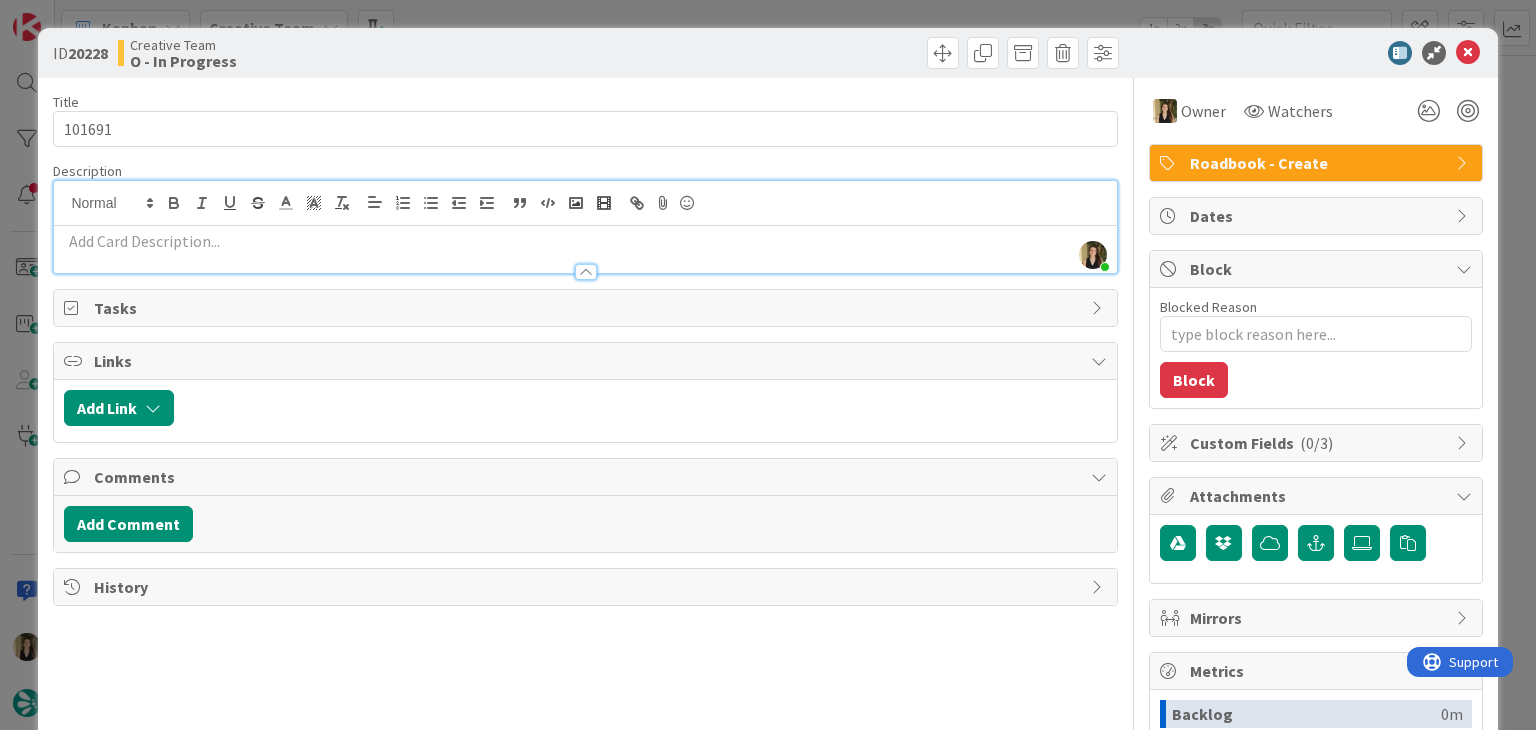 click at bounding box center [585, 241] 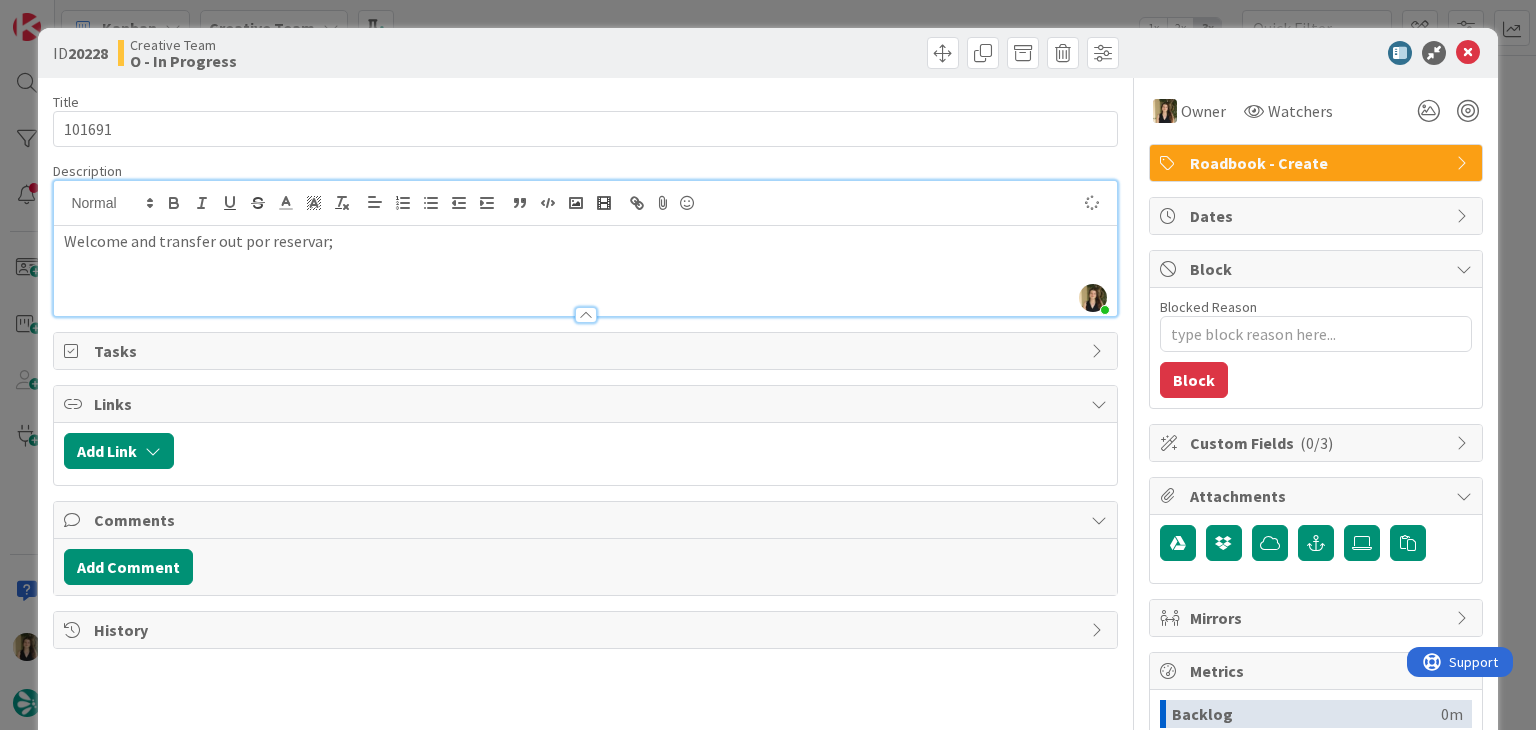 click on "Creative Team O - In Progress" at bounding box center (349, 53) 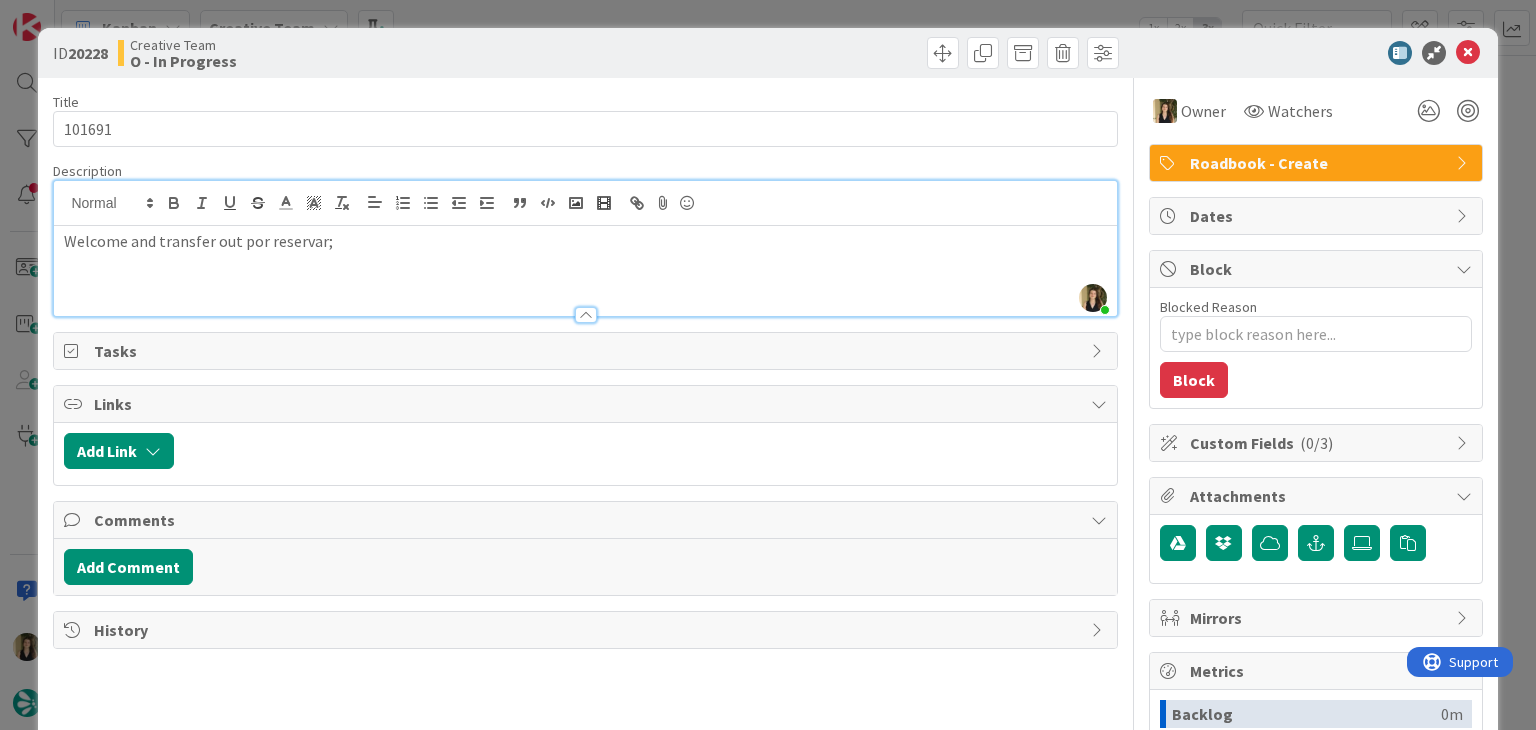 click on "ID  [DATE] Creative Team O - In Progress Title 6 / 128 [PHONE] Description [PERSON] joined  10 m ago Welcome and transfer out por reservar; Owner Watchers Roadbook - Create Tasks Links Add Link Comments Add Comment History Owner Watchers Roadbook - Create Dates Block Blocked Reason 0 / 256 Block Custom Fields ( 0/3 ) Attachments Mirrors Metrics Backlog 0m To Do 59m Buffer 0m In Progress 1m Total Time 1h  Lead Time 1h  Cycle Time 1m Blocked Time 0m Show Details" at bounding box center (768, 365) 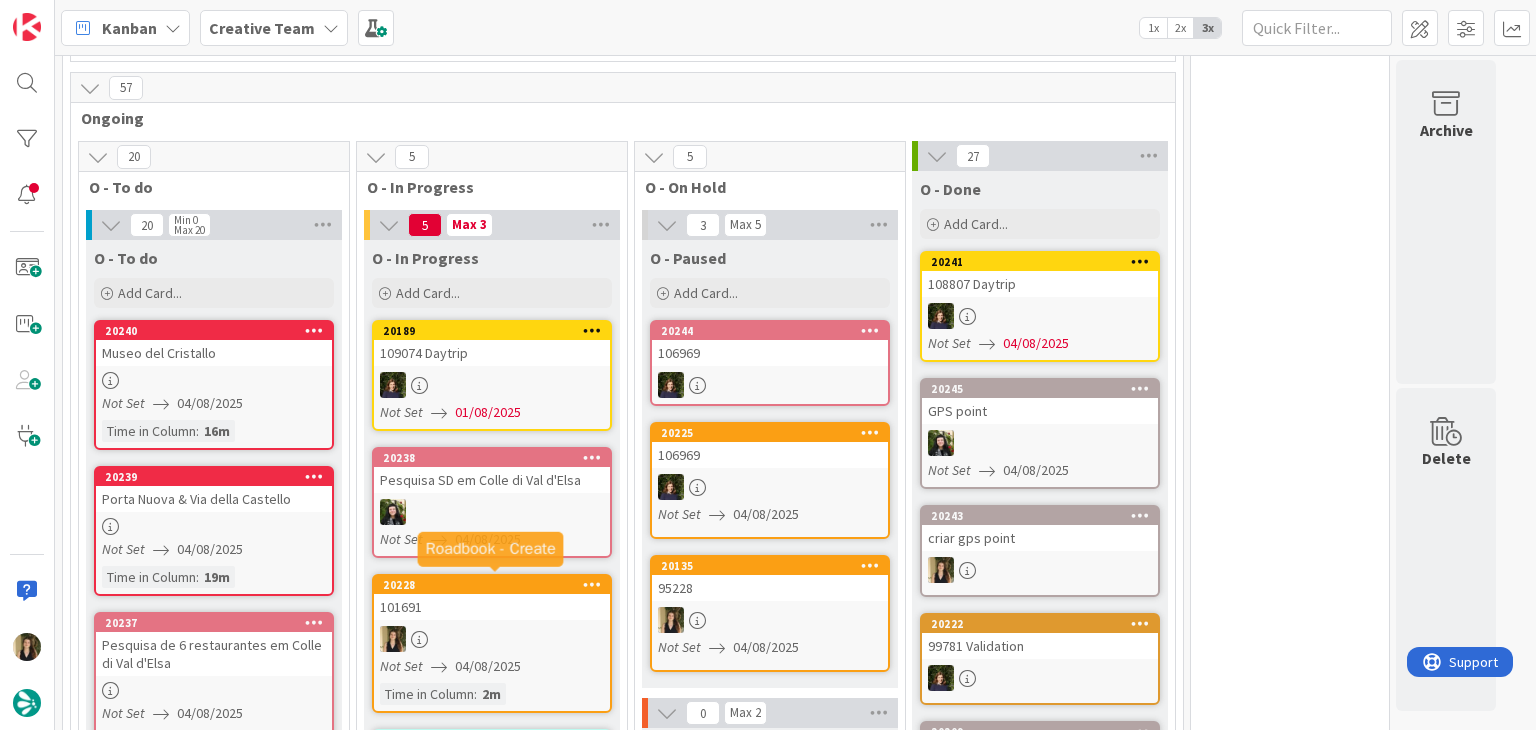 scroll, scrollTop: 0, scrollLeft: 0, axis: both 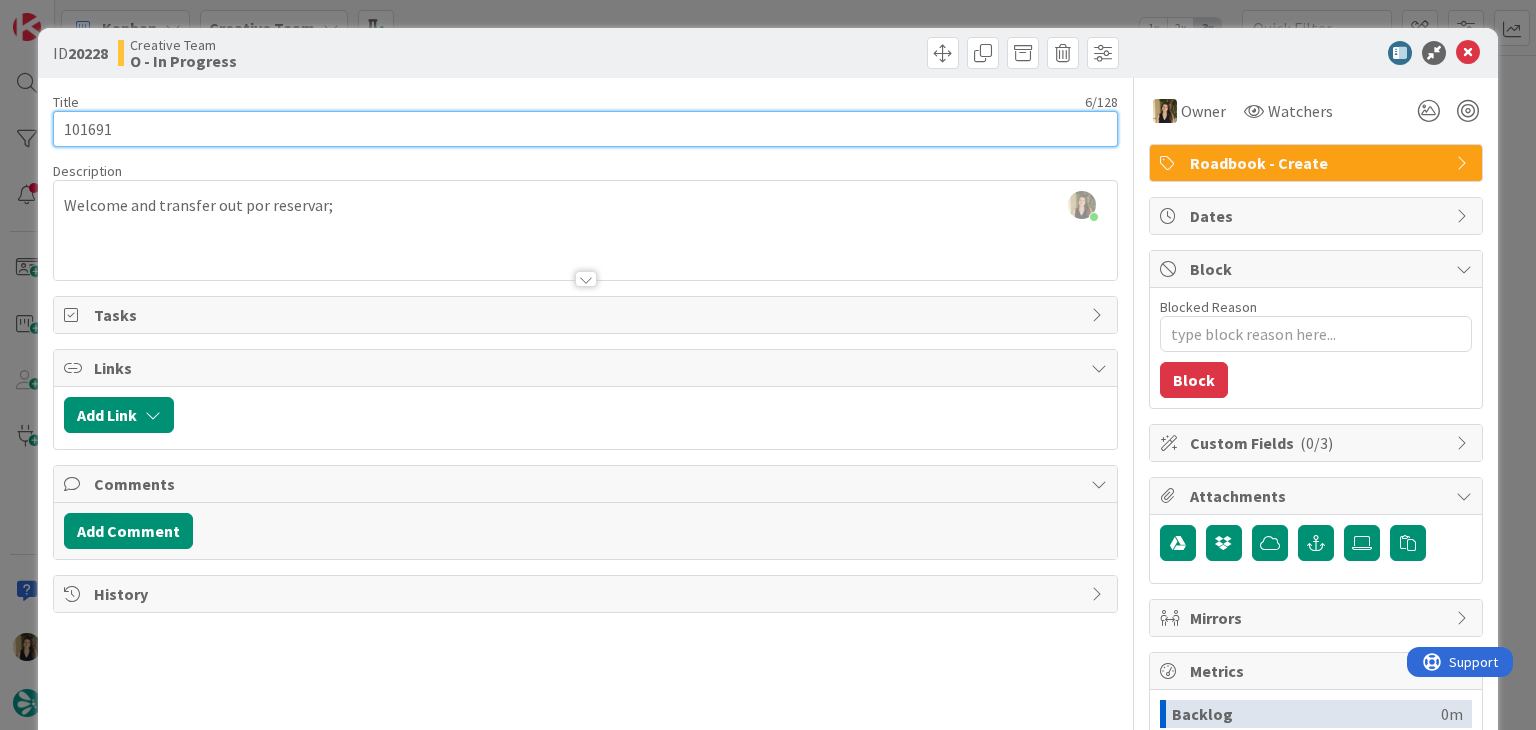 click on "101691" at bounding box center [585, 129] 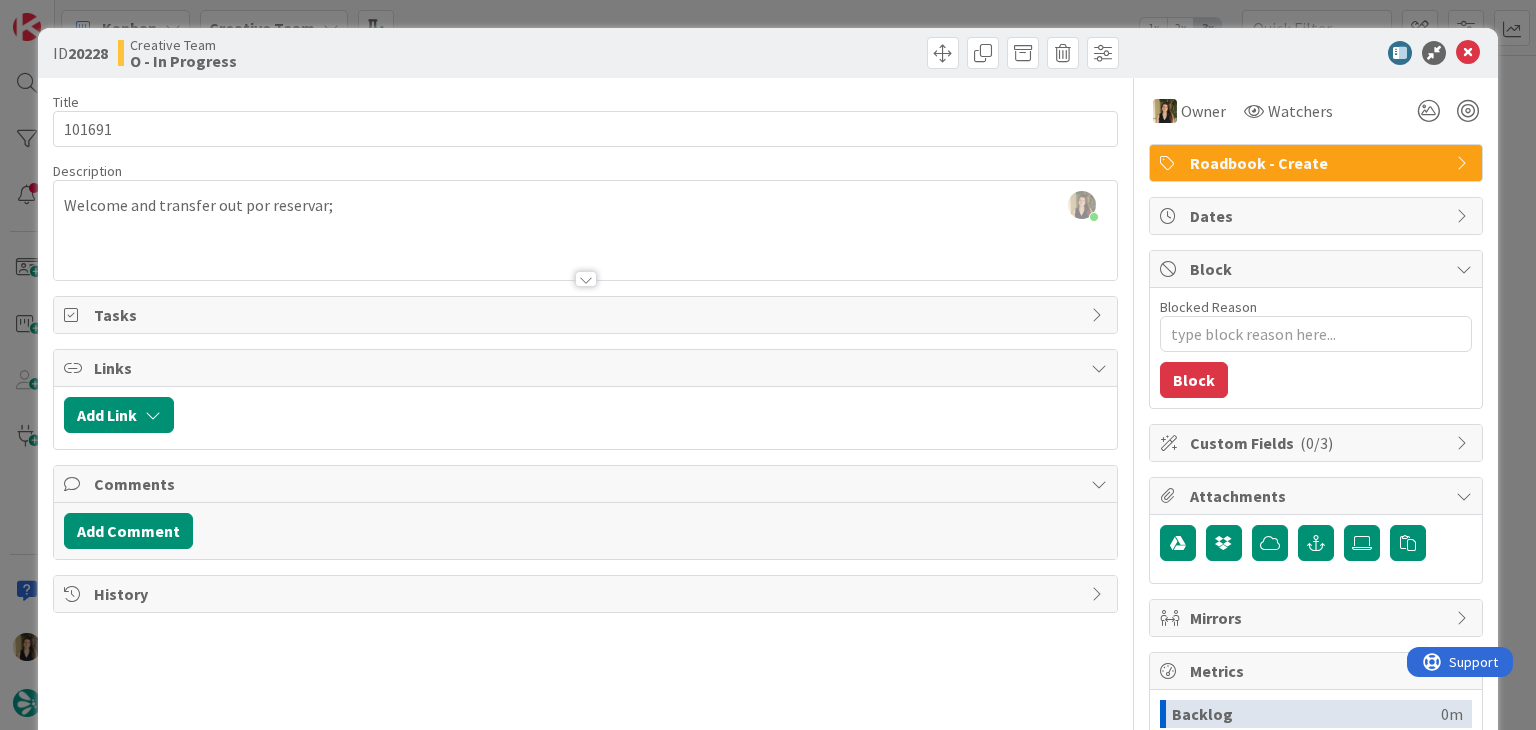 drag, startPoint x: 658, startPoint y: 72, endPoint x: 648, endPoint y: 9, distance: 63.788715 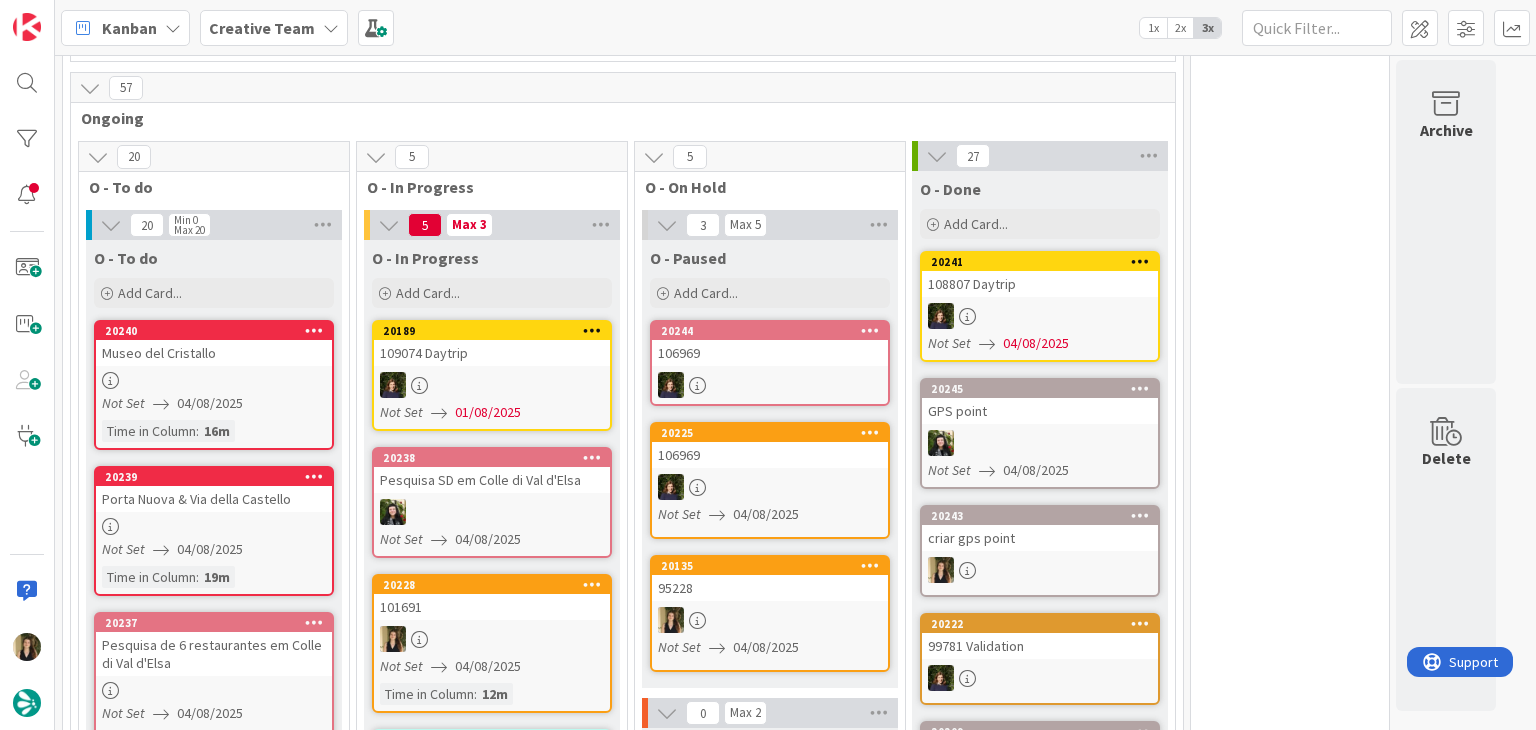 scroll, scrollTop: 0, scrollLeft: 0, axis: both 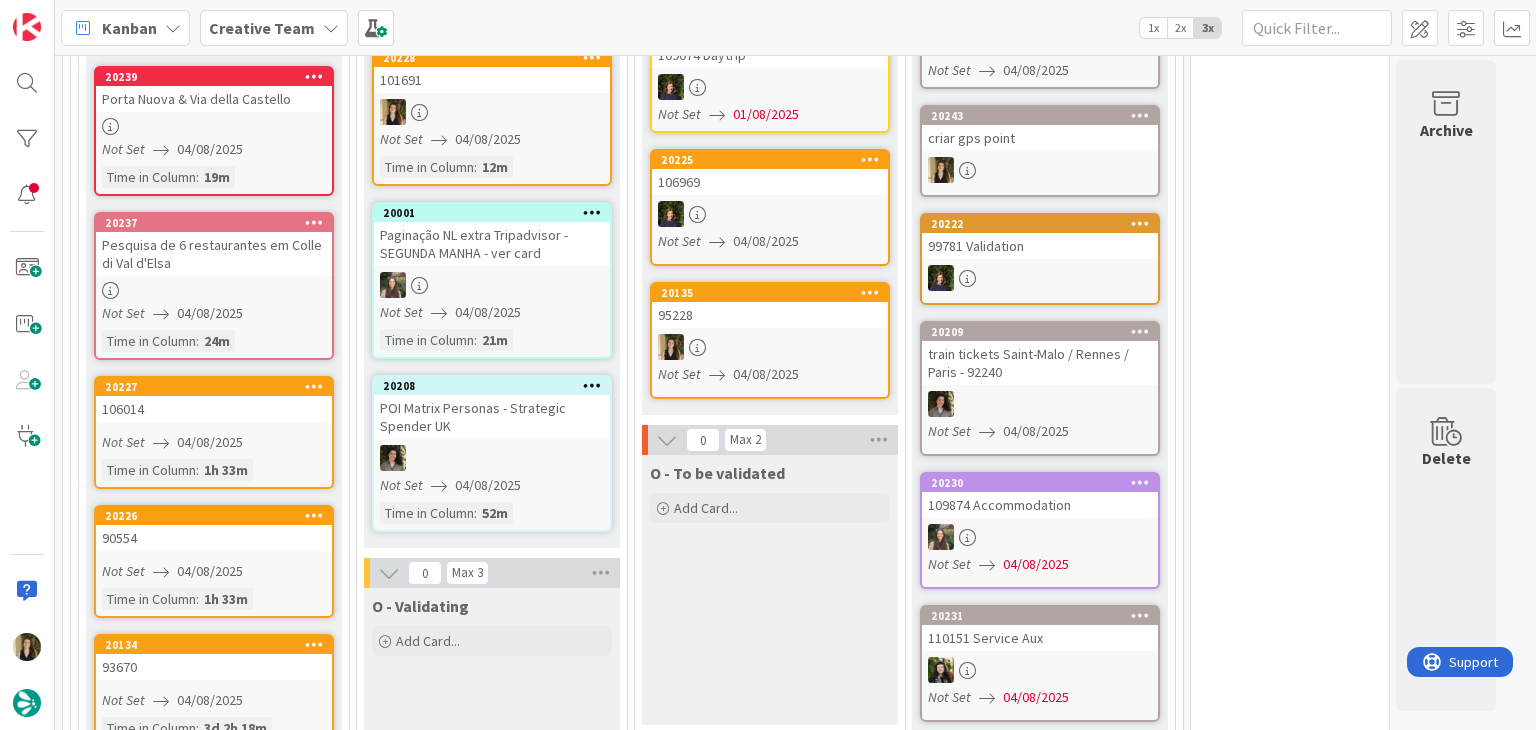 click on "20135 95228 Not Set [DATE]" at bounding box center (770, 340) 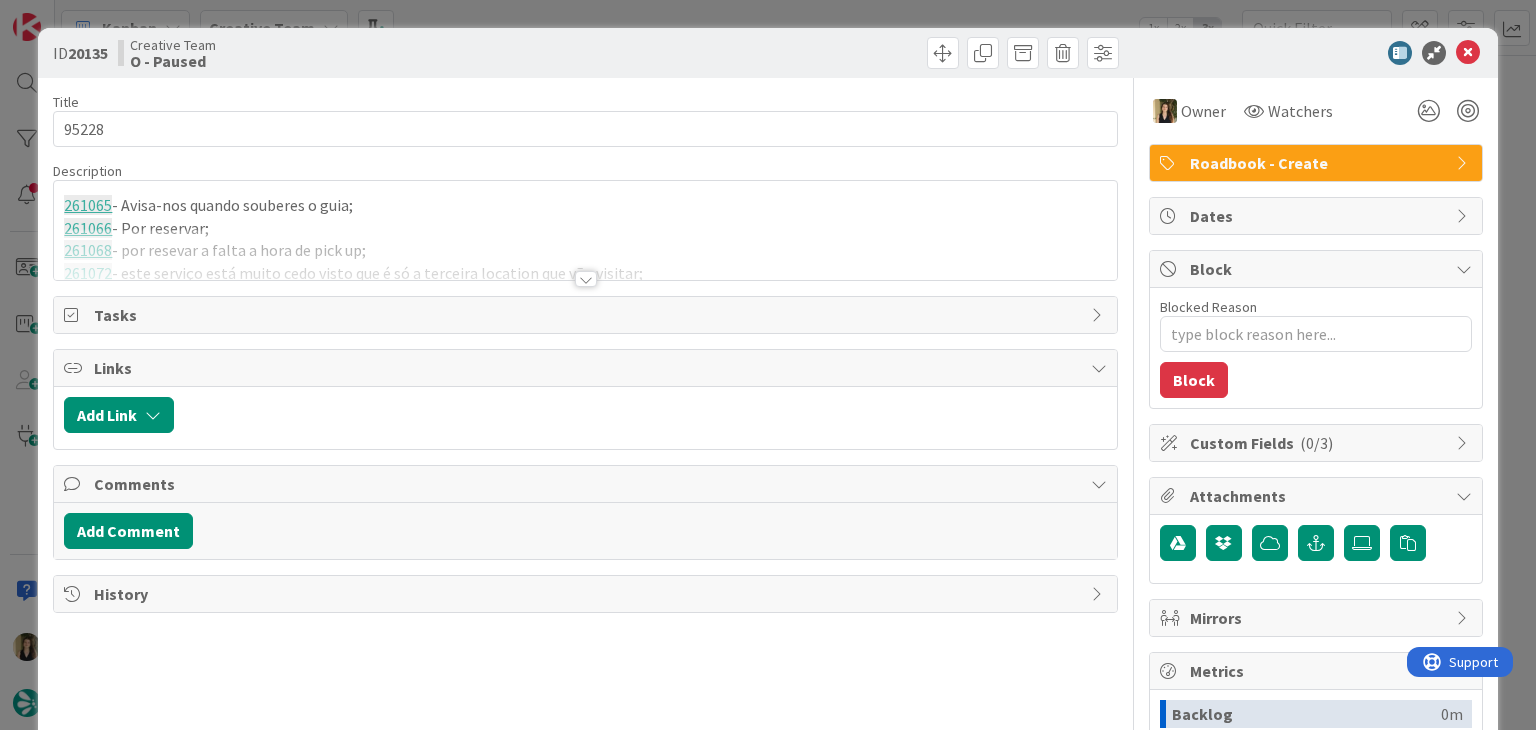 scroll, scrollTop: 0, scrollLeft: 0, axis: both 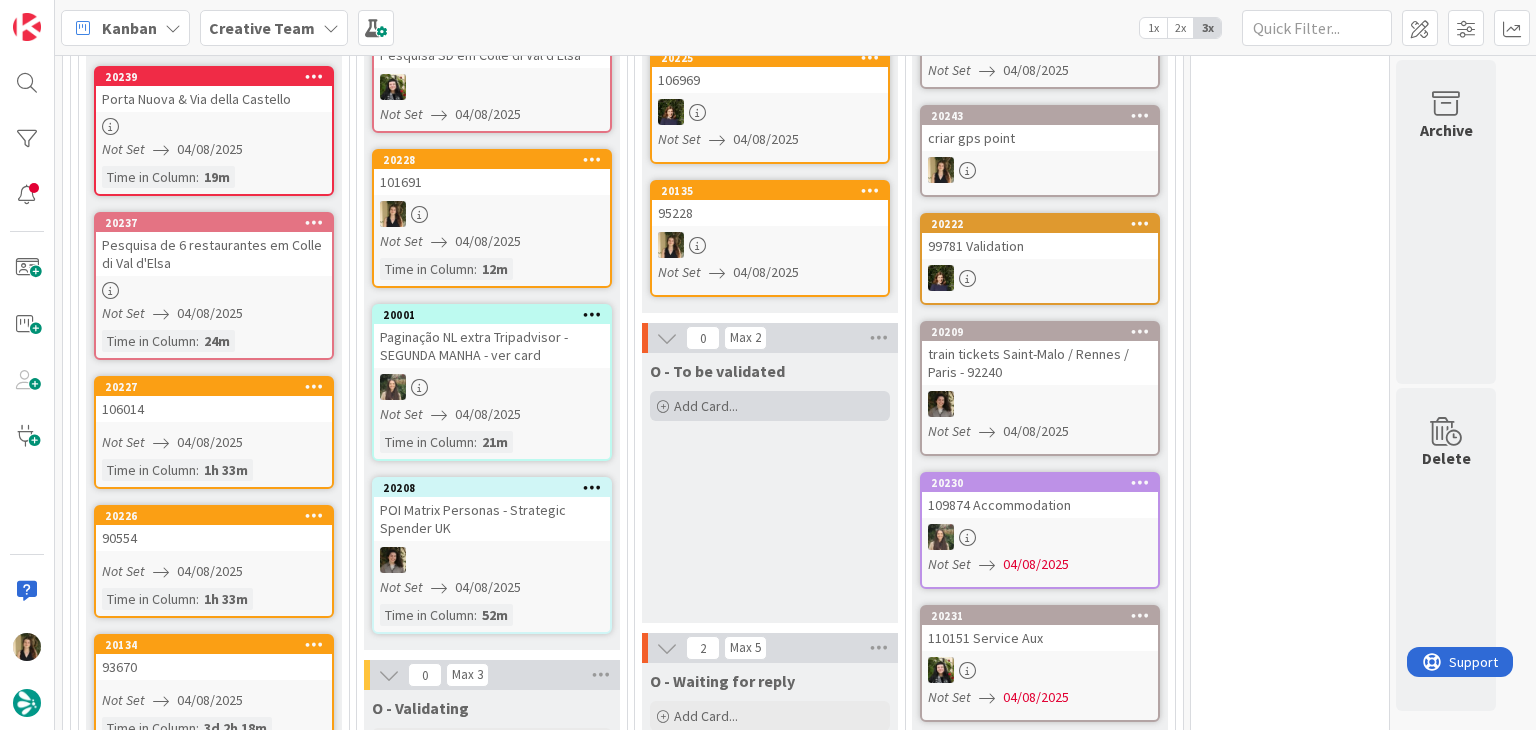 click on "Add Card..." at bounding box center [770, 406] 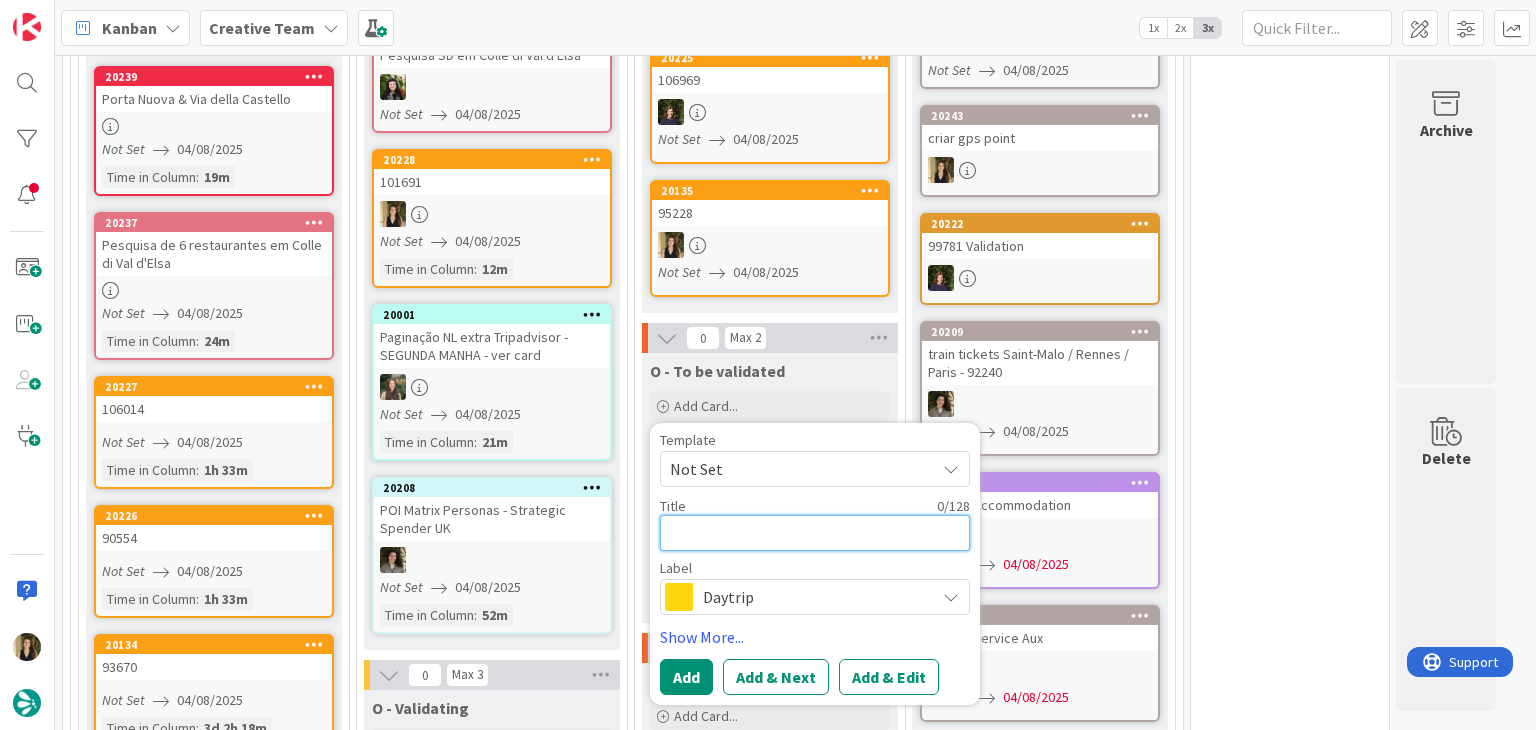 scroll, scrollTop: 0, scrollLeft: 0, axis: both 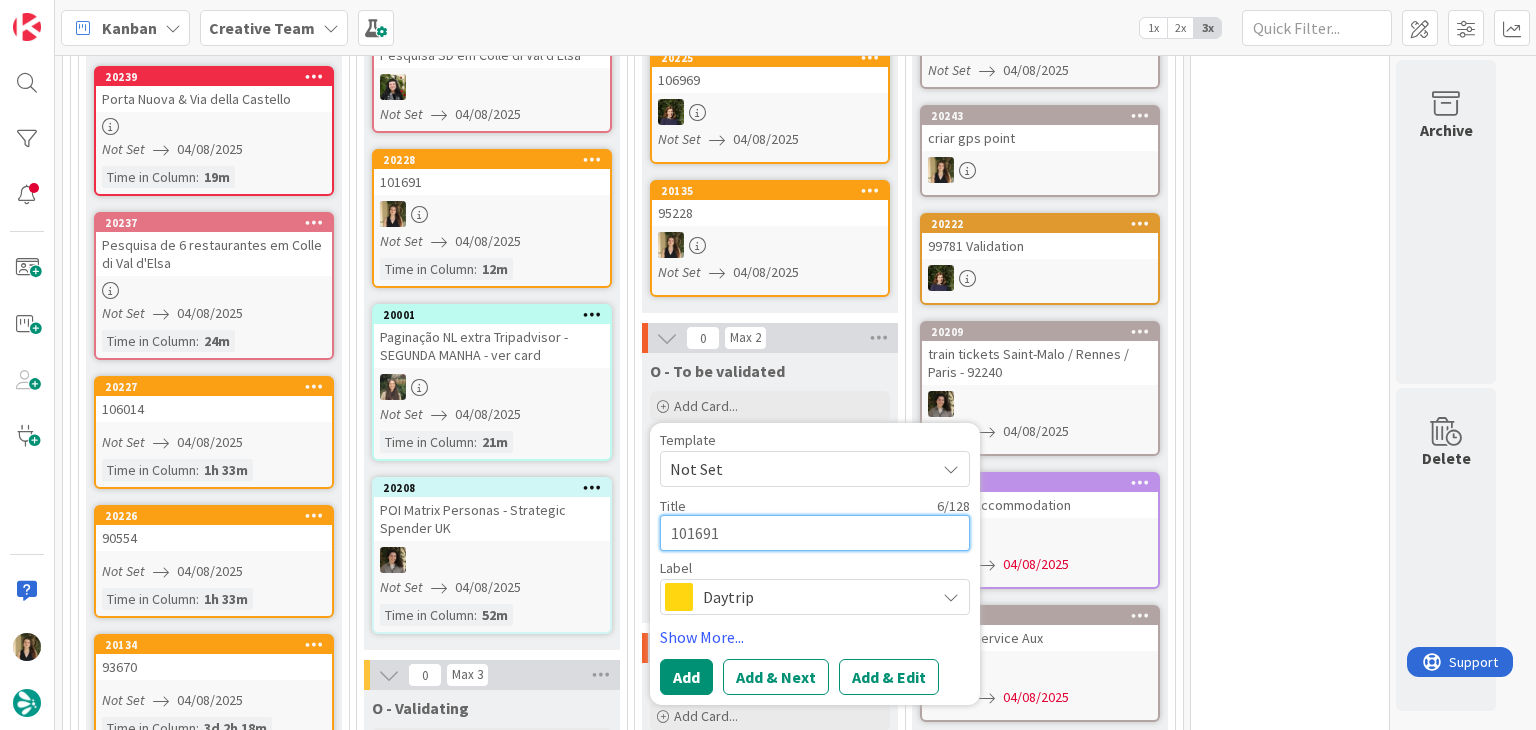 type on "x" 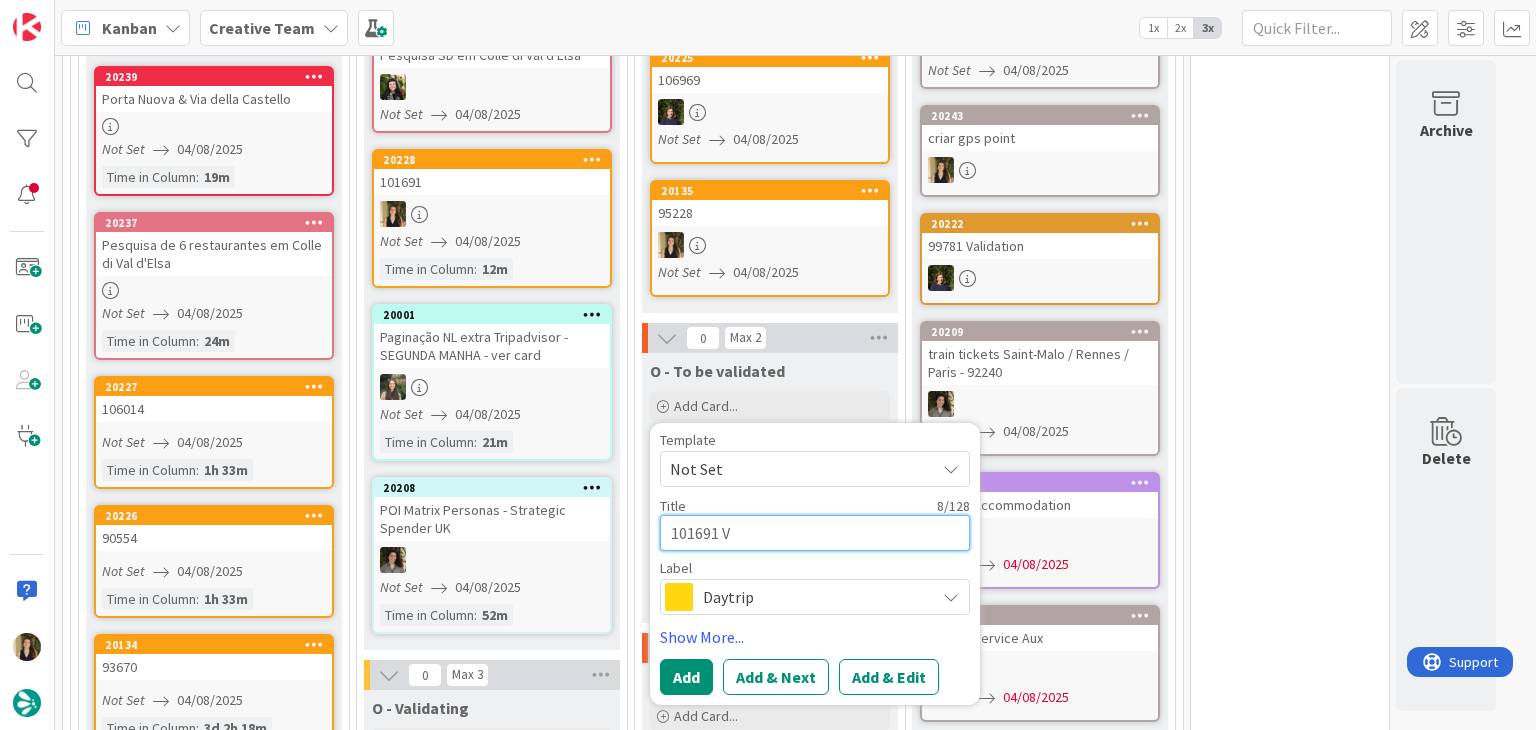 type on "x" 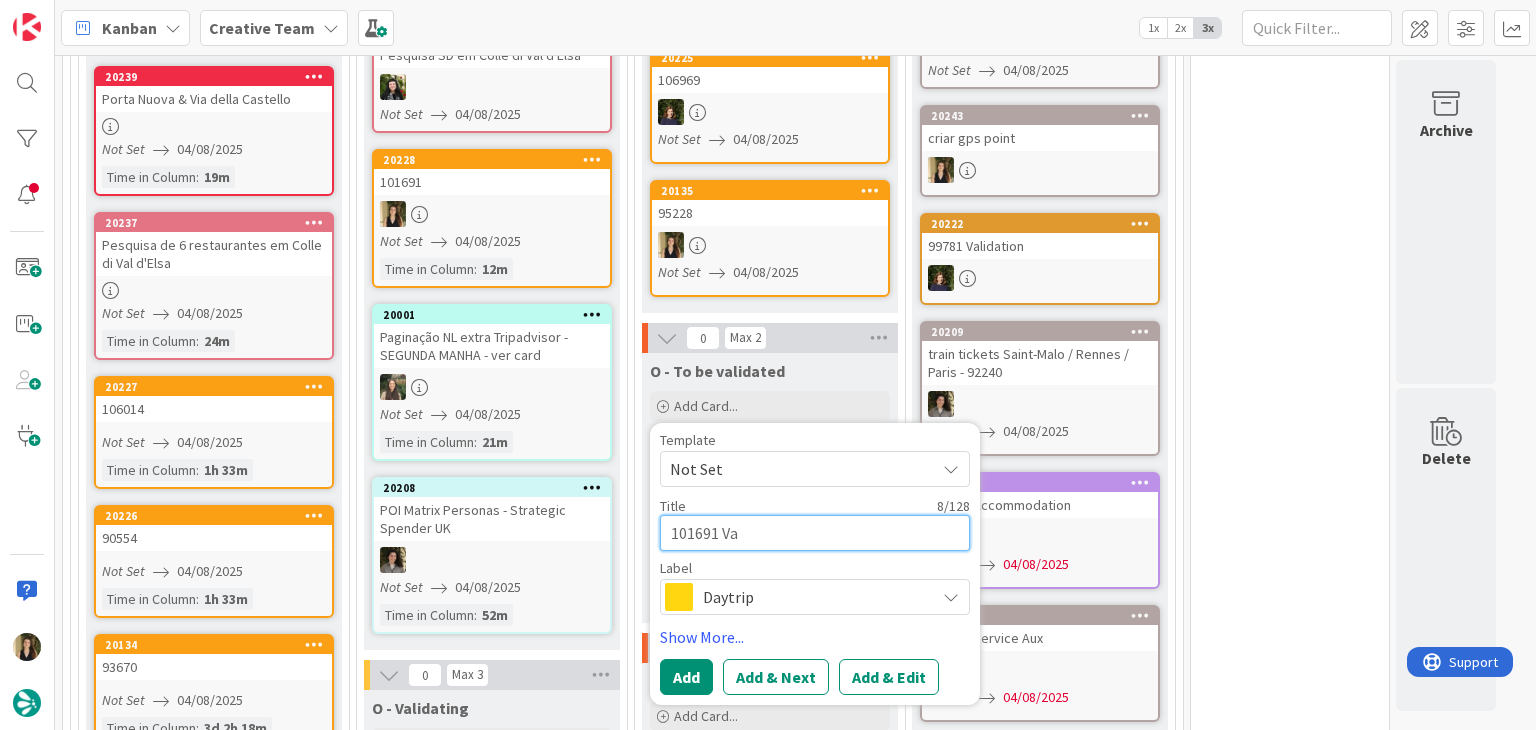 type on "x" 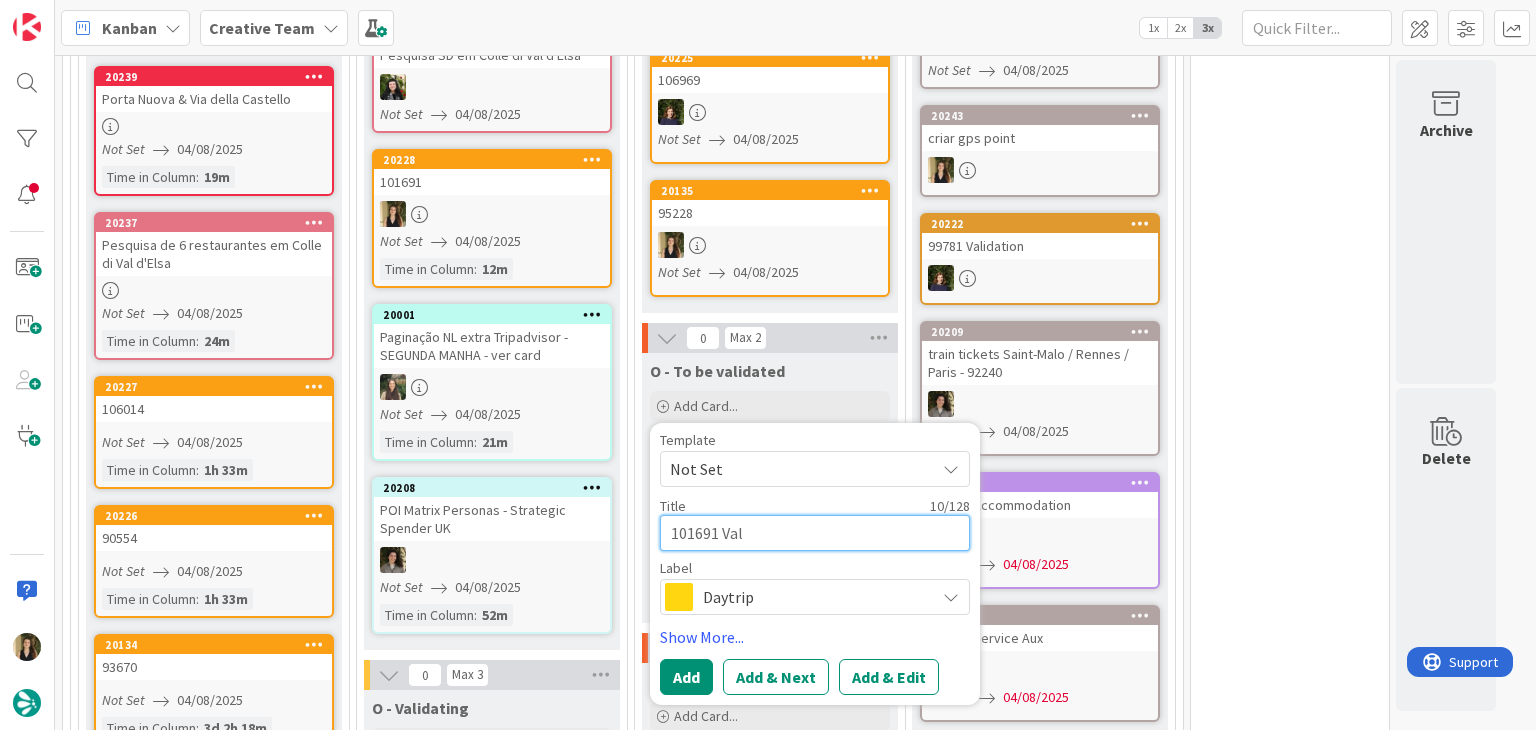 type on "x" 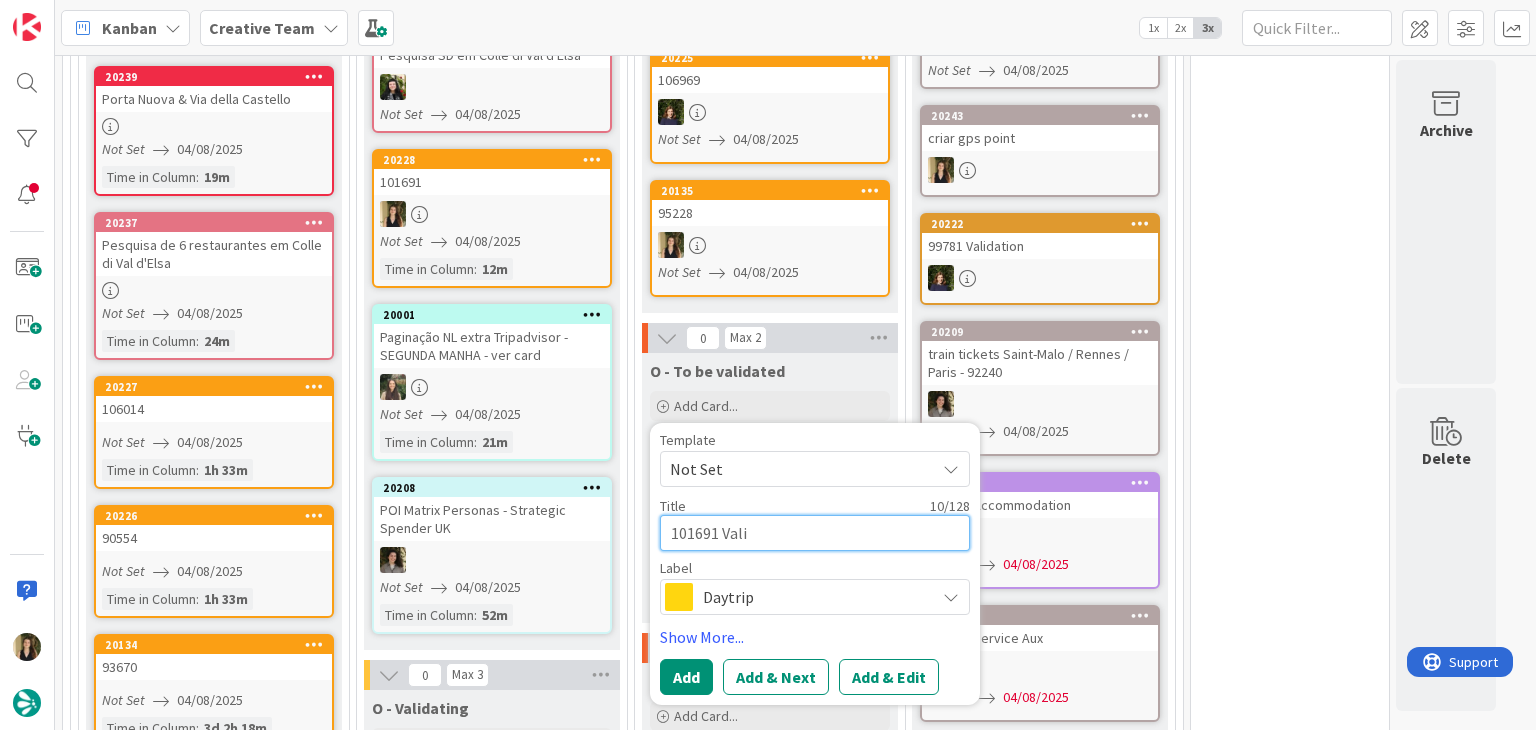 type on "x" 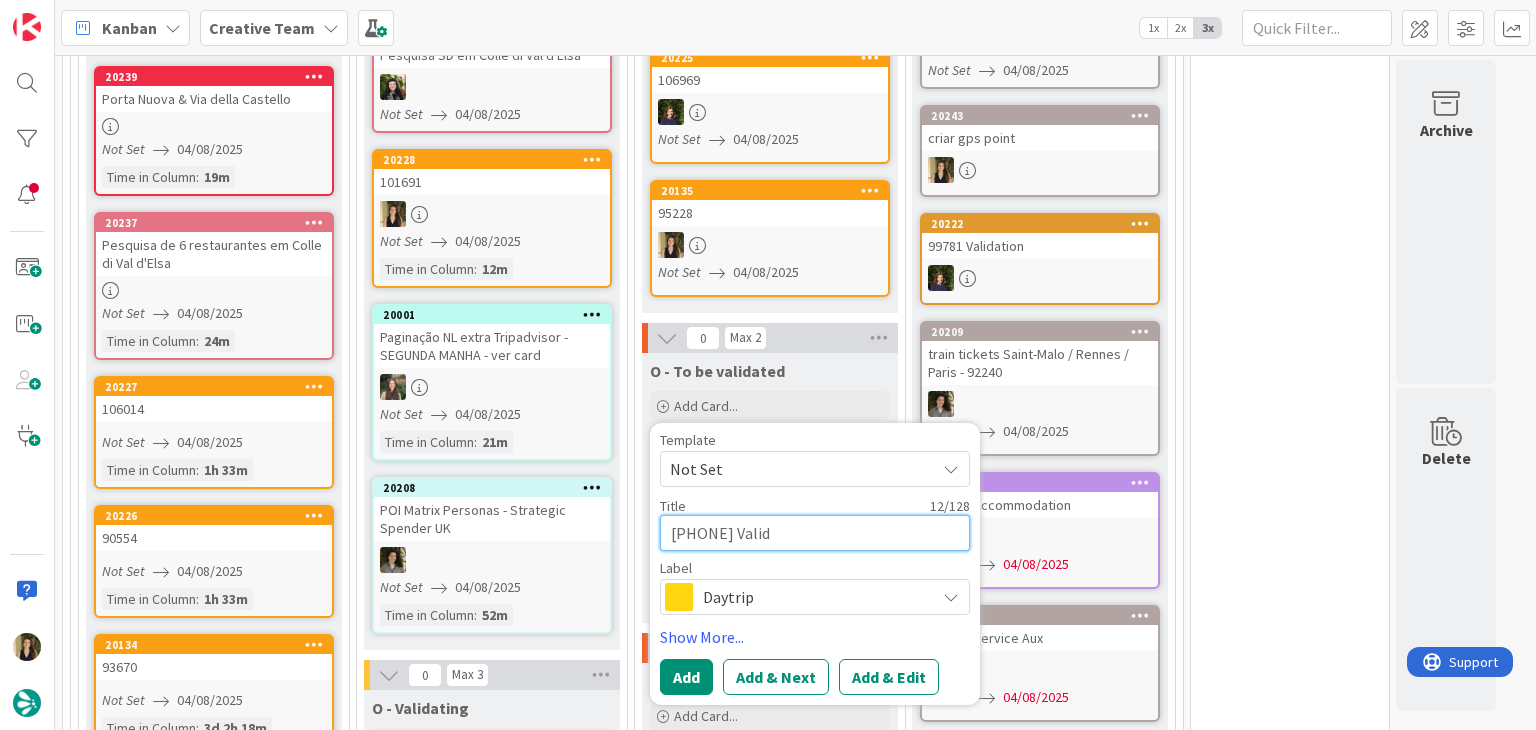 type on "x" 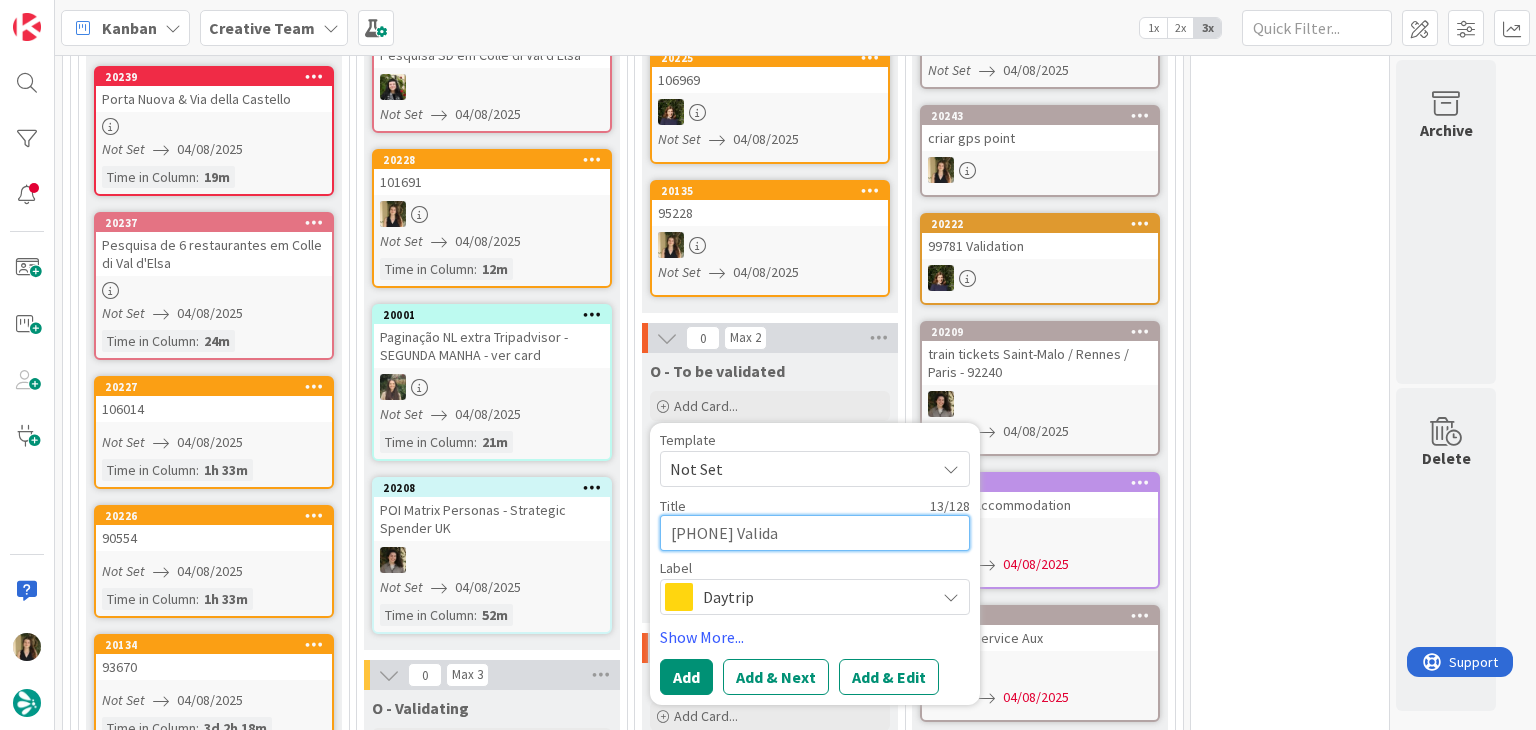type on "x" 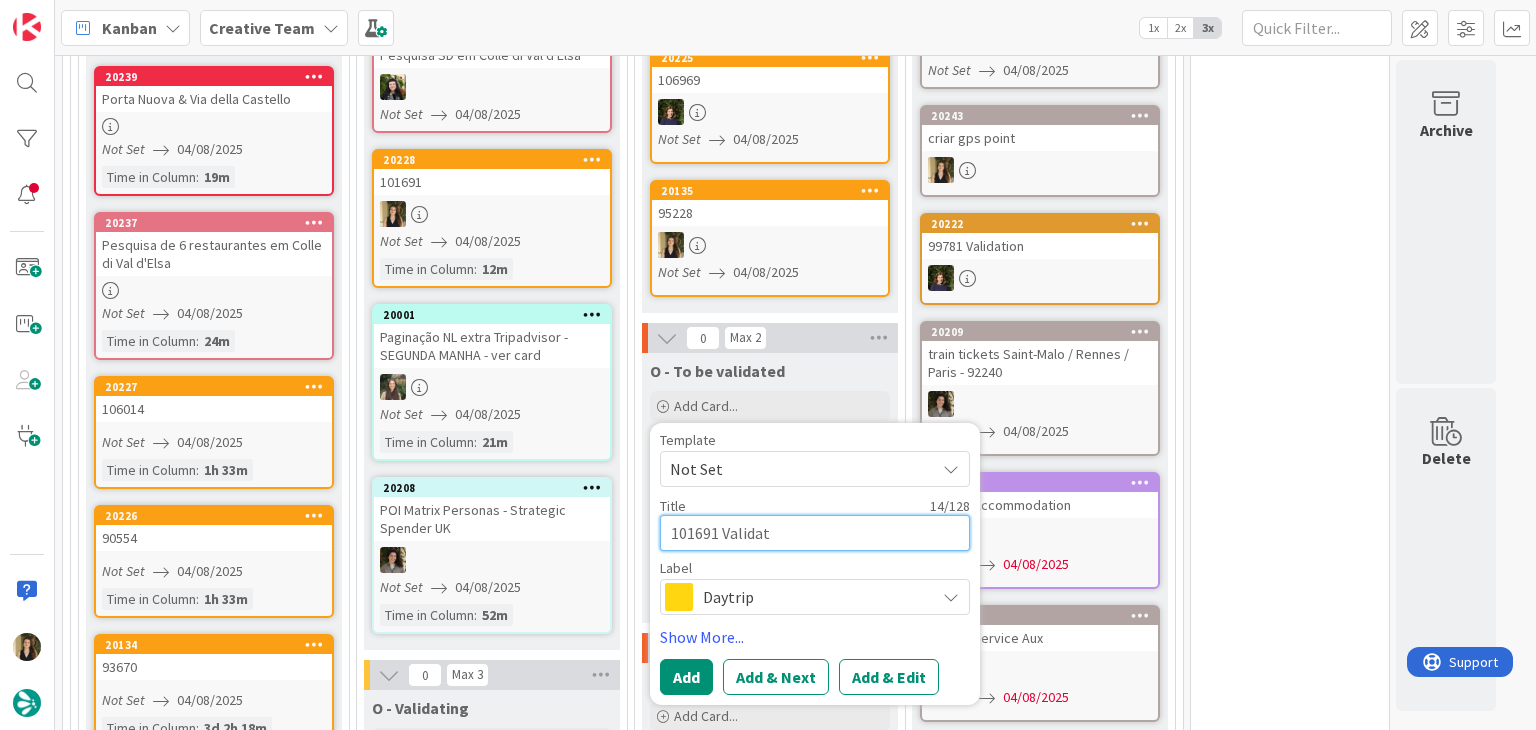 type on "x" 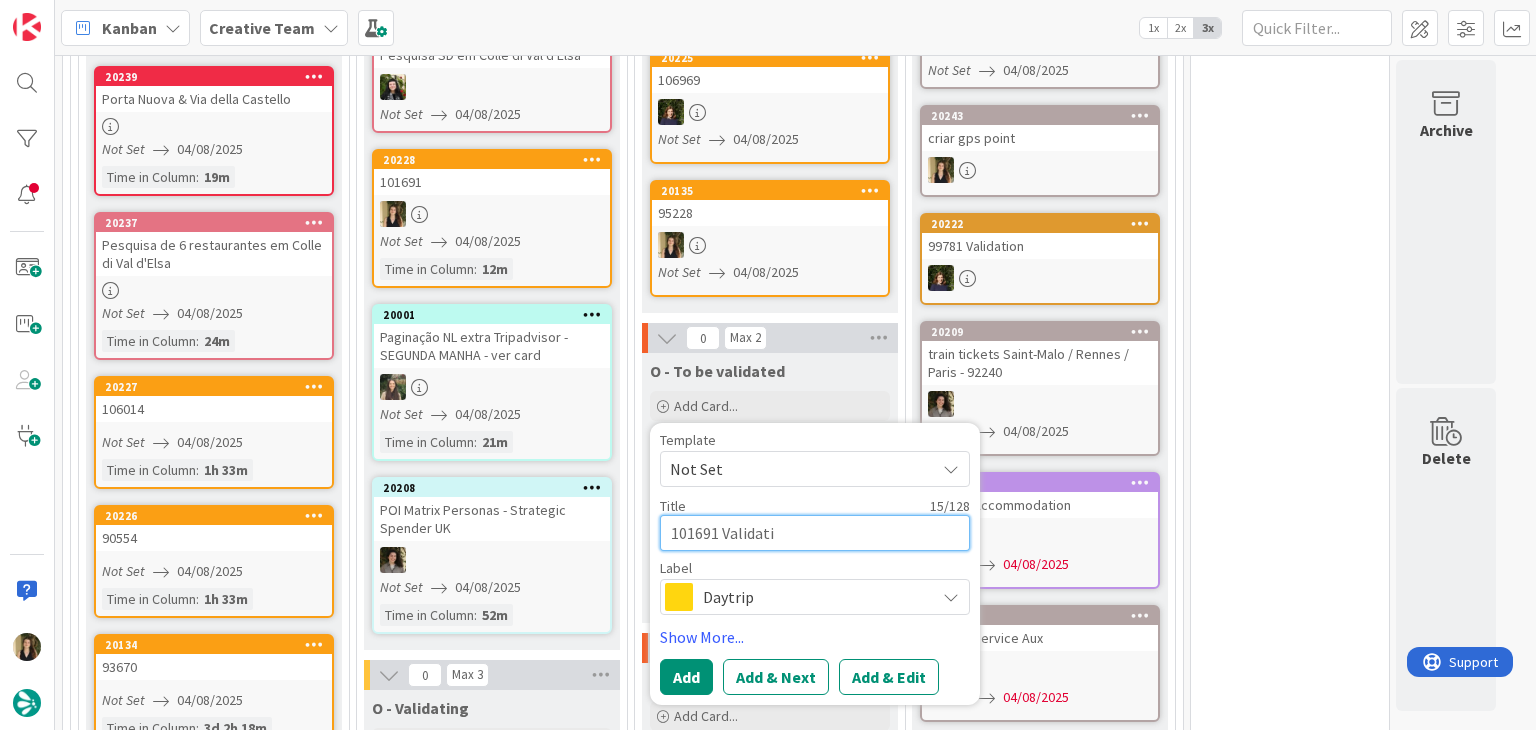 type on "x" 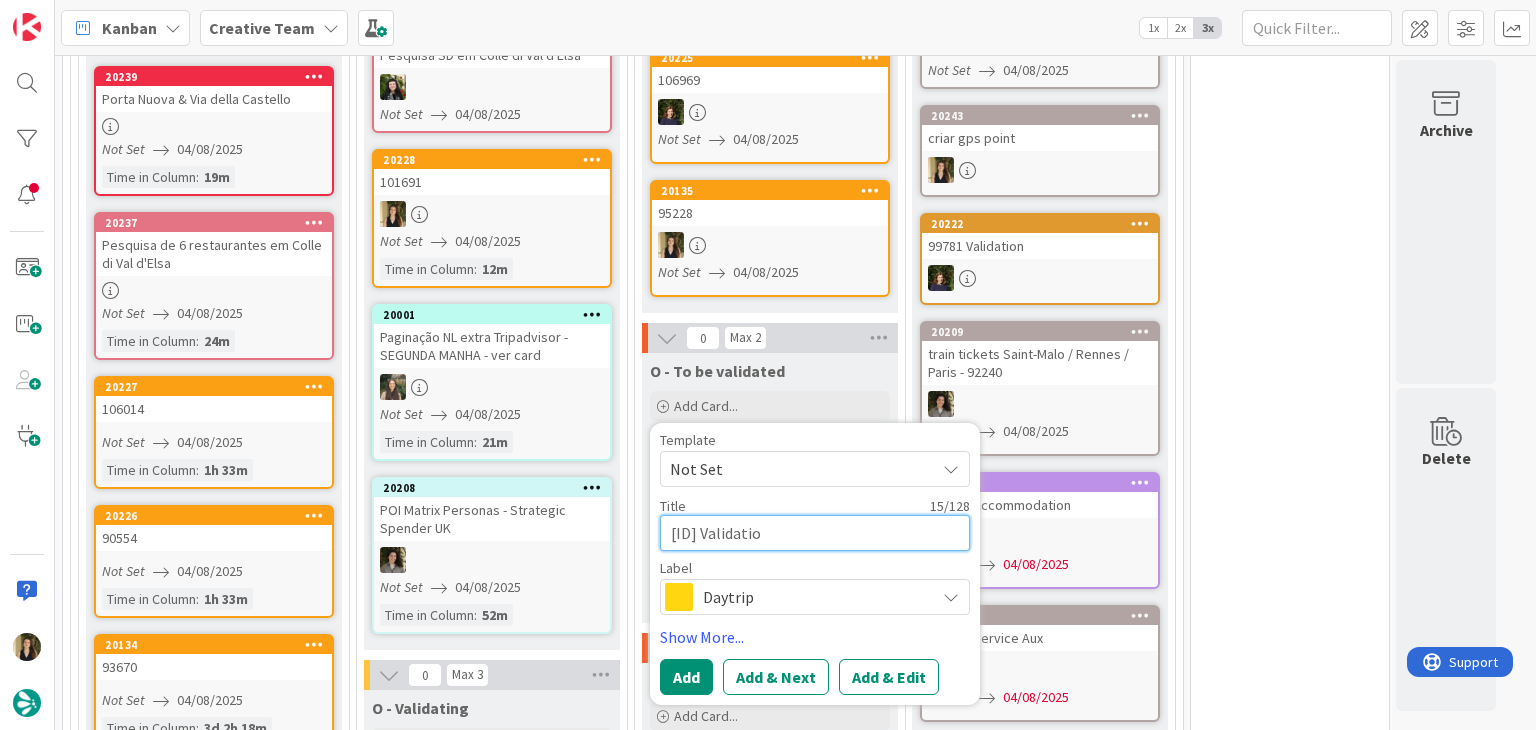 type on "x" 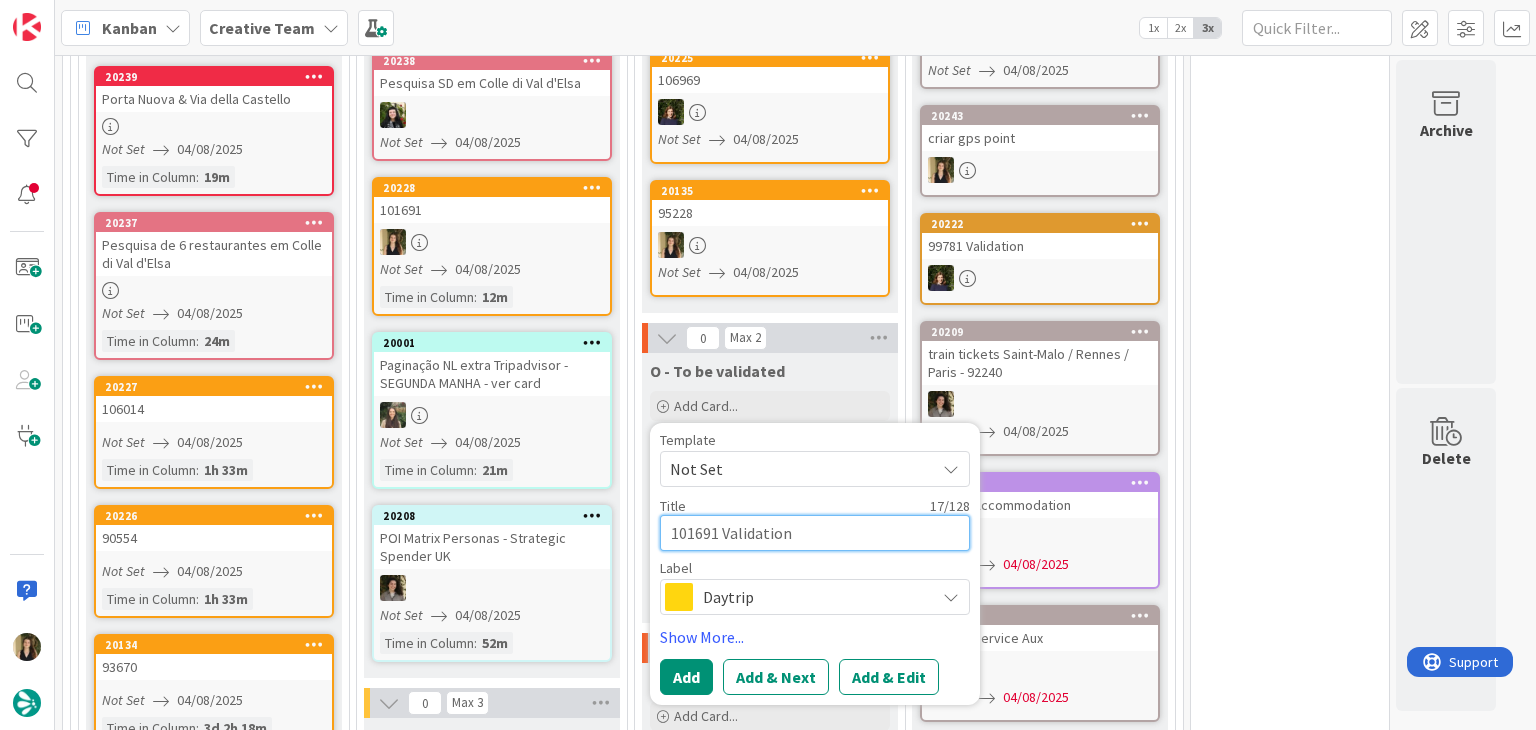 type on "101691 Validation" 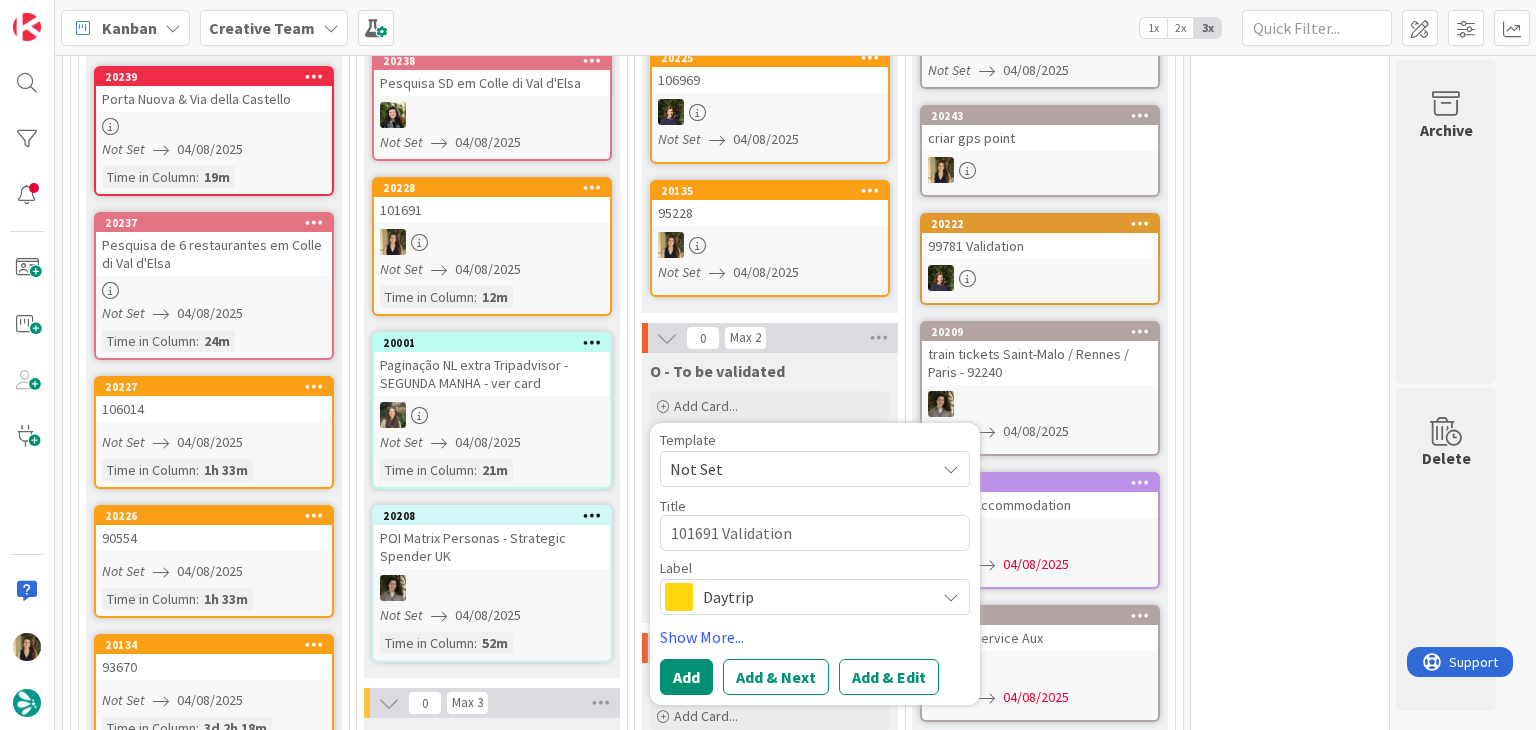 click on "Daytrip" at bounding box center [814, 597] 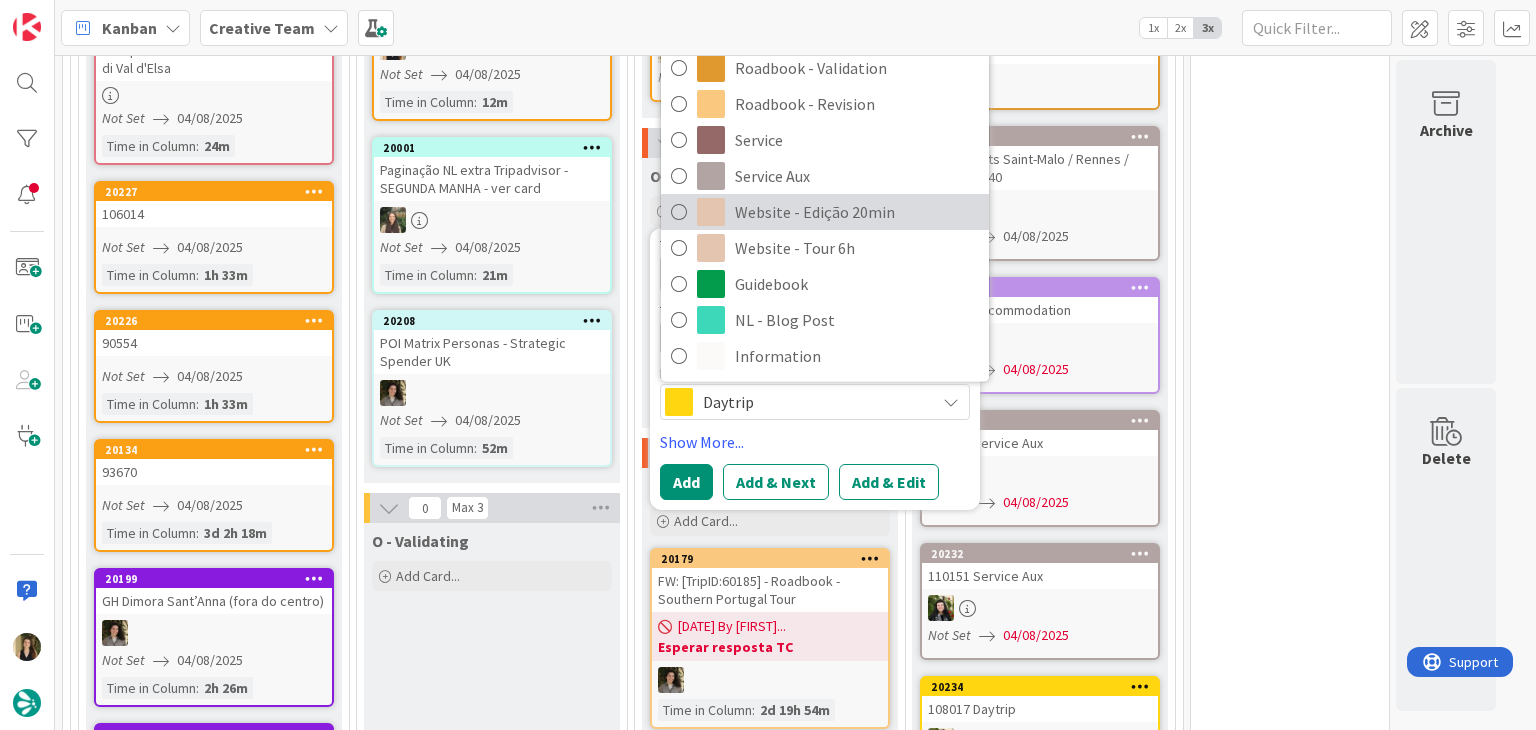 scroll, scrollTop: 1055, scrollLeft: 0, axis: vertical 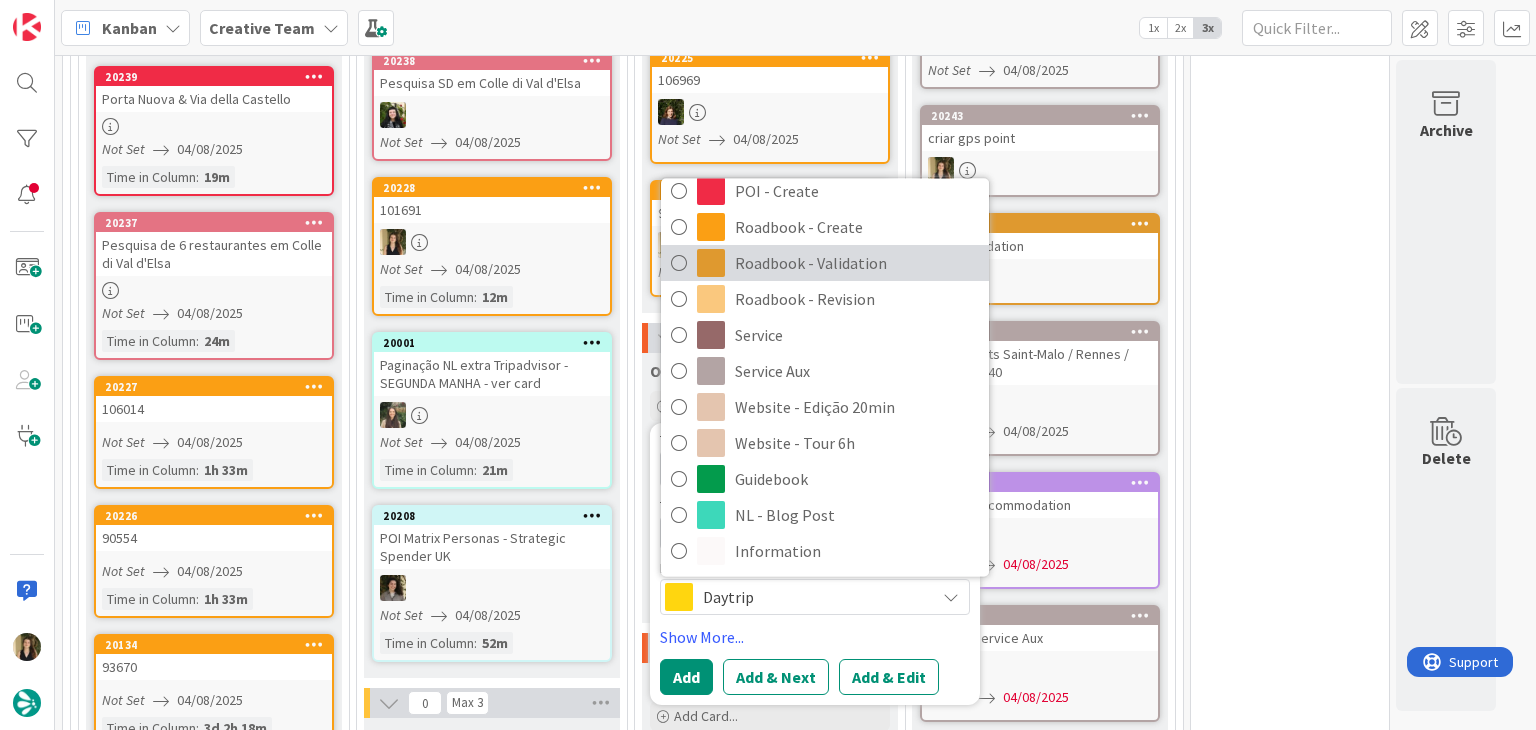 drag, startPoint x: 861, startPoint y: 265, endPoint x: 825, endPoint y: 453, distance: 191.41577 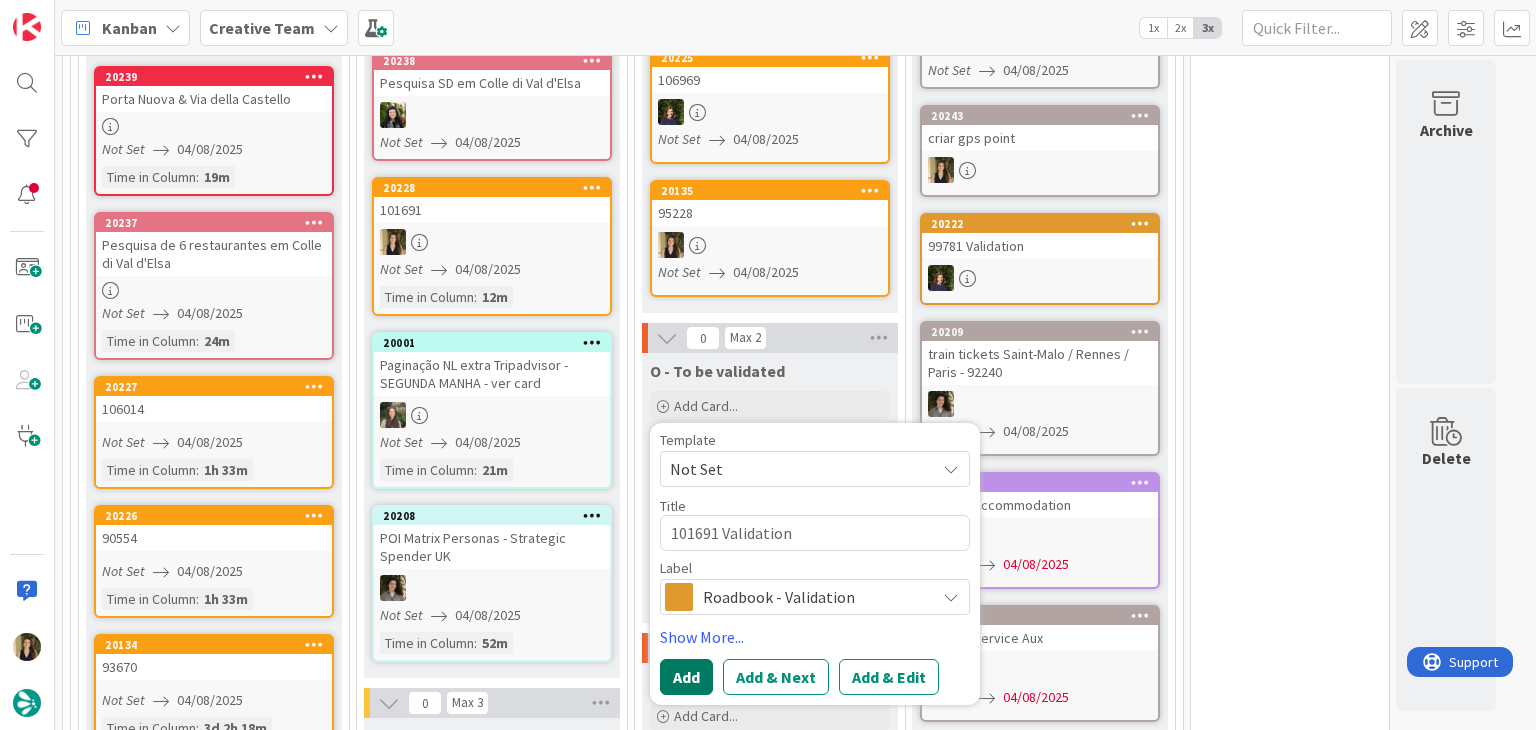 click on "Add" at bounding box center (686, 677) 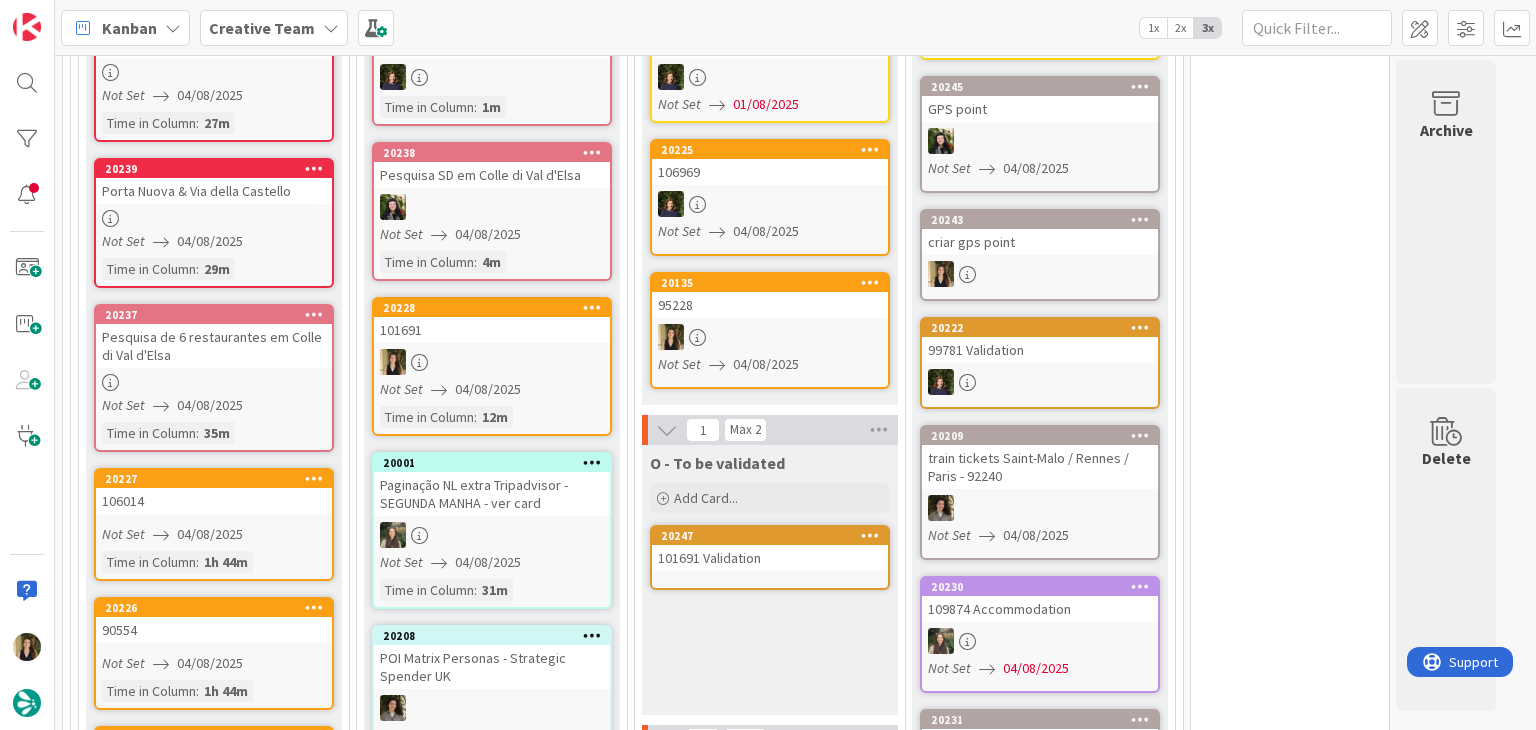 scroll, scrollTop: 855, scrollLeft: 0, axis: vertical 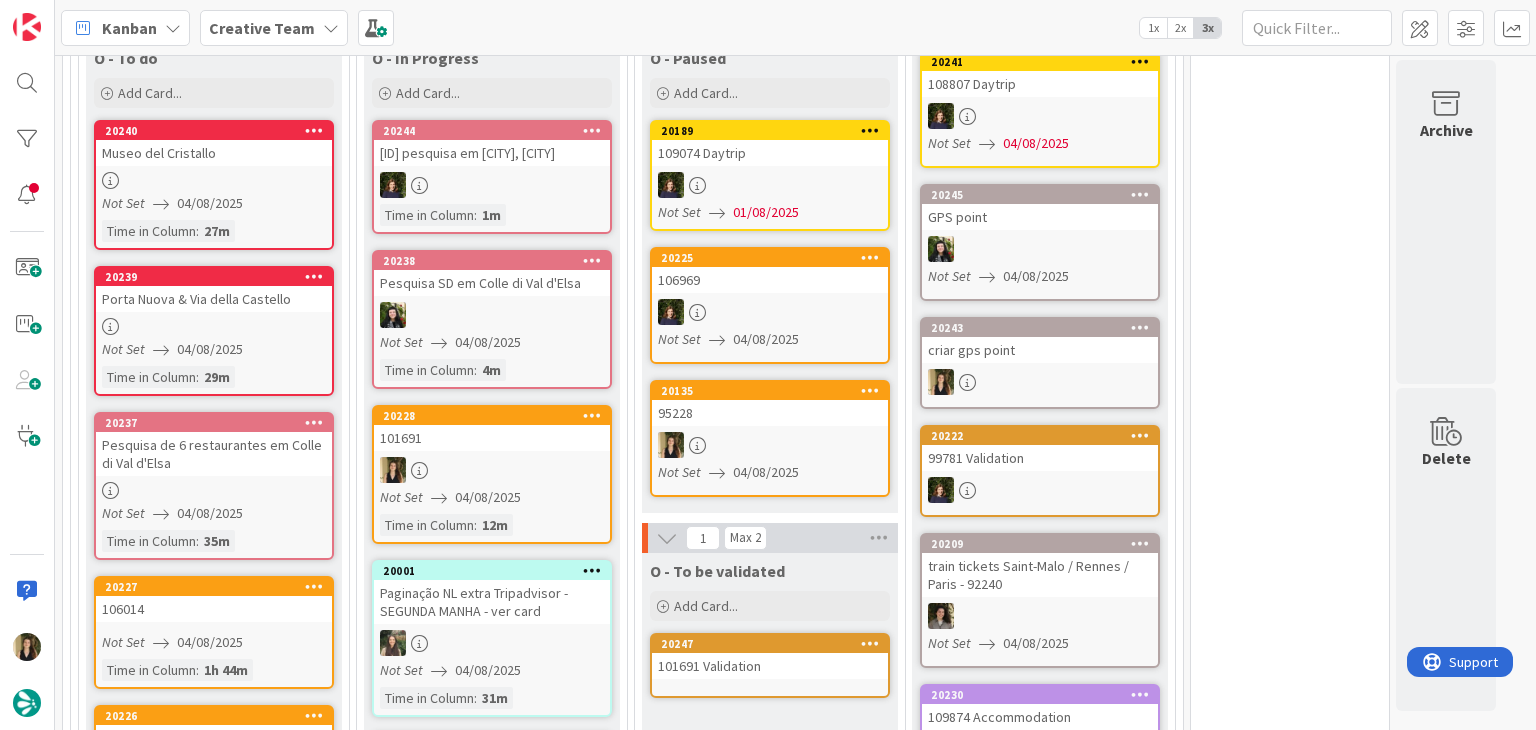 click at bounding box center (492, 470) 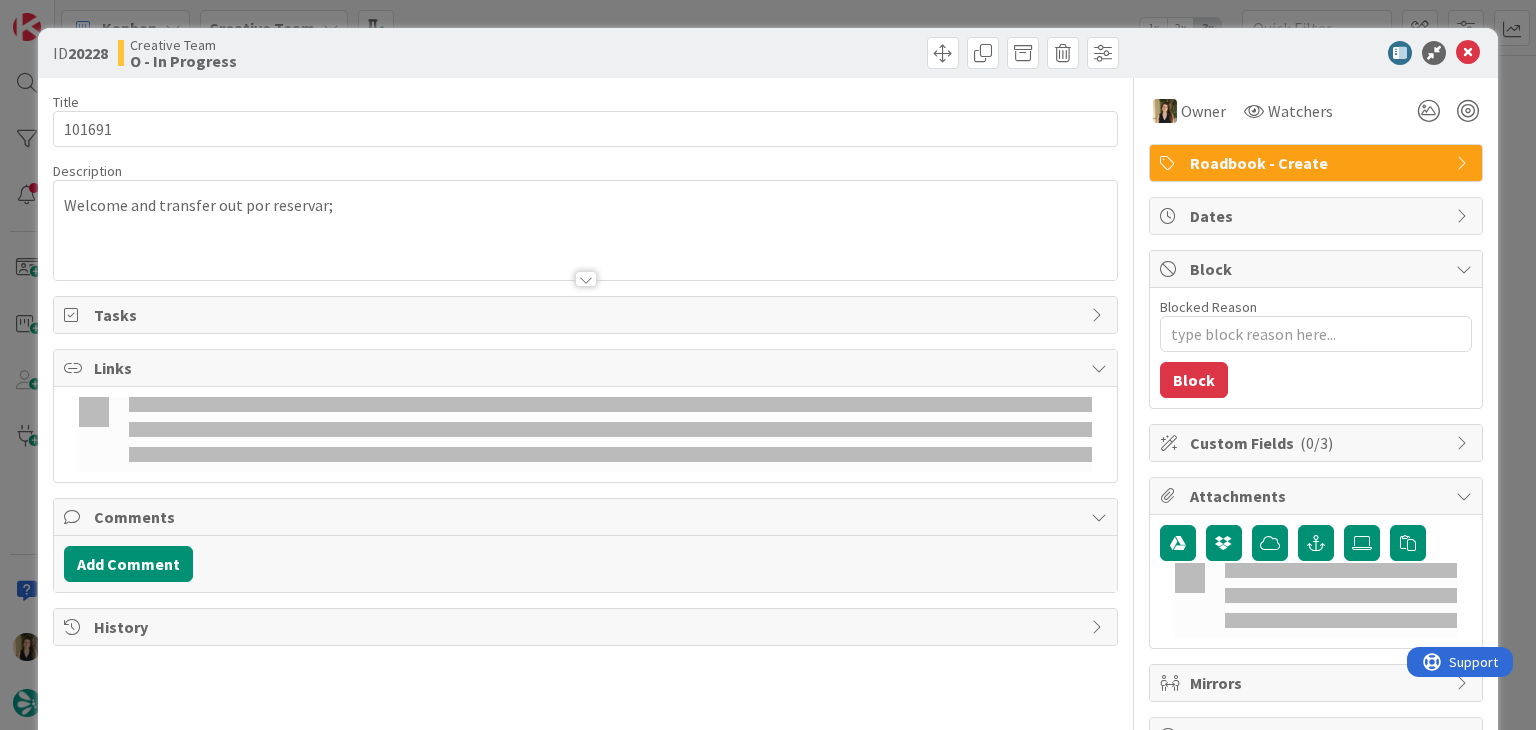 scroll, scrollTop: 0, scrollLeft: 0, axis: both 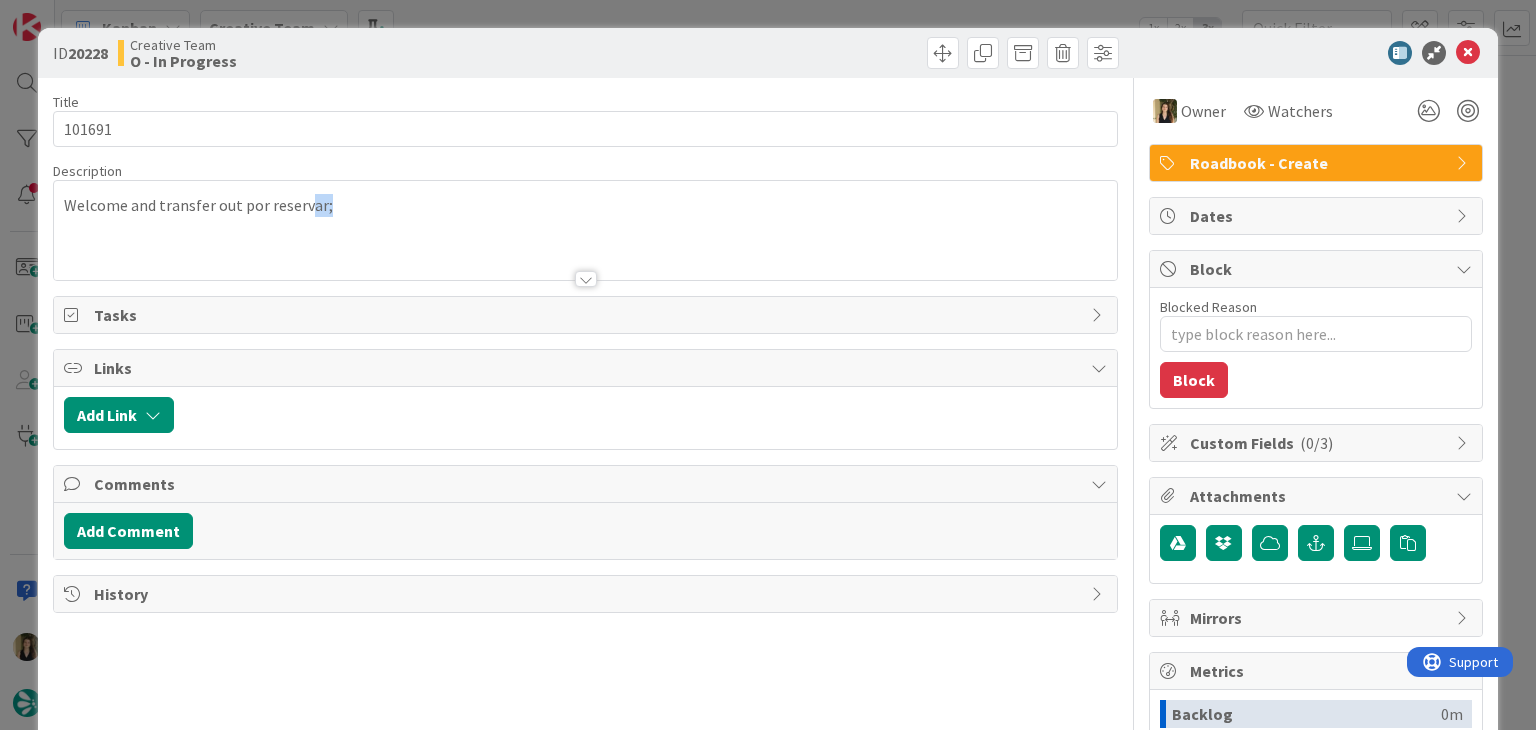 drag, startPoint x: 371, startPoint y: 207, endPoint x: 52, endPoint y: 213, distance: 319.05643 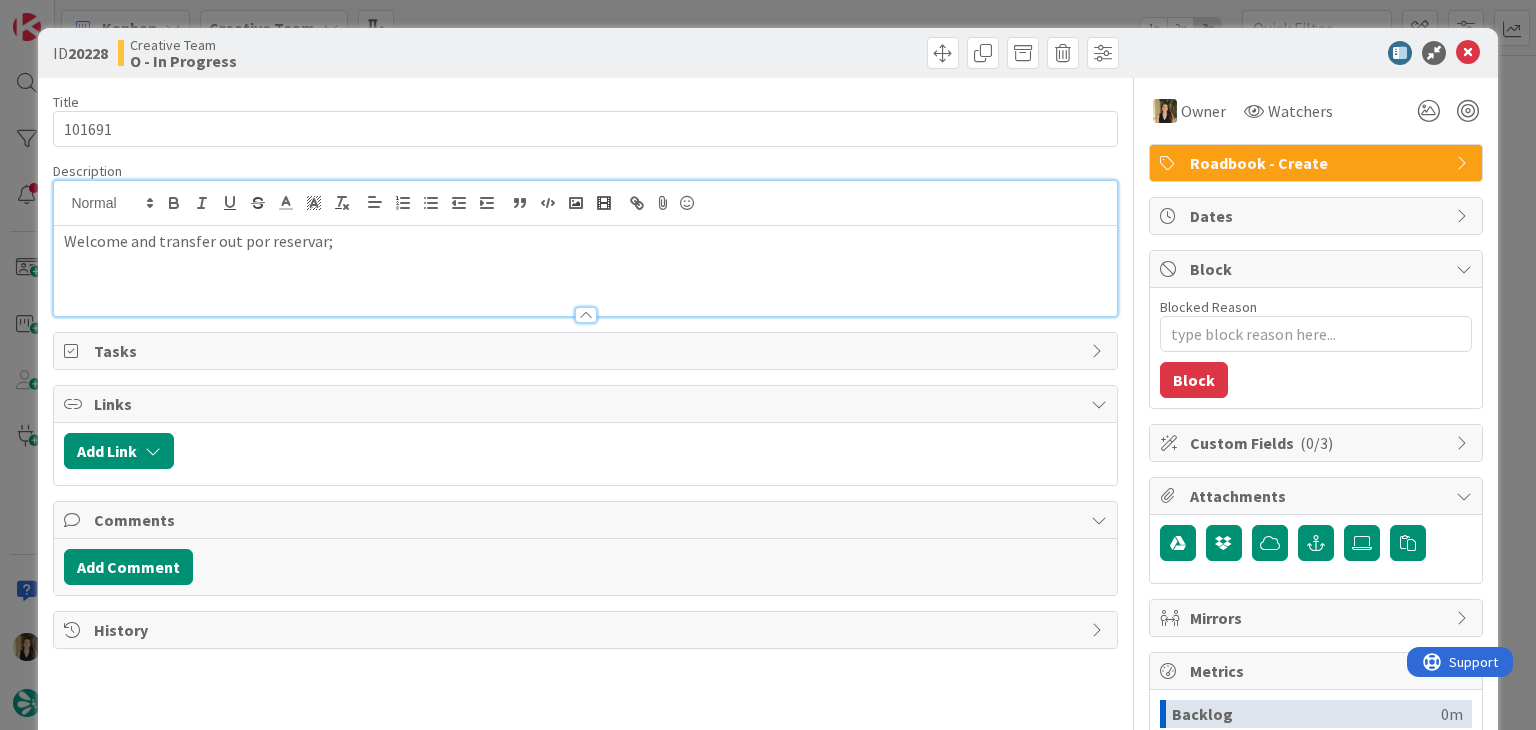 drag, startPoint x: 448, startPoint y: 300, endPoint x: 428, endPoint y: 286, distance: 24.41311 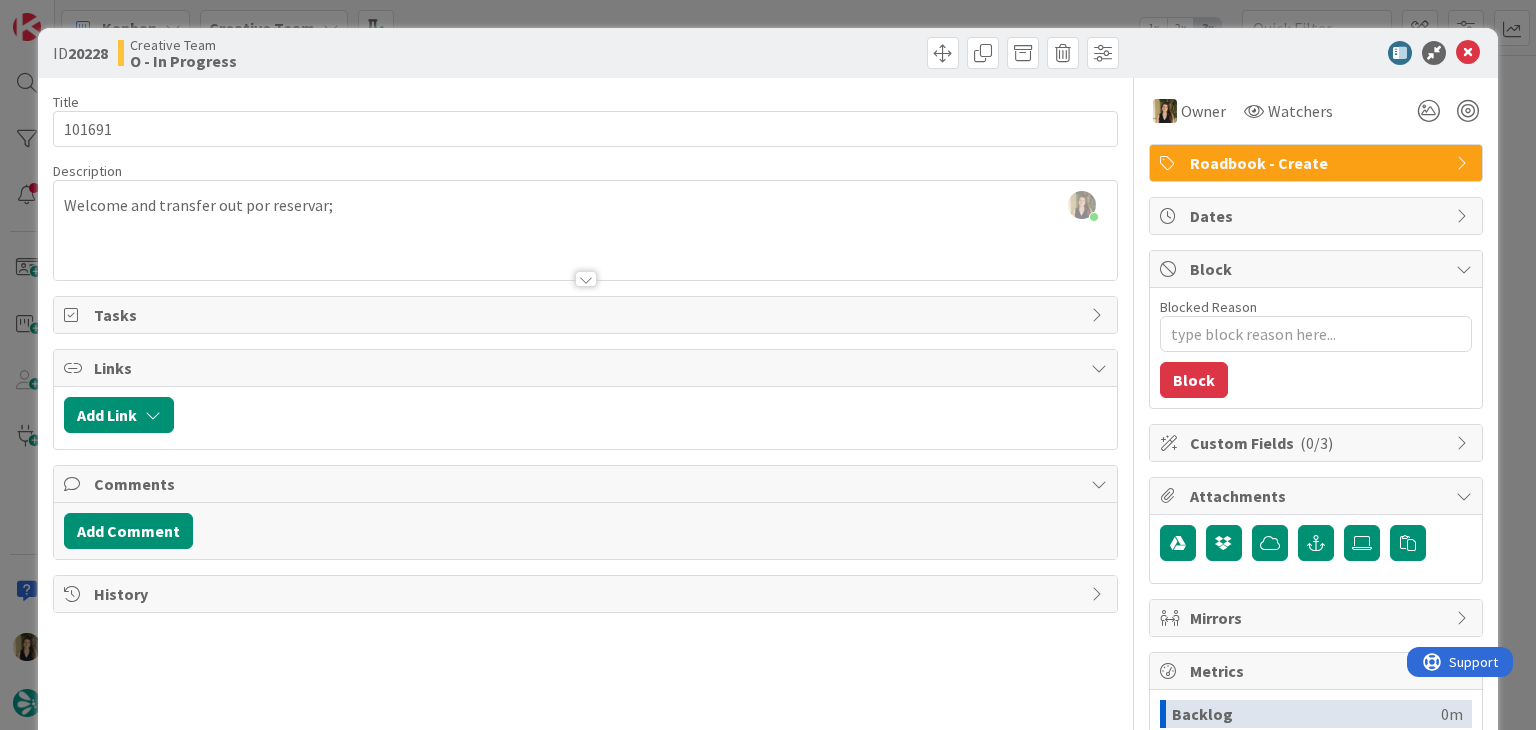 click on "[PERSON] just joined Welcome and transfer out por reservar;" at bounding box center (585, 230) 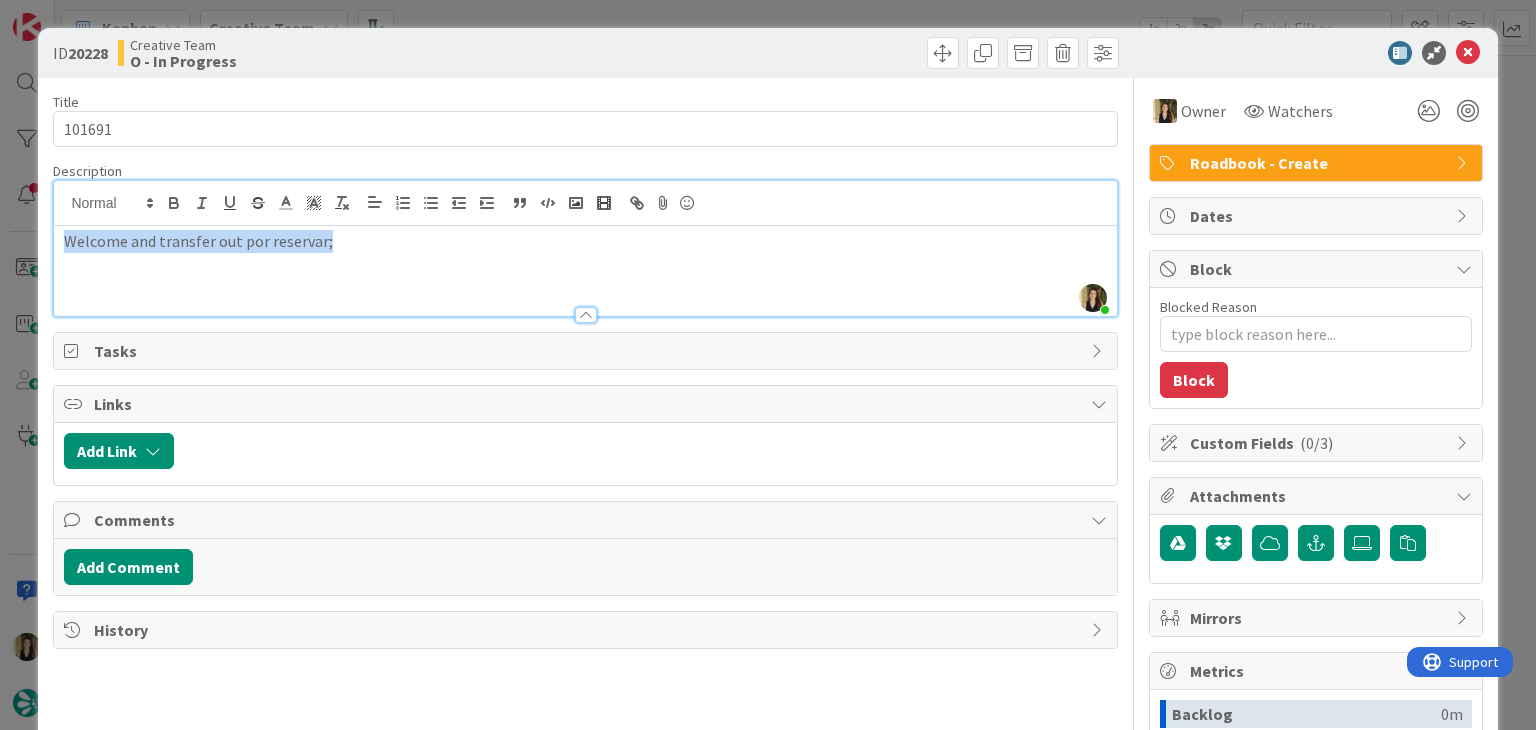 drag, startPoint x: 360, startPoint y: 237, endPoint x: 50, endPoint y: 243, distance: 310.05804 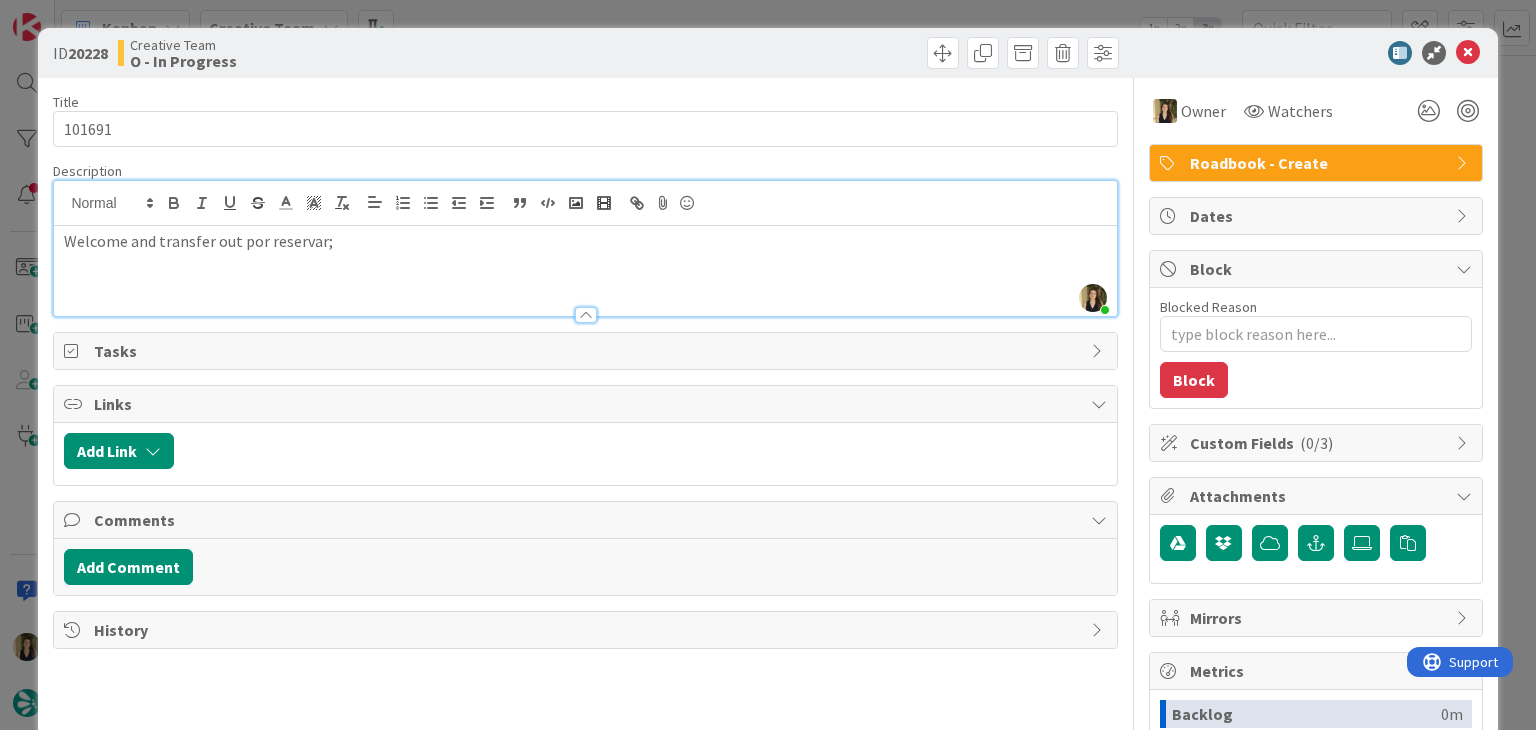 drag, startPoint x: 395, startPoint y: 57, endPoint x: 396, endPoint y: 44, distance: 13.038404 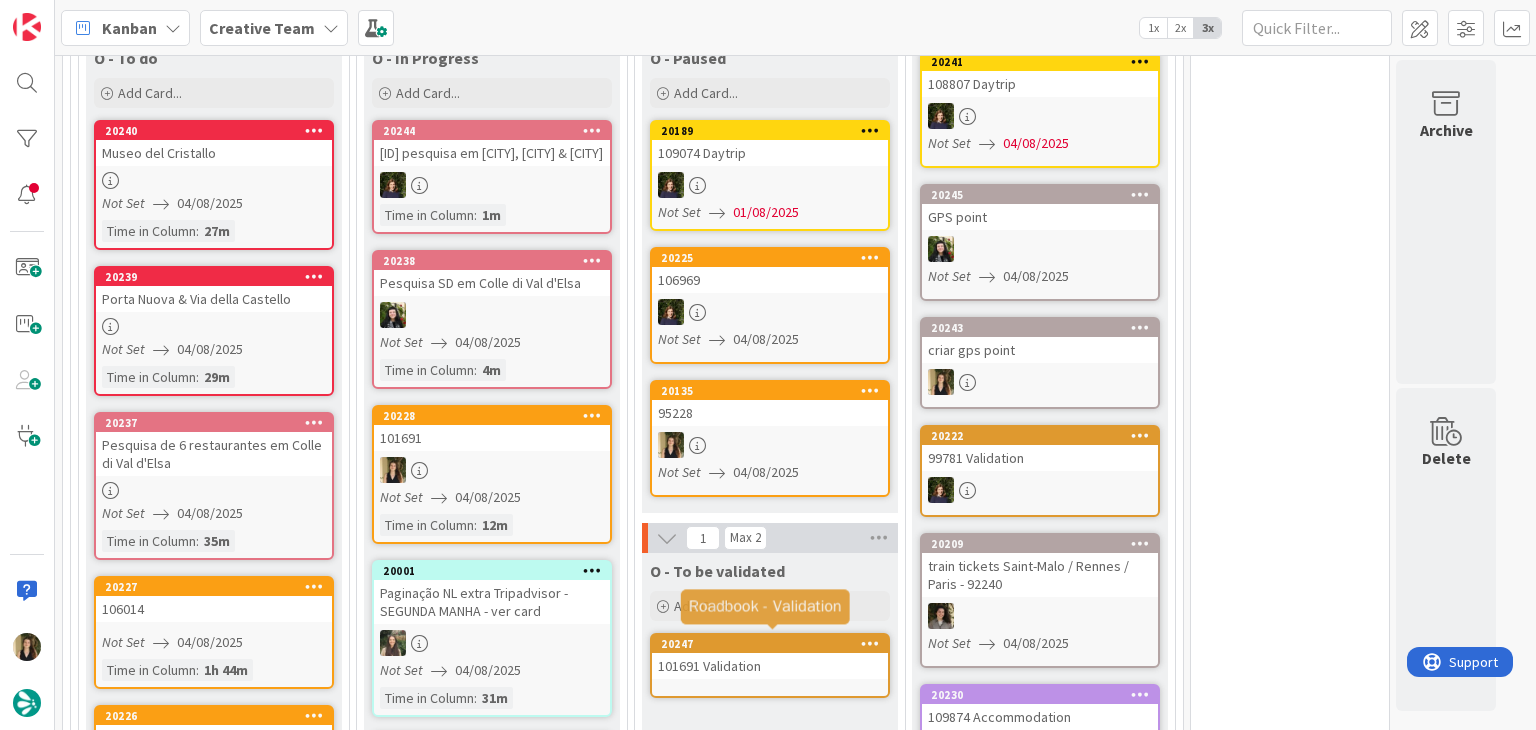 click on "101691 Validation" at bounding box center (770, 666) 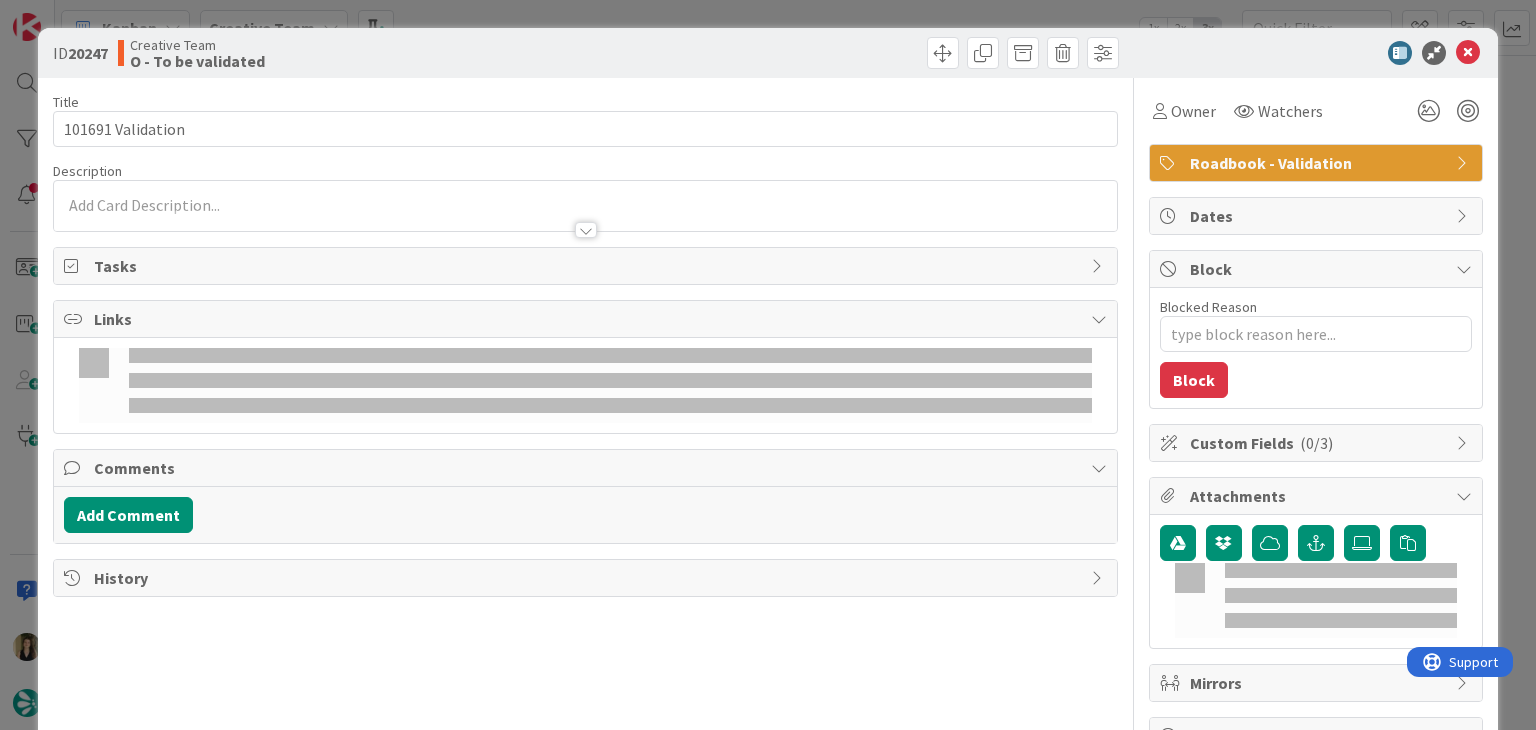 scroll, scrollTop: 0, scrollLeft: 0, axis: both 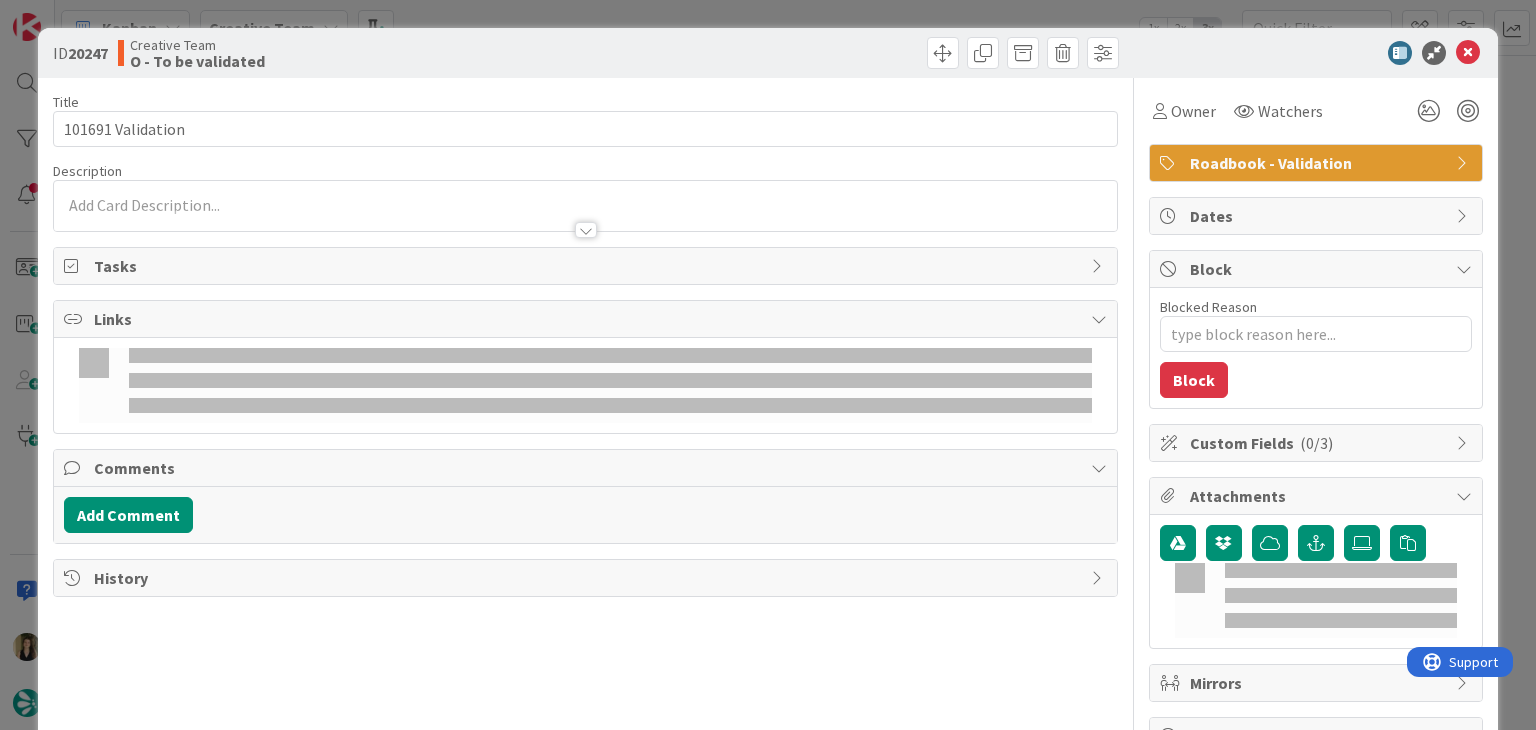 type on "x" 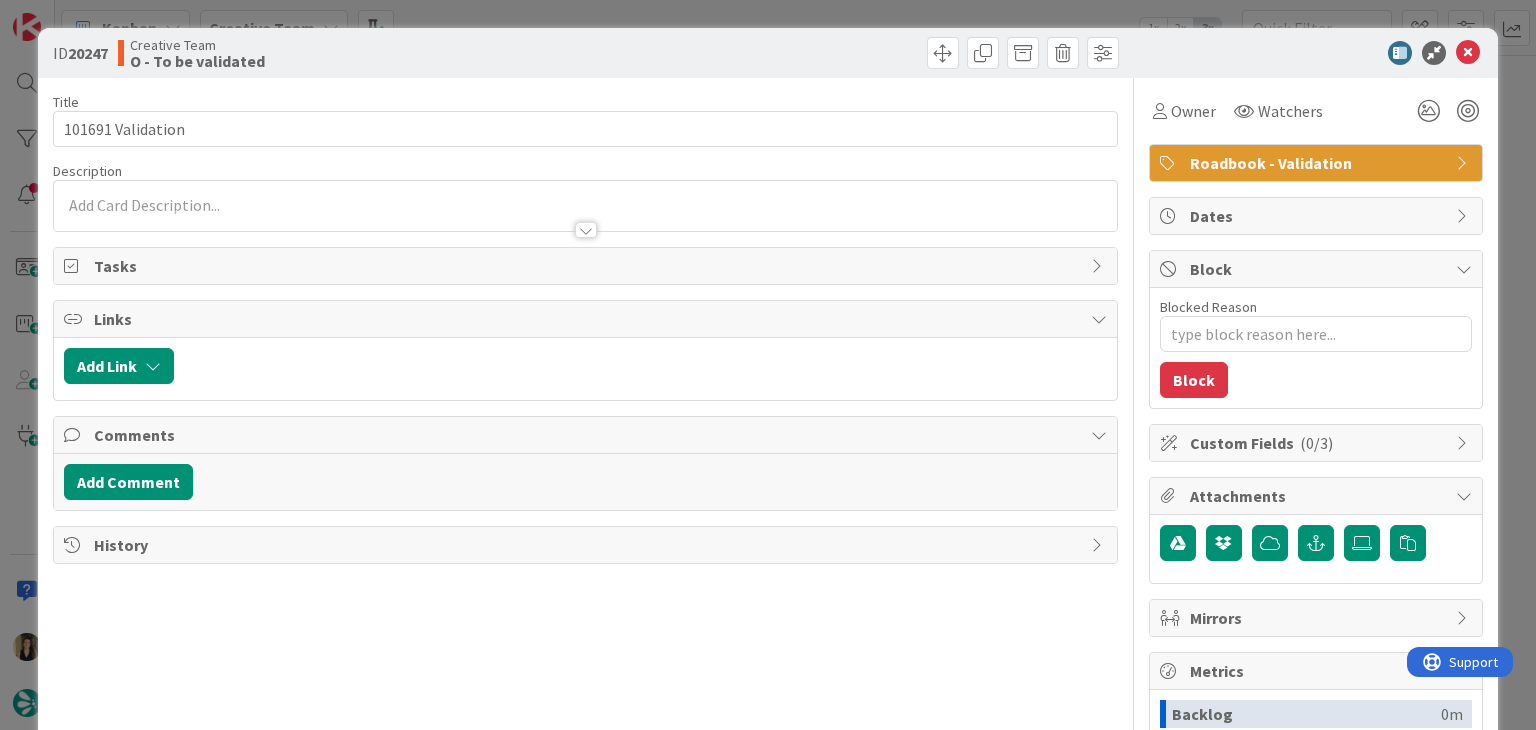 scroll, scrollTop: 0, scrollLeft: 0, axis: both 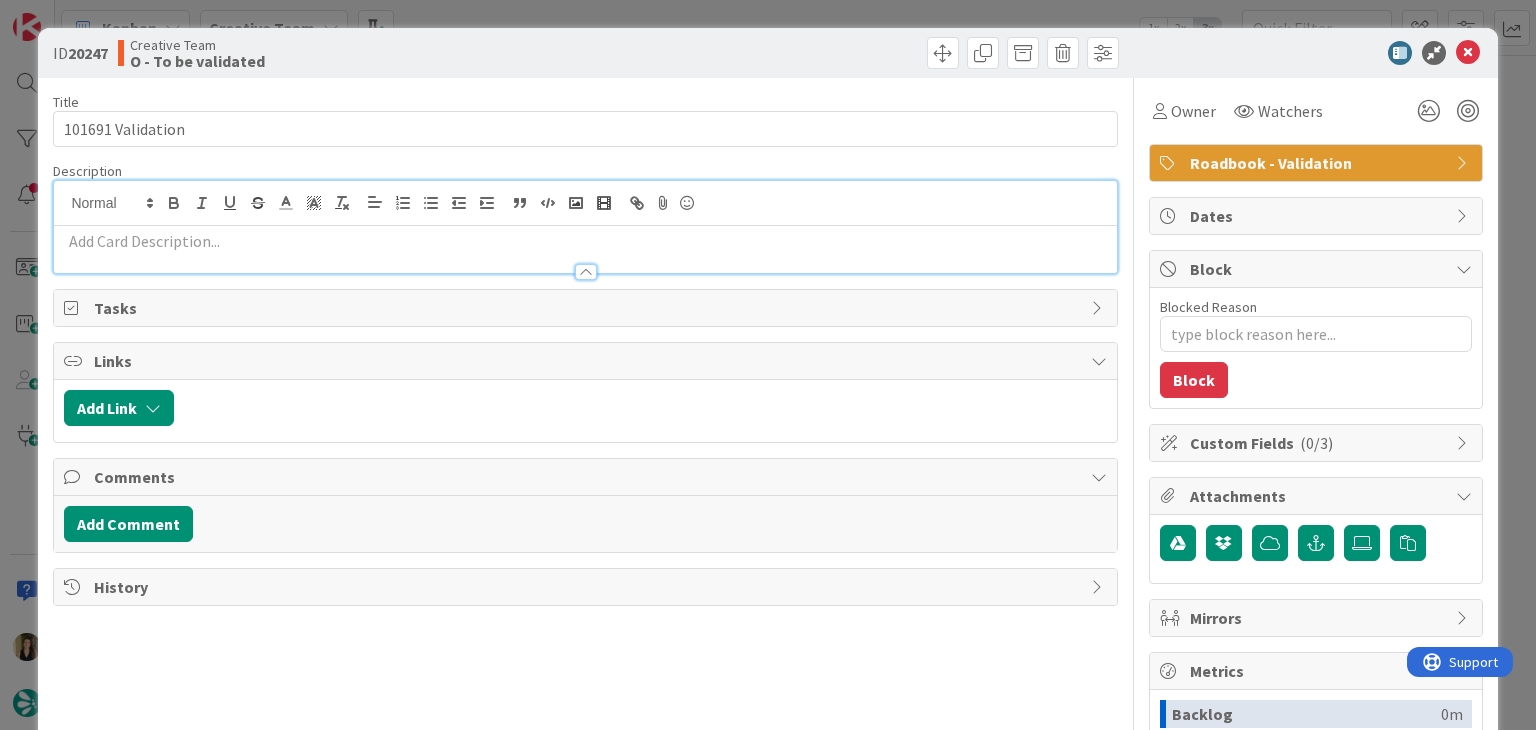 click at bounding box center [585, 241] 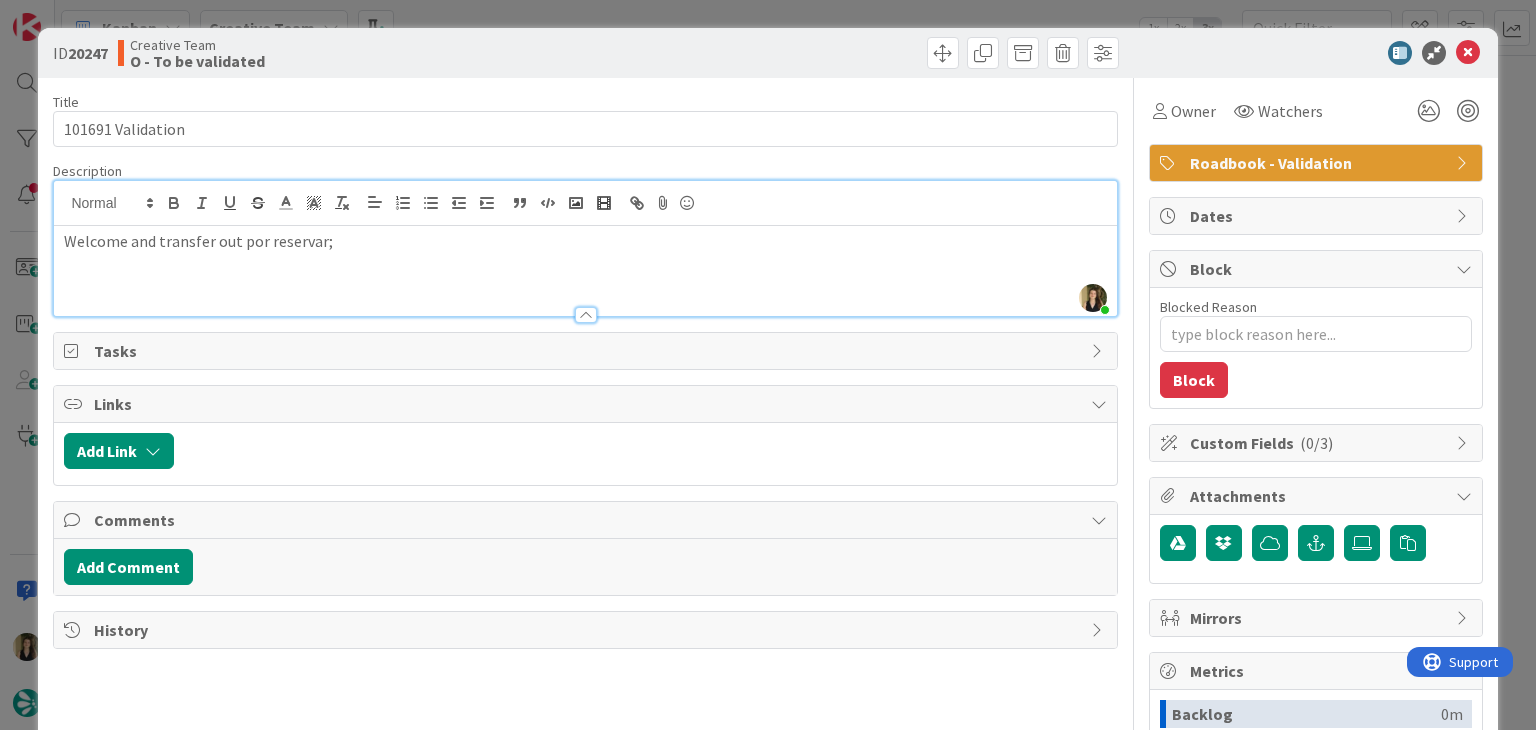 type 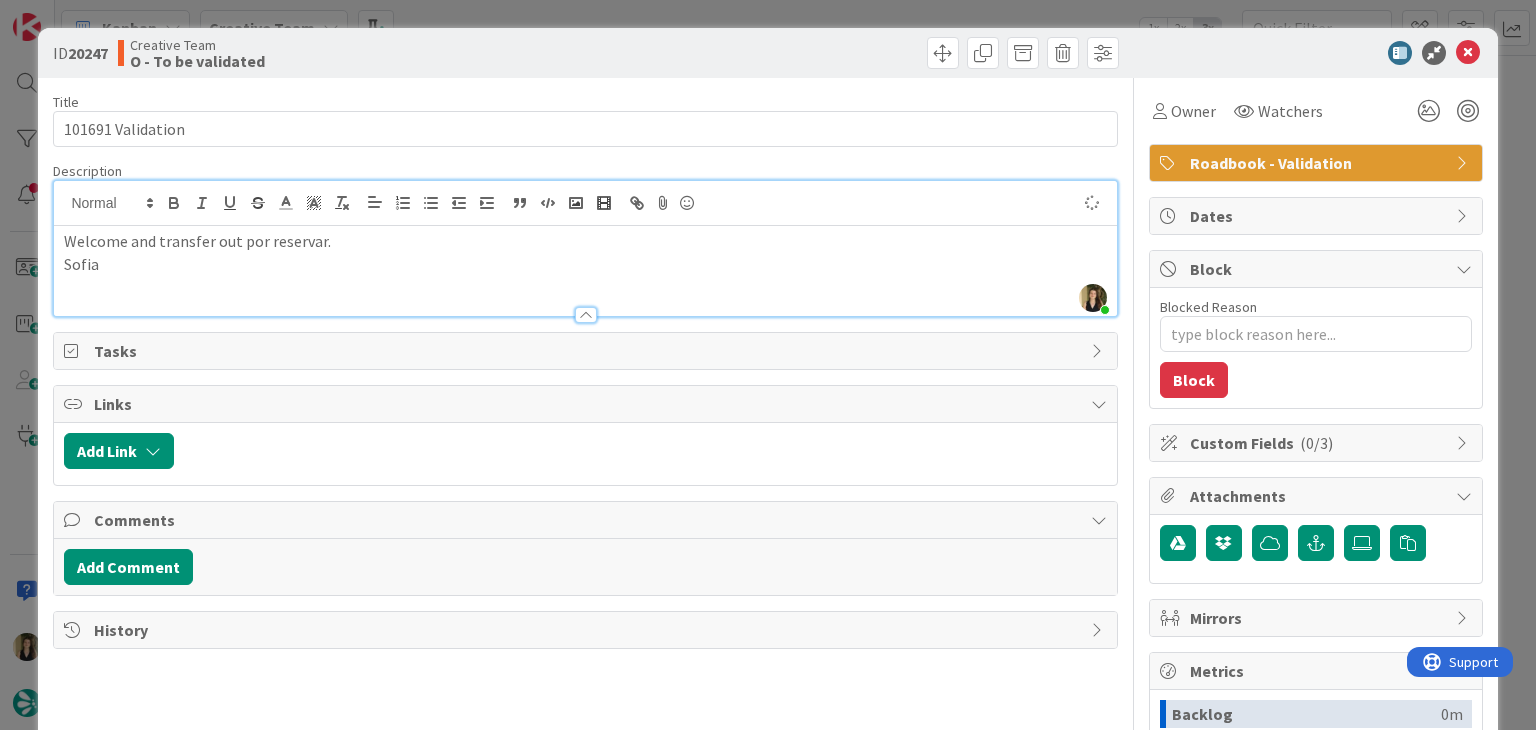 click on "ID  20247 Creative Team O - To be validated Title 17 / 128 101691 Validation Description [FIRST] [LAST] just joined Welcome and transfer out por reservar. [FIRST] Owner Watchers Roadbook - Validation Tasks Links Add Link Comments Add Comment History Owner Watchers Roadbook - Validation Dates Block Blocked Reason 0 / 256 Block Custom Fields ( 0/3 ) Attachments Mirrors Metrics Backlog 0m To Do 0m Buffer 0m In Progress 0m Total Time 0m Lead Time 0m Cycle Time 0m Blocked Time 0m Show Details" at bounding box center [768, 365] 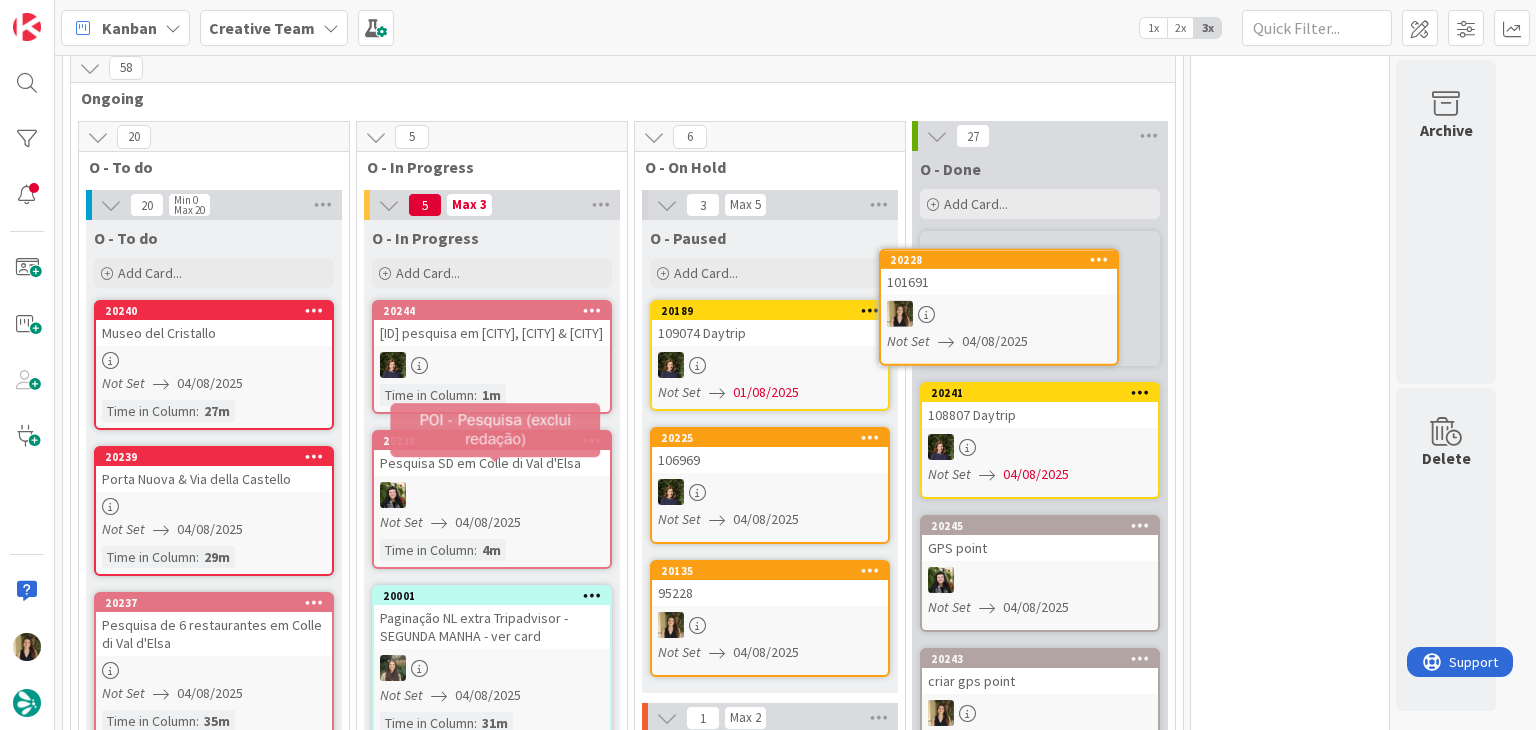 scroll, scrollTop: 655, scrollLeft: 0, axis: vertical 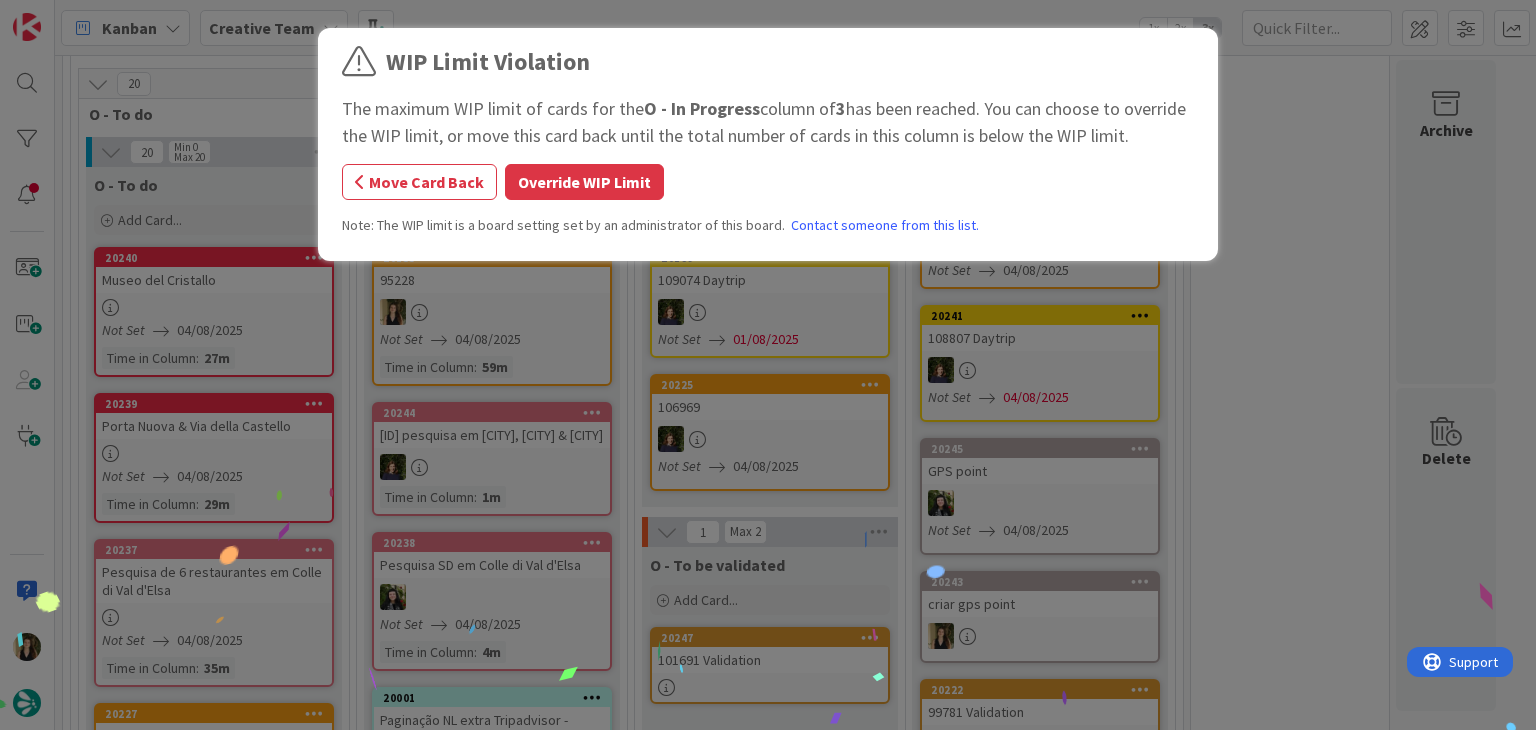 drag, startPoint x: 608, startPoint y: 189, endPoint x: 575, endPoint y: 258, distance: 76.48529 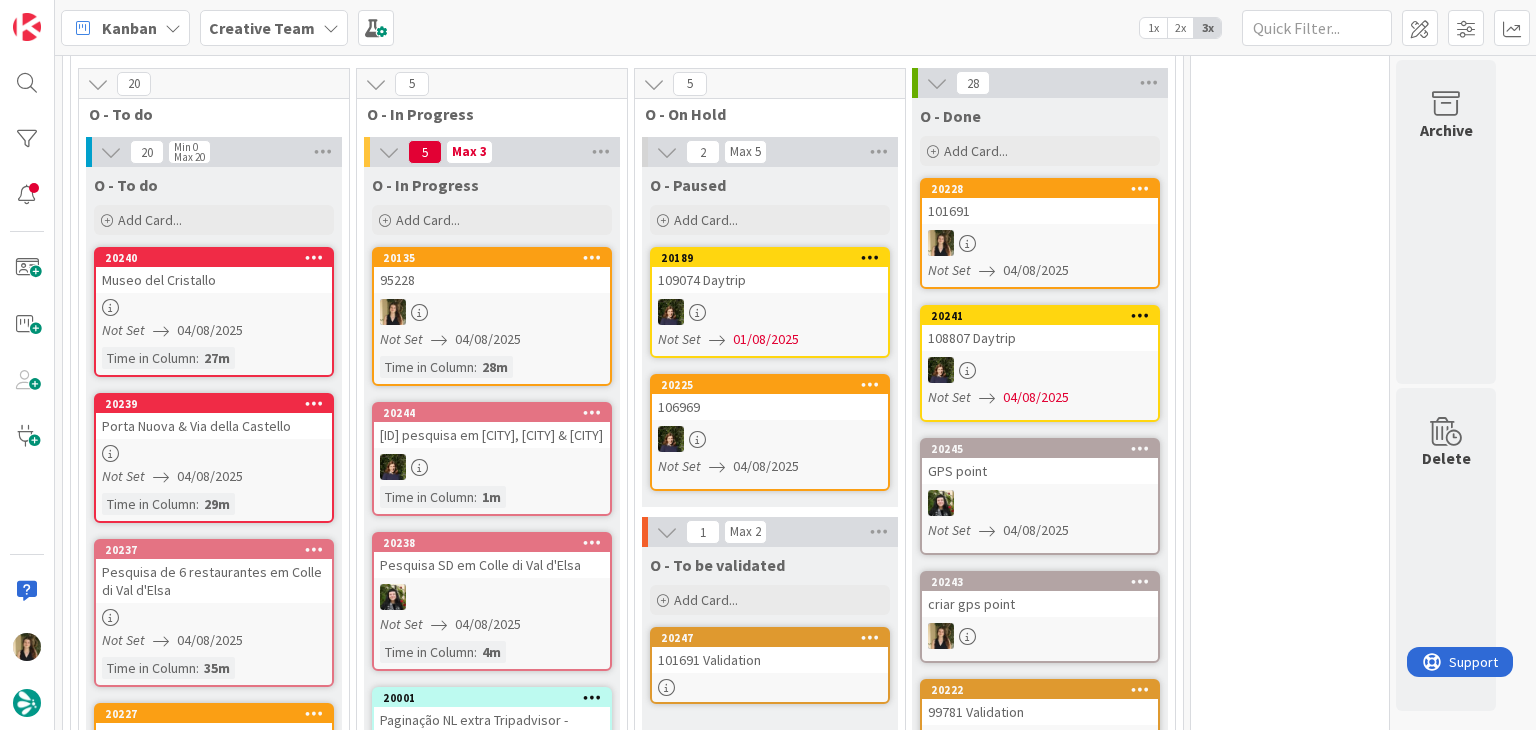 click at bounding box center [492, 312] 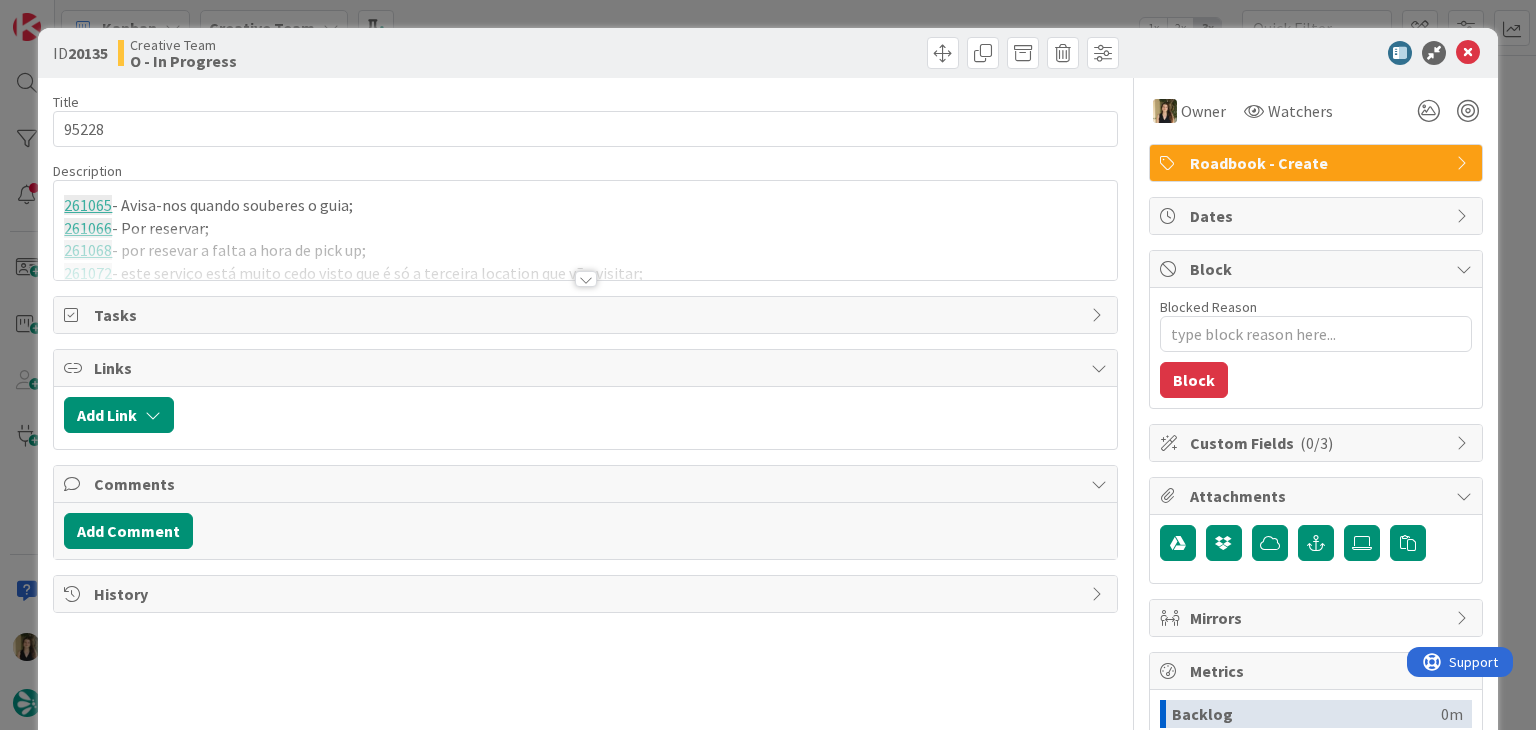 scroll, scrollTop: 0, scrollLeft: 0, axis: both 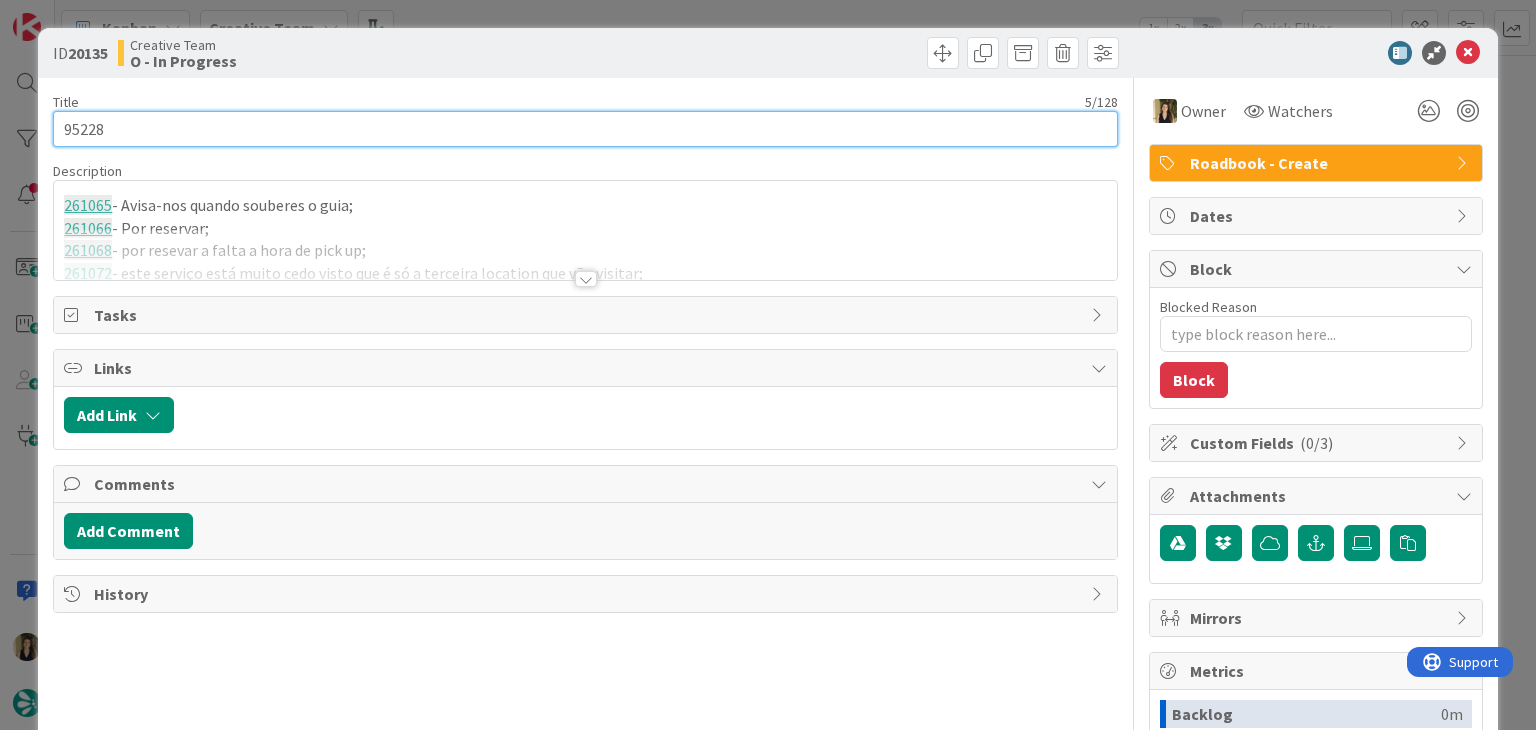 click on "95228" at bounding box center [585, 129] 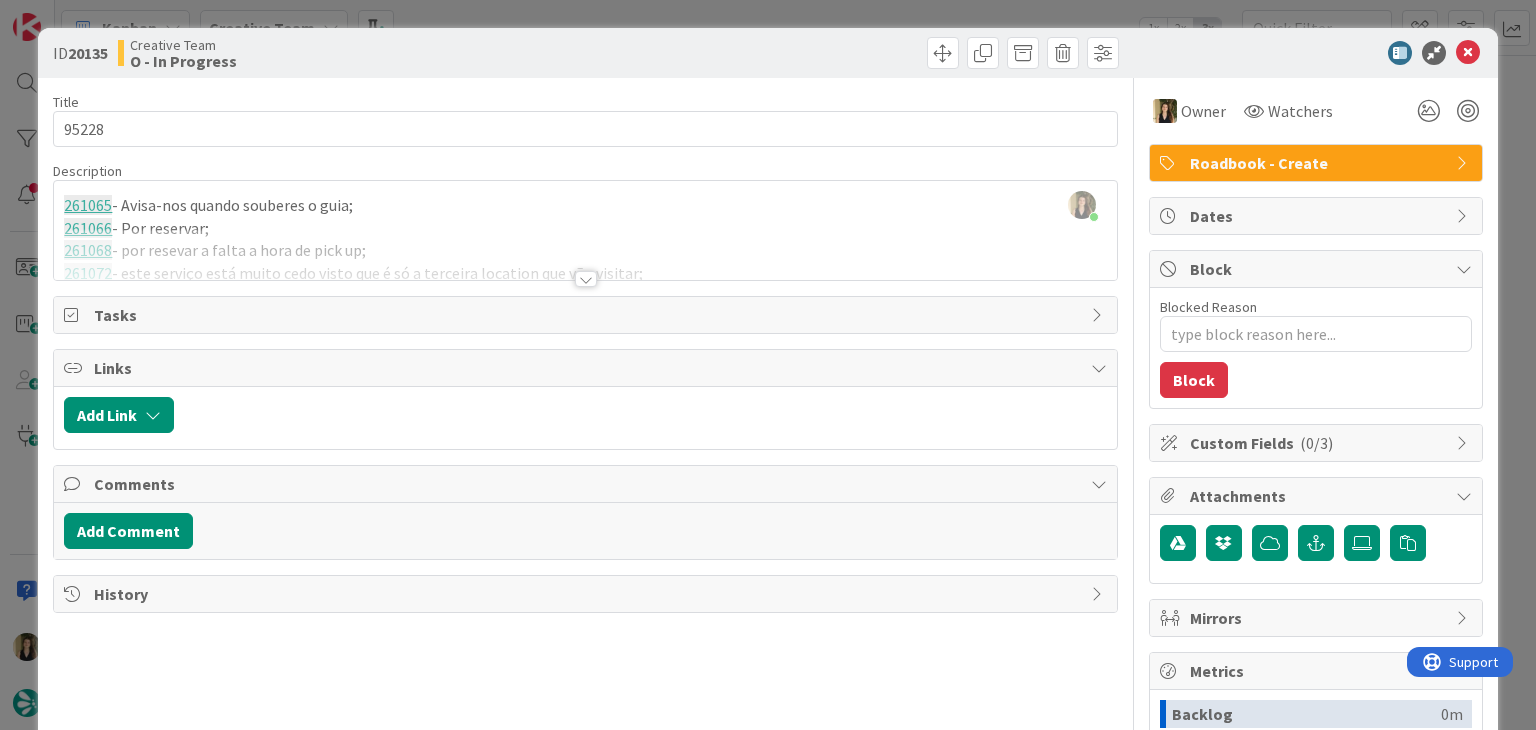 type on "x" 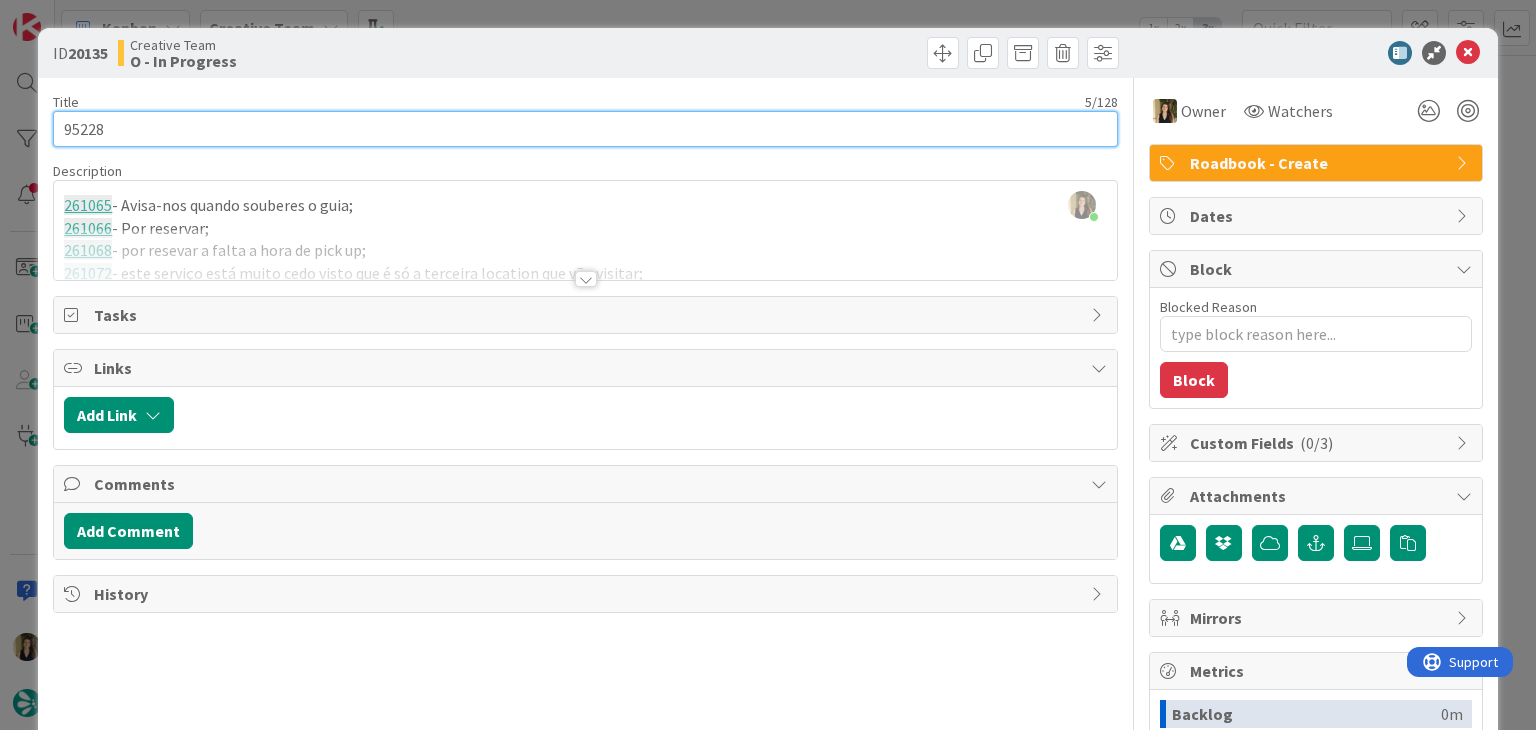 scroll, scrollTop: 872, scrollLeft: 0, axis: vertical 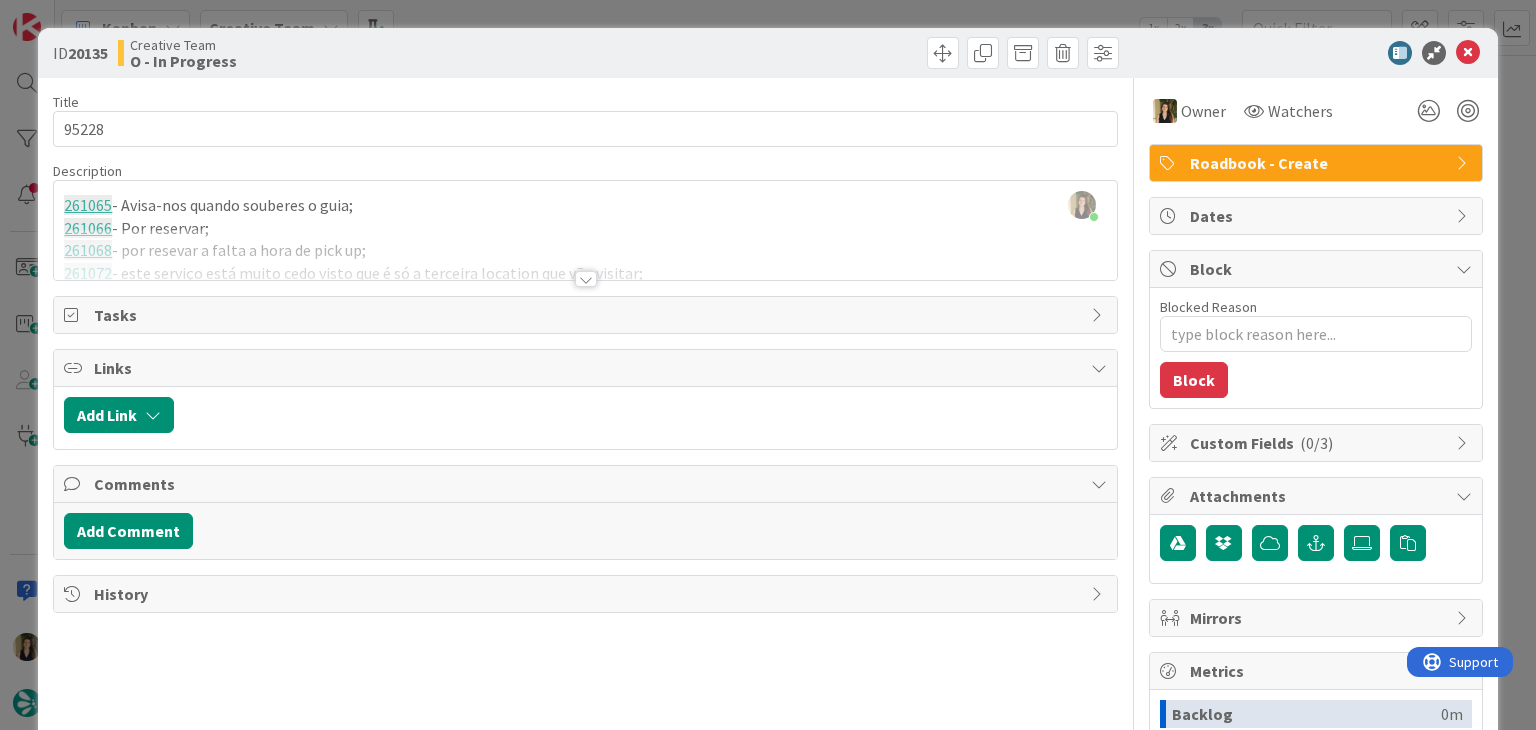click at bounding box center [586, 279] 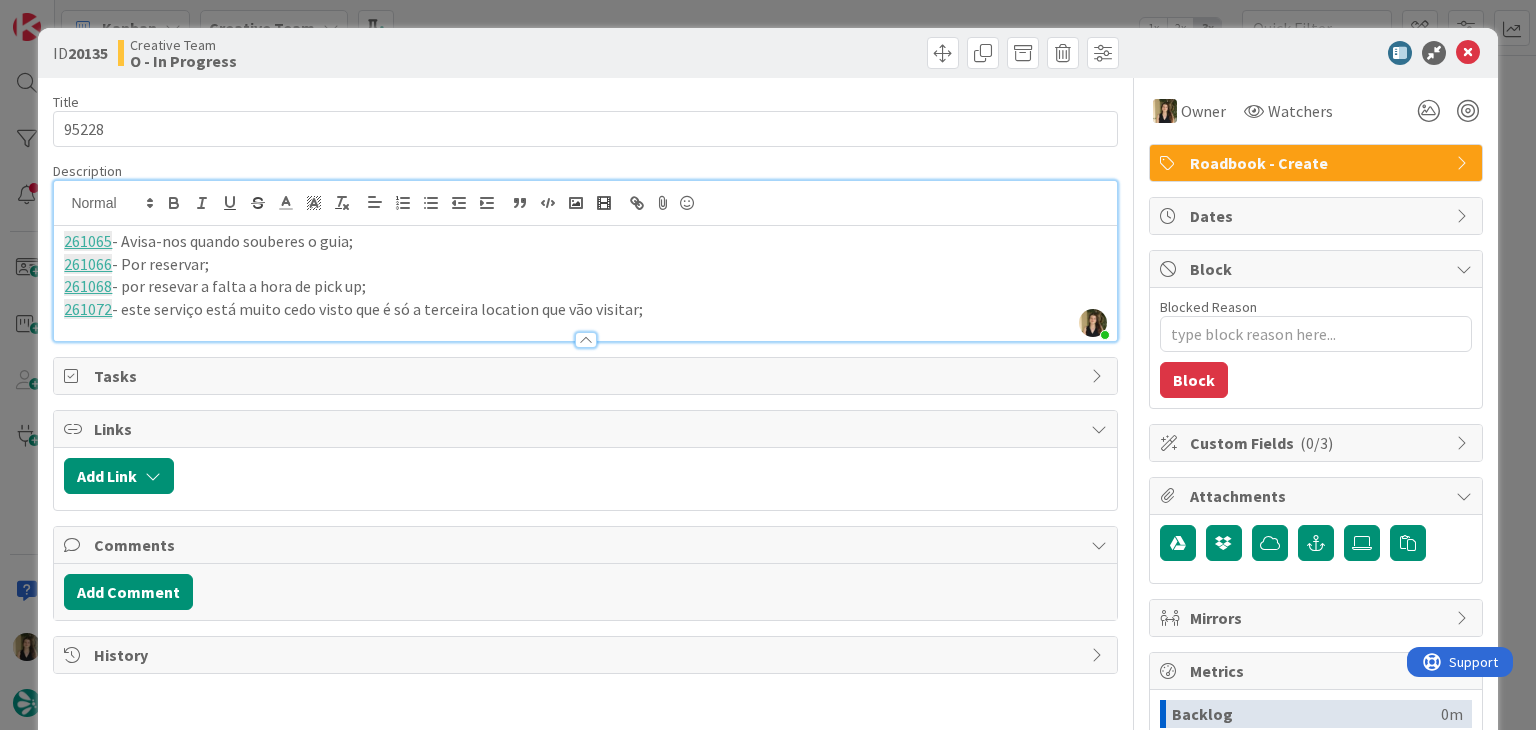 click on "261072  - este serviço está muito cedo visto que é só a terceira location que vão visitar;" at bounding box center [585, 309] 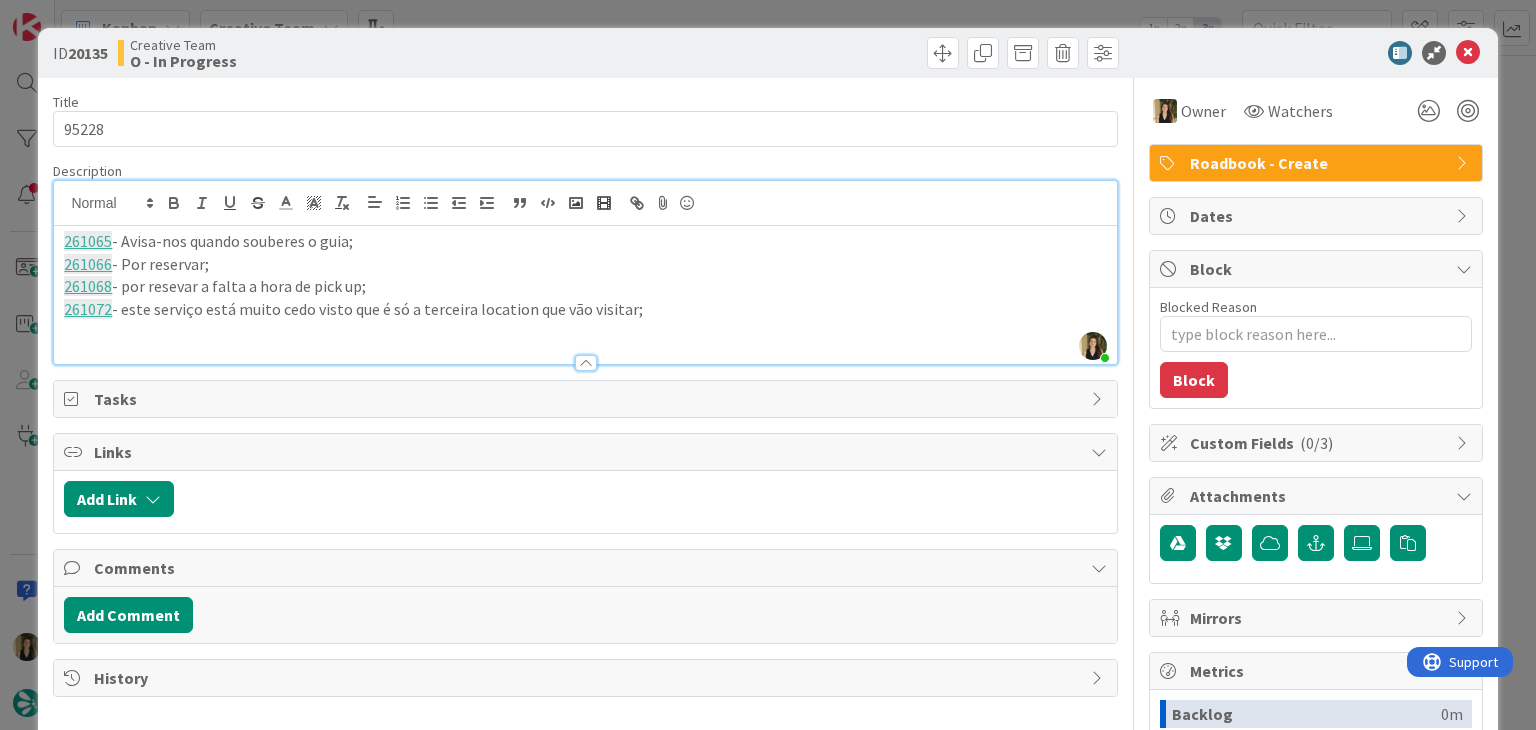 paste 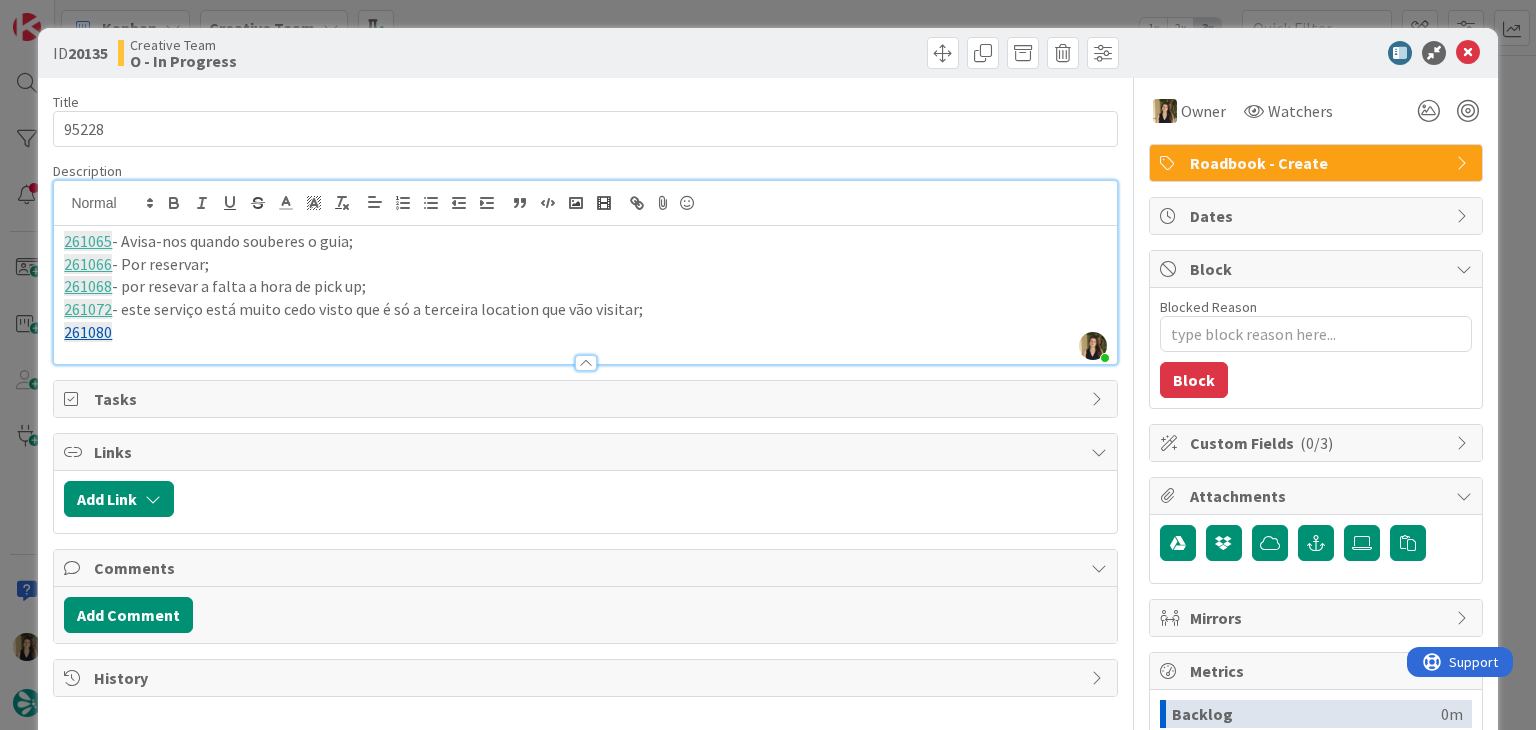 type 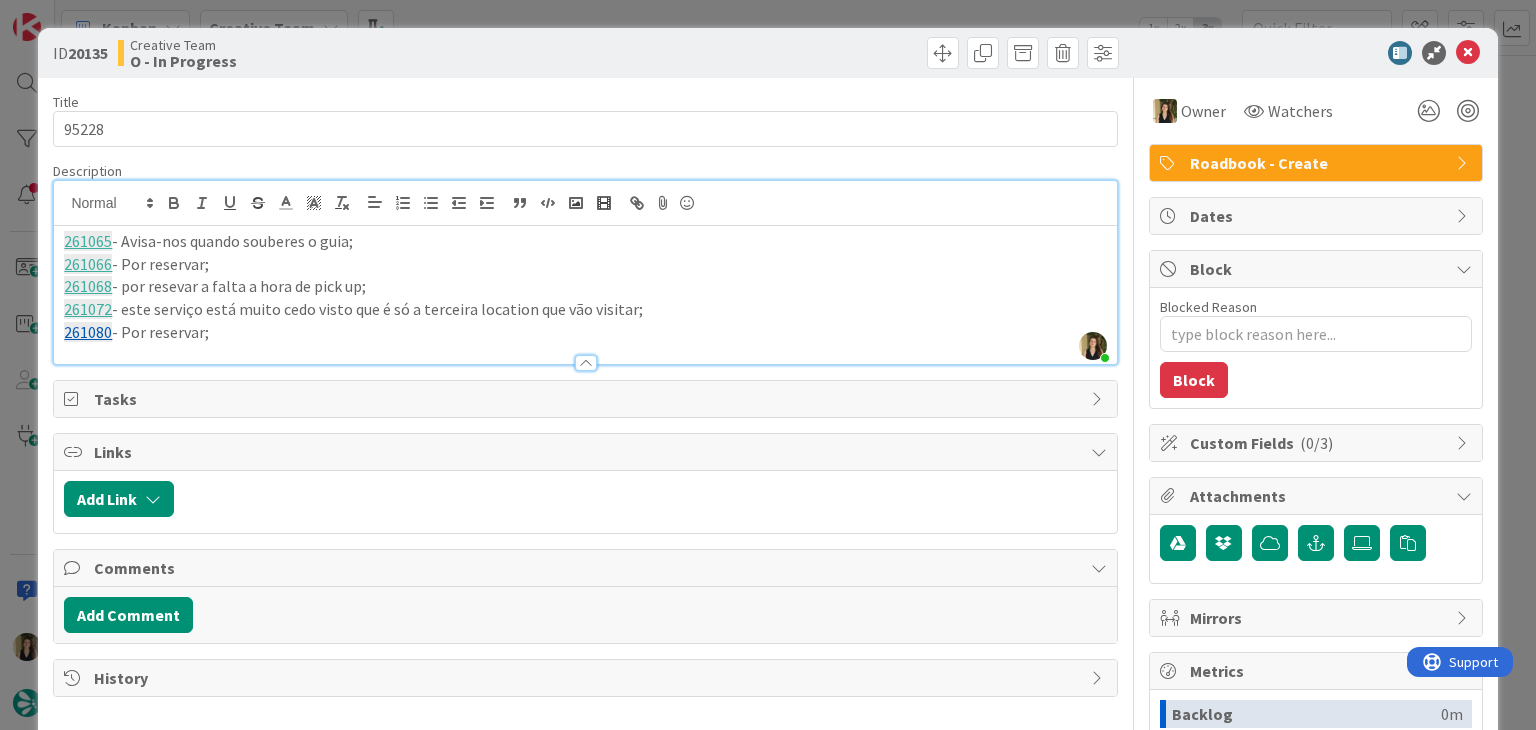 scroll, scrollTop: 878, scrollLeft: 0, axis: vertical 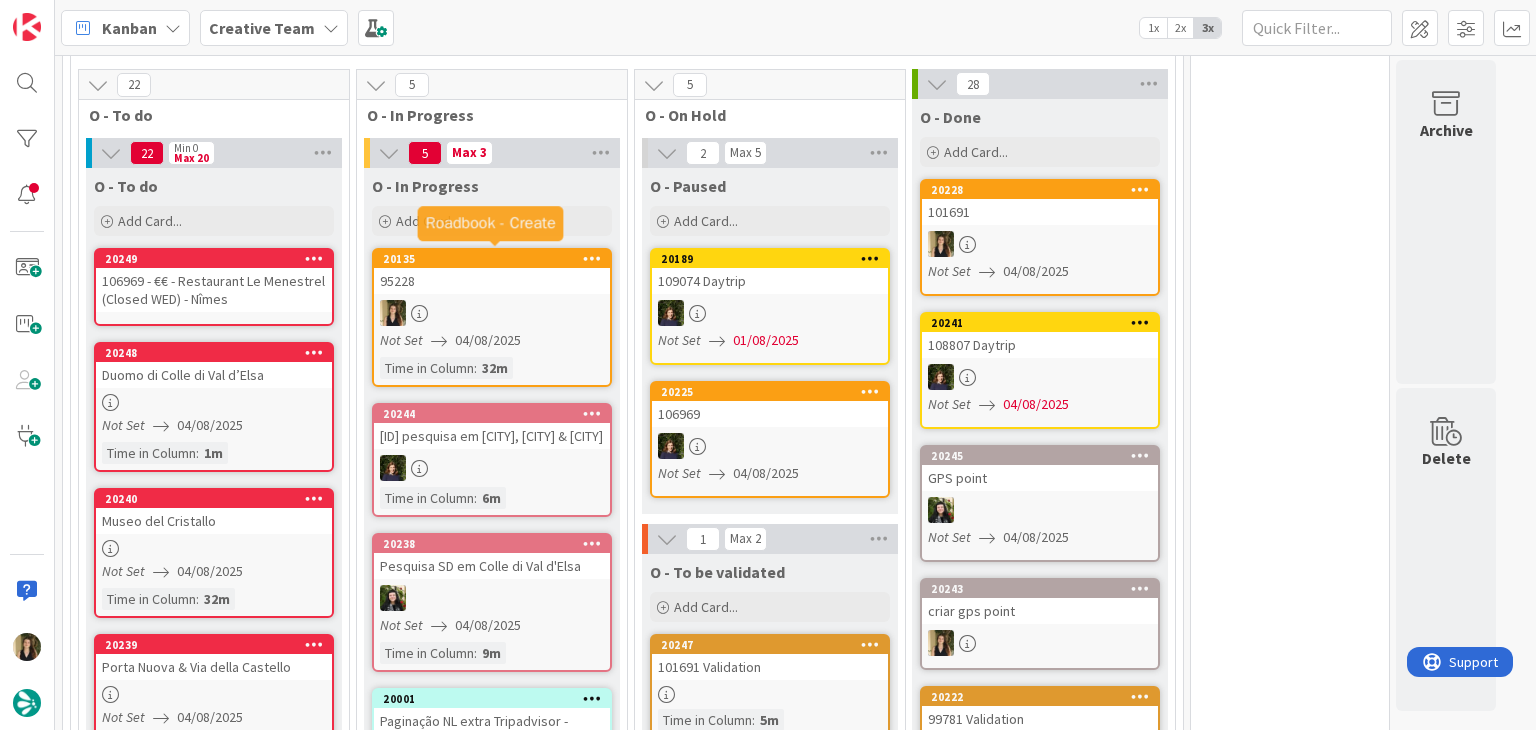 click at bounding box center [492, 313] 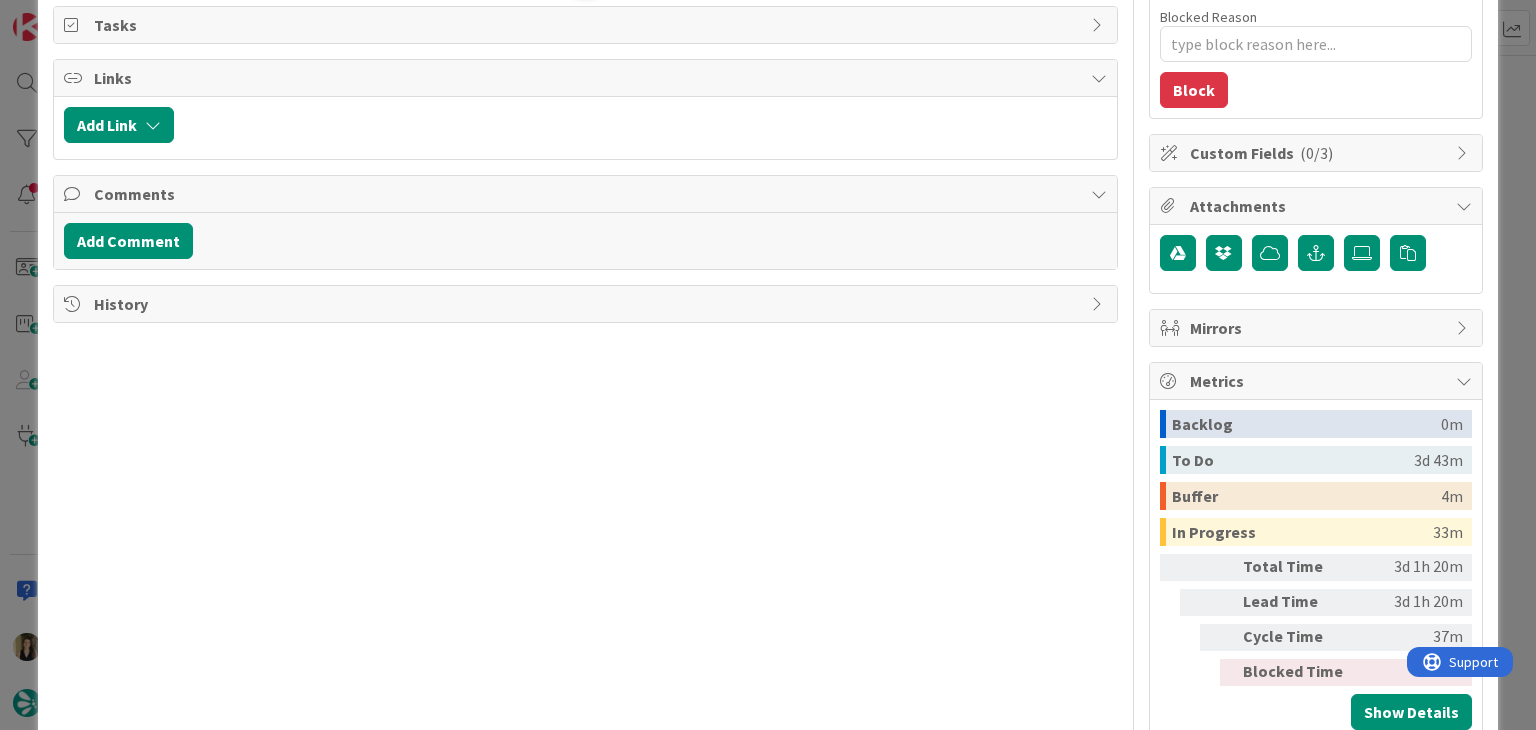 scroll, scrollTop: 340, scrollLeft: 0, axis: vertical 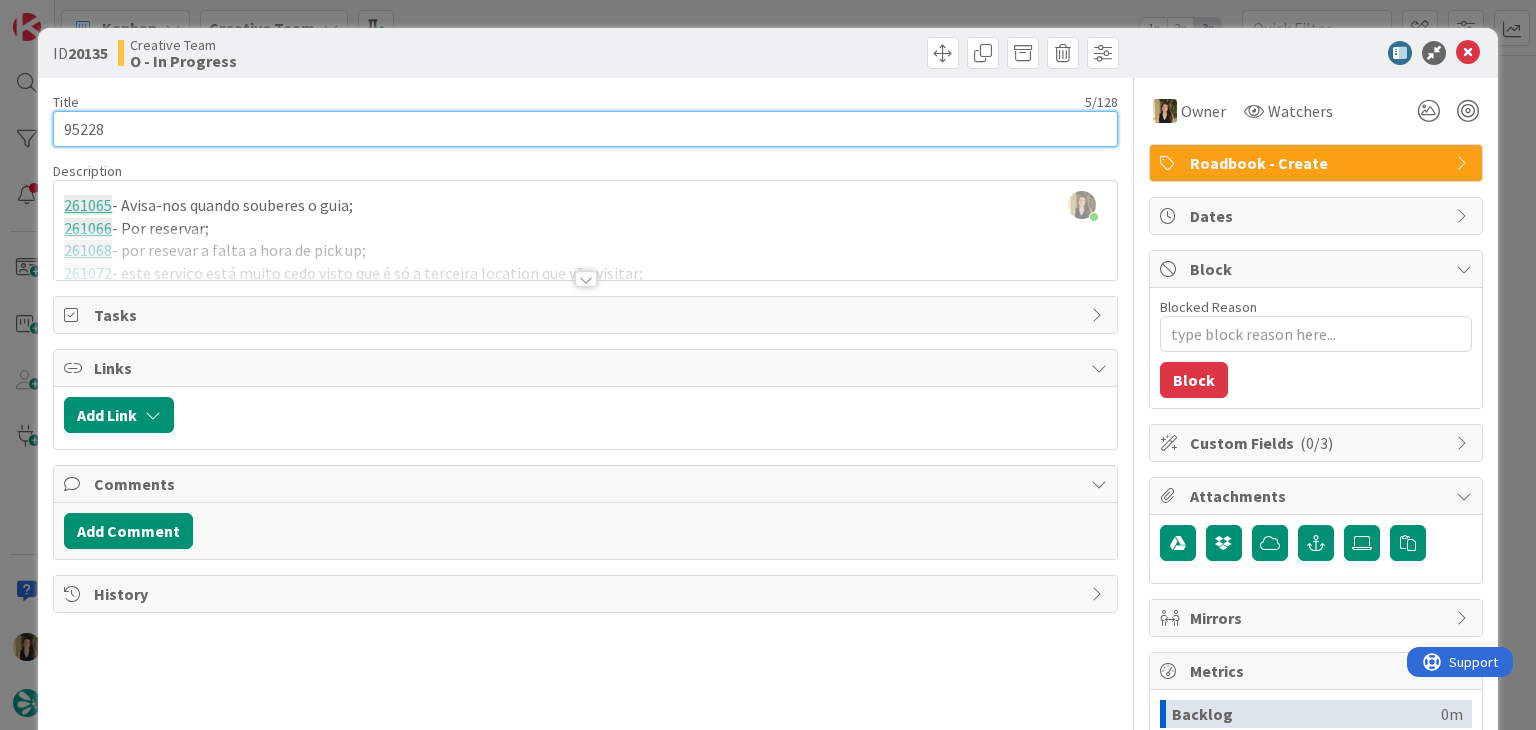 click on "95228" at bounding box center [585, 129] 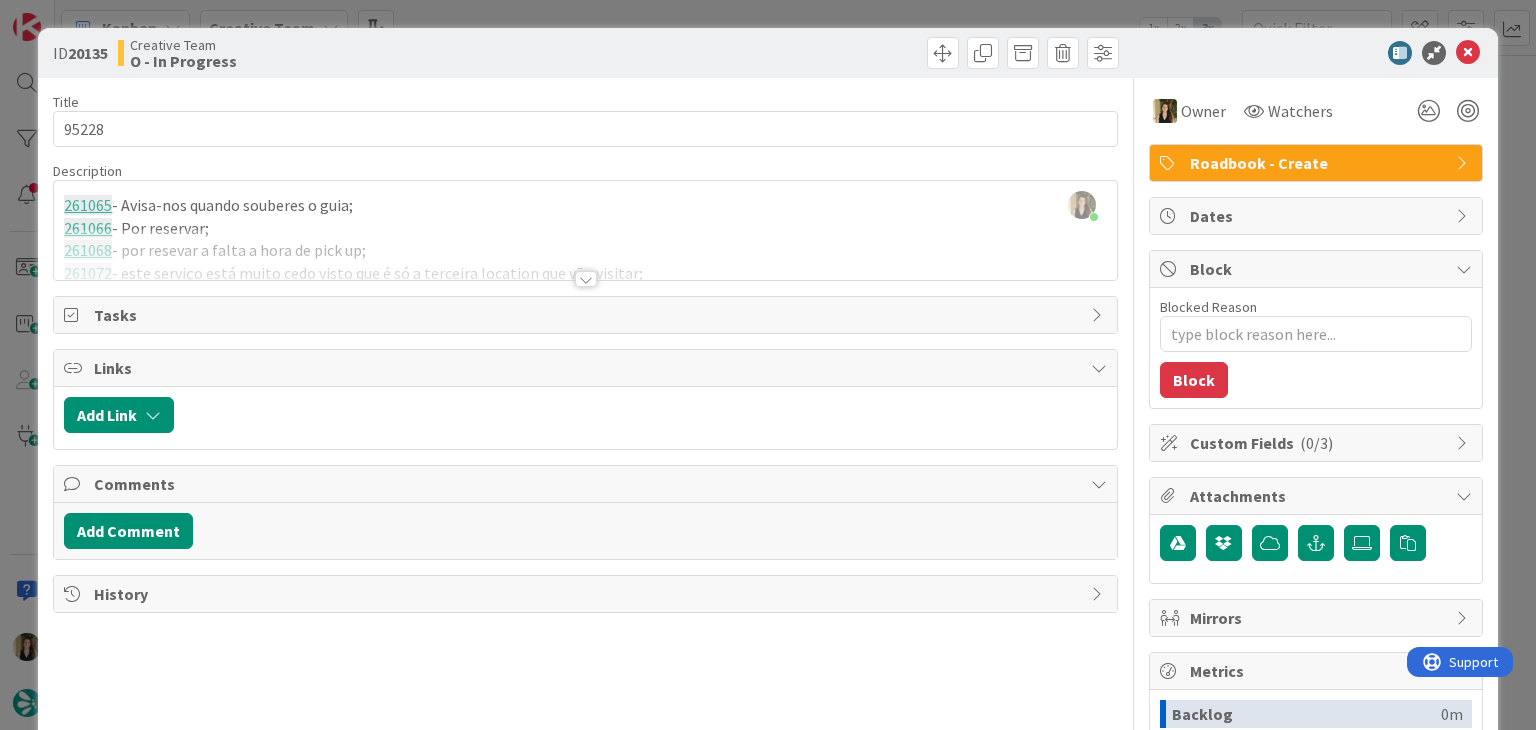click on "Creative Team O - In Progress" at bounding box center (349, 53) 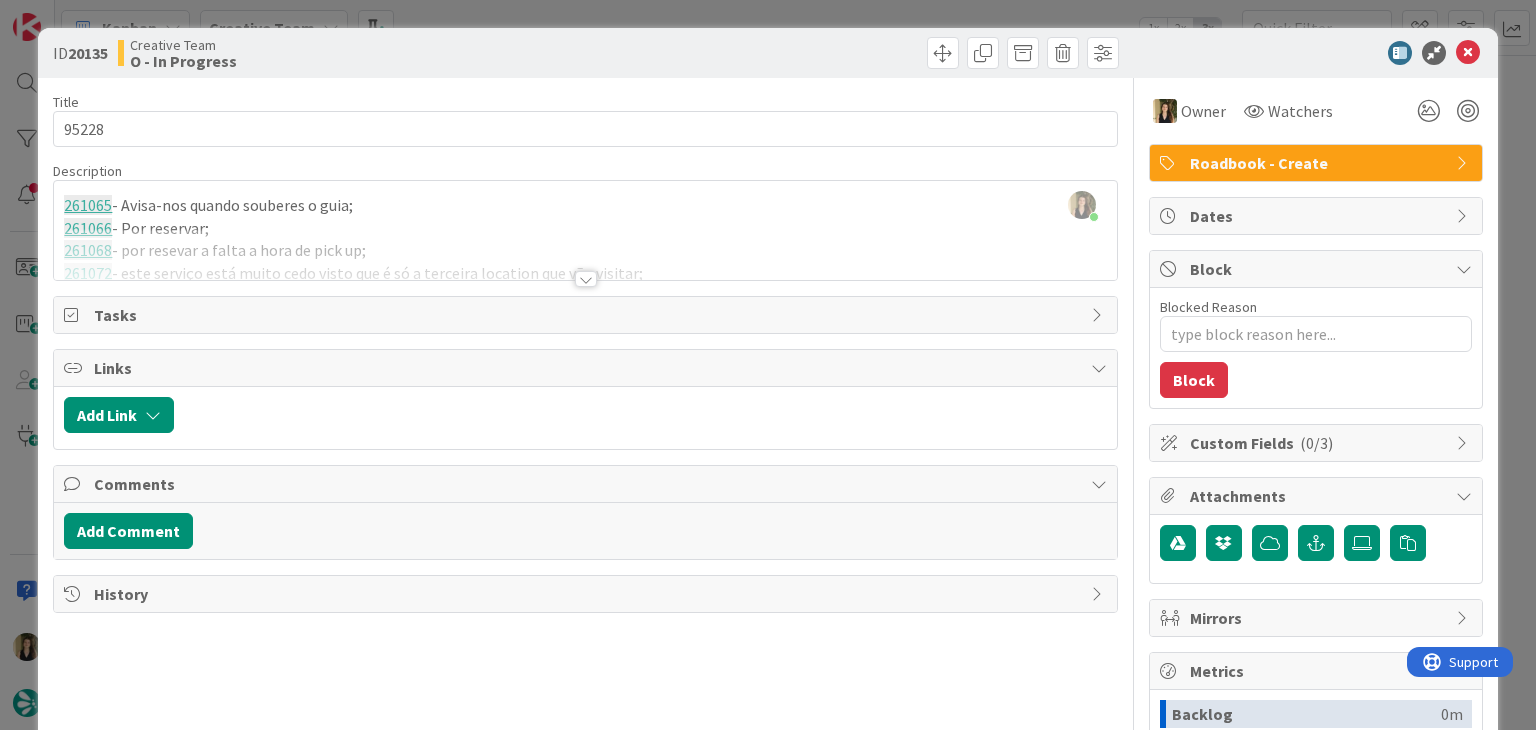 drag, startPoint x: 478, startPoint y: 62, endPoint x: 488, endPoint y: 26, distance: 37.363083 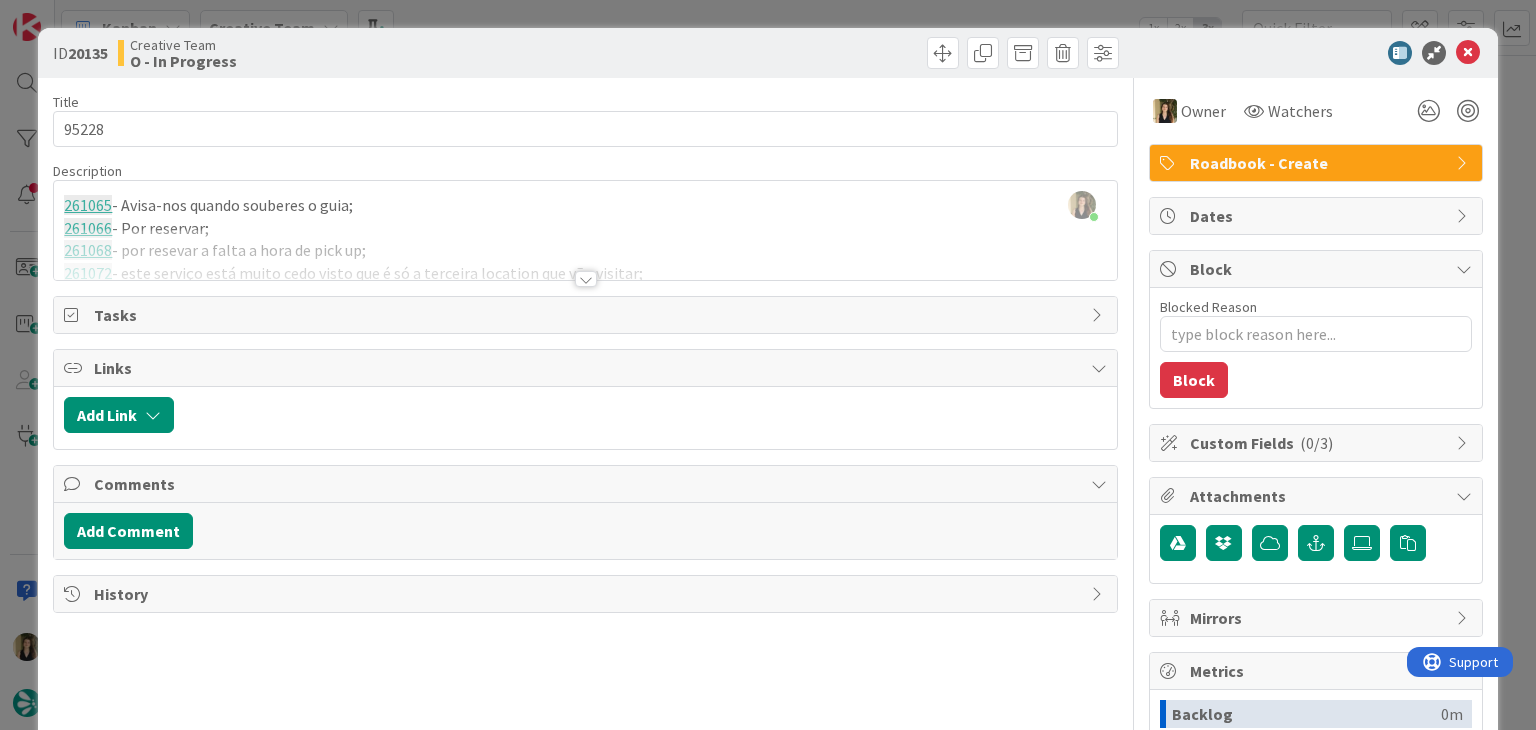click on "Creative Team O - In Progress" at bounding box center (349, 53) 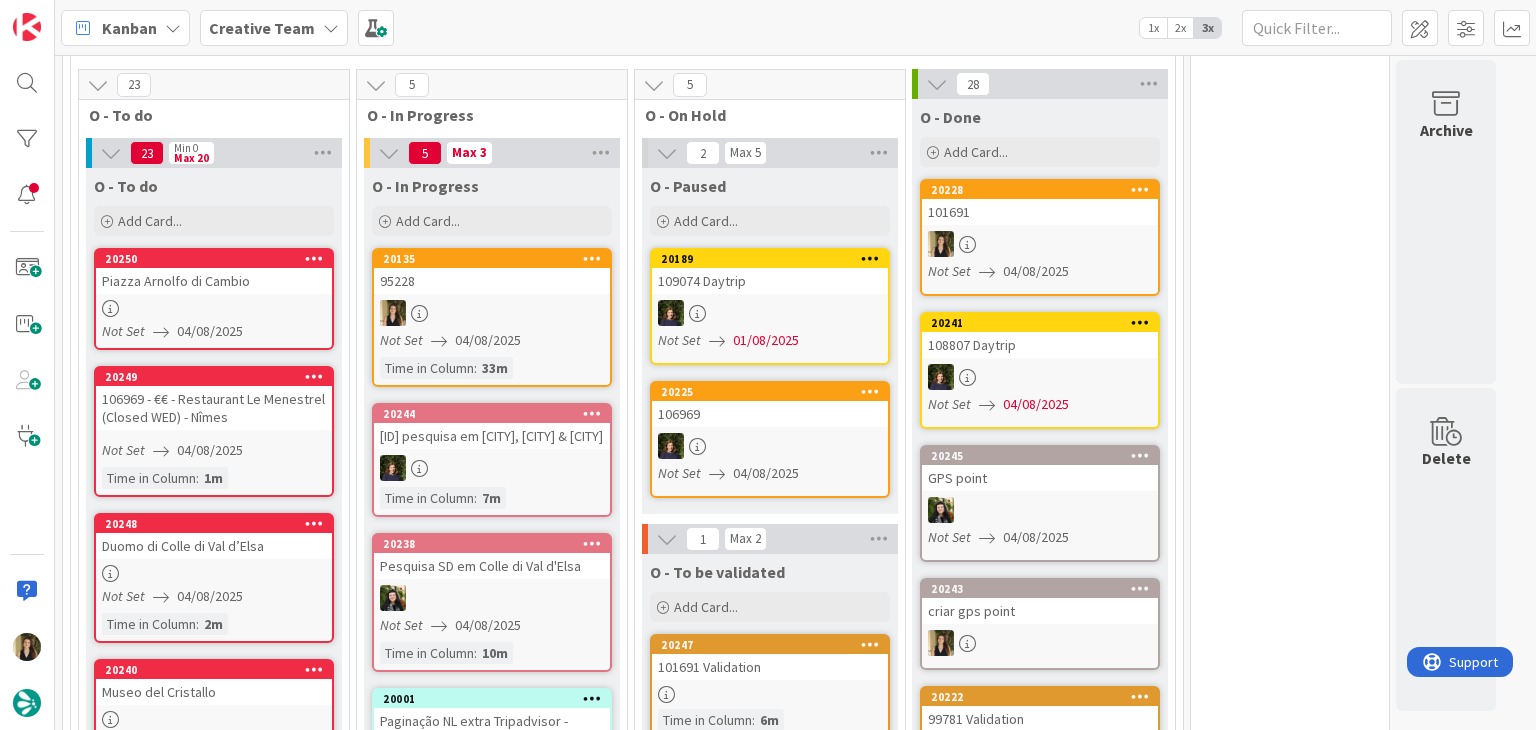 scroll, scrollTop: 0, scrollLeft: 0, axis: both 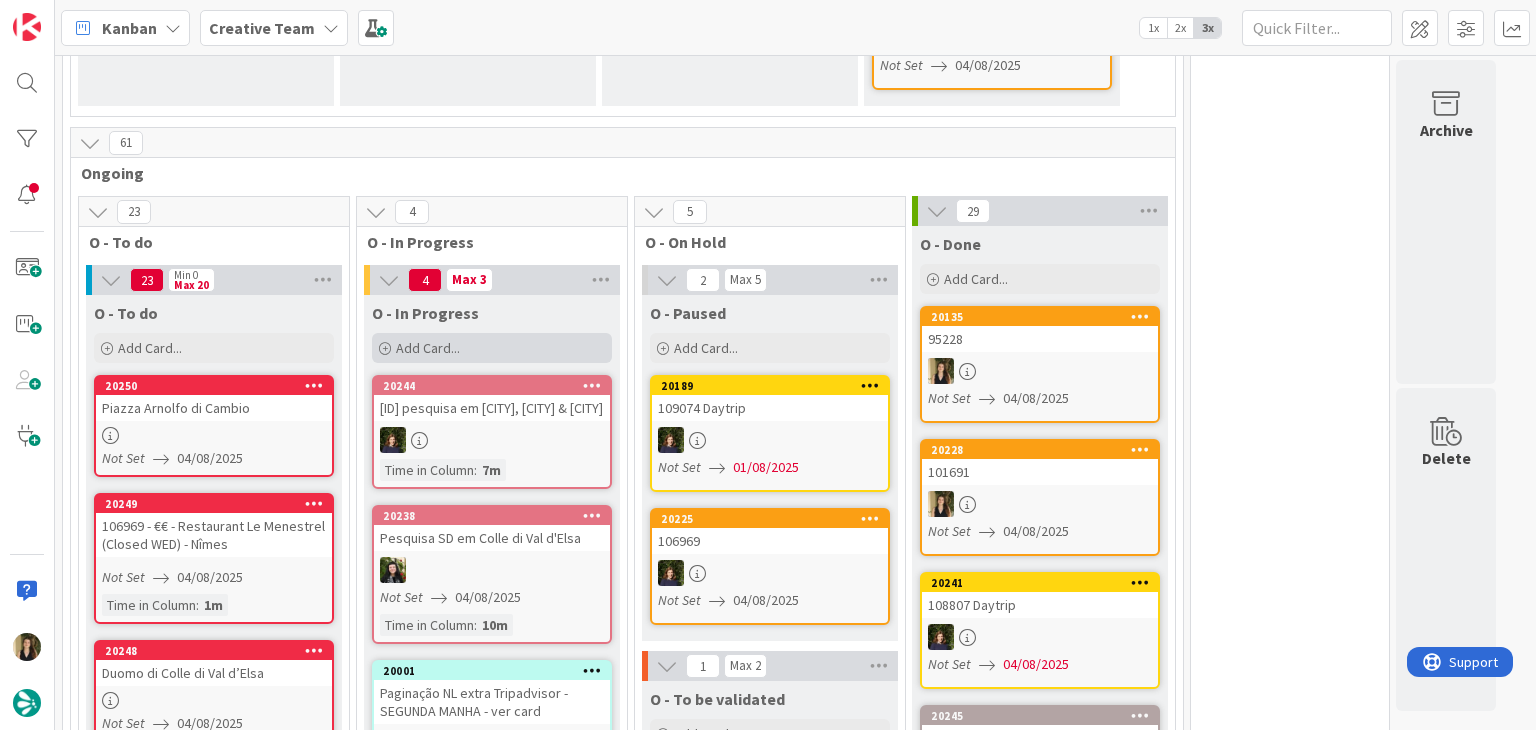 click on "Add Card..." at bounding box center [492, 348] 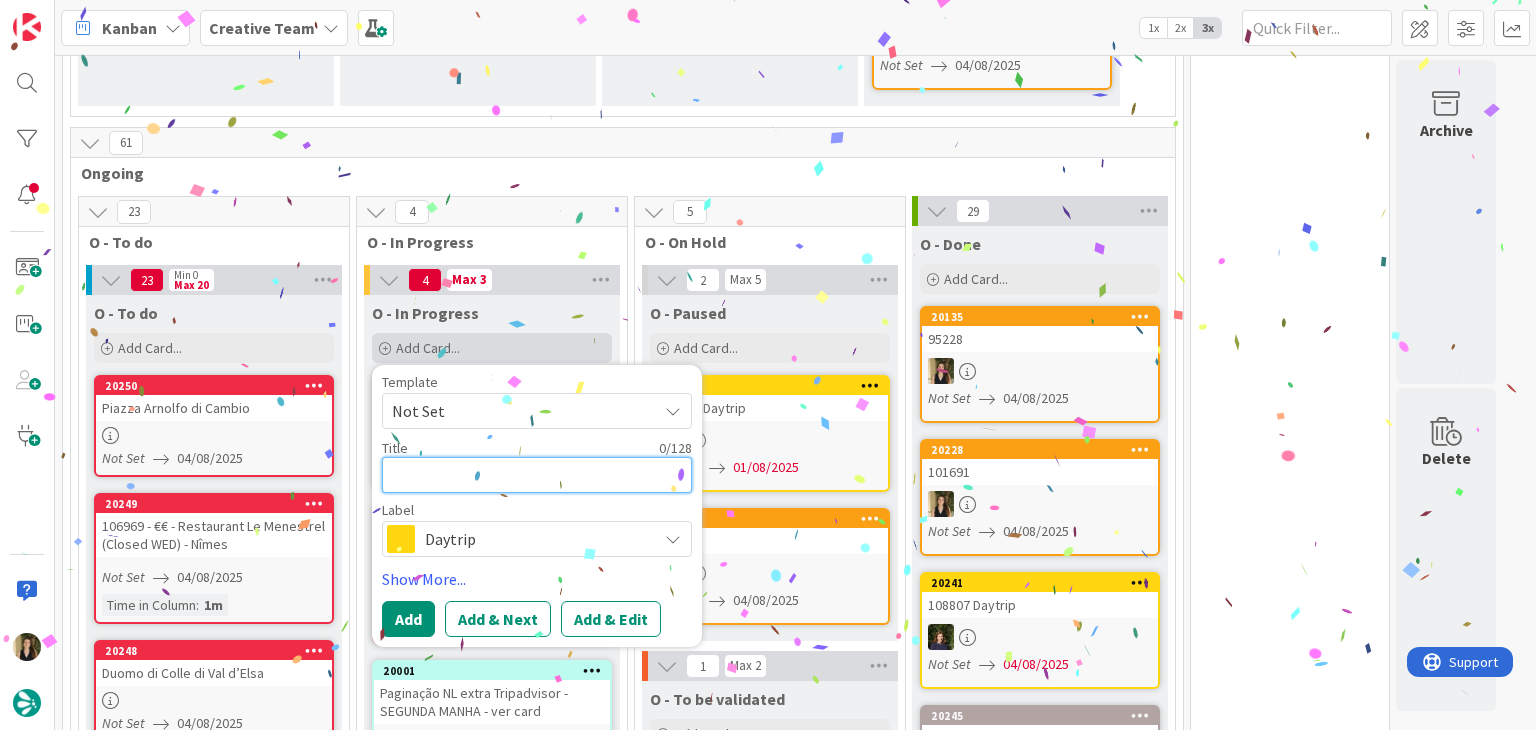paste on "95228" 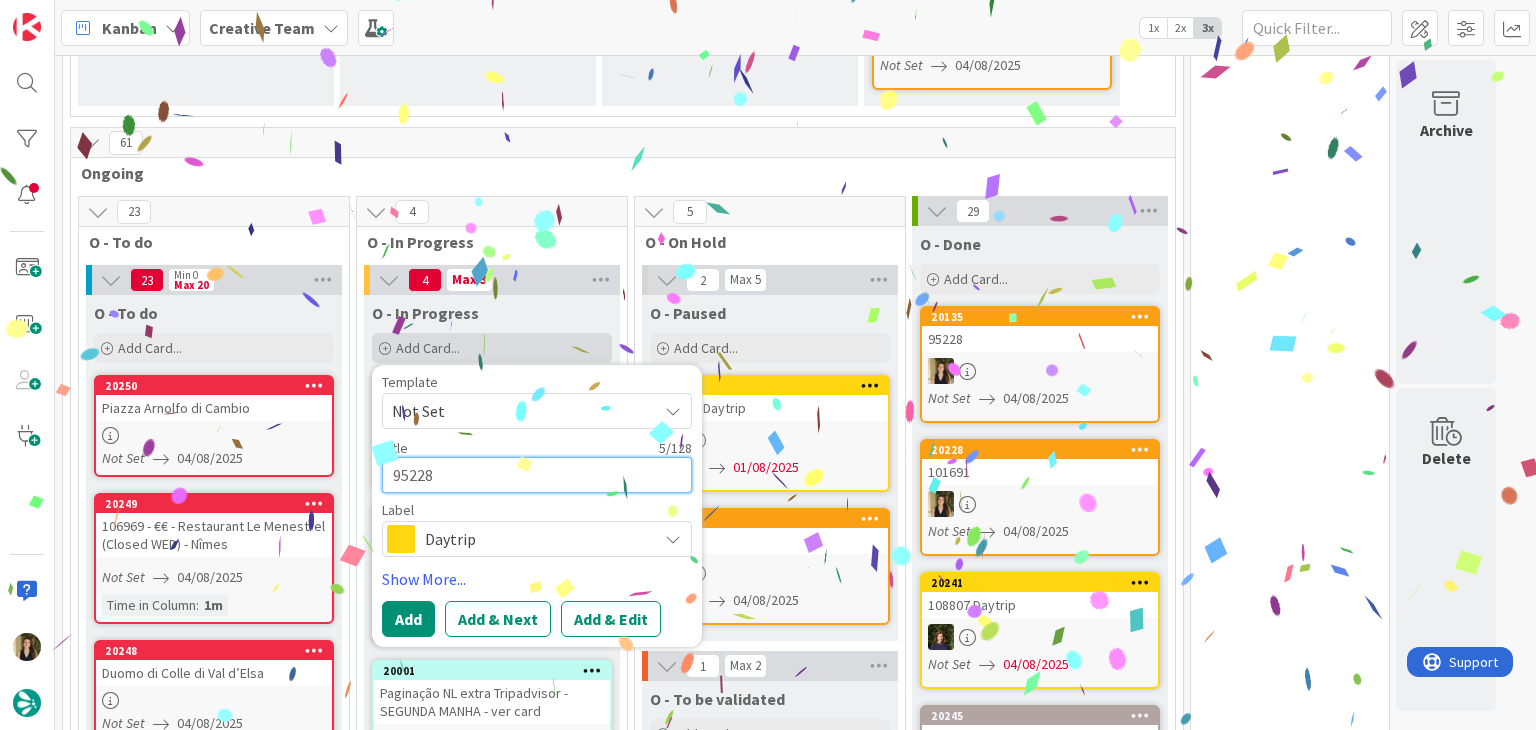 type on "x" 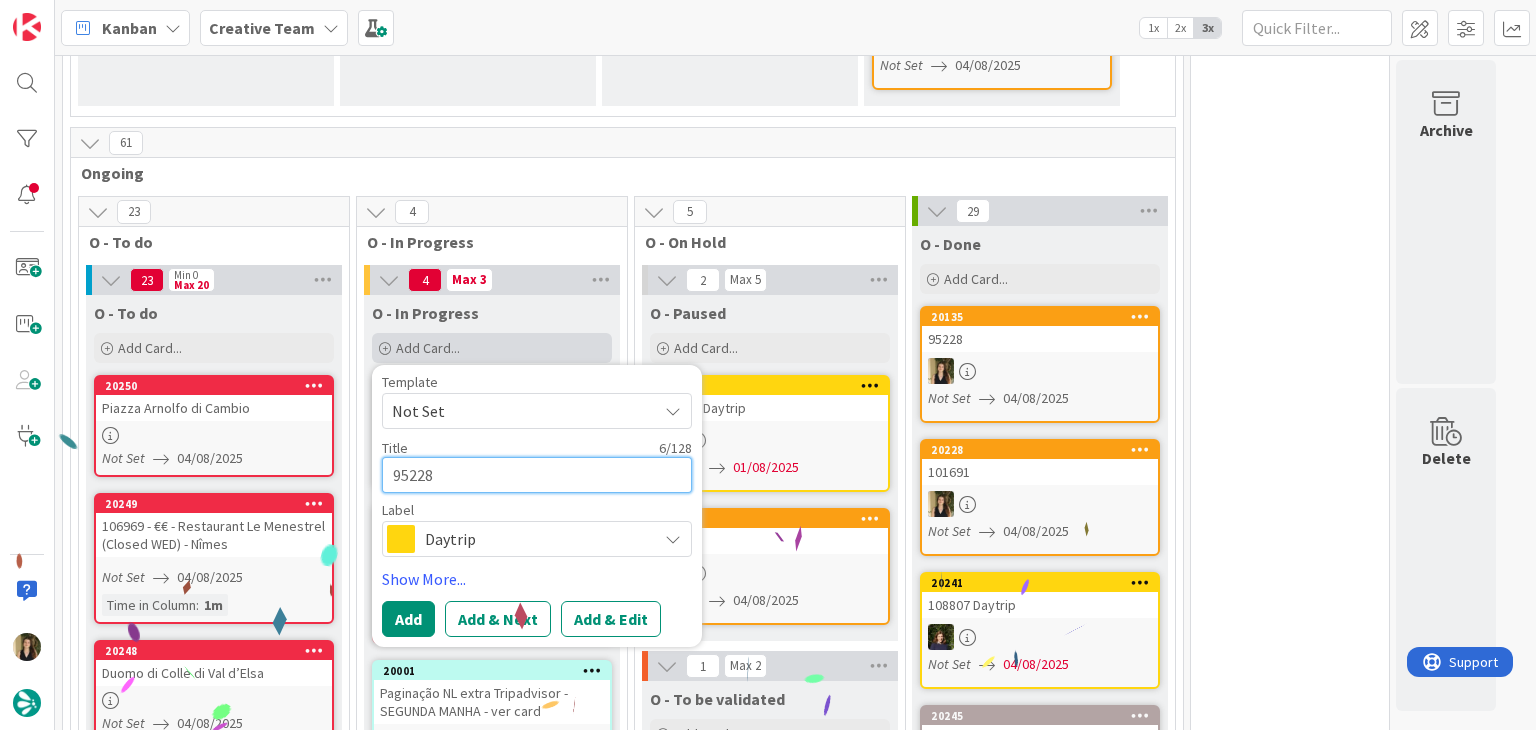 type on "x" 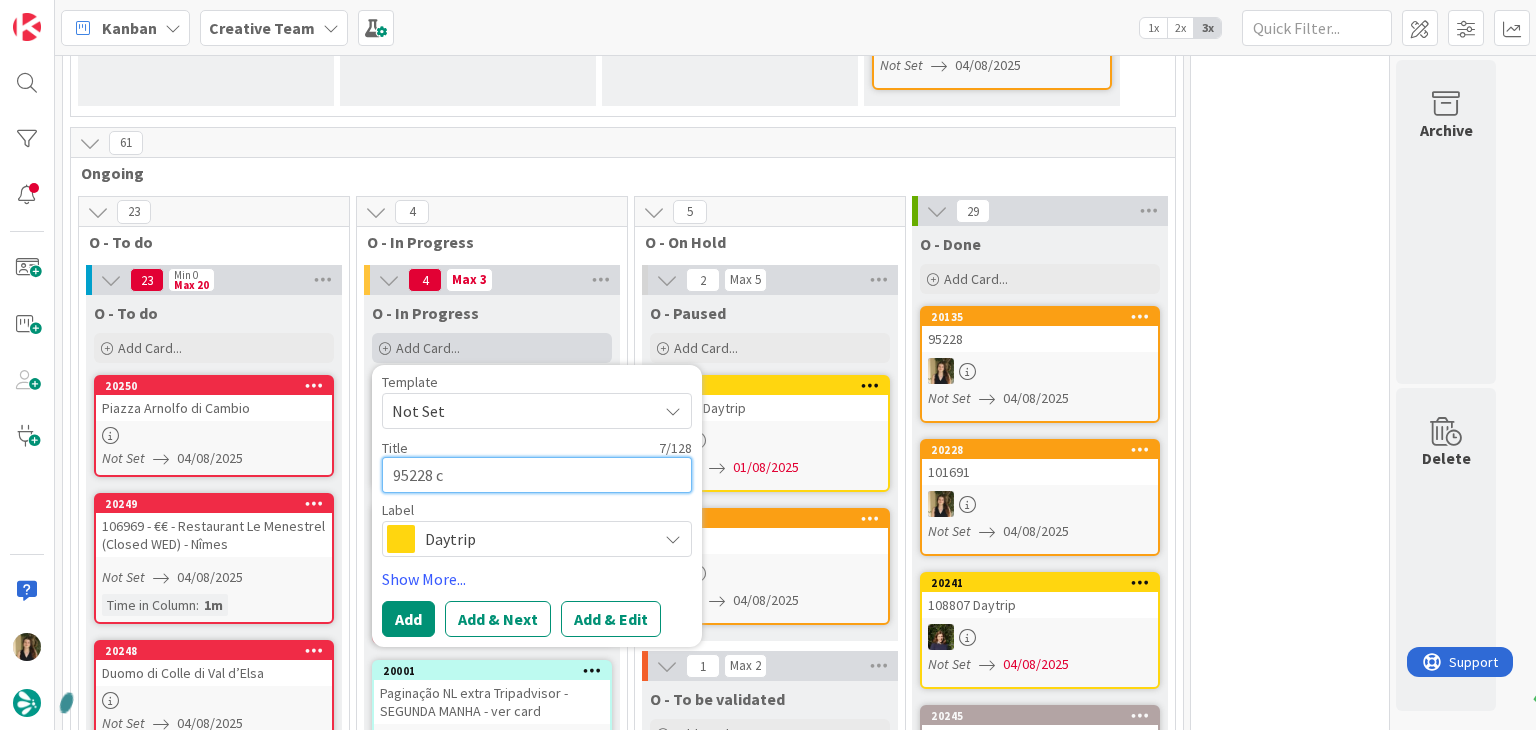 type on "x" 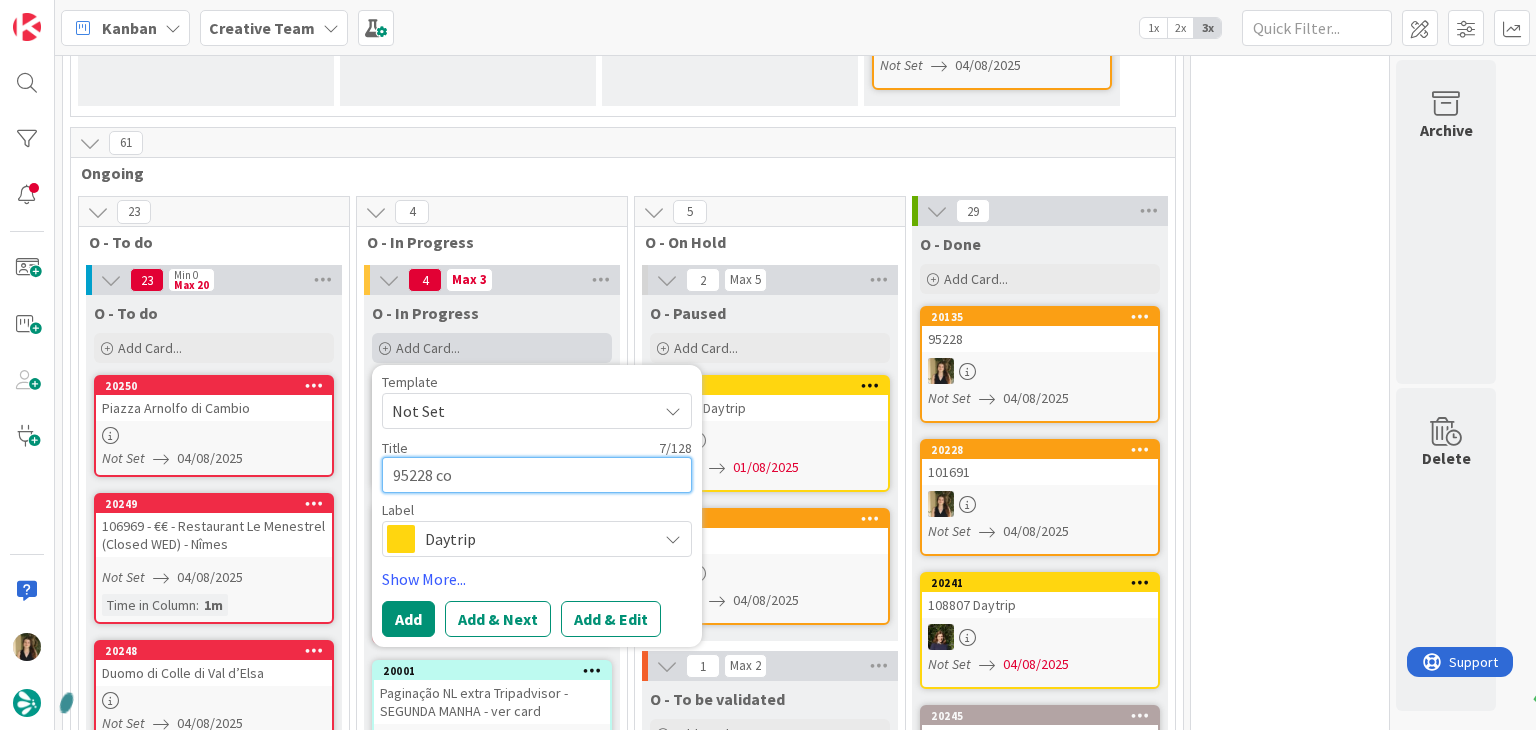 type on "x" 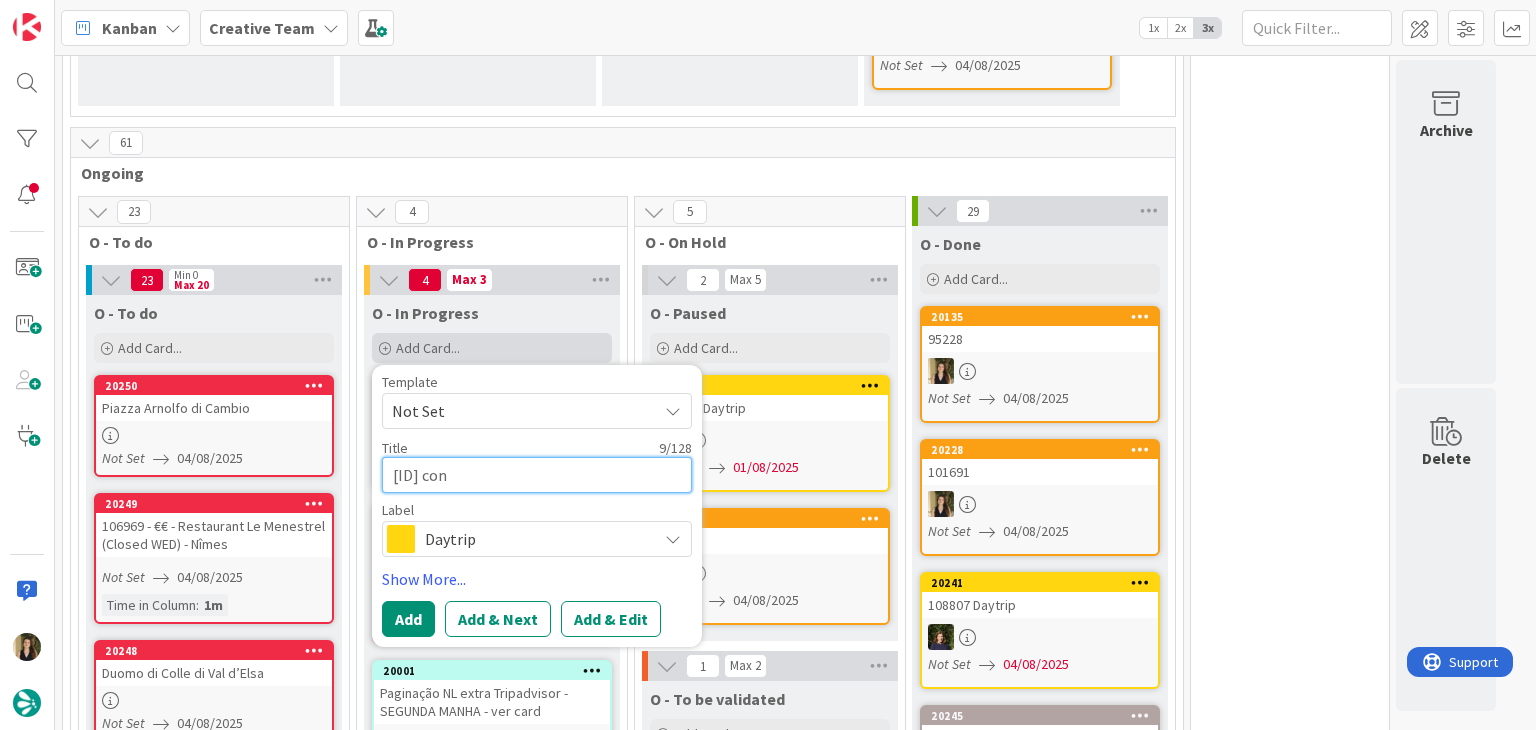type on "x" 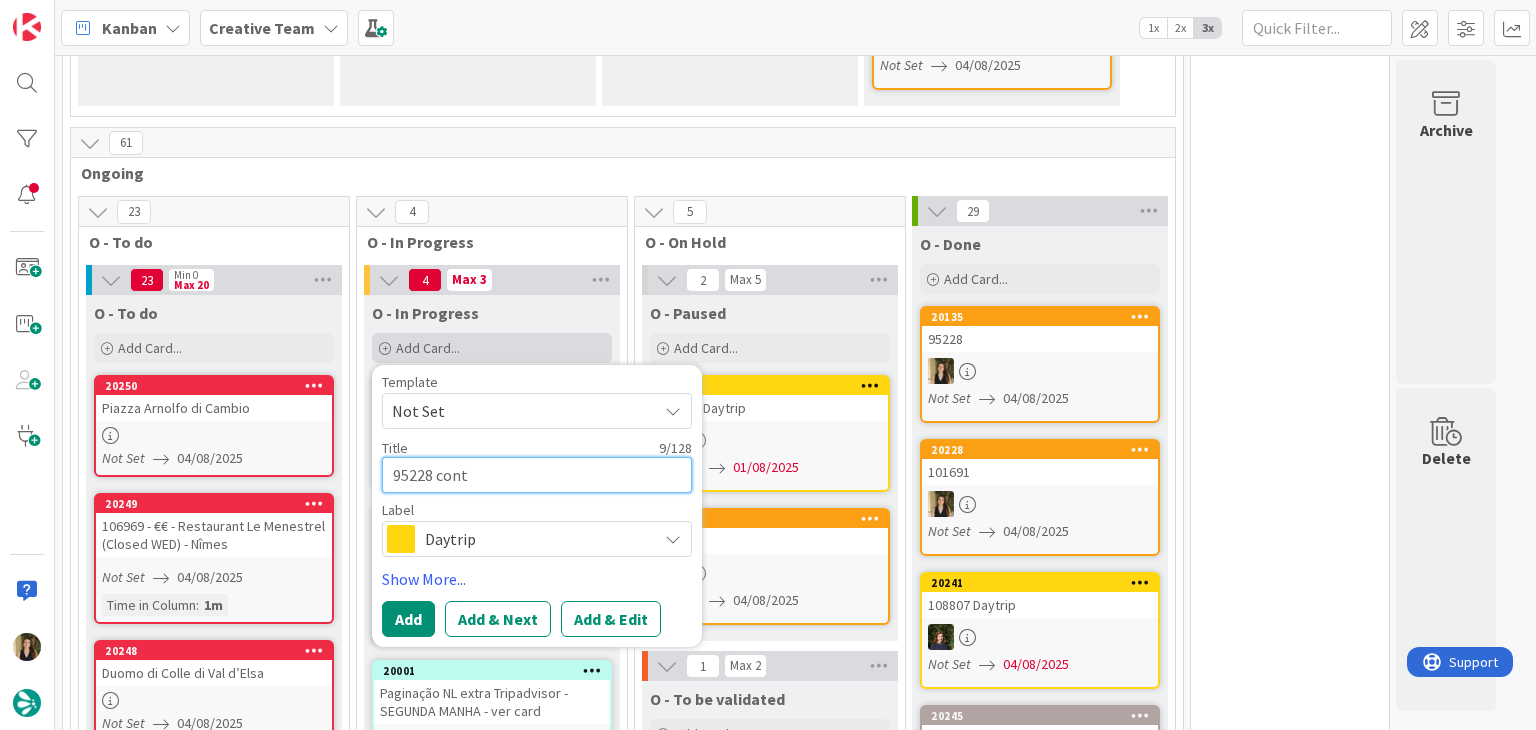 type on "x" 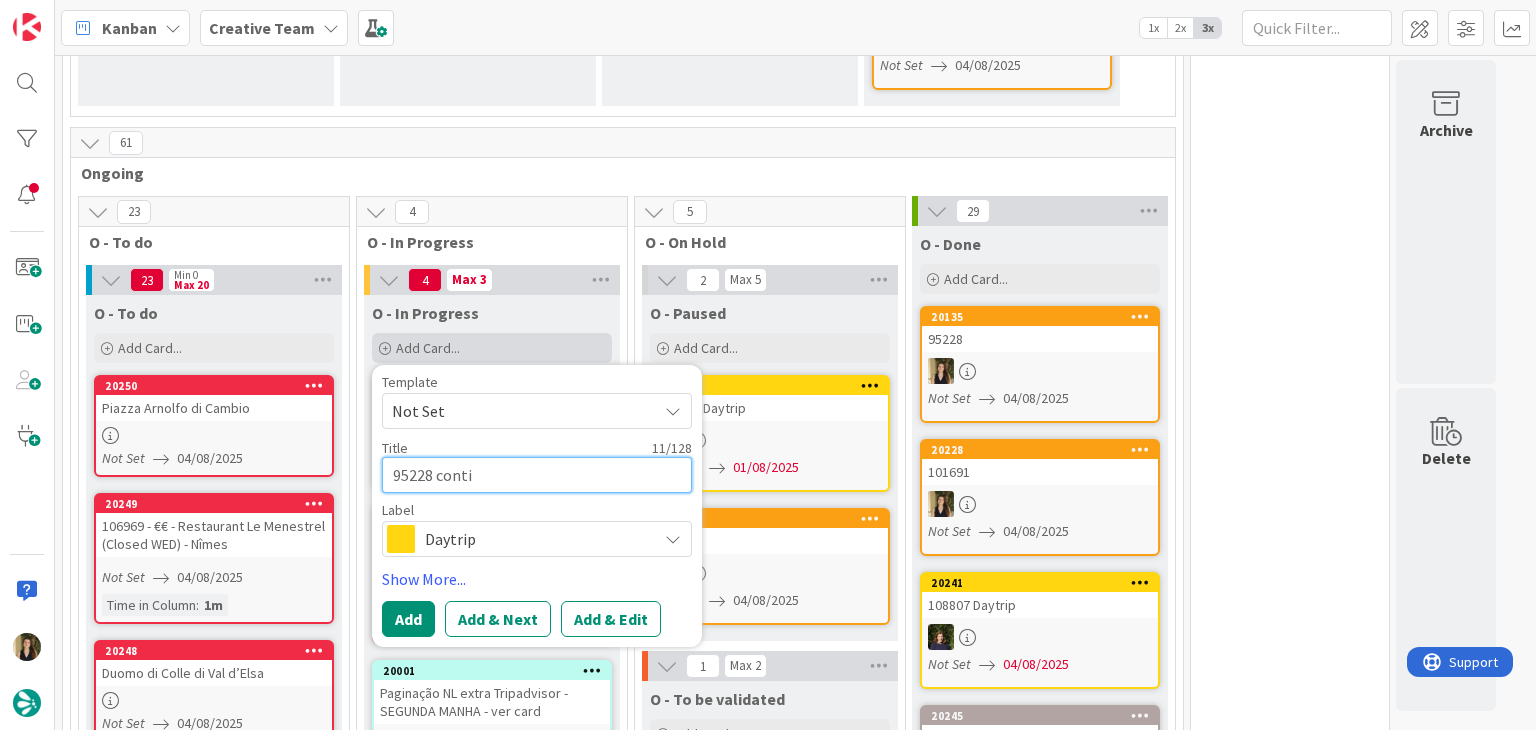 type on "x" 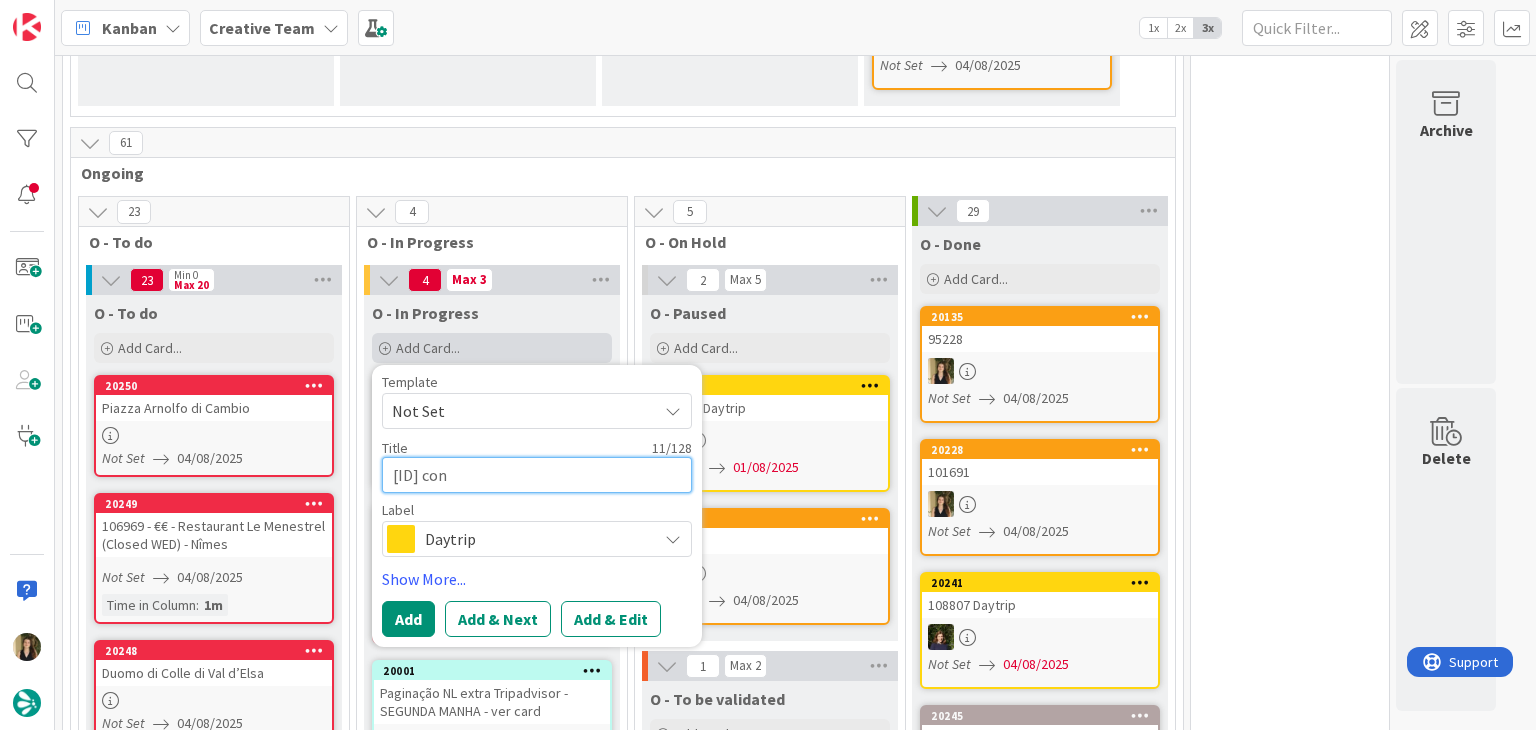 type on "x" 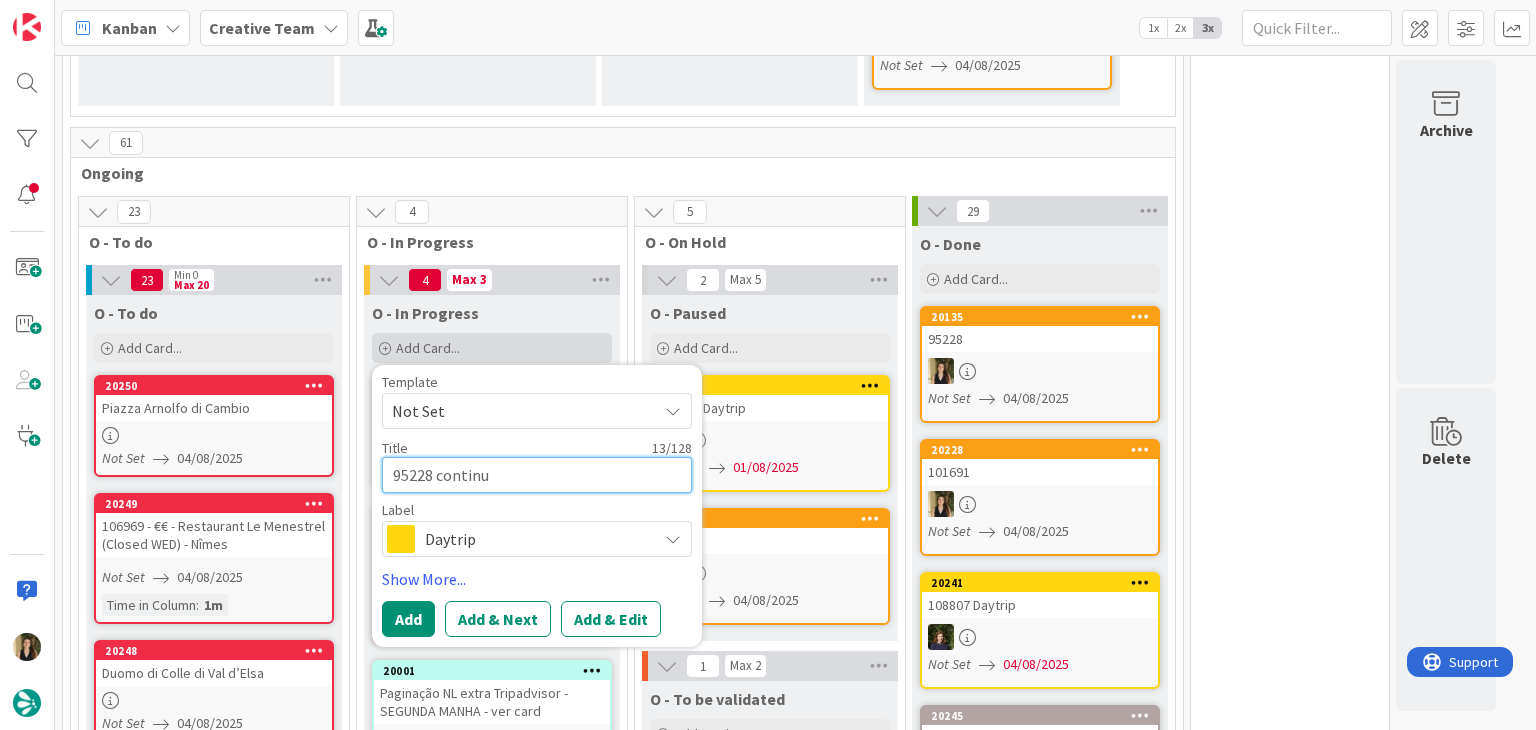 type on "x" 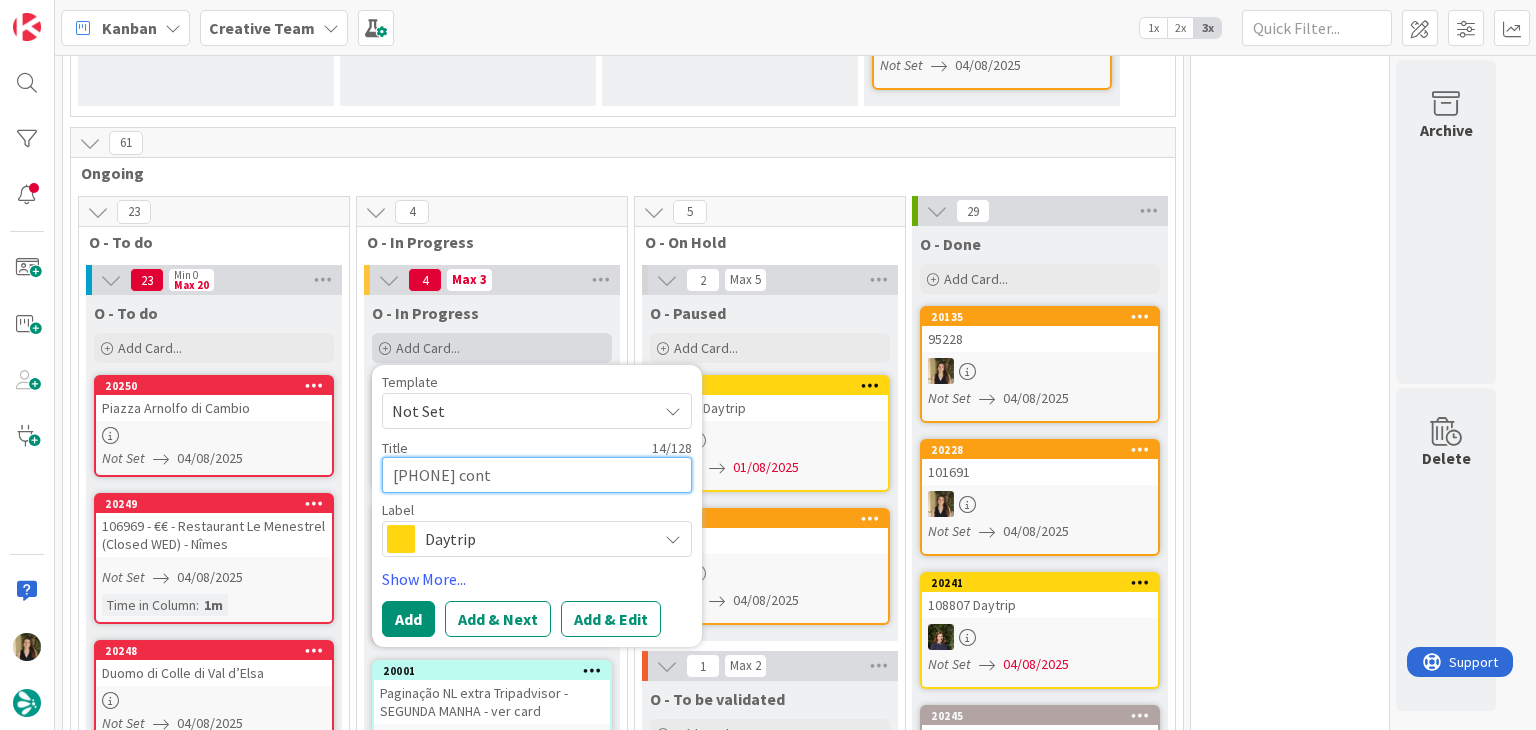 type on "x" 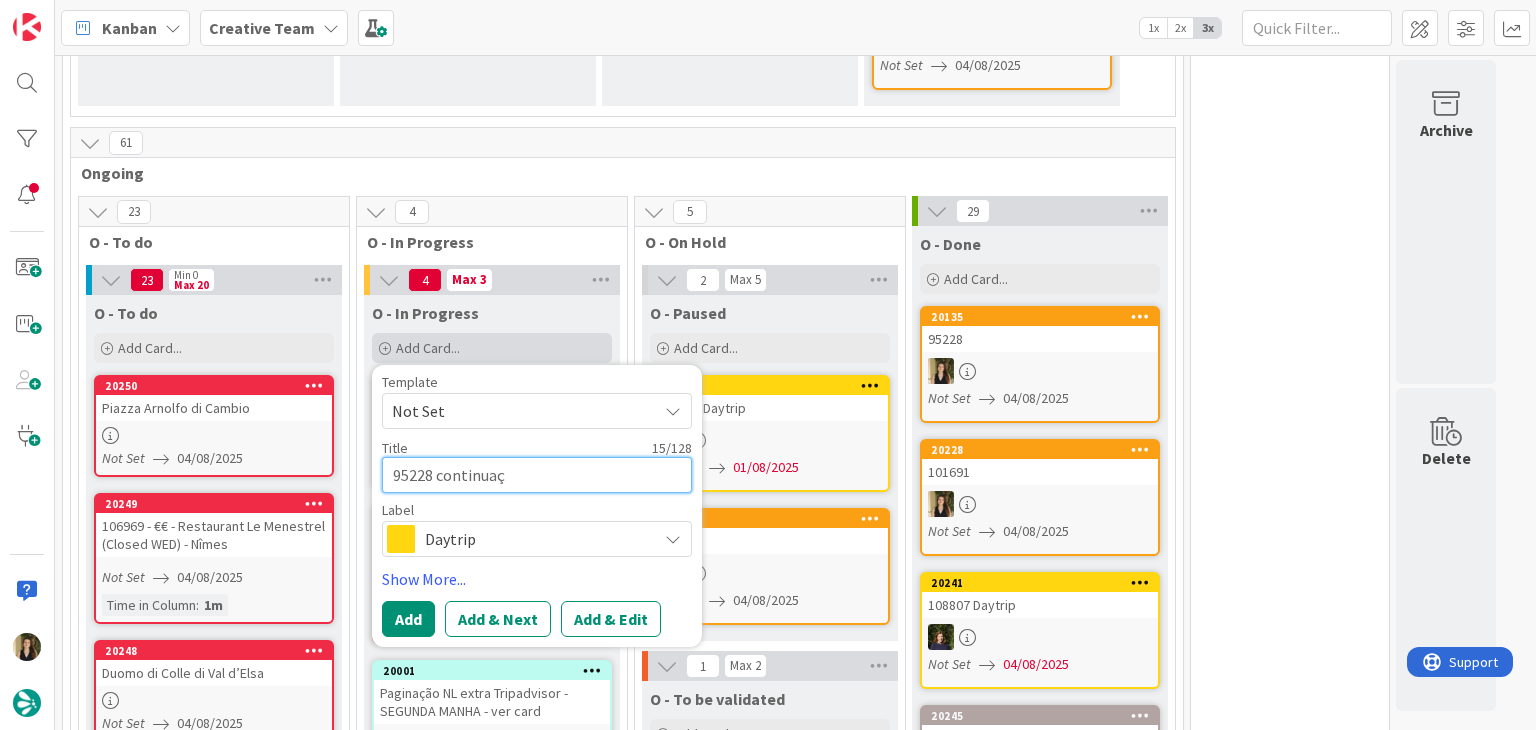 type on "x" 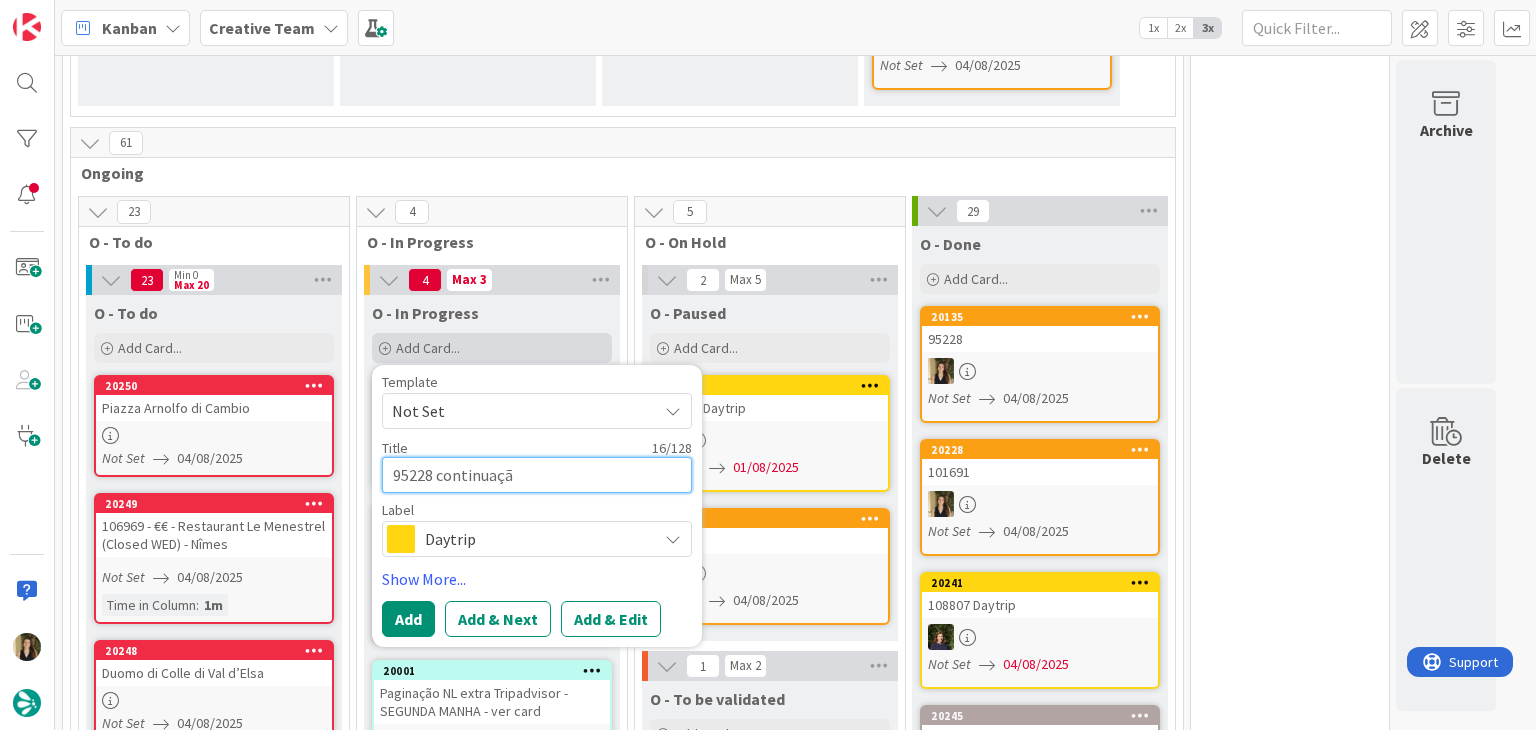 type on "x" 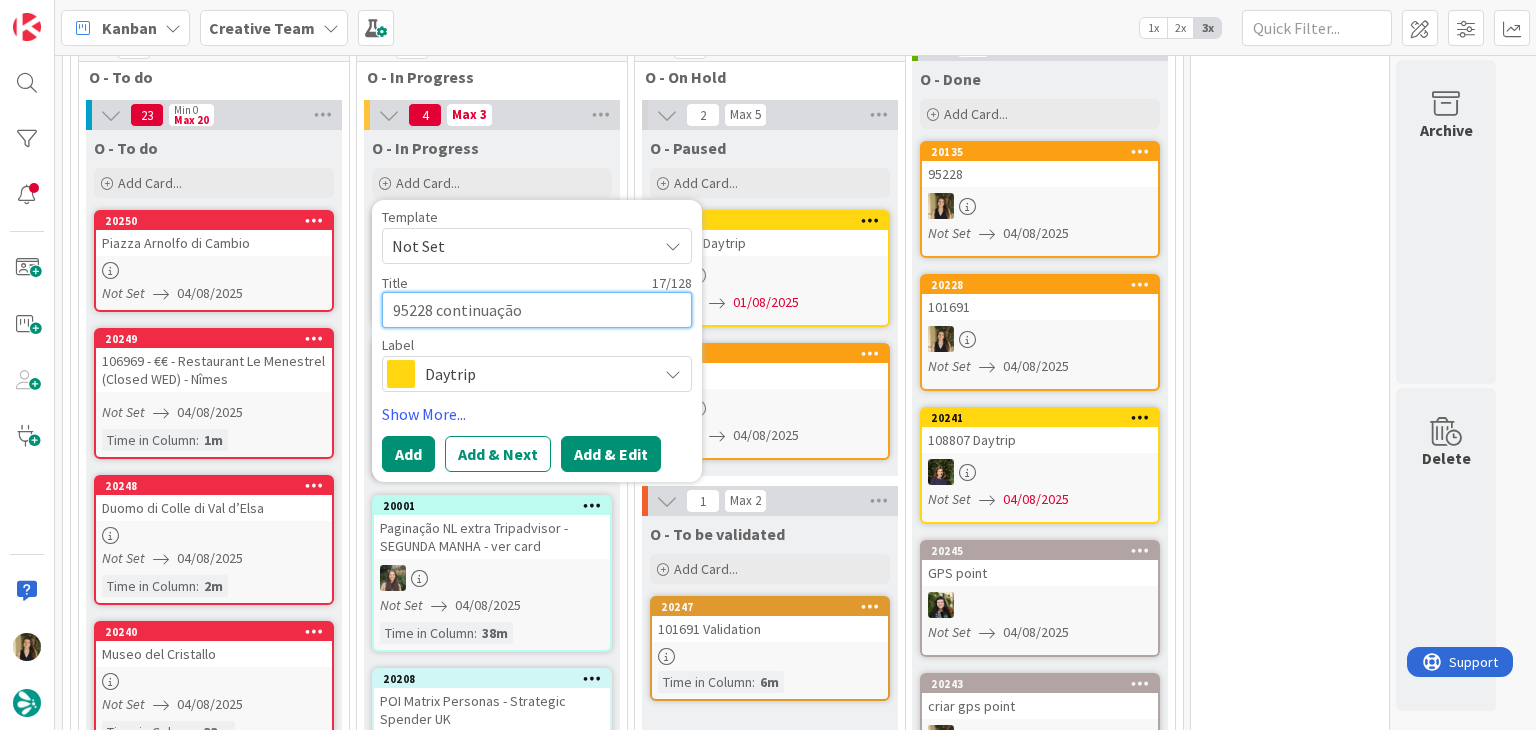 scroll, scrollTop: 951, scrollLeft: 0, axis: vertical 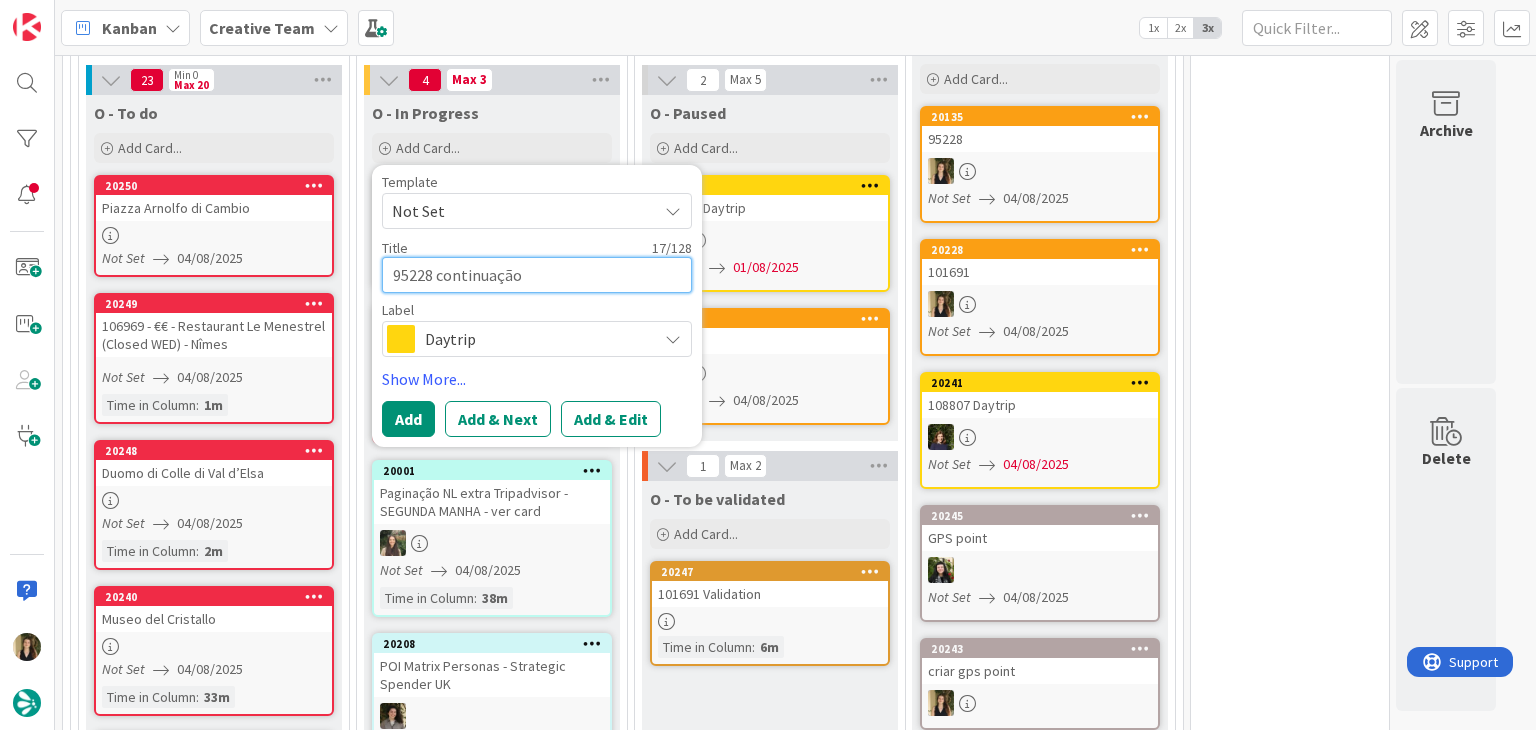 type 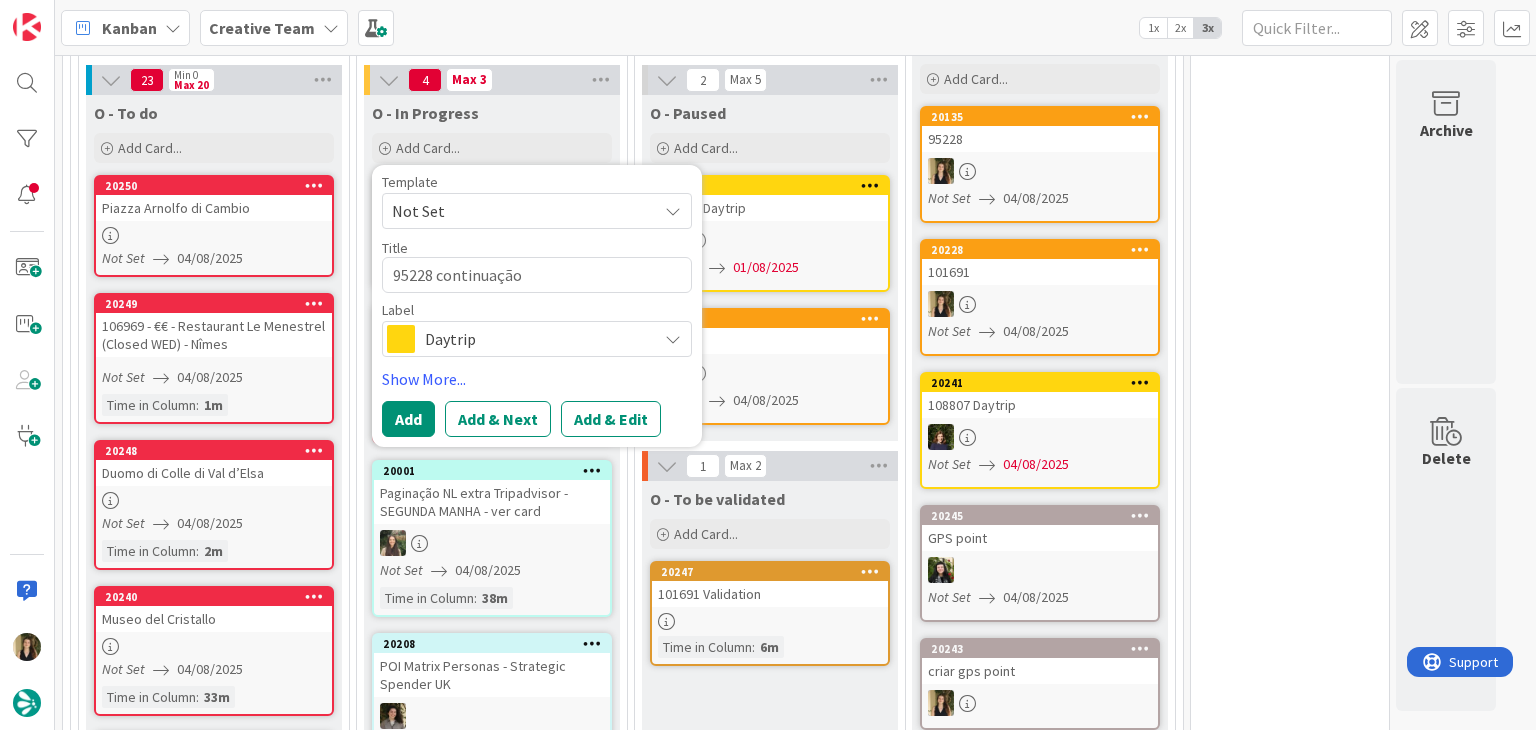 click on "Daytrip" at bounding box center [536, 339] 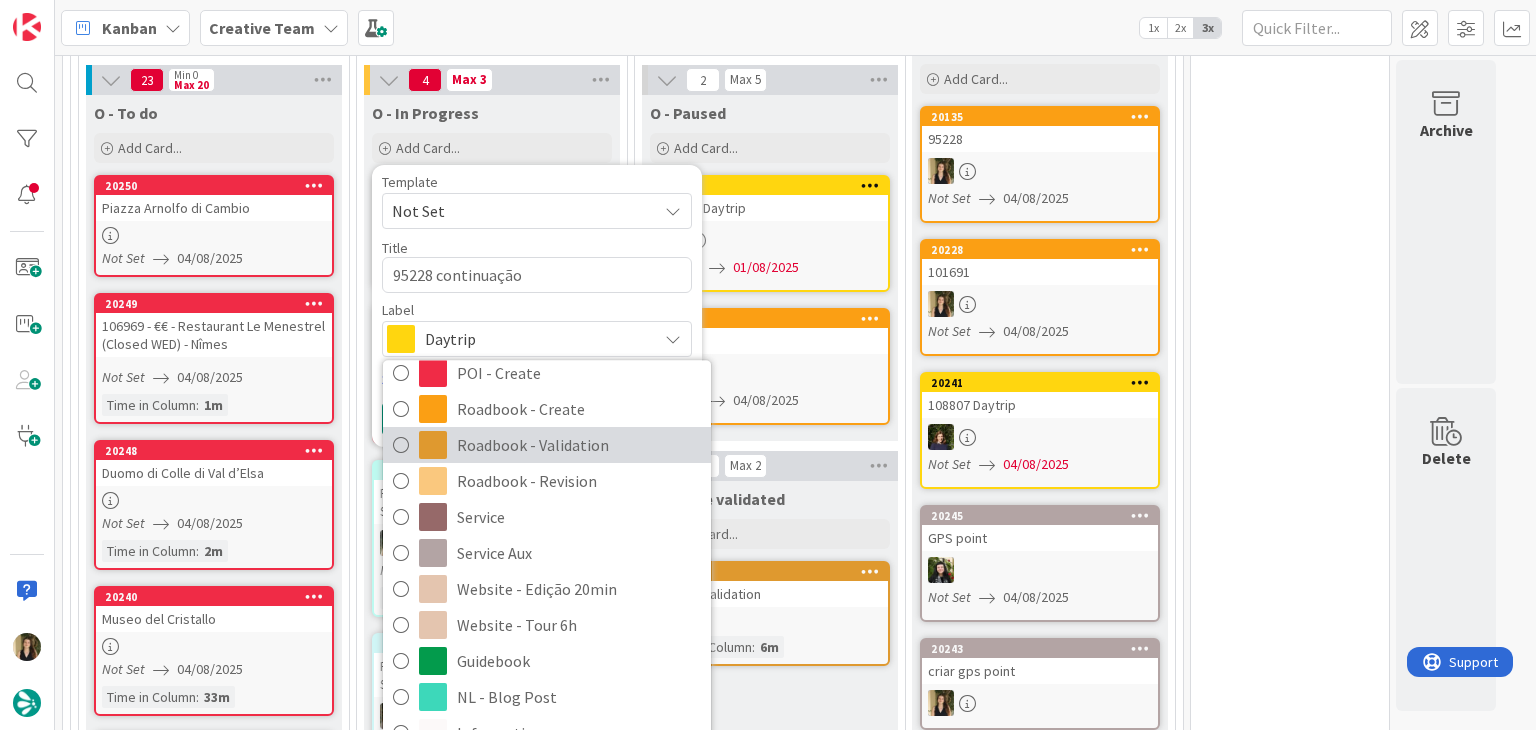 click on "Roadbook - Validation" at bounding box center [579, 446] 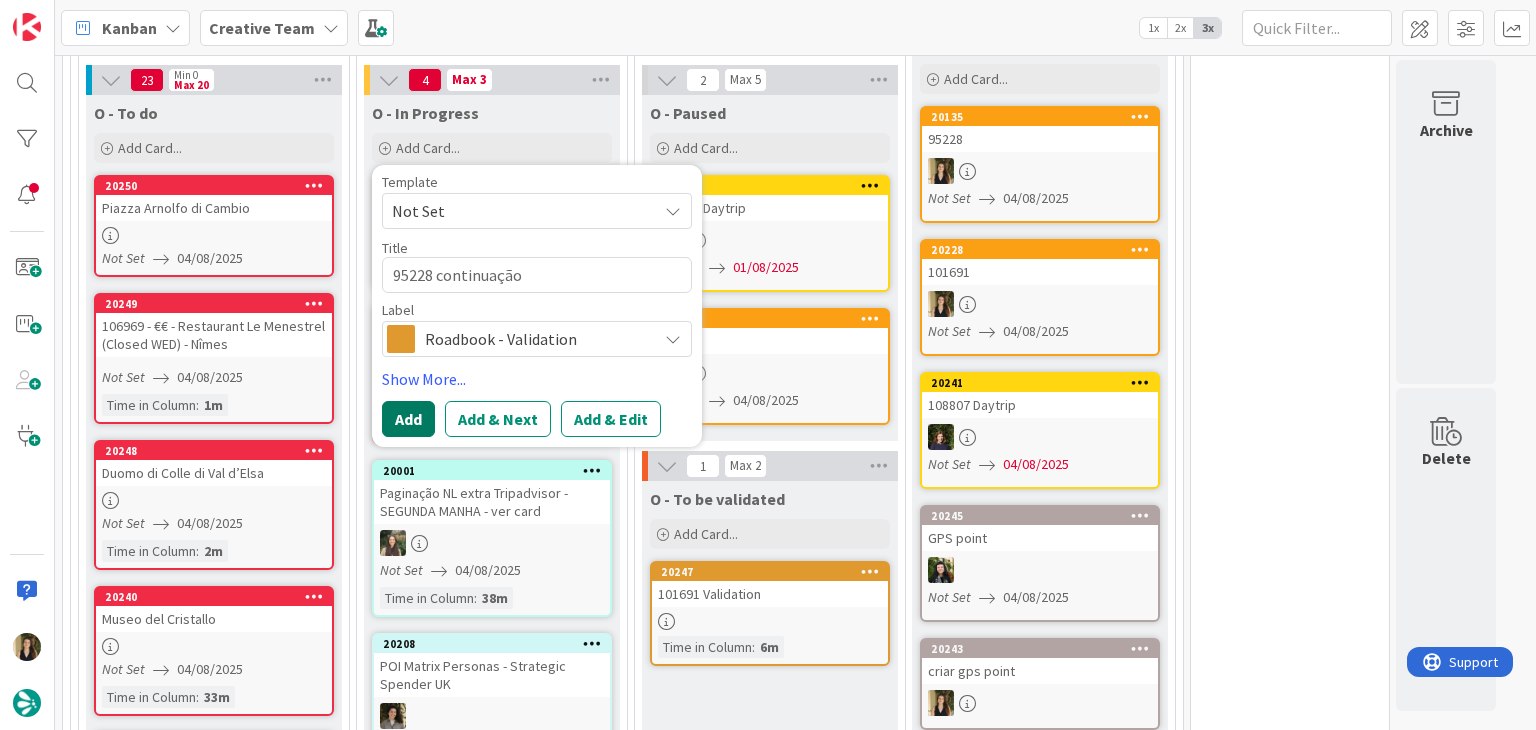 click on "Add" at bounding box center [408, 419] 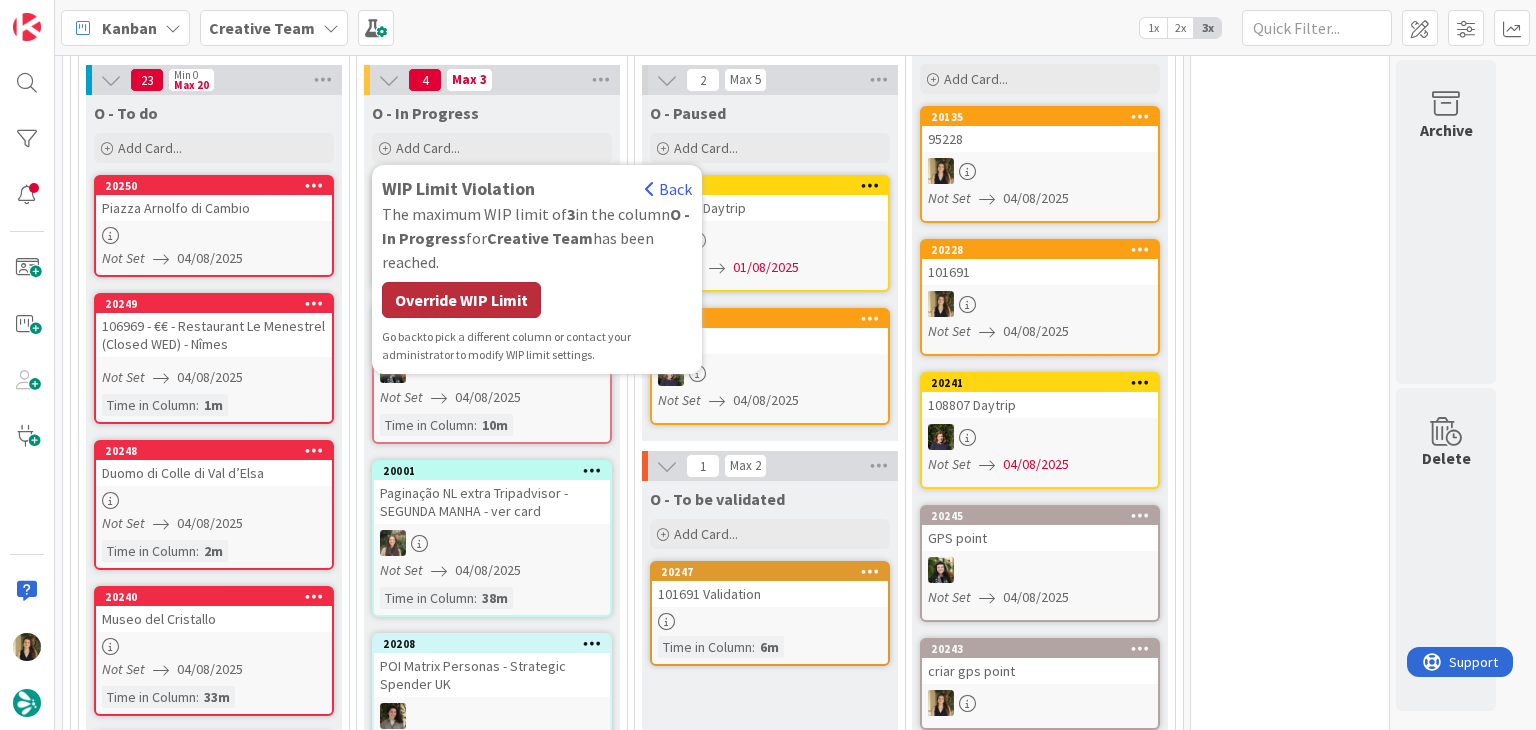 drag, startPoint x: 500, startPoint y: 298, endPoint x: 444, endPoint y: 619, distance: 325.8481 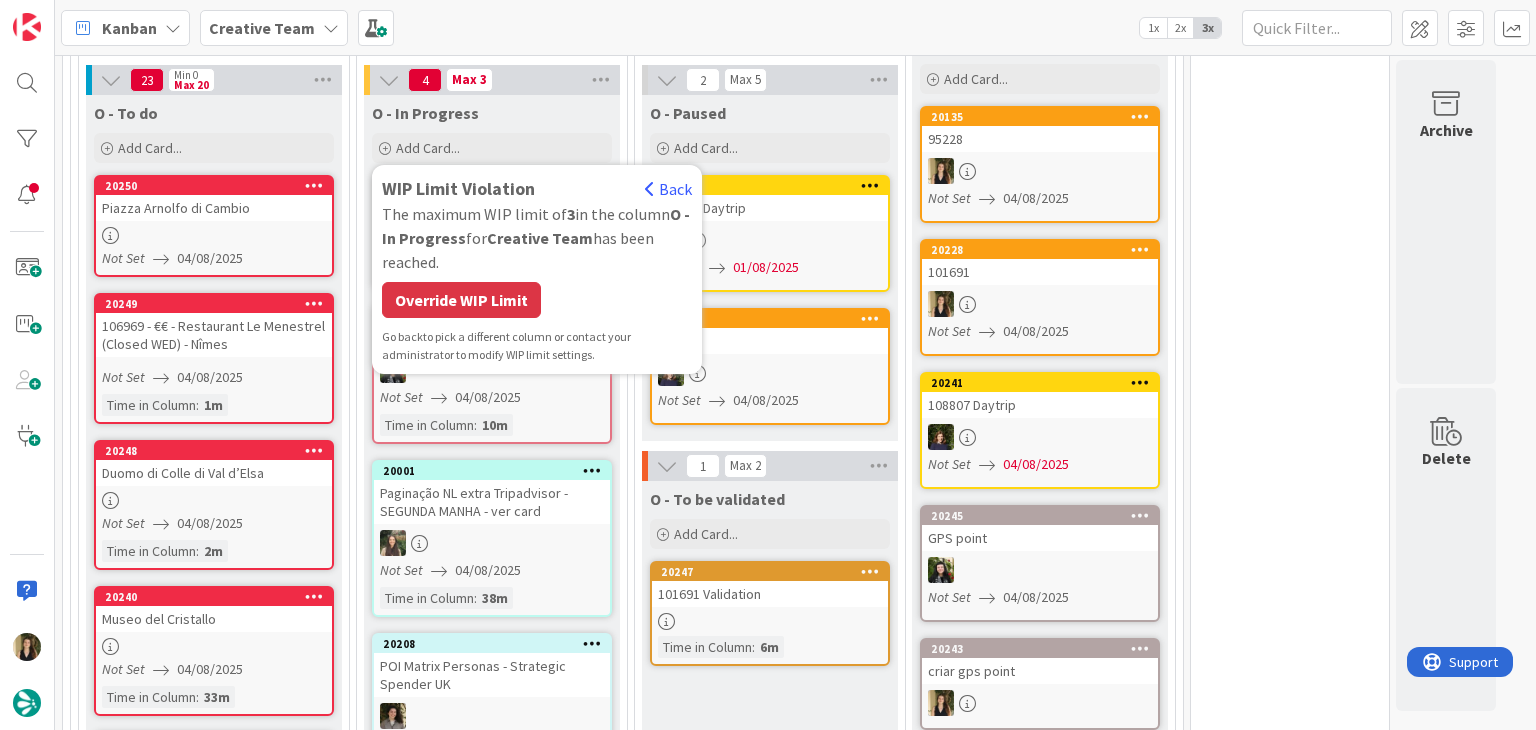 click on "Override WIP Limit" at bounding box center [461, 300] 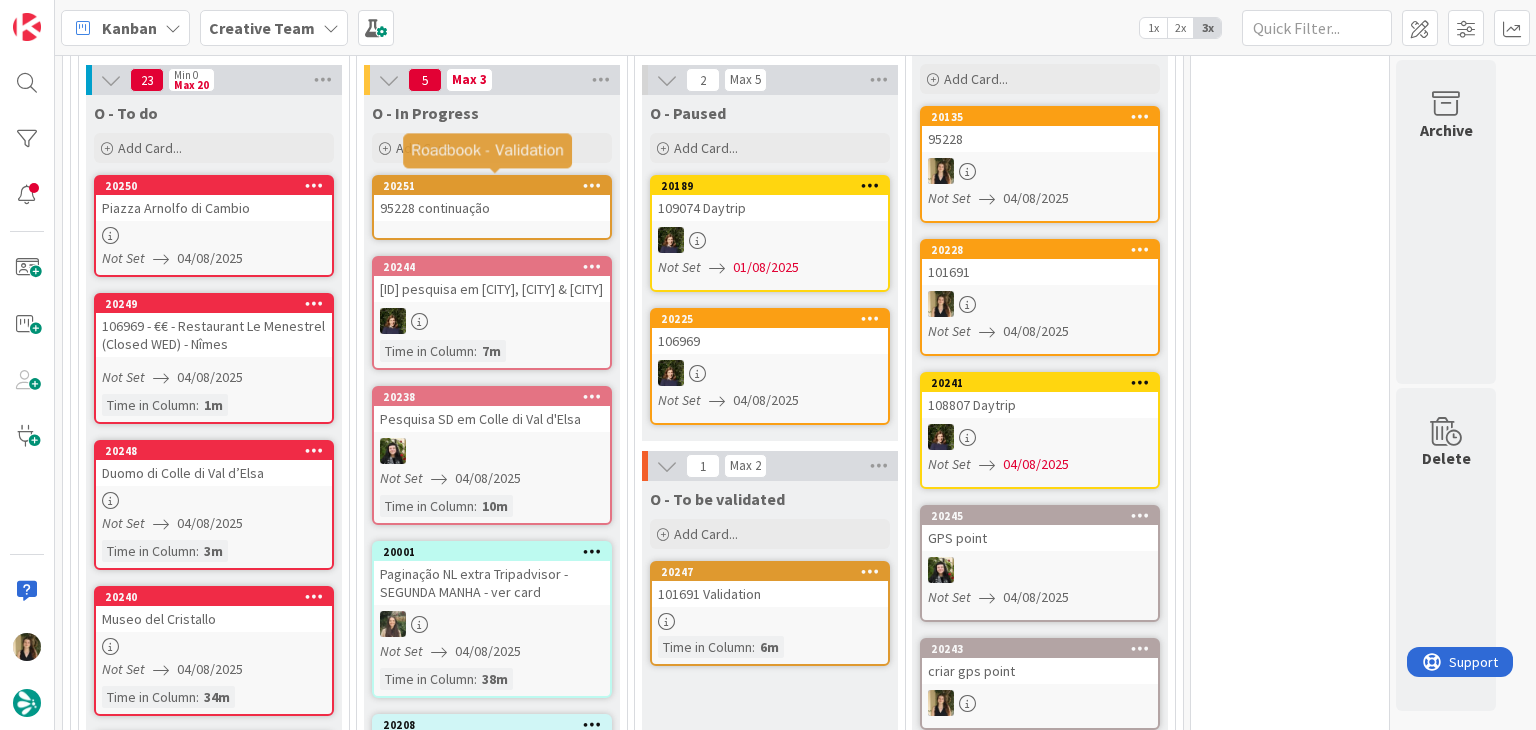 click on "20251" at bounding box center (496, 186) 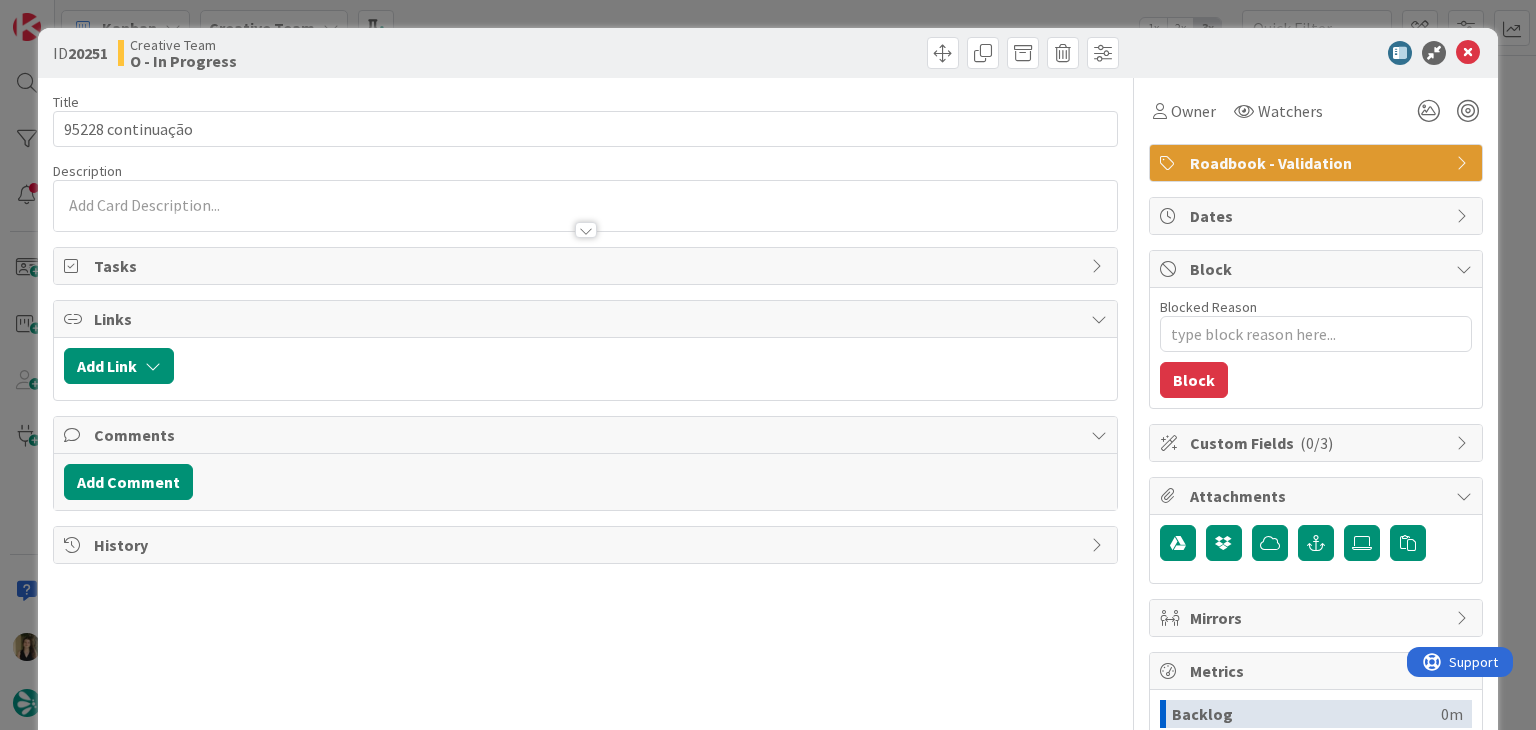 scroll, scrollTop: 0, scrollLeft: 0, axis: both 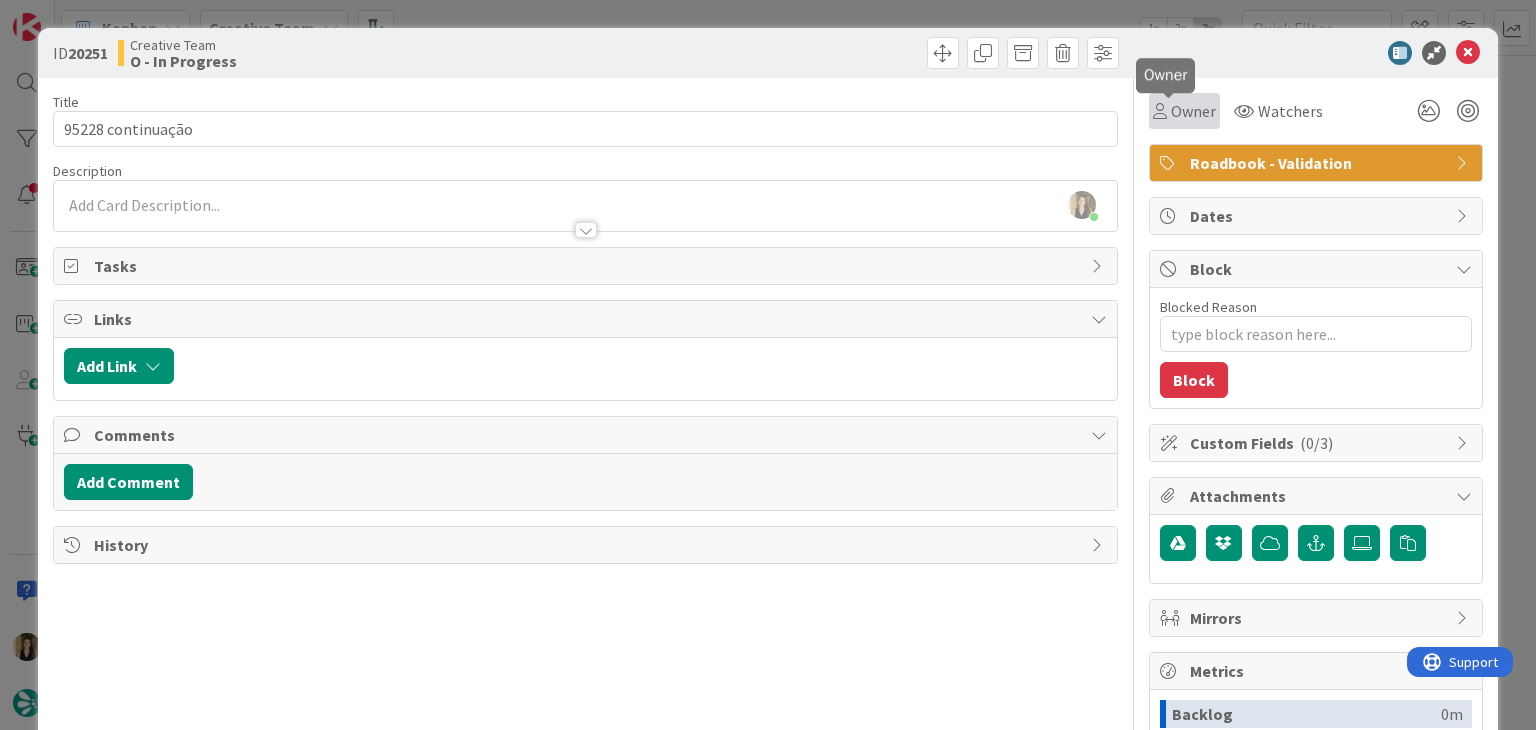 drag, startPoint x: 1187, startPoint y: 110, endPoint x: 1192, endPoint y: 128, distance: 18.681541 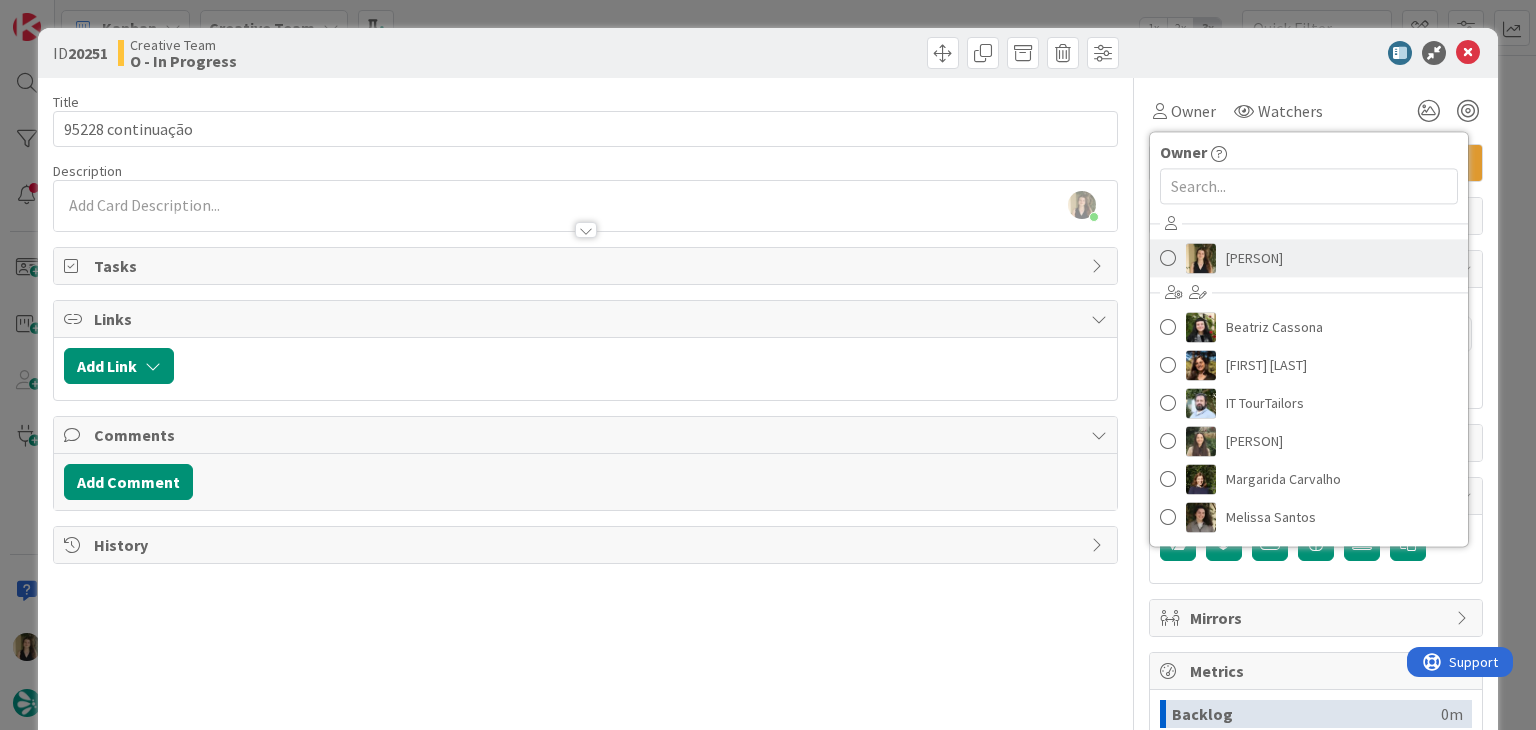 click on "[PERSON]" at bounding box center (1254, 258) 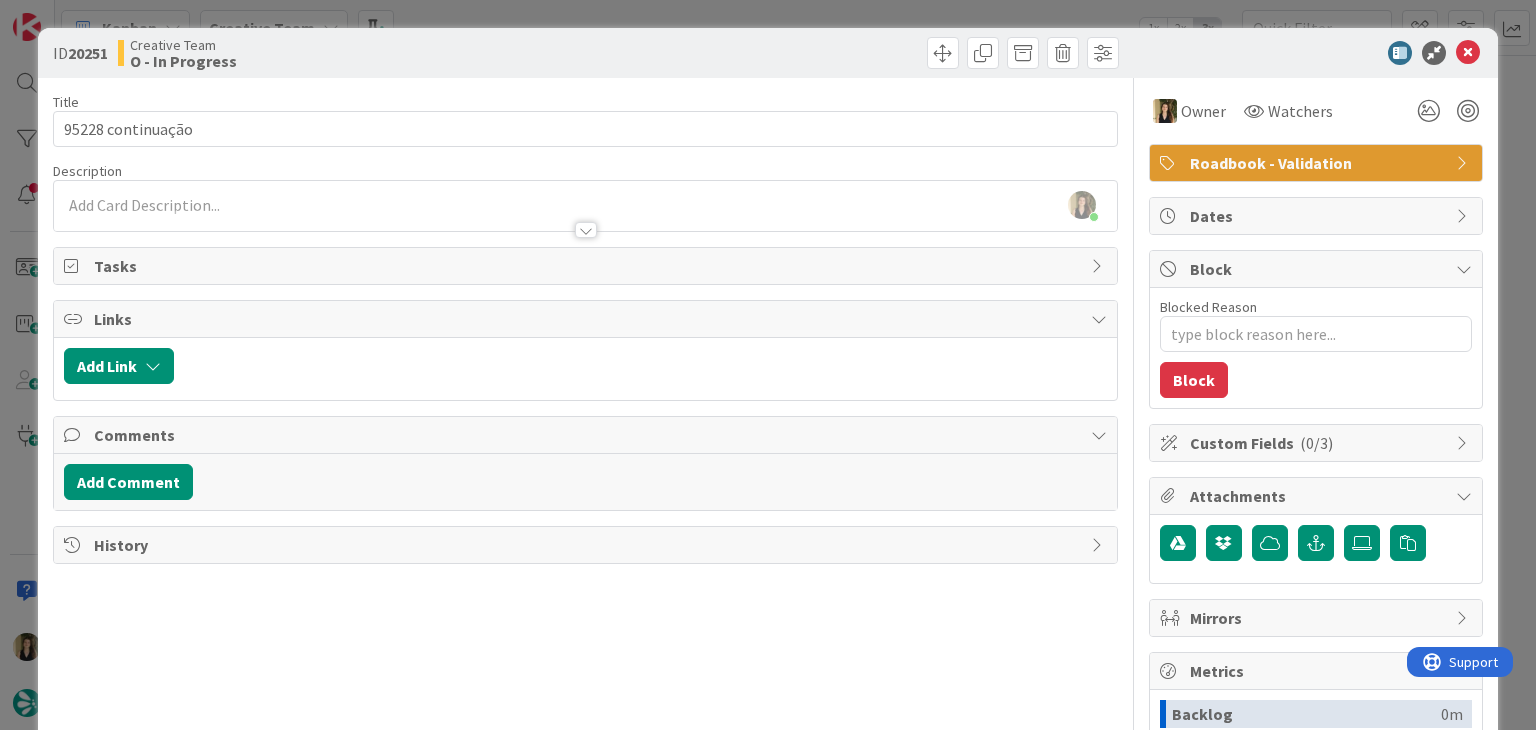 drag, startPoint x: 608, startPoint y: 70, endPoint x: 610, endPoint y: 12, distance: 58.034473 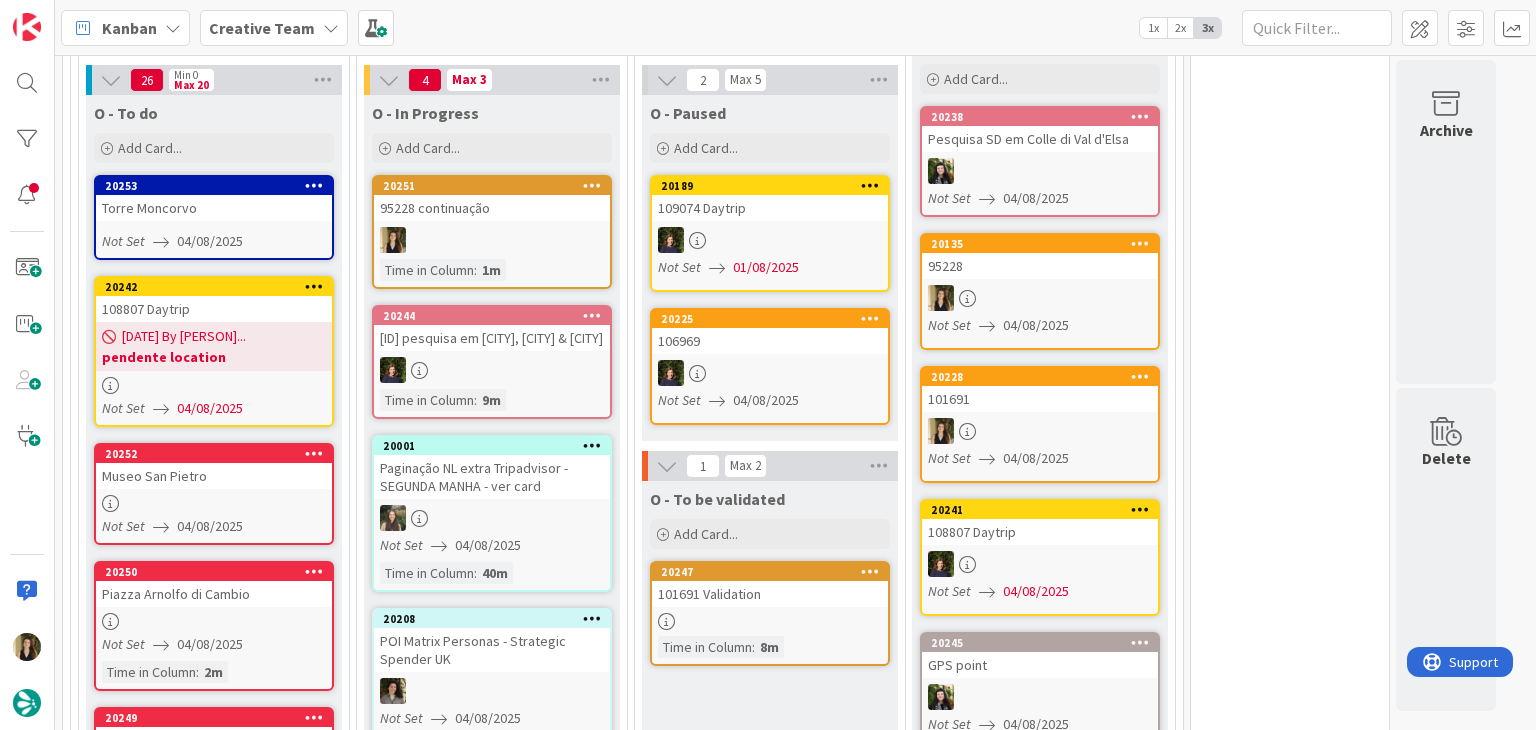 scroll, scrollTop: 0, scrollLeft: 0, axis: both 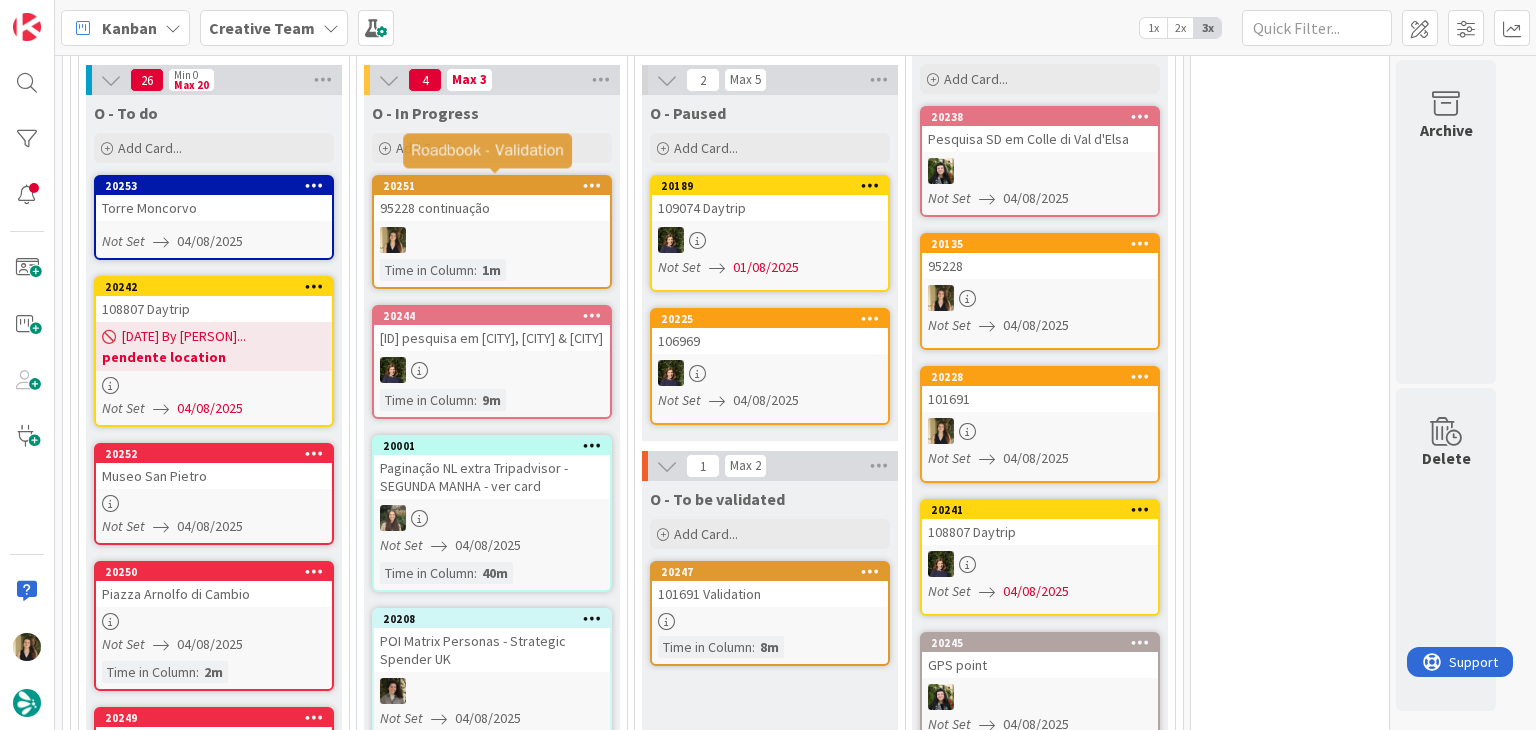 click on "95228 continuação" at bounding box center [492, 208] 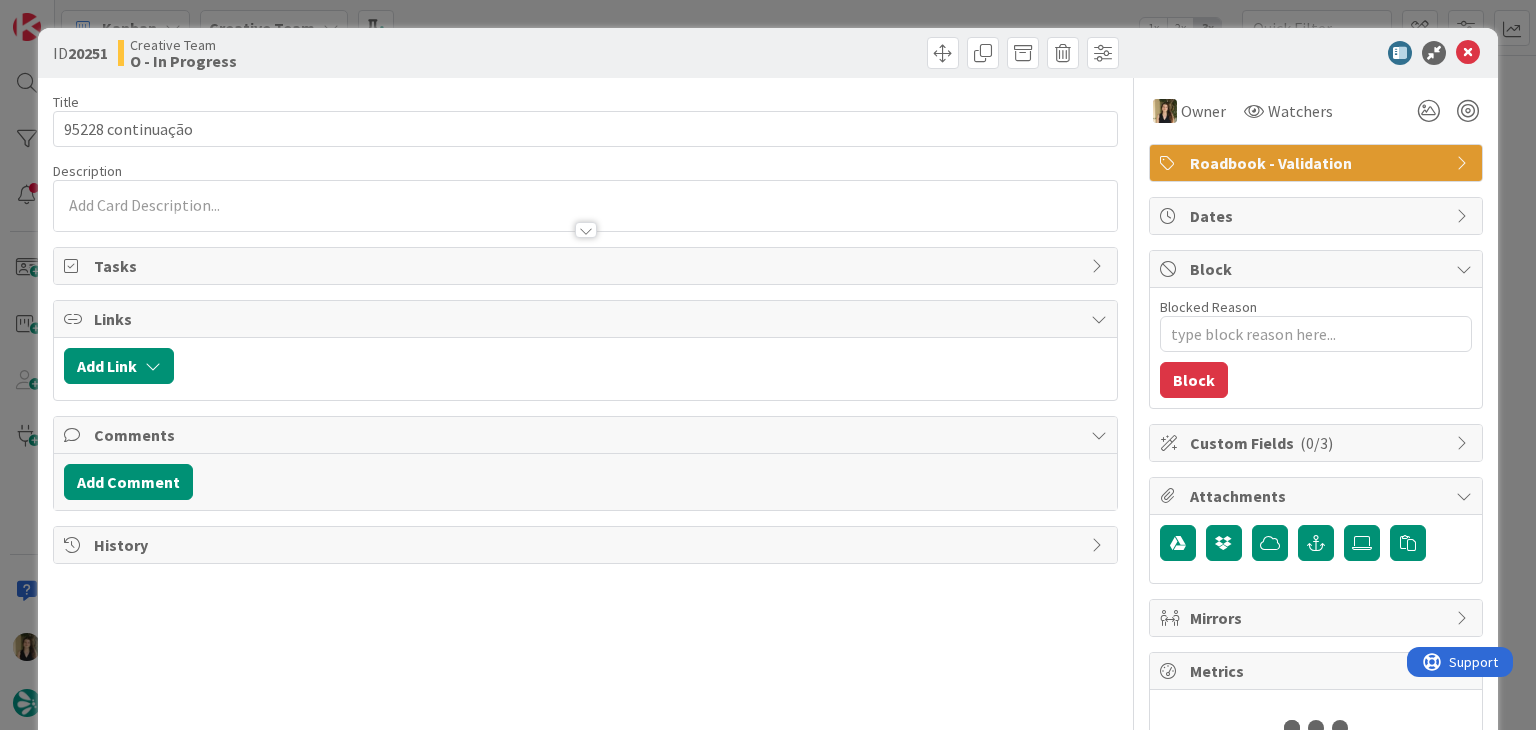 scroll, scrollTop: 0, scrollLeft: 0, axis: both 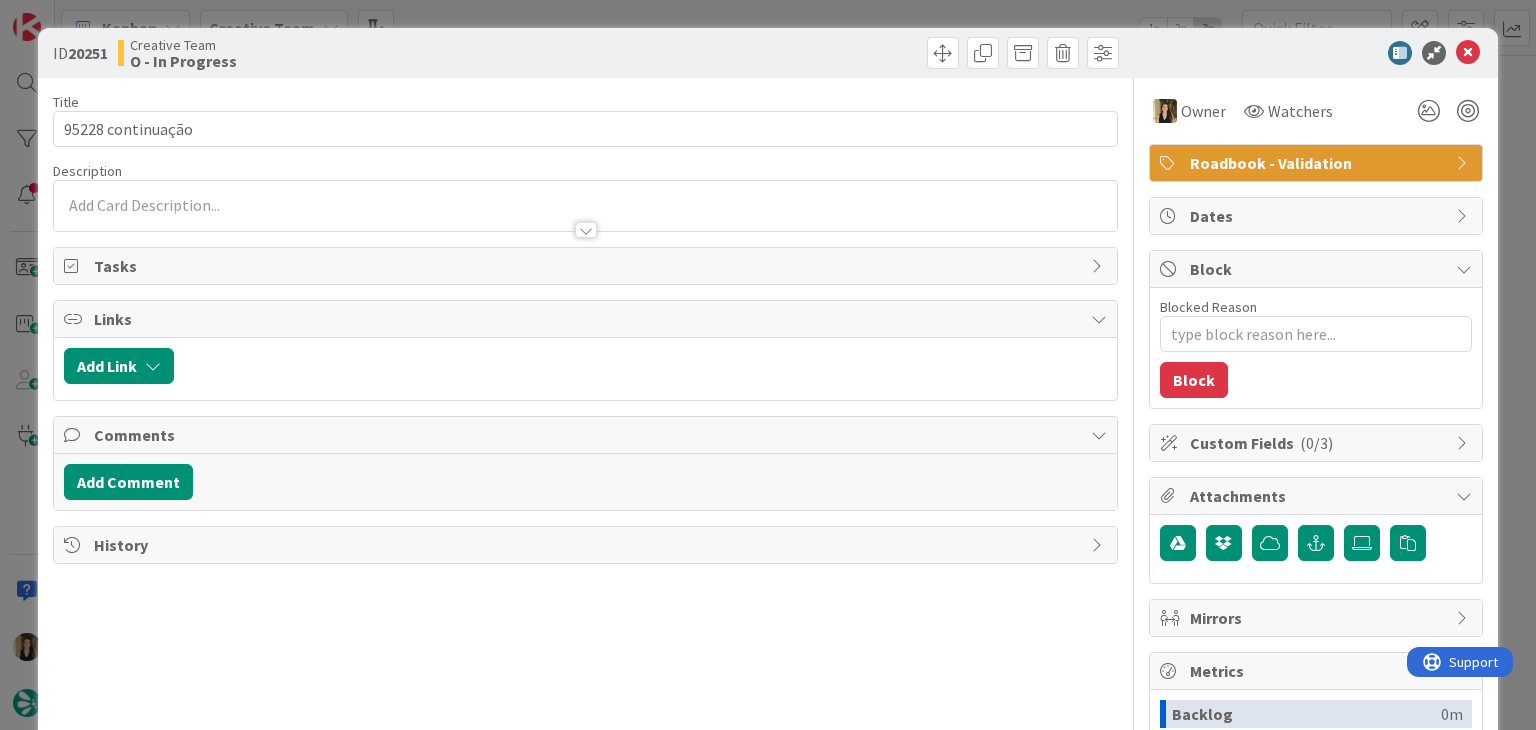 click on "ID  20251 Creative Team O - In Progress Title 17 / 128 95228 continuação Description Owner Watchers Roadbook - Validation Tasks Links Add Link Comments Add Comment History Owner Watchers Roadbook - Validation Dates Block Blocked Reason 0 / 256 Block Custom Fields ( 0/3 ) Attachments Mirrors Metrics Backlog 0m To Do 0m Buffer 0m In Progress 6m Total Time 6m Lead Time 6m Cycle Time 6m Blocked Time 0m Show Details" at bounding box center (768, 365) 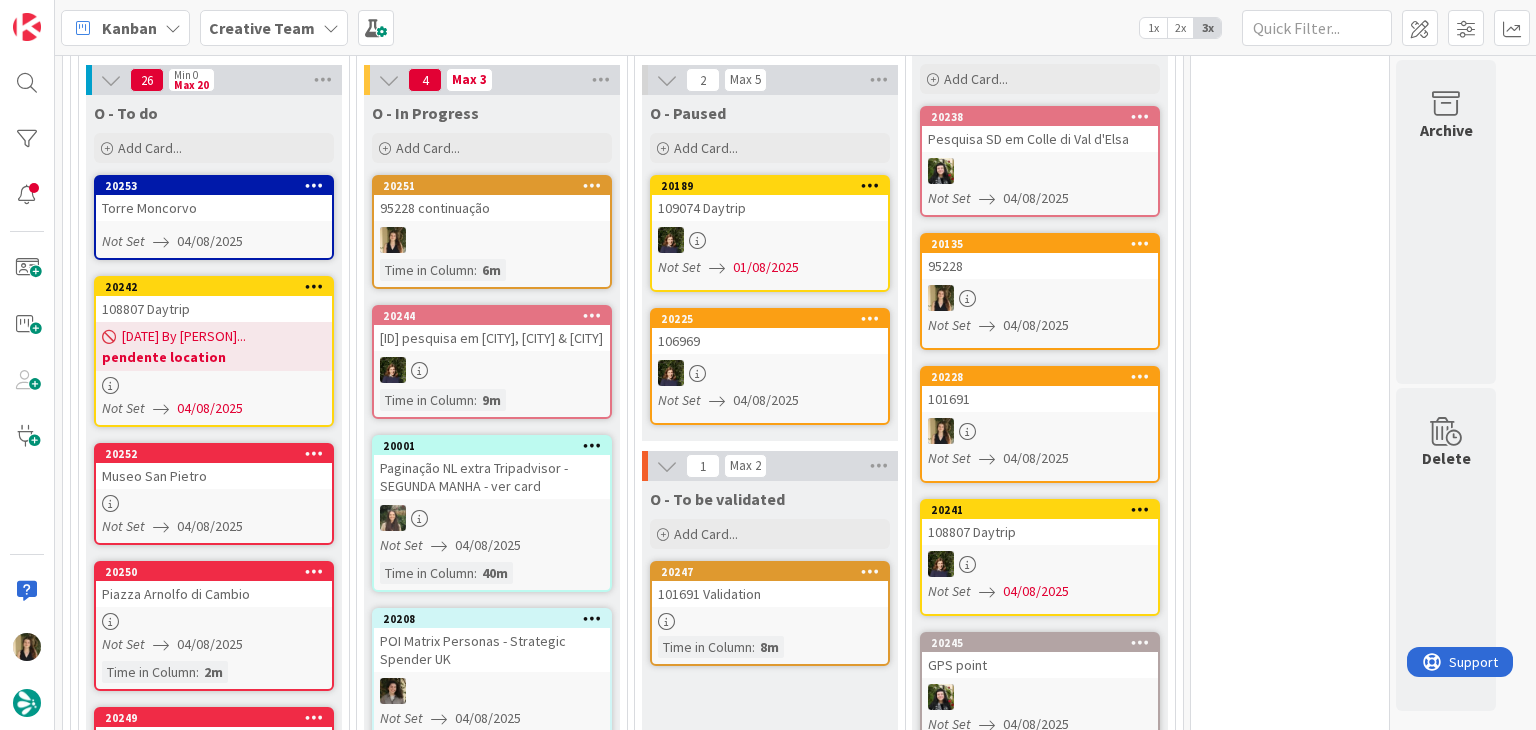 click at bounding box center [1040, 298] 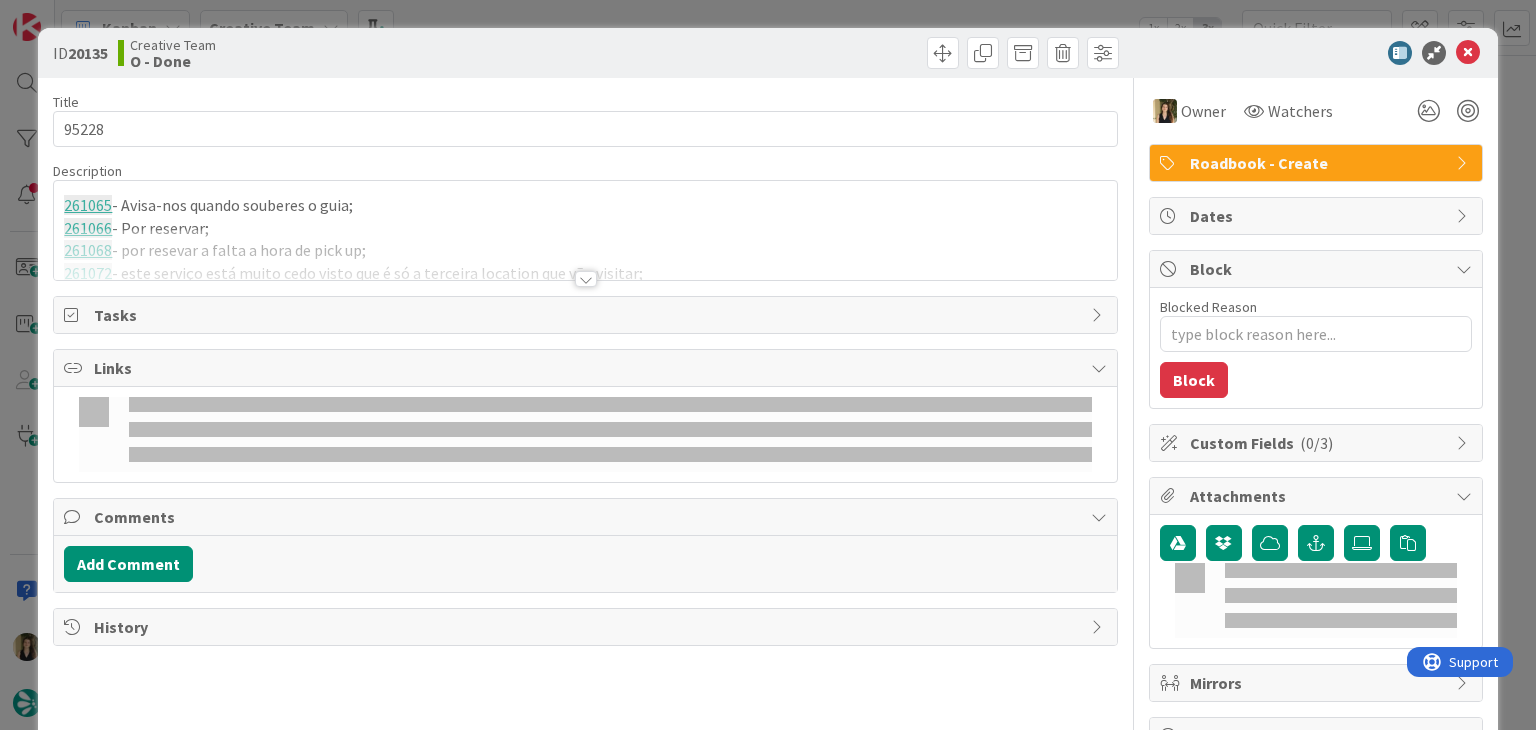 scroll, scrollTop: 0, scrollLeft: 0, axis: both 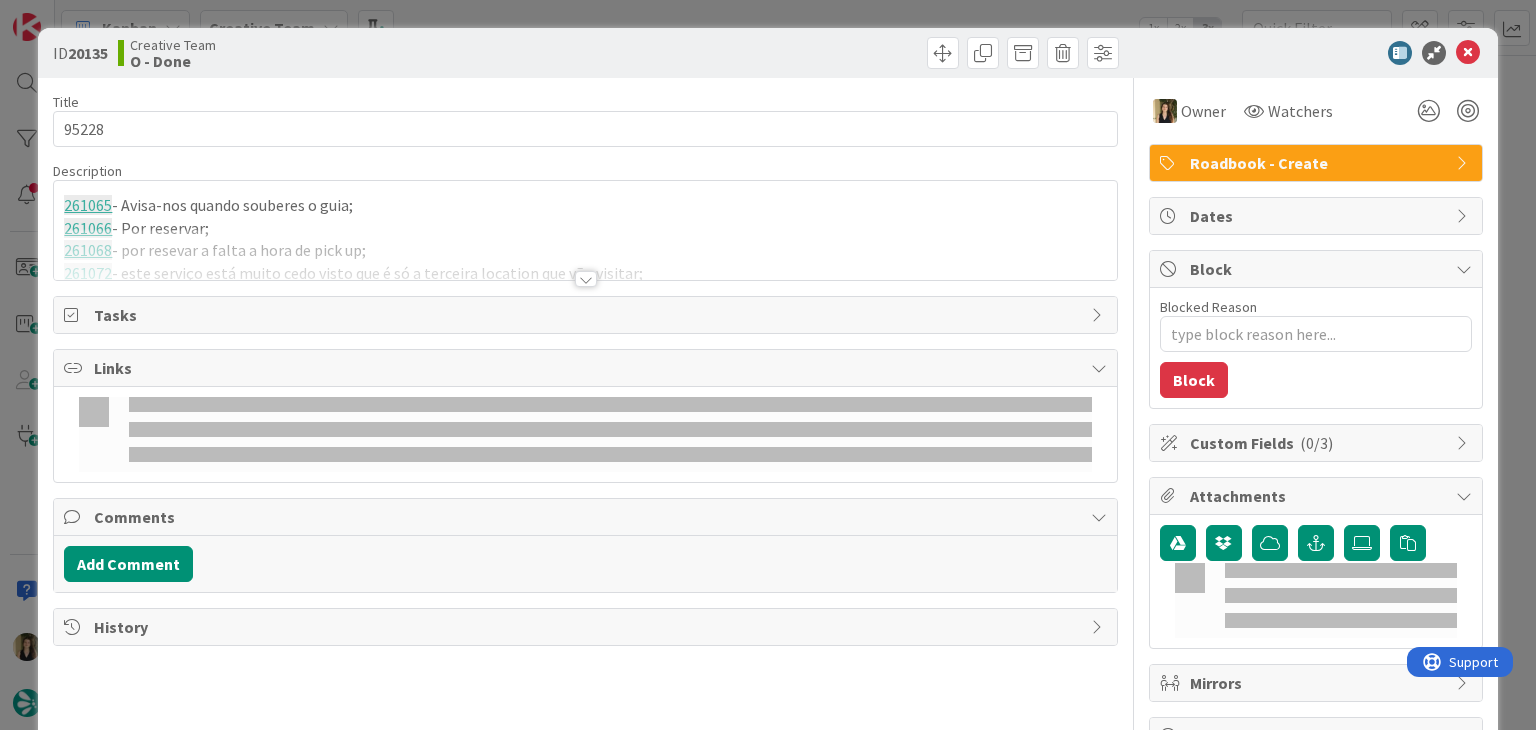 click at bounding box center (585, 254) 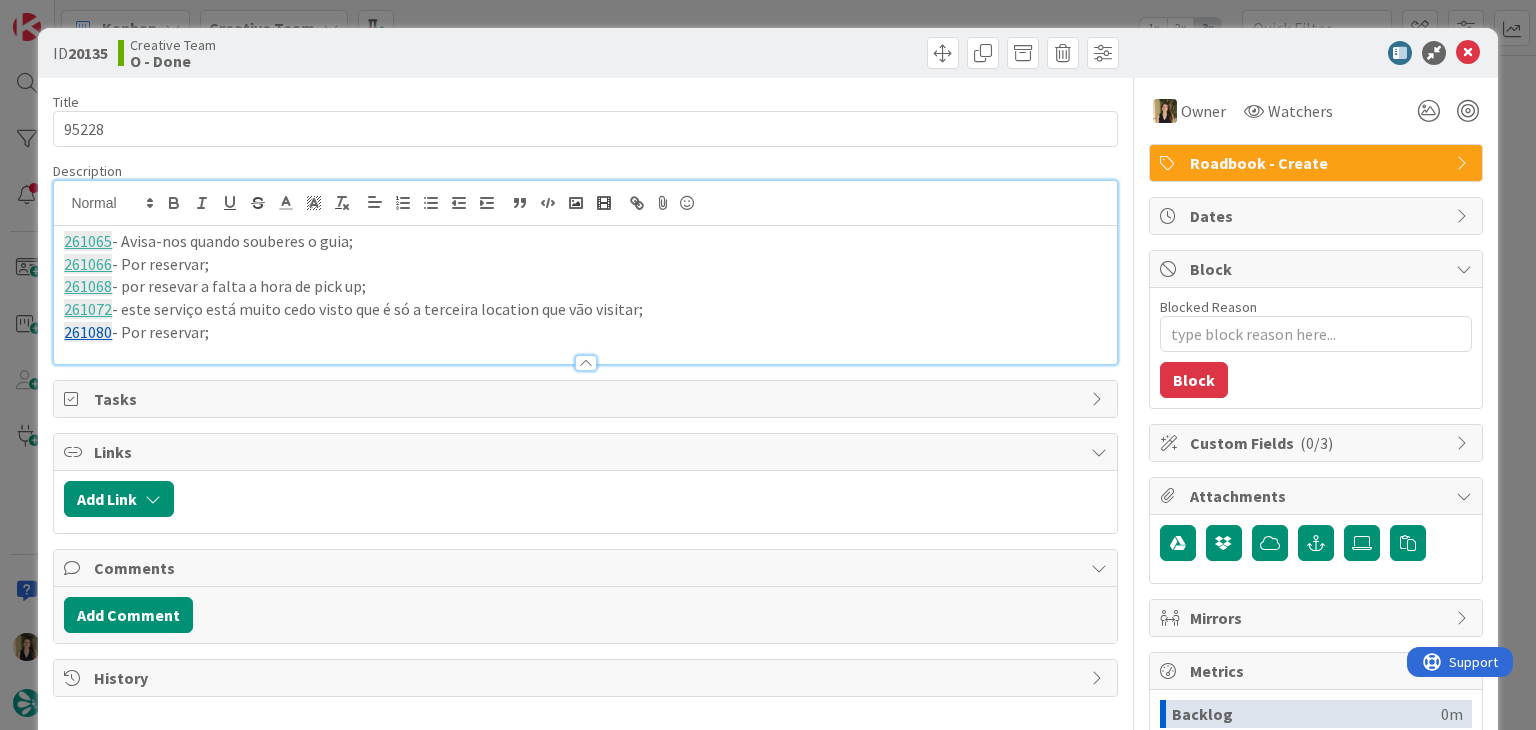 scroll, scrollTop: 0, scrollLeft: 0, axis: both 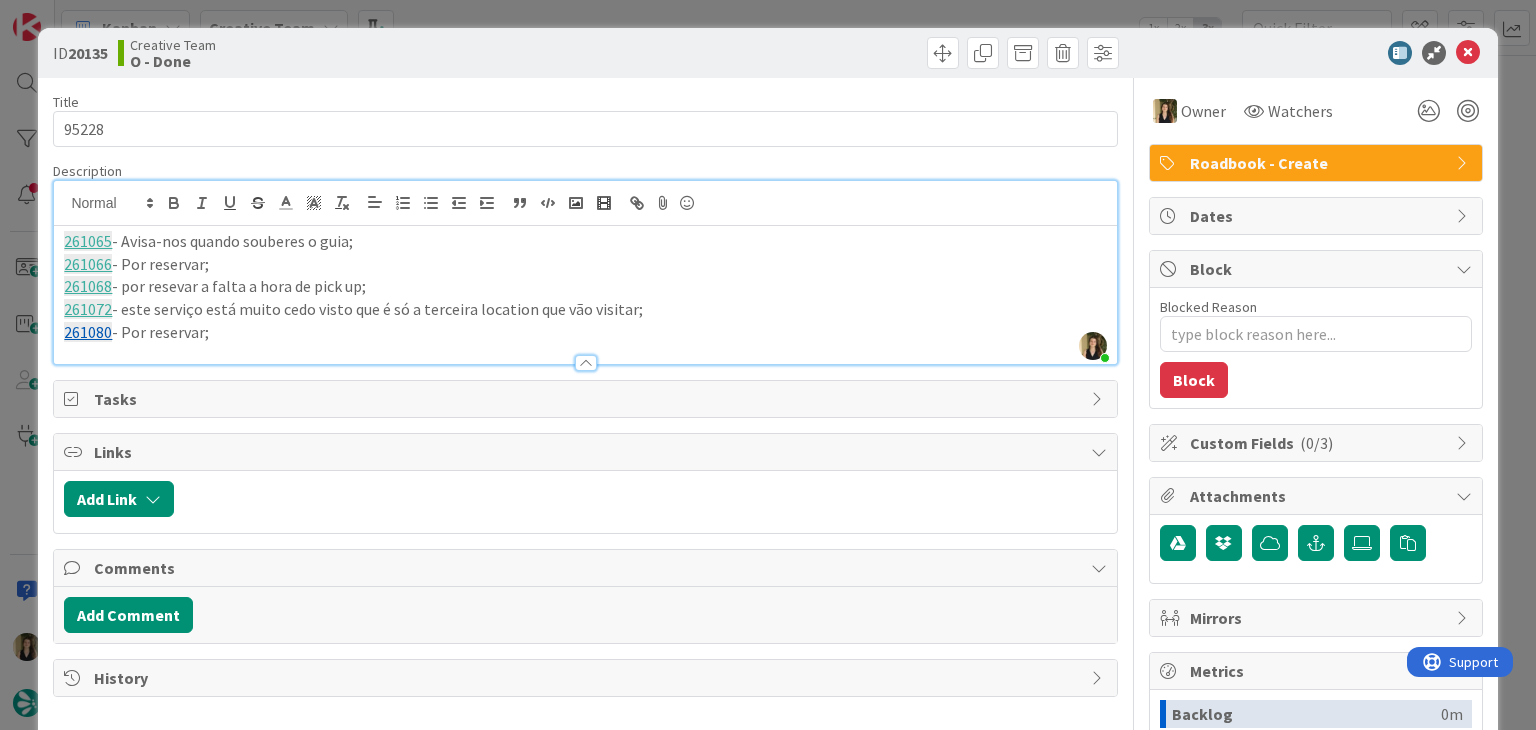 drag, startPoint x: 476, startPoint y: 53, endPoint x: 478, endPoint y: 22, distance: 31.06445 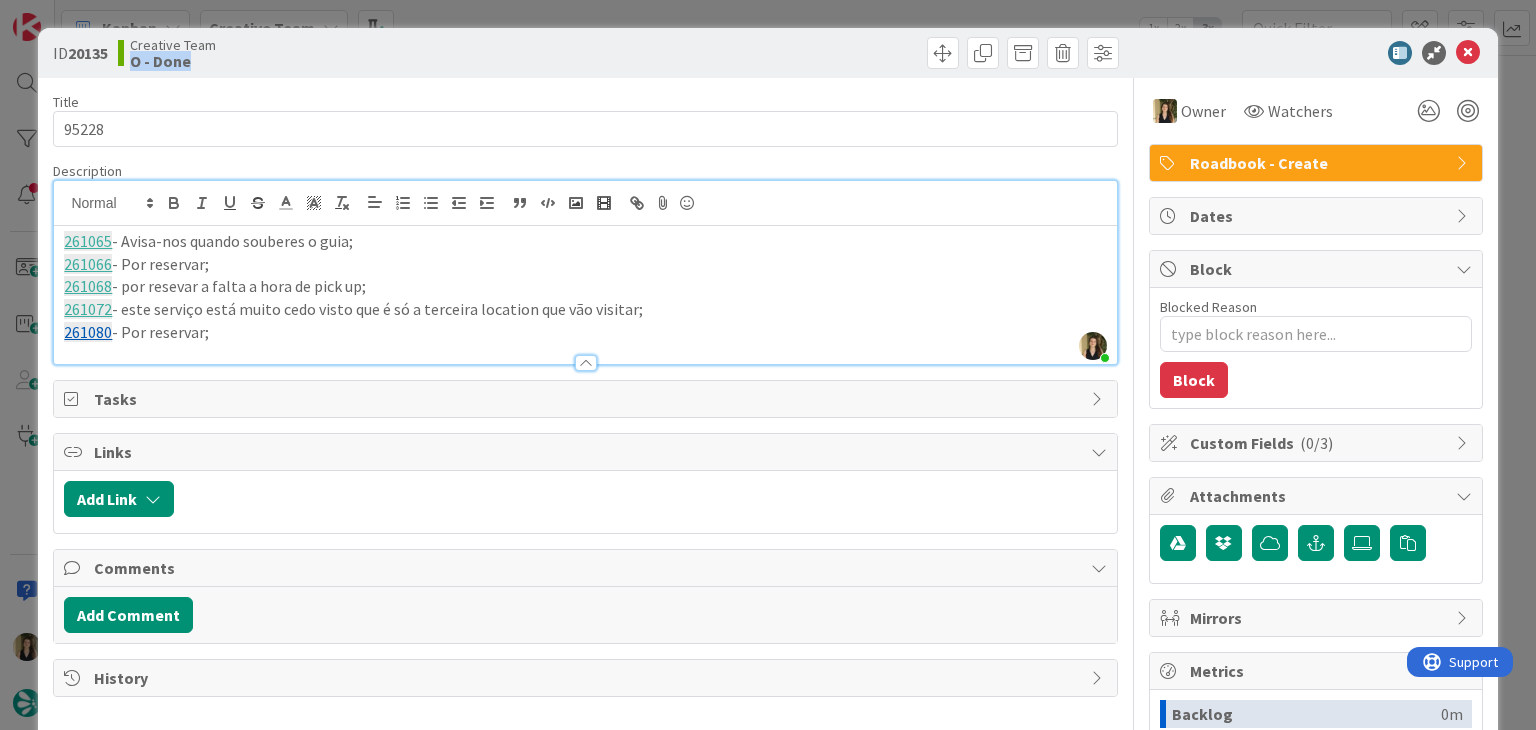 click on "ID  [DATE] Creative Team O - Done Title 5 / 128 [PHONE] Description [PERSON] just joined [NUMBER]  - Avisa-nos quando souberes o guia; [NUMBER]  - Por reservar; [NUMBER]  - por resevar a falta a hora de pick up; [NUMBER]  - este serviço está muito cedo visto que é só a terceira location que vão visitar; [NUMBER]  - Por reservar; Owner Watchers Roadbook - Create Tasks Links Add Link Comments Add Comment History Owner Watchers Roadbook - Create Dates Block Blocked Reason 0 / 256 Block Custom Fields ( 0/3 ) Attachments Mirrors Metrics Backlog 0m To Do 3d 43m Buffer 4m In Progress 34m Total Time 3d 1h 21m Lead Time 3d 1h 21m Cycle Time 38m Blocked Time 0m Show Details" at bounding box center (768, 365) 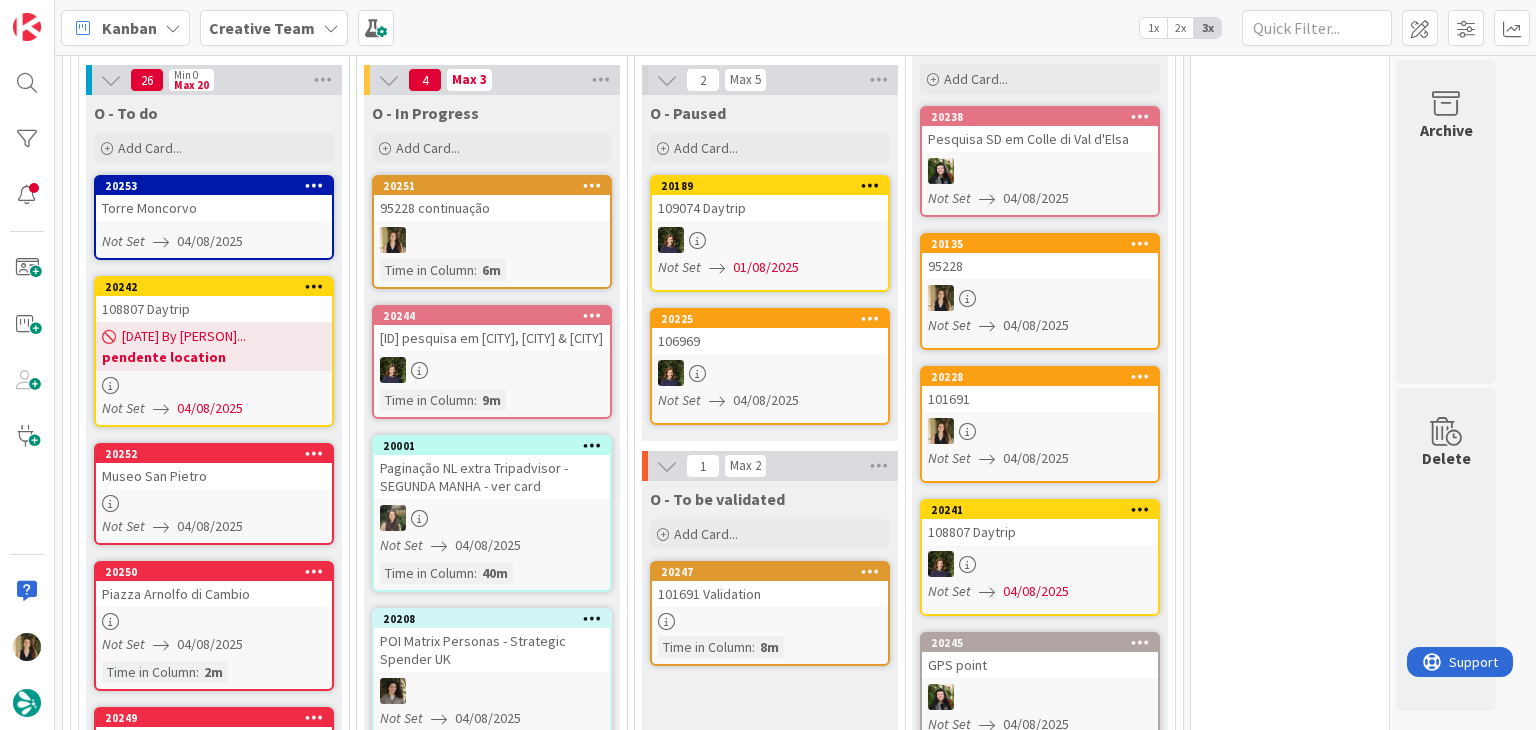 click on "95228 continuação" at bounding box center (492, 208) 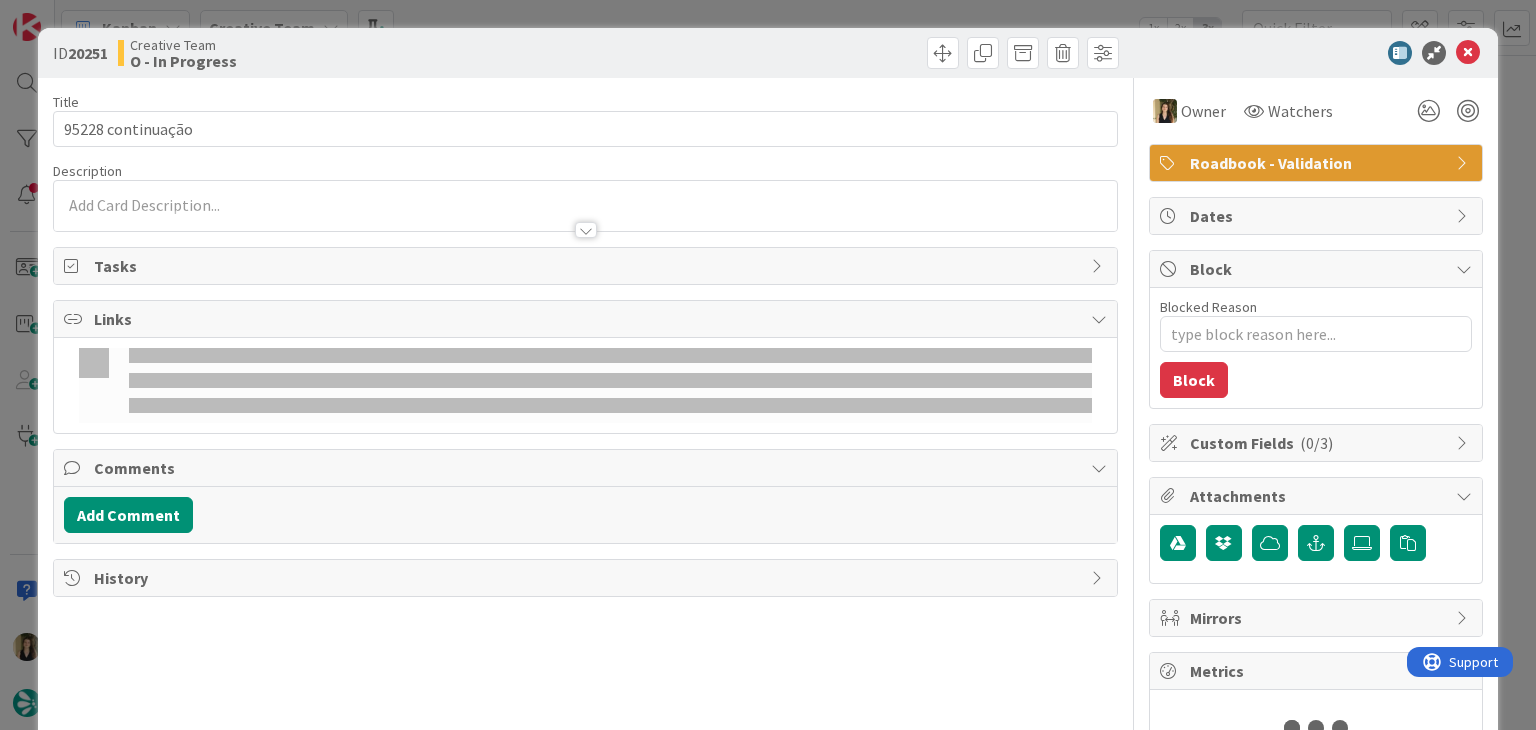 scroll, scrollTop: 0, scrollLeft: 0, axis: both 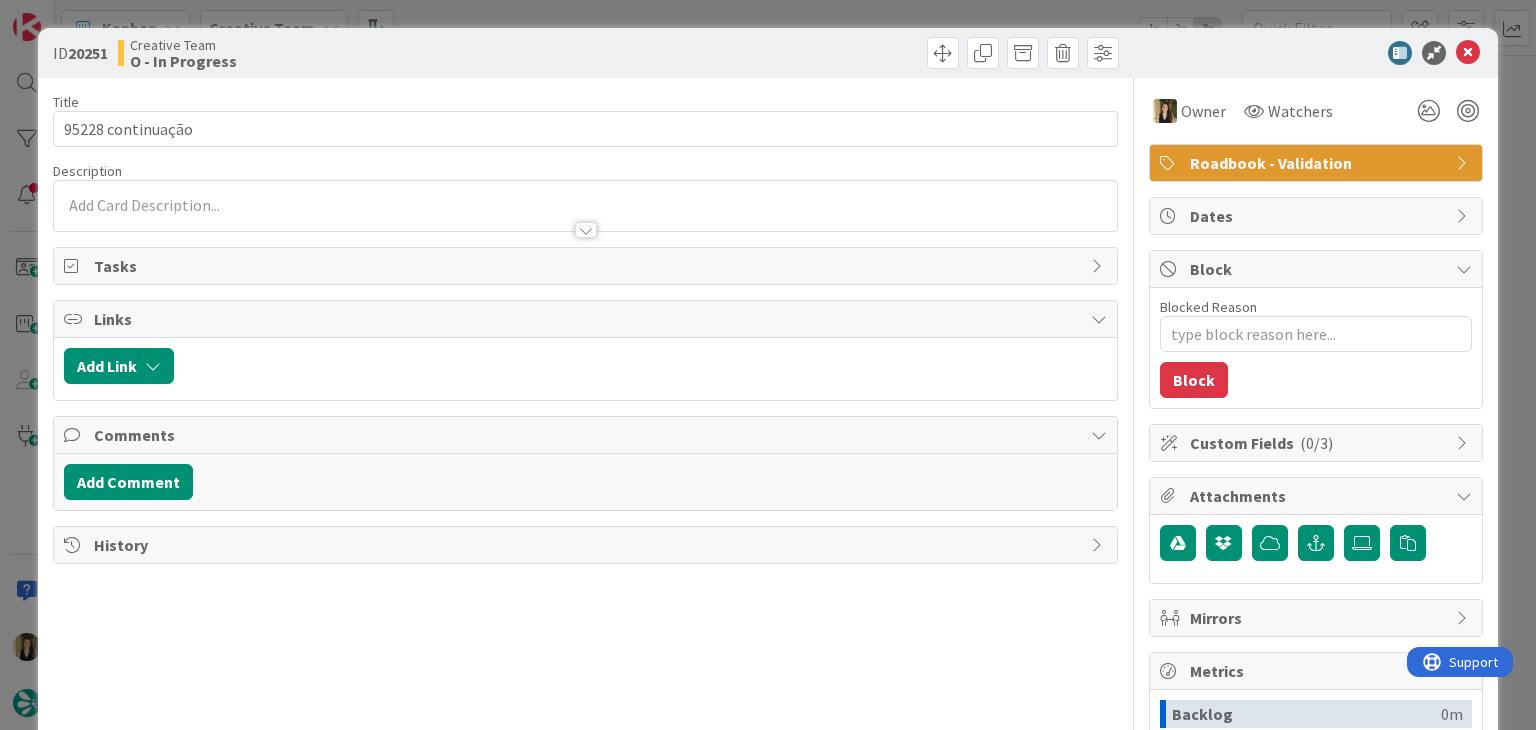 click at bounding box center [585, 205] 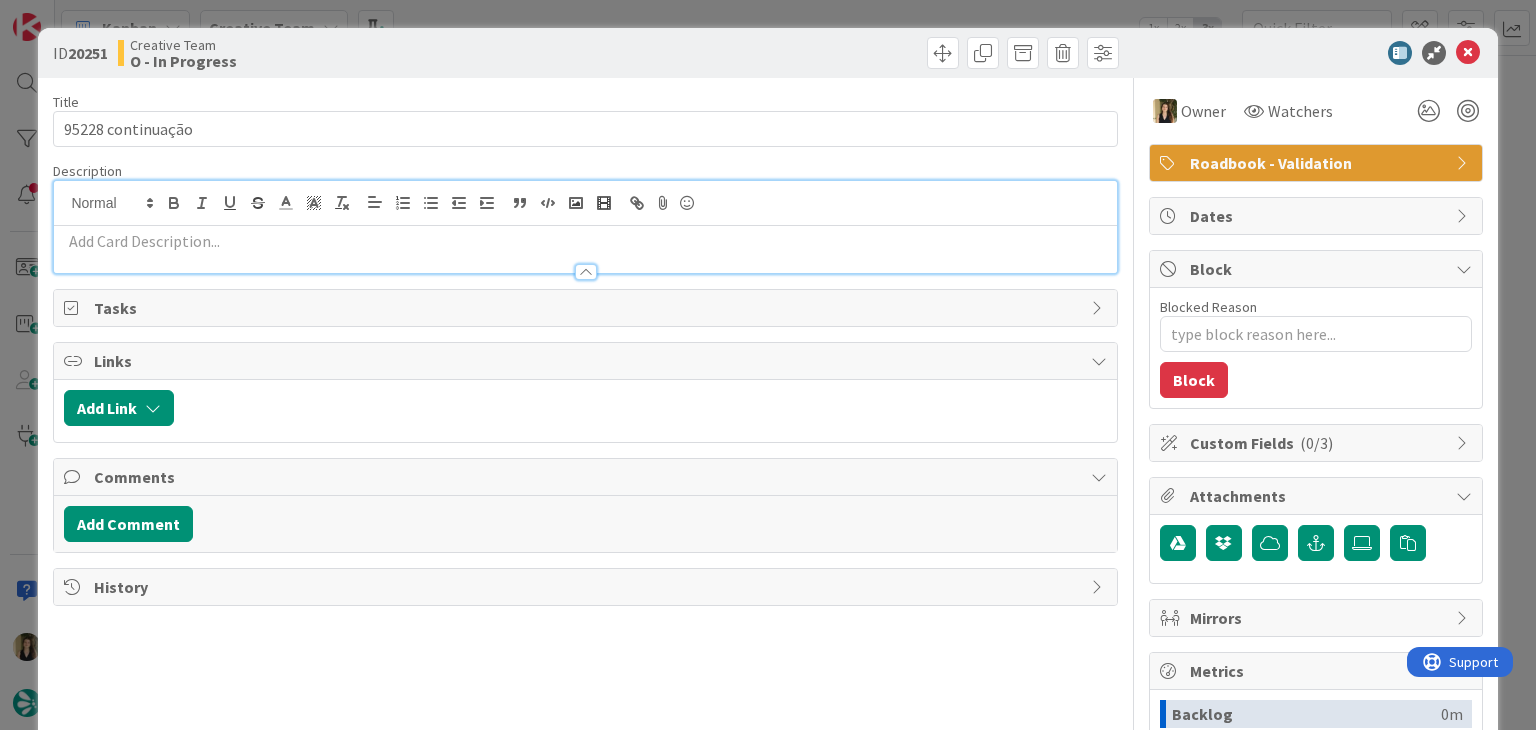 scroll, scrollTop: 0, scrollLeft: 0, axis: both 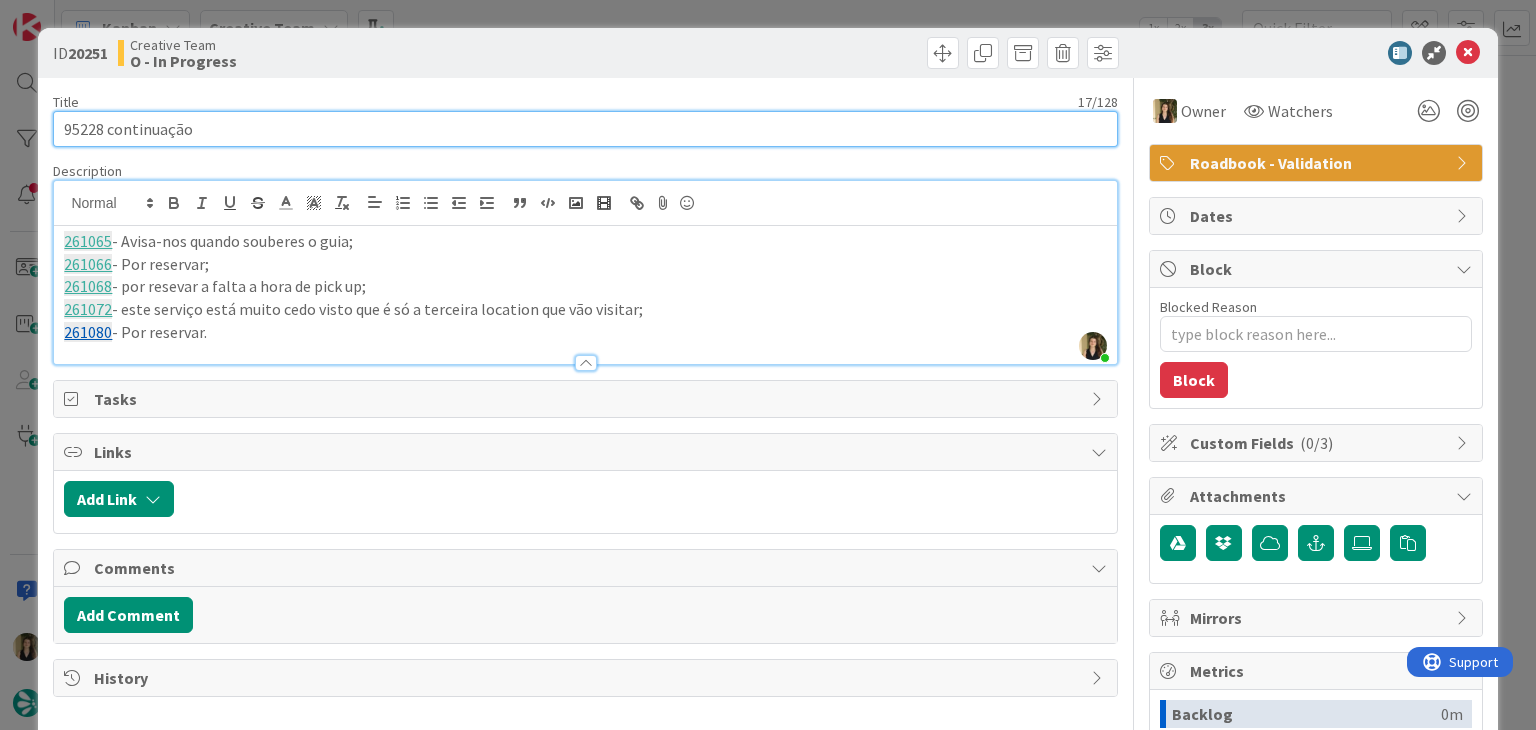 click on "95228 continuação" at bounding box center [585, 129] 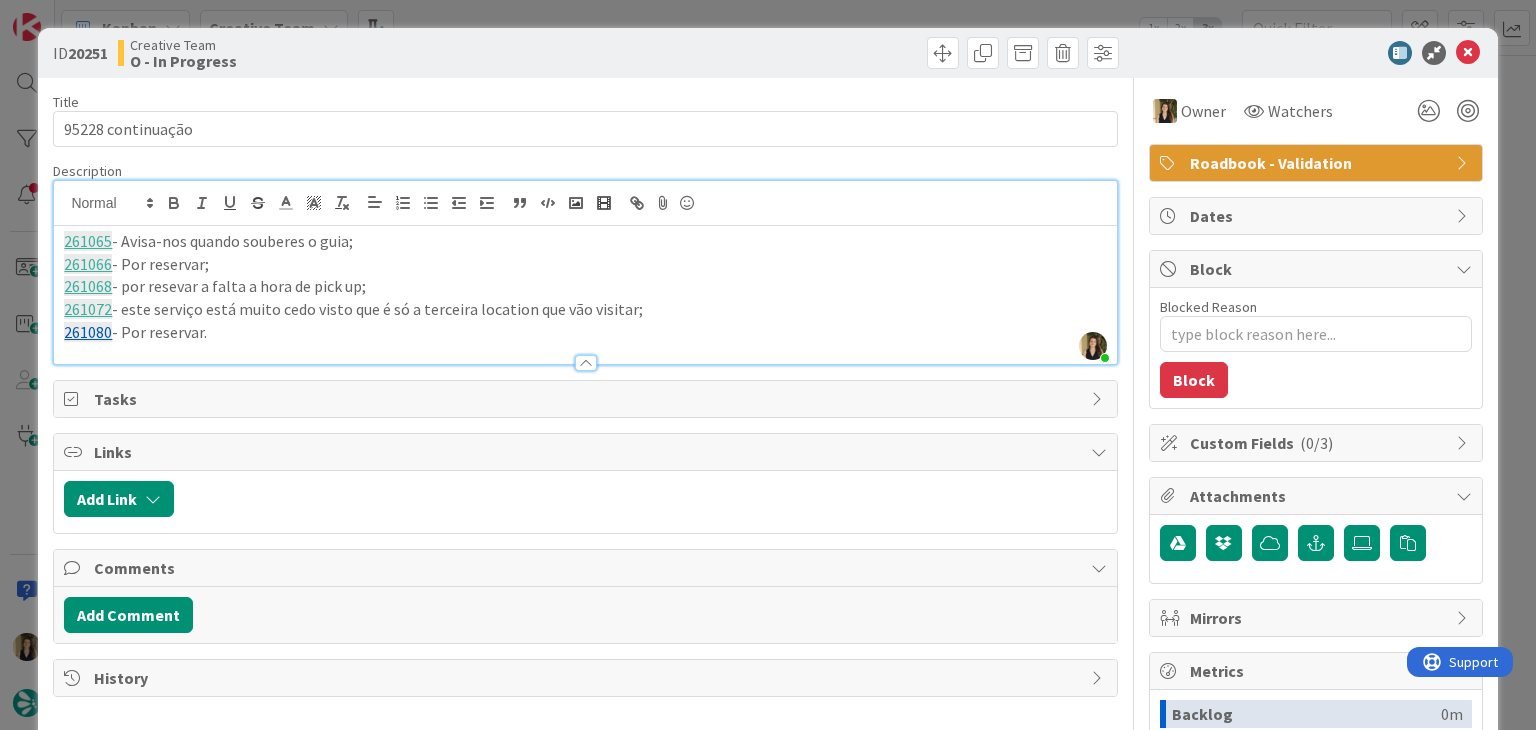 click on "Creative Team O - In Progress" at bounding box center [349, 53] 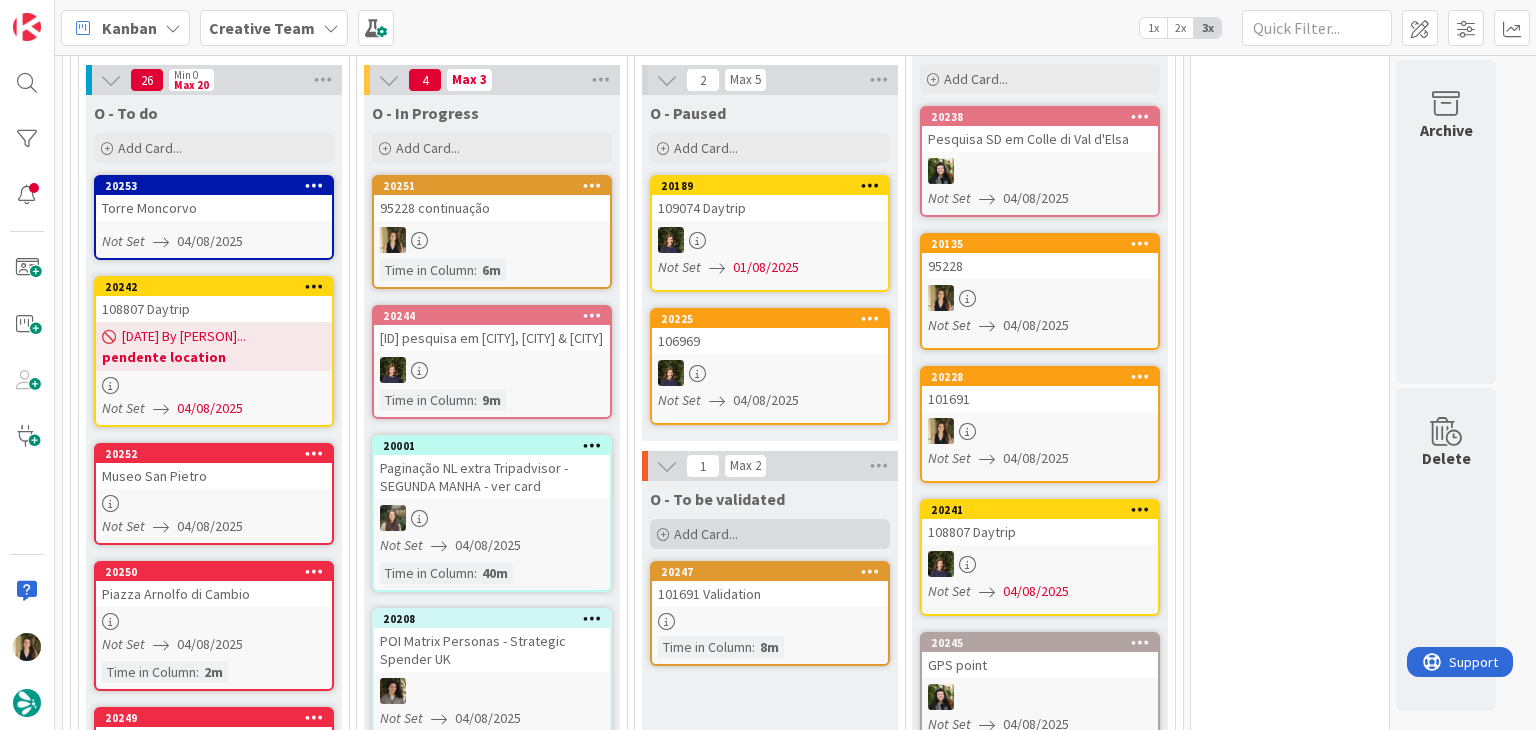click on "Add Card..." at bounding box center (770, 534) 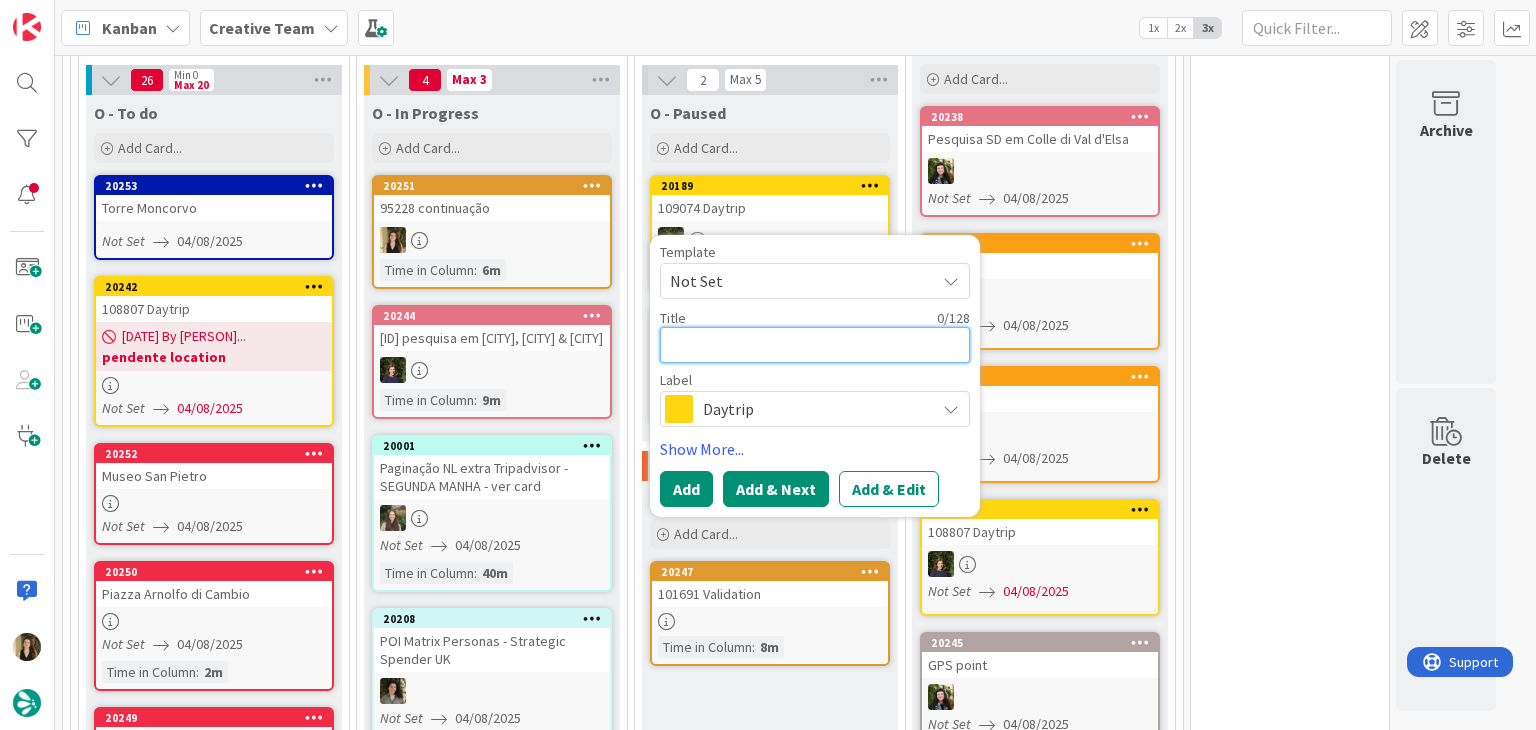 scroll, scrollTop: 0, scrollLeft: 0, axis: both 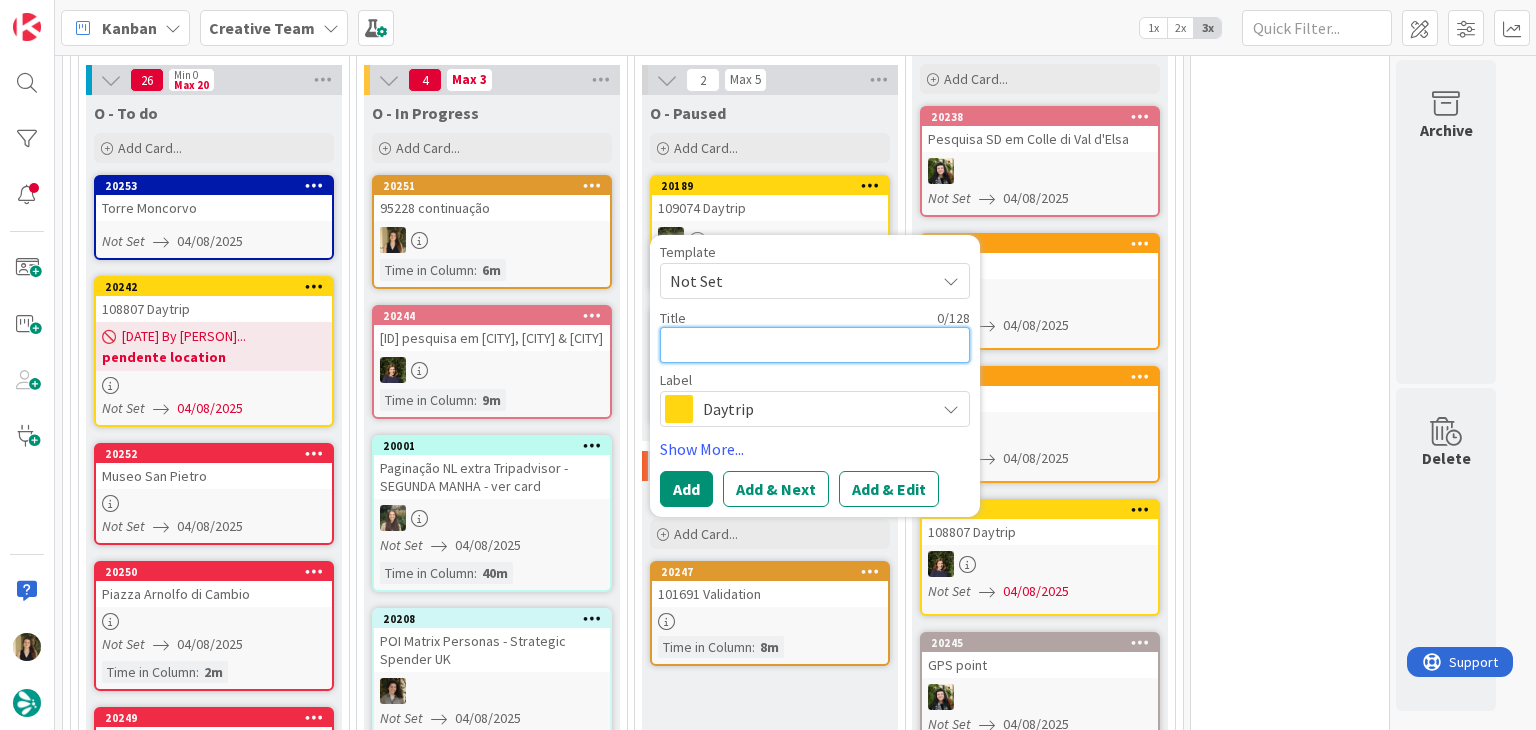paste on "95228" 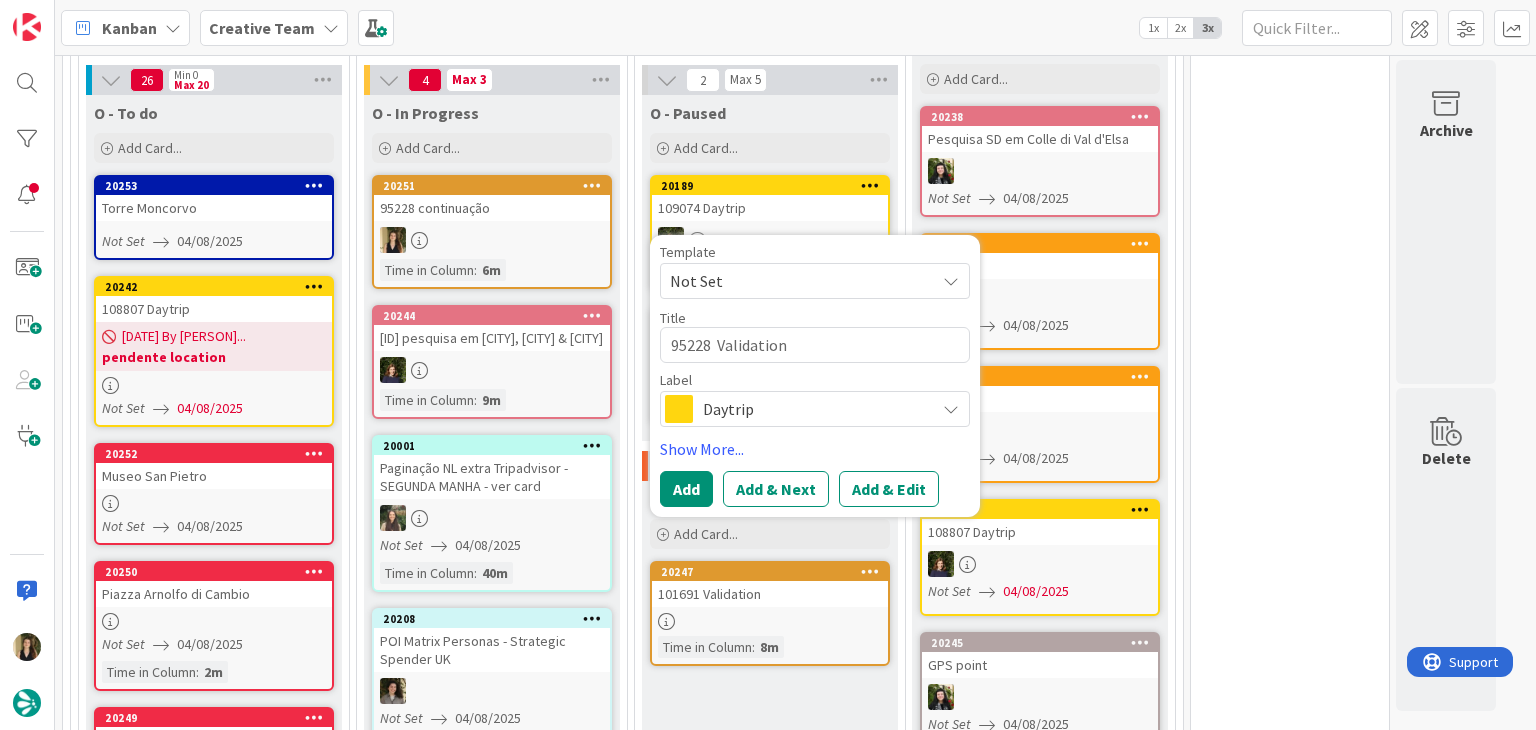 click on "Daytrip" at bounding box center [814, 409] 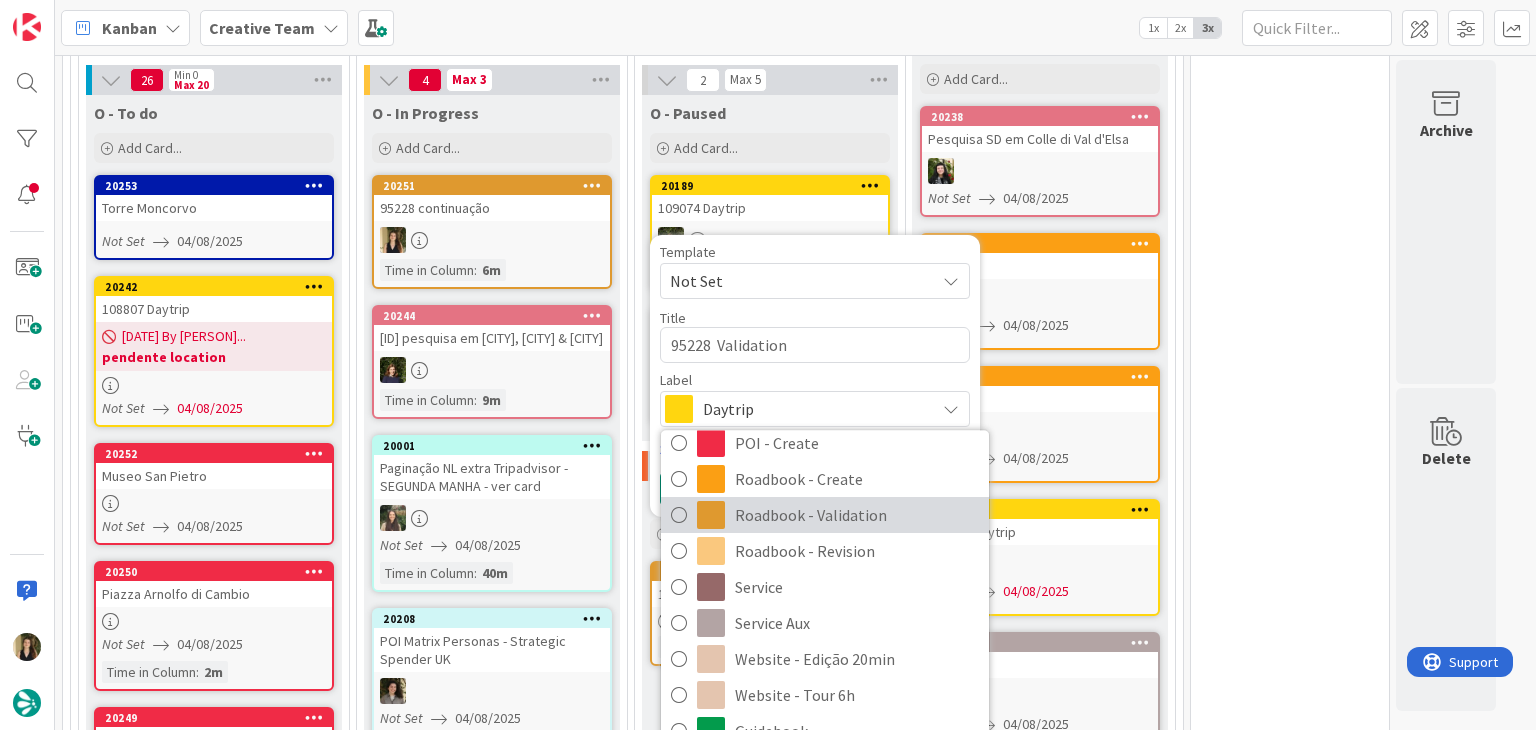 click on "Roadbook - Validation" at bounding box center (857, 516) 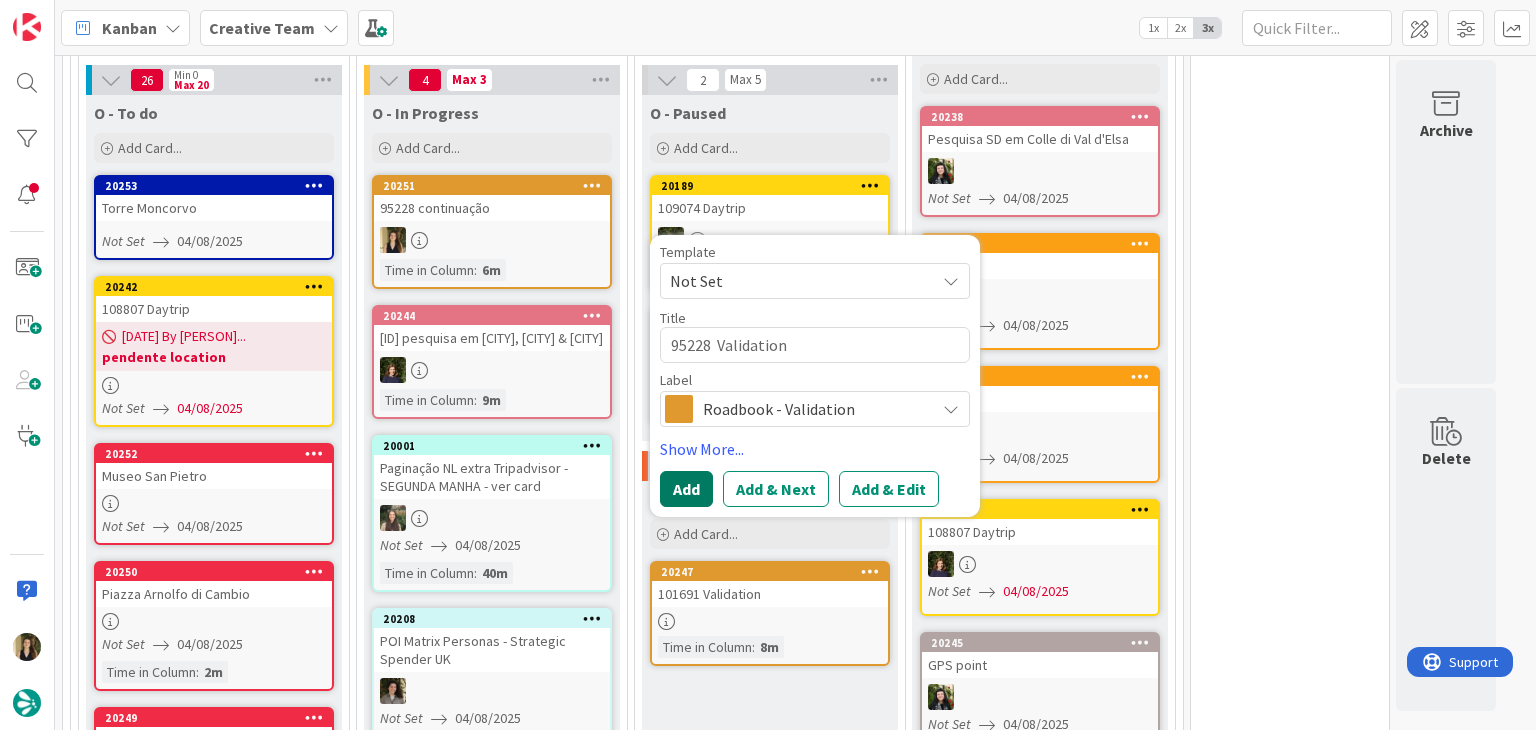 click on "Add" at bounding box center (686, 489) 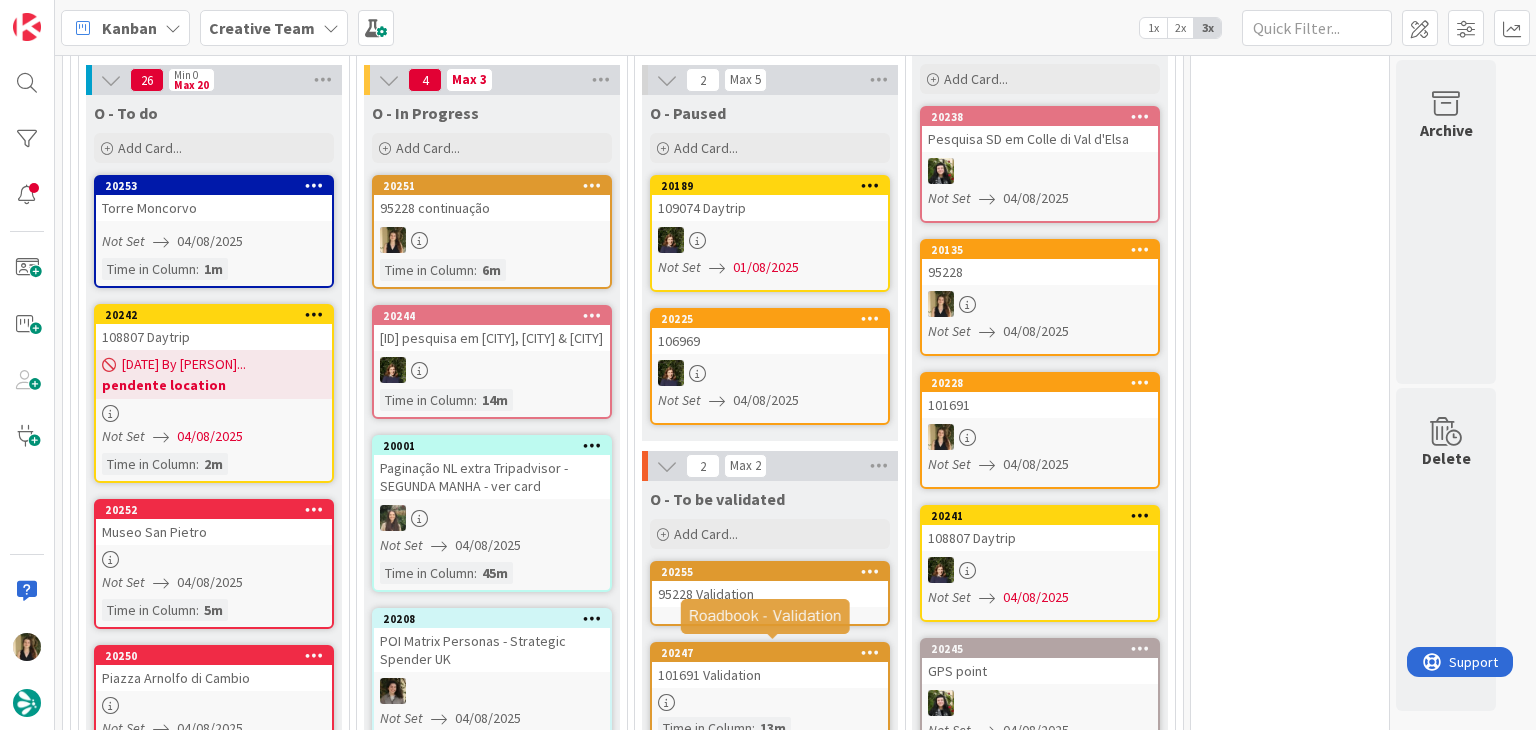 click on "101691 Validation" at bounding box center [770, 675] 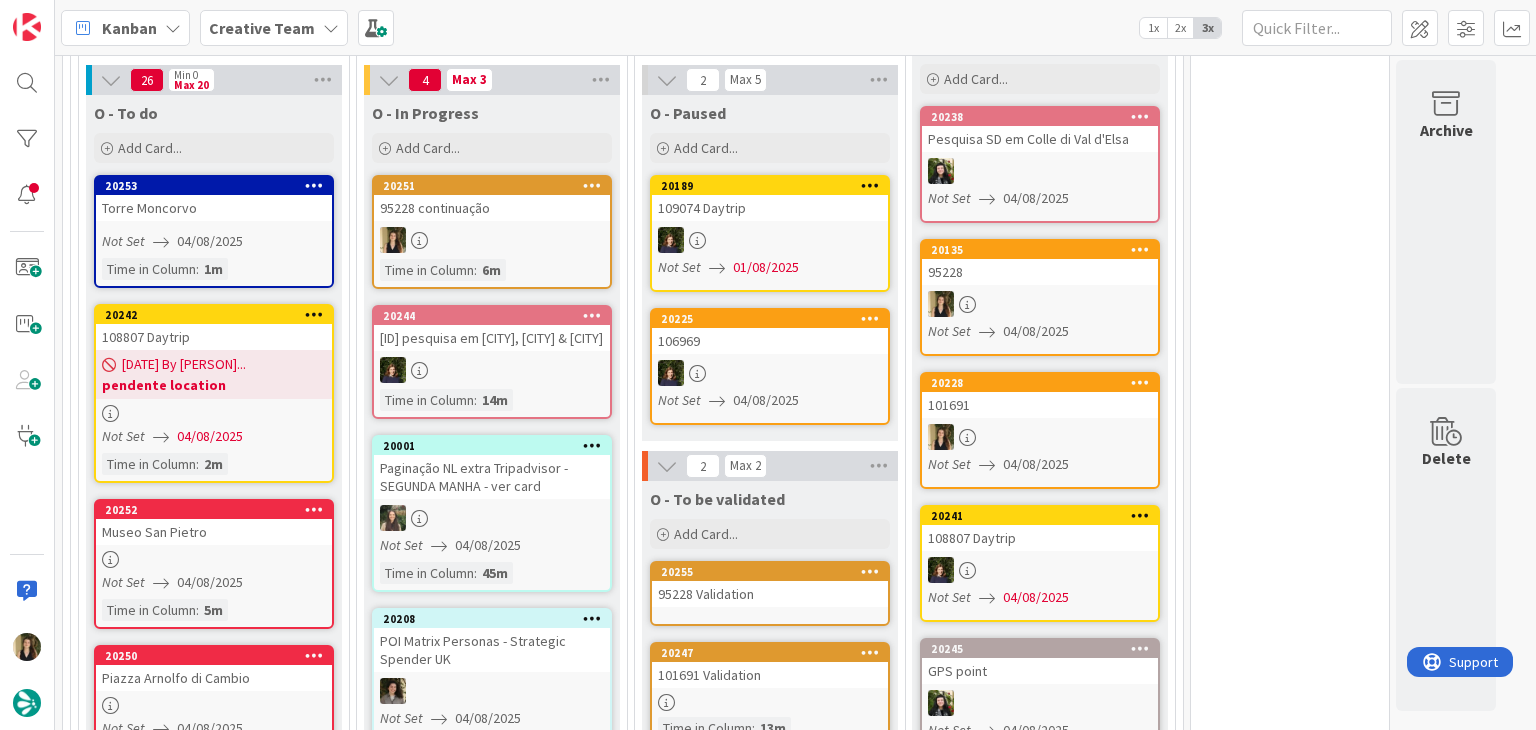 scroll, scrollTop: 1051, scrollLeft: 0, axis: vertical 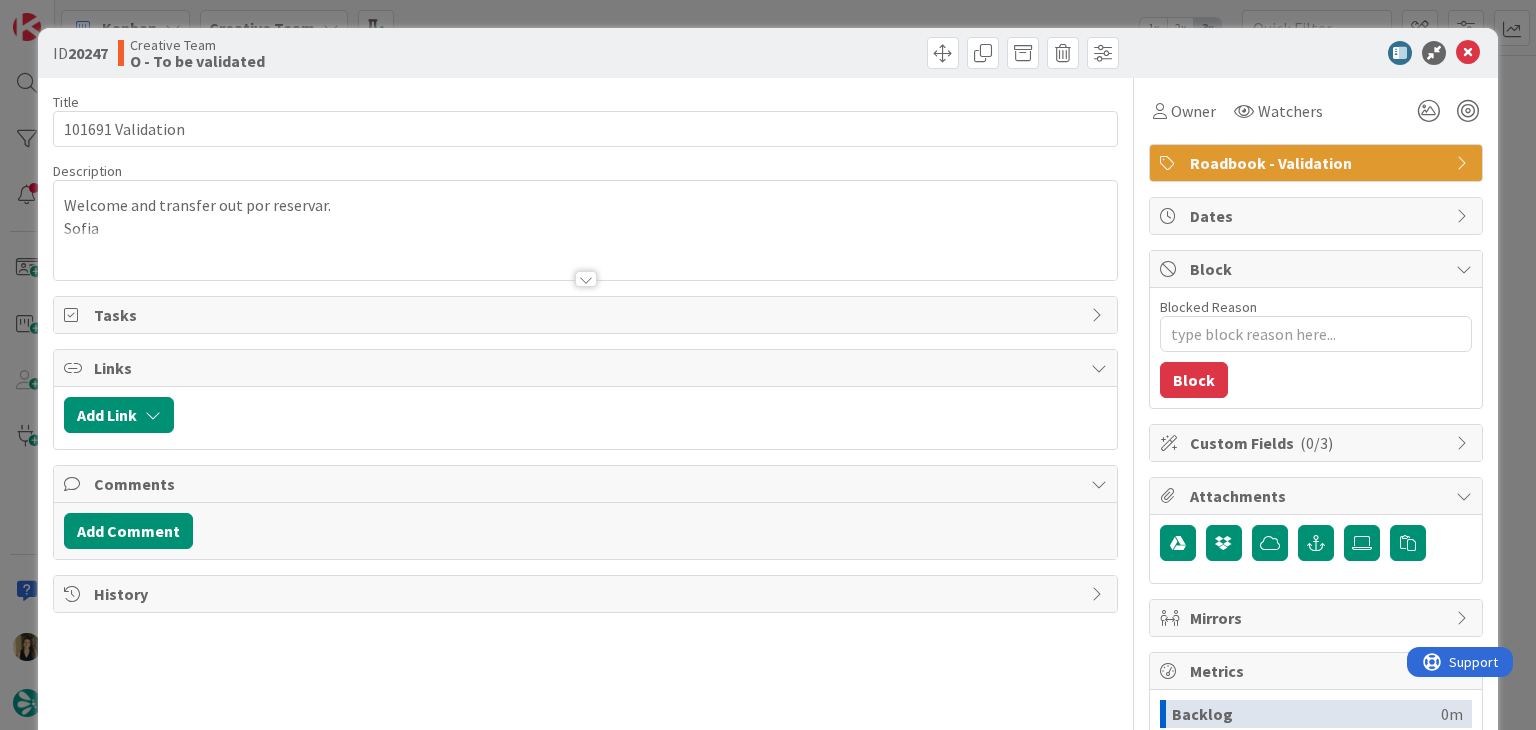 click on "ID  [DATE] Creative Team O - To be validated Title 17 / 128 [PHONE] Validation Description Welcome and transfer out por reservar. [PERSON] Owner Watchers Roadbook - Validation Tasks Links Add Link Comments Add Comment History Owner Watchers Roadbook - Validation Dates Block Blocked Reason 0 / 256 Block Custom Fields ( 0/3 ) Attachments Mirrors Metrics Backlog 0m To Do 0m Buffer 13m In Progress 0m Total Time 13m Lead Time 13m Cycle Time 13m Blocked Time 0m Show Details" at bounding box center [768, 365] 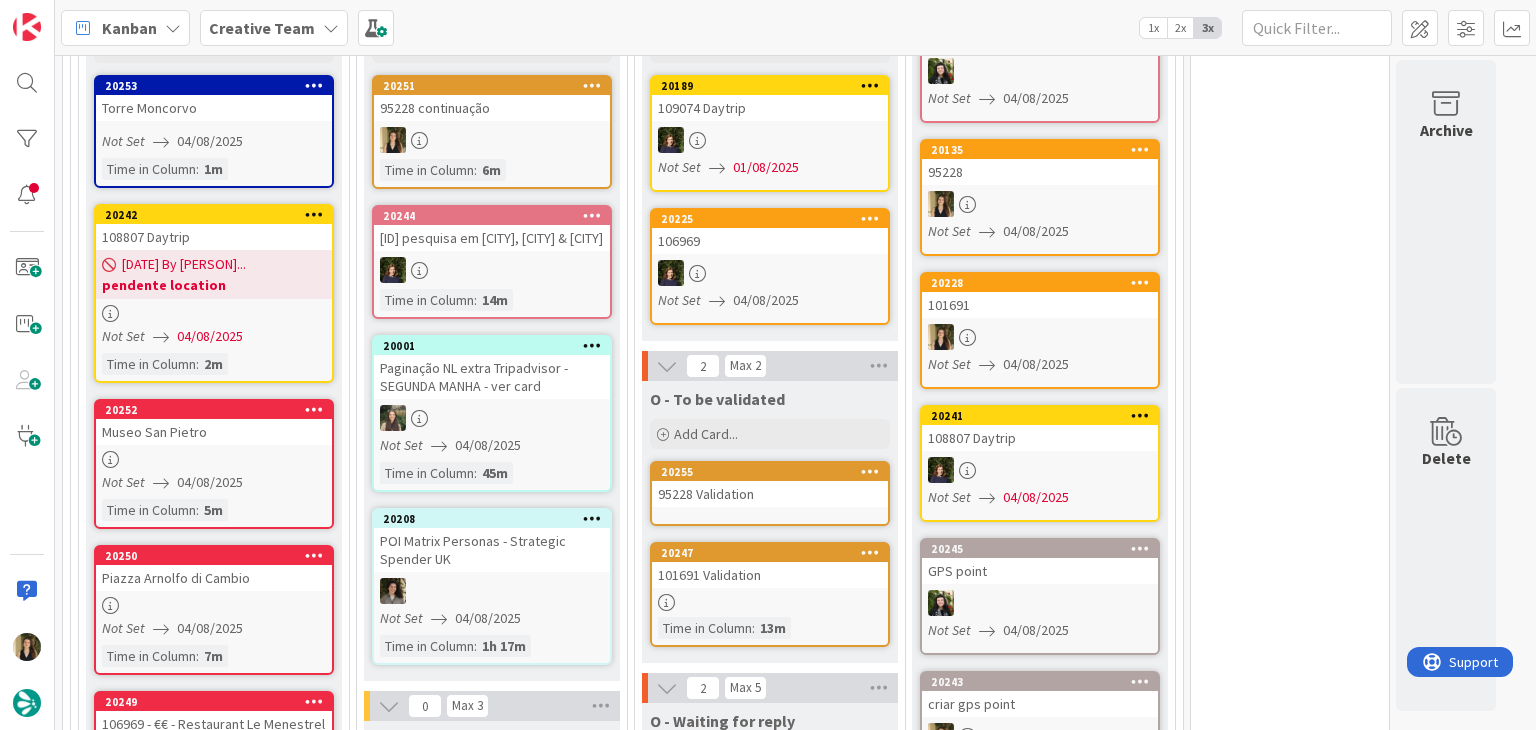 scroll, scrollTop: 851, scrollLeft: 0, axis: vertical 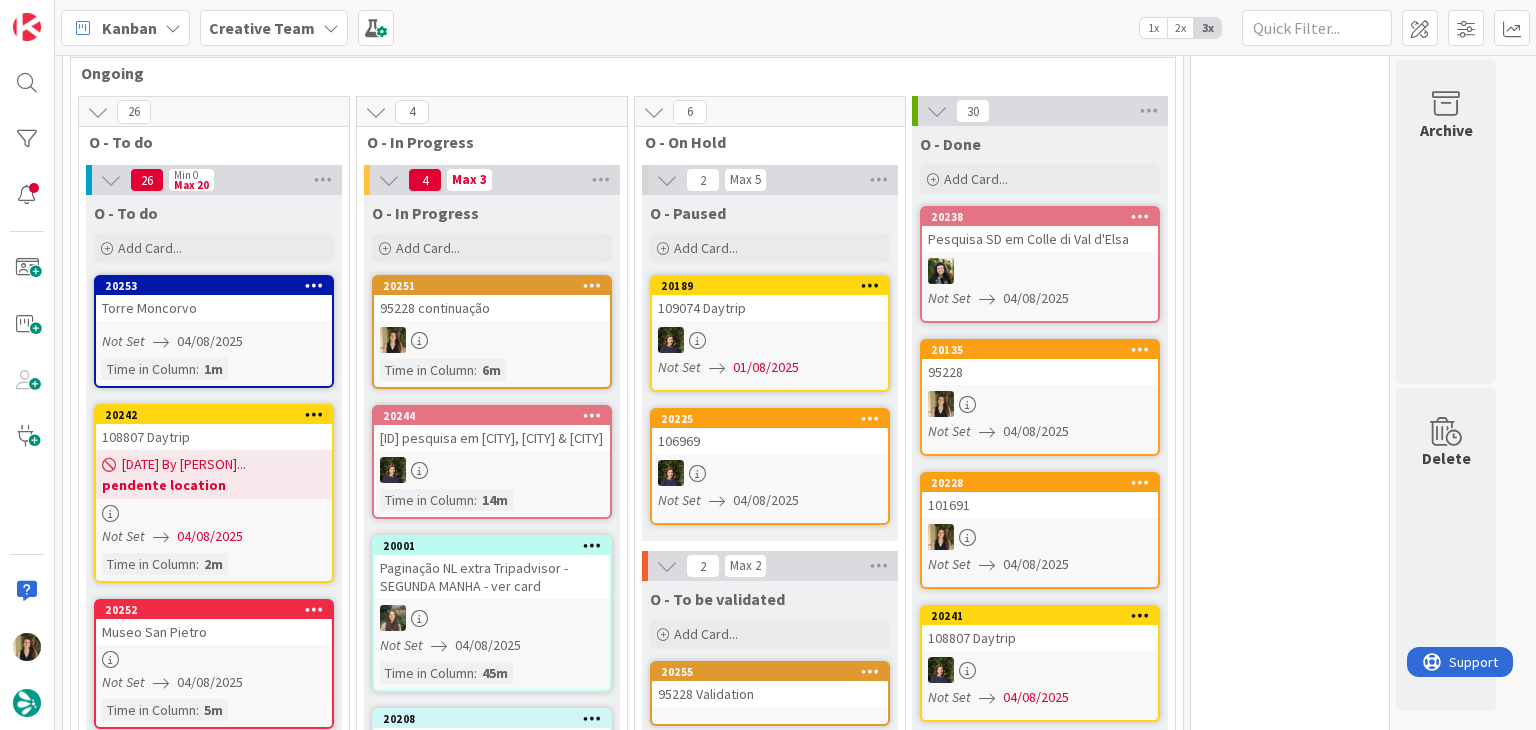 click on "95228 continuação" at bounding box center [492, 308] 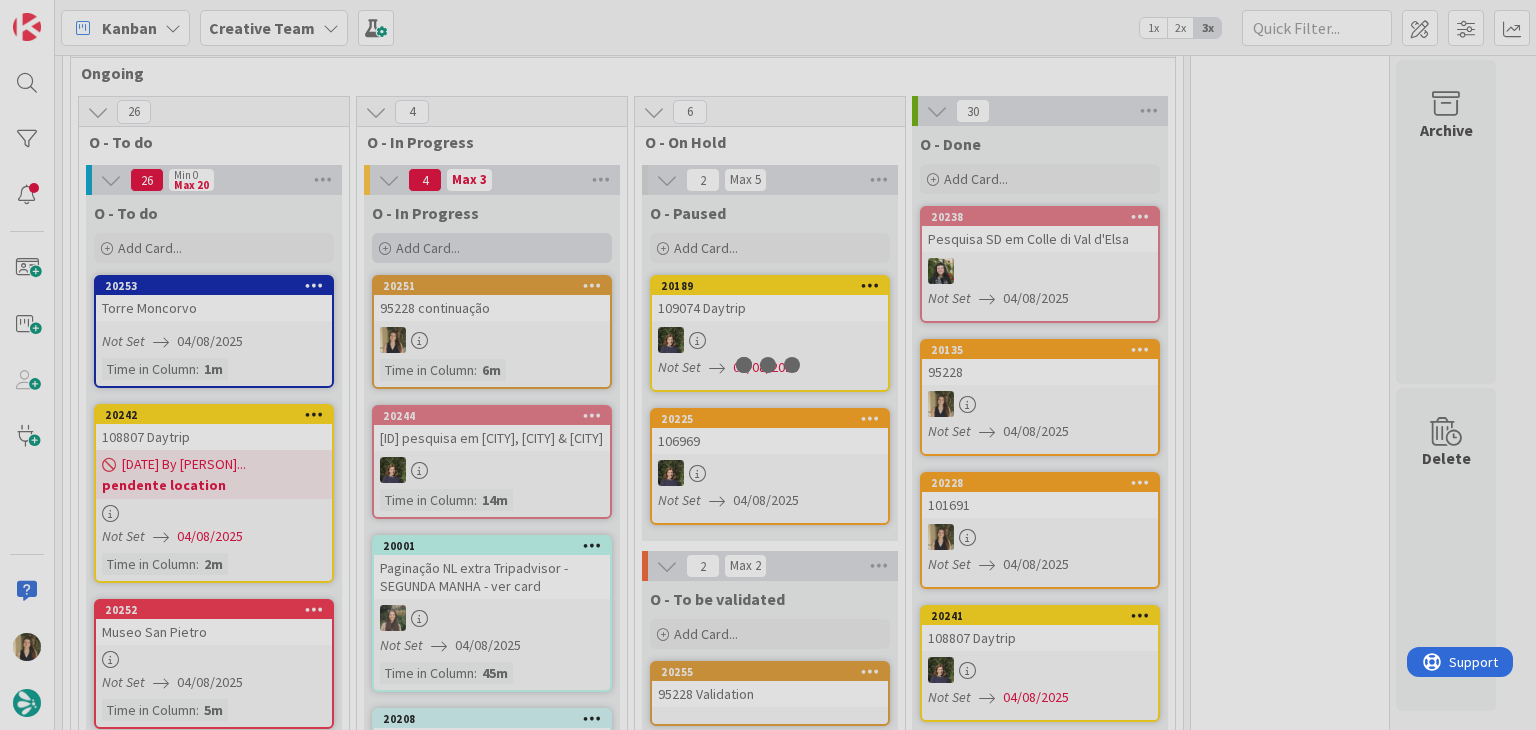scroll, scrollTop: 0, scrollLeft: 0, axis: both 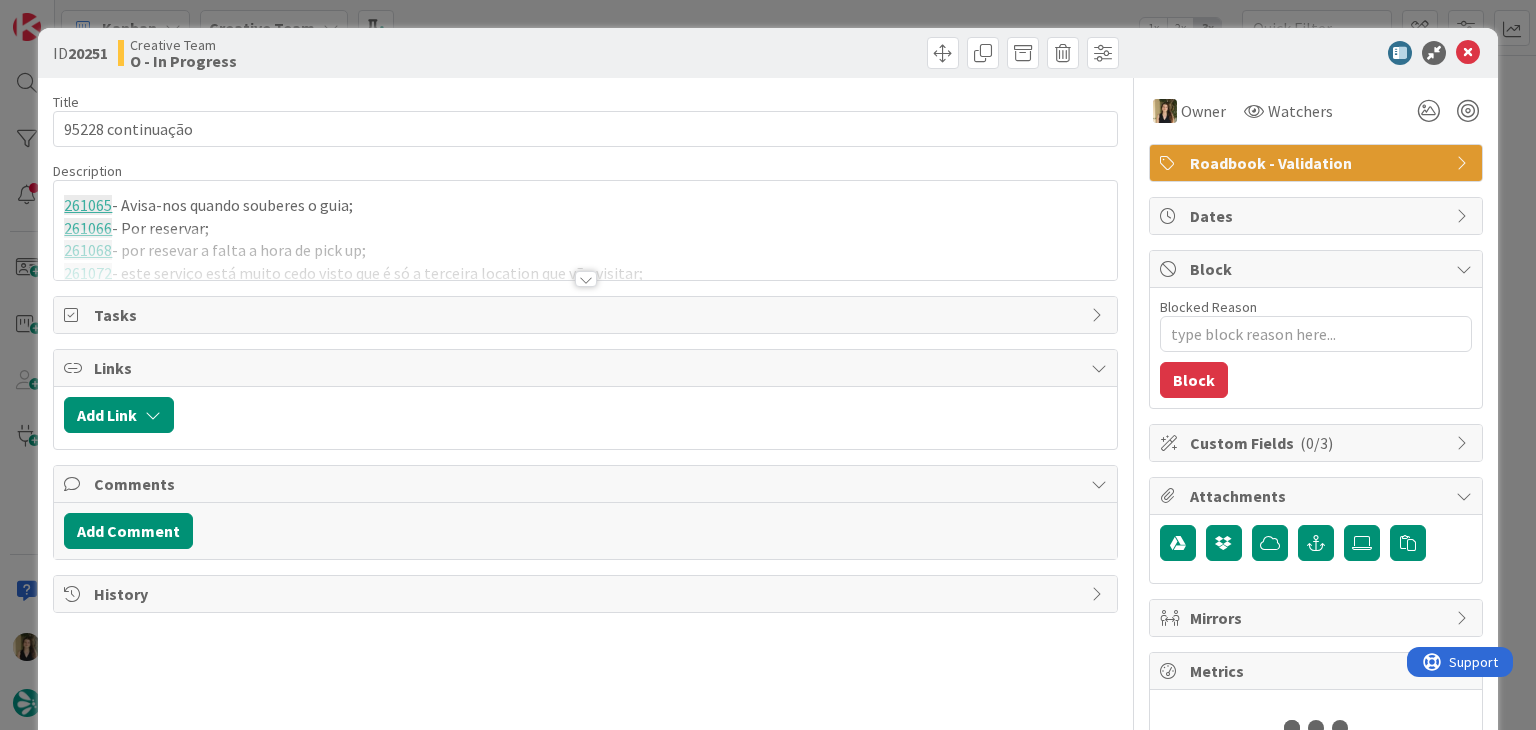drag, startPoint x: 204, startPoint y: 234, endPoint x: 284, endPoint y: 243, distance: 80.50466 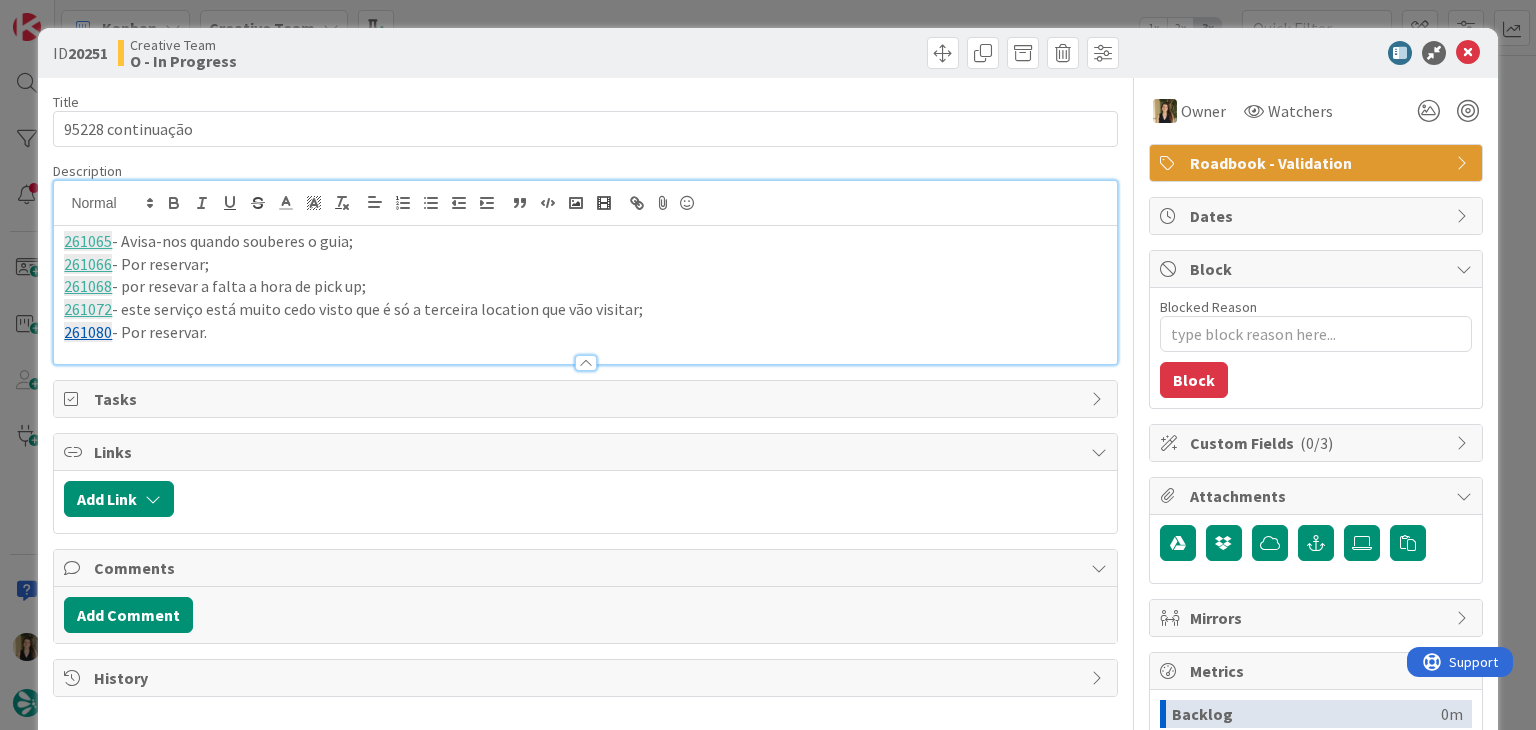scroll, scrollTop: 0, scrollLeft: 0, axis: both 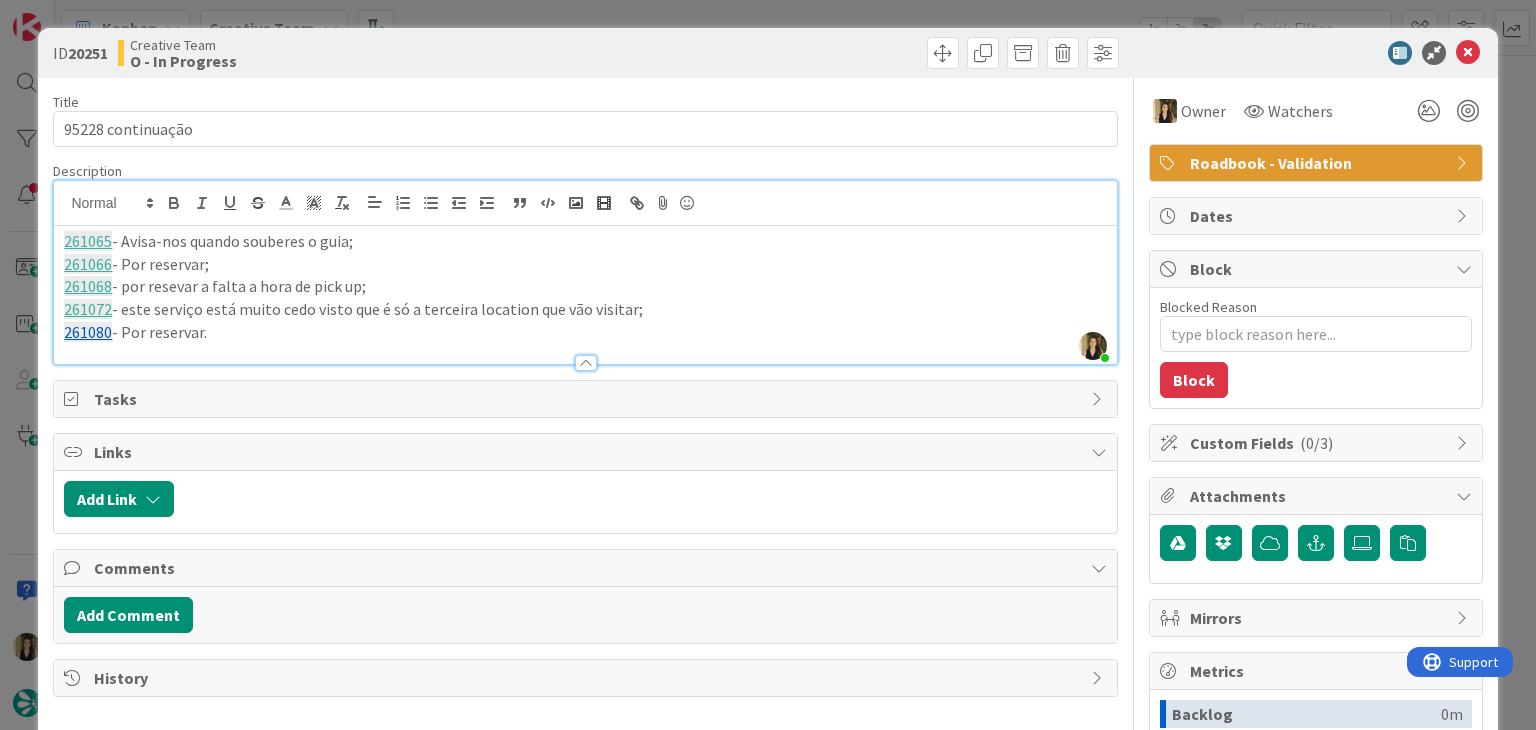 click on "Creative Team O - In Progress" at bounding box center (349, 53) 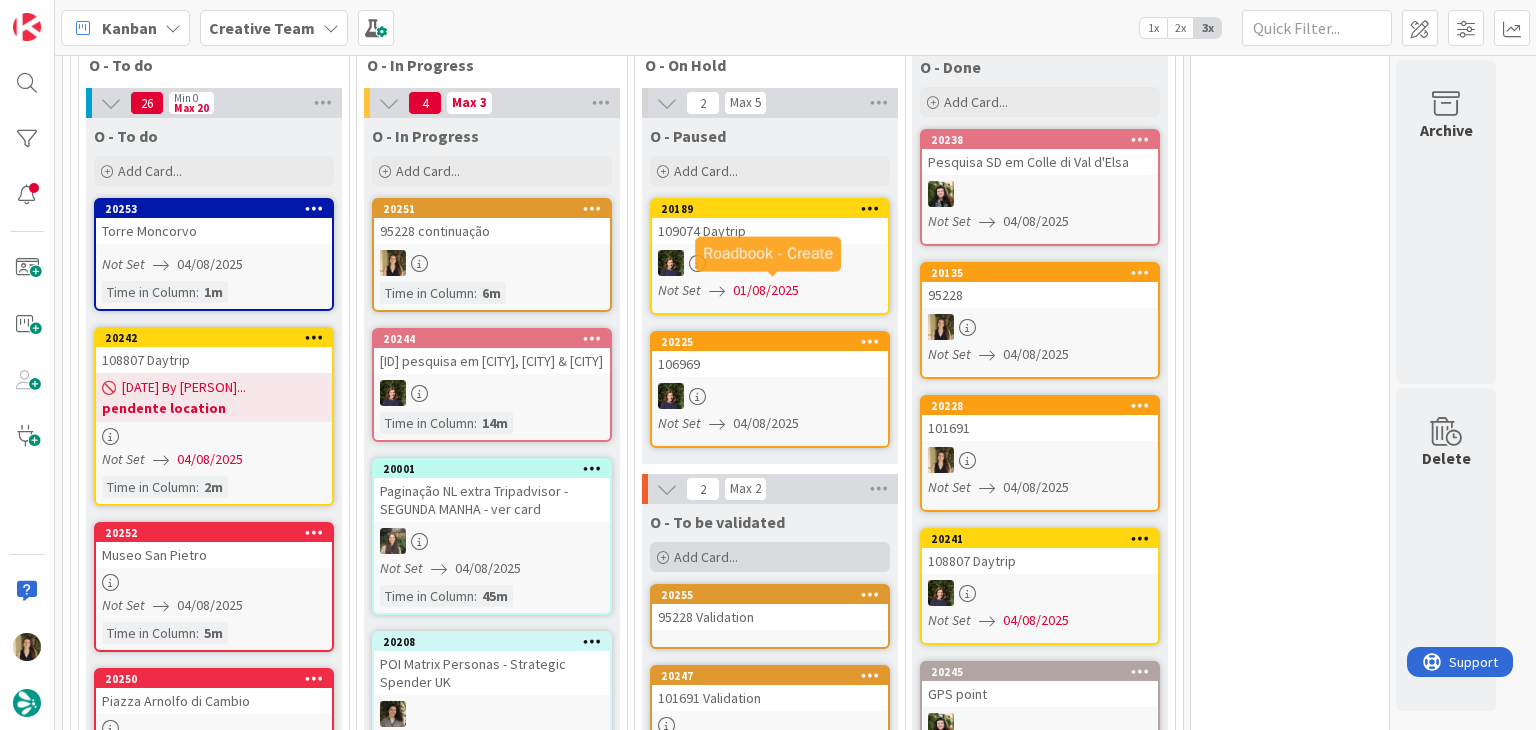 scroll, scrollTop: 1051, scrollLeft: 0, axis: vertical 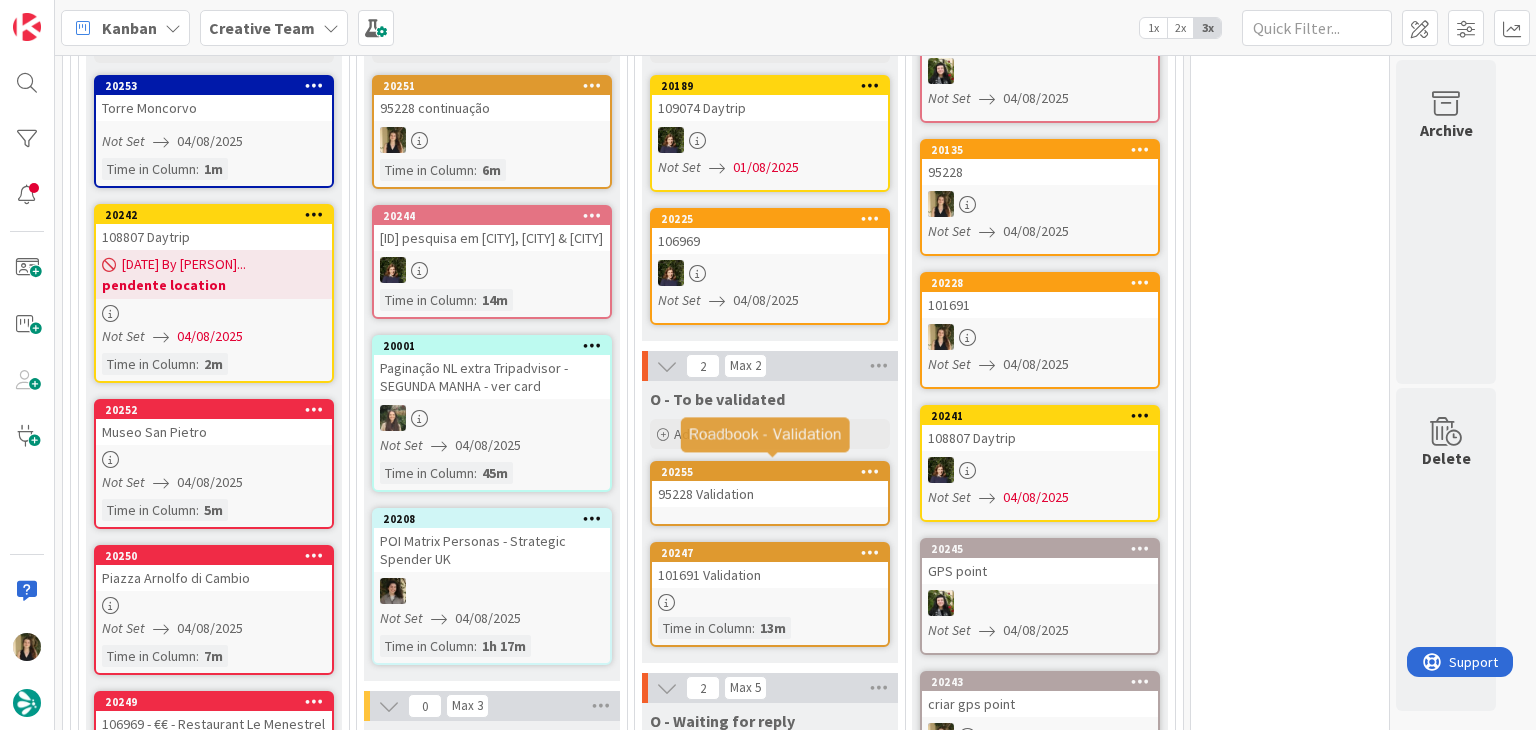 click on "95228  Validation" at bounding box center (770, 494) 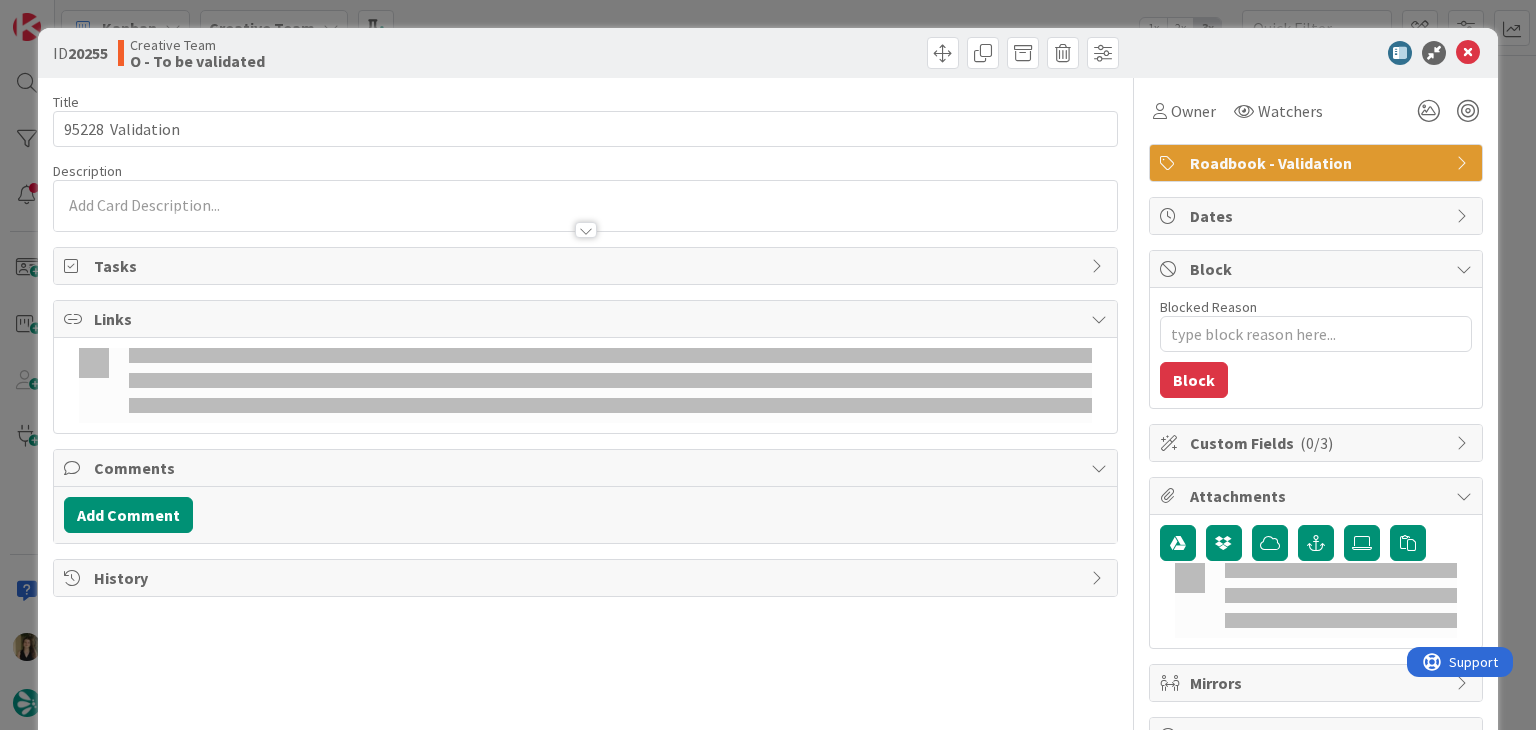 scroll, scrollTop: 0, scrollLeft: 0, axis: both 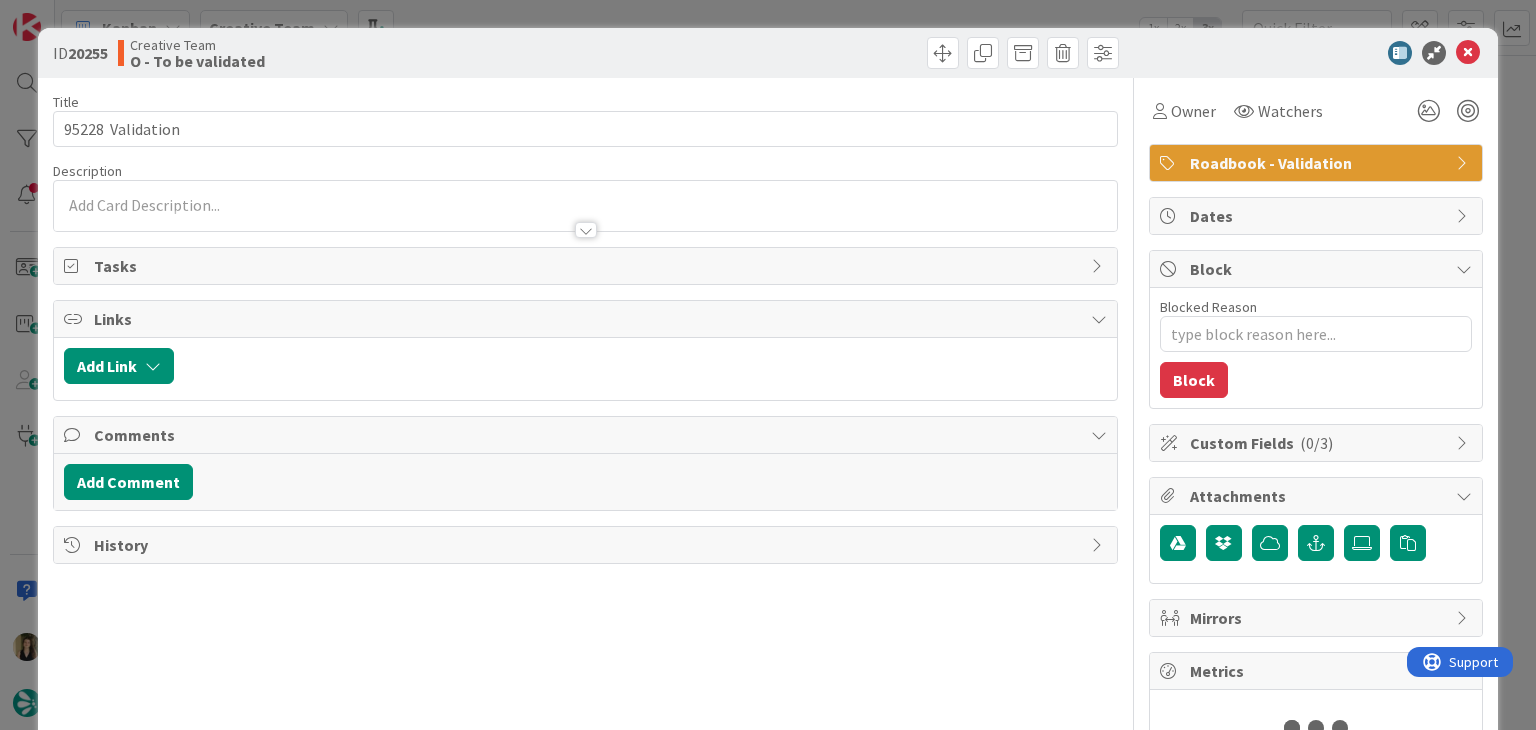 click at bounding box center (585, 205) 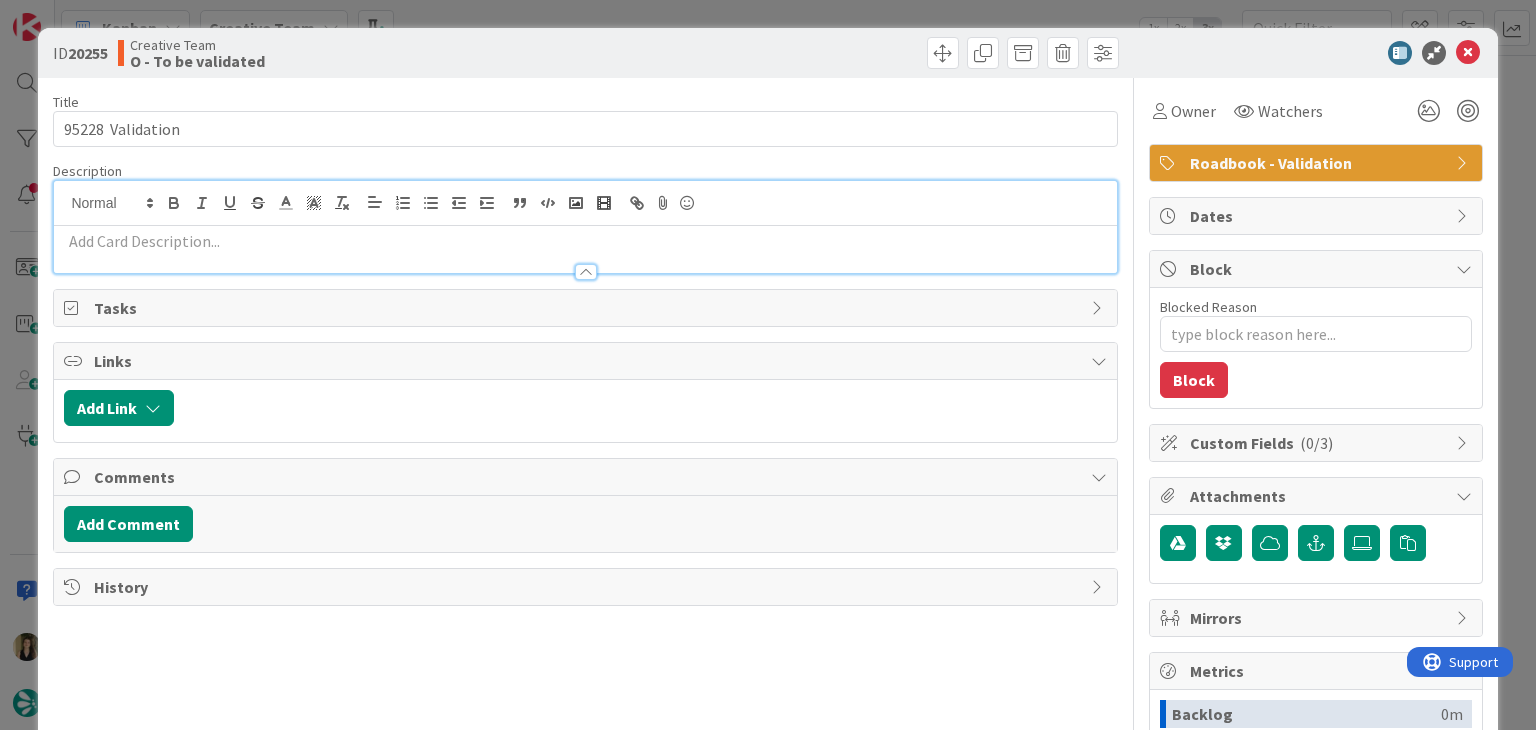 scroll, scrollTop: 0, scrollLeft: 0, axis: both 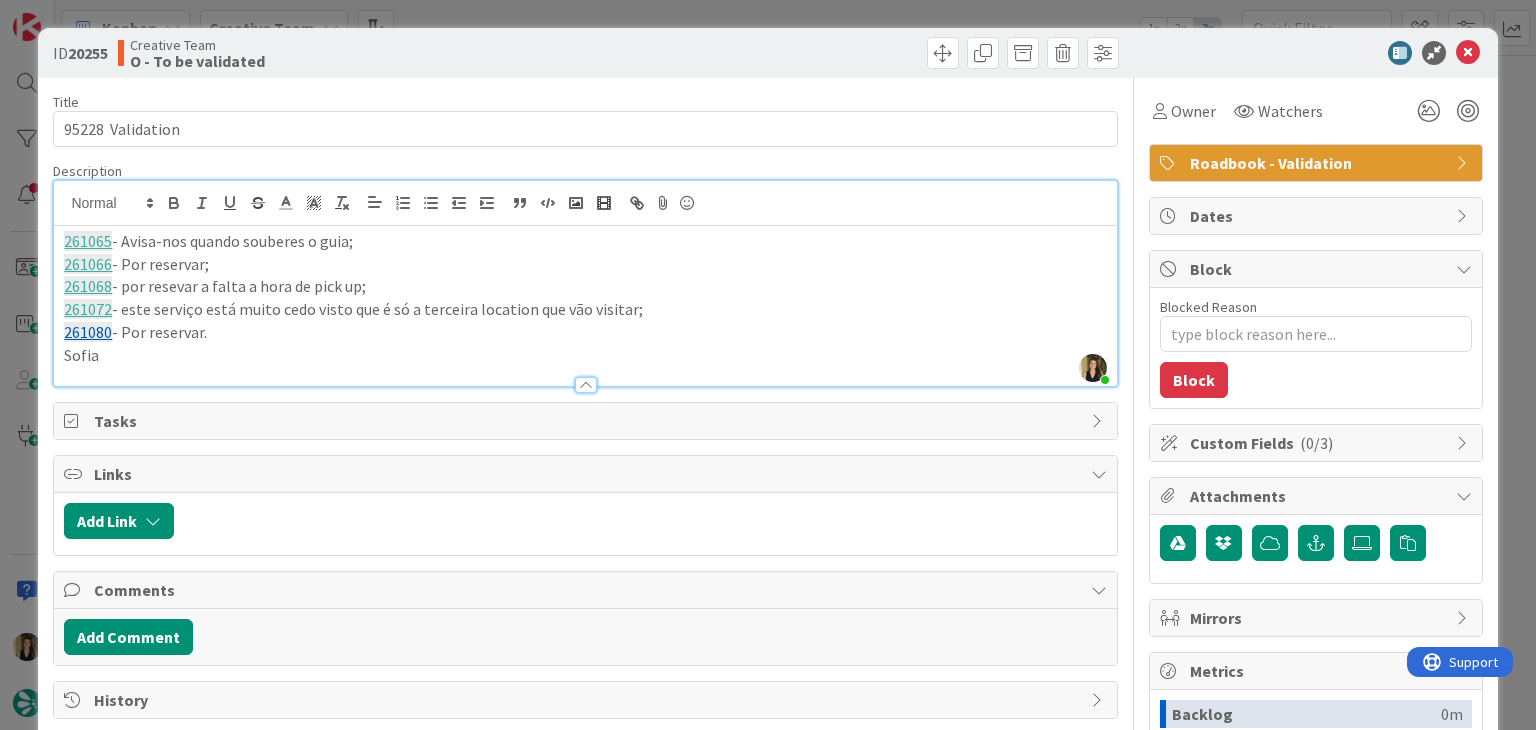 drag, startPoint x: 452, startPoint y: 70, endPoint x: 480, endPoint y: 30, distance: 48.82622 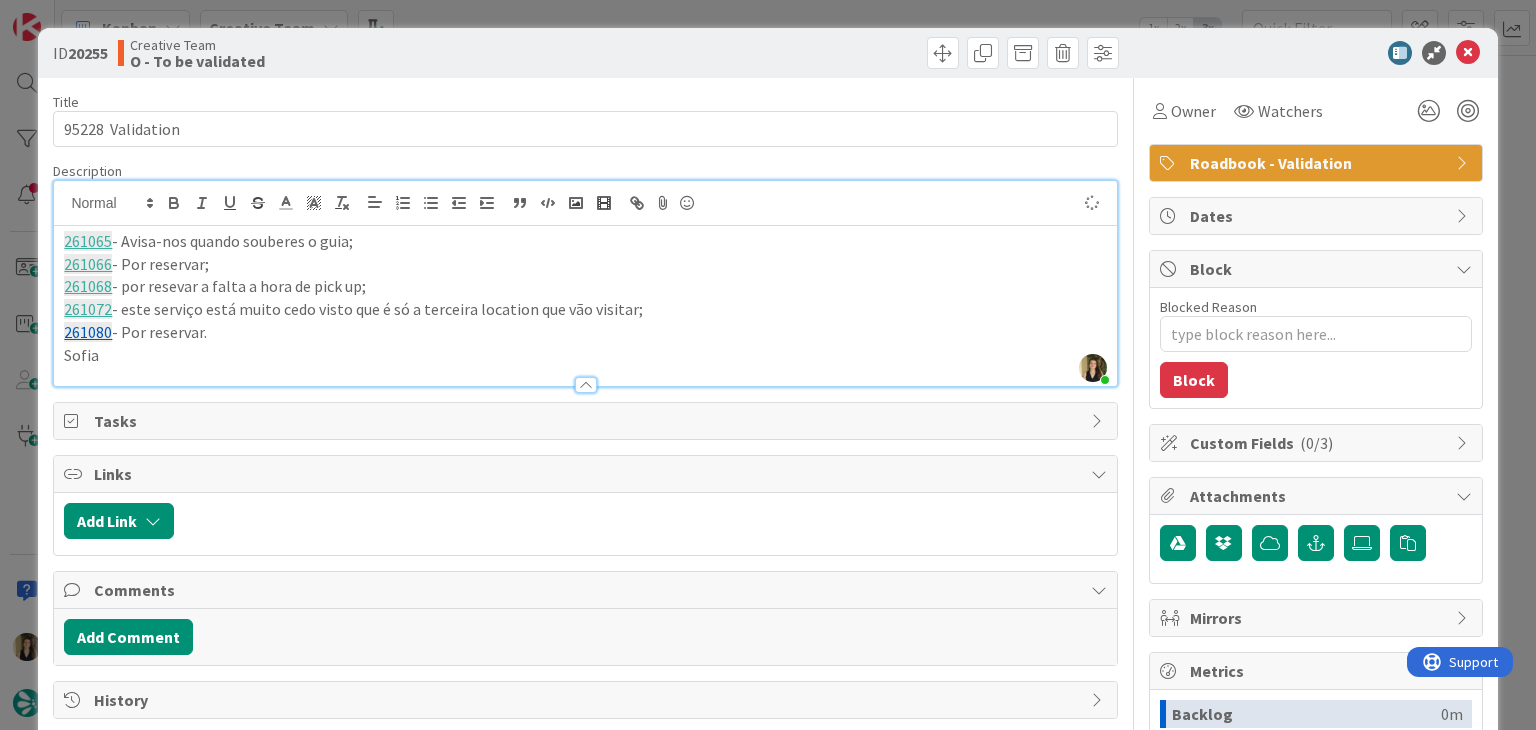 click on "ID  20255 Creative Team O - To be validated Title 17 / 128 95228  Validation Description [FIRST] [LAST] just joined 261065  - Avisa-nos quando souberes o guia; 261066  - Por reservar; 261068  - por resevar a falta a hora de pick up; 261072  - este serviço está muito cedo visto que é só a terceira location que vão visitar; 261080  - Por reservar. [FIRST] Owner Watchers Roadbook - Validation Tasks Links Add Link Comments Add Comment History Owner Watchers Roadbook - Validation Dates Block Blocked Reason 0 / 256 Block Custom Fields ( 0/3 ) Attachments Mirrors Metrics Backlog 0m To Do 0m Buffer 0m In Progress 0m Total Time 0m Lead Time 0m Cycle Time 0m Blocked Time 0m Show Details" at bounding box center (768, 365) 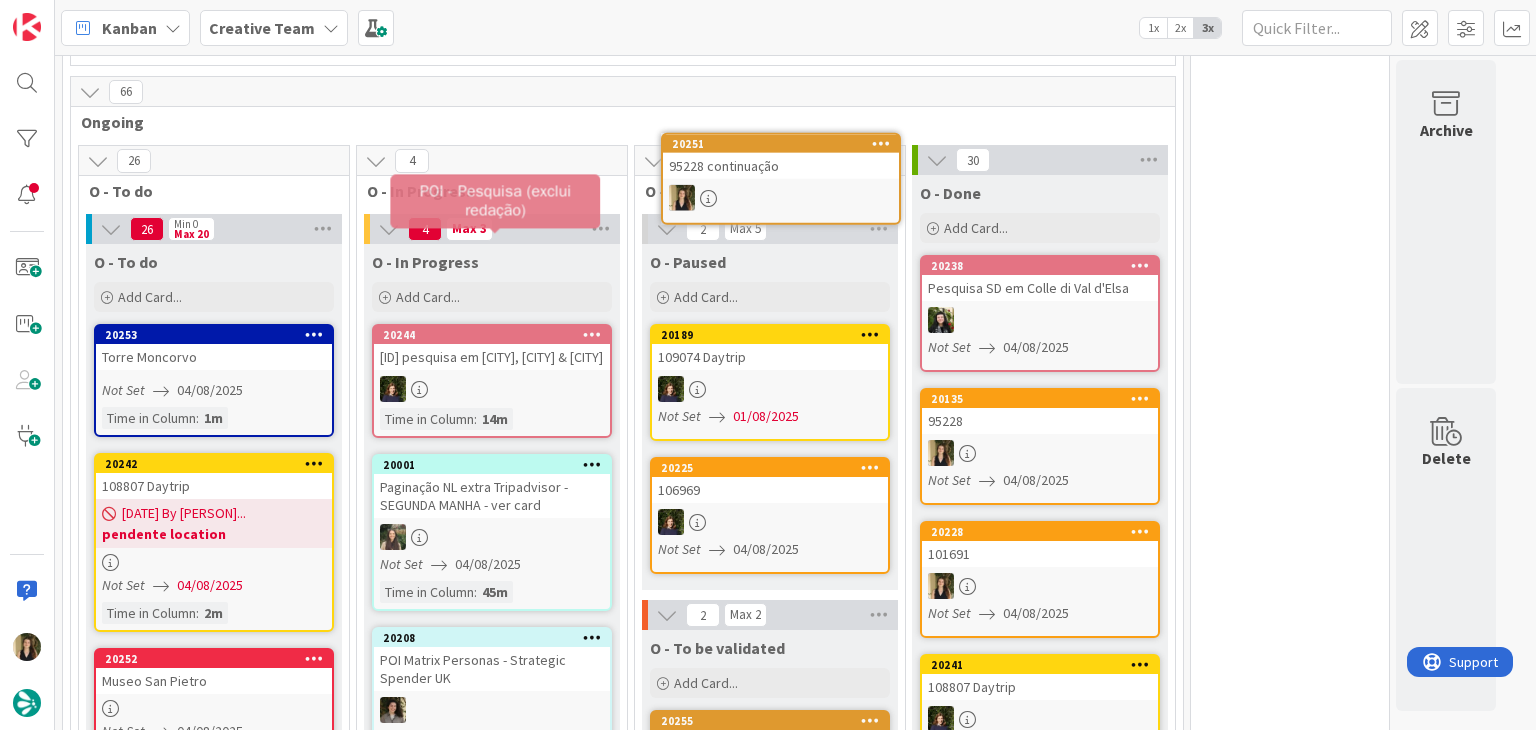 scroll, scrollTop: 752, scrollLeft: 0, axis: vertical 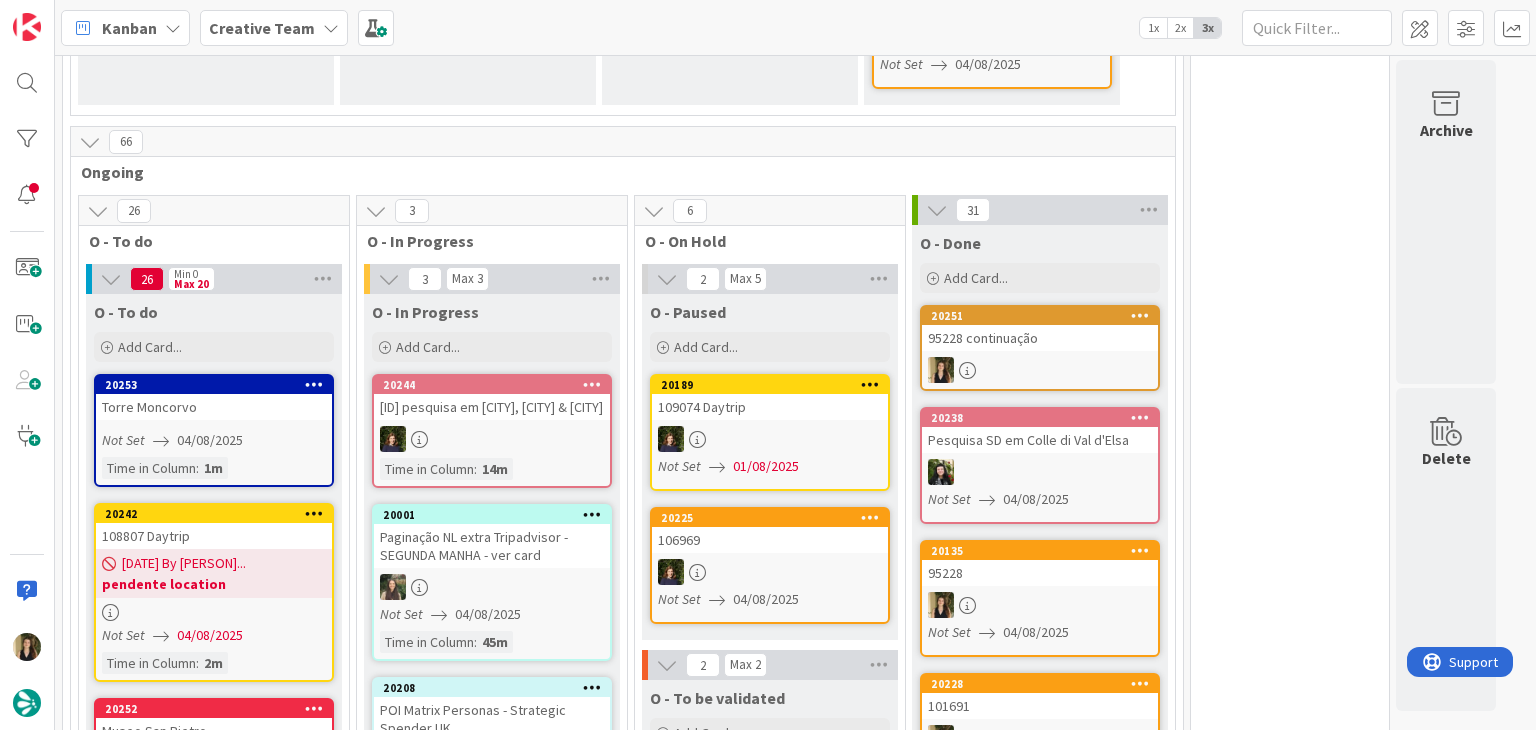click on "0 Tempos máximos Roadbook  - Create -  30 min Roadbook  - Validation  - 20 min Roadbook  - Revision  - 25 min NL  - Blog Post + Email  - 4h30 NL  - Paginação  - 3 h NL  - Teste/agendar  - 30min Daytrip  - 5 min Car  - 20 min Service  - 20 min Service  Aux  - 10 min POI  - Pesquisa (exclui redação)  - 45 min POI  - Create  - 20 min Location  - 20 min Accommodation  - 30 min Accommodation  RB  - 20 min Website   -  Carregamento de Tours  - 6h Website  -  Edição conteúdo -  20min" at bounding box center (1290, 3084) 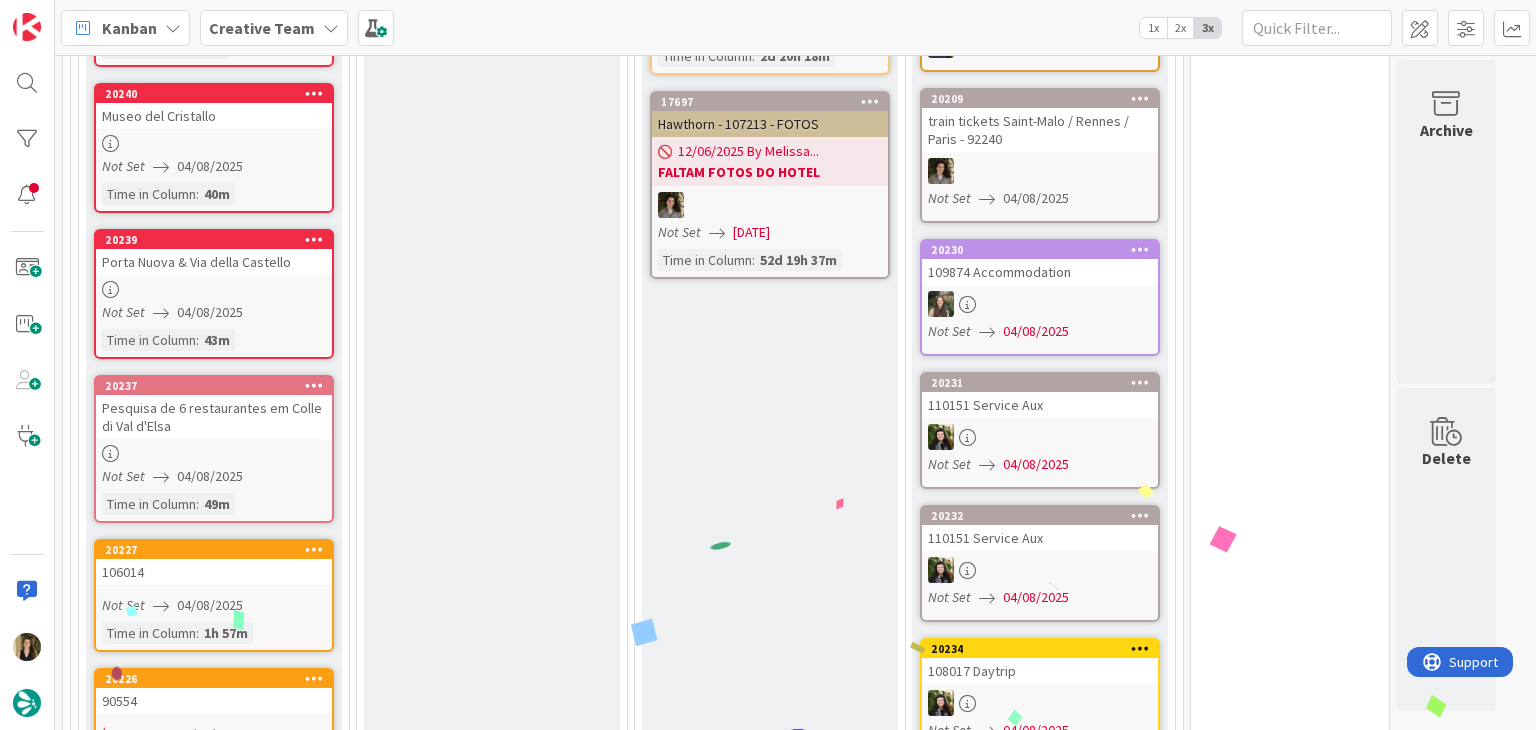 scroll, scrollTop: 2352, scrollLeft: 0, axis: vertical 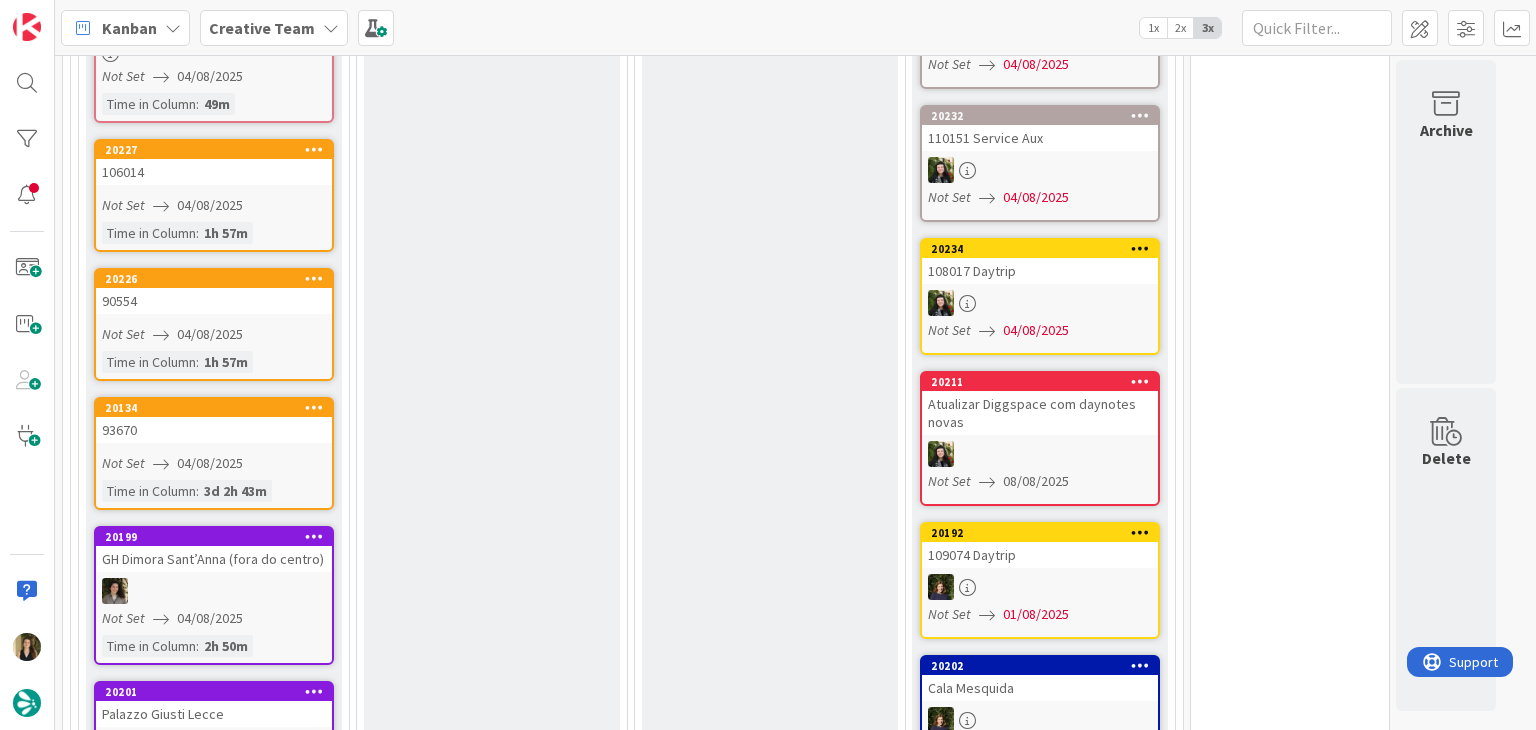 click on "20227 106014 Not Set [DATE] Time in Column : 1h 57m" at bounding box center (214, 195) 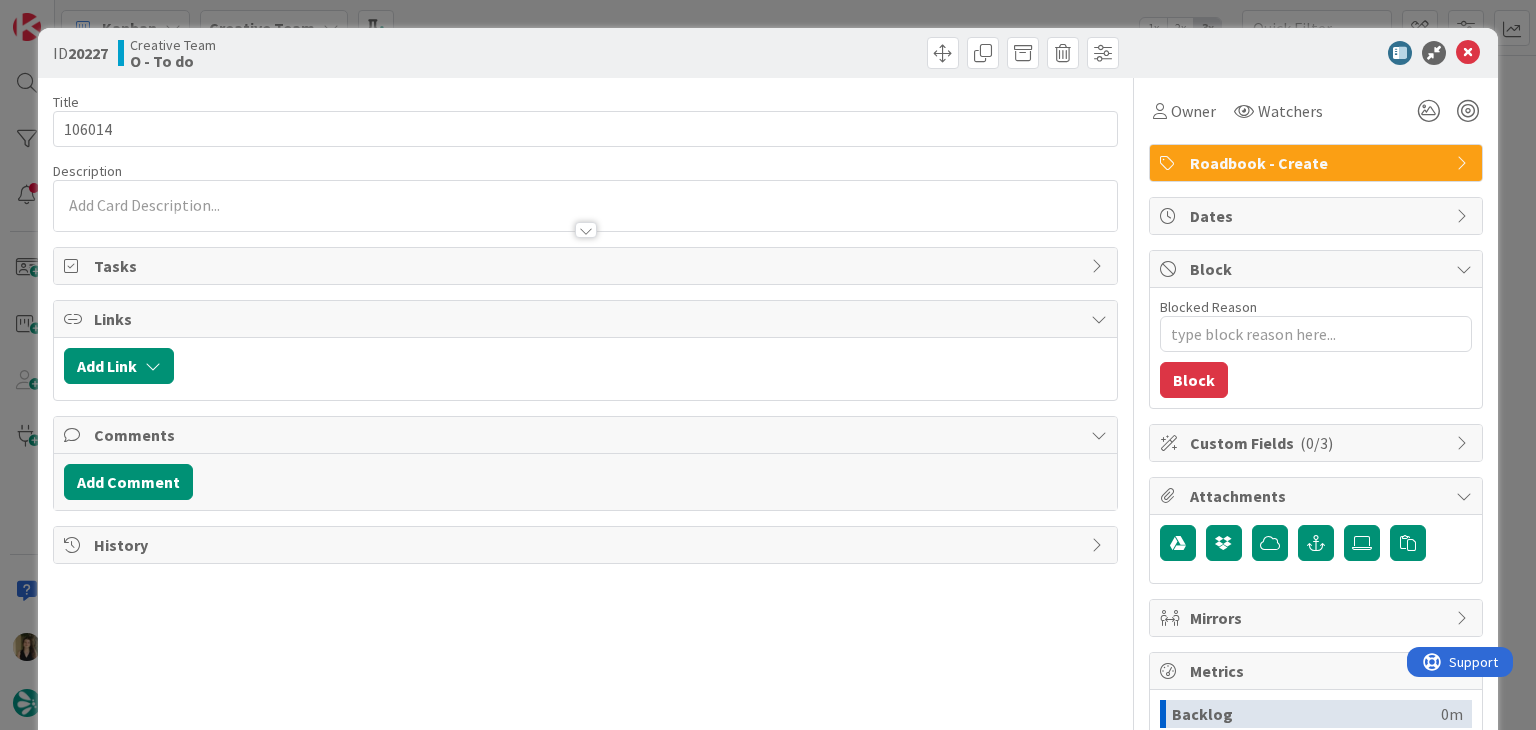 scroll, scrollTop: 0, scrollLeft: 0, axis: both 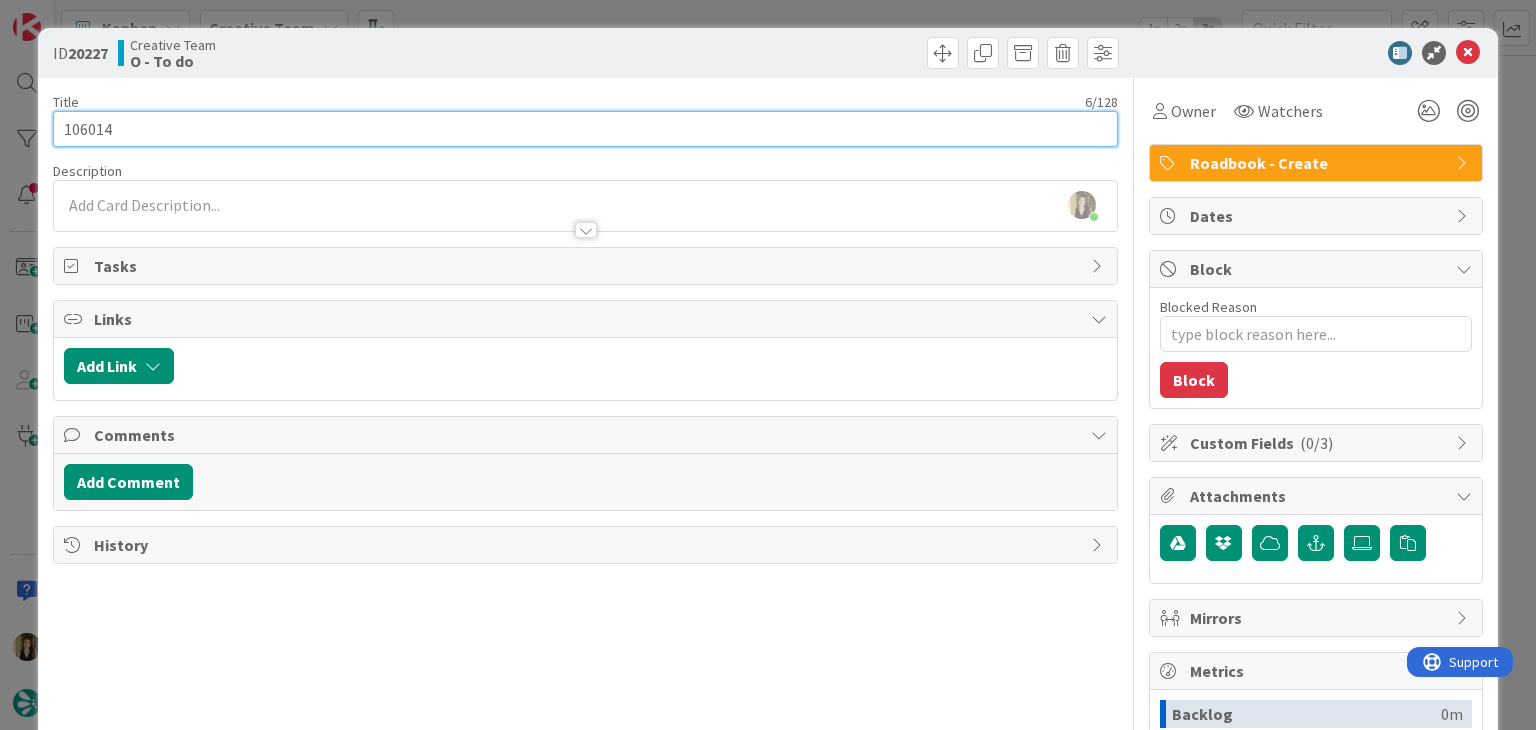 click on "106014" at bounding box center [585, 129] 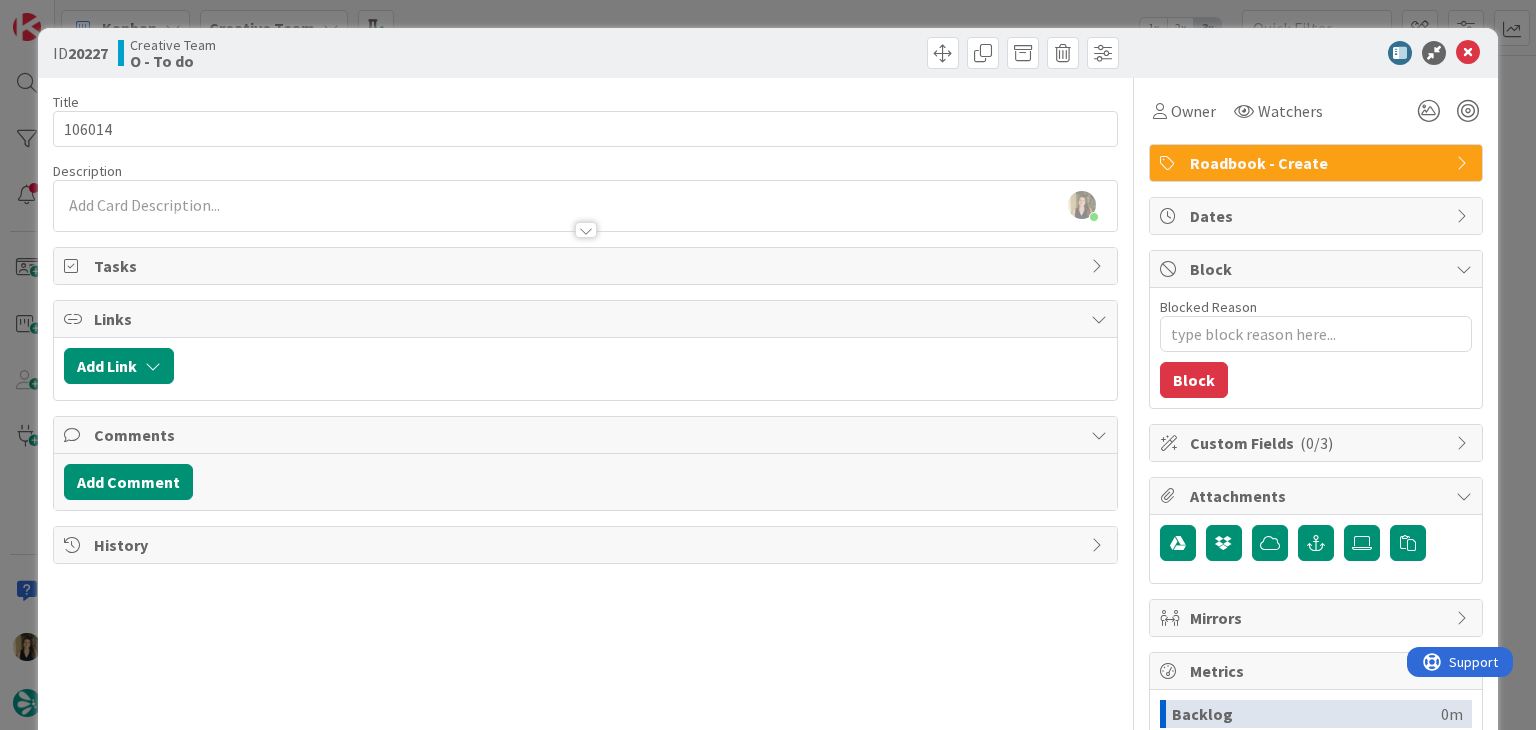 drag, startPoint x: 540, startPoint y: 49, endPoint x: 541, endPoint y: 11, distance: 38.013157 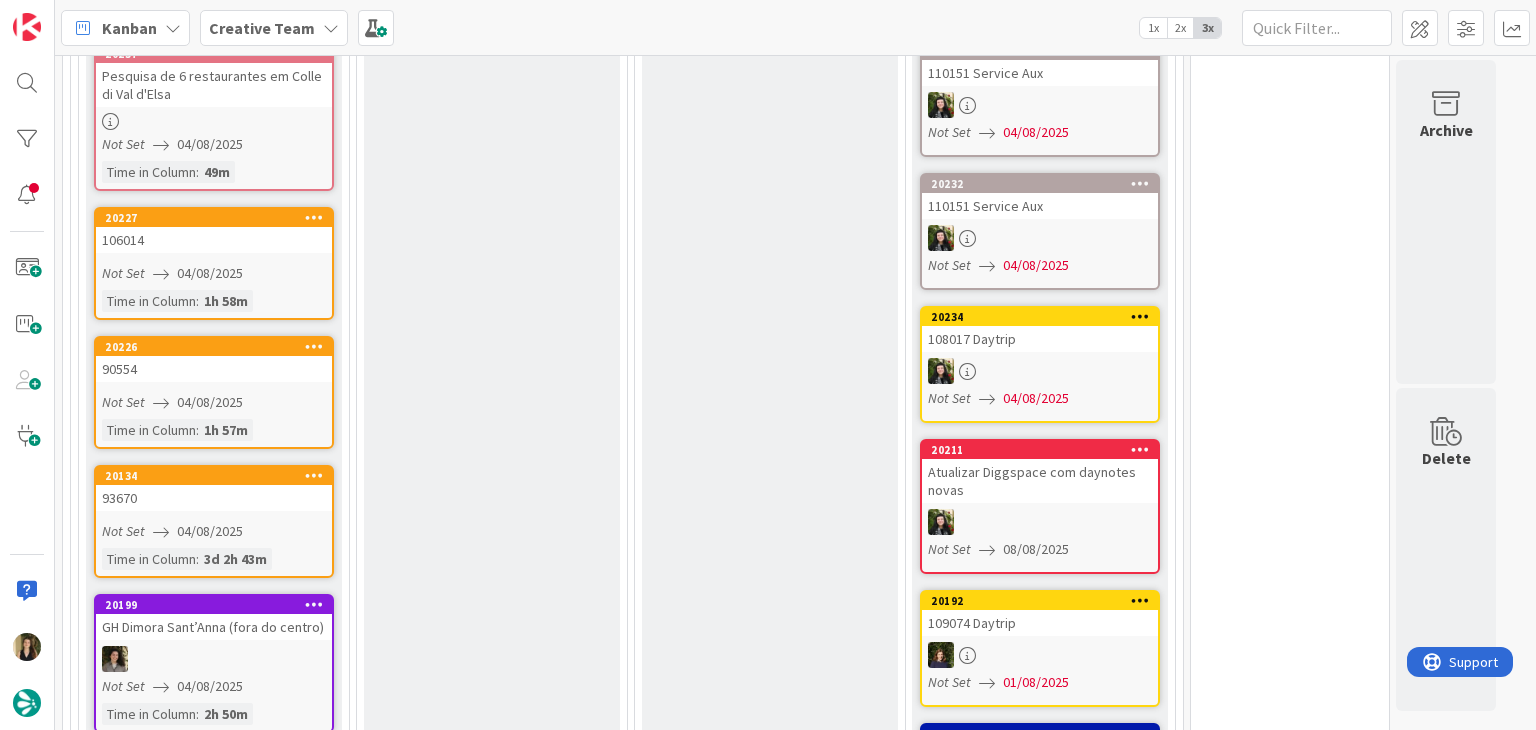 scroll, scrollTop: 2152, scrollLeft: 0, axis: vertical 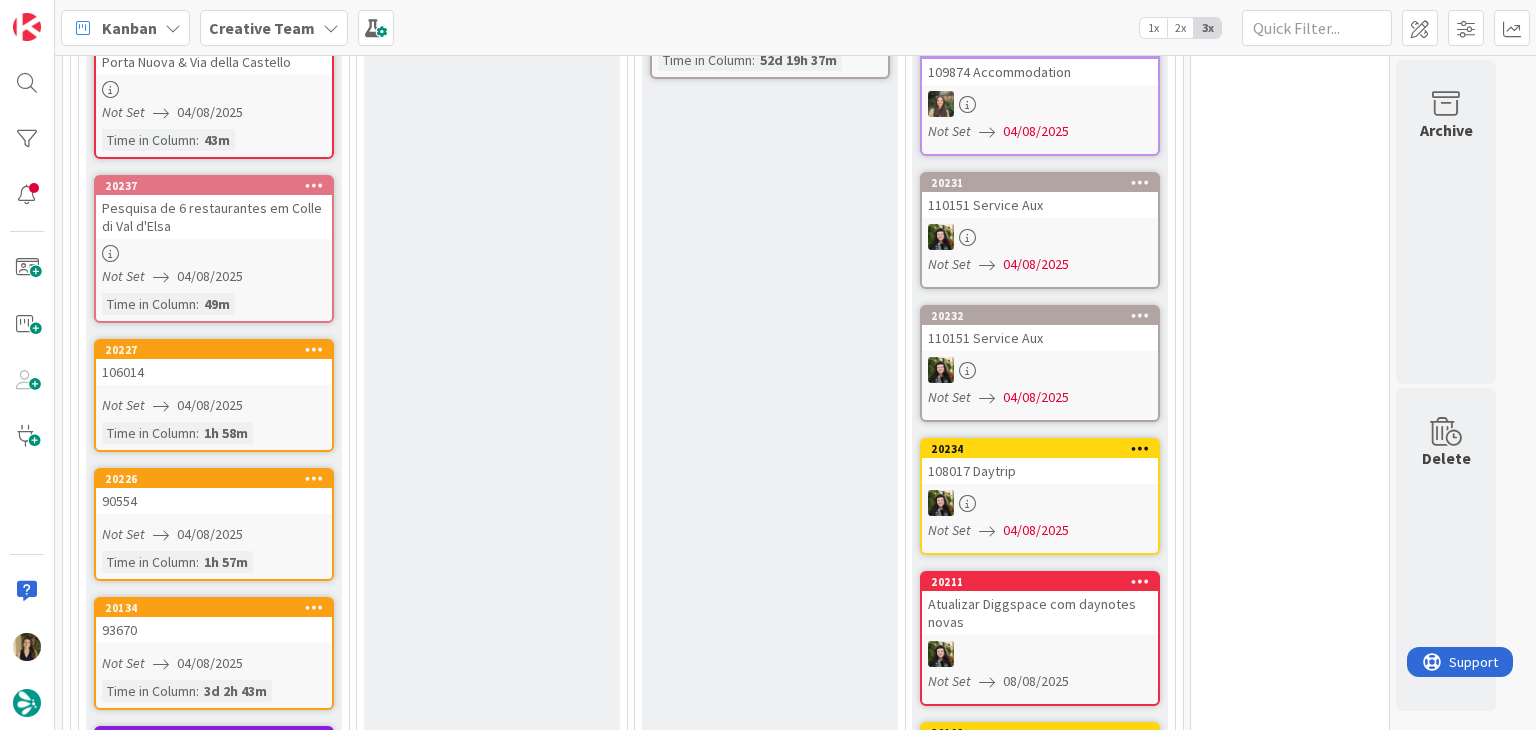 click on "Not Set 04/08/2025" at bounding box center [217, 534] 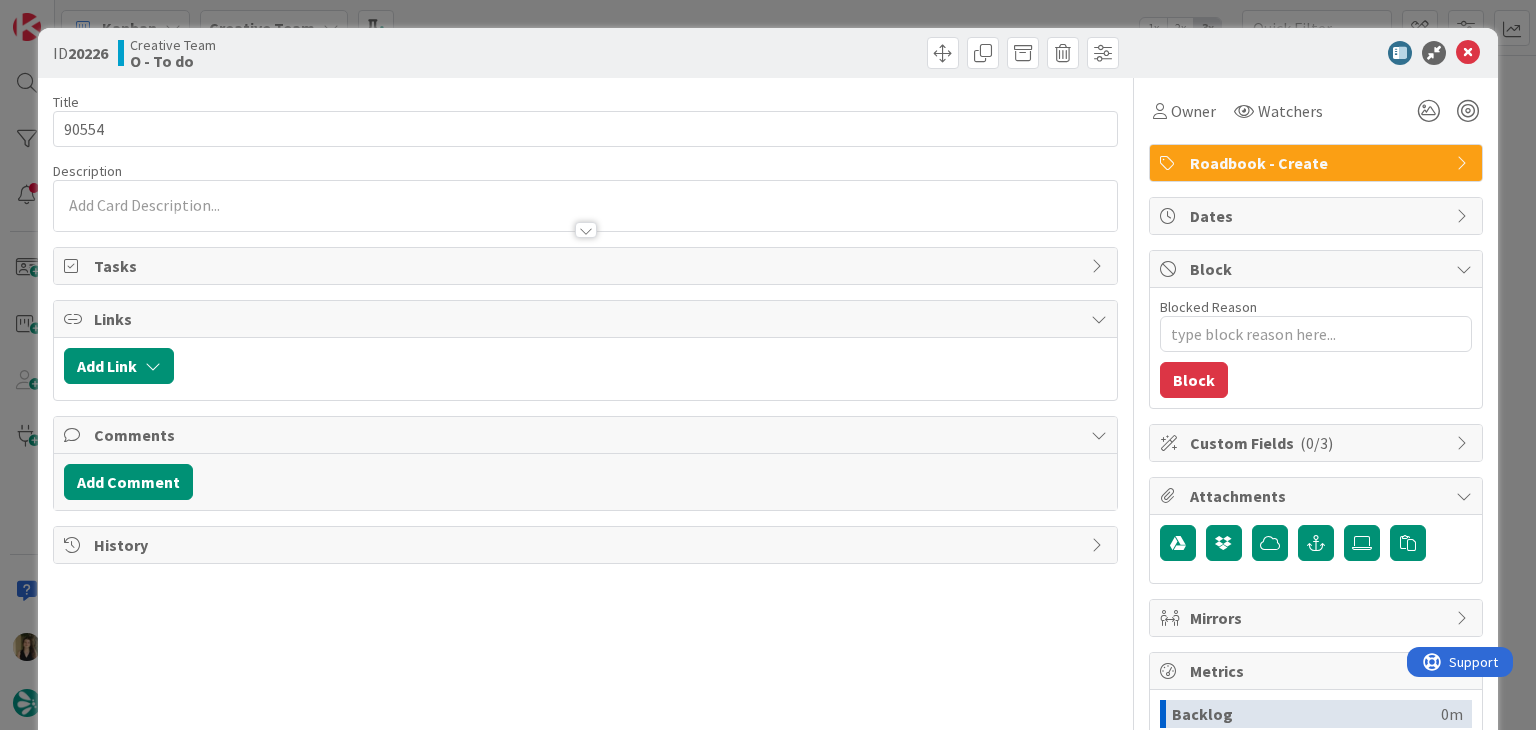 scroll, scrollTop: 0, scrollLeft: 0, axis: both 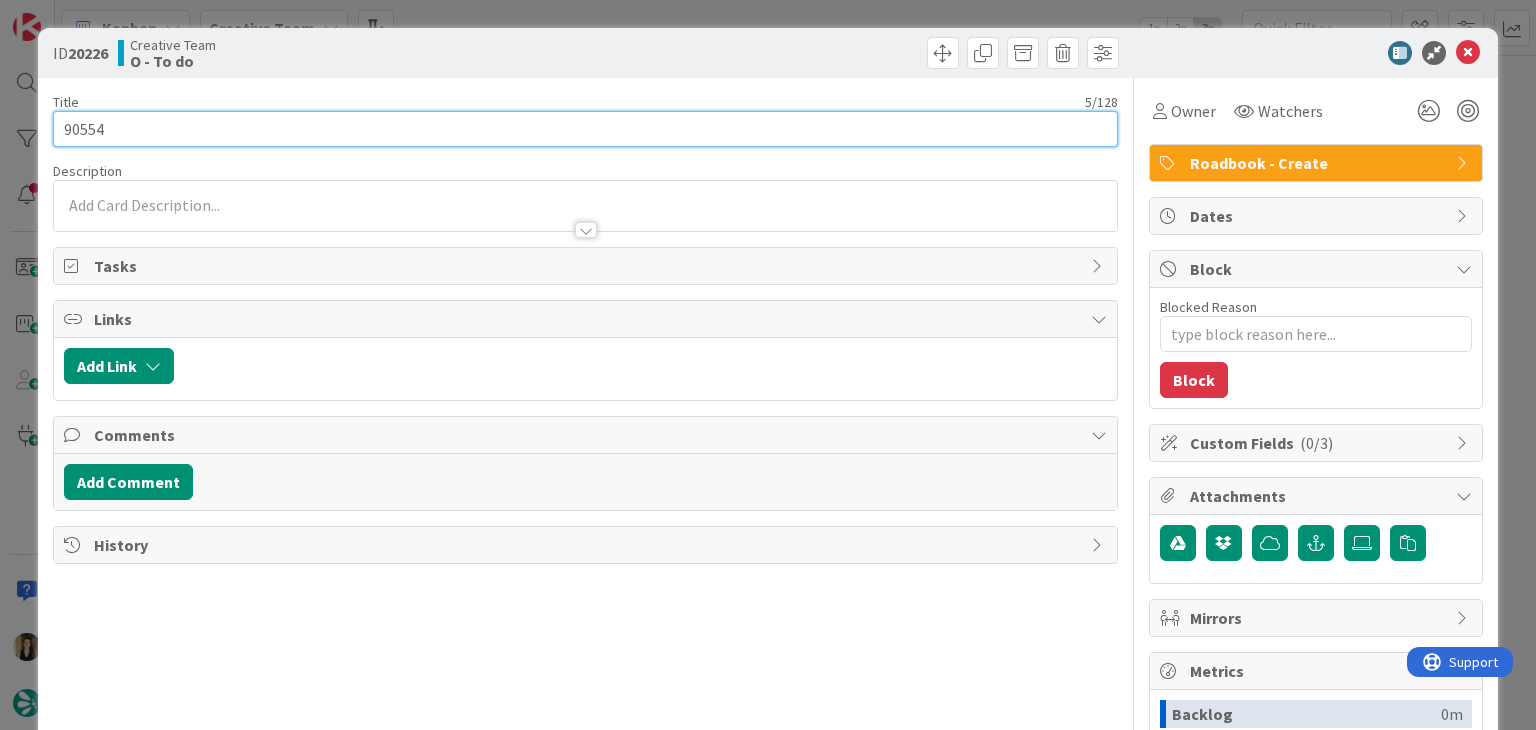 click on "90554" at bounding box center (585, 129) 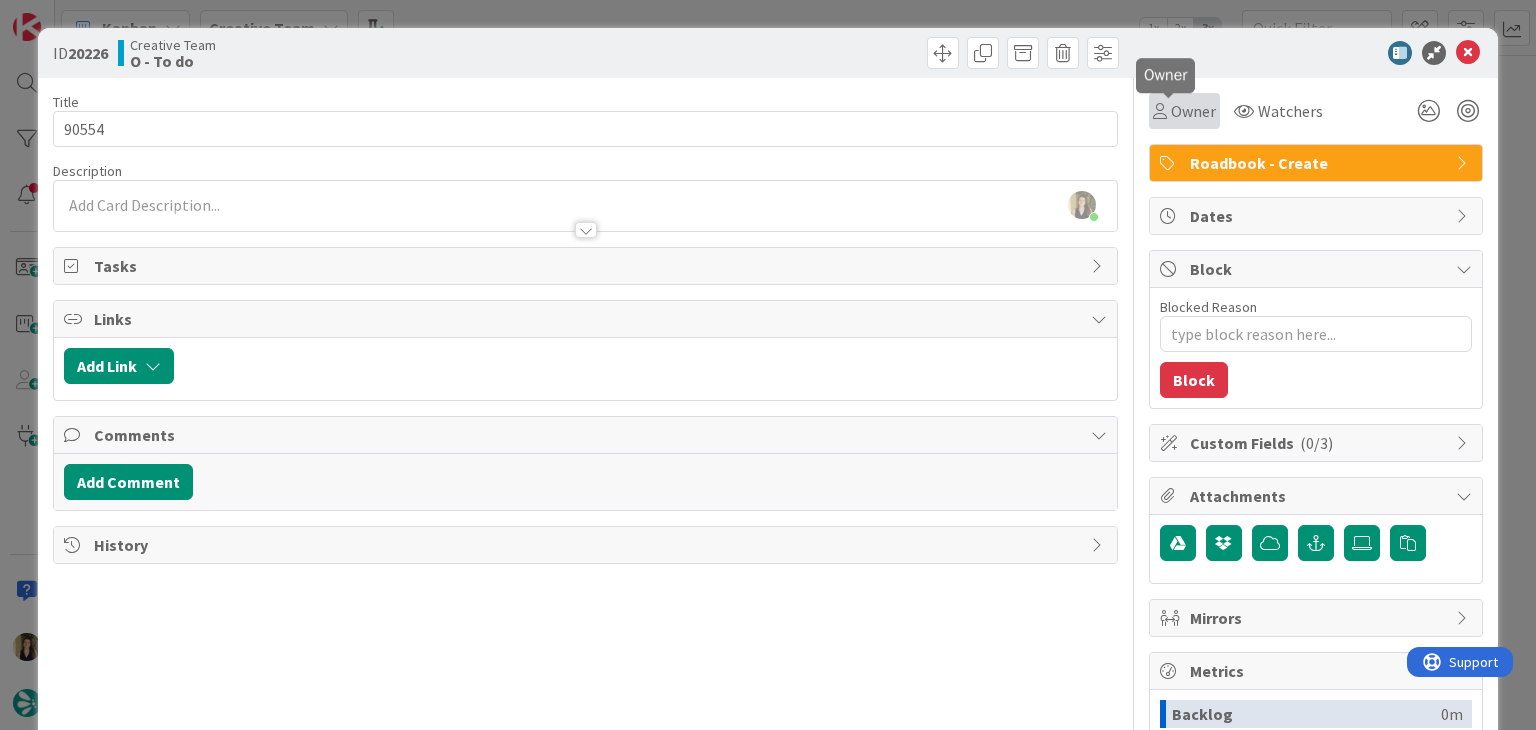 click on "Owner" at bounding box center (1193, 111) 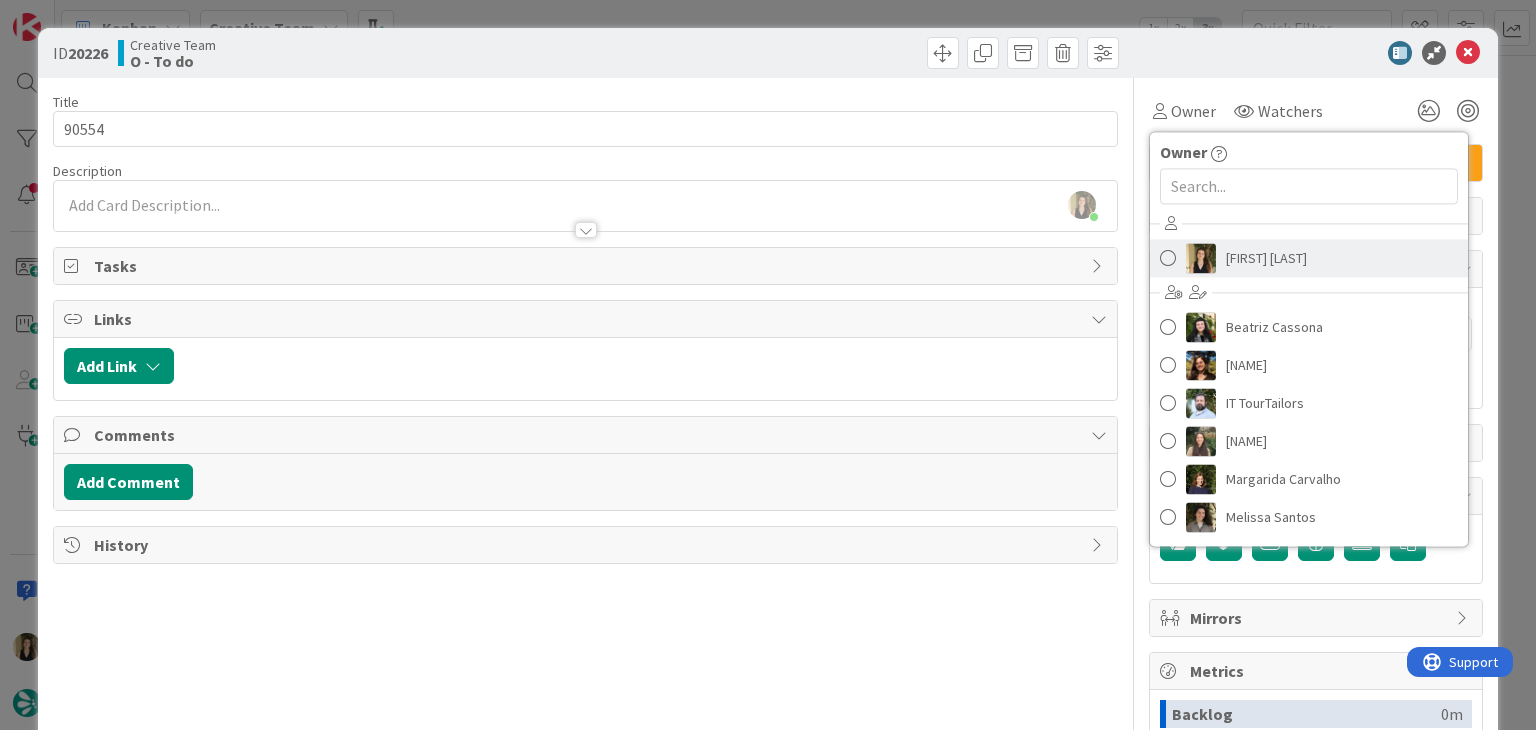 click on "Sofia Palma Beatriz Cassona Diana Ramos  IT TourTailors Inês Gonçalves Margarida Carvalho Melissa Santos Rita Bernardo" at bounding box center (1309, 373) 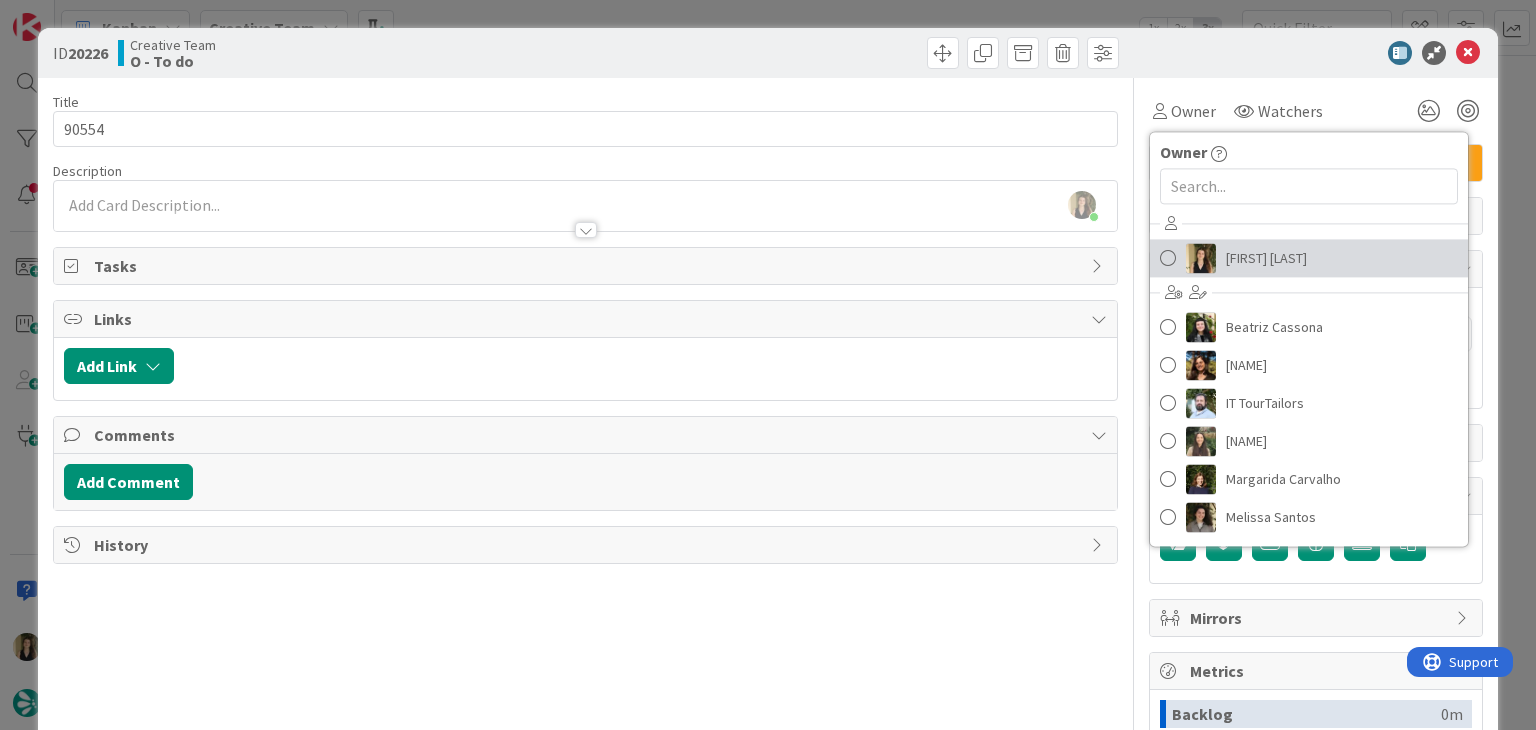click on "[PERSON]" at bounding box center [1266, 258] 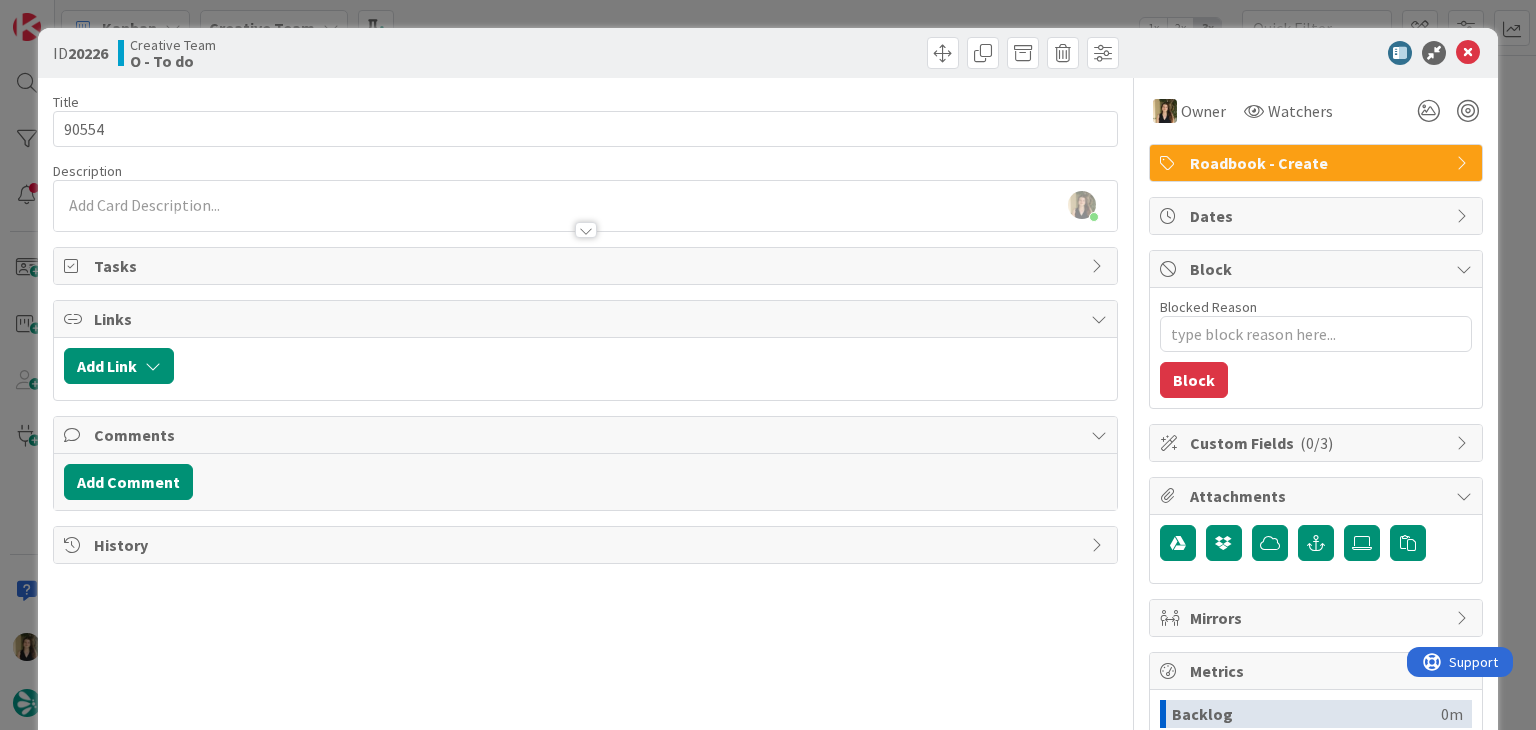 click on "ID  20226 Creative Team O - To do Title 5 / 128 90554 Description Sofia Palma just joined Owner Watchers Roadbook - Create Tasks Links Add Link Comments Add Comment History Owner Owner Remove Set as Watcher Sofia Palma Beatriz Cassona Diana Ramos  IT TourTailors Inês Gonçalves Margarida Carvalho Melissa Santos Rita Bernardo Watchers Roadbook - Create Dates Block Blocked Reason 0 / 256 Block Custom Fields ( 0/3 ) Attachments Mirrors Metrics Backlog 0m To Do 1h 58m Buffer 0m In Progress 0m Total Time 1h 58m Lead Time 1h 58m Cycle Time 0m Blocked Time 0m Show Details" at bounding box center [768, 365] 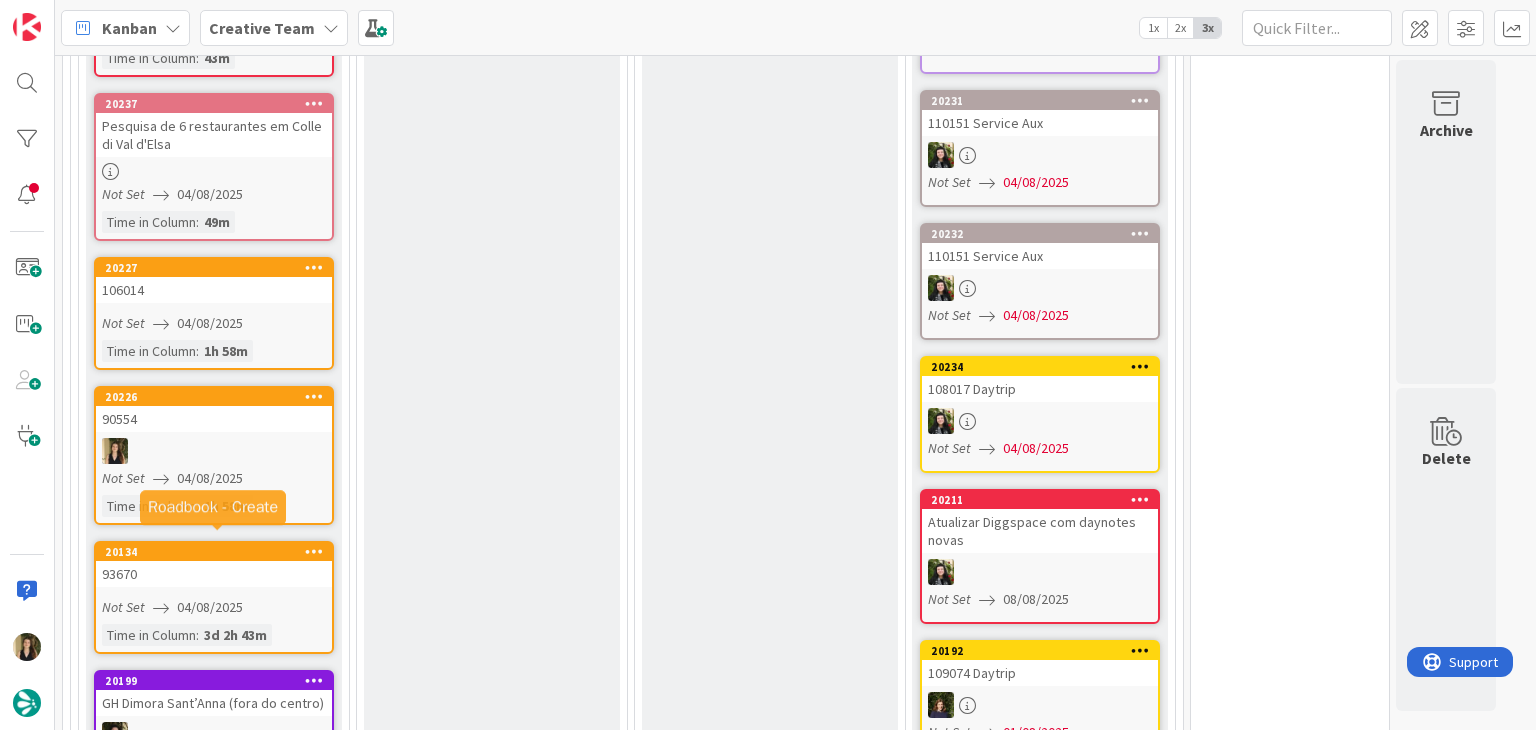 scroll, scrollTop: 2252, scrollLeft: 0, axis: vertical 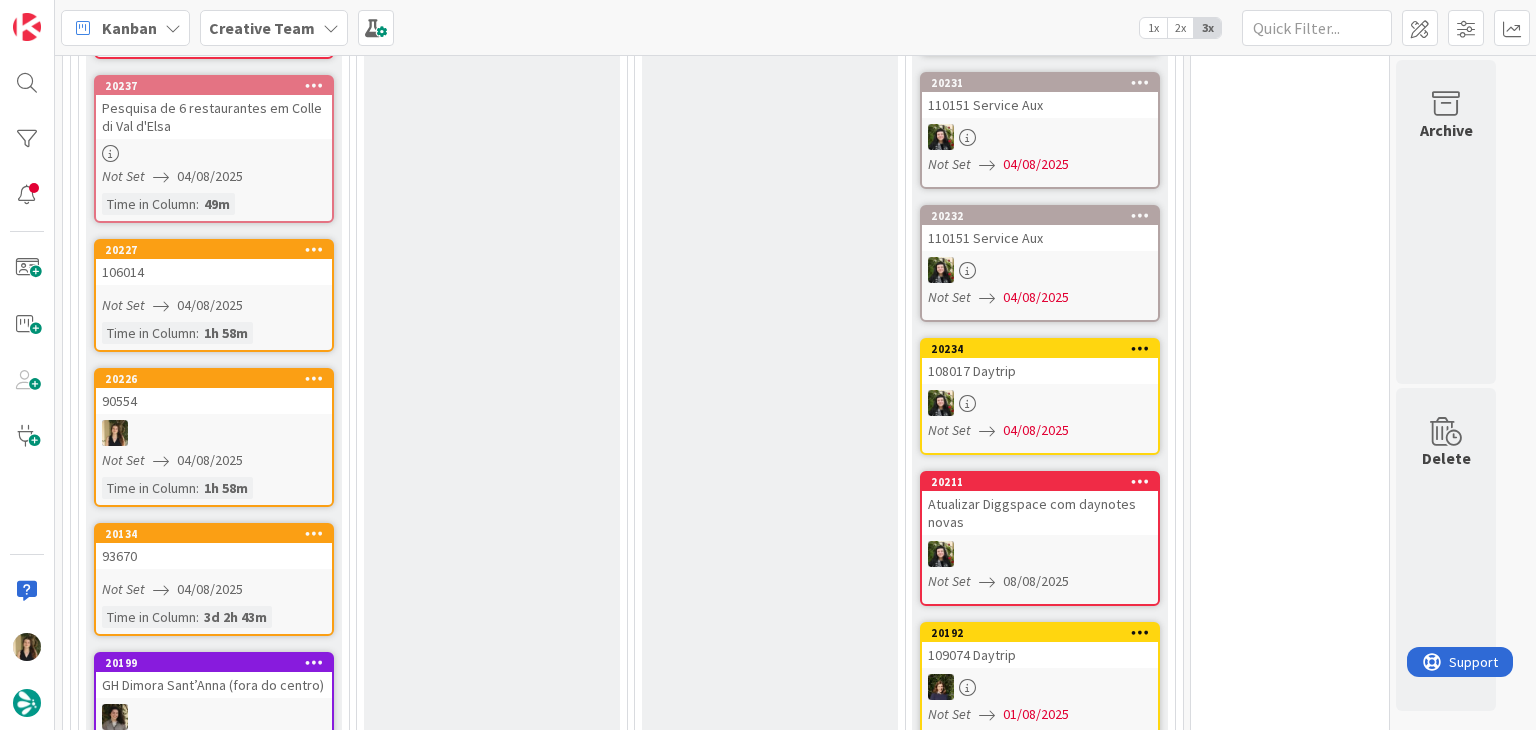 click on "20134 93670 Not Set 04/08/2025 Time in Column : 3d 2h 43m" at bounding box center [214, 579] 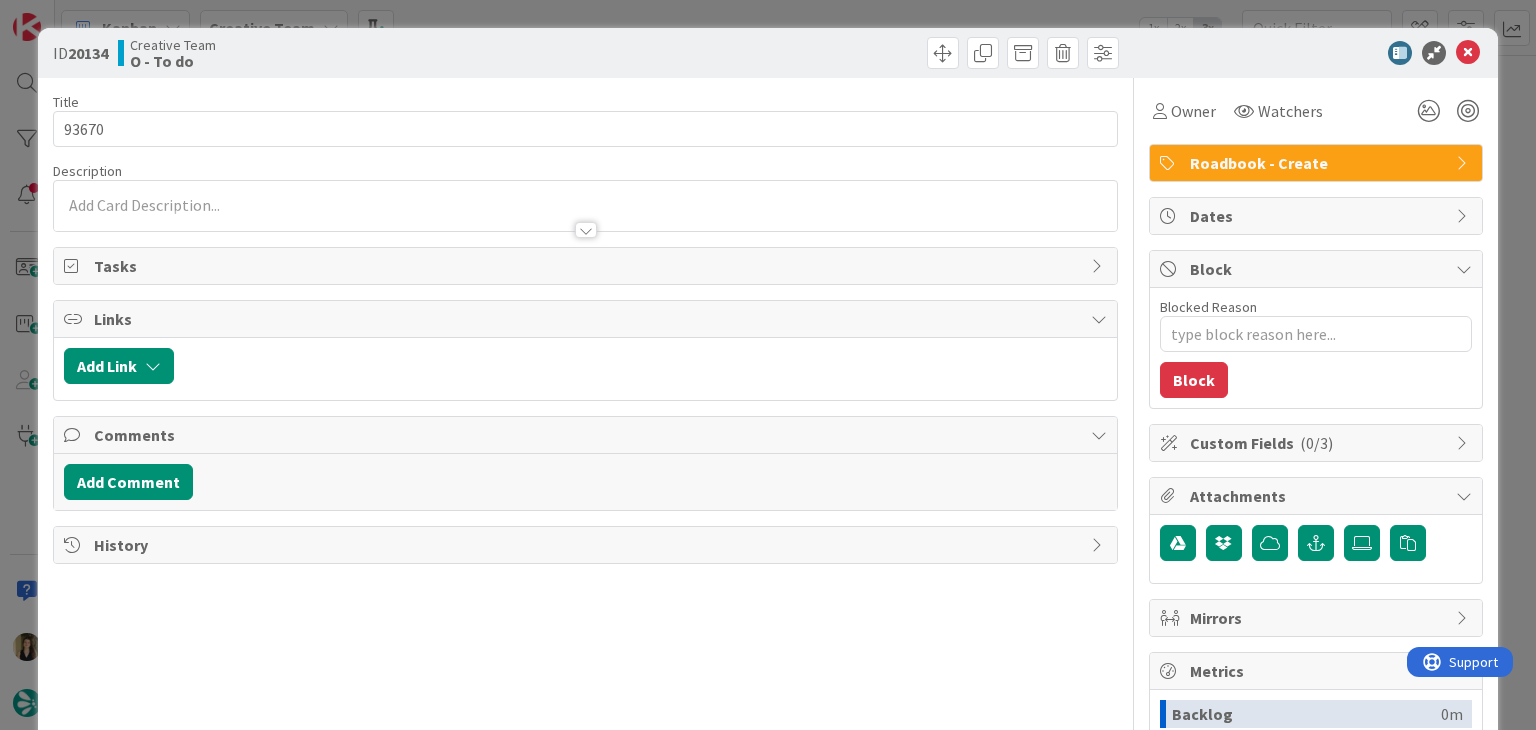 scroll, scrollTop: 0, scrollLeft: 0, axis: both 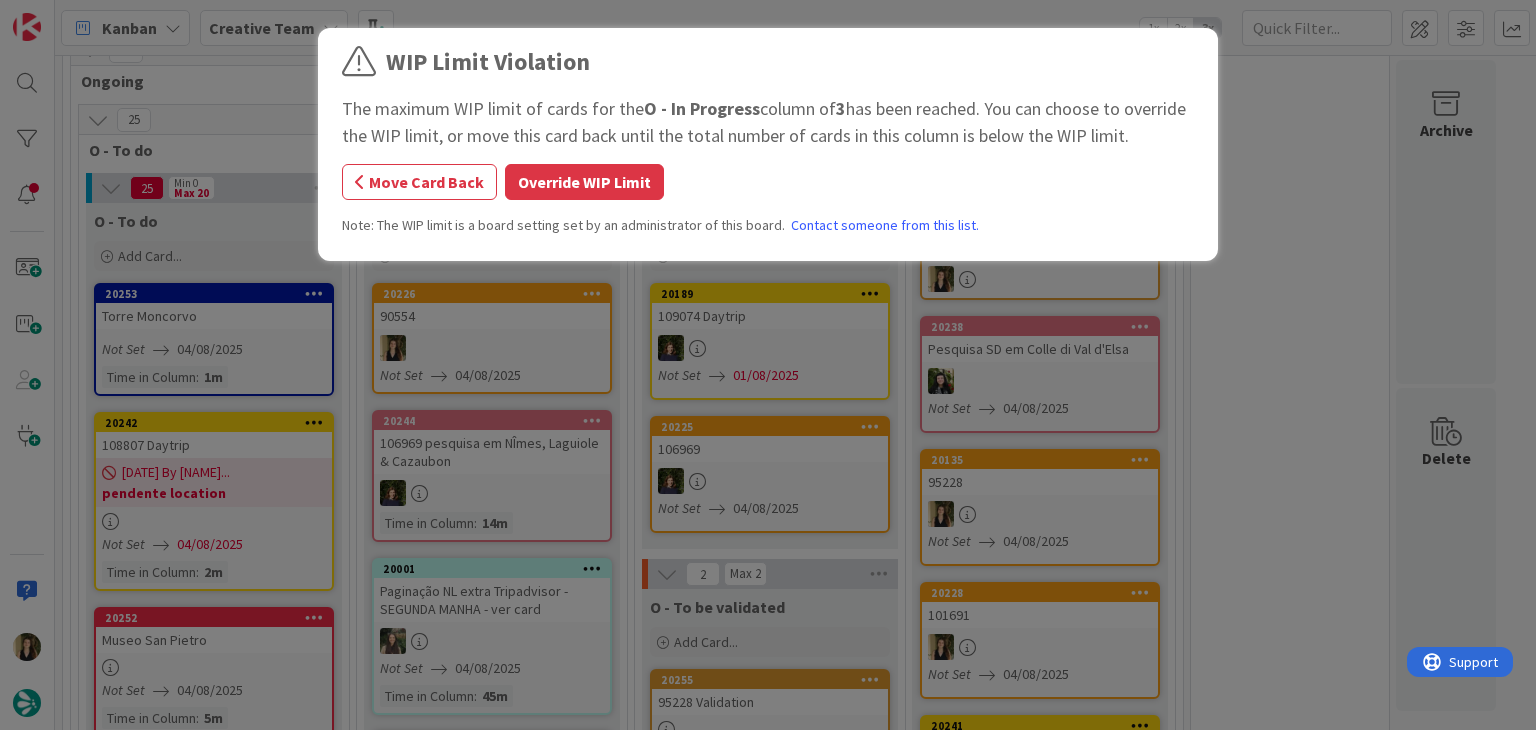 click on "Override WIP Limit" at bounding box center (584, 182) 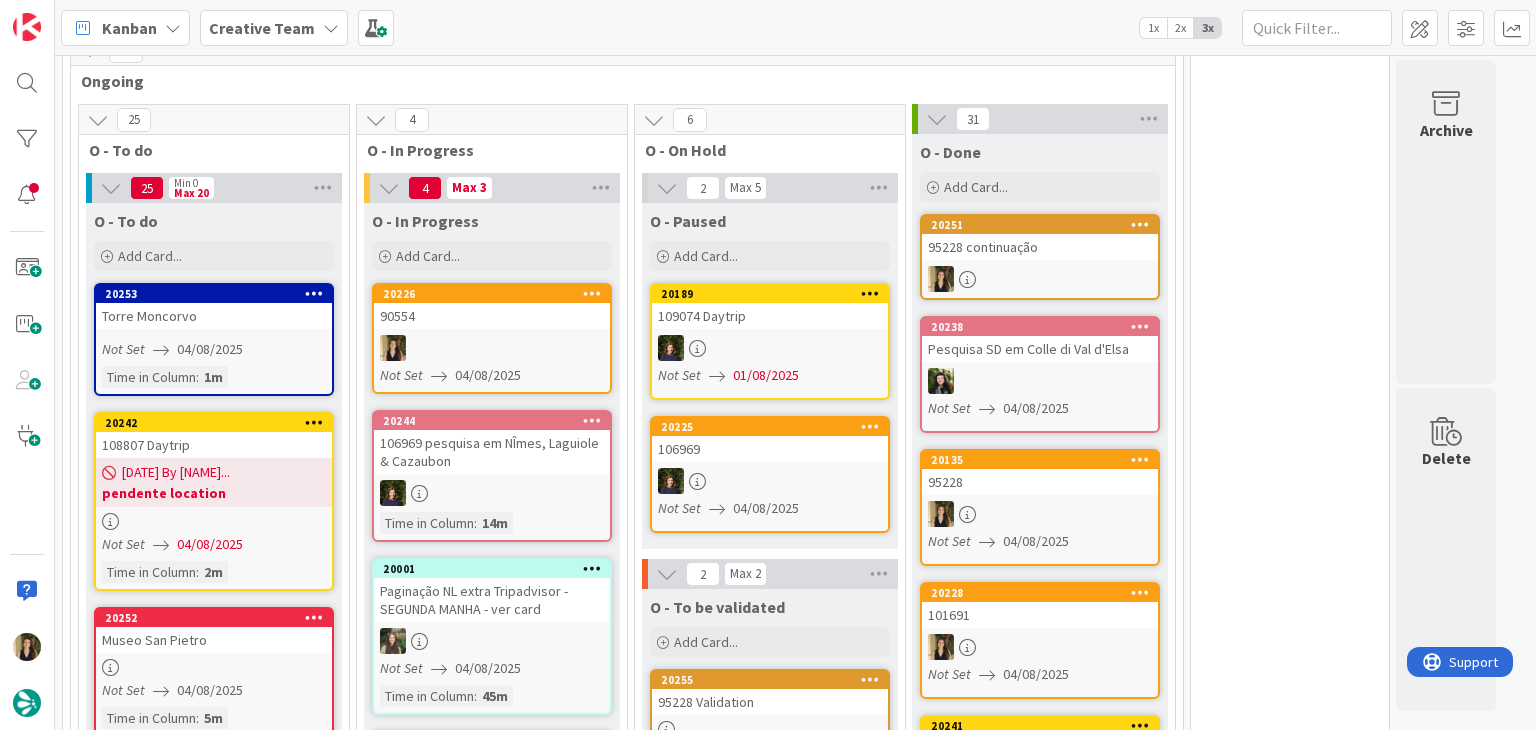 click on "0 Tempos máximos Roadbook  - Create -  30 min Roadbook  - Validation  - 20 min Roadbook  - Revision  - 25 min NL  - Blog Post + Email  - 4h30 NL  - Paginação  - 3 h NL  - Teste/agendar  - 30min Daytrip  - 5 min Car  - 20 min Service  - 20 min Service  Aux  - 10 min POI  - Pesquisa (exclui redação)  - 45 min POI  - Create  - 20 min Location  - 20 min Accommodation  - 30 min Accommodation  RB  - 20 min Website   -  Carregamento de Tours  - 6h Website  -  Edição conteúdo -  20min" at bounding box center [1290, 2936] 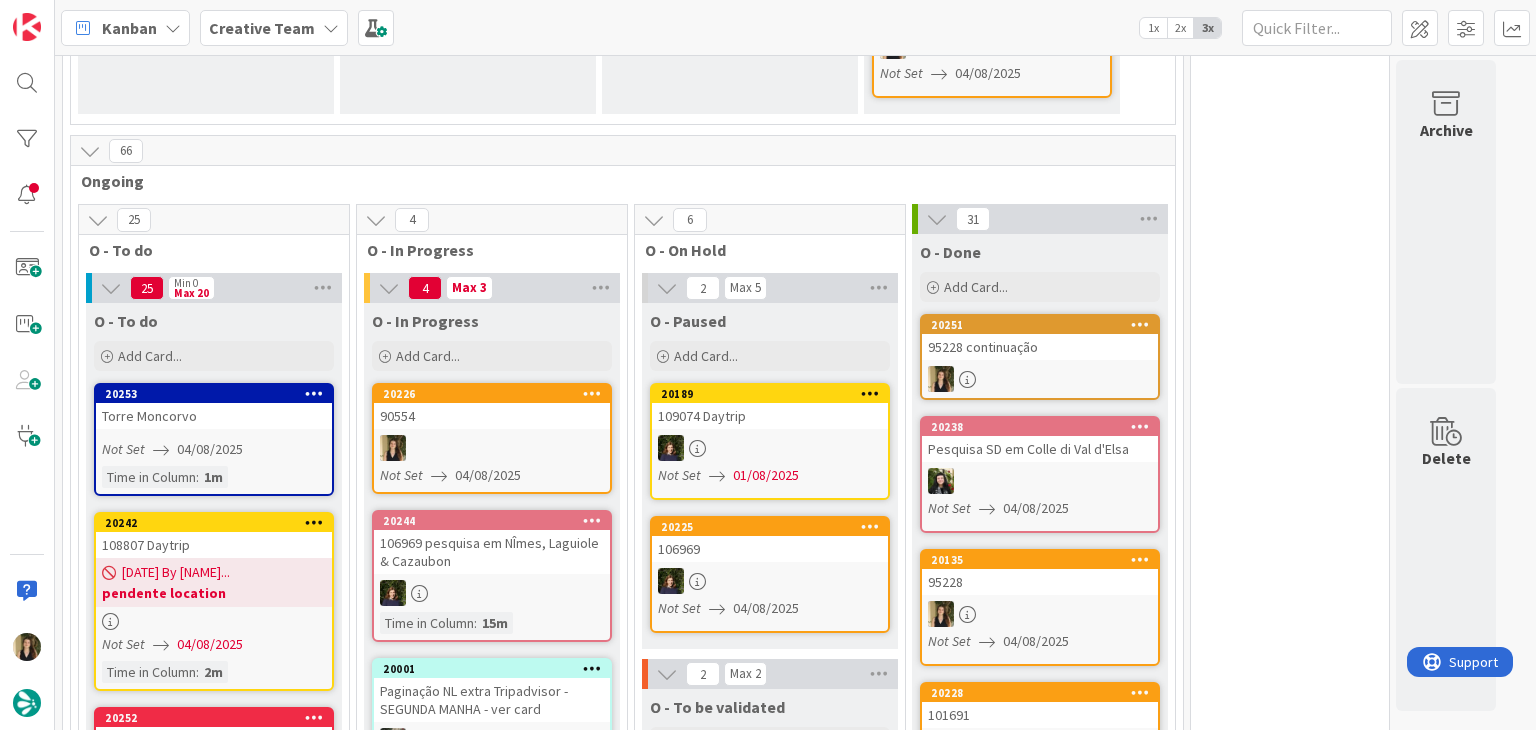 scroll, scrollTop: 843, scrollLeft: 0, axis: vertical 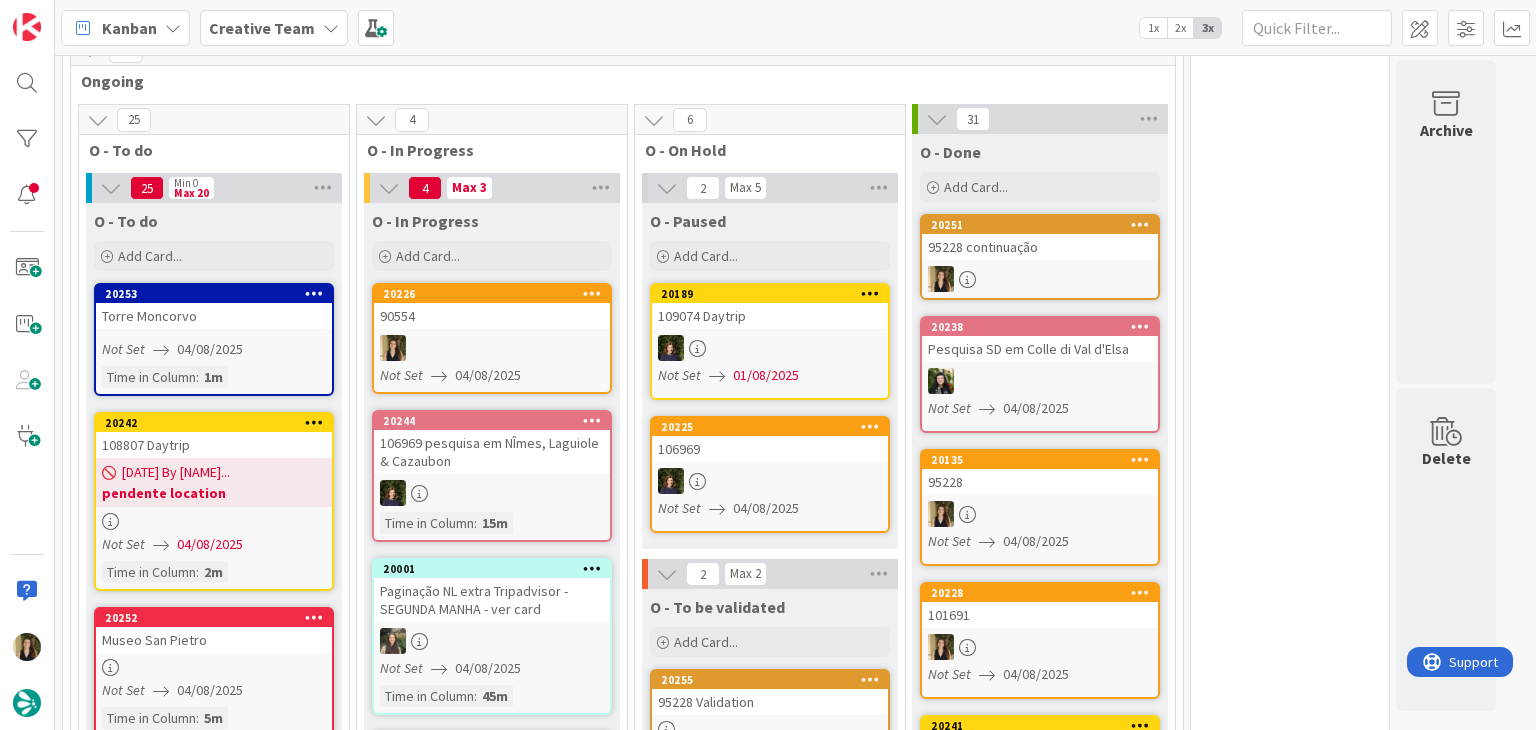 click on "04/08/2025" at bounding box center (488, 375) 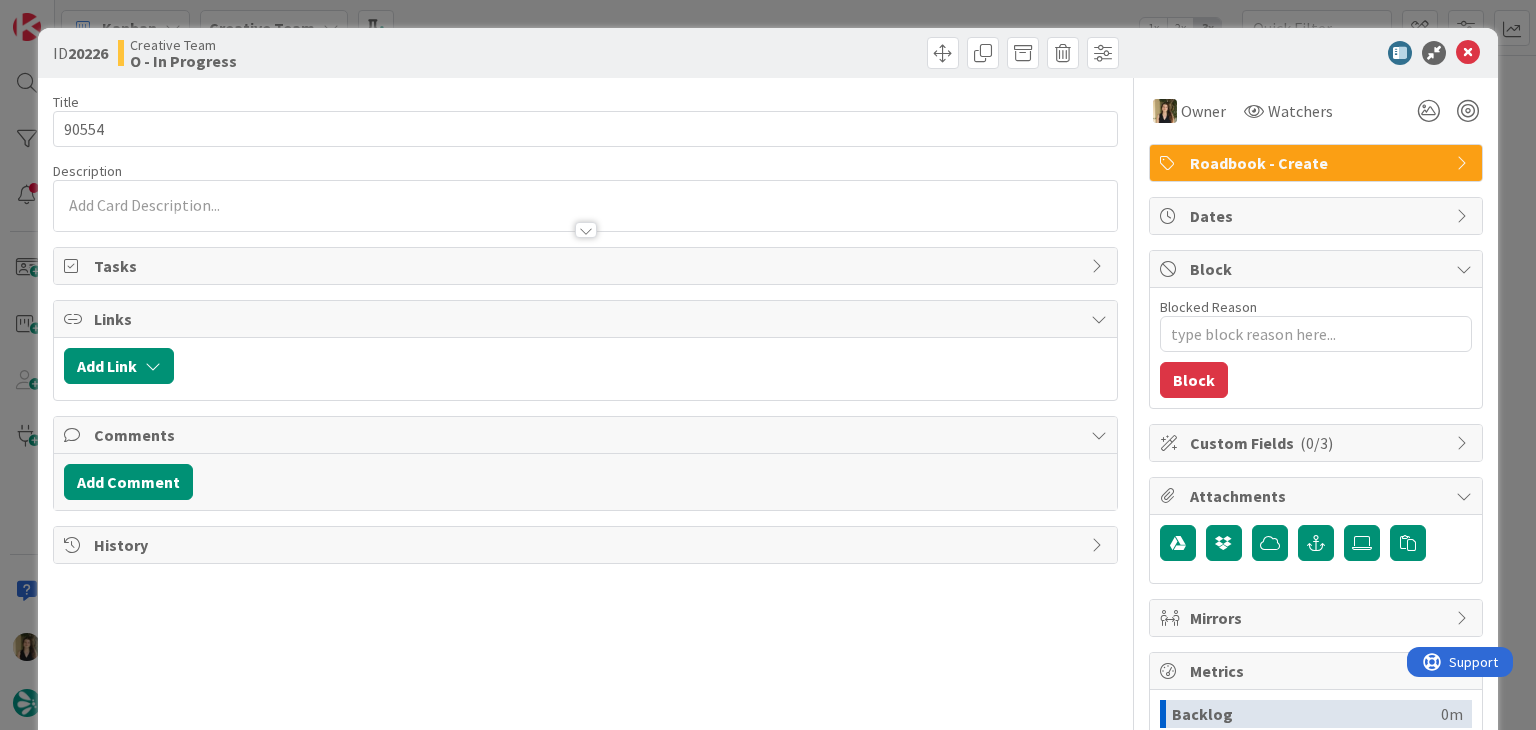 scroll, scrollTop: 0, scrollLeft: 0, axis: both 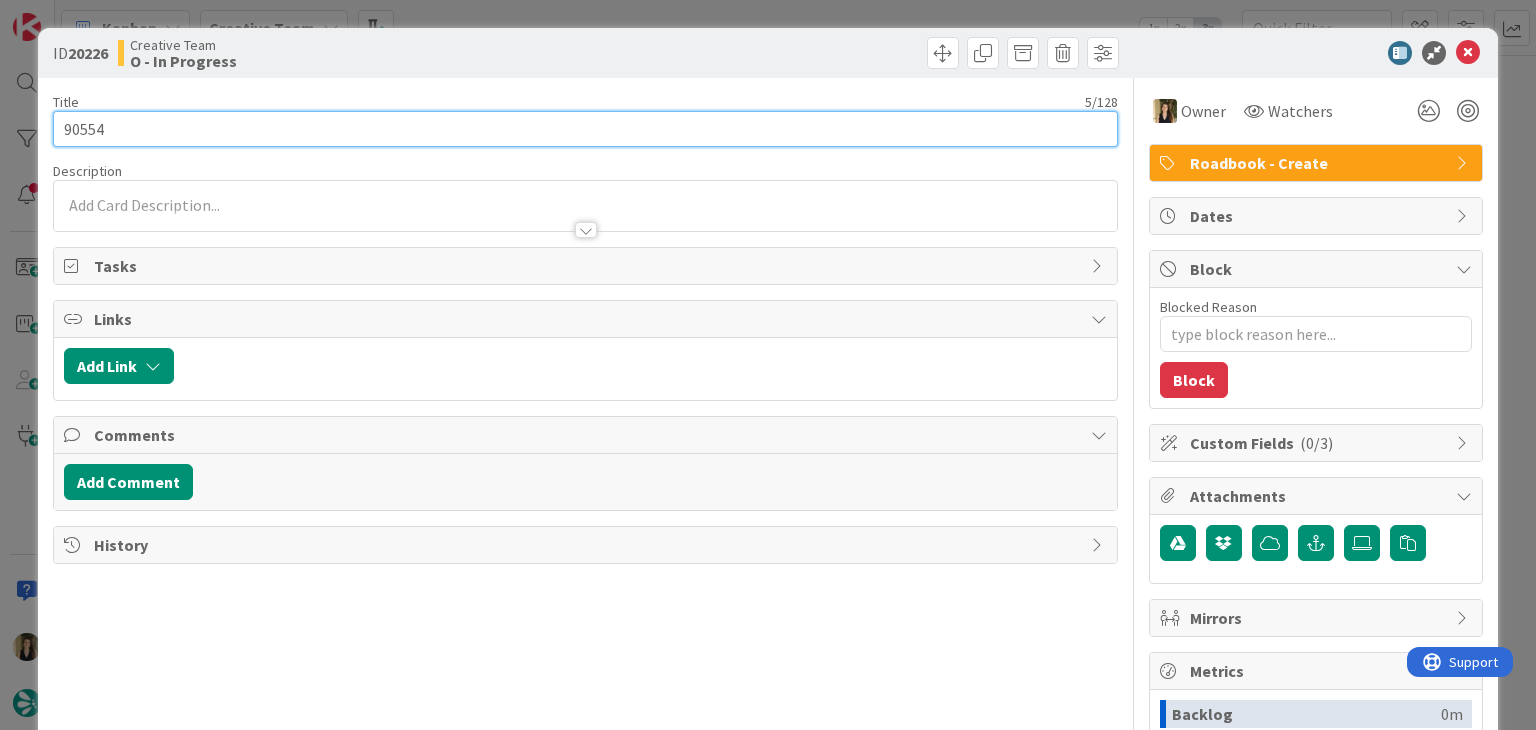 click on "90554" at bounding box center (585, 129) 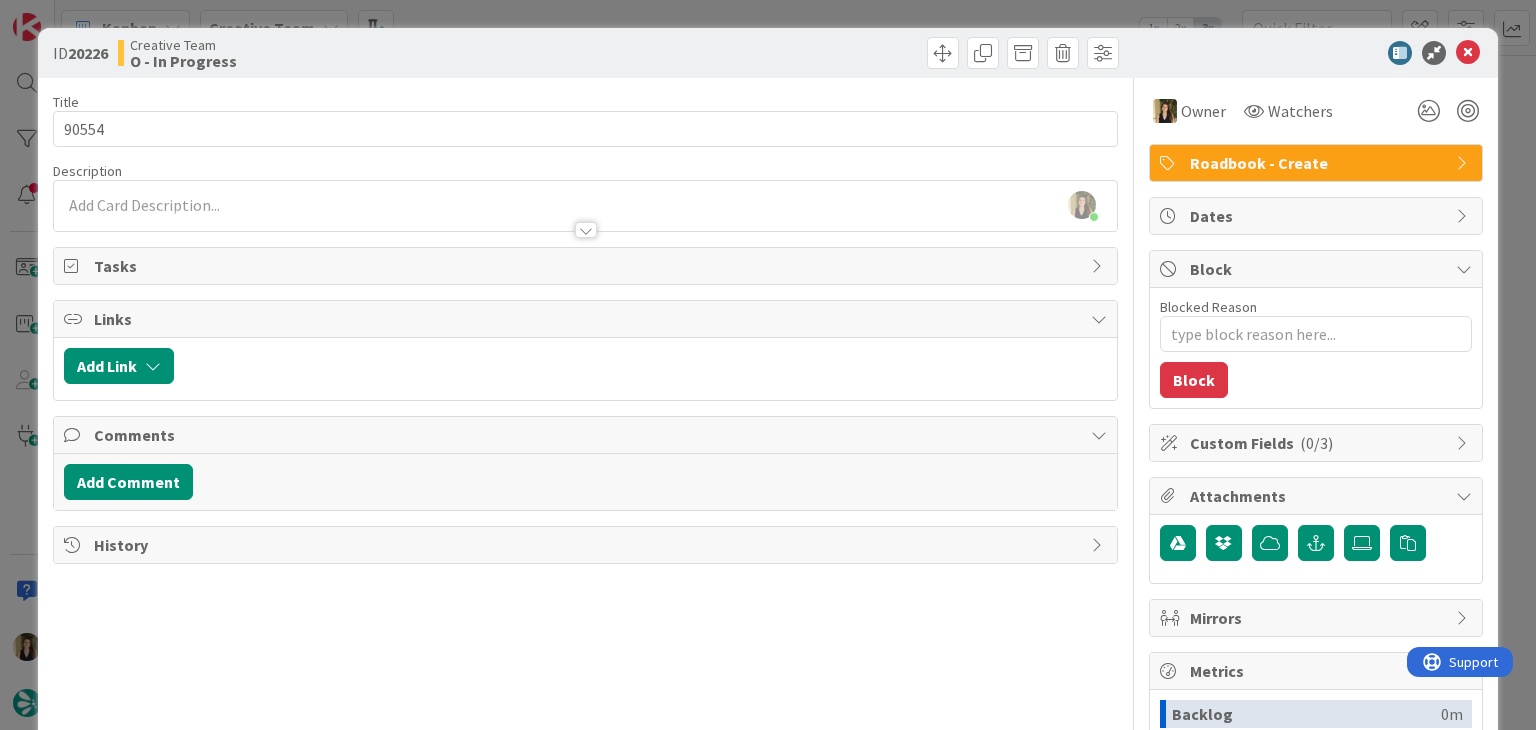 click on "Creative Team O - In Progress" at bounding box center [349, 53] 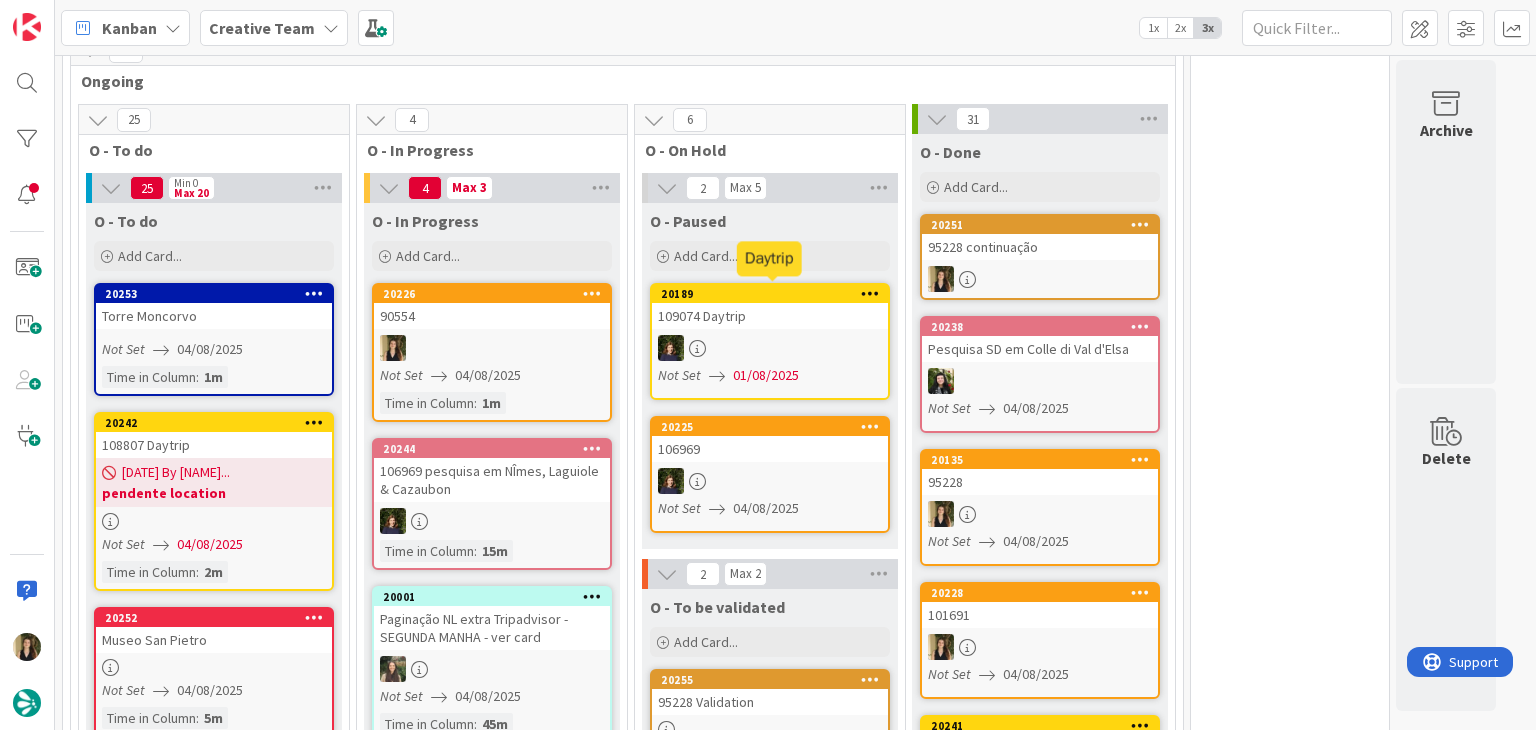 scroll, scrollTop: 0, scrollLeft: 0, axis: both 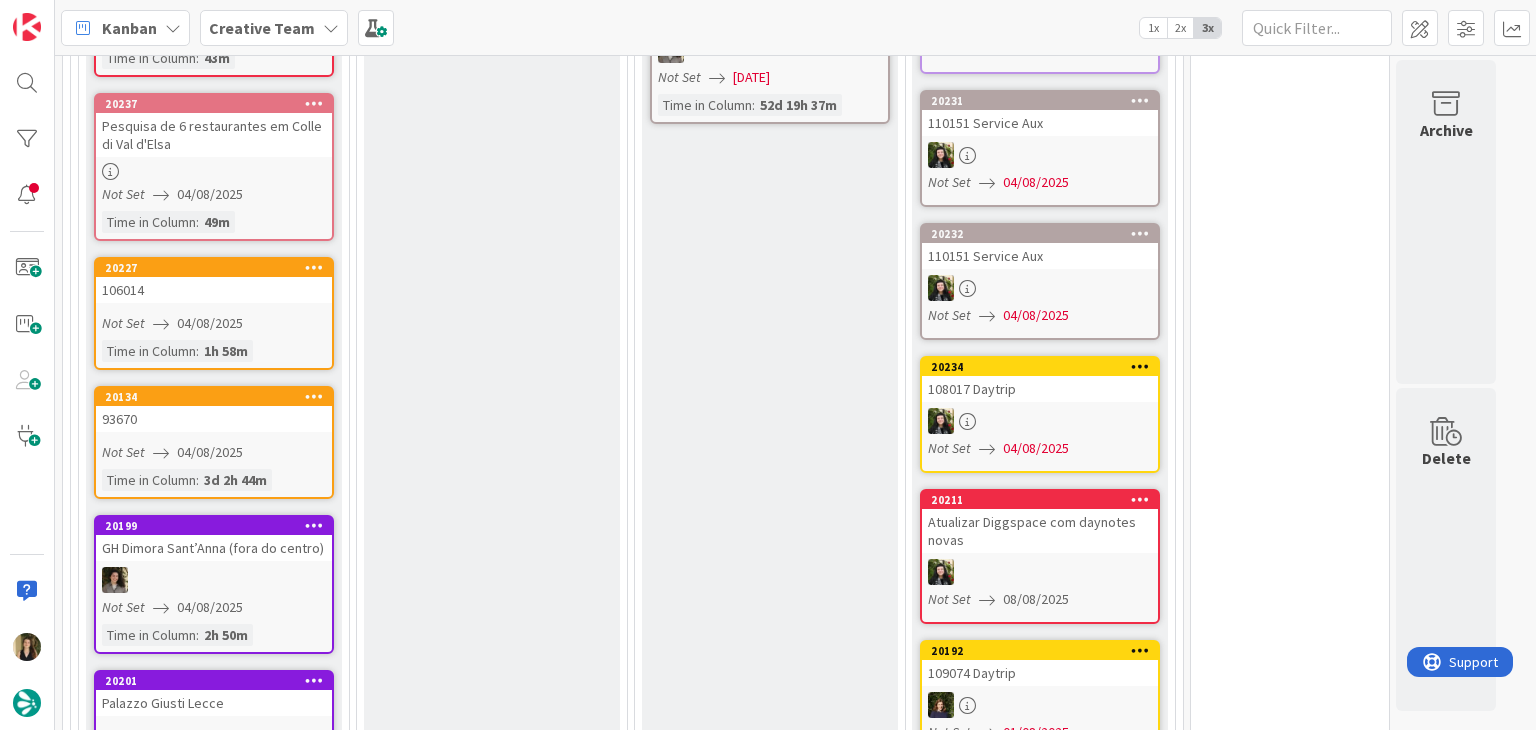 click on "20227 106014 Not Set 04/08/2025 Time in Column : 1h 58m" at bounding box center (214, 313) 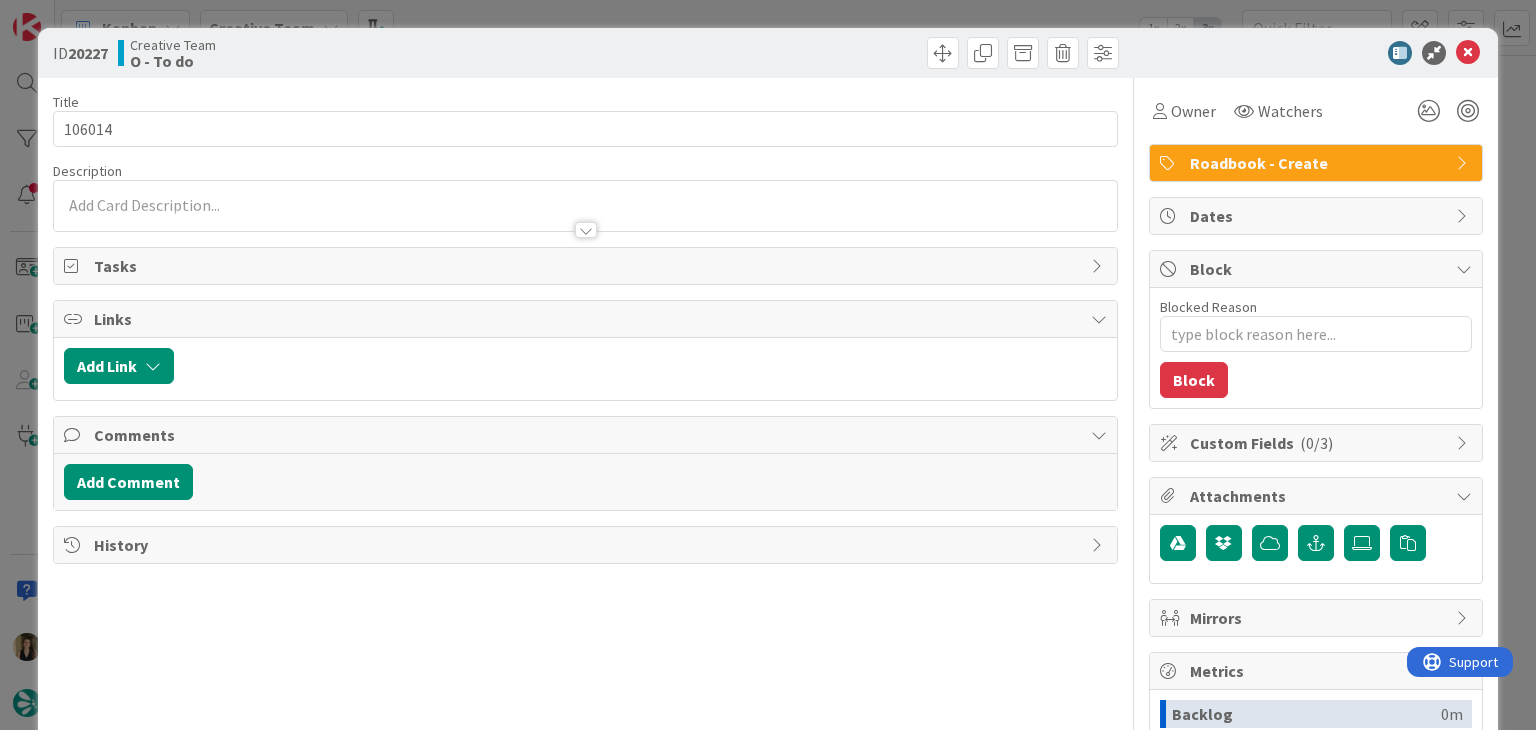 scroll, scrollTop: 0, scrollLeft: 0, axis: both 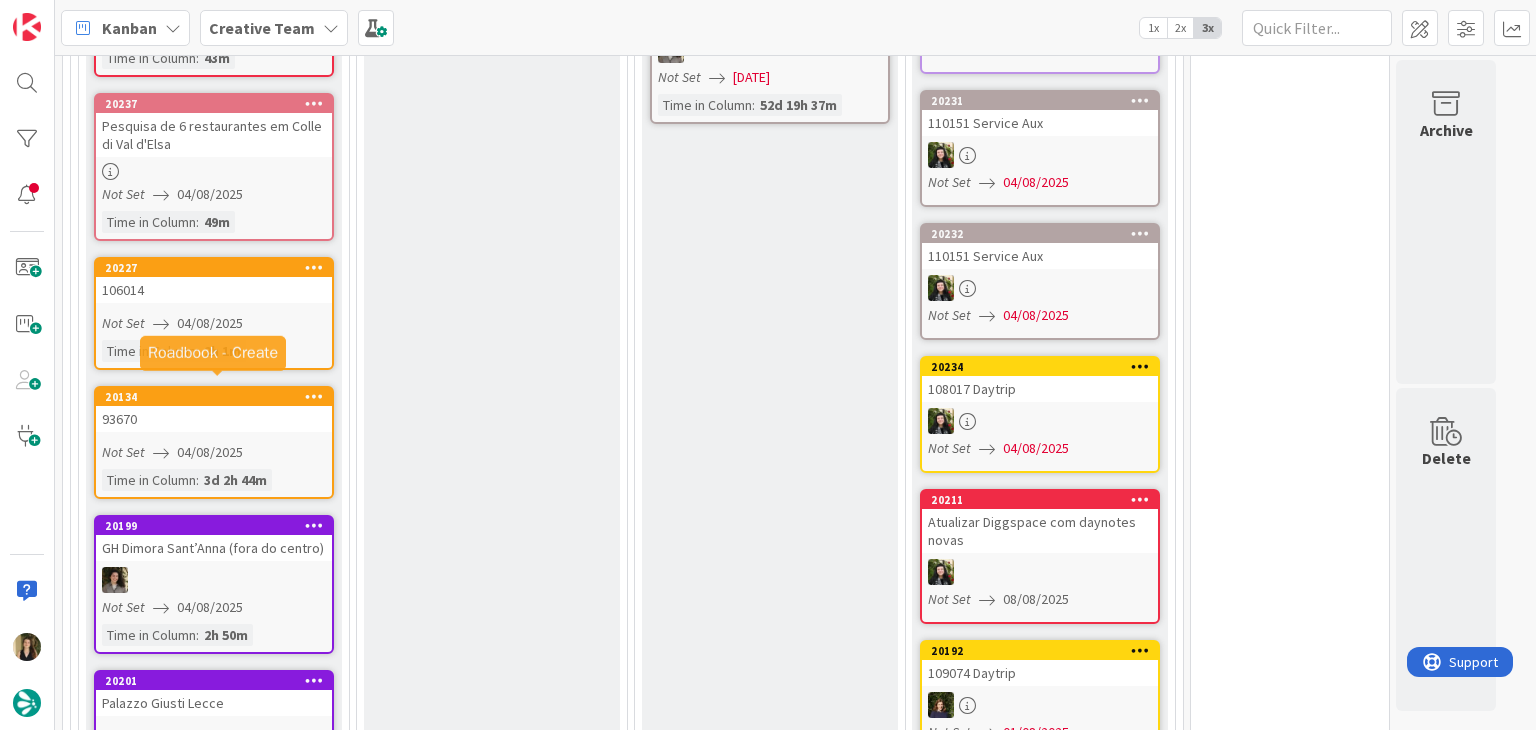 drag, startPoint x: 246, startPoint y: 389, endPoint x: 248, endPoint y: 364, distance: 25.079872 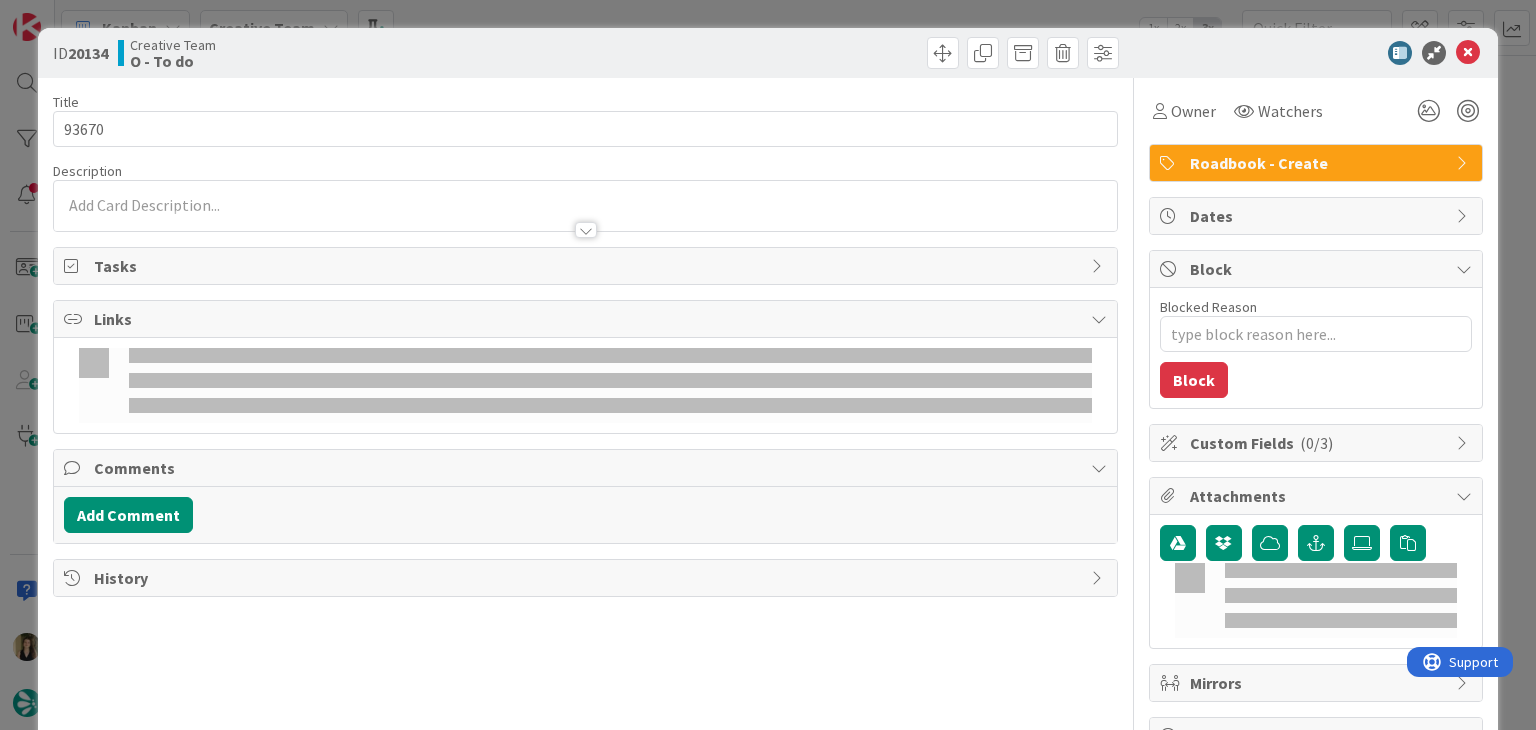 scroll, scrollTop: 0, scrollLeft: 0, axis: both 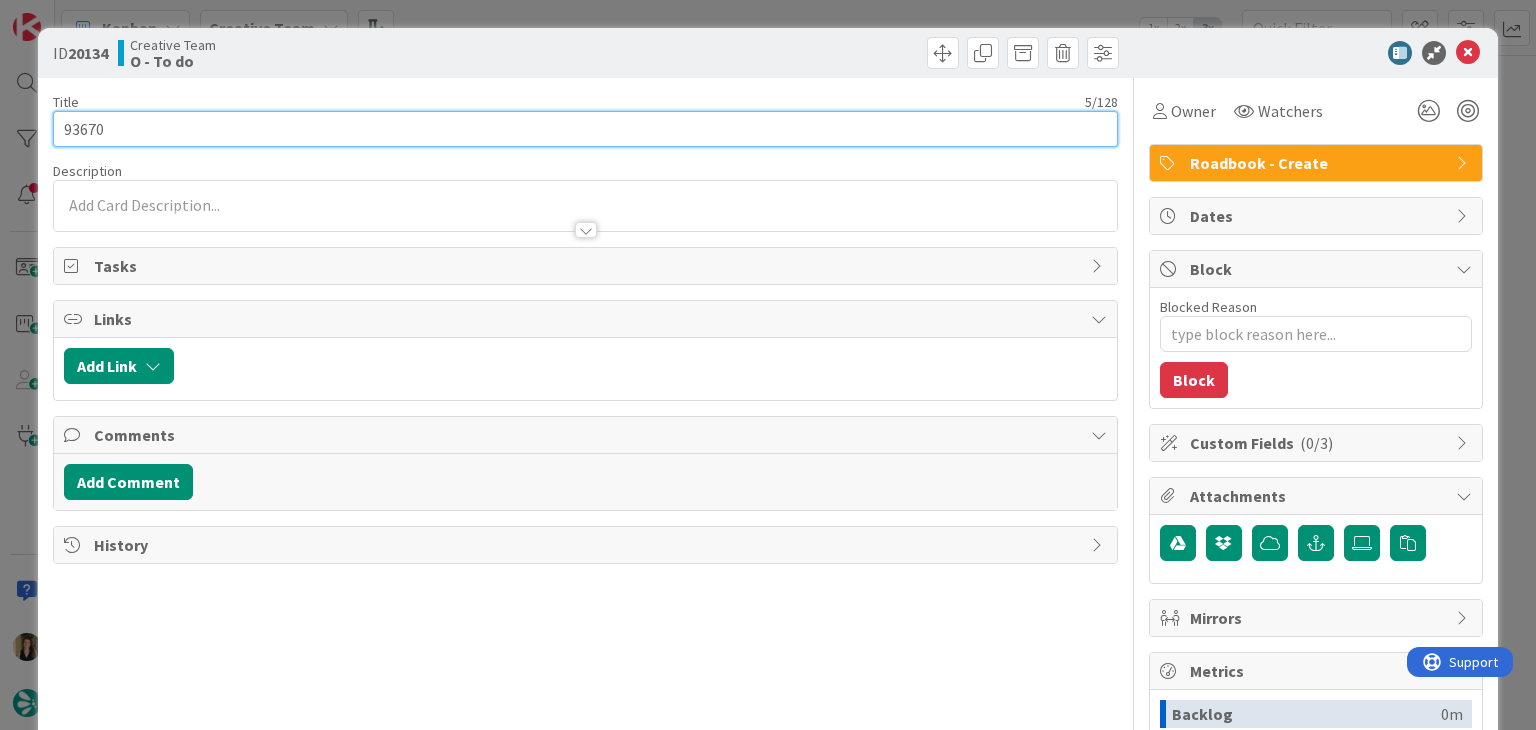 click on "93670" at bounding box center [585, 129] 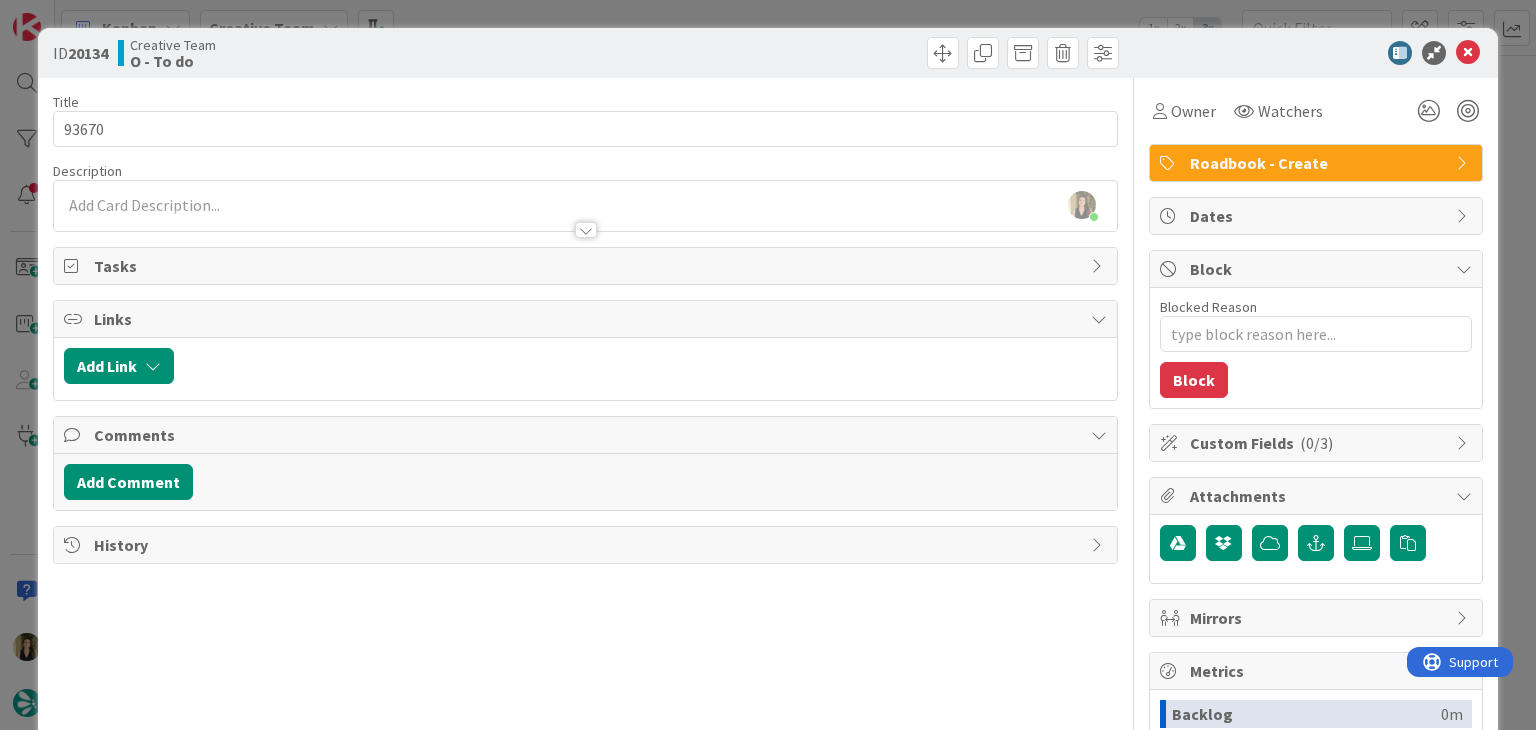 drag, startPoint x: 435, startPoint y: 47, endPoint x: 435, endPoint y: 23, distance: 24 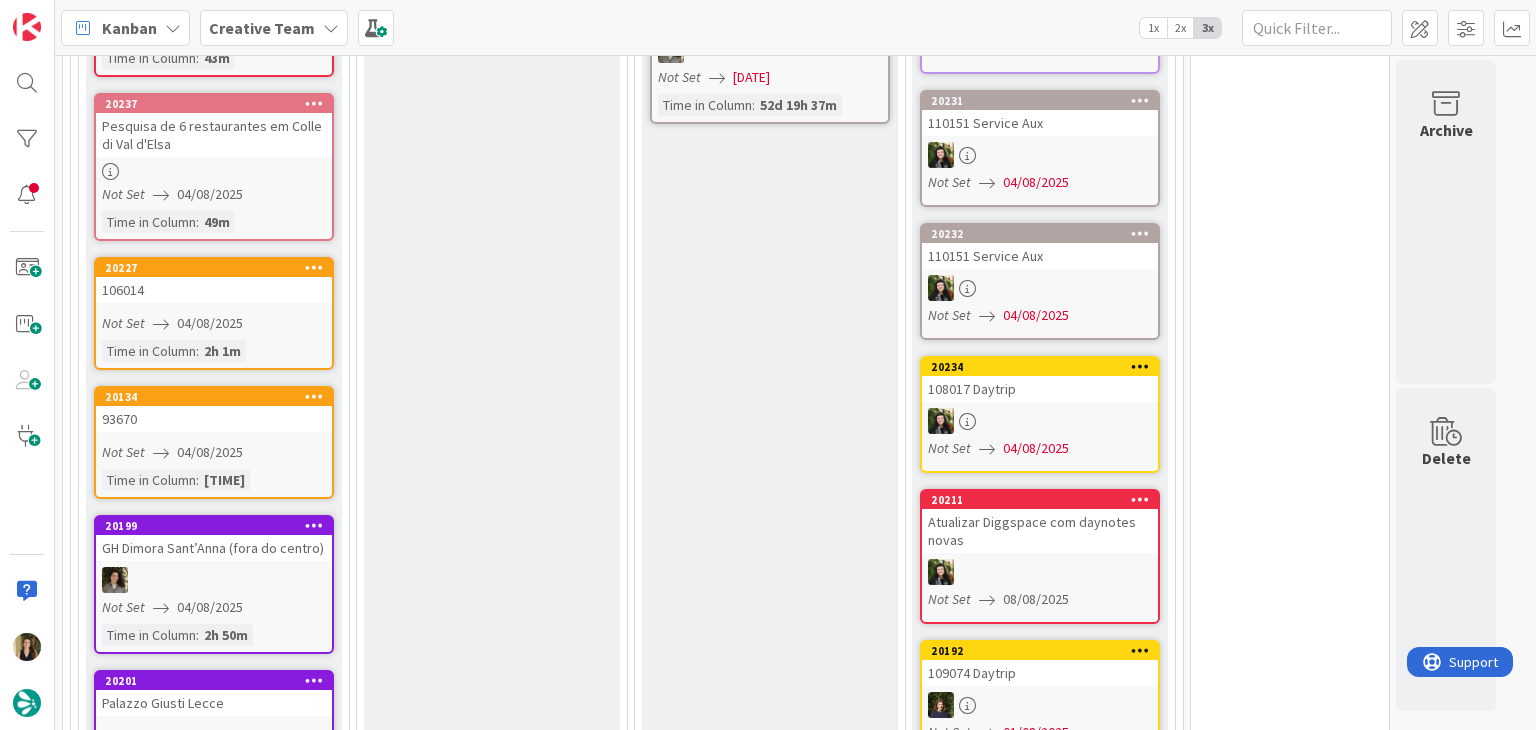 click on "Not Set 04/08/2025" at bounding box center (217, 323) 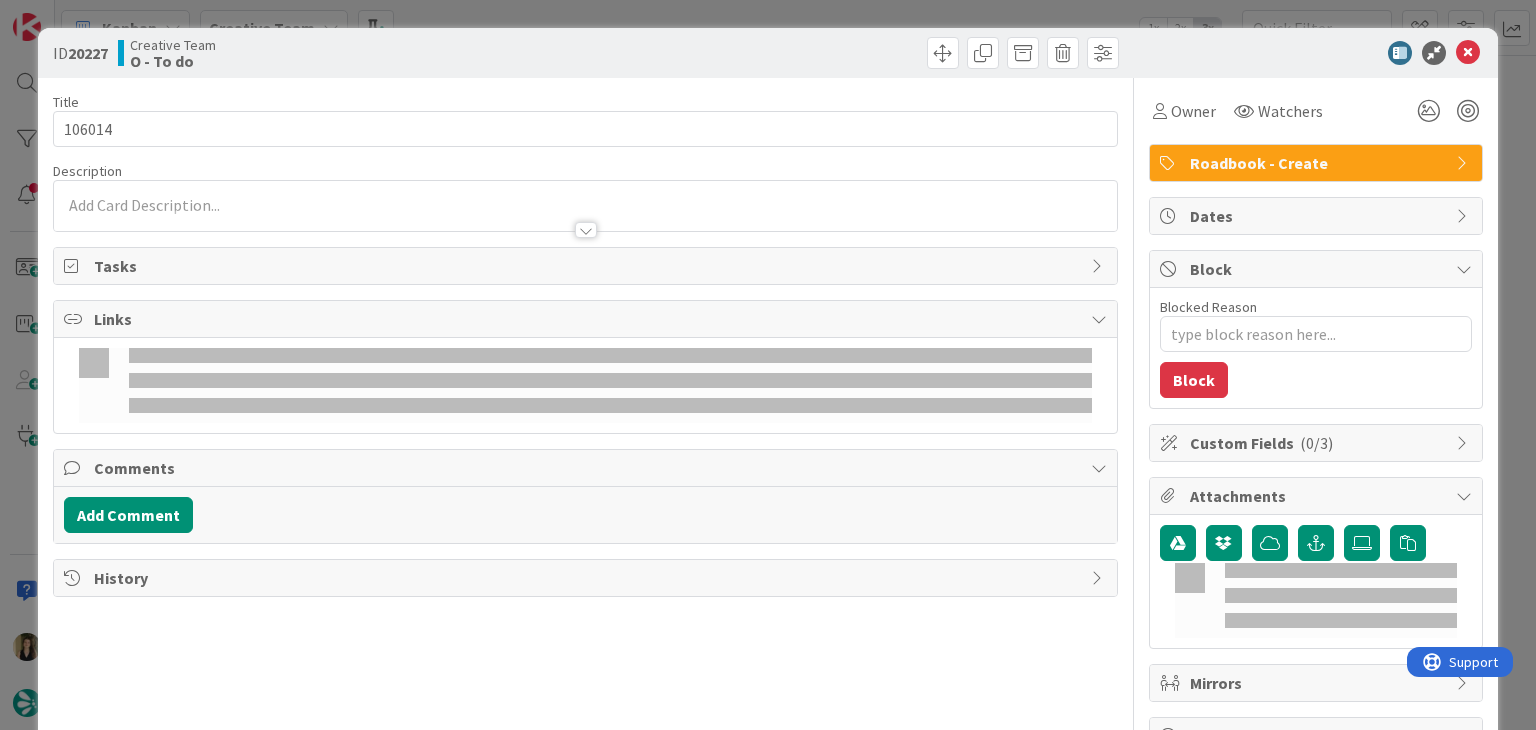 scroll, scrollTop: 0, scrollLeft: 0, axis: both 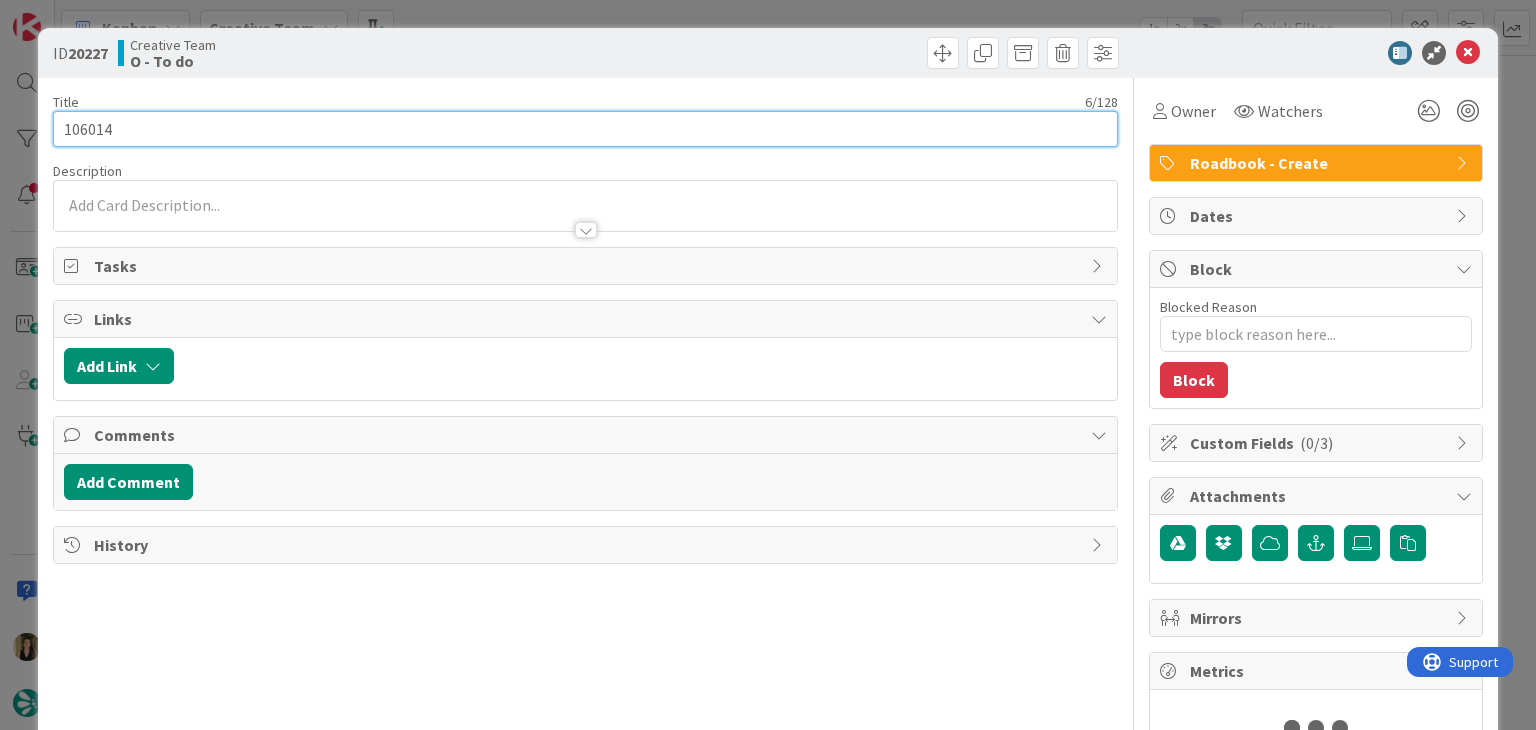click on "106014" at bounding box center (585, 129) 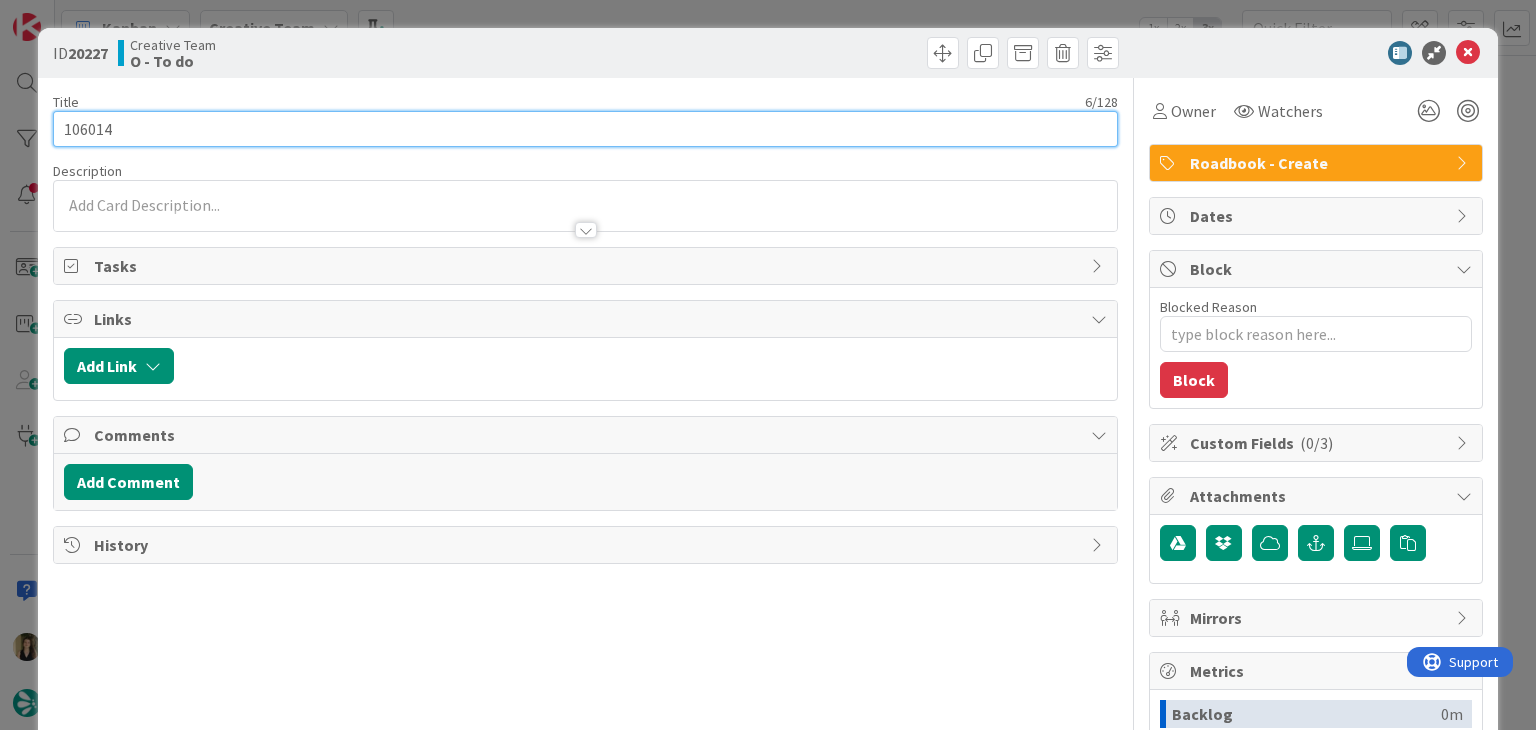 click on "106014" at bounding box center [585, 129] 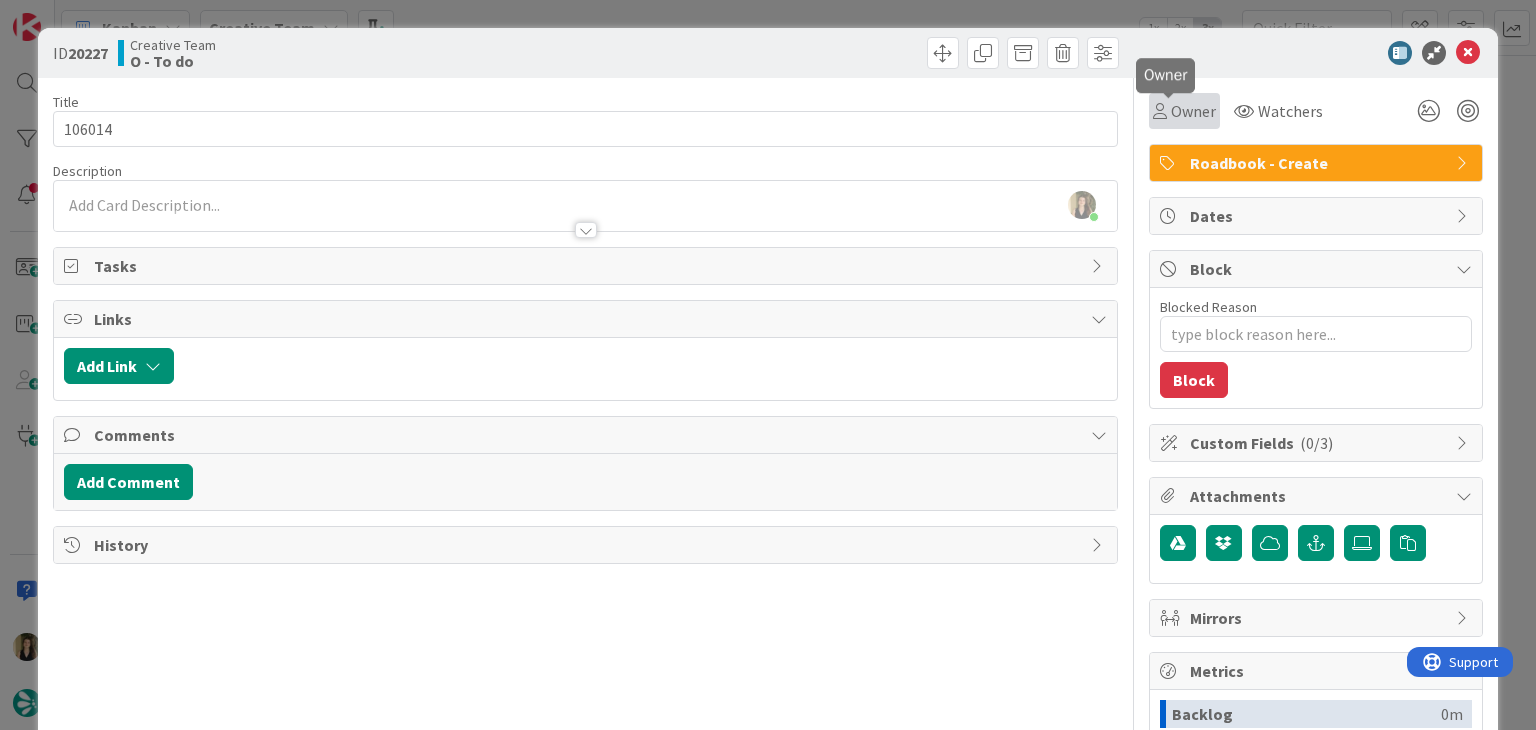 click on "Owner" at bounding box center (1193, 111) 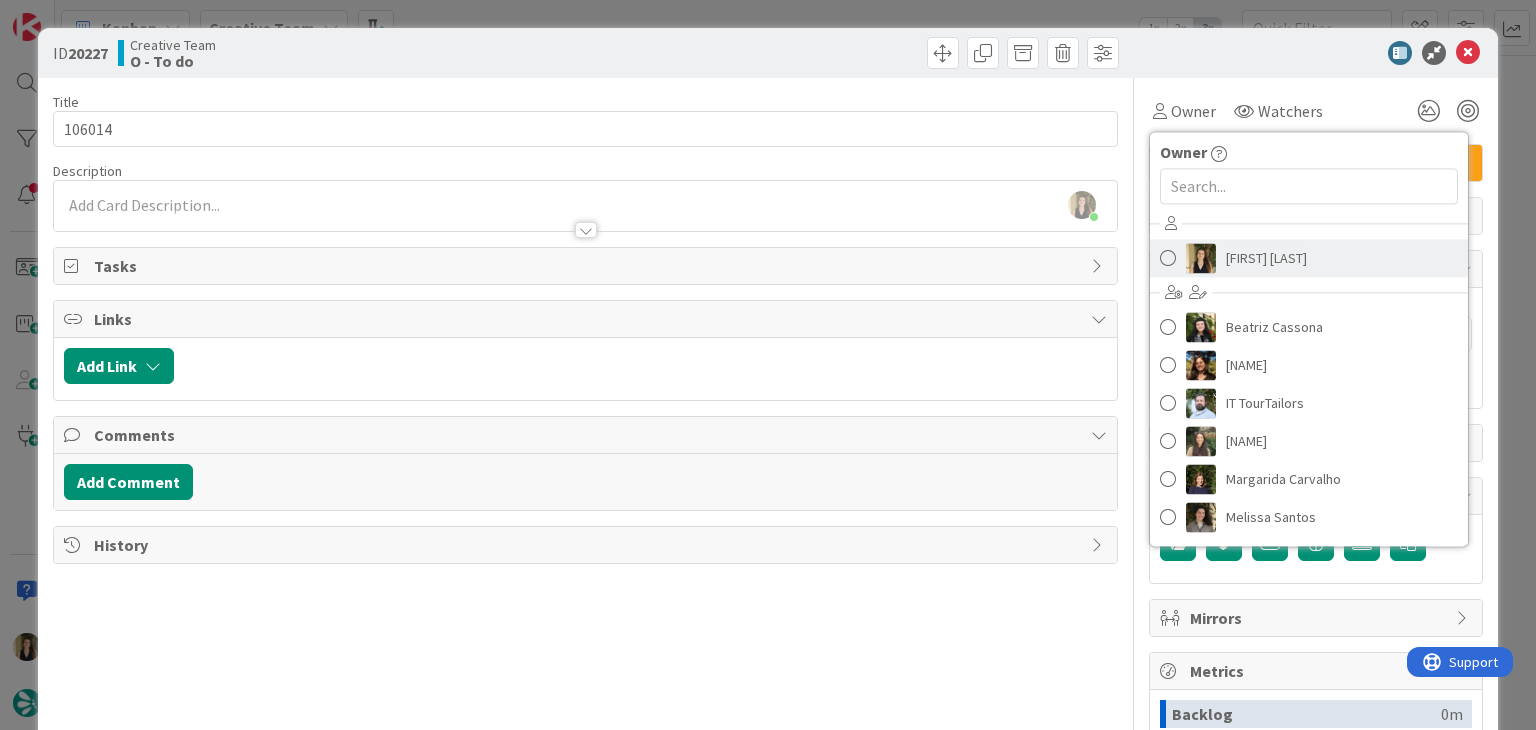 drag, startPoint x: 1256, startPoint y: 250, endPoint x: 966, endPoint y: 115, distance: 319.88278 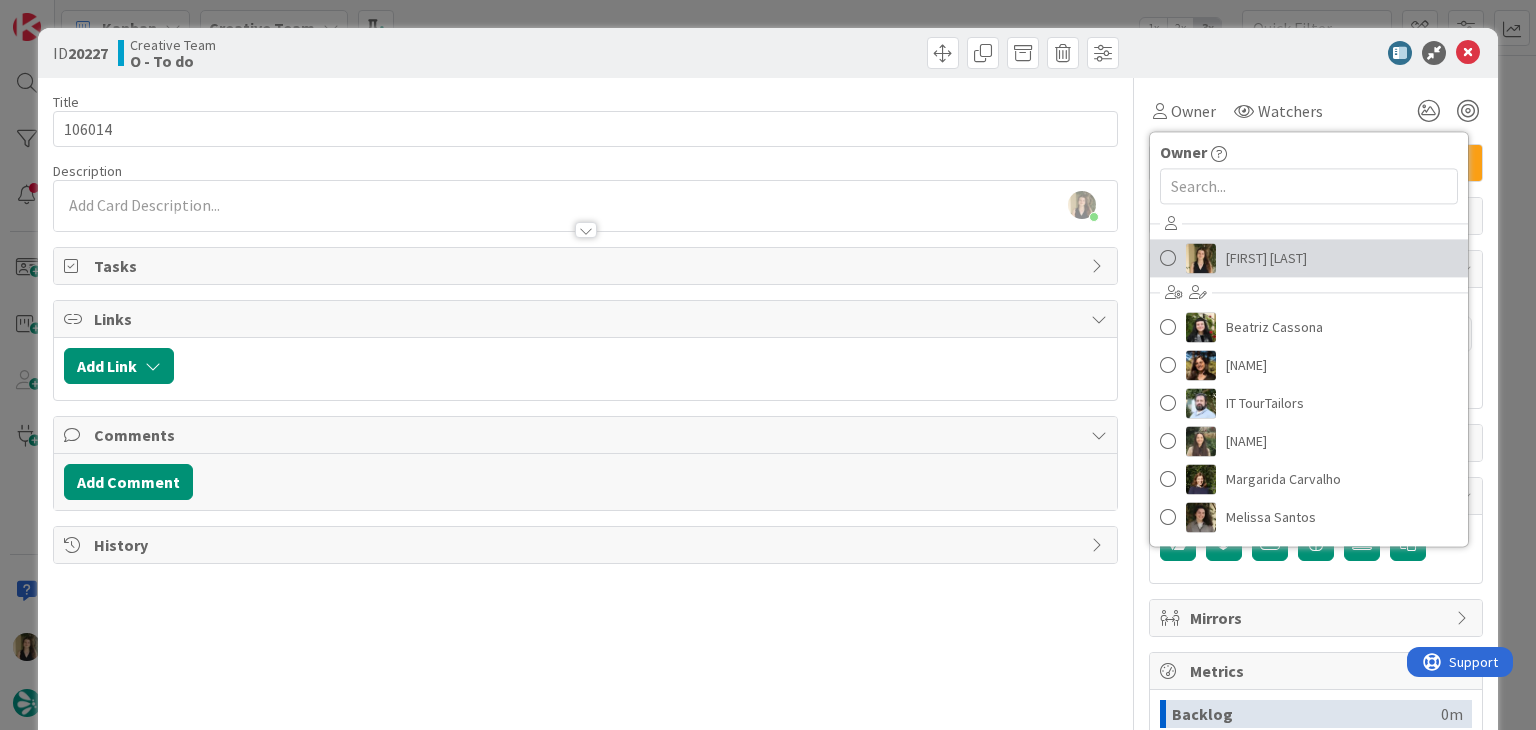 click on "[PERSON]" at bounding box center [1266, 258] 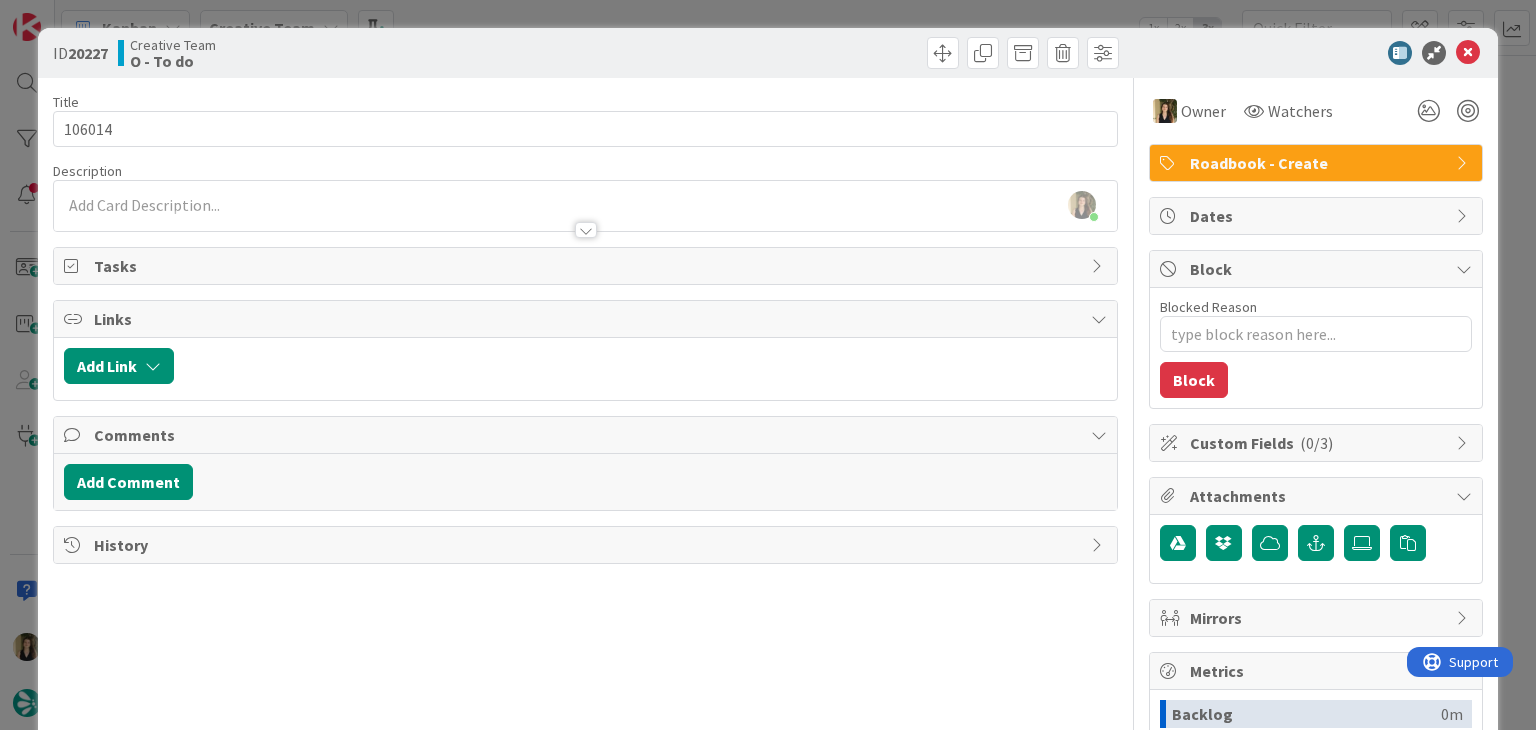 click on "ID  20227 Creative Team O - To do Title 6 / 128 106014 Description Sofia Palma just joined Owner Watchers Roadbook - Create Tasks Links Add Link Comments Add Comment History Owner Owner Remove Set as Watcher Sofia Palma Beatriz Cassona Diana Ramos  IT TourTailors Inês Gonçalves Margarida Carvalho Melissa Santos Rita Bernardo Watchers Roadbook - Create Dates Block Blocked Reason 0 / 256 Block Custom Fields ( 0/3 ) Attachments Mirrors Metrics Backlog 0m To Do 2h 1m Buffer 0m In Progress 0m Total Time 2h 1m Lead Time 2h 1m Cycle Time 0m Blocked Time 0m Show Details" at bounding box center [768, 365] 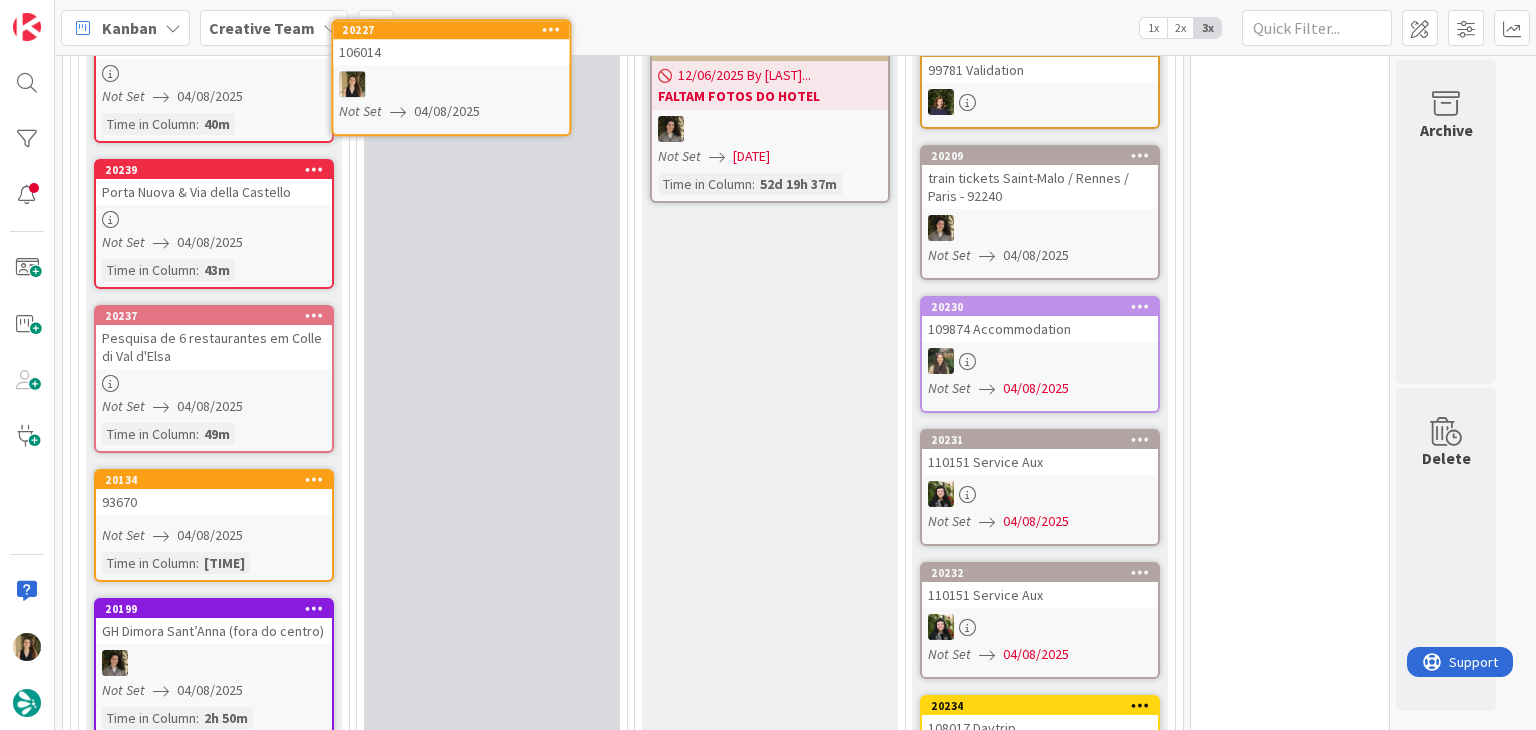 scroll, scrollTop: 1732, scrollLeft: 0, axis: vertical 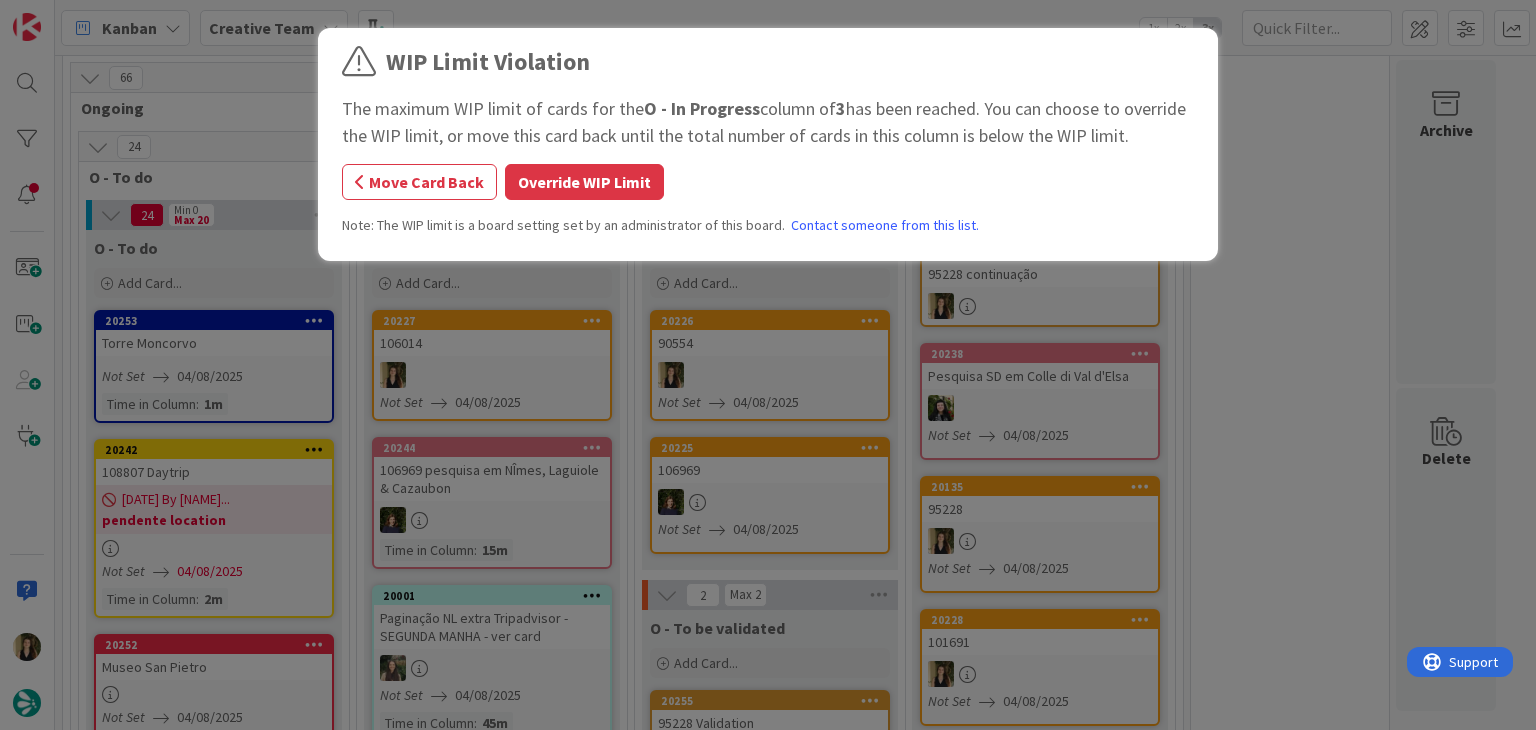 click on "WIP Limit Violation The maximum WIP limit of cards for the  O - In Progress  column of  3  has been reached. You can choose to override the WIP limit, or move this card back until the total number of cards in this column is below the WIP limit. Move Card Back Override WIP Limit Note: The WIP limit is a board setting set by an administrator of this board. Contact someone from this list." at bounding box center (768, 147) 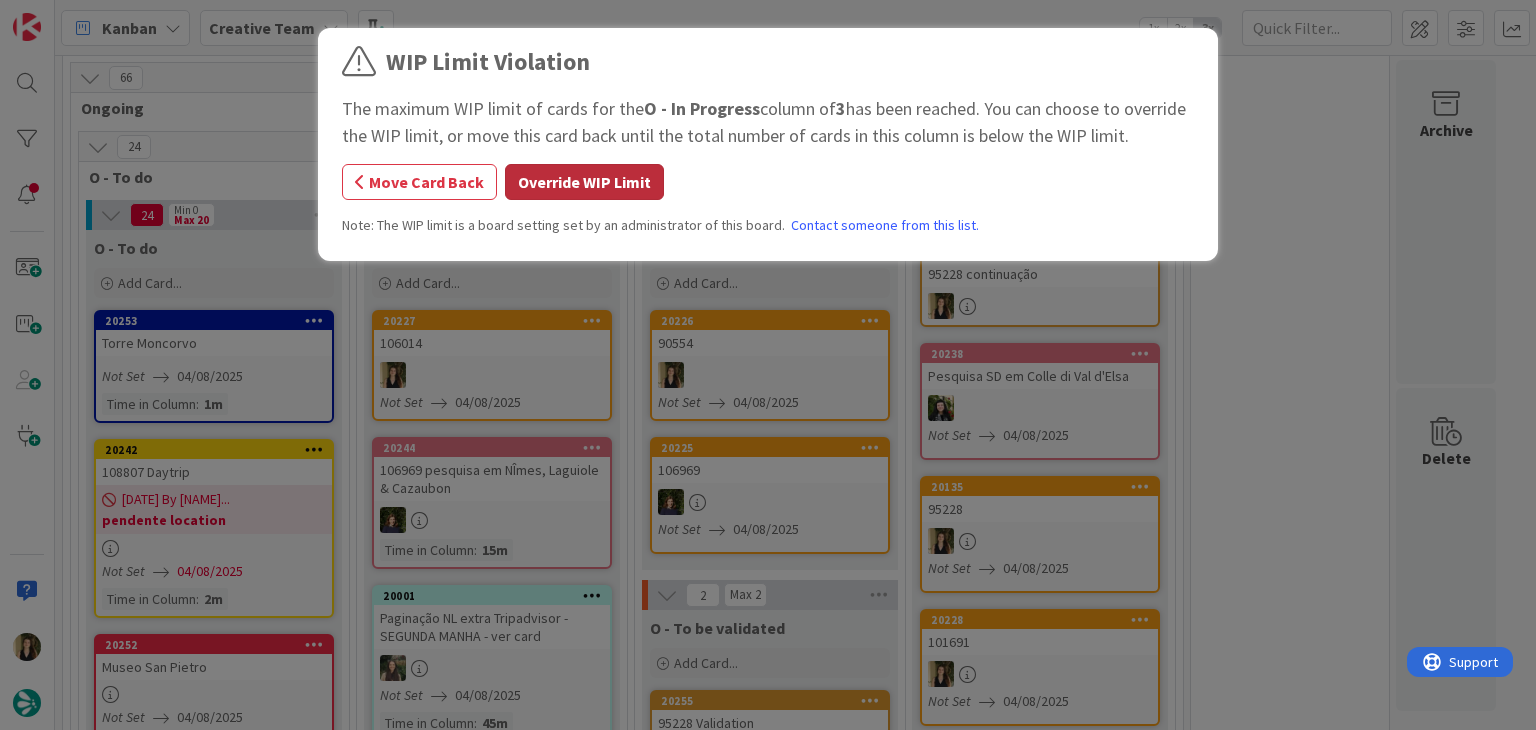 click on "Override WIP Limit" at bounding box center [584, 182] 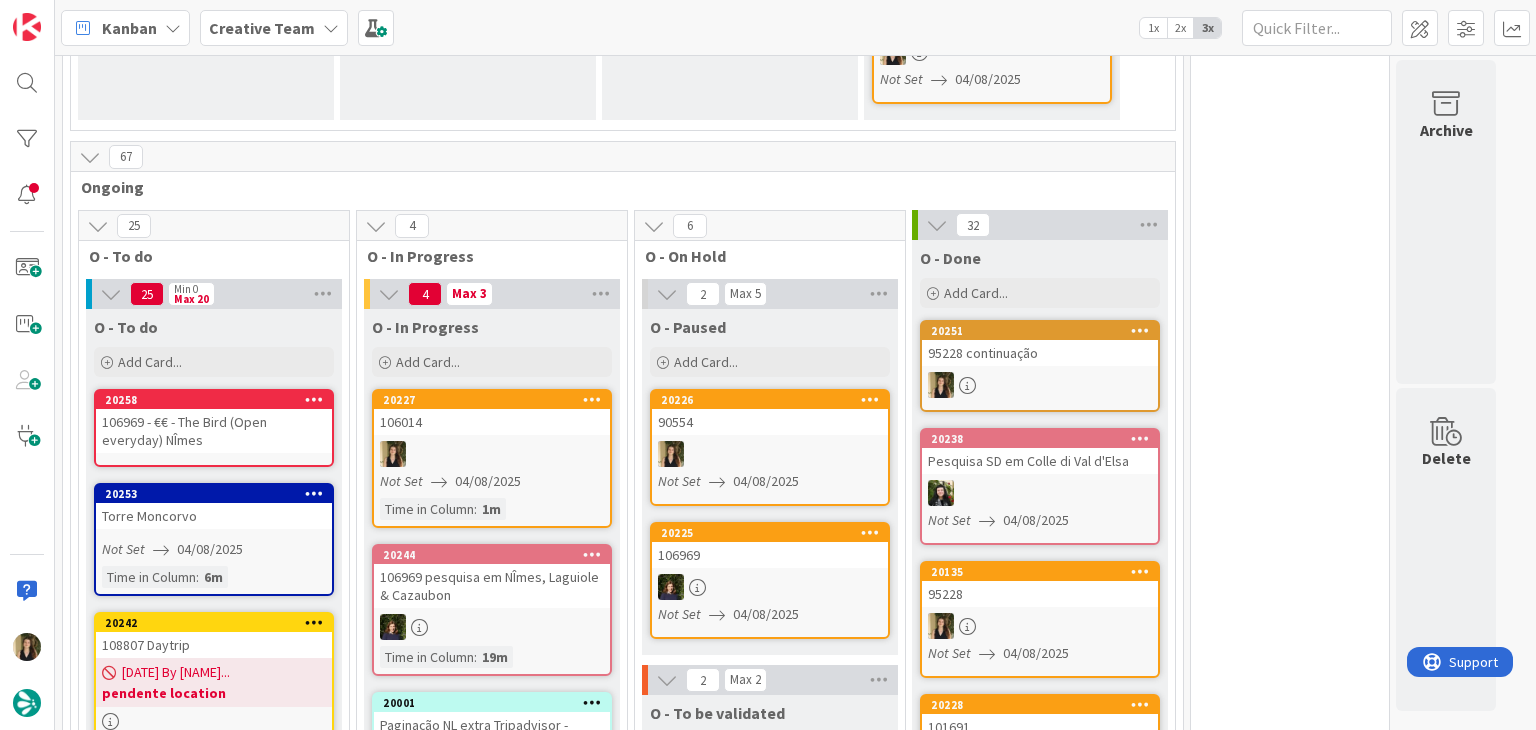 scroll, scrollTop: 1062, scrollLeft: 0, axis: vertical 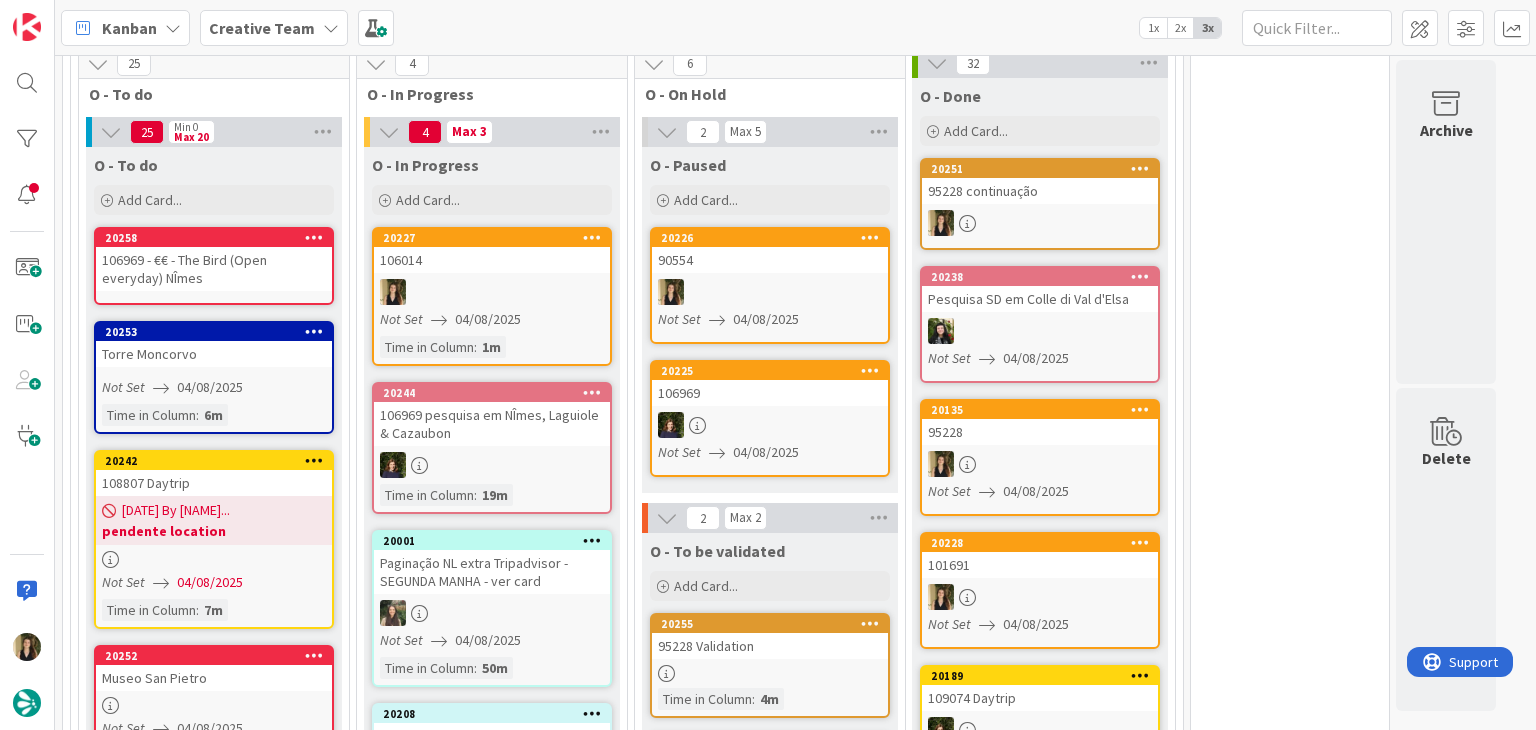 click at bounding box center (870, 237) 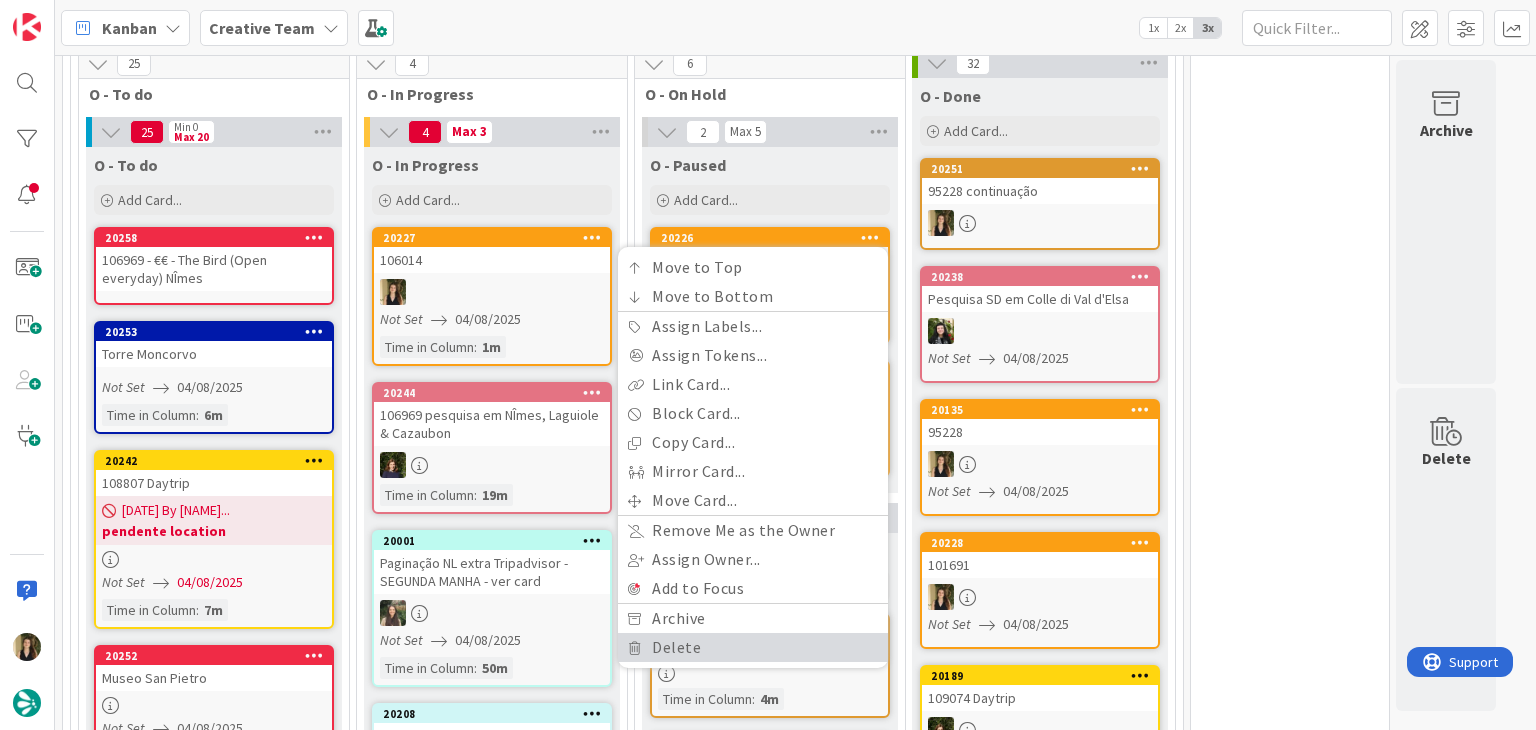 click on "Delete" at bounding box center [753, 647] 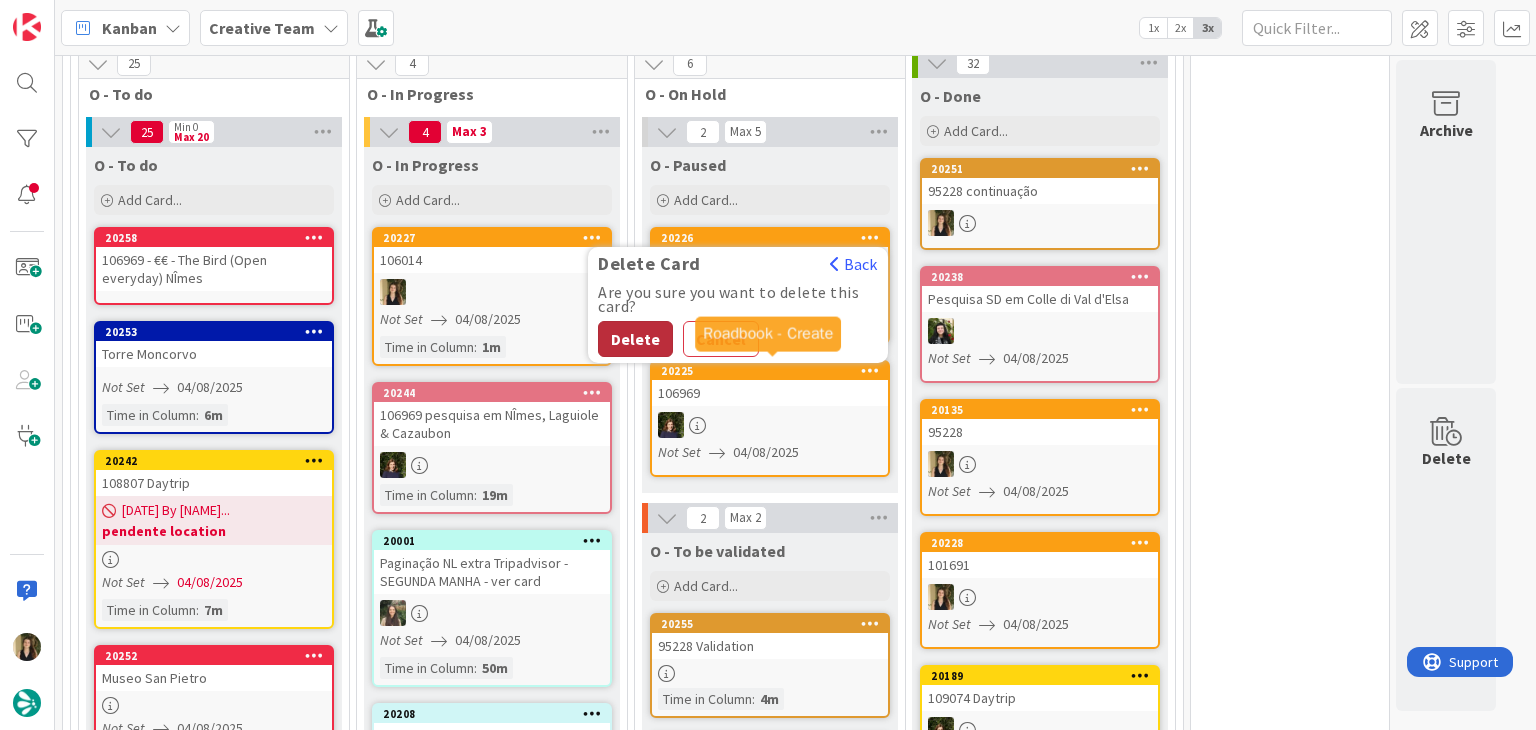 click on "Delete" at bounding box center (635, 339) 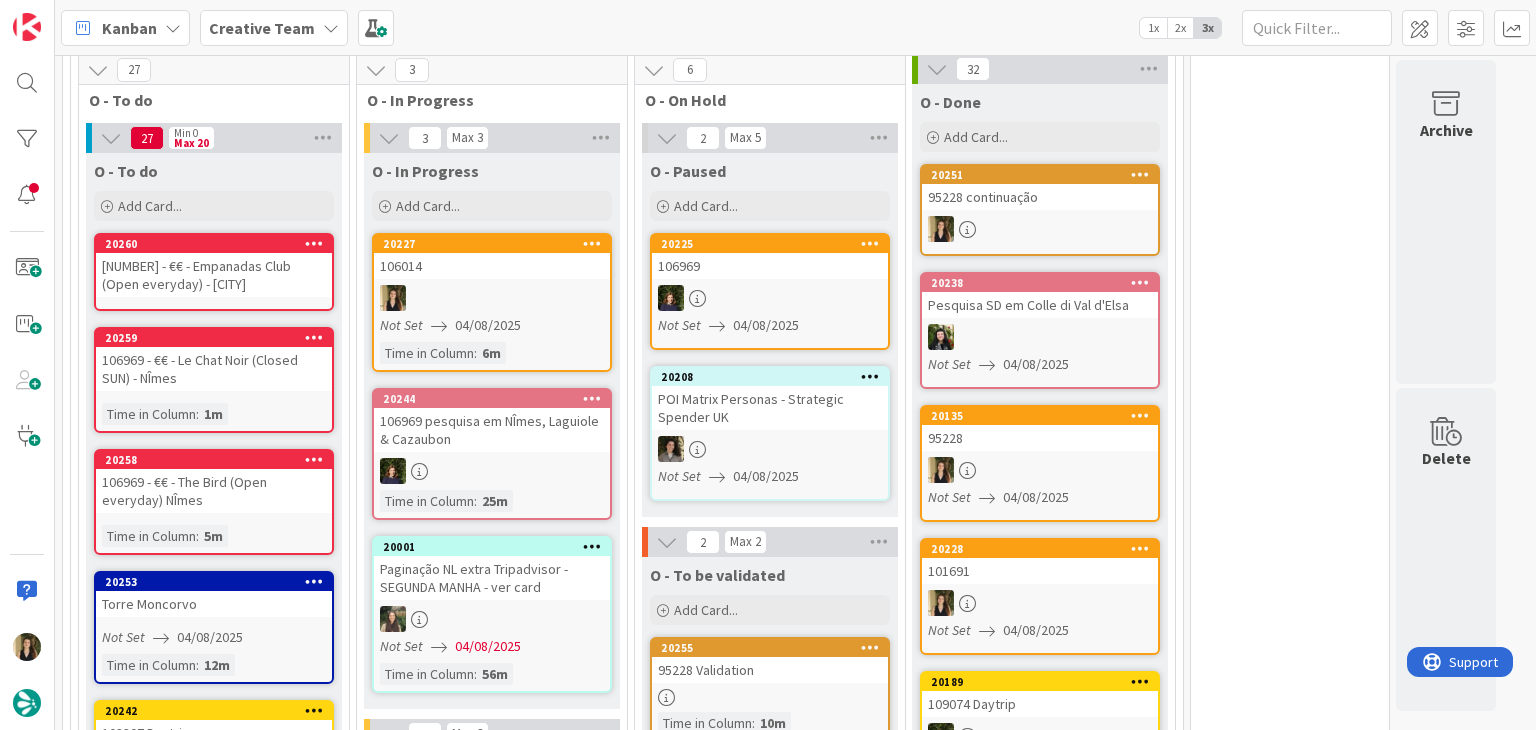 scroll, scrollTop: 1068, scrollLeft: 0, axis: vertical 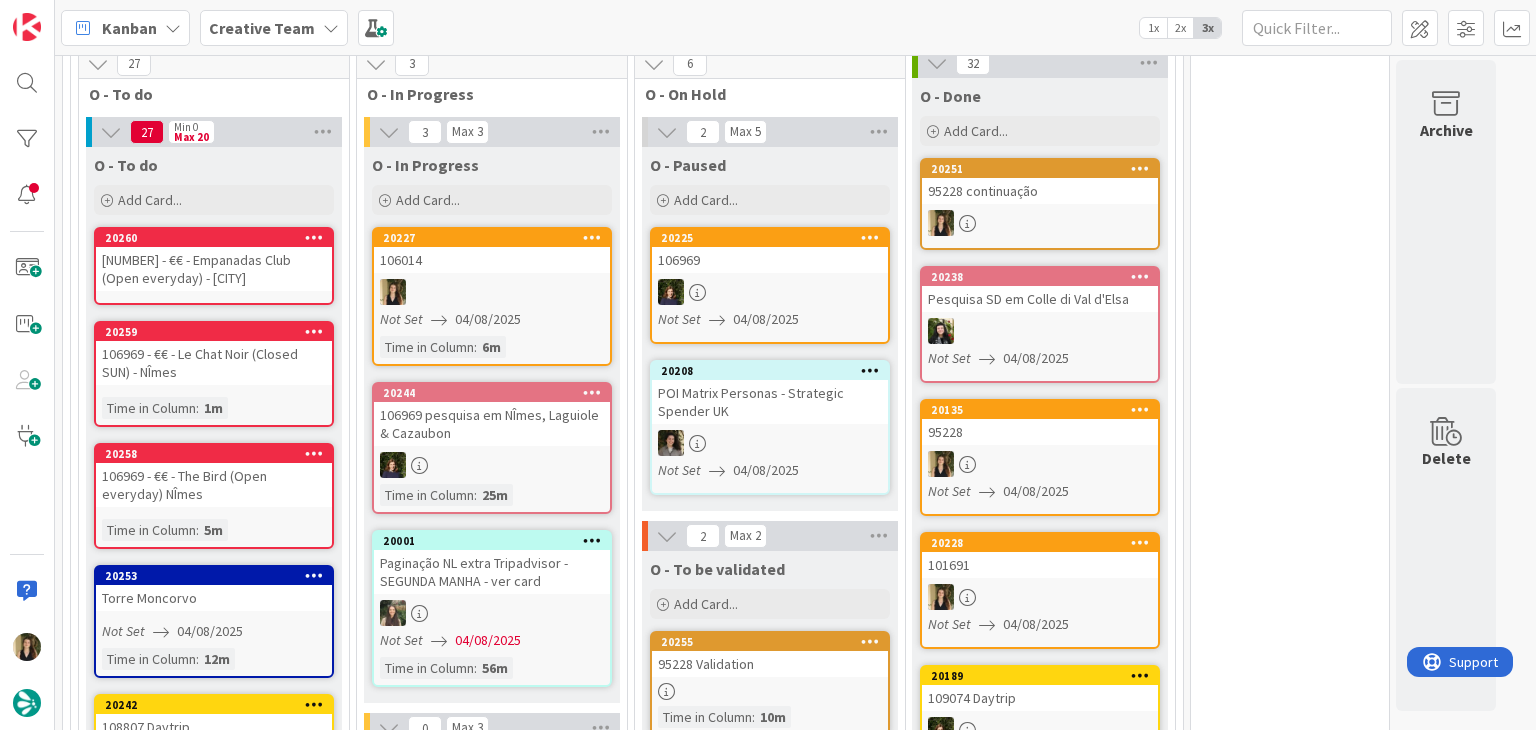 click at bounding box center [492, 292] 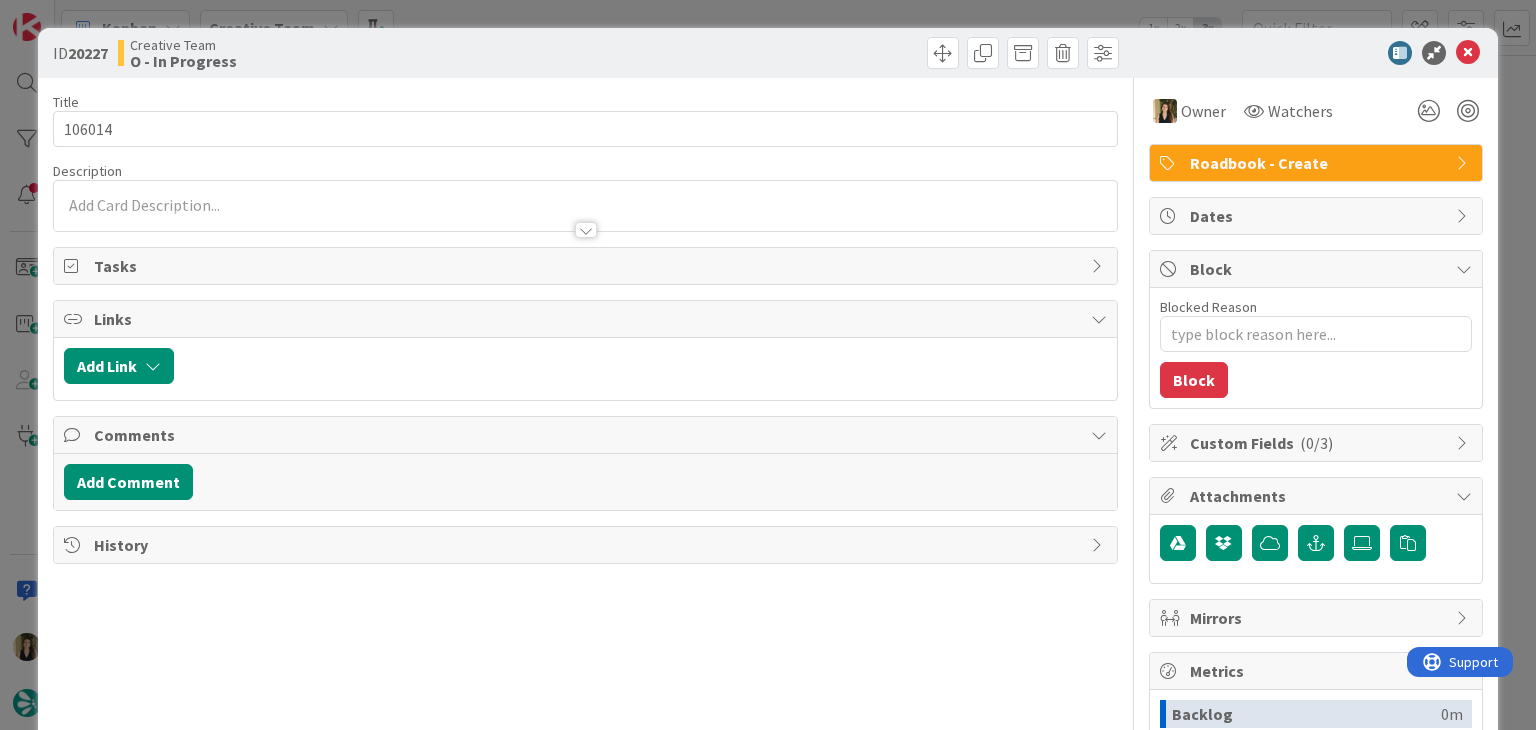 type on "x" 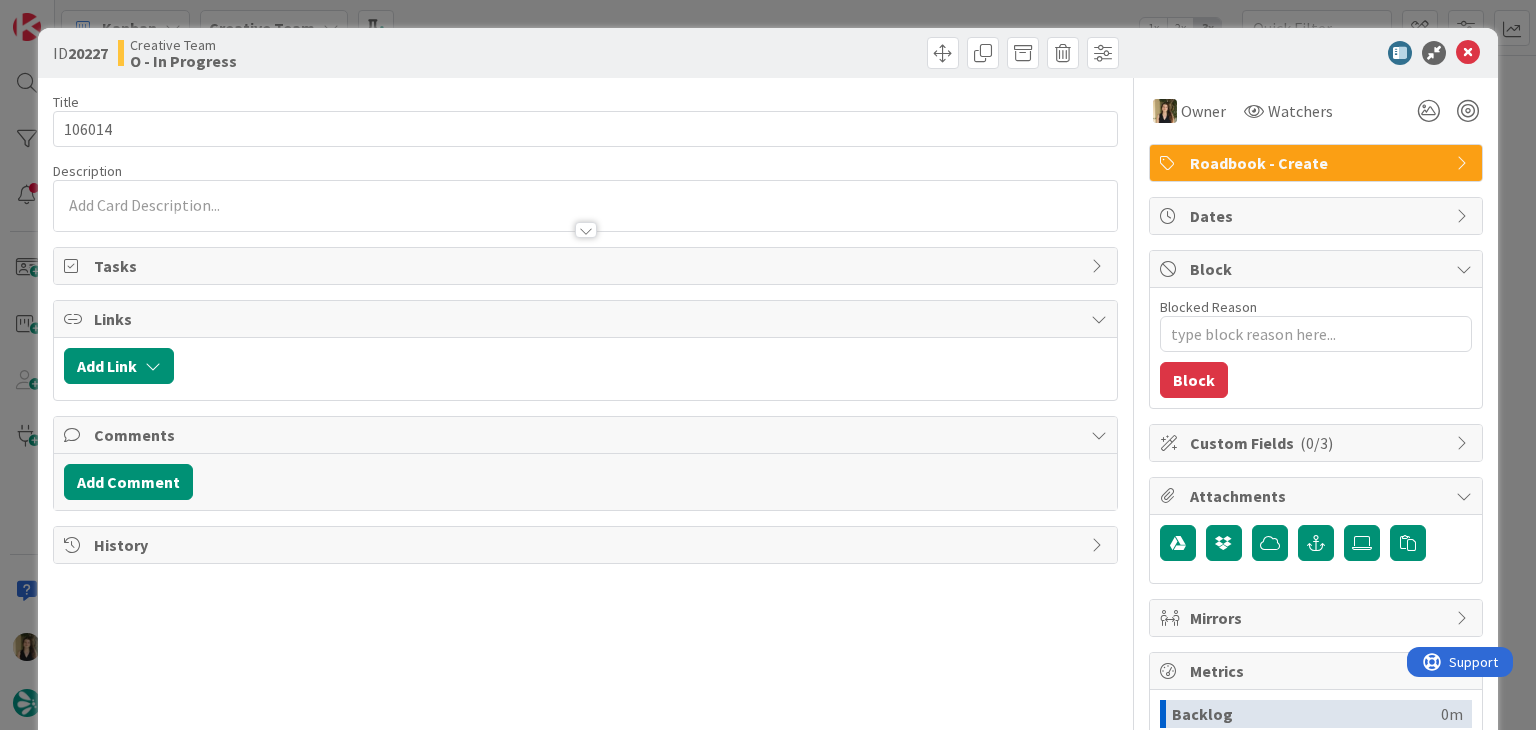 drag, startPoint x: 242, startPoint y: 218, endPoint x: 230, endPoint y: 221, distance: 12.369317 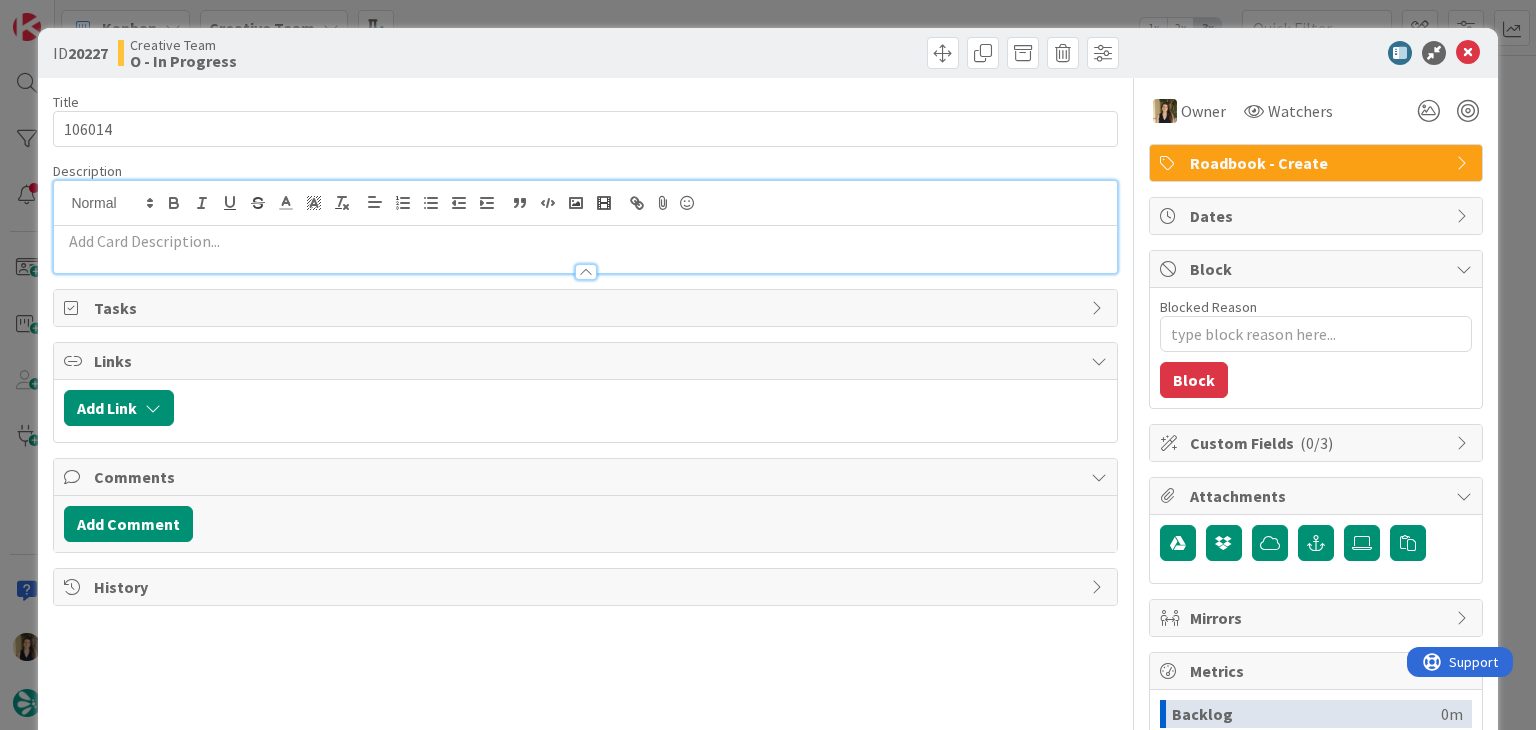 click at bounding box center [585, 241] 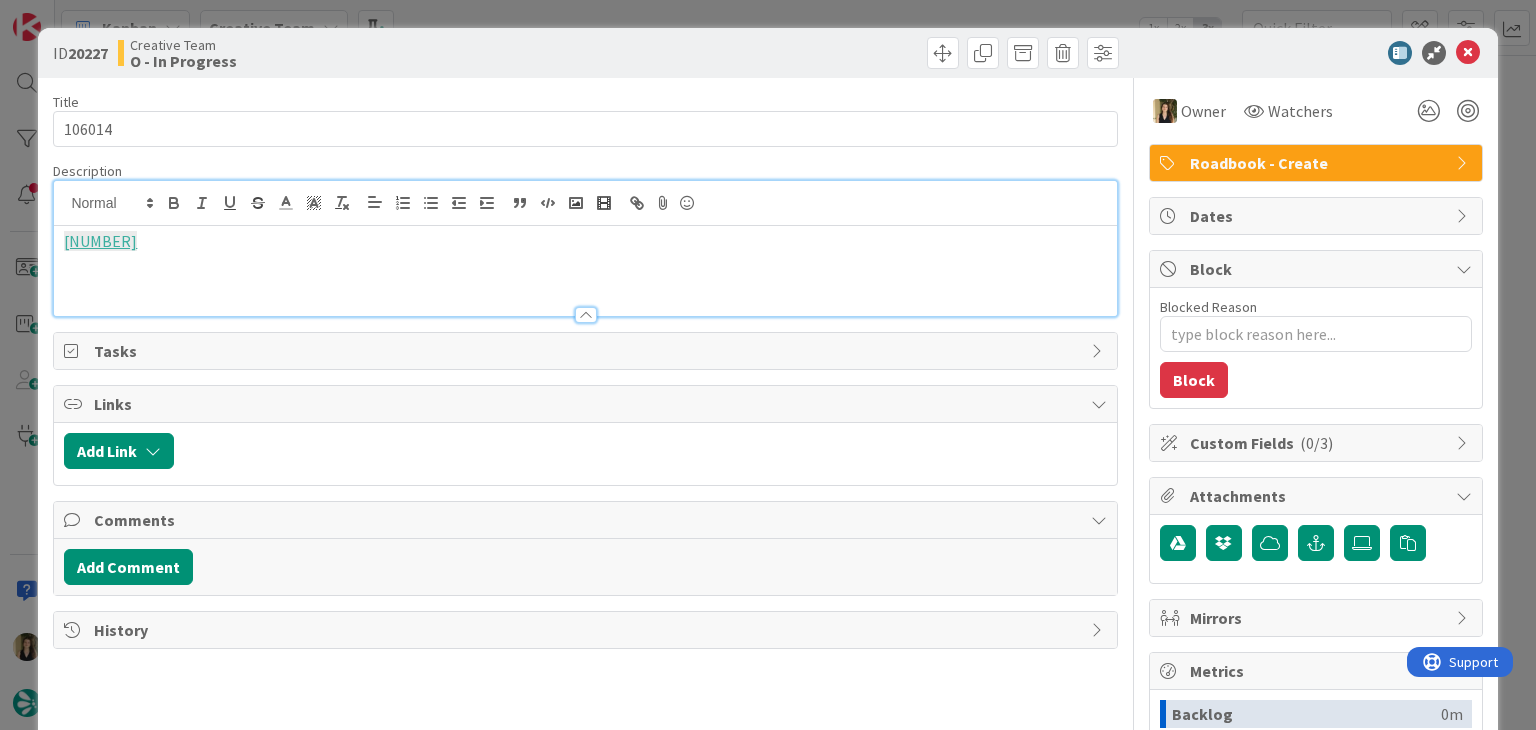 type 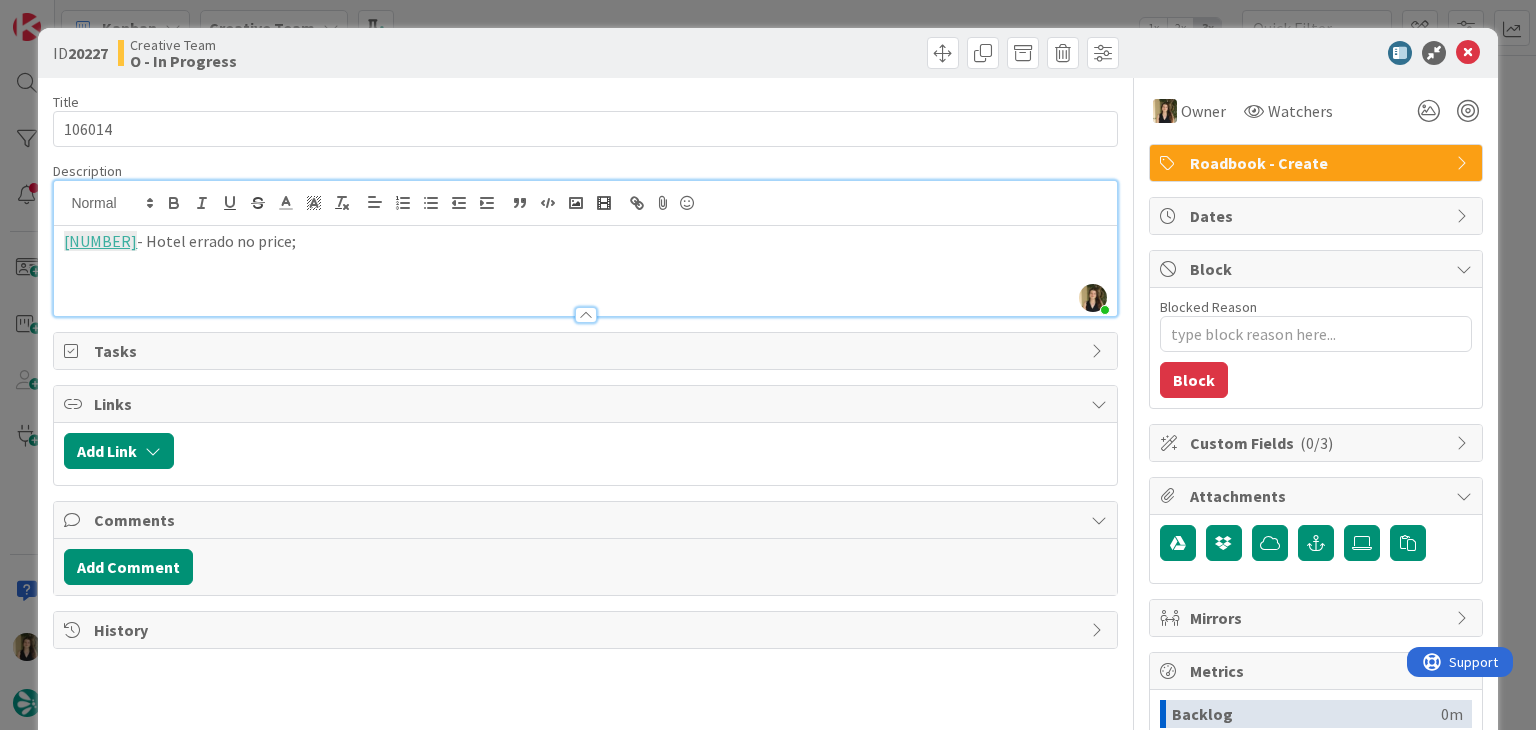 drag, startPoint x: 348, startPoint y: 50, endPoint x: 343, endPoint y: 9, distance: 41.303753 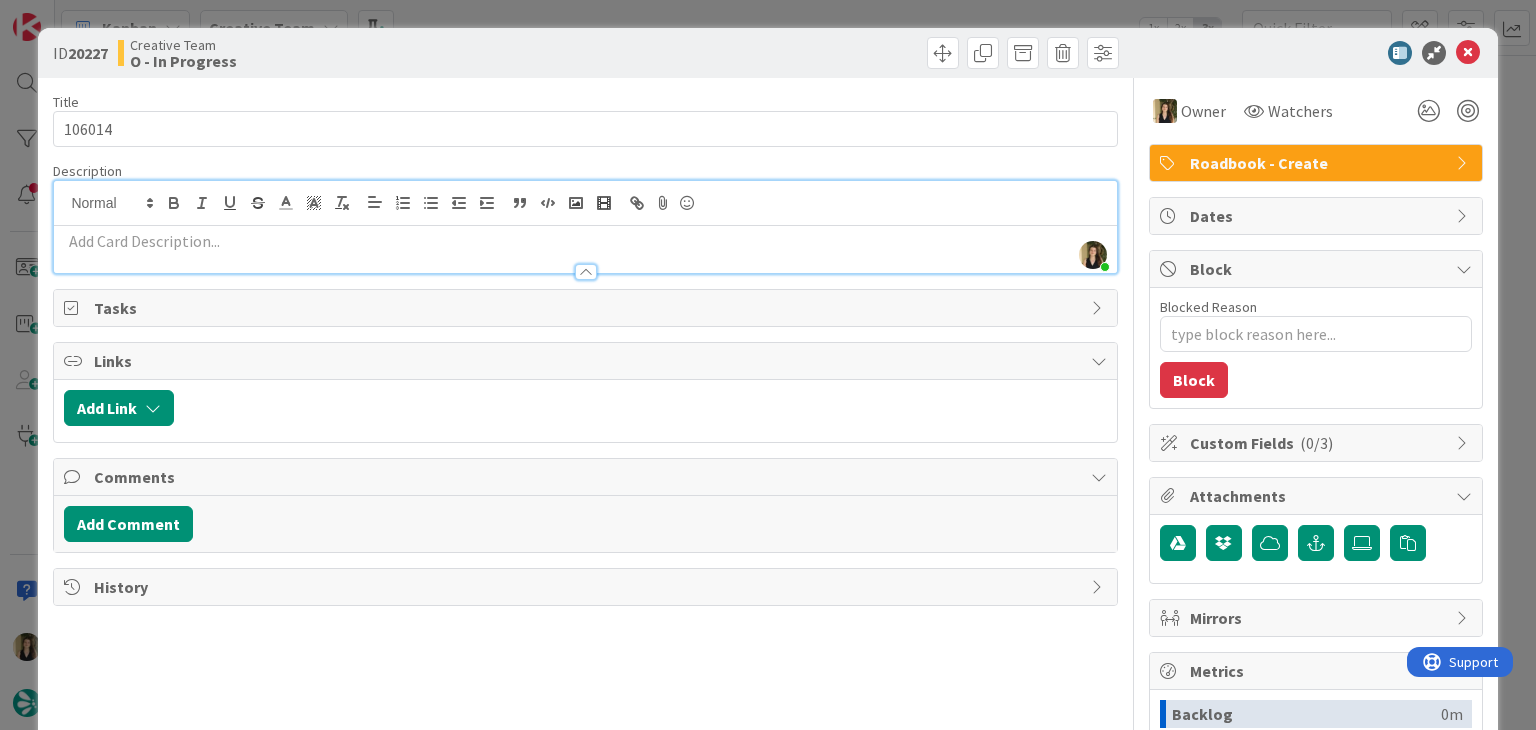 scroll, scrollTop: 1194, scrollLeft: 0, axis: vertical 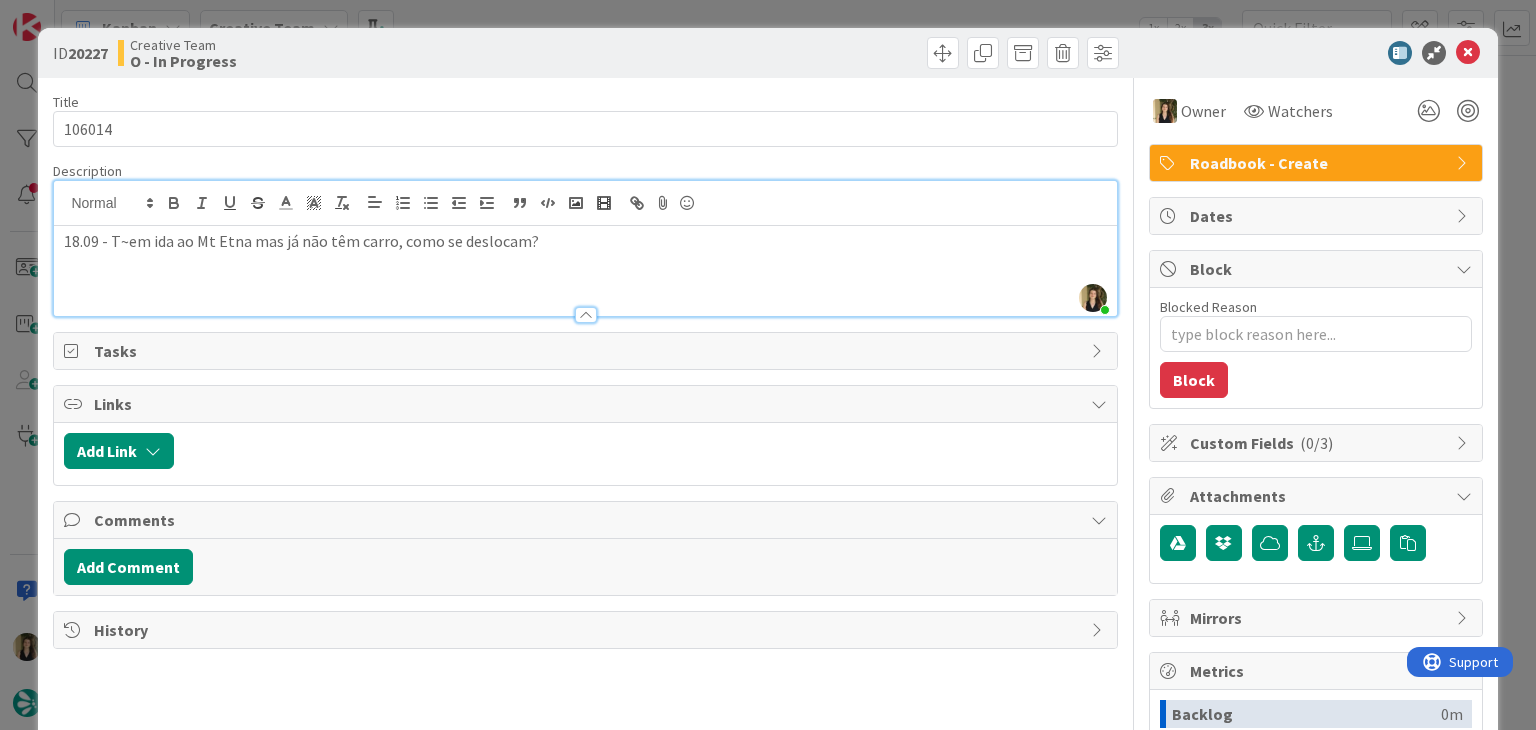 drag, startPoint x: 132, startPoint y: 234, endPoint x: 172, endPoint y: 207, distance: 48.259712 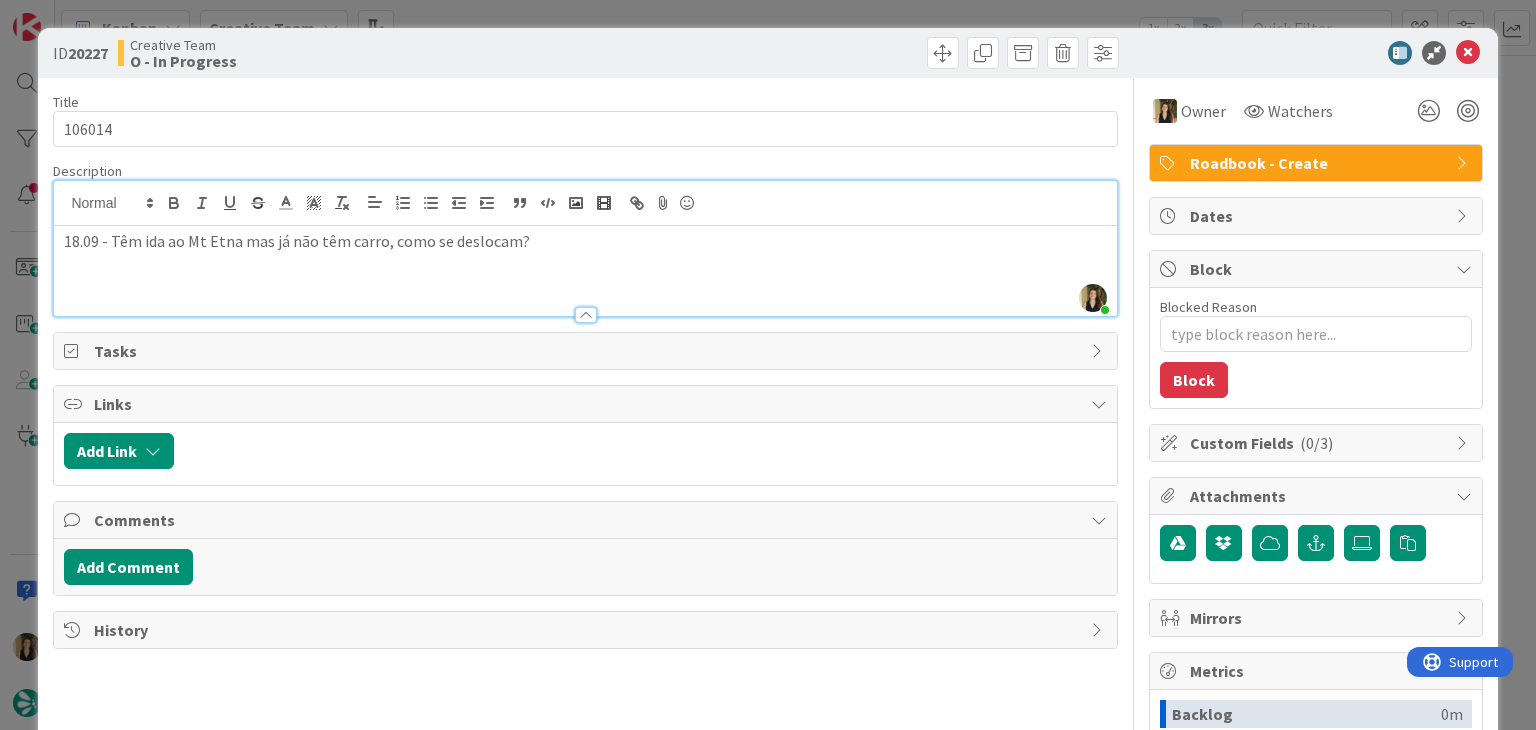 drag, startPoint x: 685, startPoint y: 261, endPoint x: 730, endPoint y: 204, distance: 72.62231 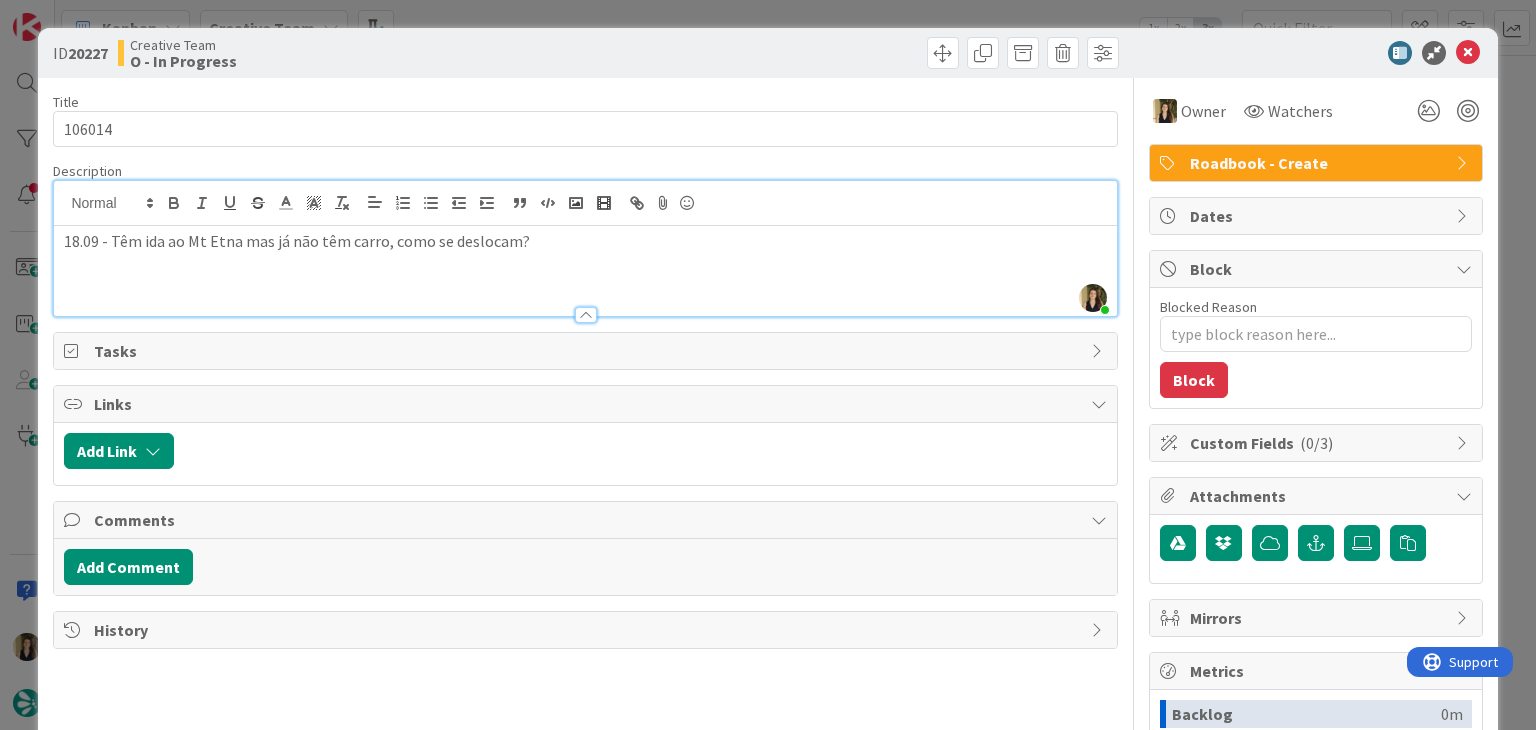 scroll, scrollTop: 1200, scrollLeft: 0, axis: vertical 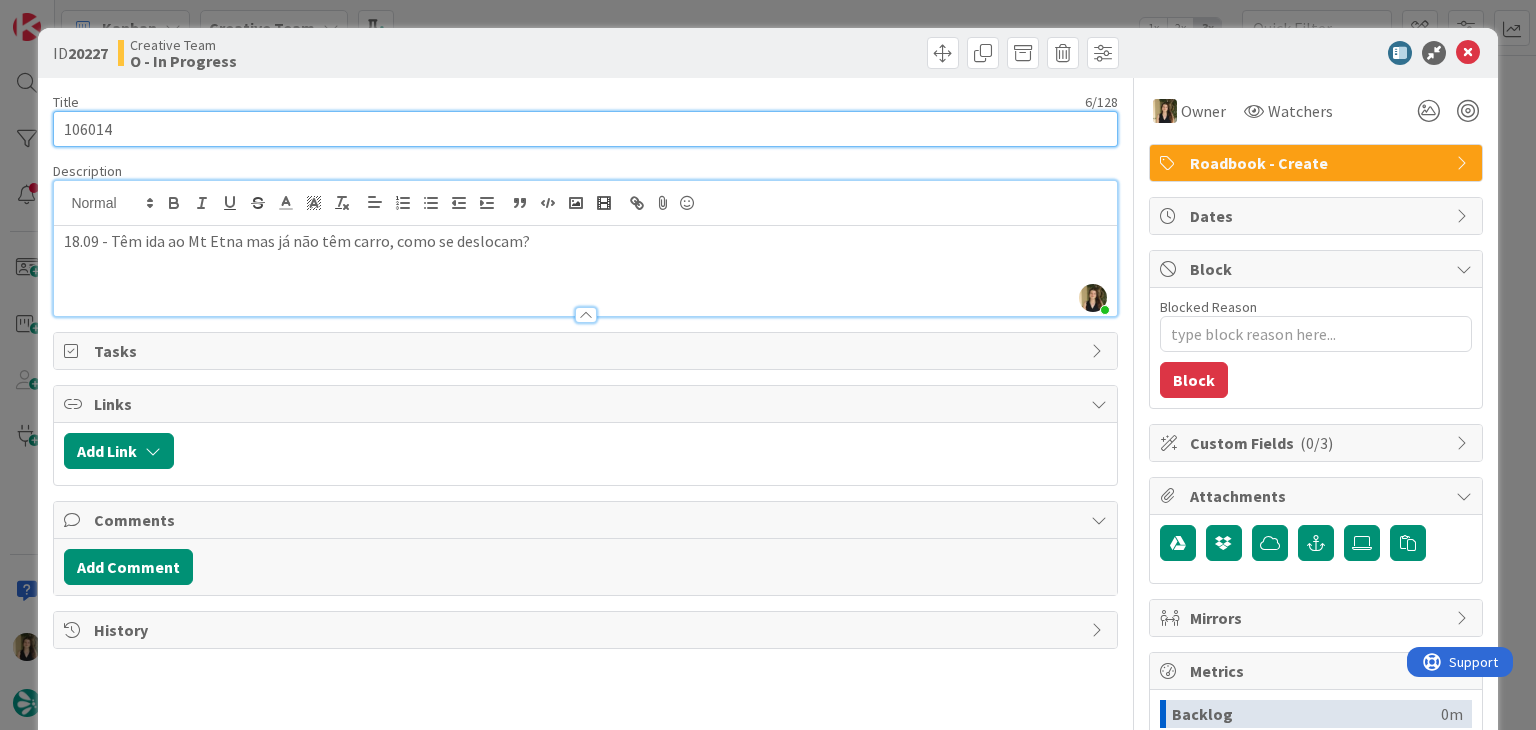 click on "106014" at bounding box center [585, 129] 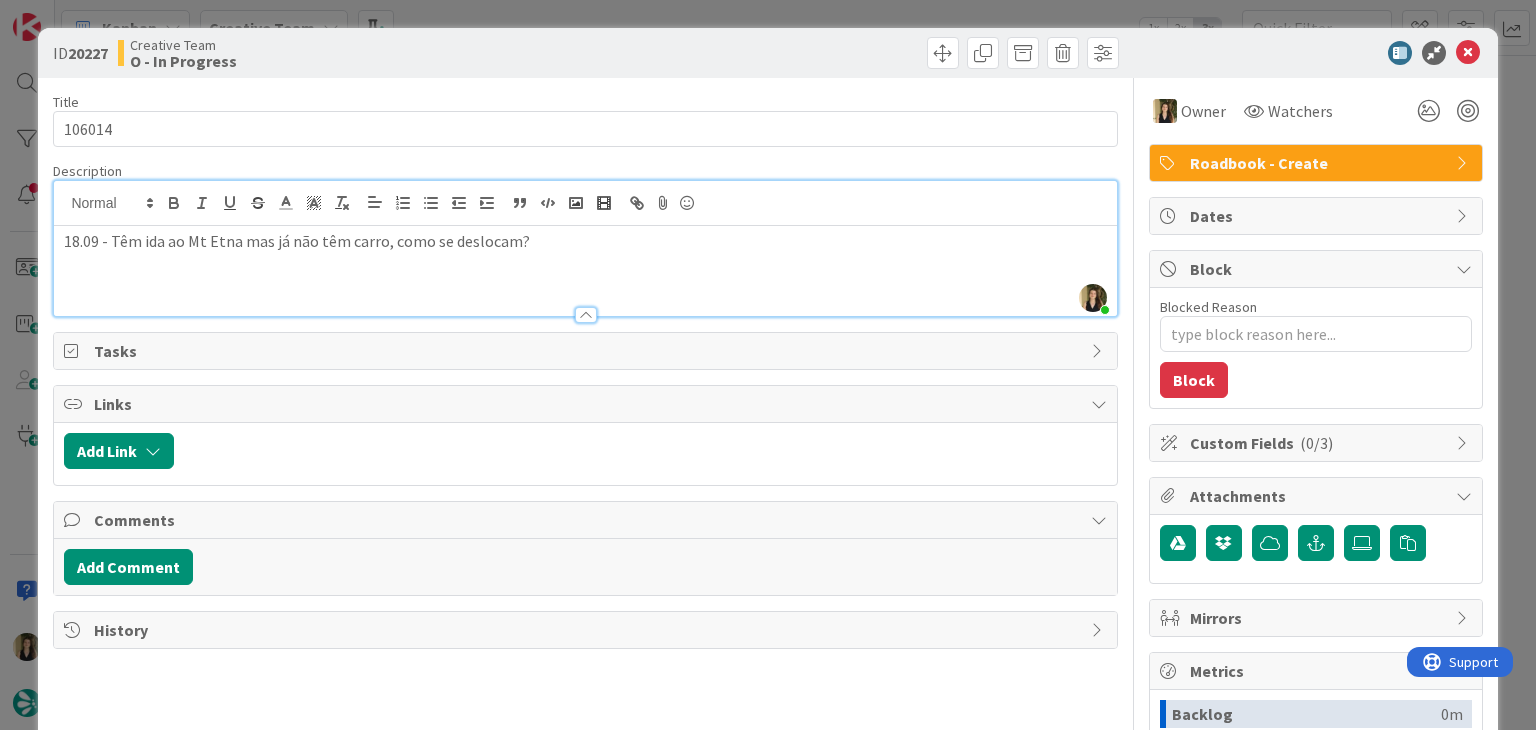 drag, startPoint x: 533, startPoint y: 66, endPoint x: 530, endPoint y: 17, distance: 49.09175 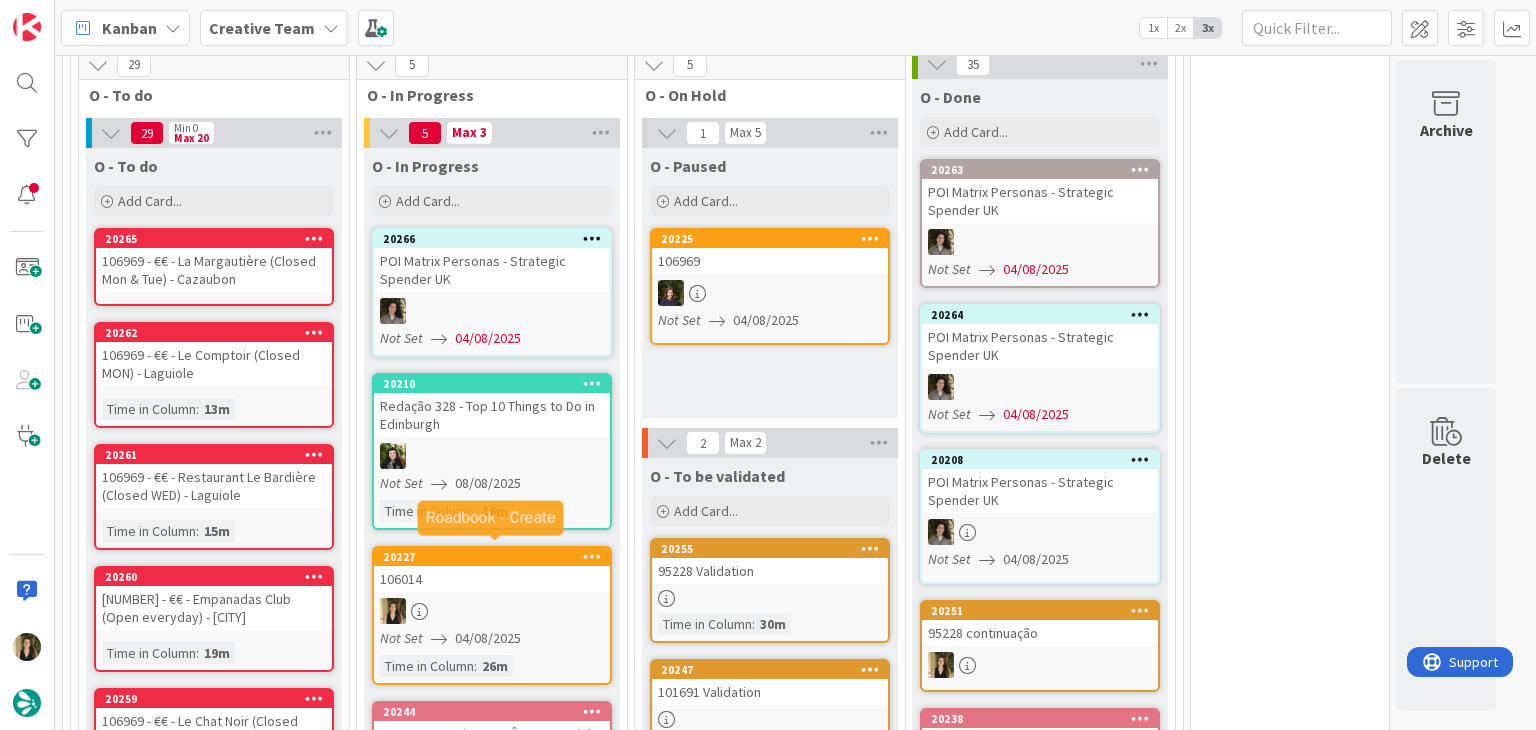click at bounding box center [492, 611] 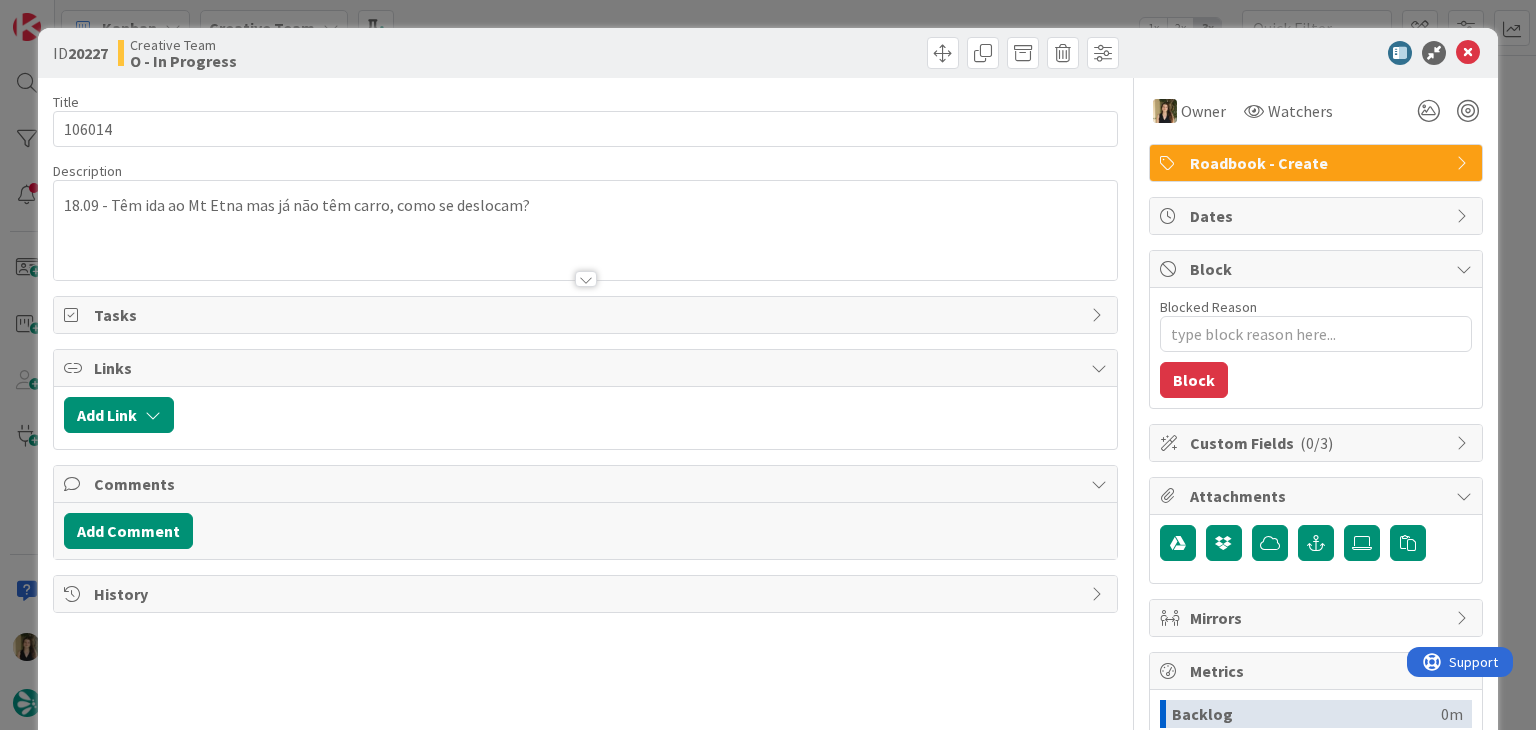 scroll, scrollTop: 0, scrollLeft: 0, axis: both 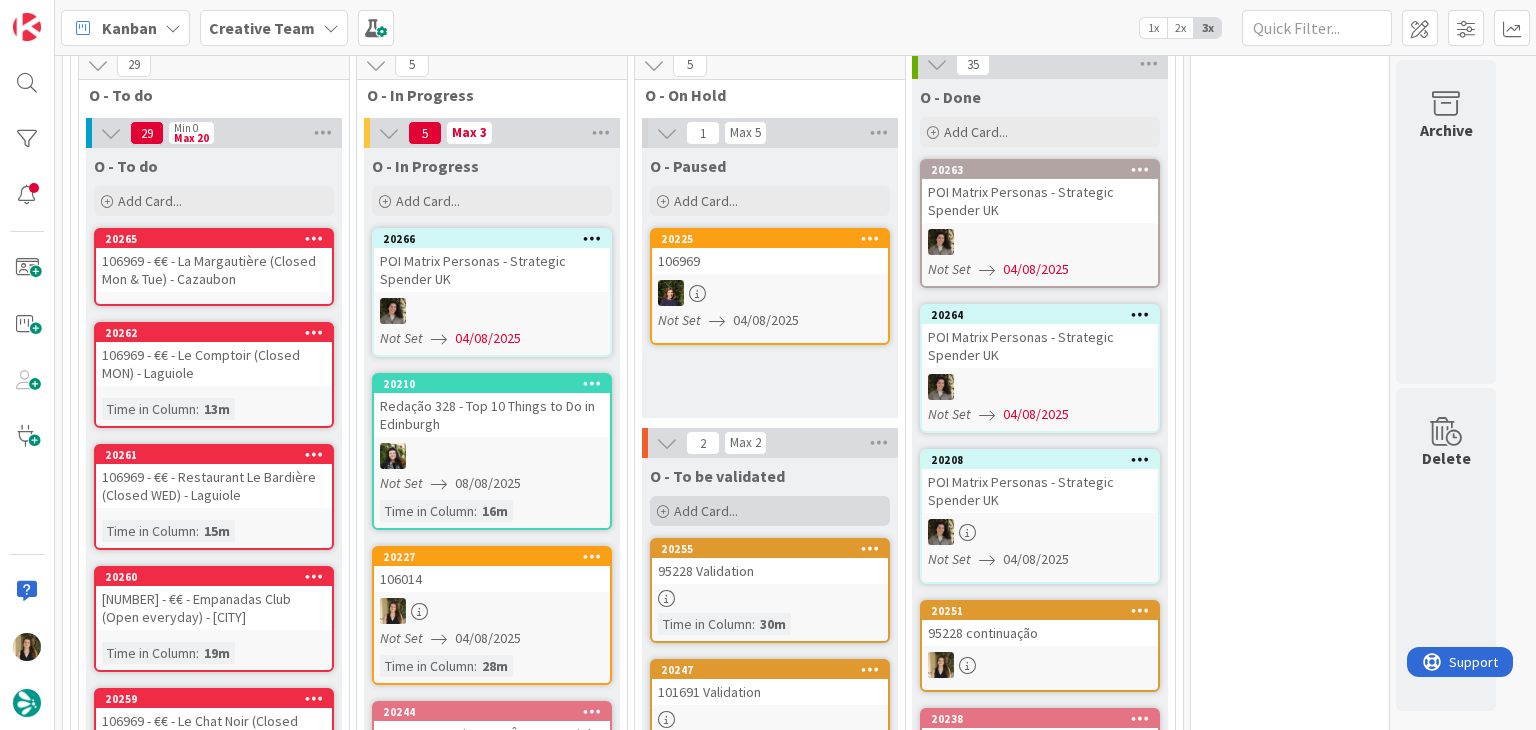 click on "Add Card..." at bounding box center [770, 511] 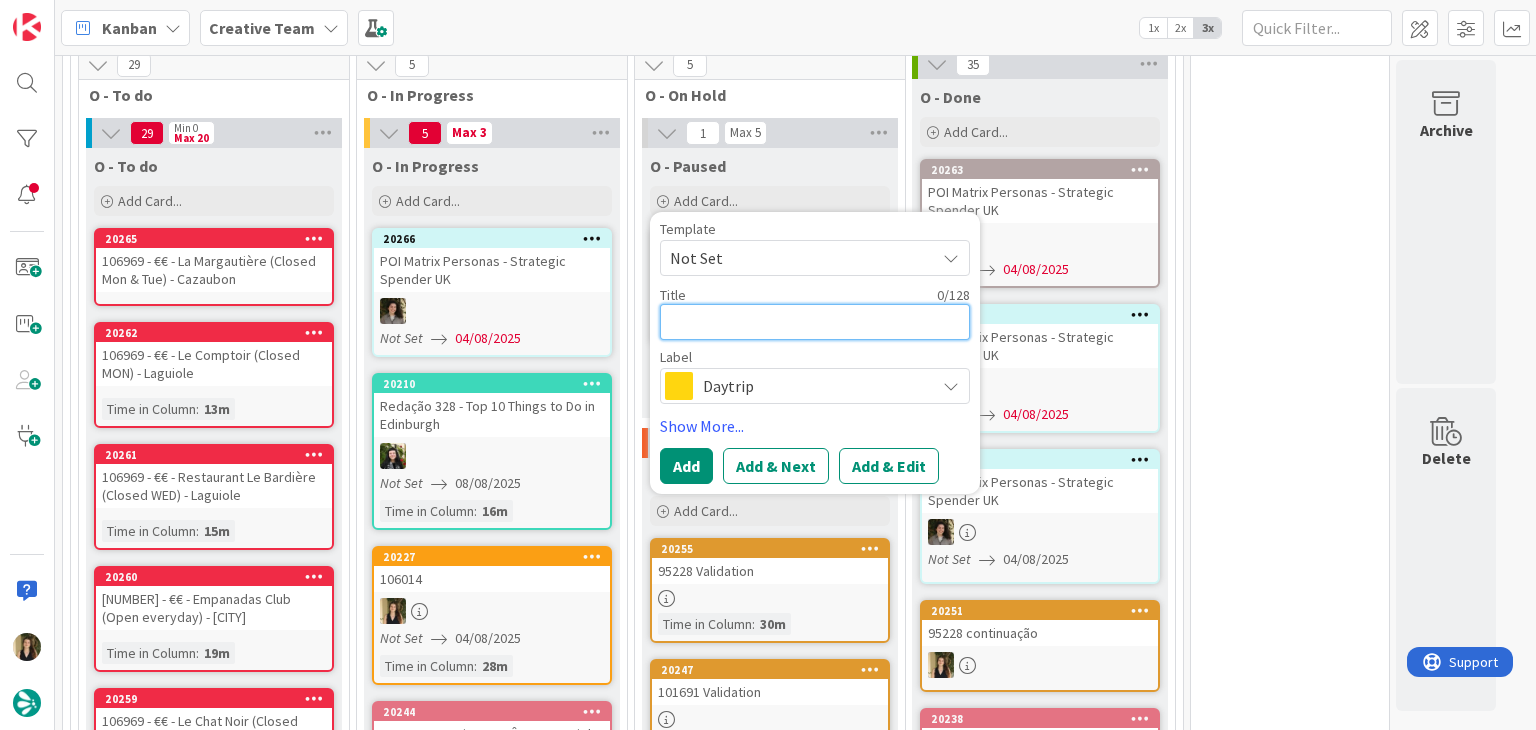 scroll, scrollTop: 0, scrollLeft: 0, axis: both 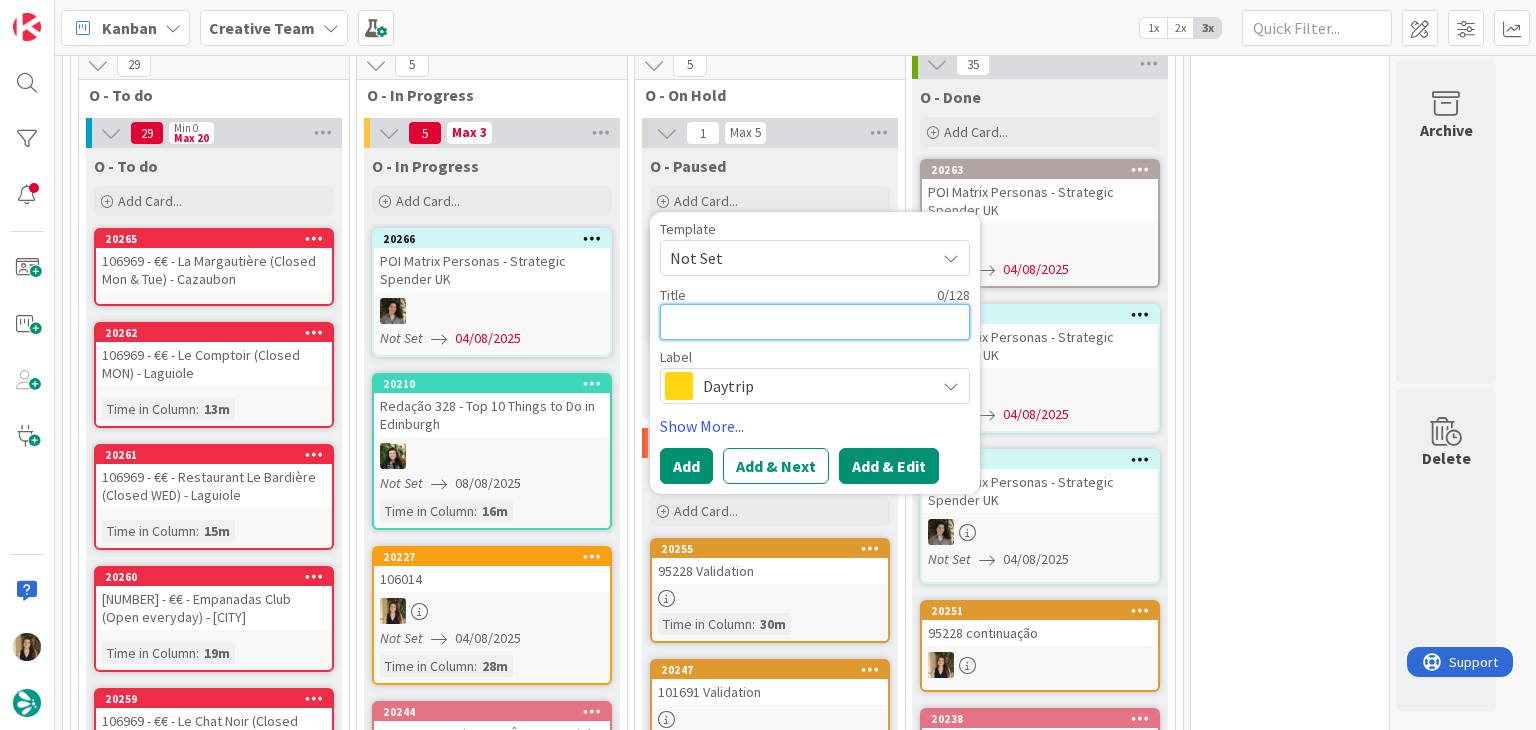 paste on "106014" 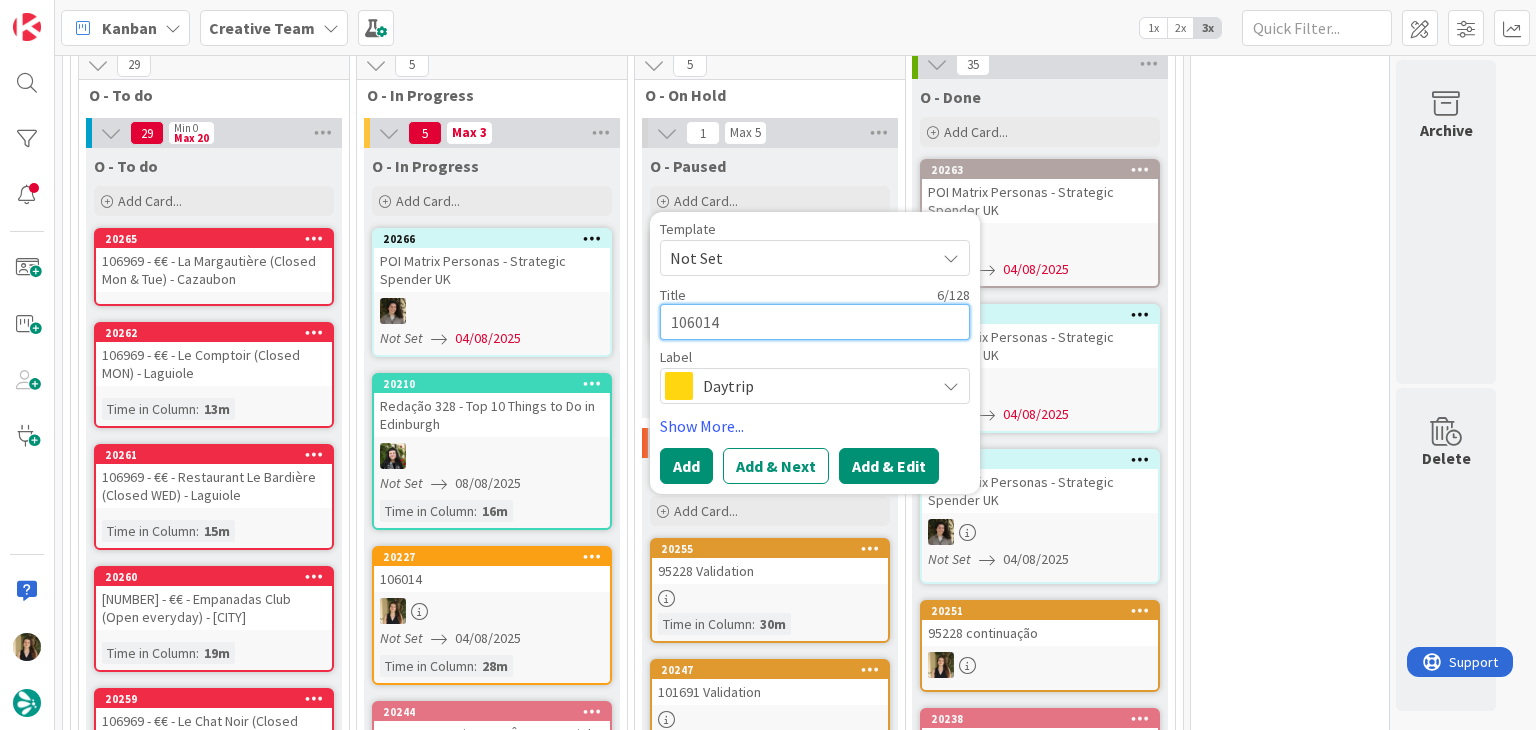 type on "106014" 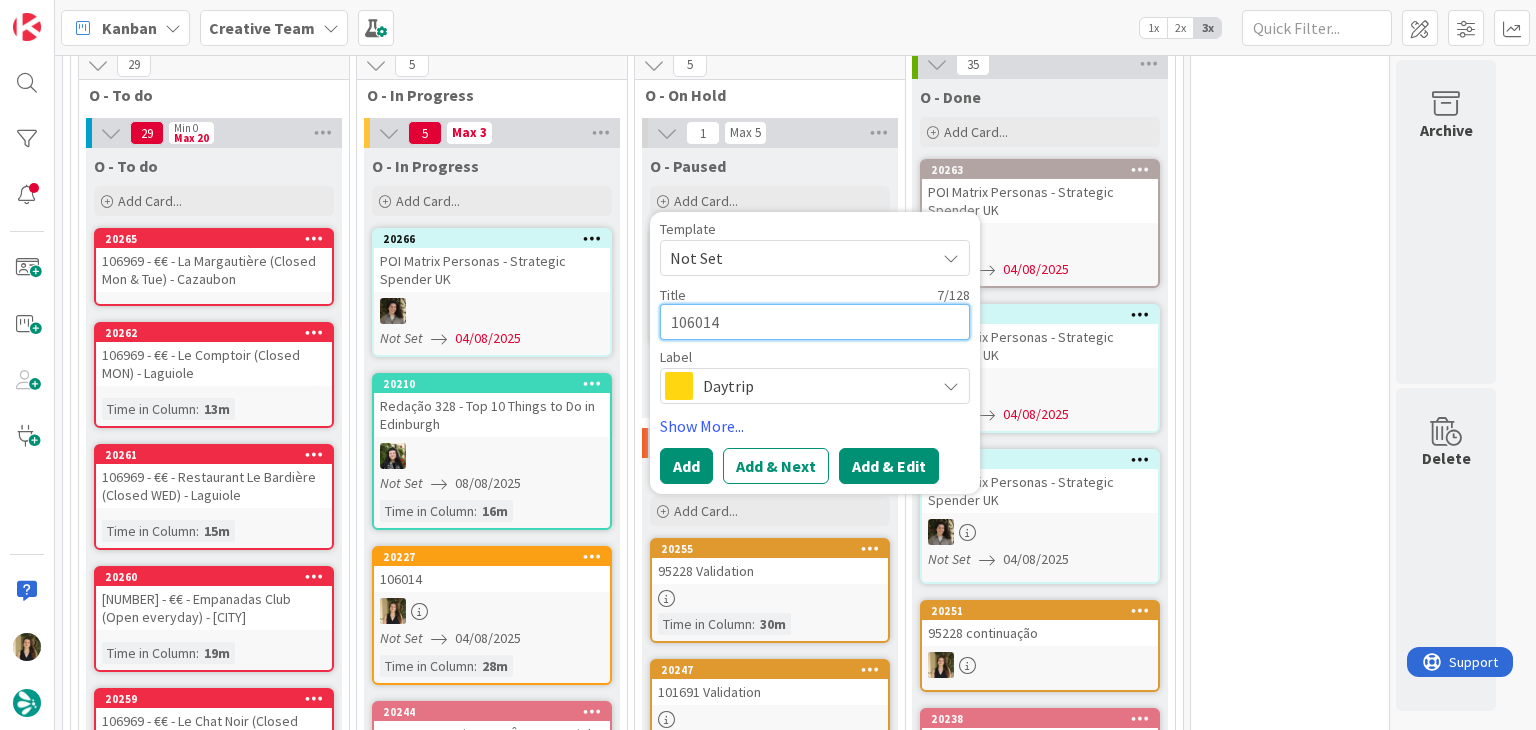 type on "106014 V" 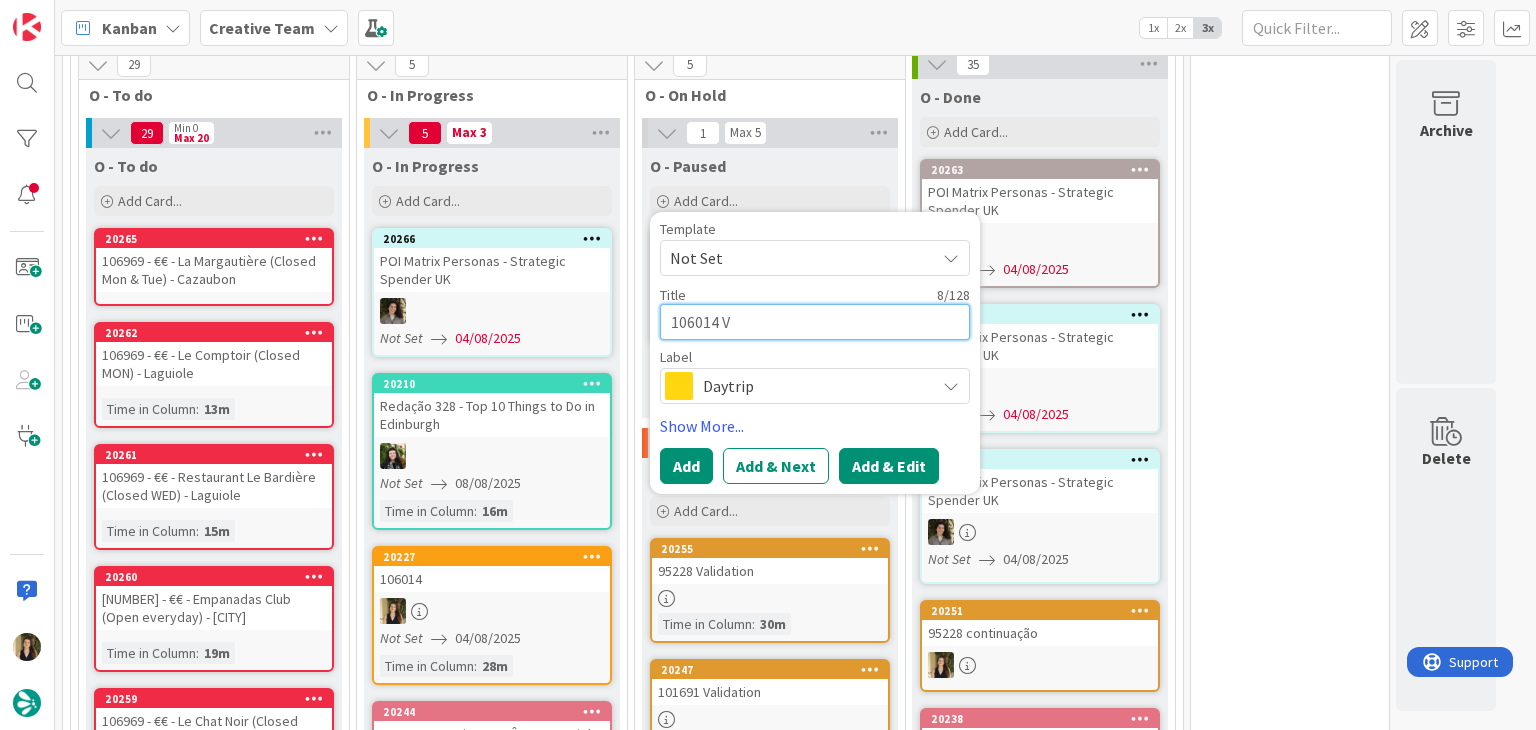 type on "106014 Va" 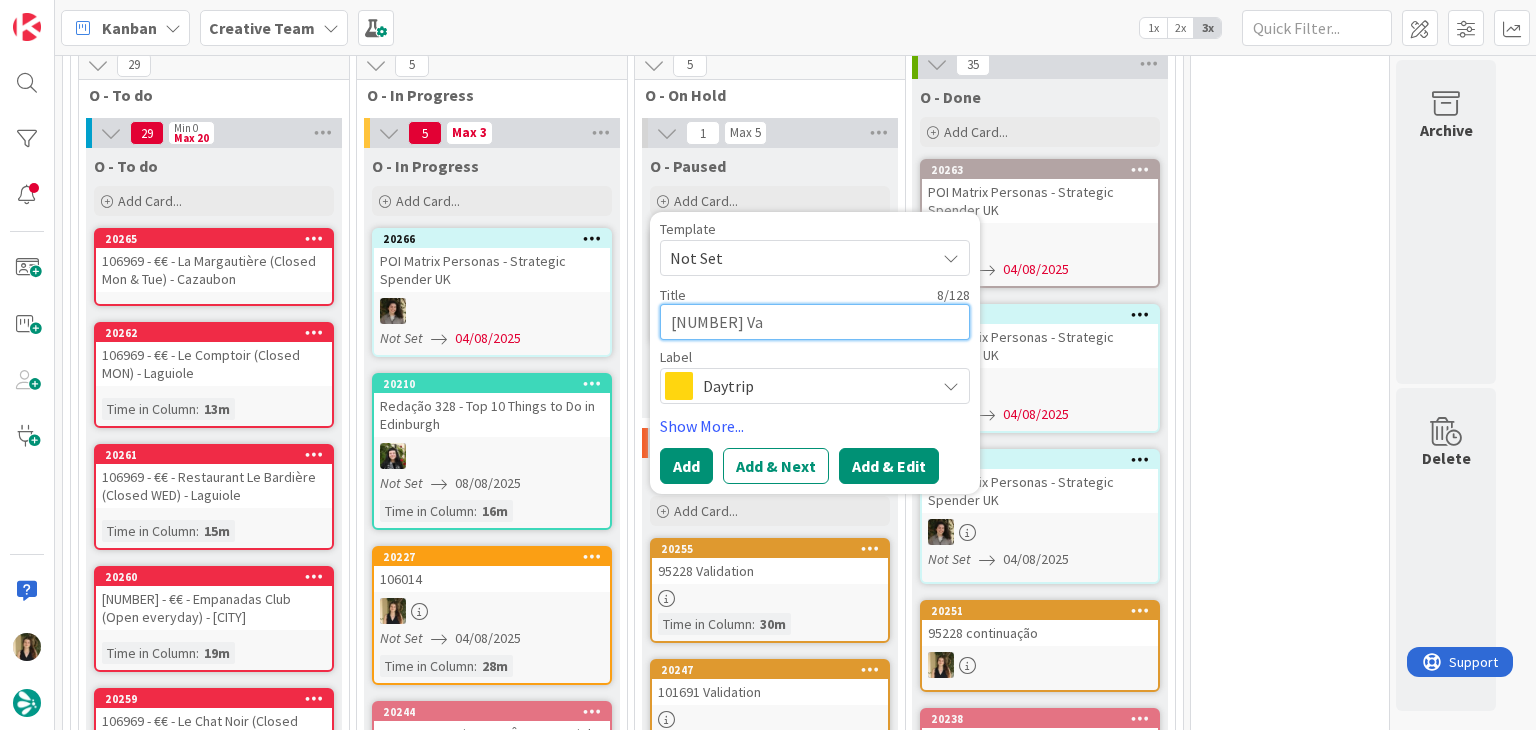 type on "106014 Val" 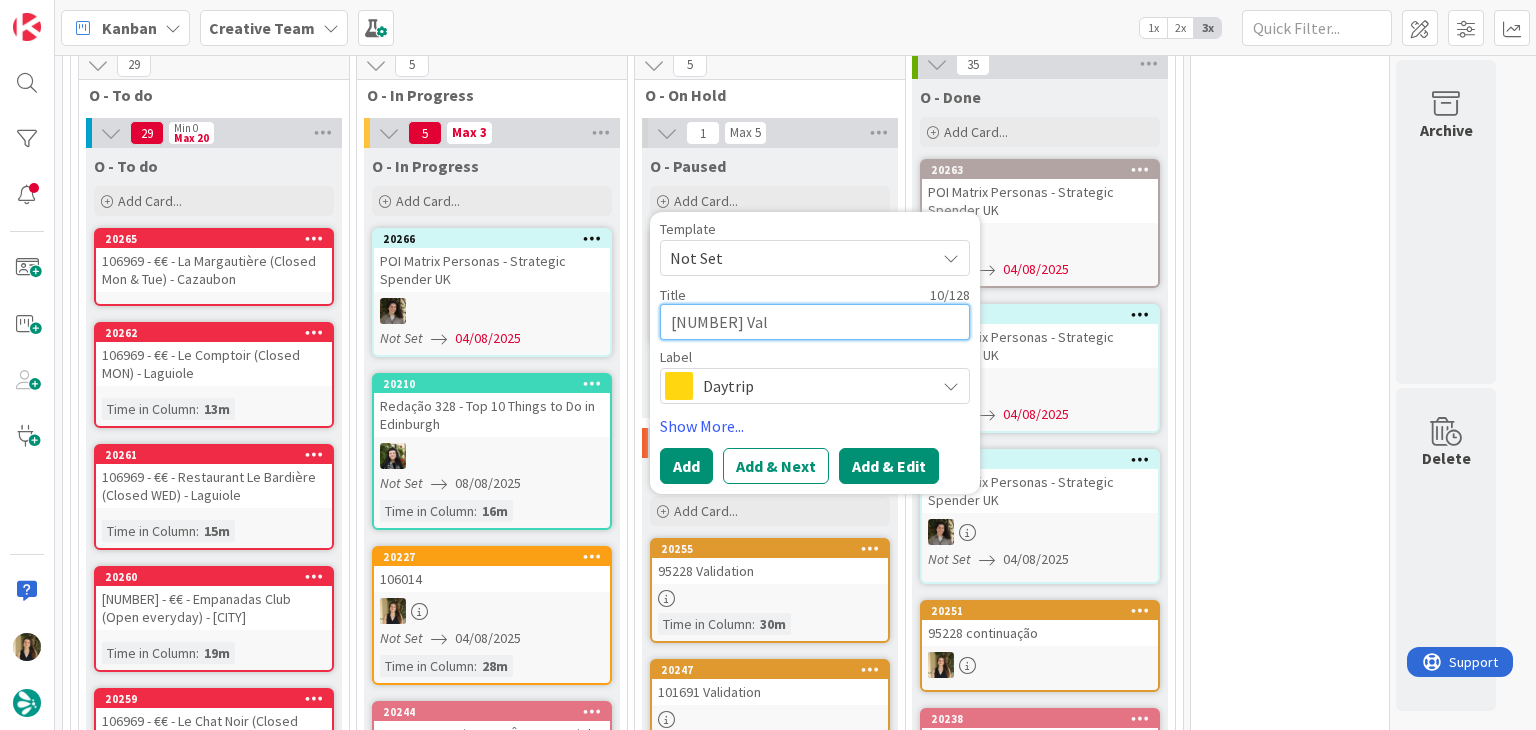 type on "106014 Vali" 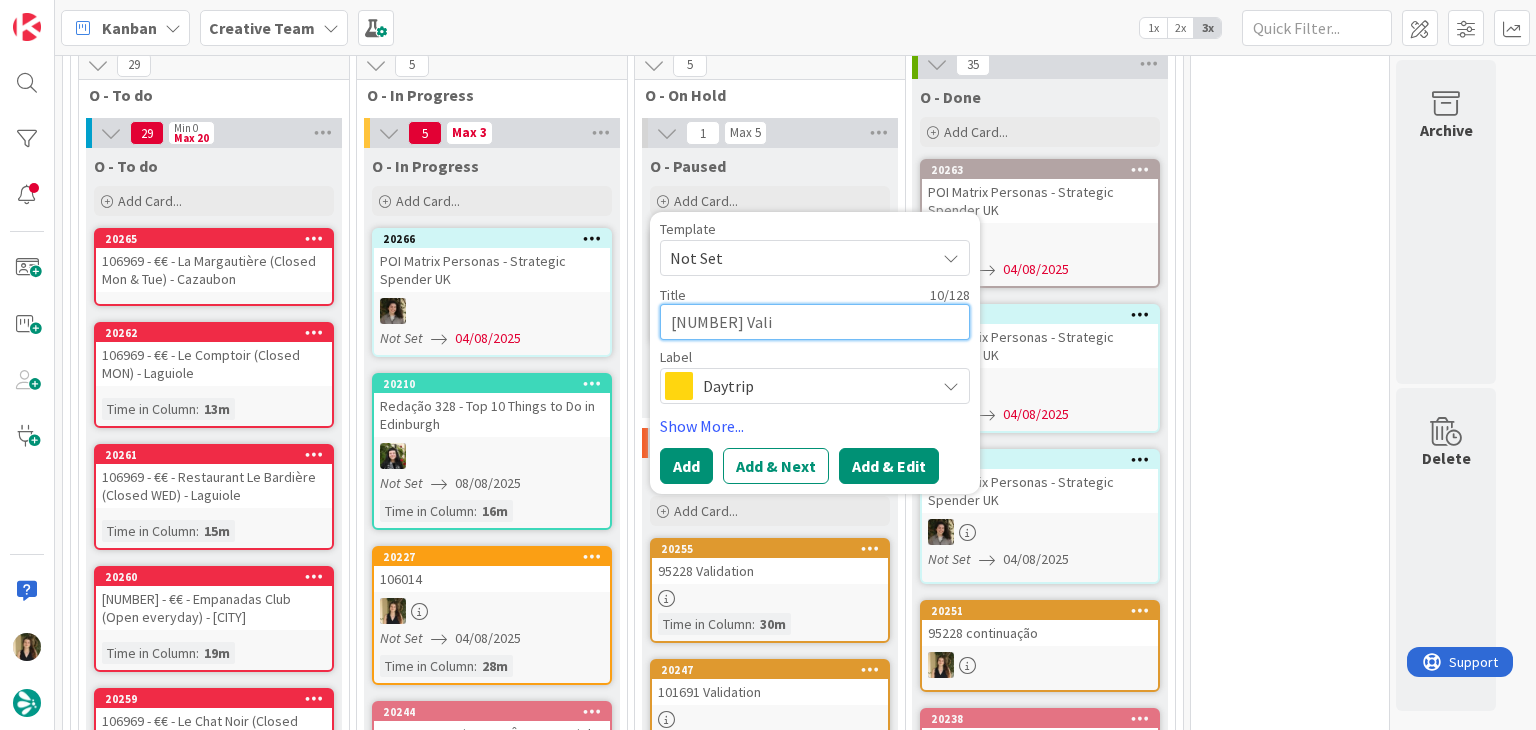 type on "106014 Valid" 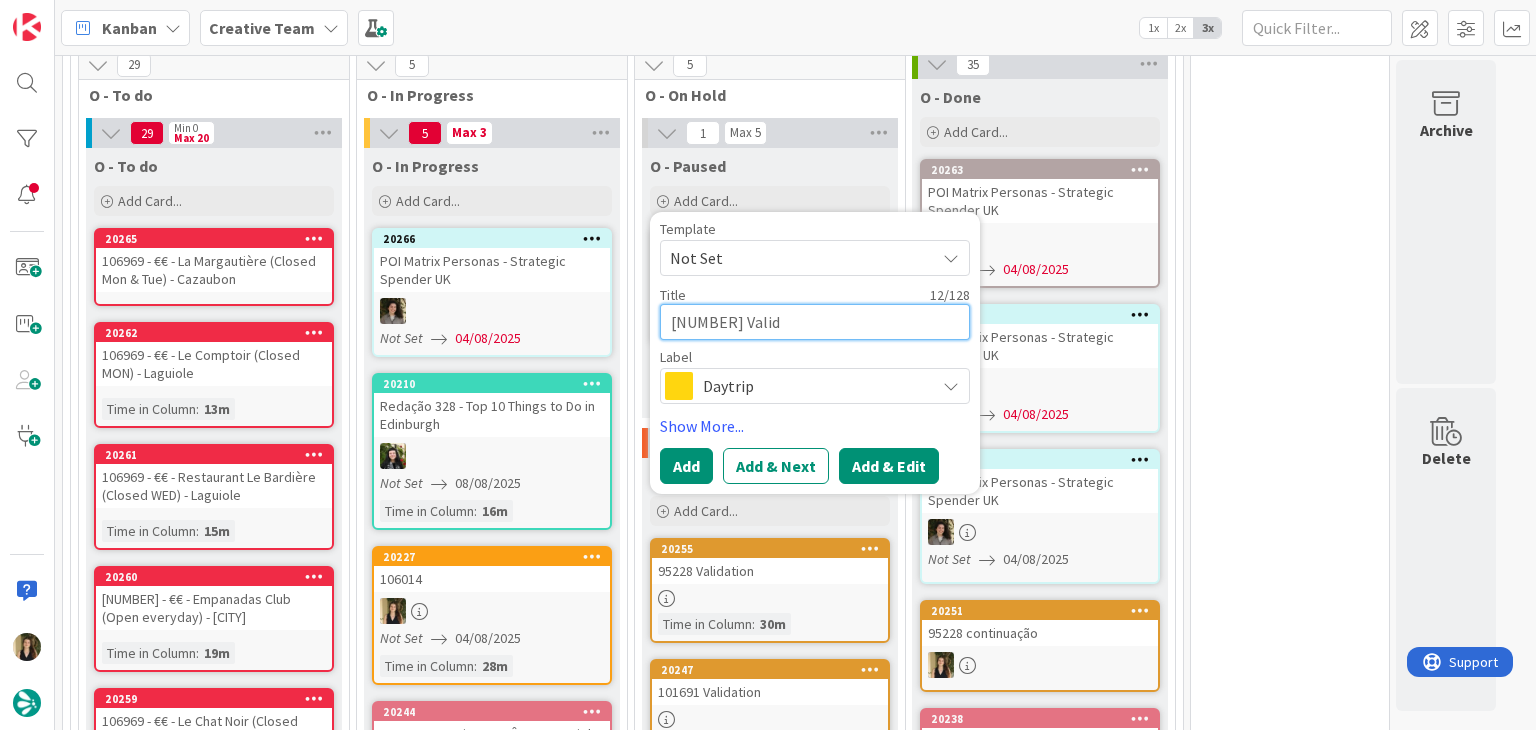 type on "106014 Valida" 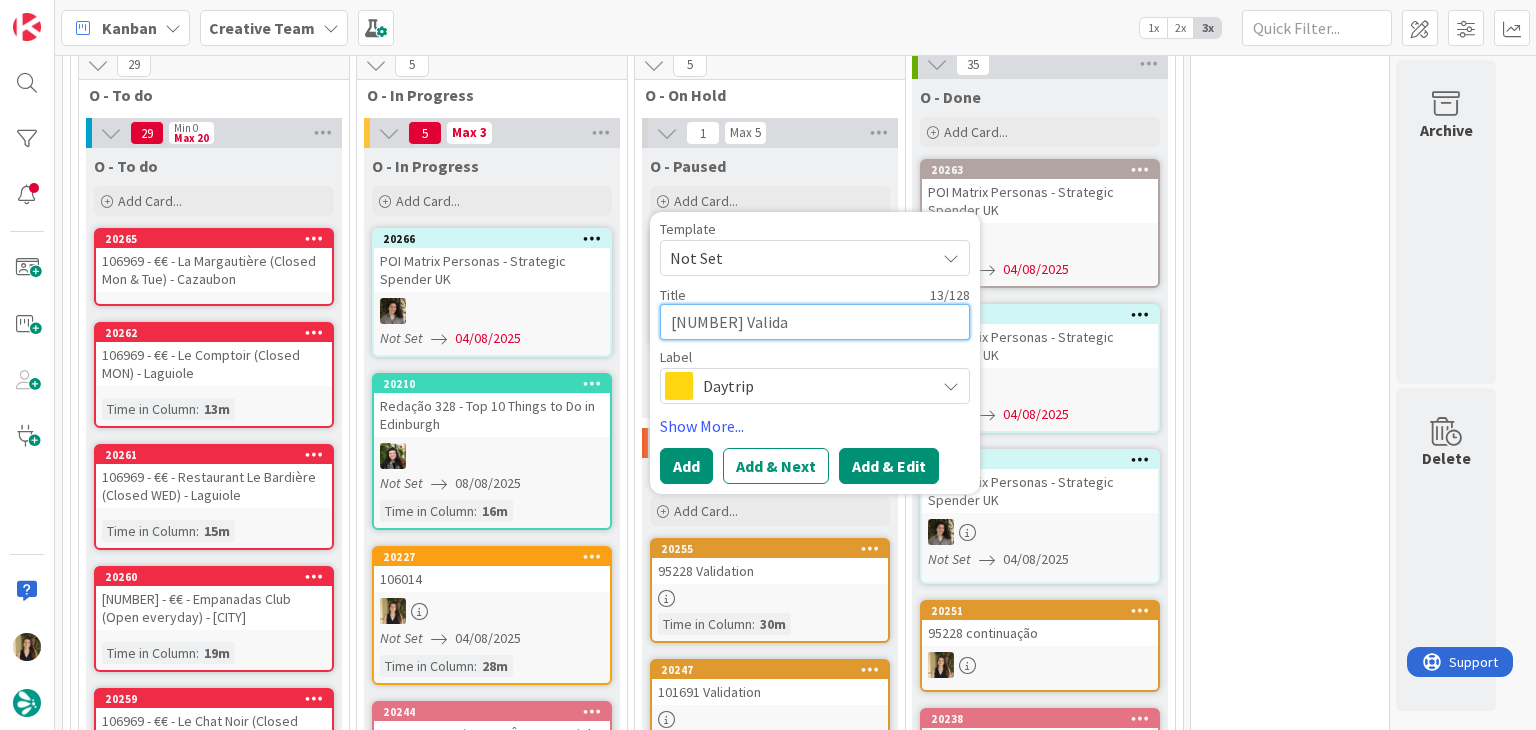 type on "106014 Validat" 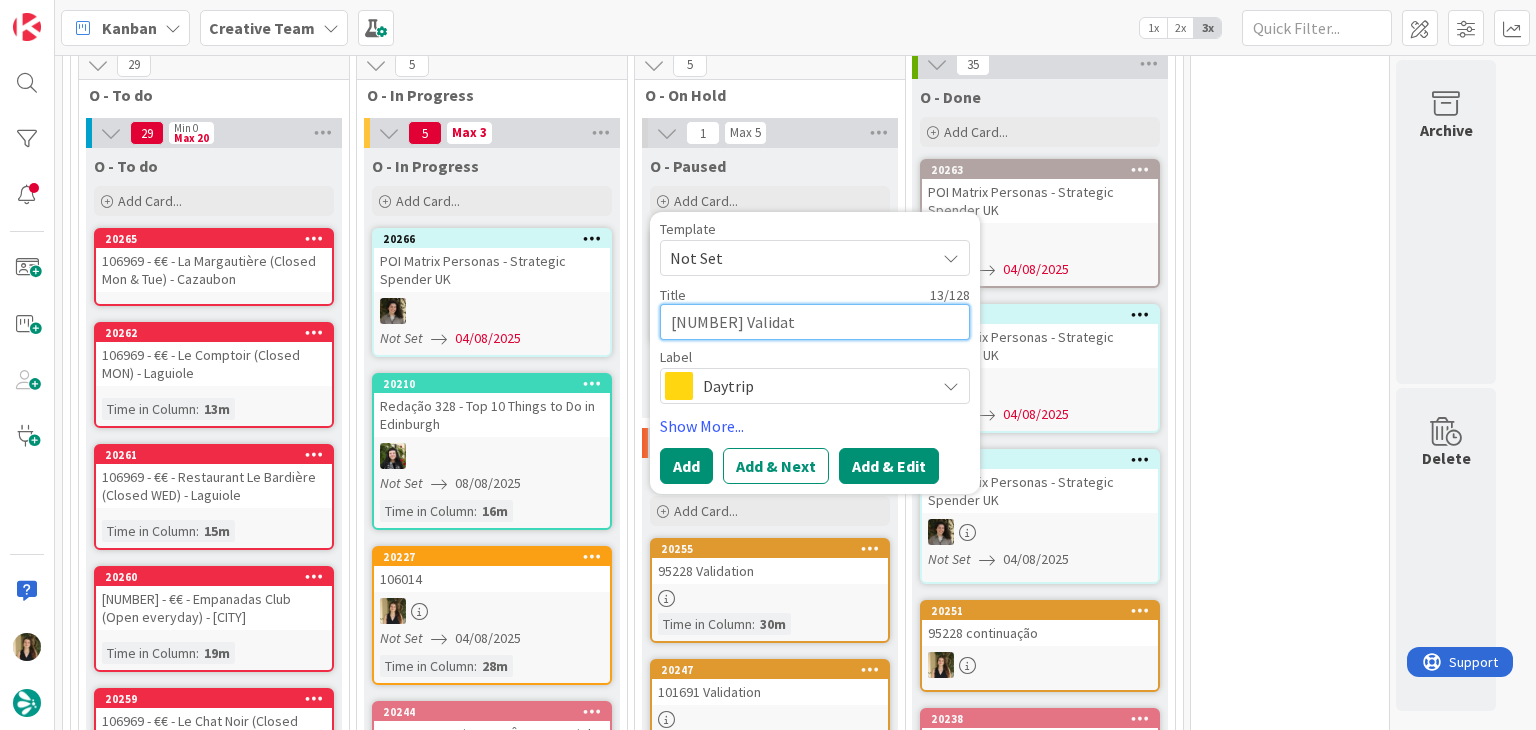 type on "106014 Validati" 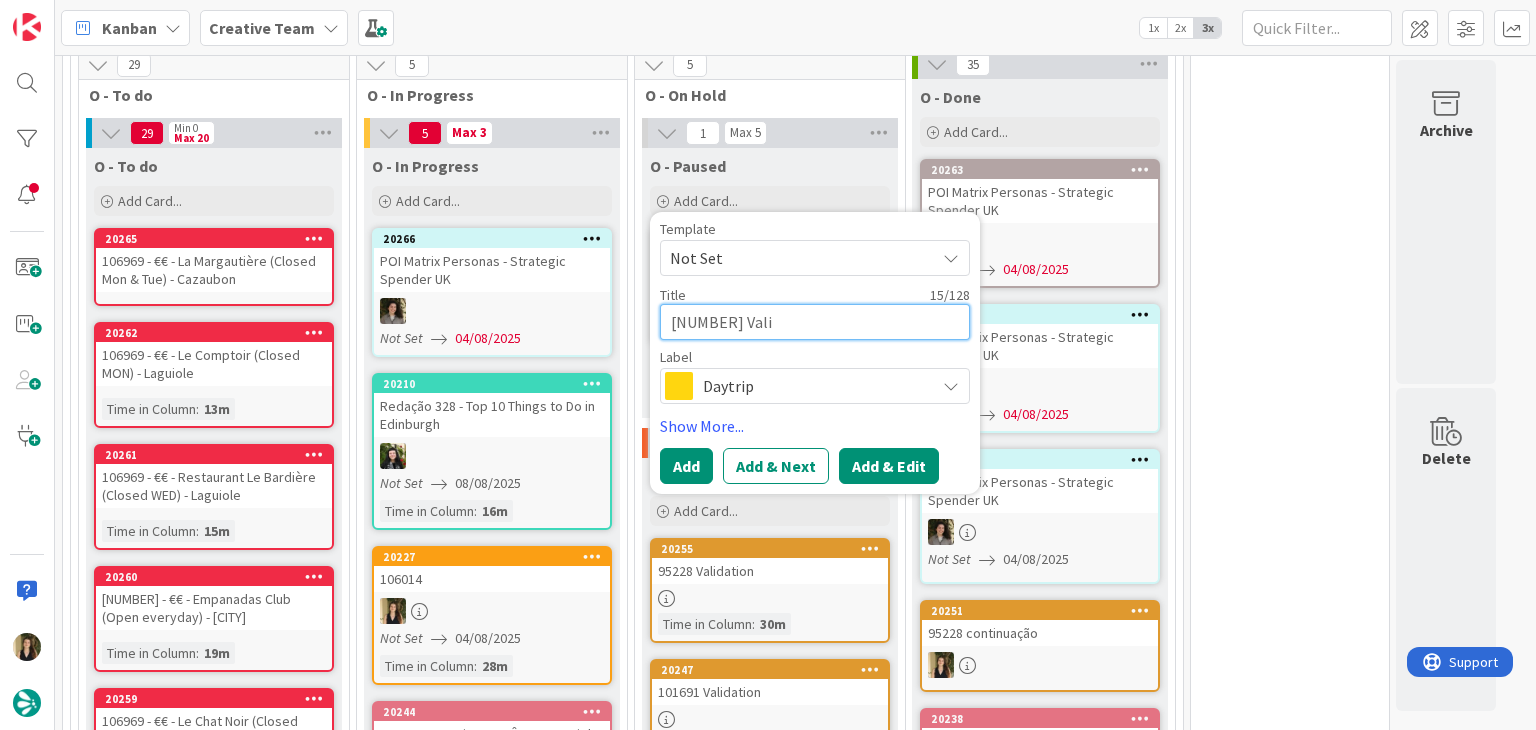 type on "106014 Validatio" 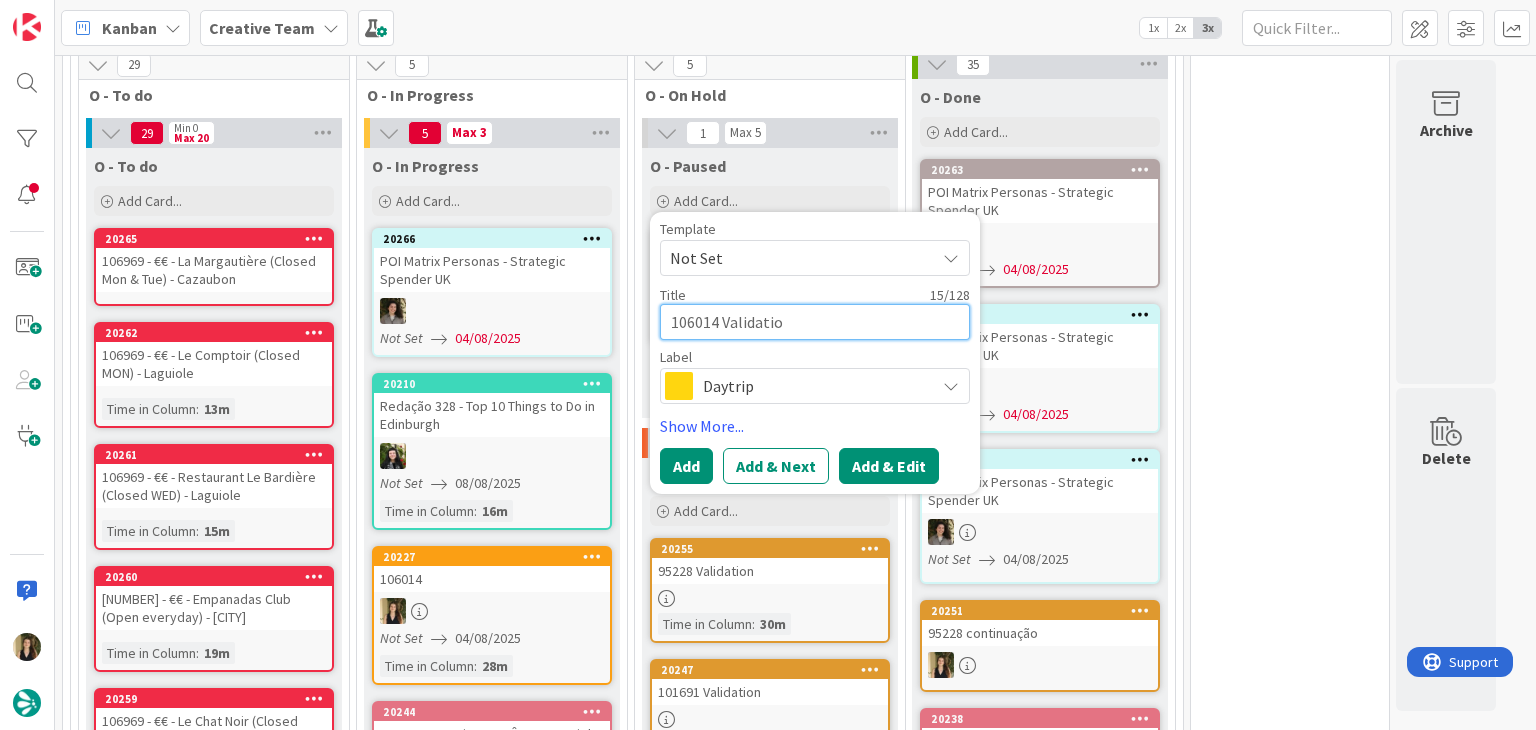type on "106014 Validation" 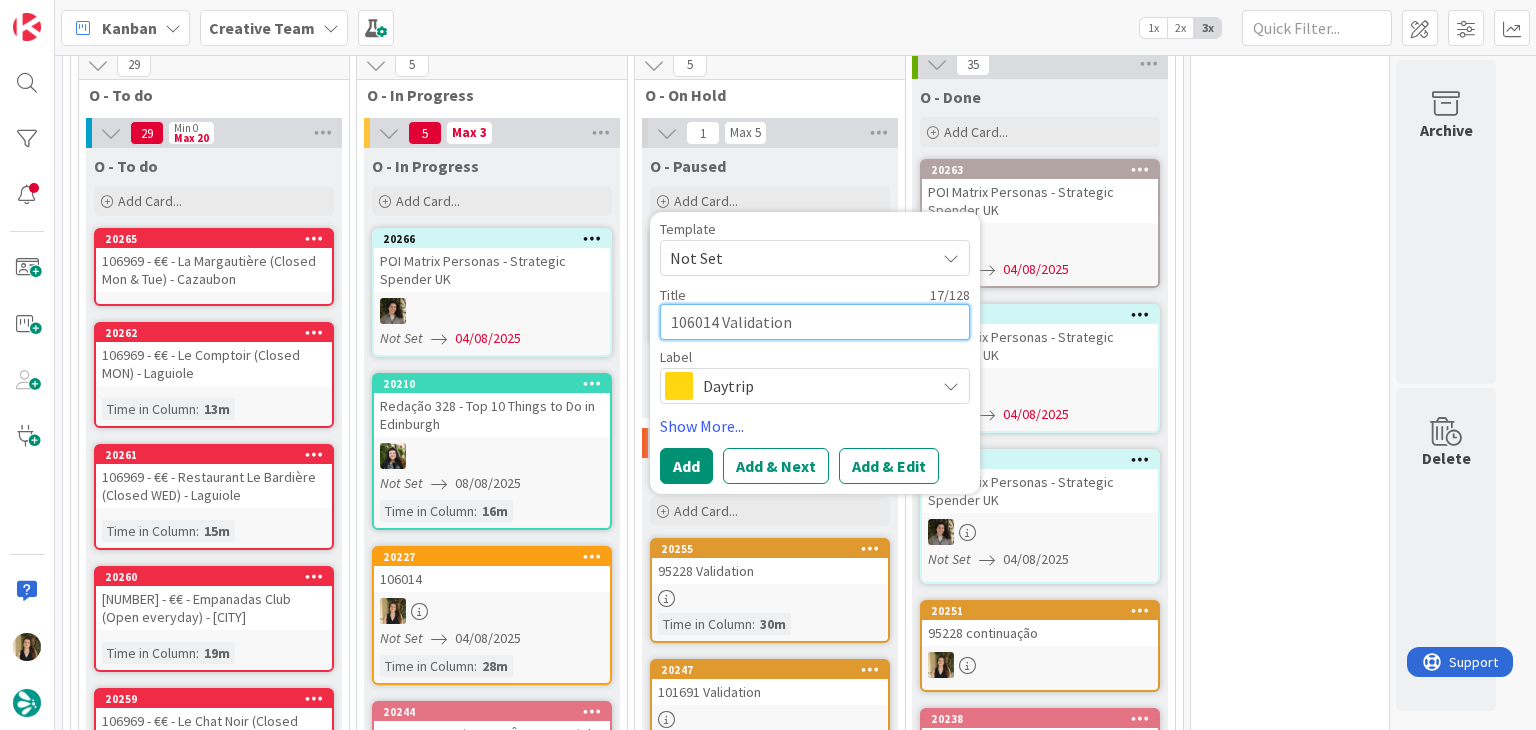 type on "106014 Validation" 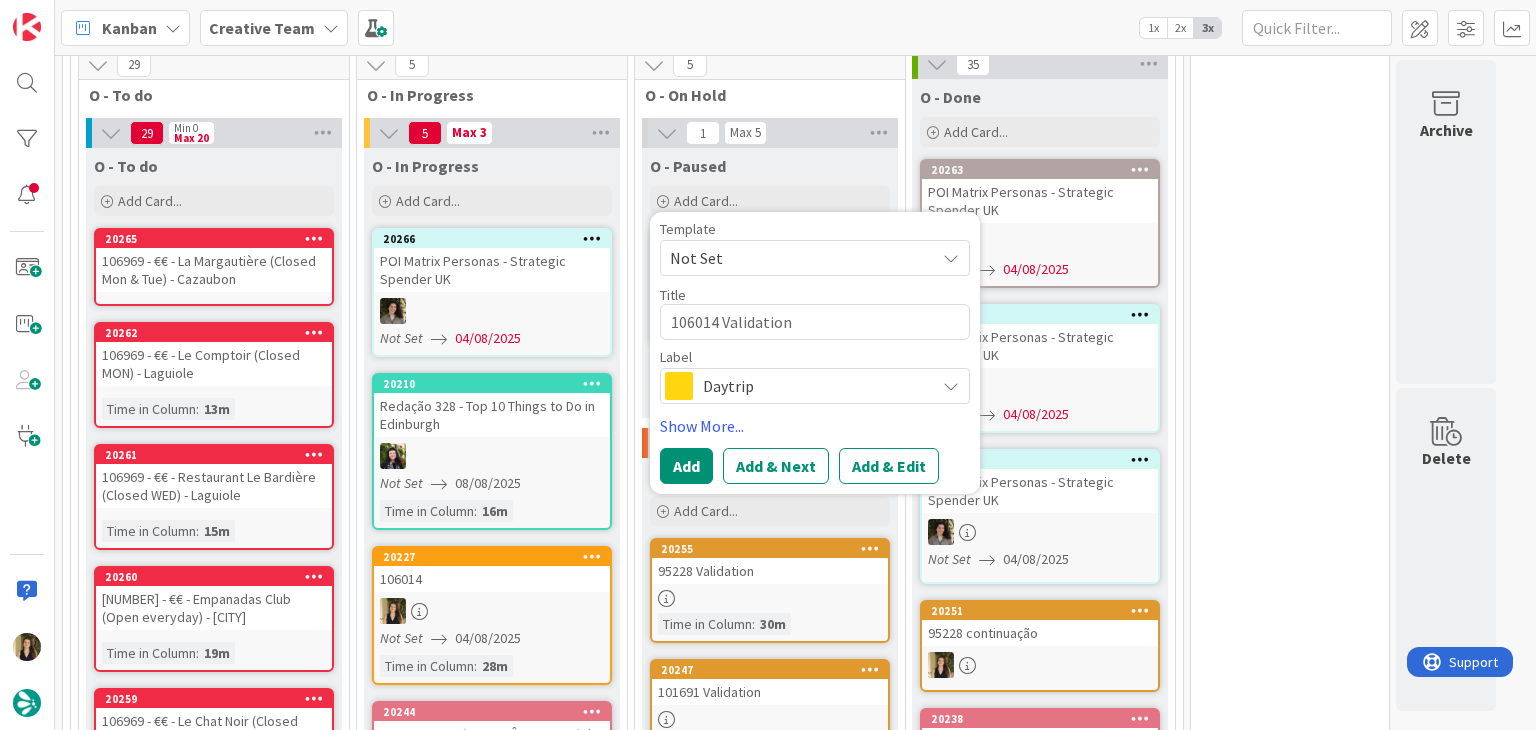 click on "Daytrip" at bounding box center [814, 386] 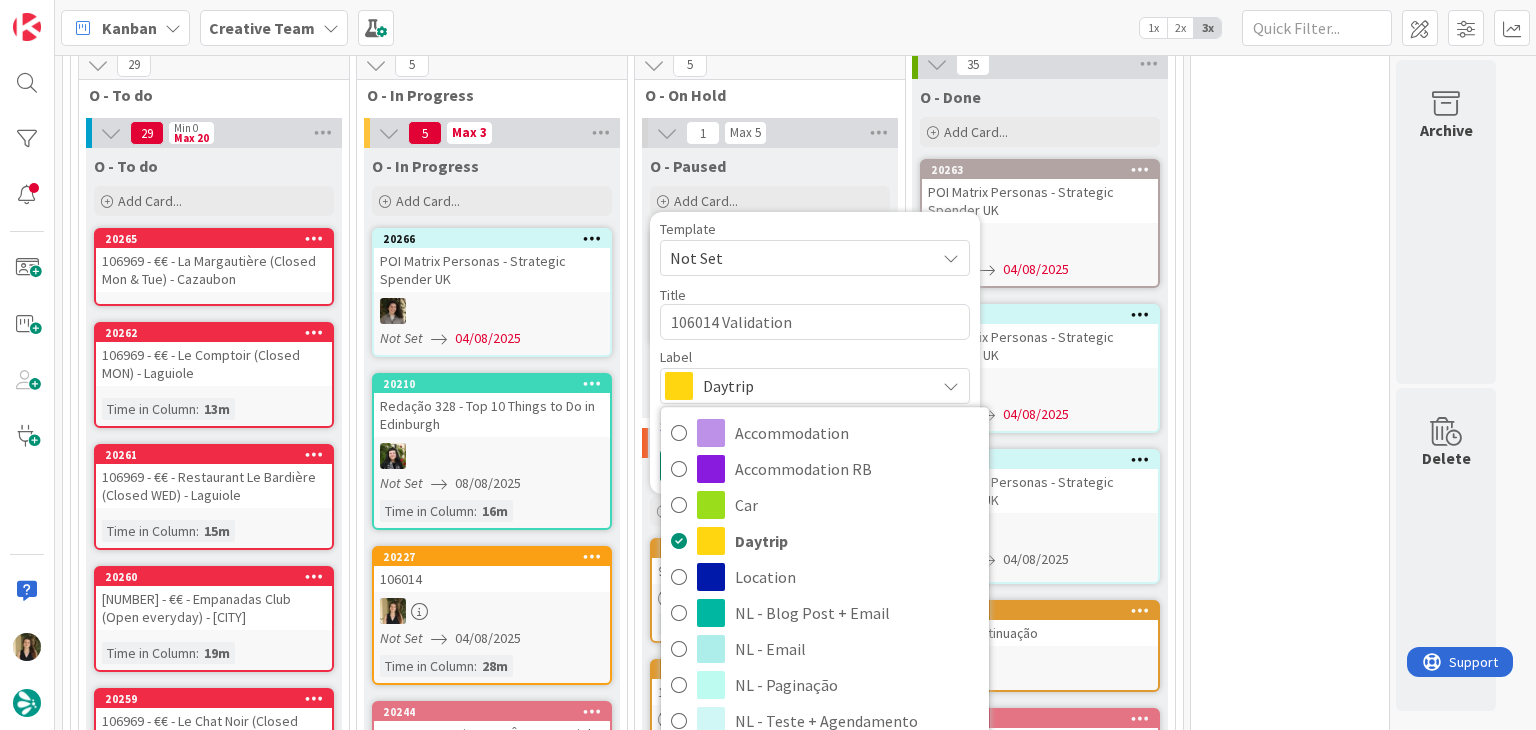 drag, startPoint x: 854, startPoint y: 489, endPoint x: 831, endPoint y: 485, distance: 23.345236 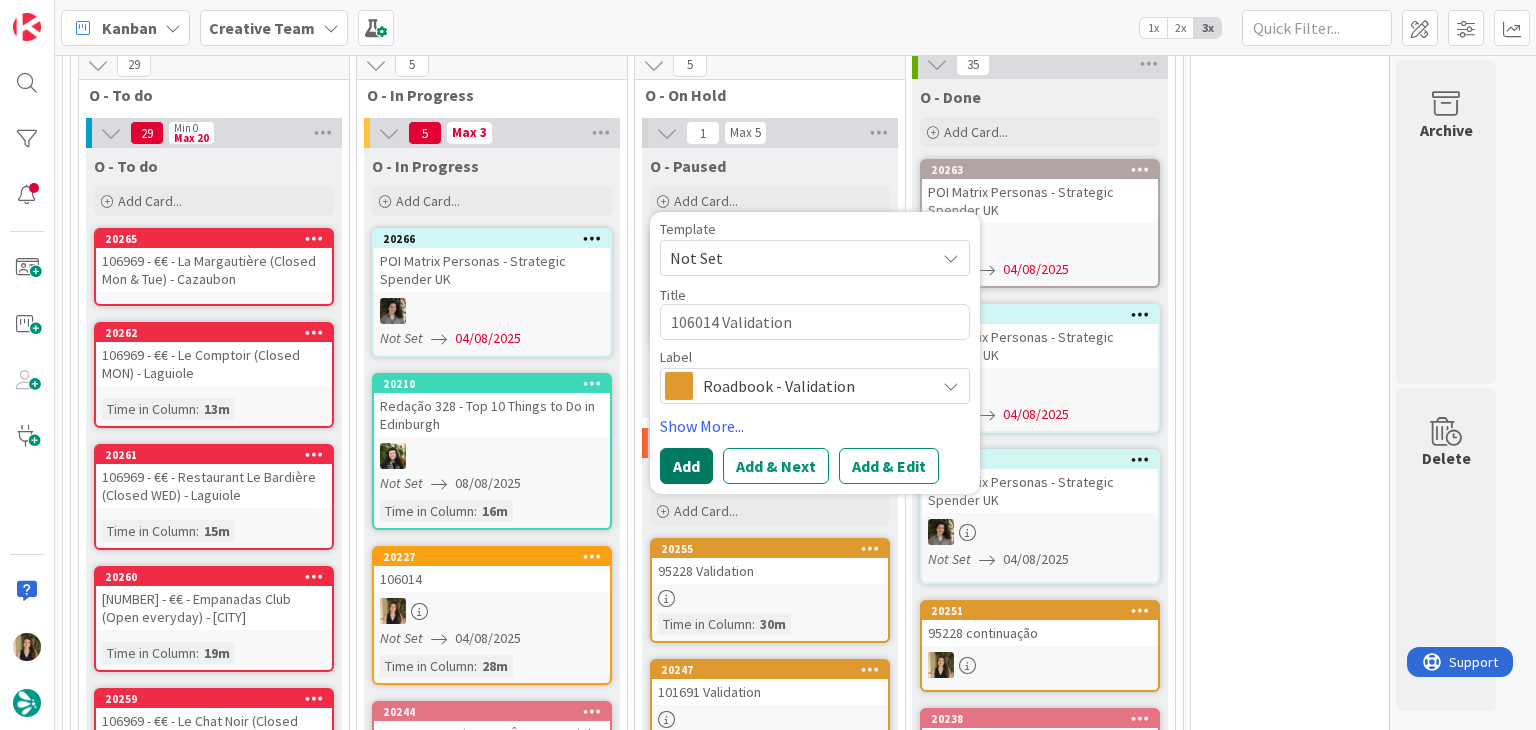 drag, startPoint x: 692, startPoint y: 464, endPoint x: 702, endPoint y: 478, distance: 17.20465 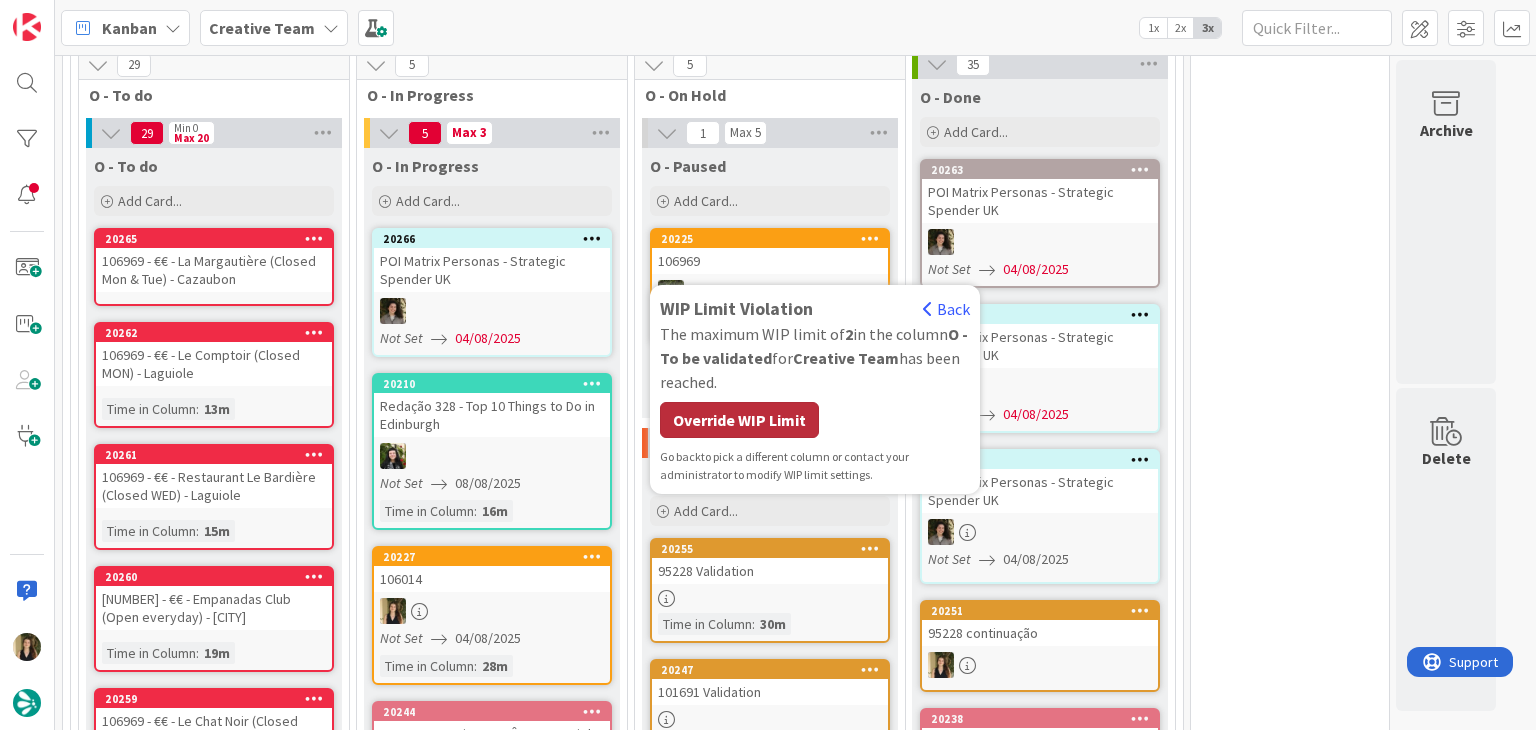 click on "Override WIP Limit" at bounding box center [739, 420] 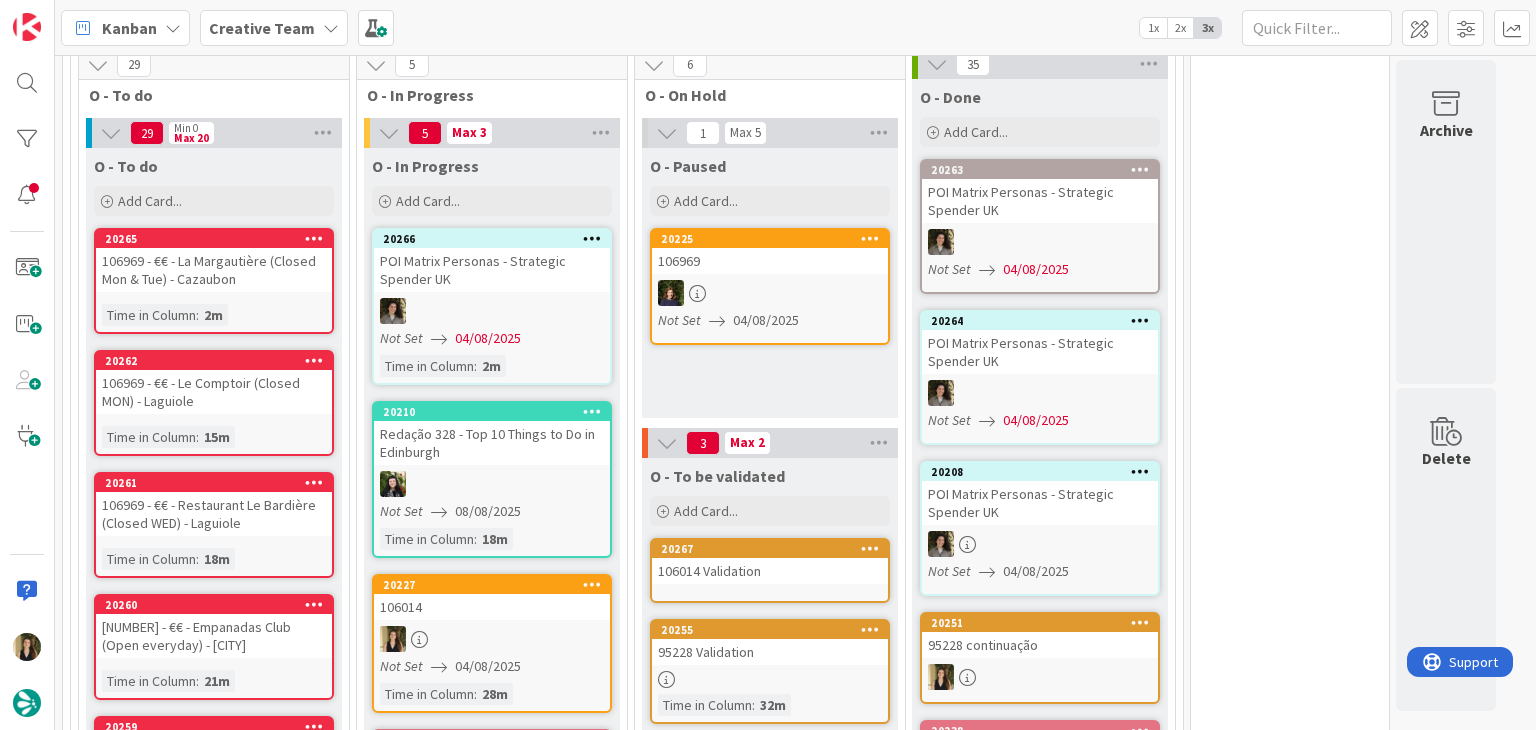 scroll, scrollTop: 1400, scrollLeft: 0, axis: vertical 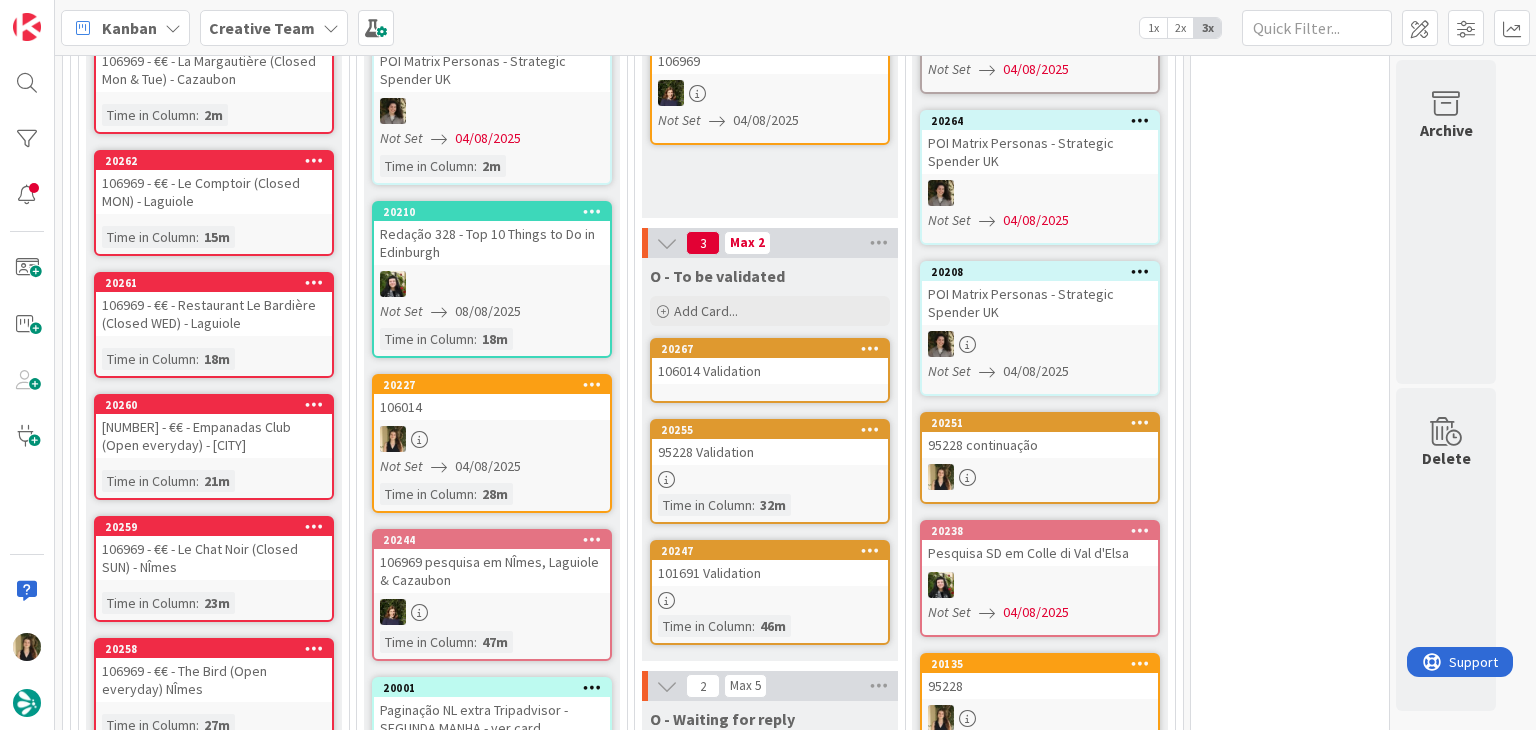 click at bounding box center (492, 439) 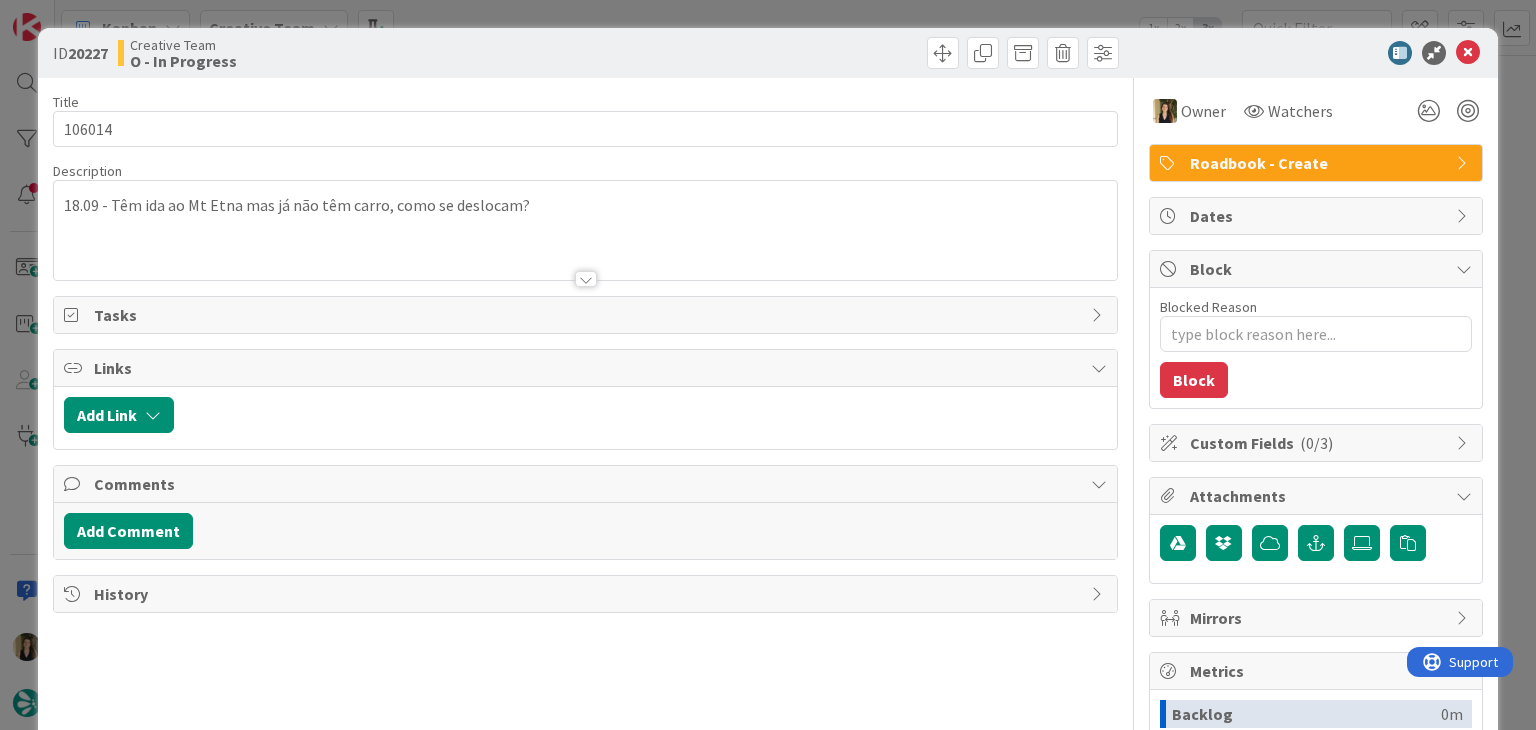 scroll, scrollTop: 0, scrollLeft: 0, axis: both 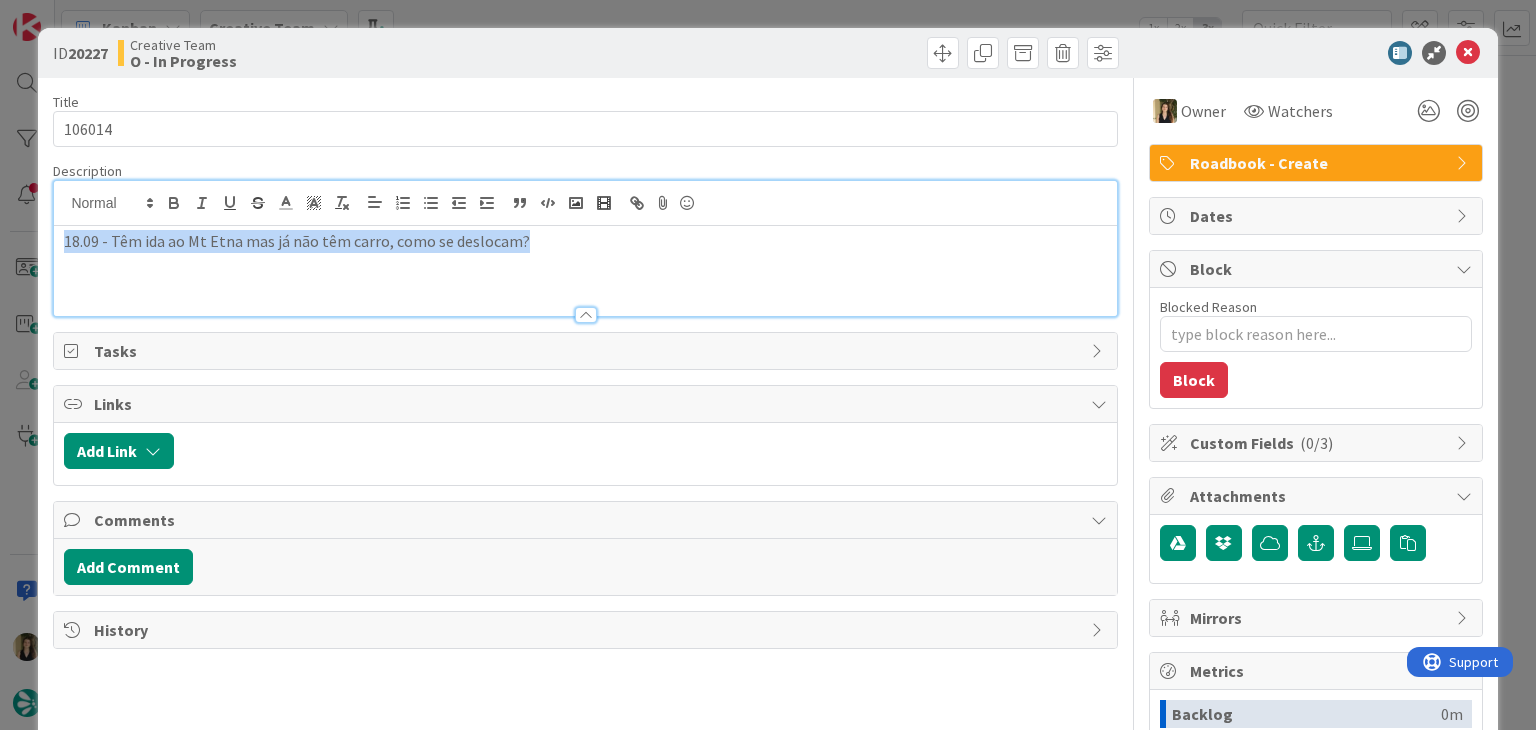 drag, startPoint x: 568, startPoint y: 263, endPoint x: 45, endPoint y: 255, distance: 523.06116 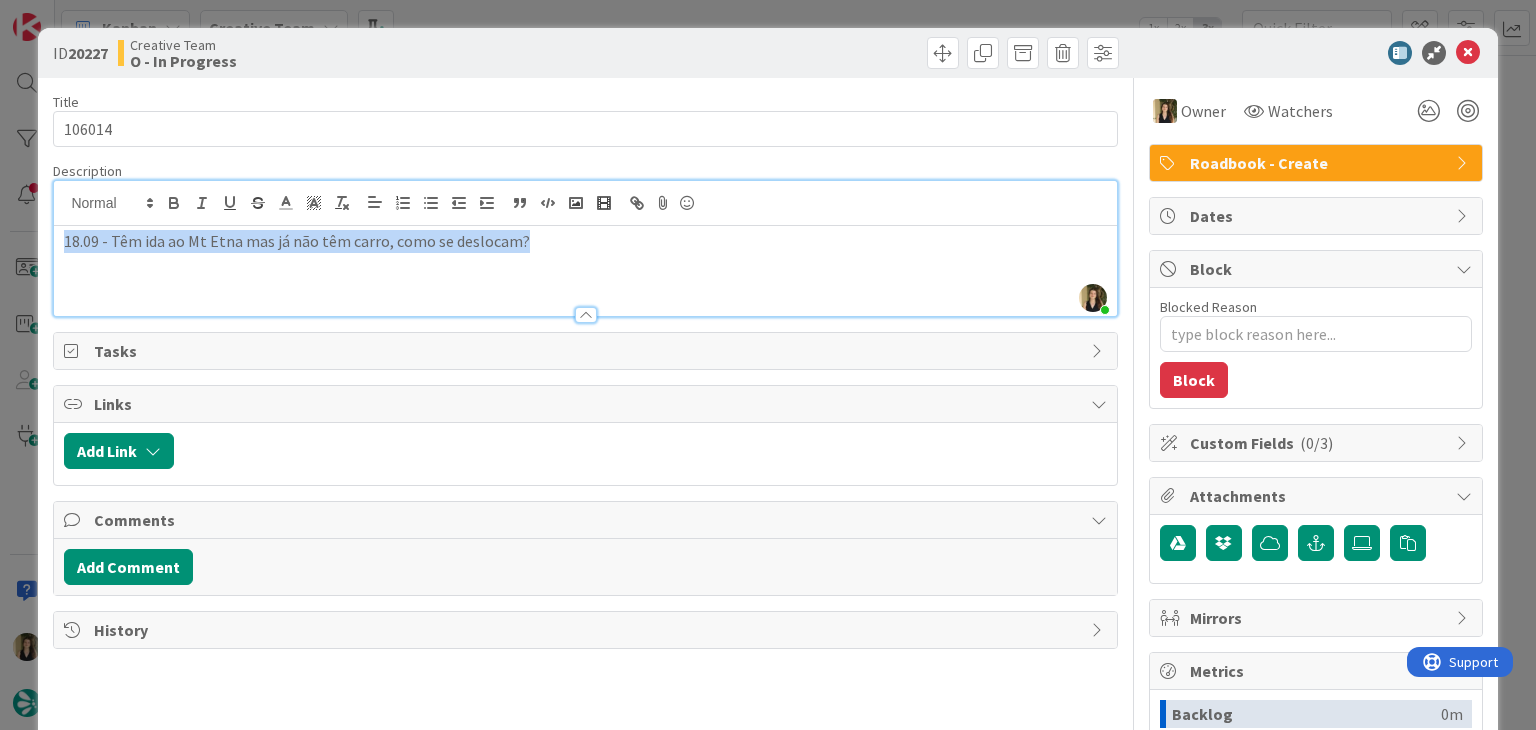 copy on "18.09 - Têm ida ao Mt Etna mas já não têm carro, como se deslocam?" 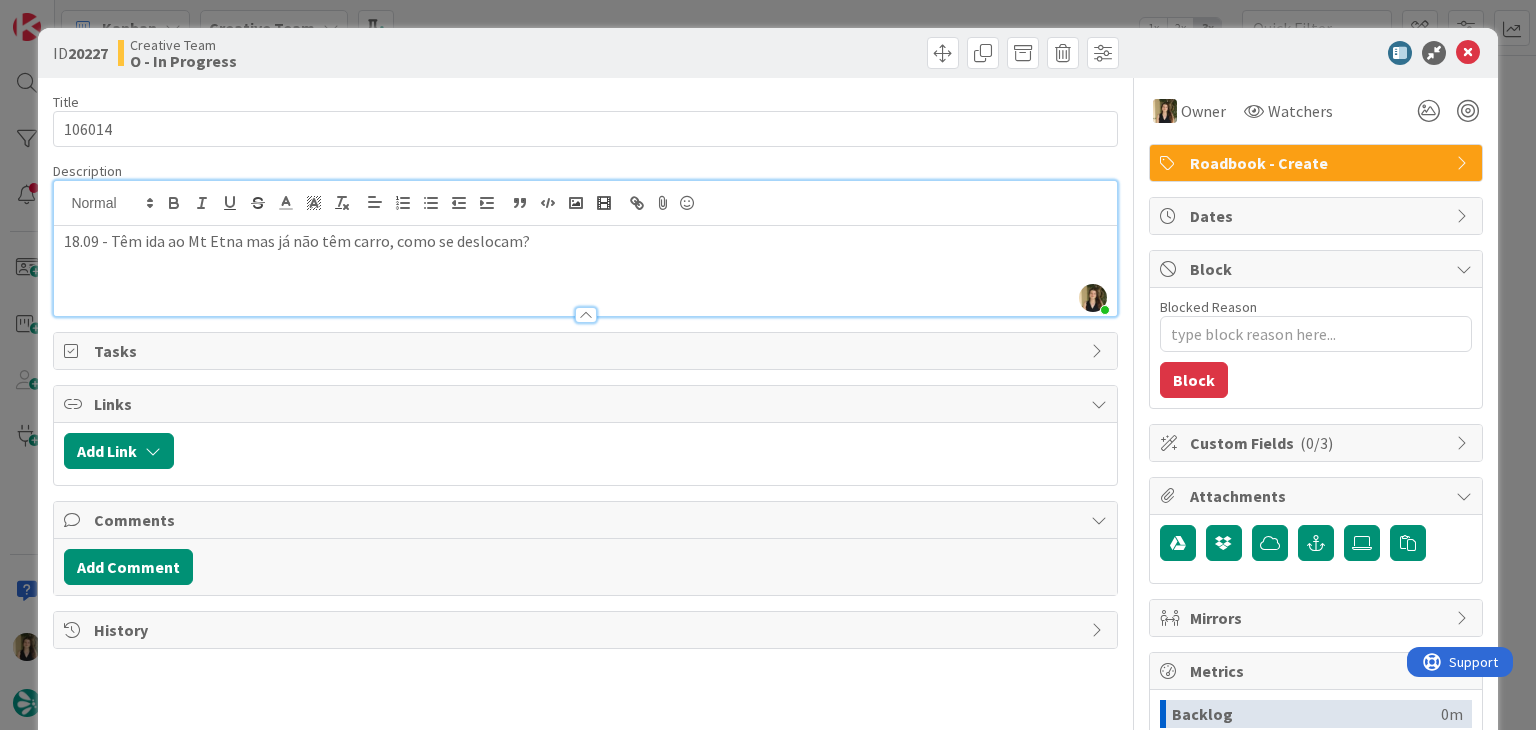 click on "Creative Team O - In Progress" at bounding box center [349, 53] 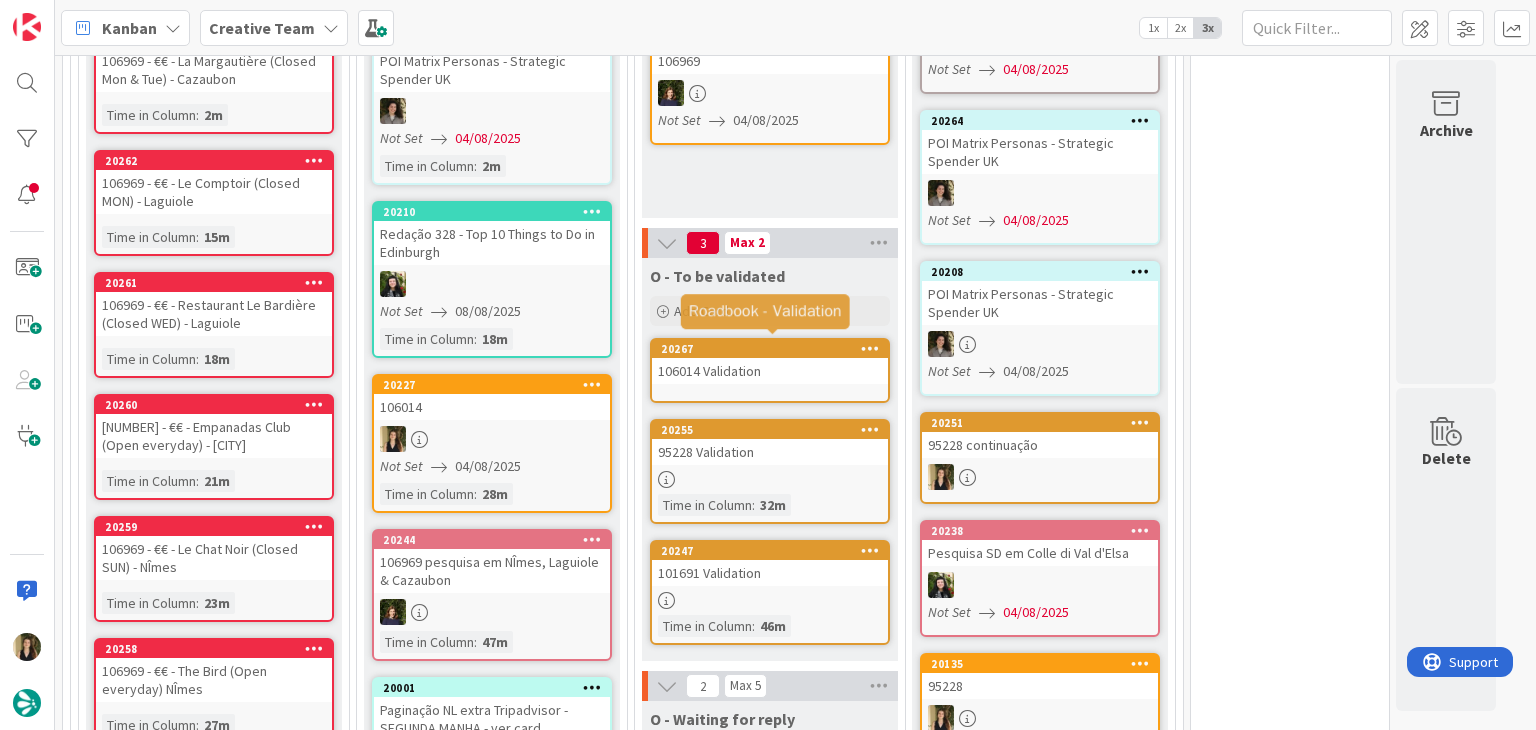 scroll, scrollTop: 0, scrollLeft: 0, axis: both 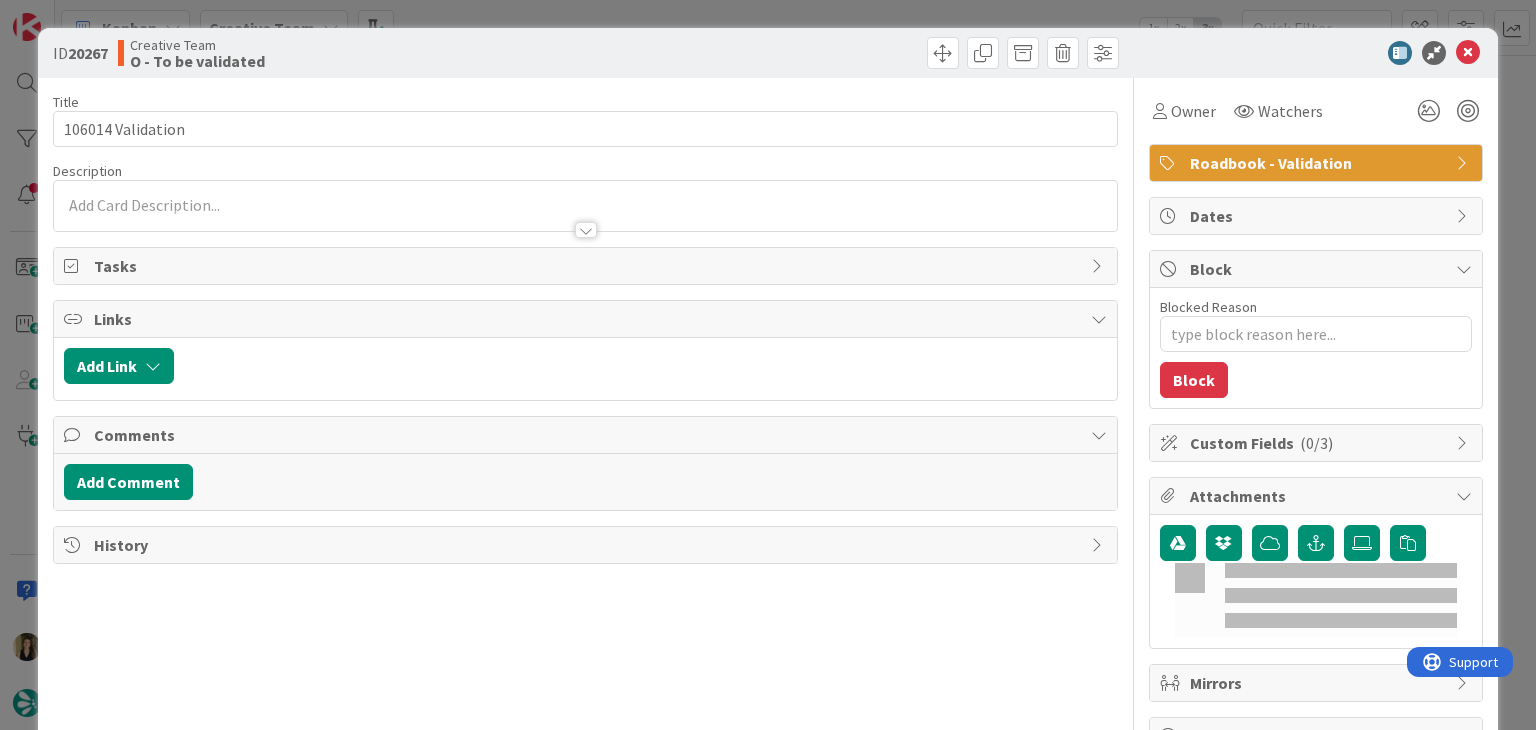 type on "x" 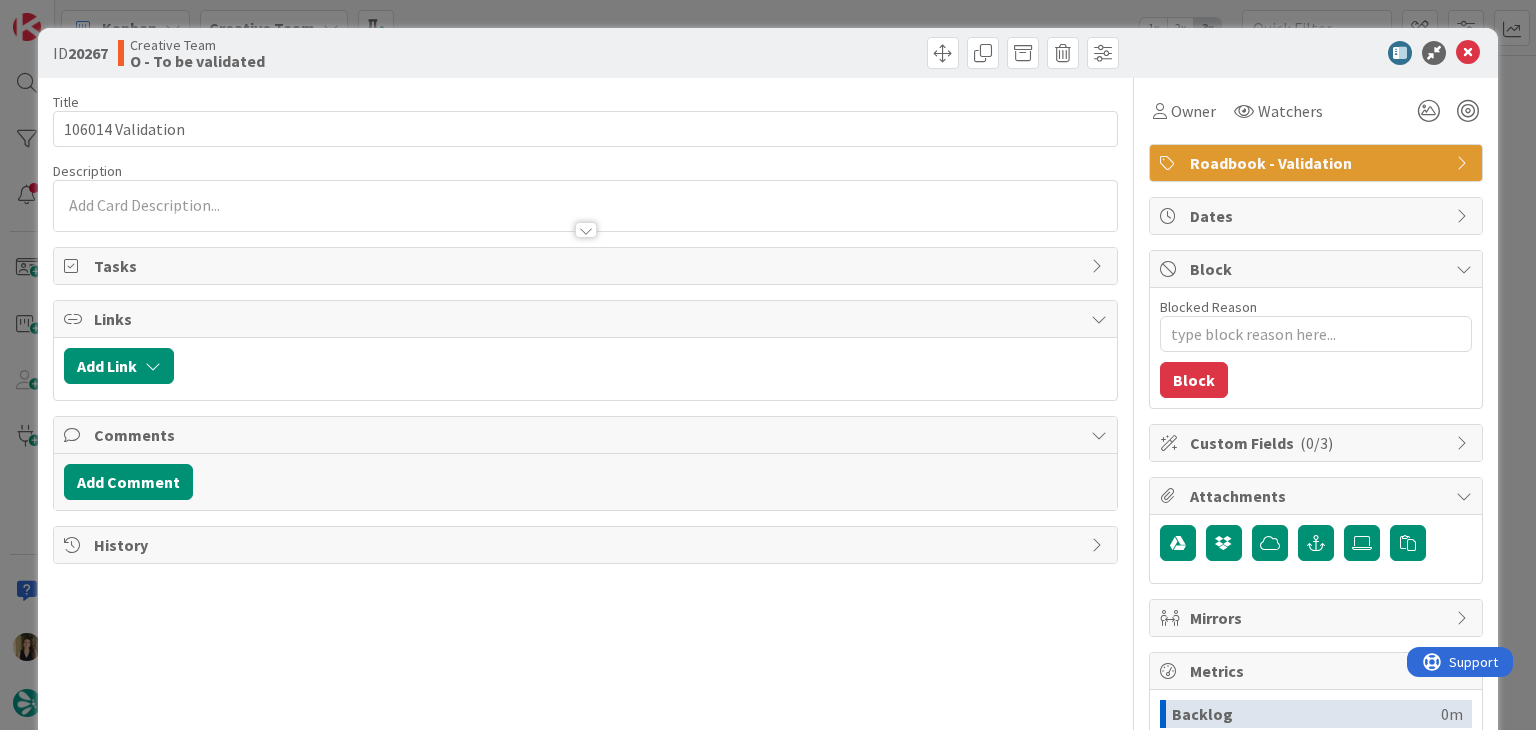 click at bounding box center [585, 220] 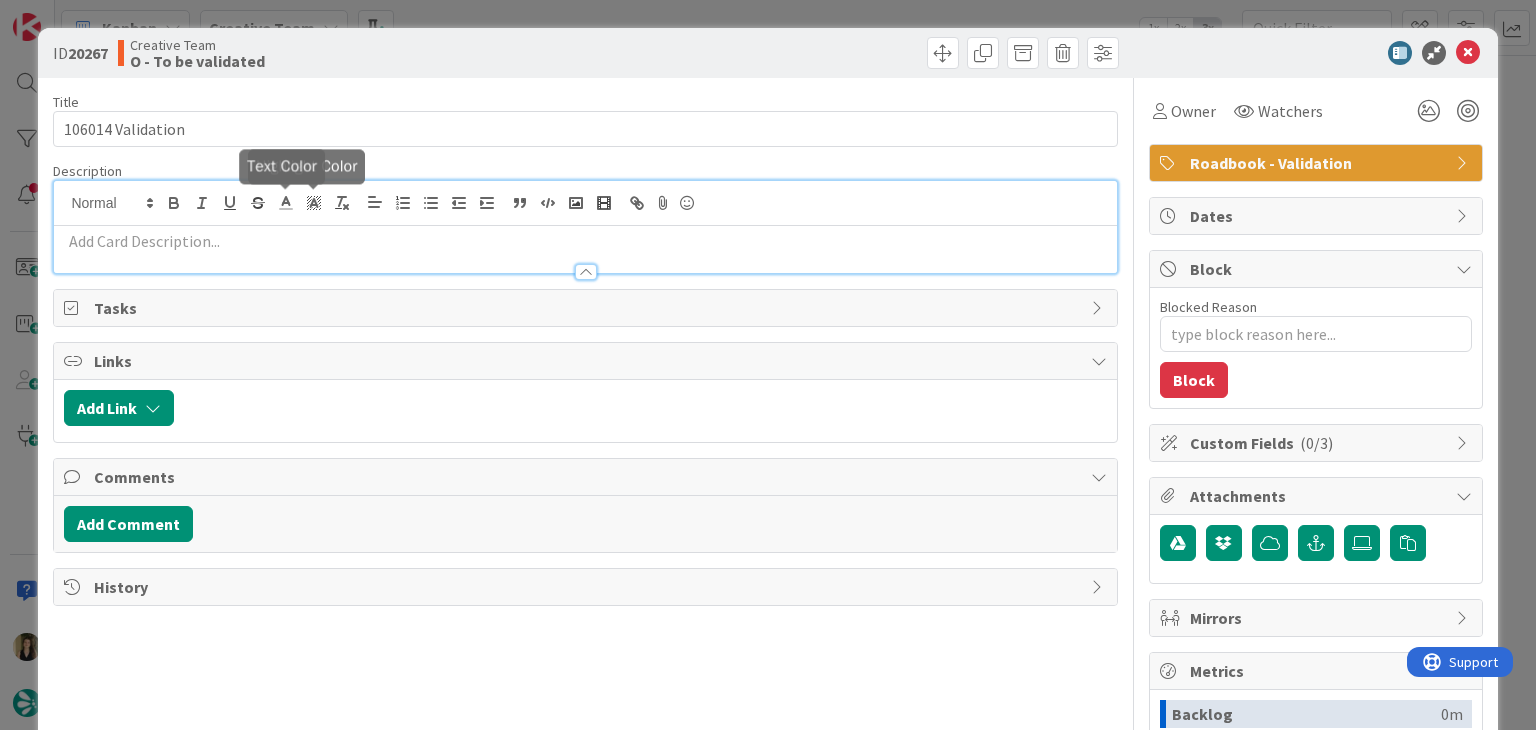 scroll, scrollTop: 0, scrollLeft: 0, axis: both 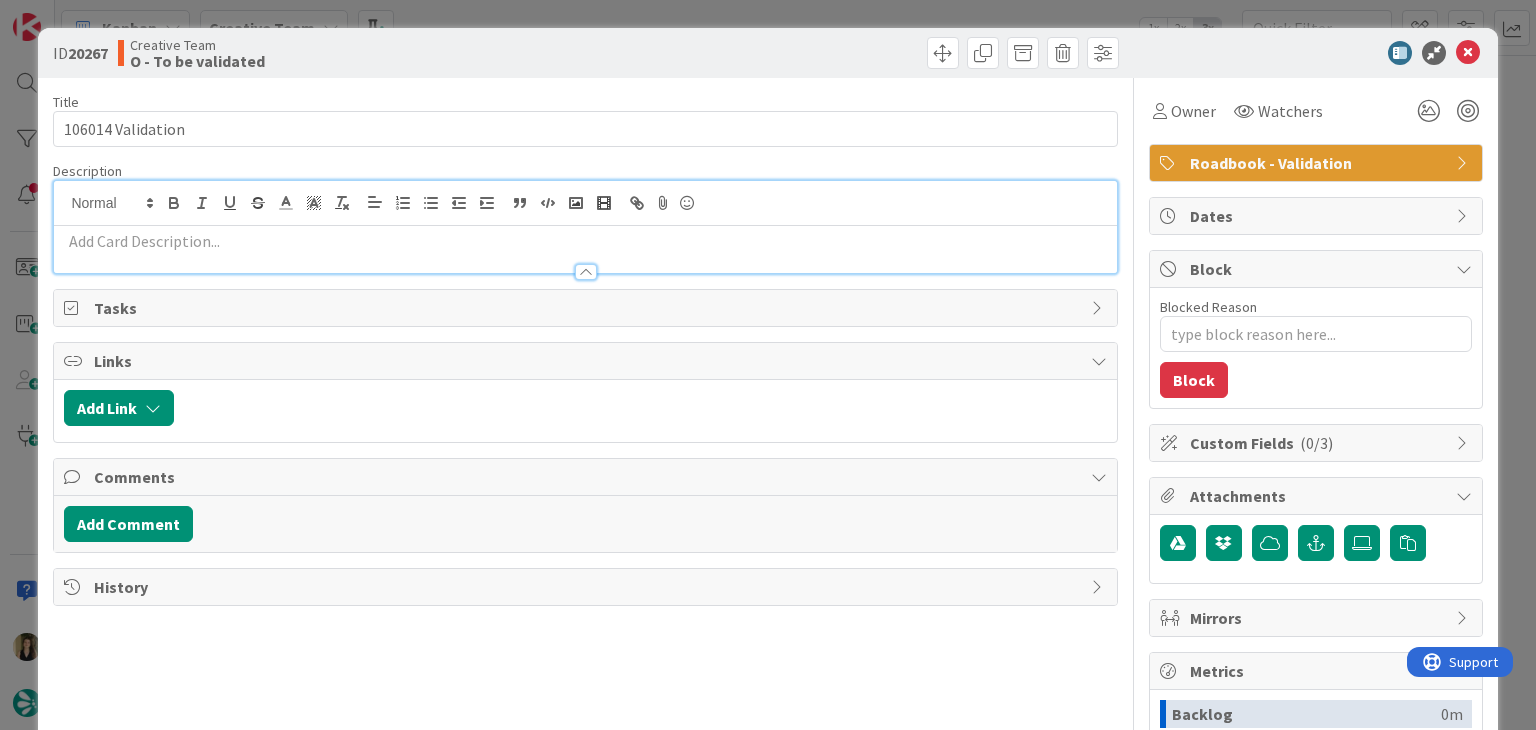 click at bounding box center [585, 241] 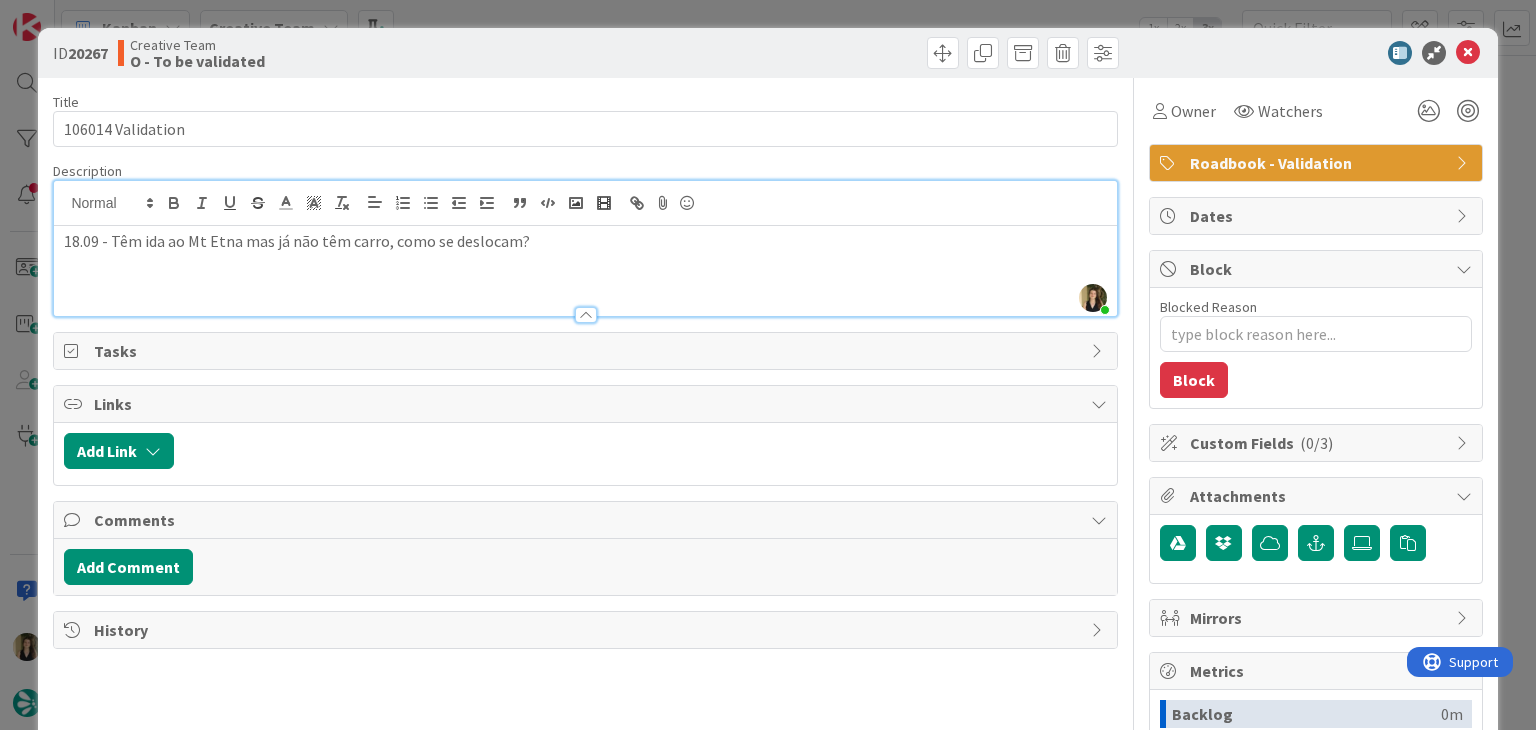 type 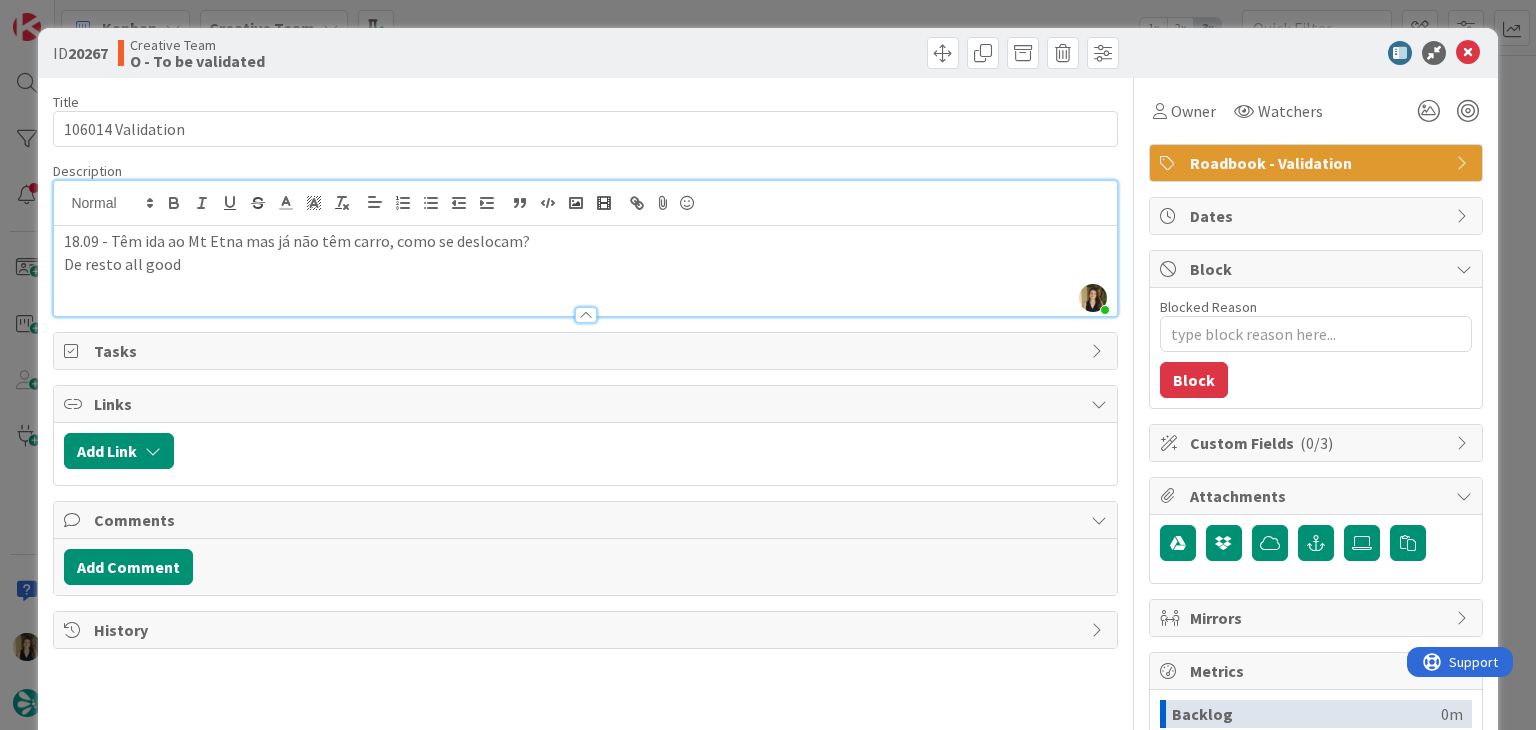 drag, startPoint x: 244, startPoint y: 272, endPoint x: 35, endPoint y: 267, distance: 209.0598 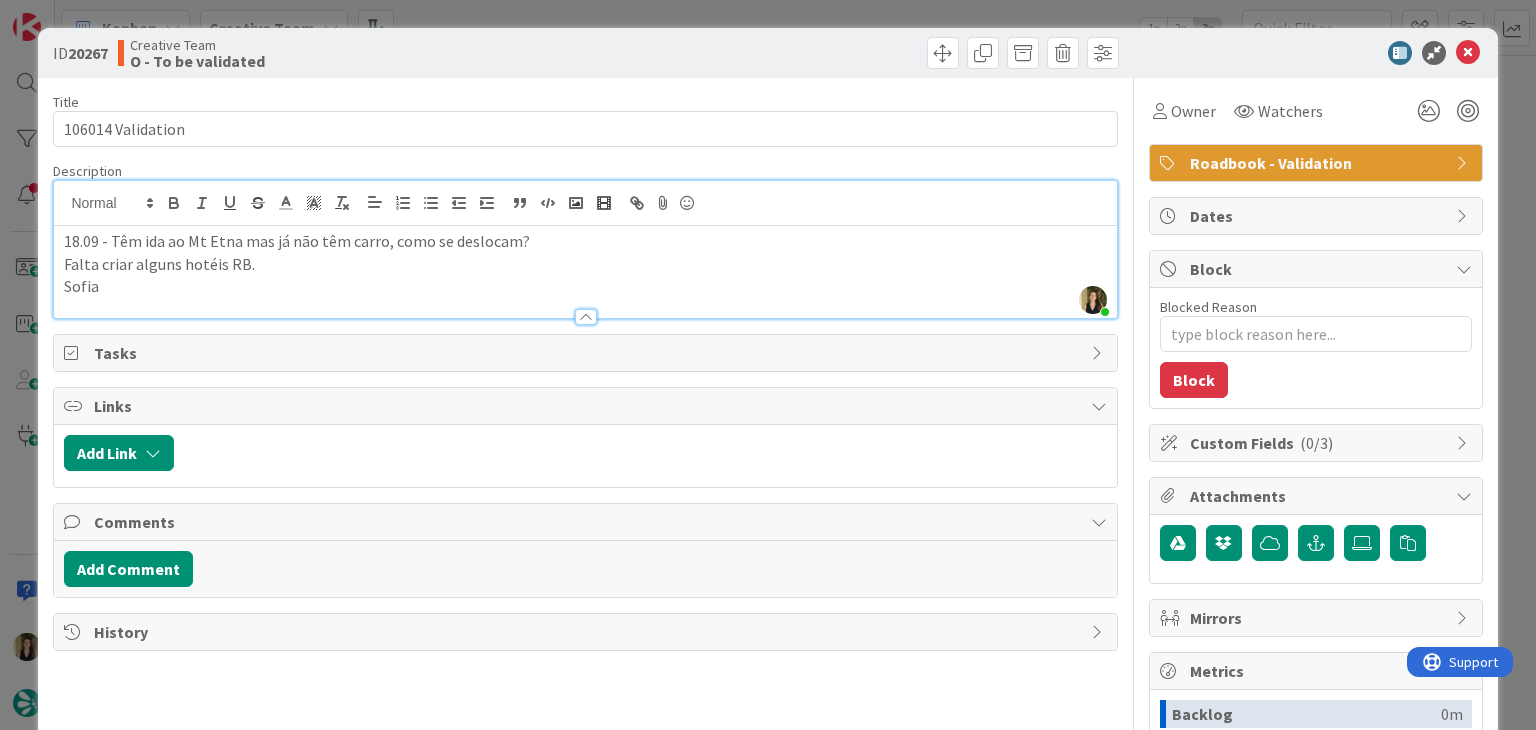 drag, startPoint x: 564, startPoint y: 40, endPoint x: 565, endPoint y: 22, distance: 18.027756 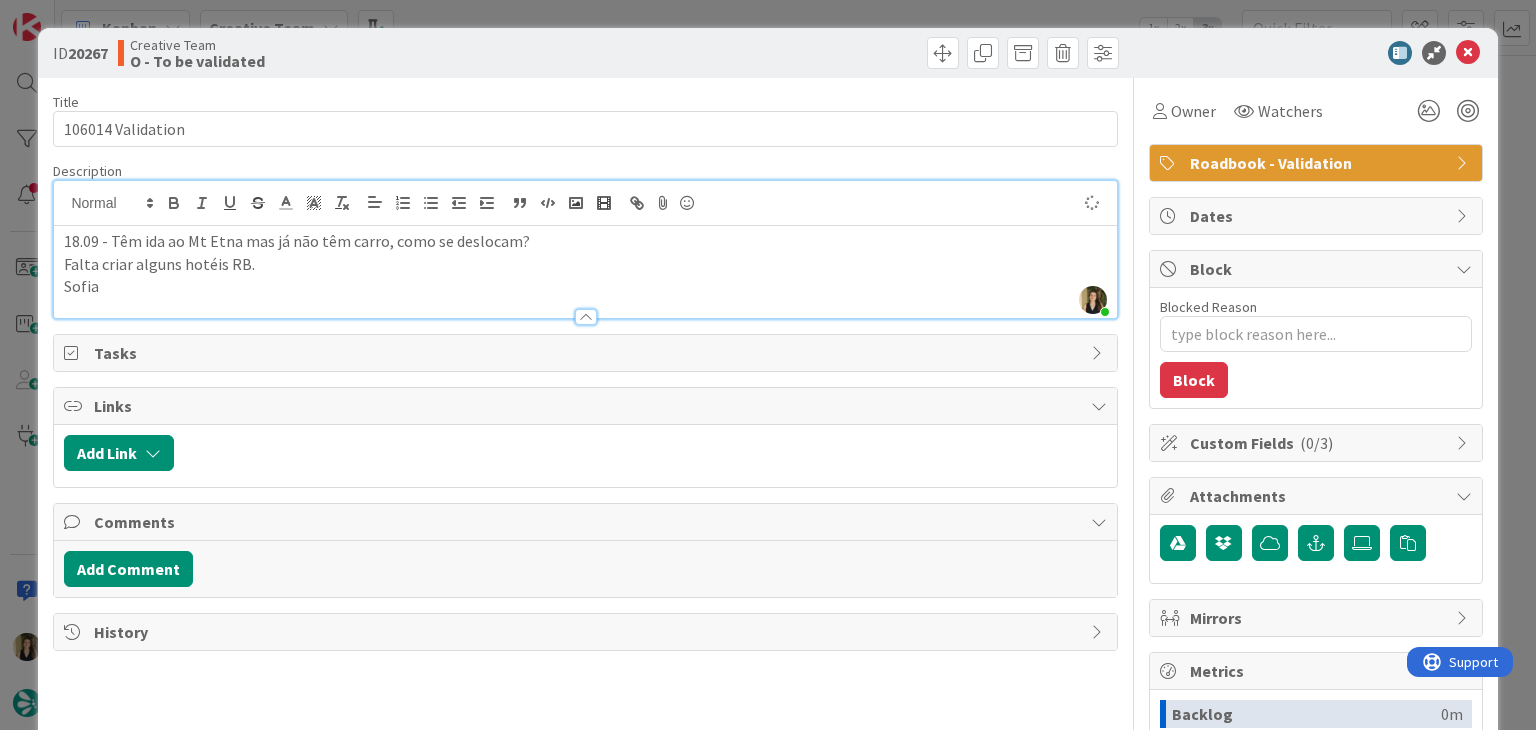 click on "ID  20267 Creative Team O - To be validated Title 17 / 128 106014 Validation Description Sofia Palma just joined 18.09 - Têm ida ao Mt Etna mas já não têm carro, como se deslocam? Falta criar alguns hotéis RB. Sofia Owner Watchers Roadbook - Validation Tasks Links Add Link Comments Add Comment History Owner Watchers Roadbook - Validation Dates Block Blocked Reason 0 / 256 Block Custom Fields ( 0/3 ) Attachments Mirrors Metrics Backlog 0m To Do 0m Buffer 0m In Progress 0m Total Time 0m Lead Time 0m Cycle Time 0m Blocked Time 0m Show Details" at bounding box center [768, 365] 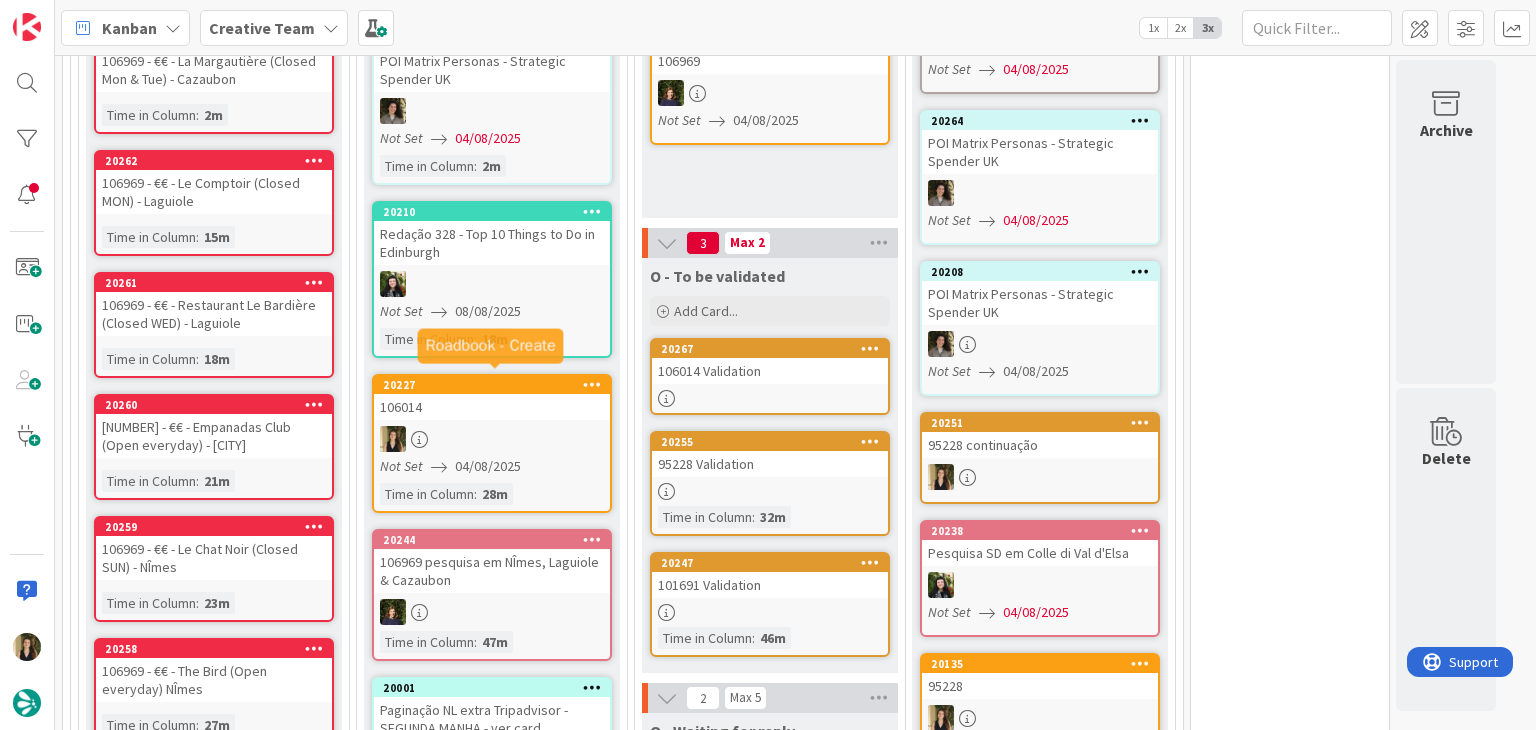 scroll, scrollTop: 0, scrollLeft: 0, axis: both 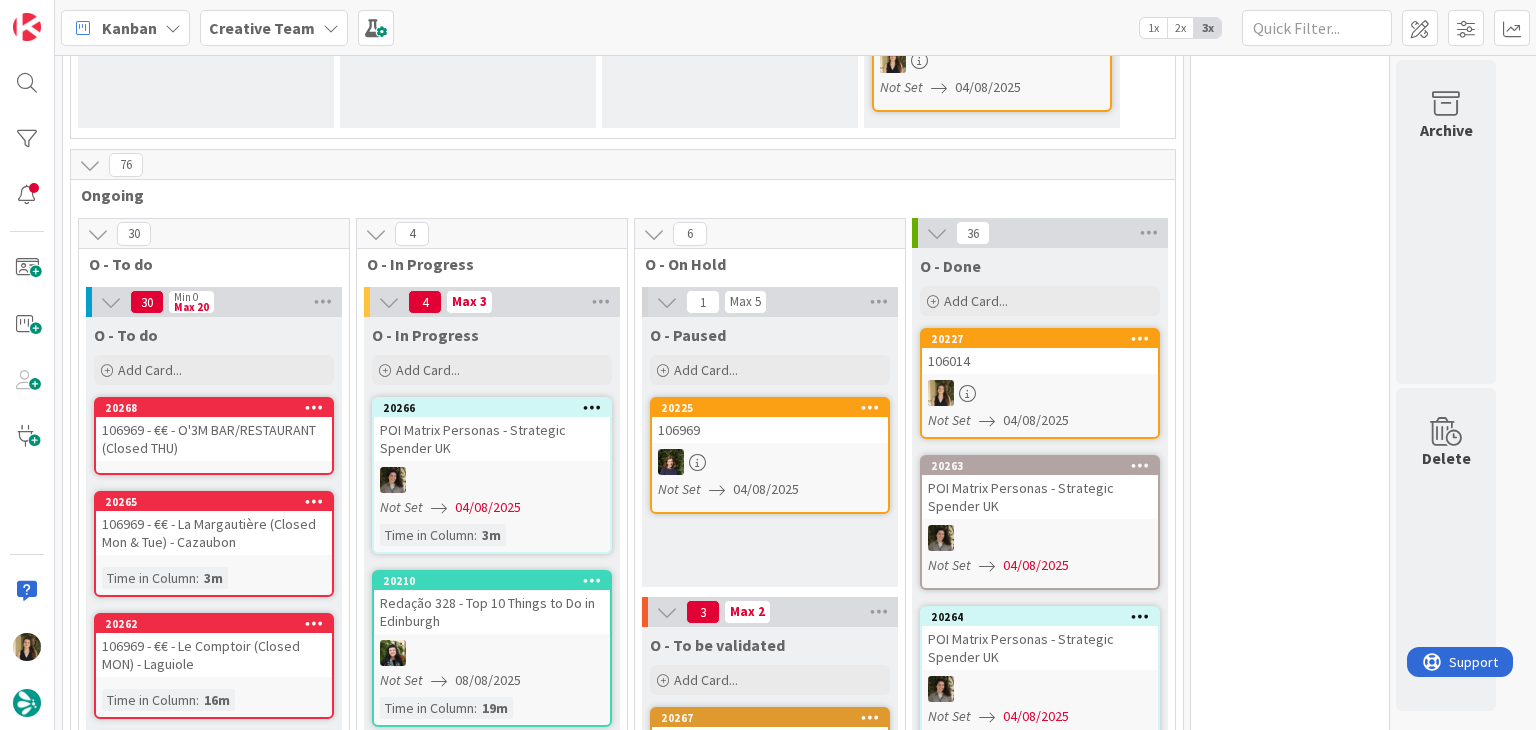 click on "O - Paused Add Card... 20225 106969 Not Set 04/08/2025" at bounding box center [770, 452] 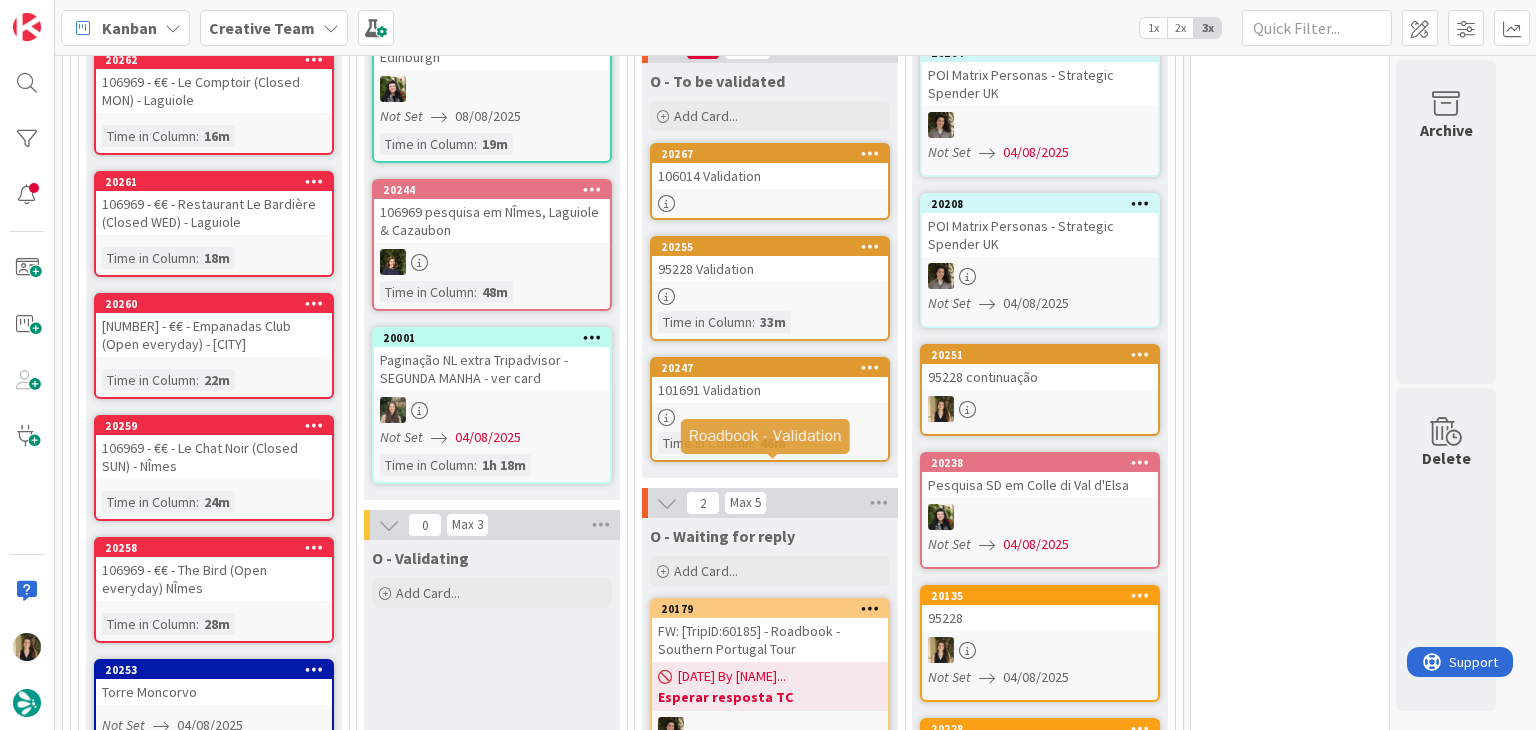 scroll, scrollTop: 1731, scrollLeft: 0, axis: vertical 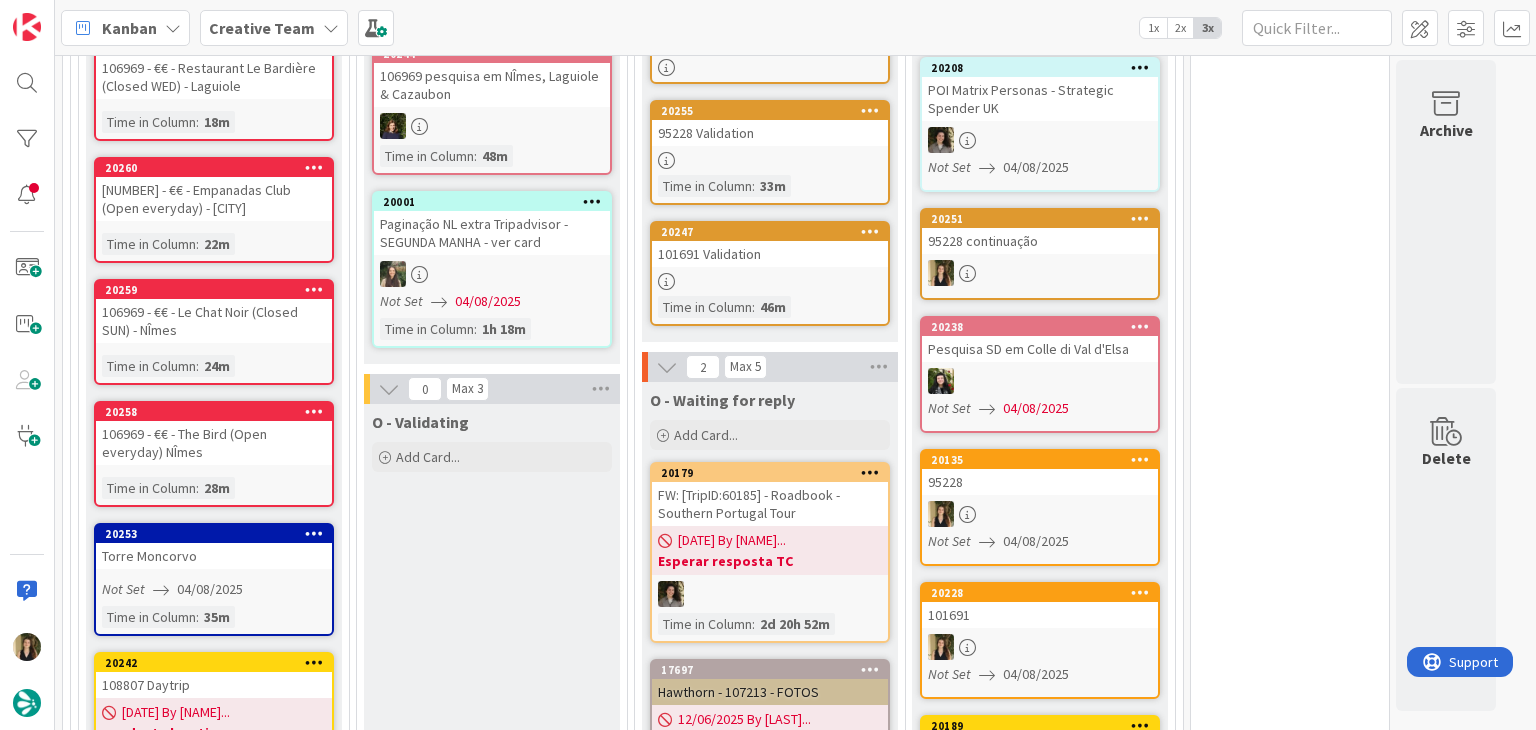click on "O - Validating Add Card..." at bounding box center [492, 2383] 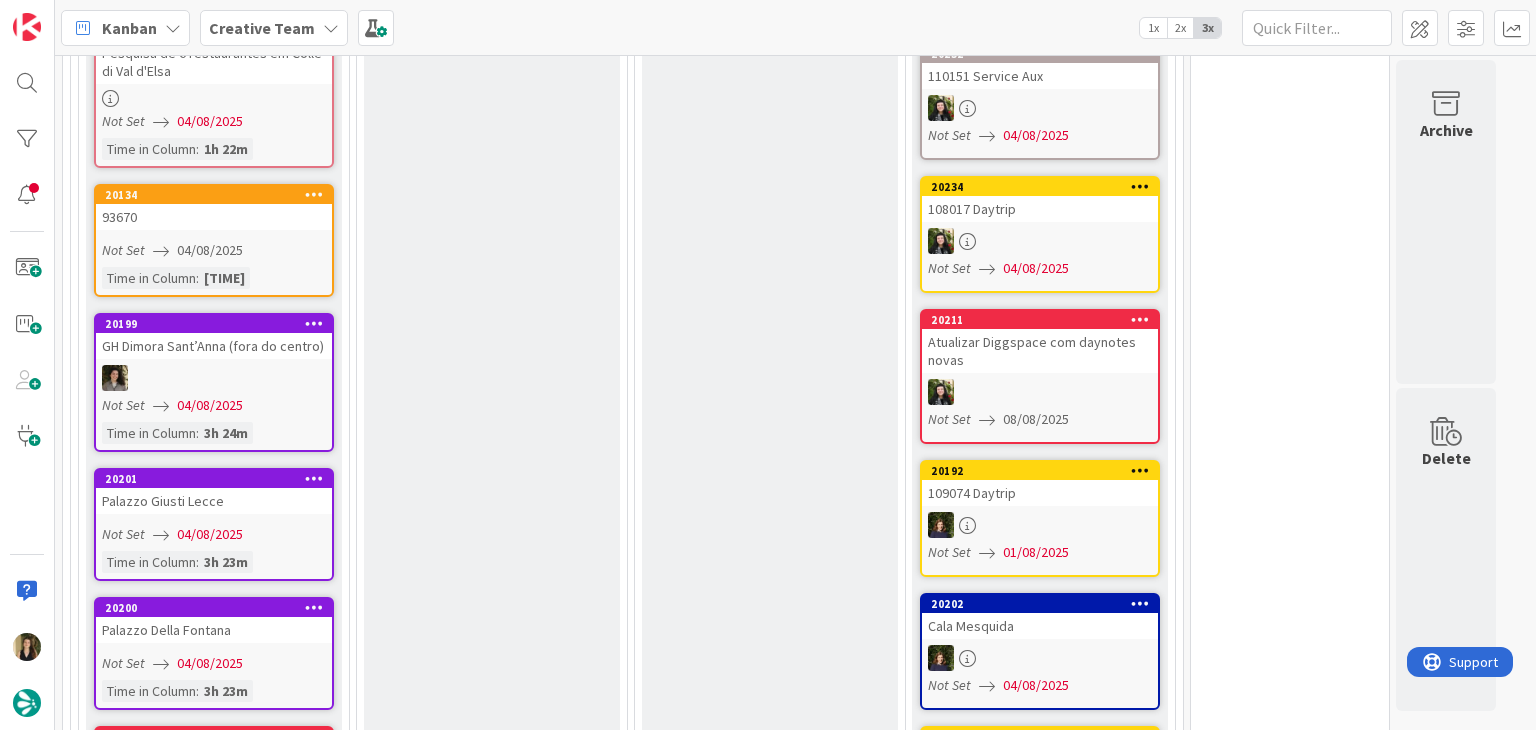 scroll, scrollTop: 3431, scrollLeft: 0, axis: vertical 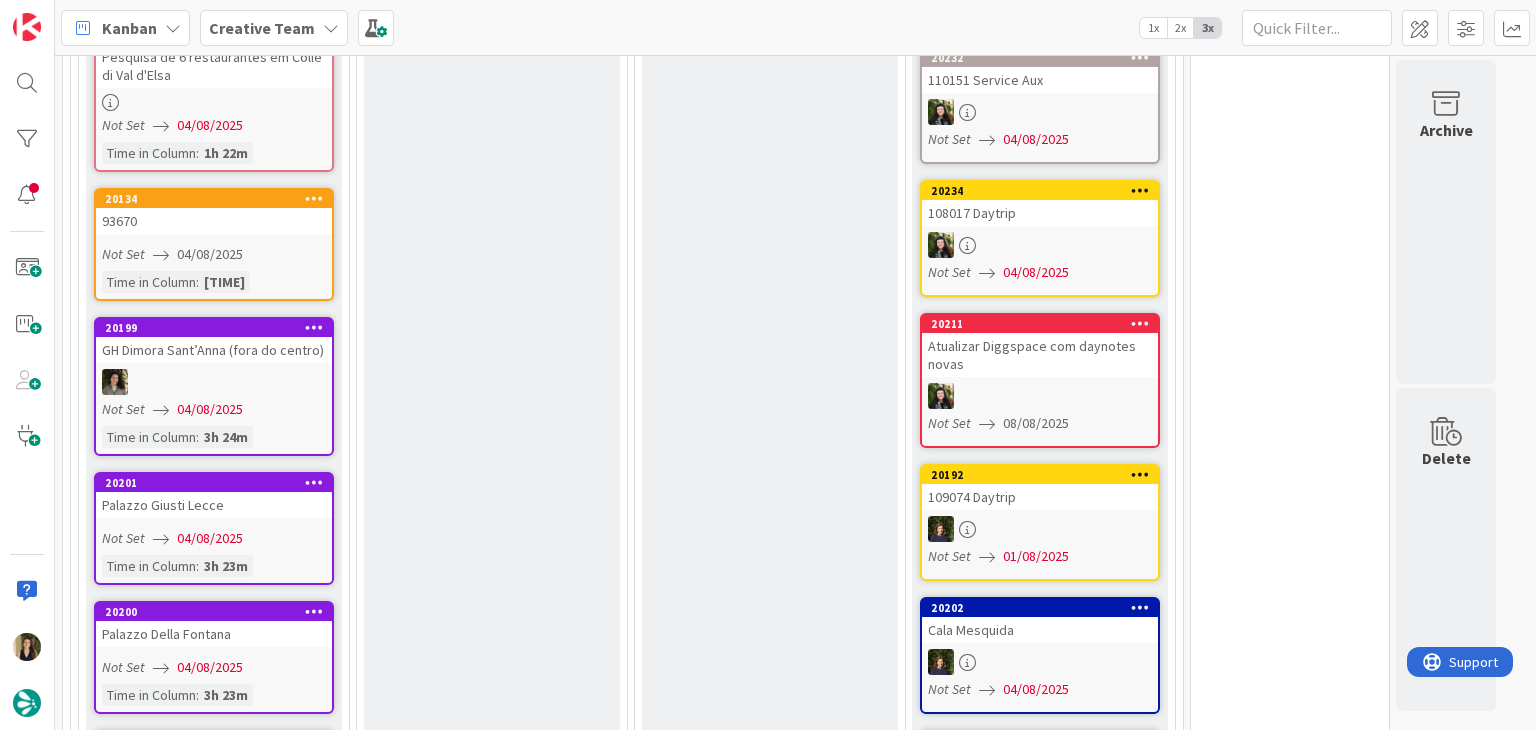 click on "Not Set 04/08/2025" at bounding box center (217, 254) 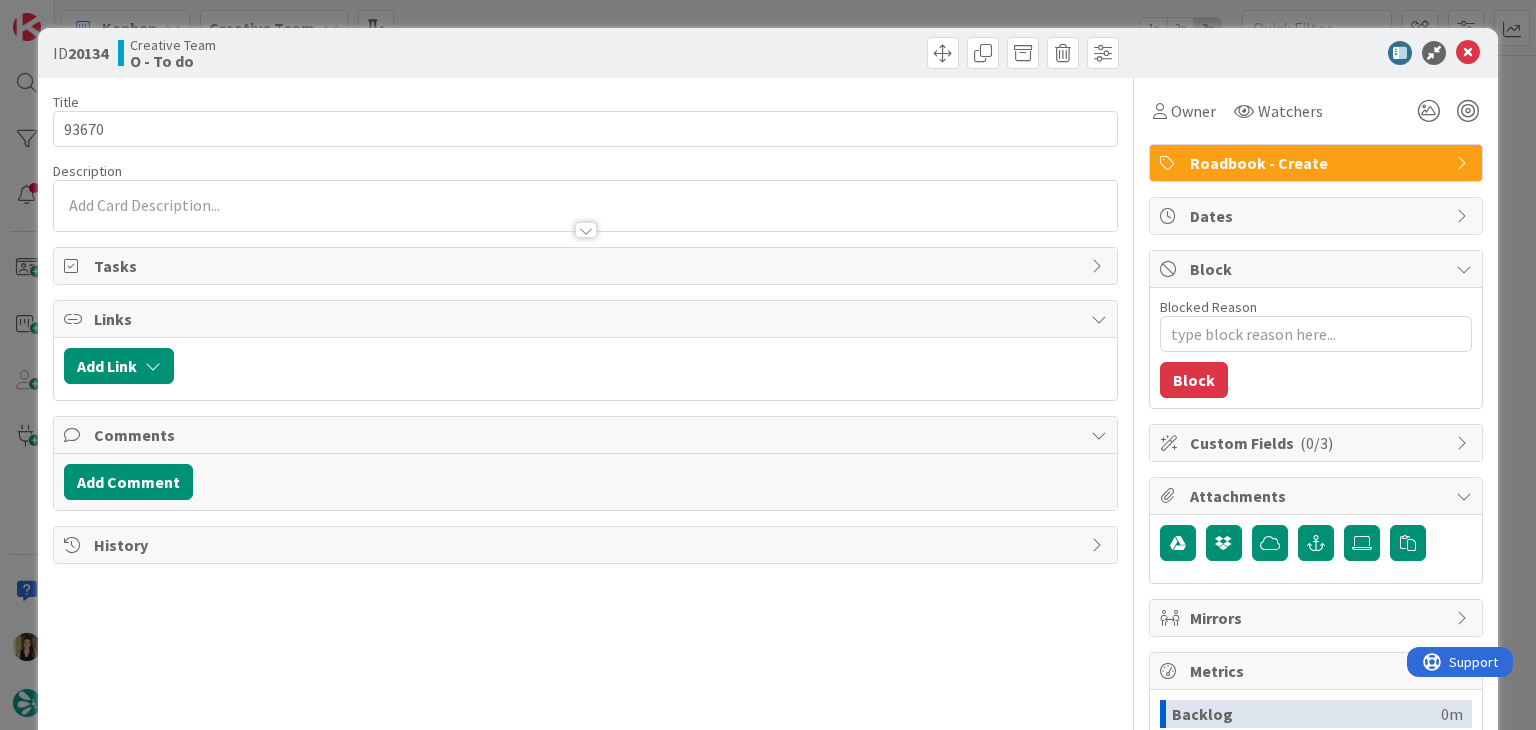 scroll, scrollTop: 0, scrollLeft: 0, axis: both 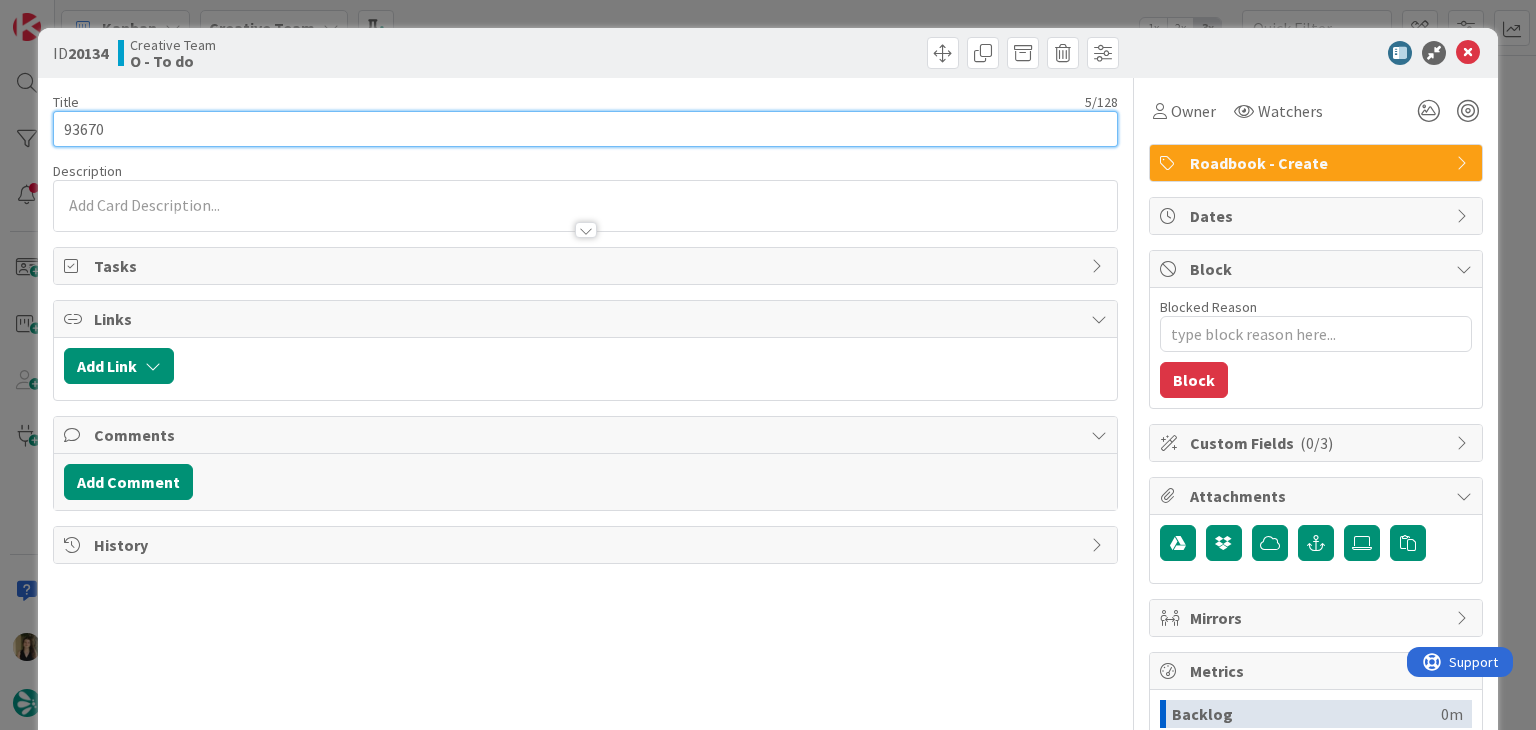 click on "93670" at bounding box center [585, 129] 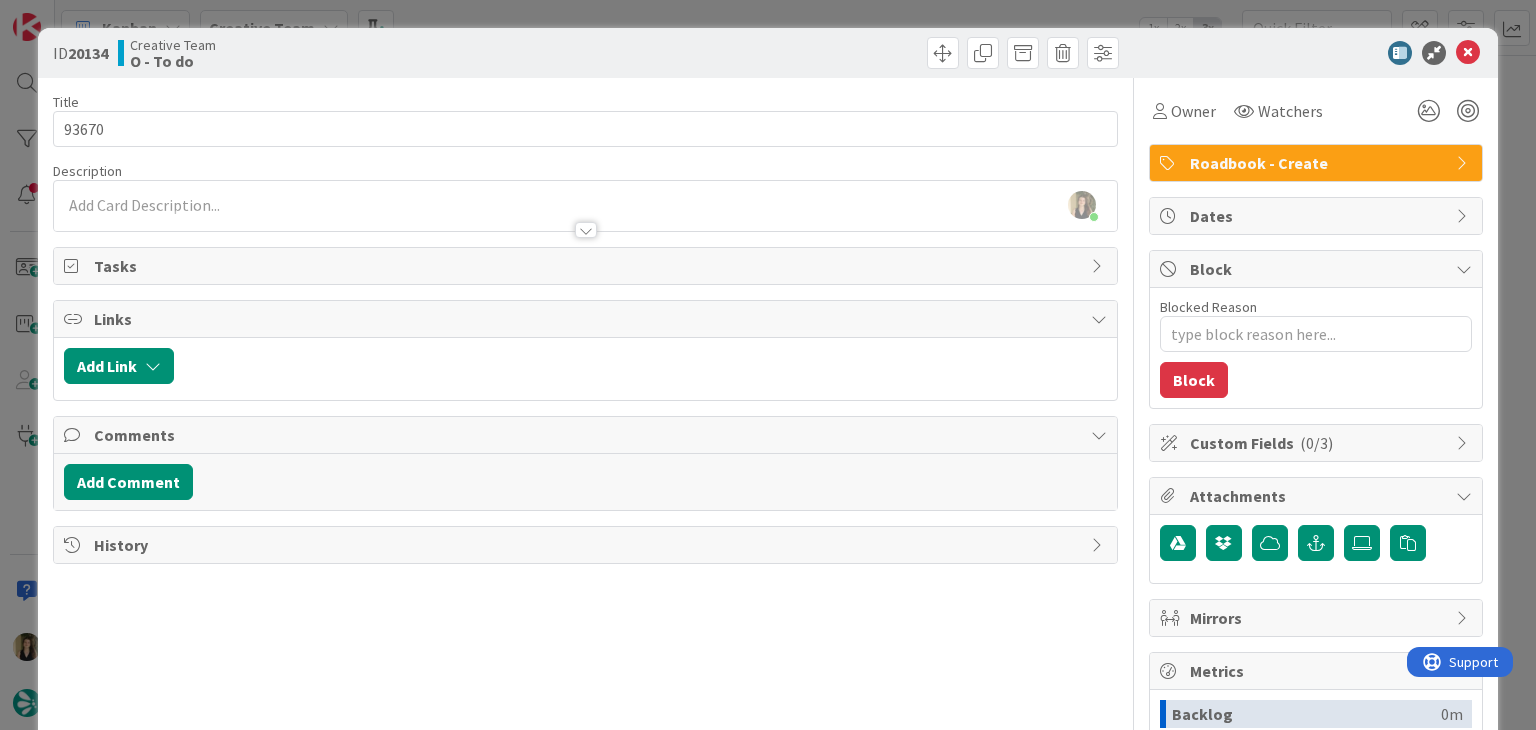 drag, startPoint x: 492, startPoint y: 37, endPoint x: 490, endPoint y: 18, distance: 19.104973 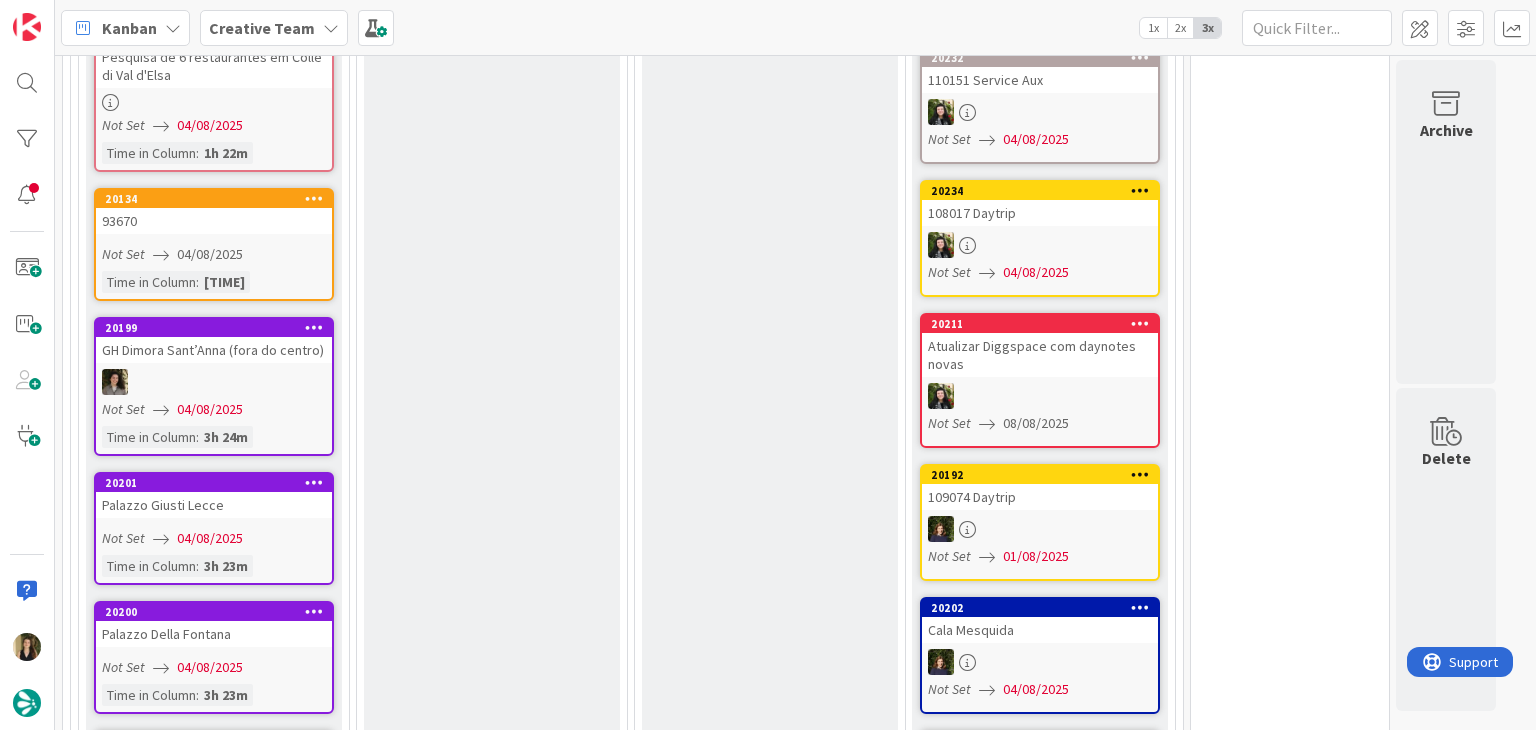 scroll, scrollTop: 0, scrollLeft: 0, axis: both 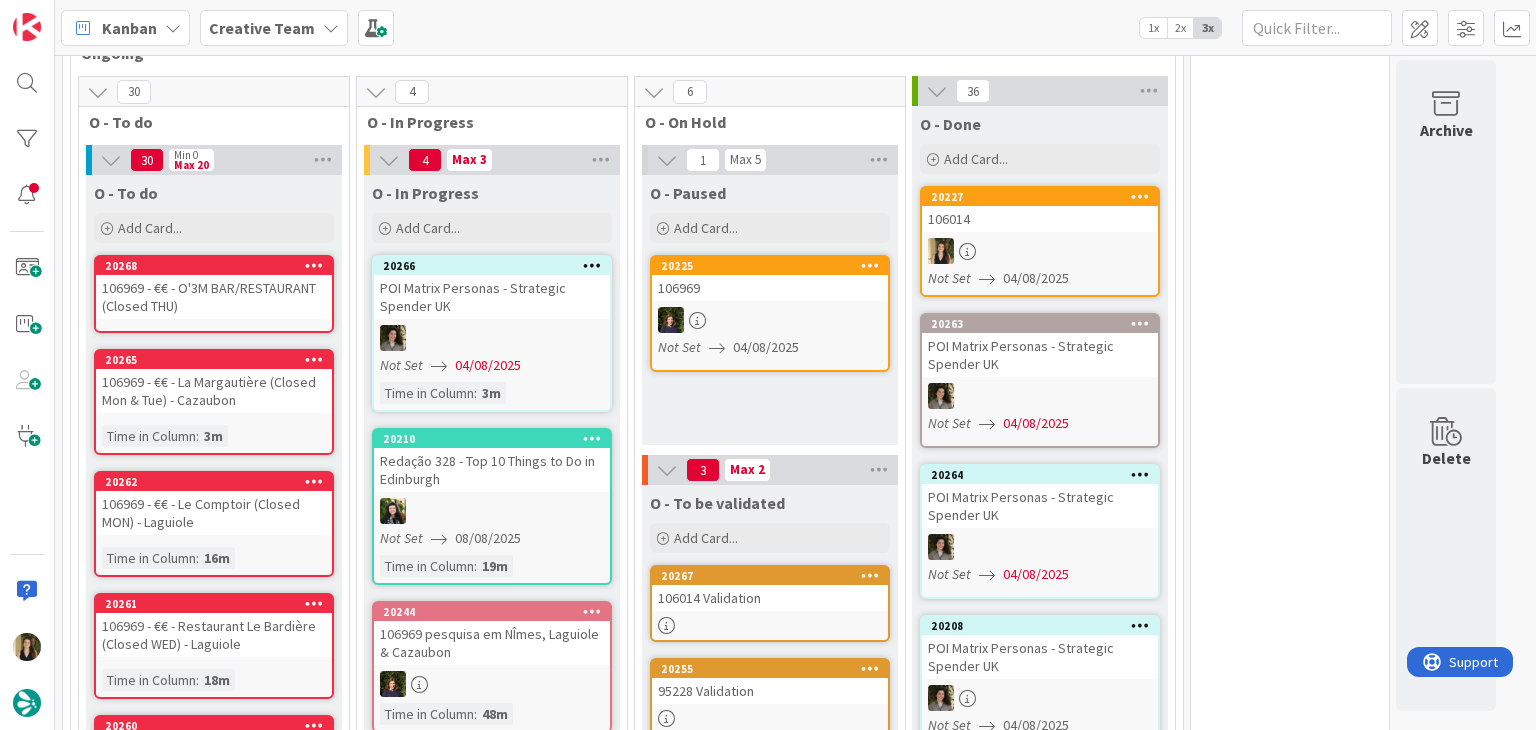 click on "0 Tempos máximos Roadbook  - Create -  30 min Roadbook  - Validation  - 20 min Roadbook  - Revision  - 25 min NL  - Blog Post + Email  - 4h30 NL  - Paginação  - 3 h NL  - Teste/agendar  - 30min Daytrip  - 5 min Car  - 20 min Service  - 20 min Service  Aux  - 10 min POI  - Pesquisa (exclui redação)  - 45 min POI  - Create  - 20 min Location  - 20 min Accommodation  - 30 min Accommodation  RB  - 20 min Website   -  Carregamento de Tours  - 6h Website  -  Edição conteúdo -  20min" at bounding box center (1290, 3117) 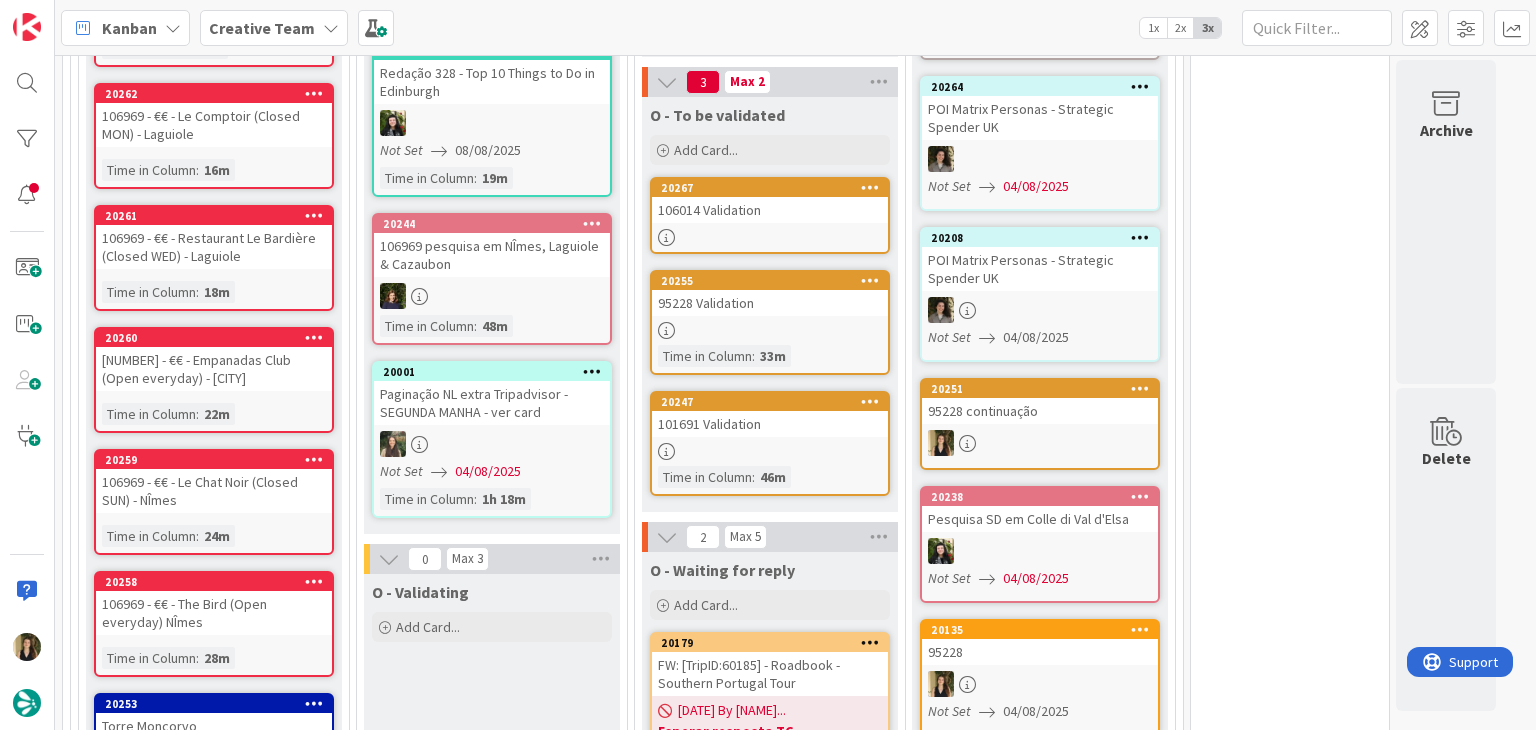 scroll, scrollTop: 1573, scrollLeft: 0, axis: vertical 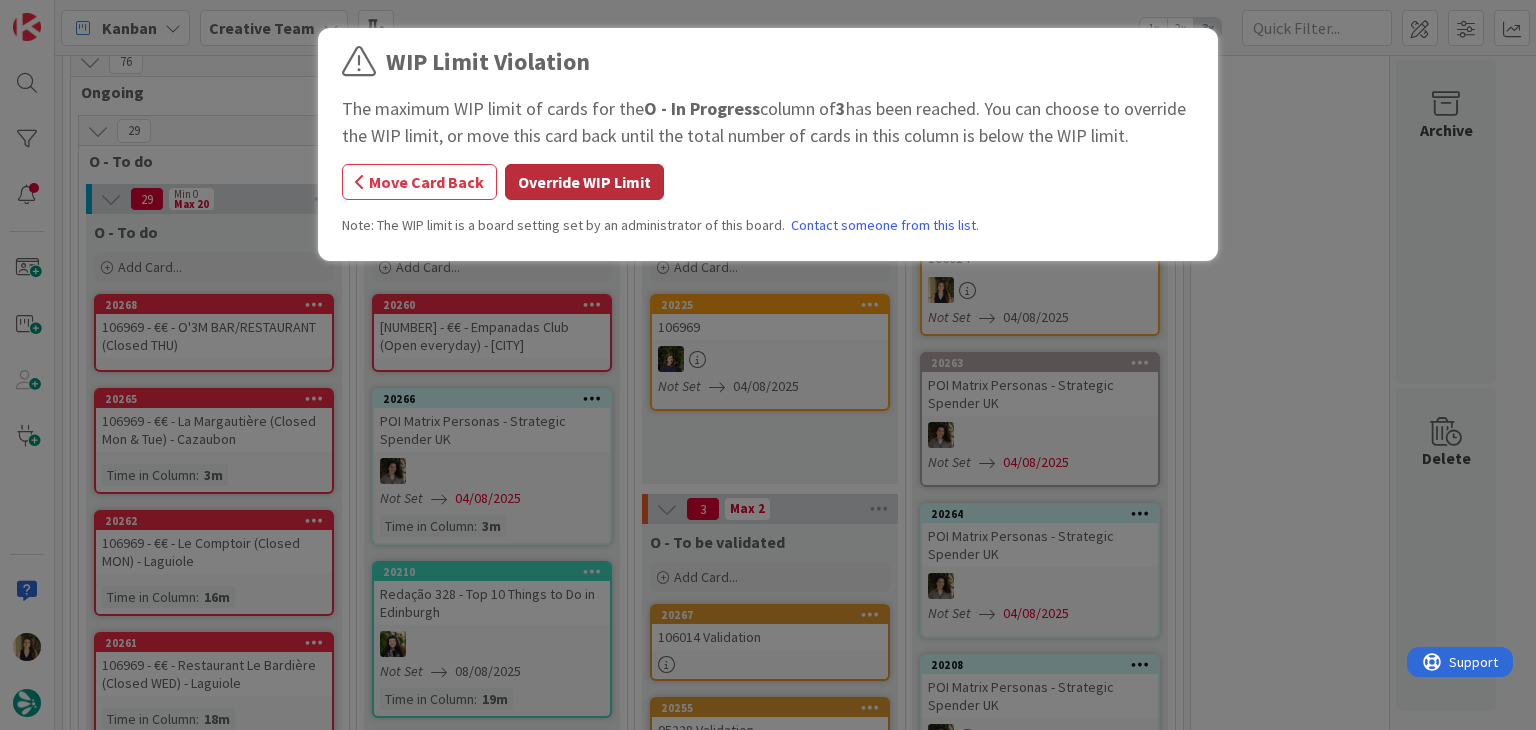 click on "Override WIP Limit" at bounding box center (584, 182) 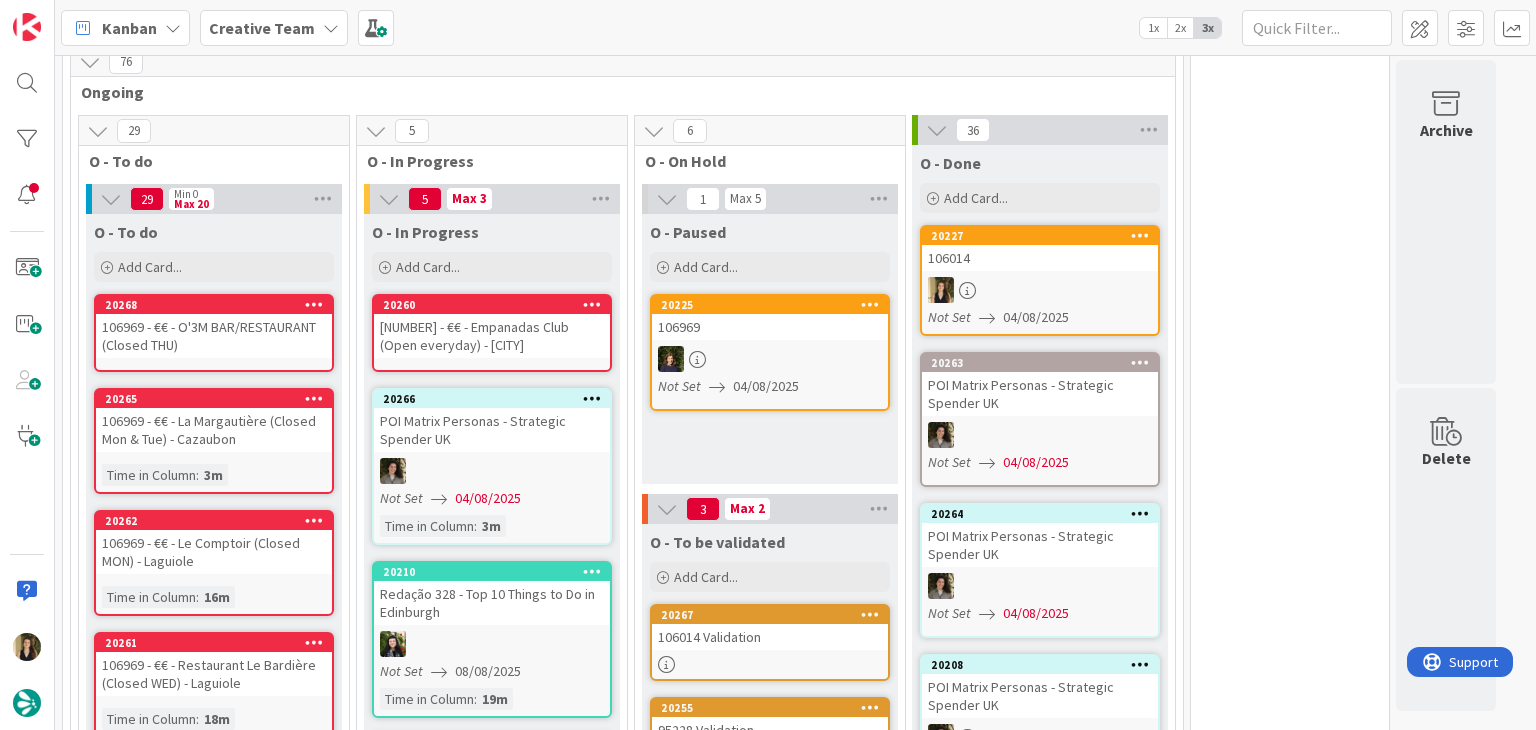 click on "106969 - €€ - Empanadas Club (Open everyday) - Nîmes" at bounding box center (492, 336) 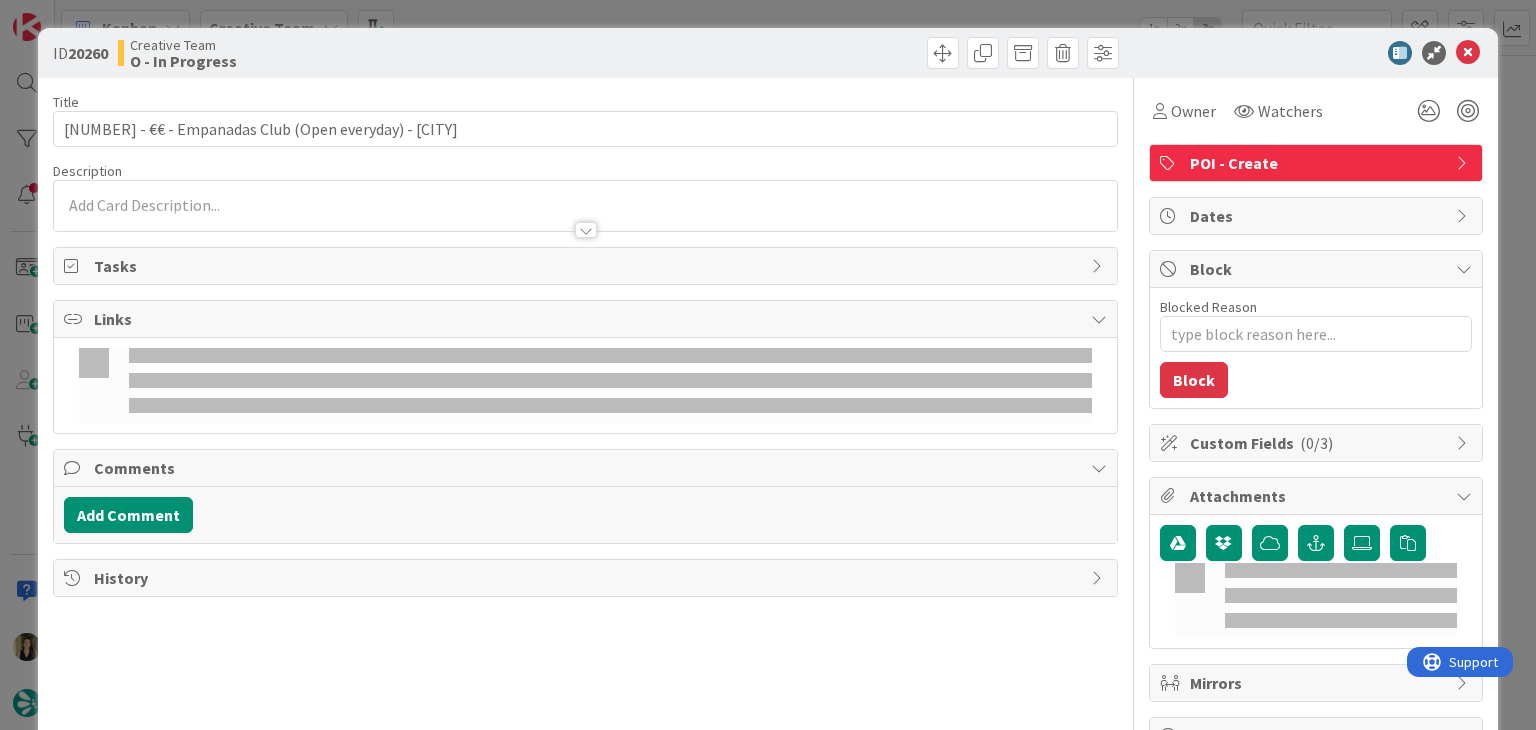 type on "x" 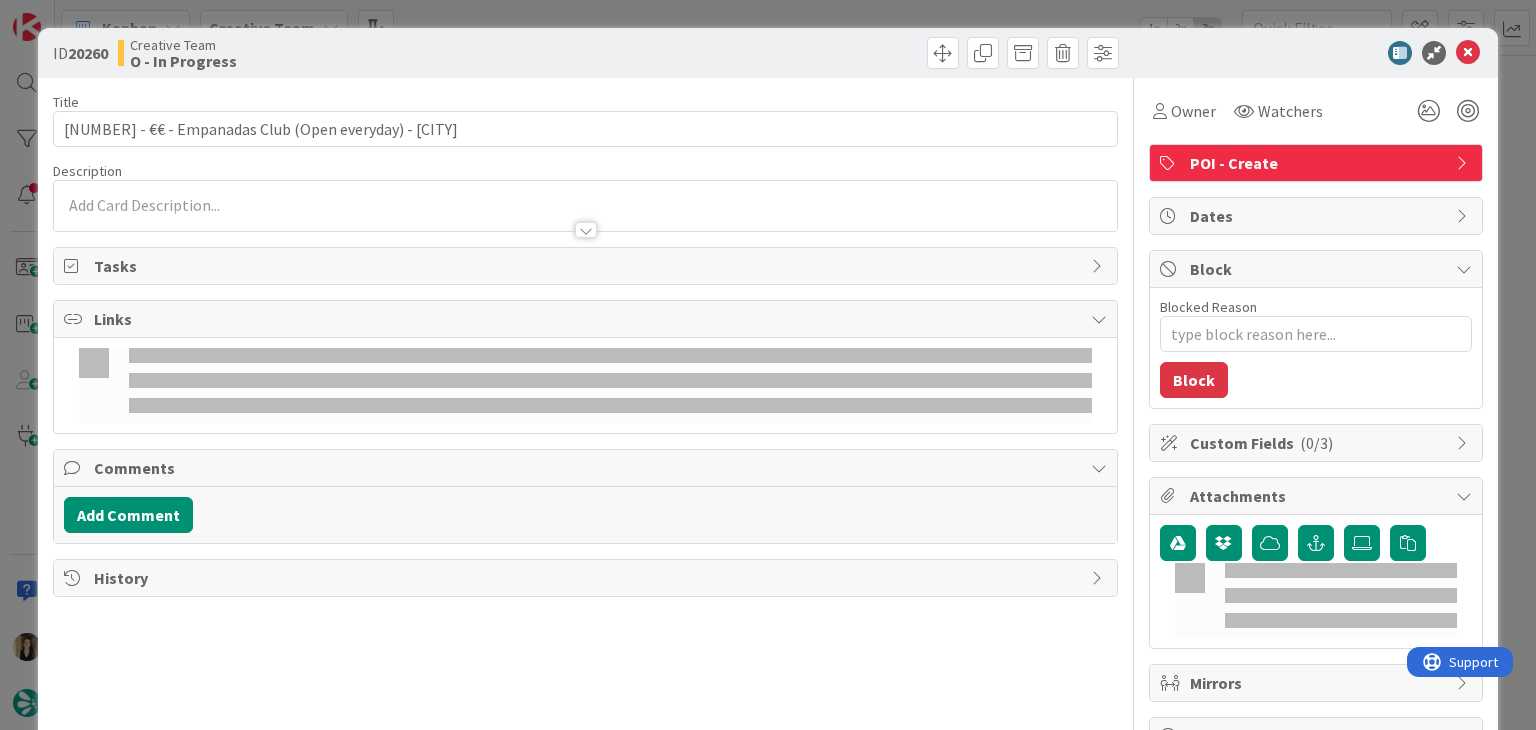 type on "106969 - €€ - Empanadas Club (Open everyday) - Nîmes" 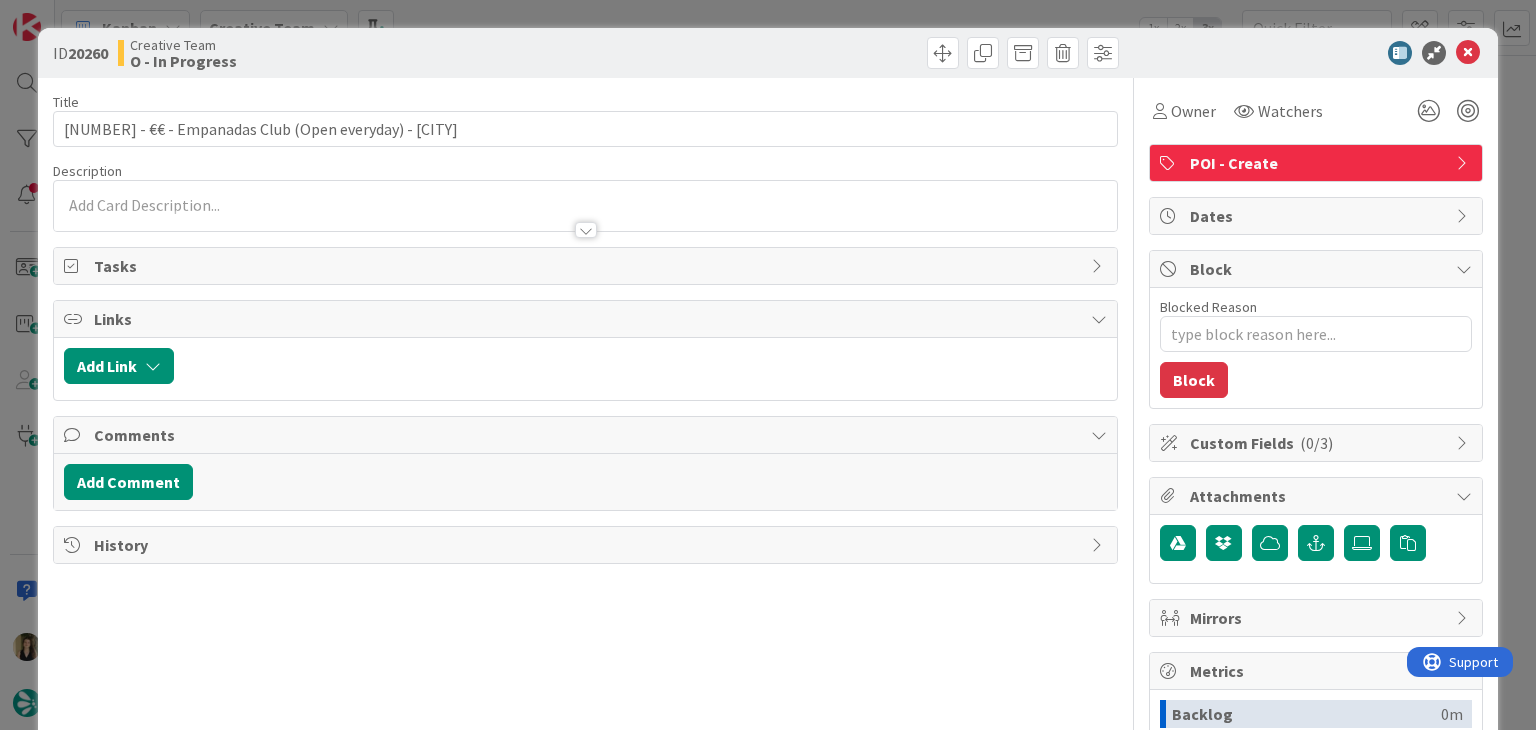 scroll, scrollTop: 0, scrollLeft: 0, axis: both 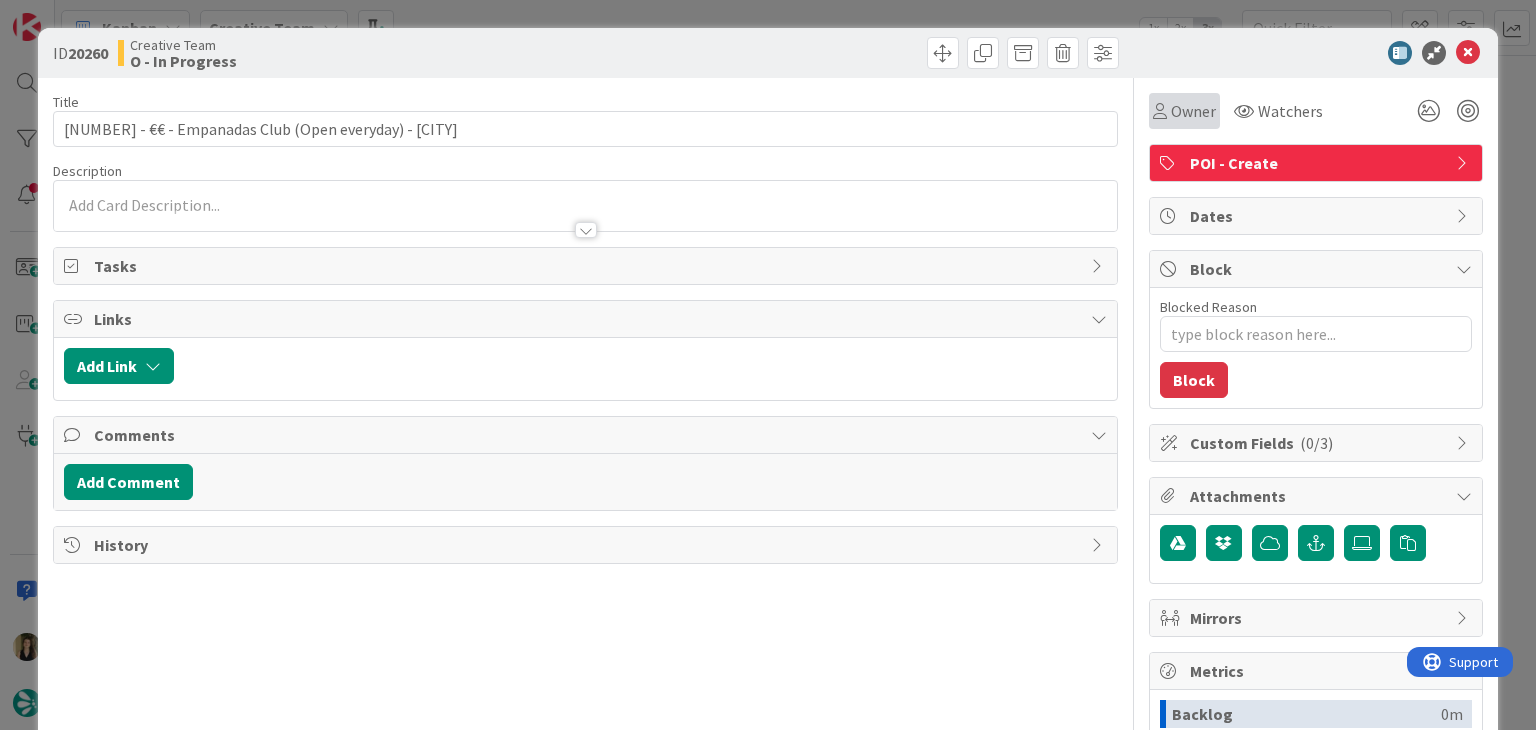 click on "Owner" at bounding box center [1193, 111] 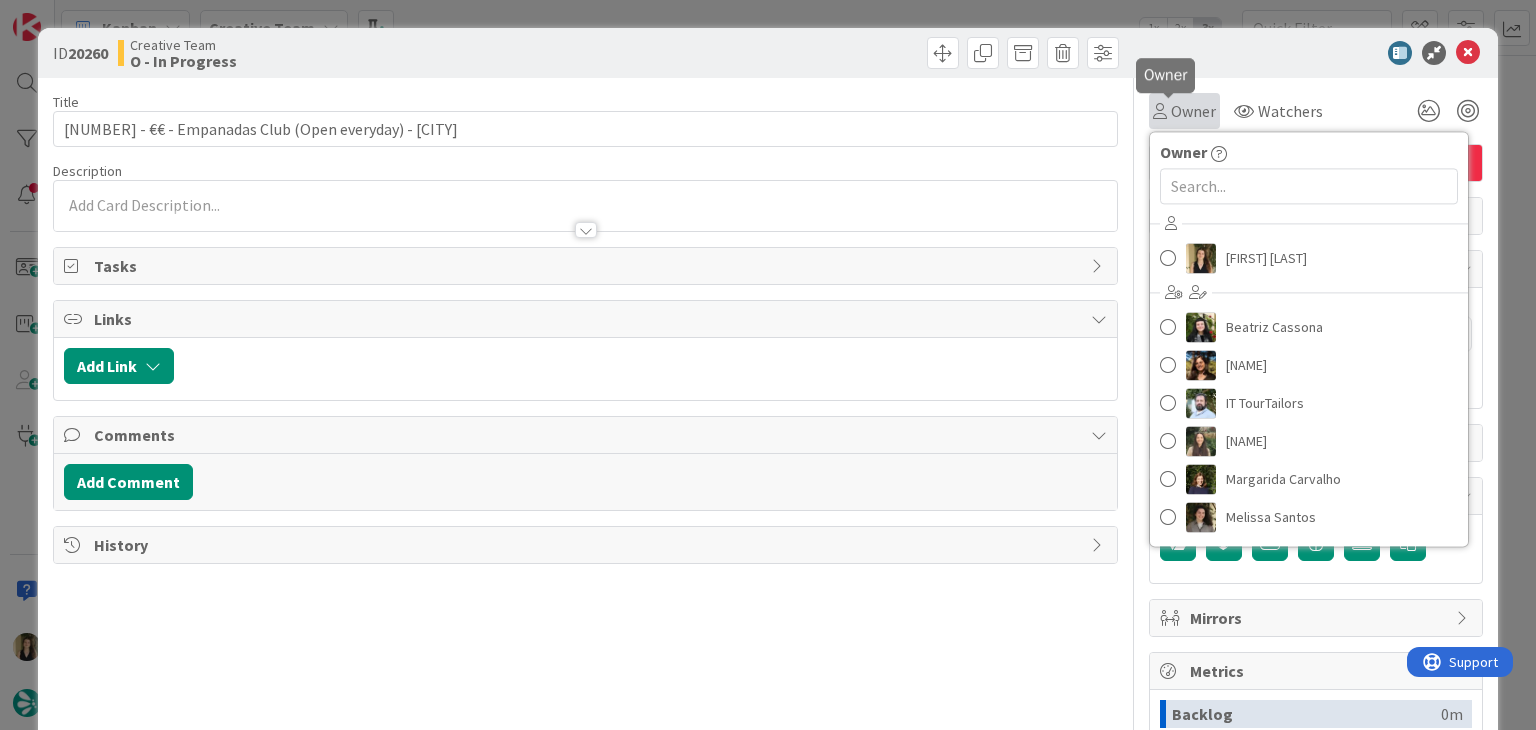 scroll, scrollTop: 0, scrollLeft: 0, axis: both 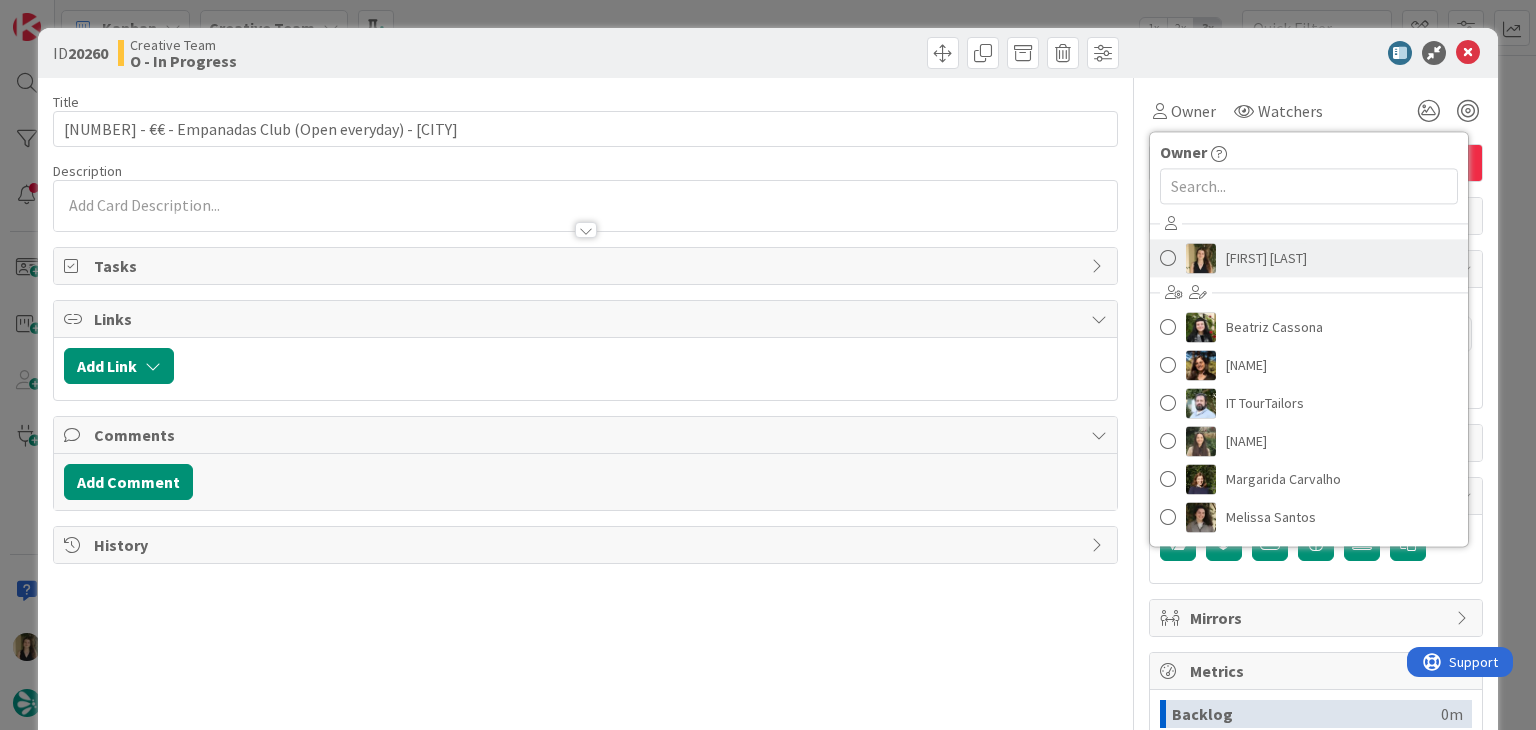 click on "[PERSON]" at bounding box center [1266, 258] 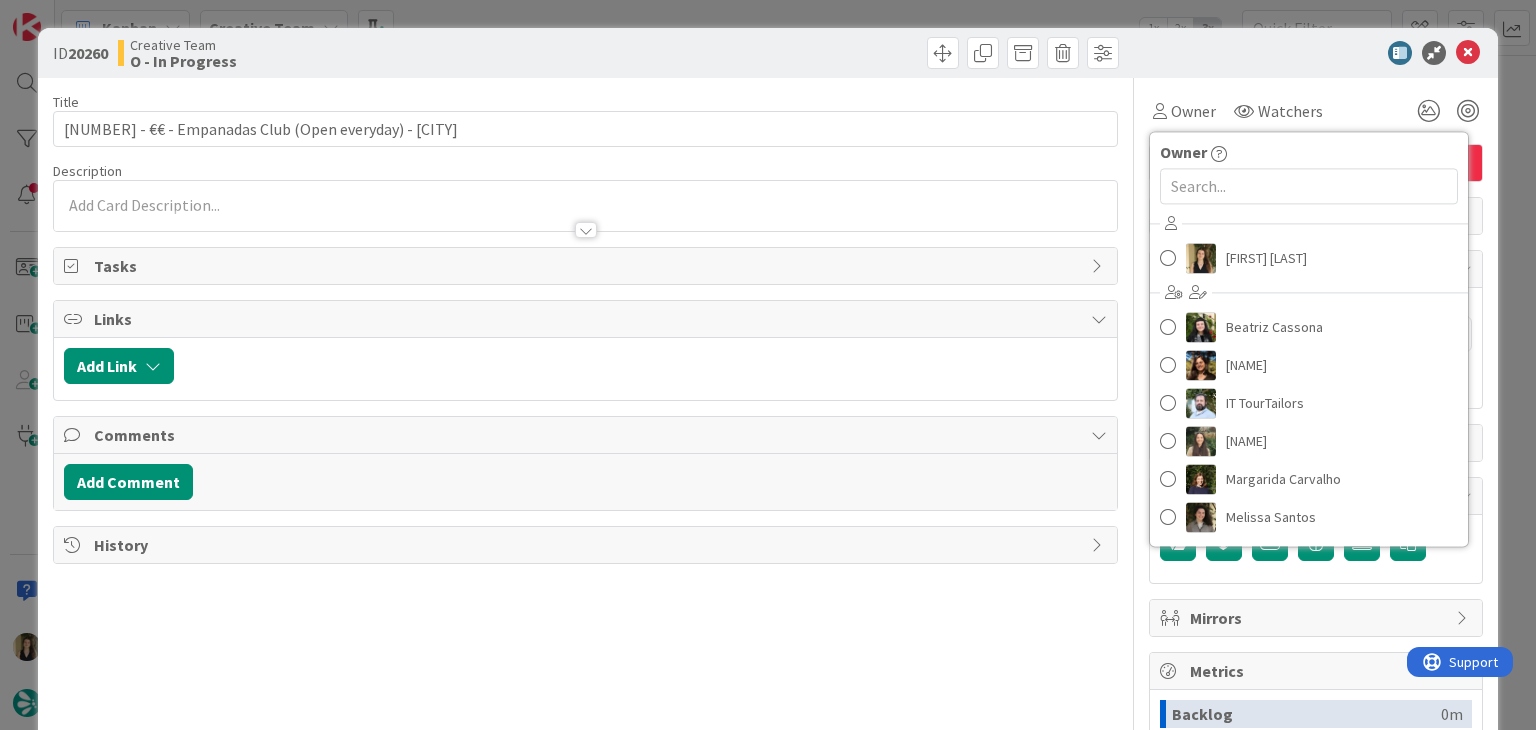 type on "x" 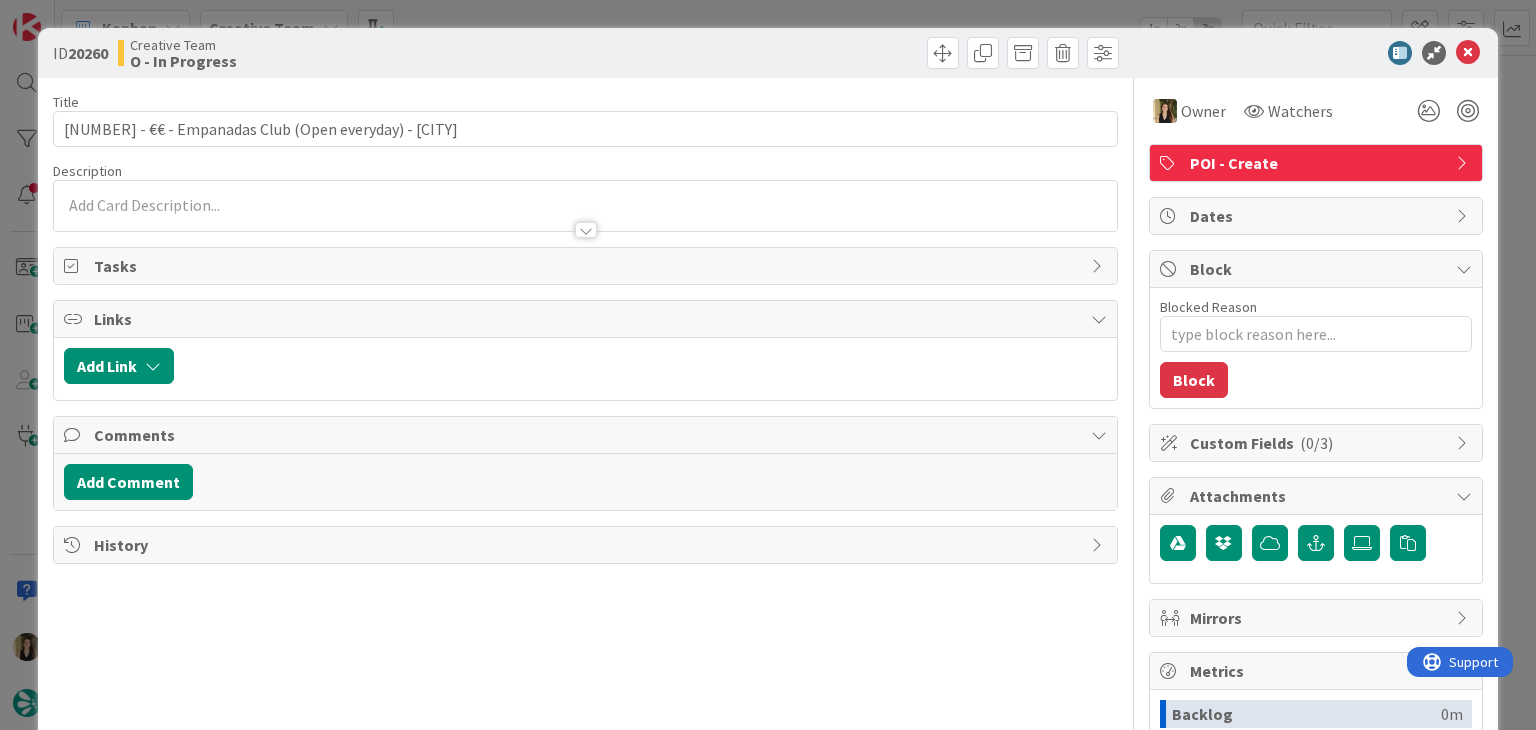 type on "x" 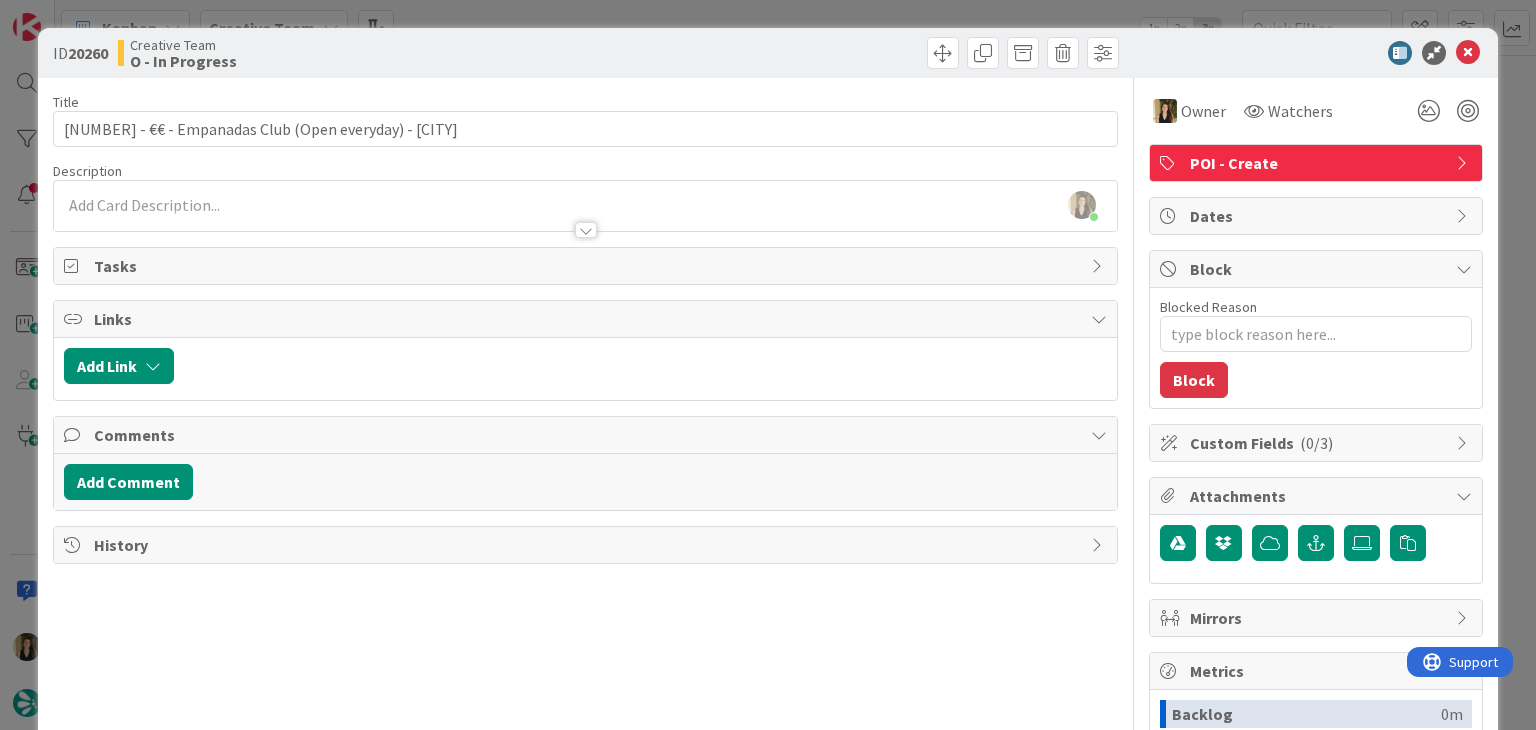 type on "x" 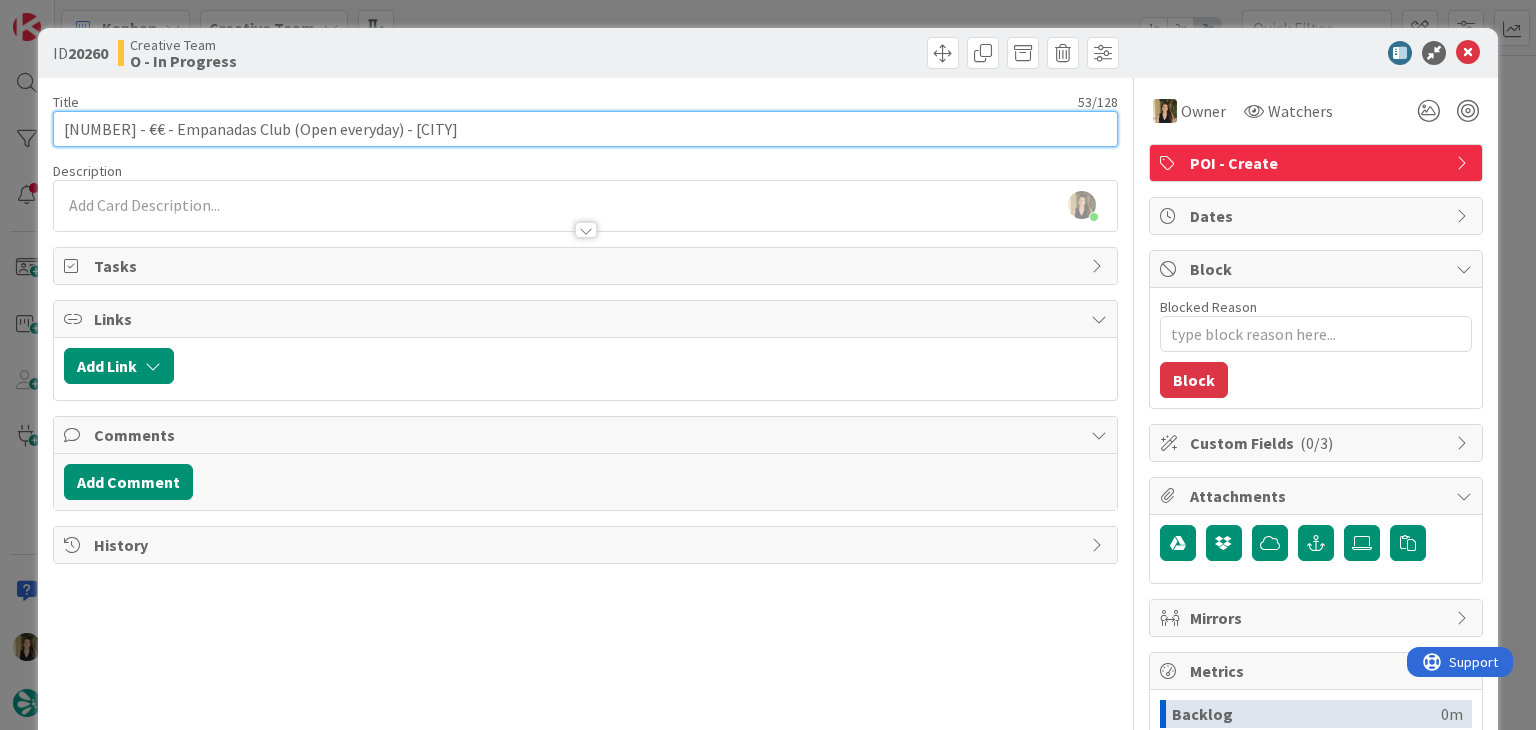 drag, startPoint x: 376, startPoint y: 129, endPoint x: 124, endPoint y: 122, distance: 252.0972 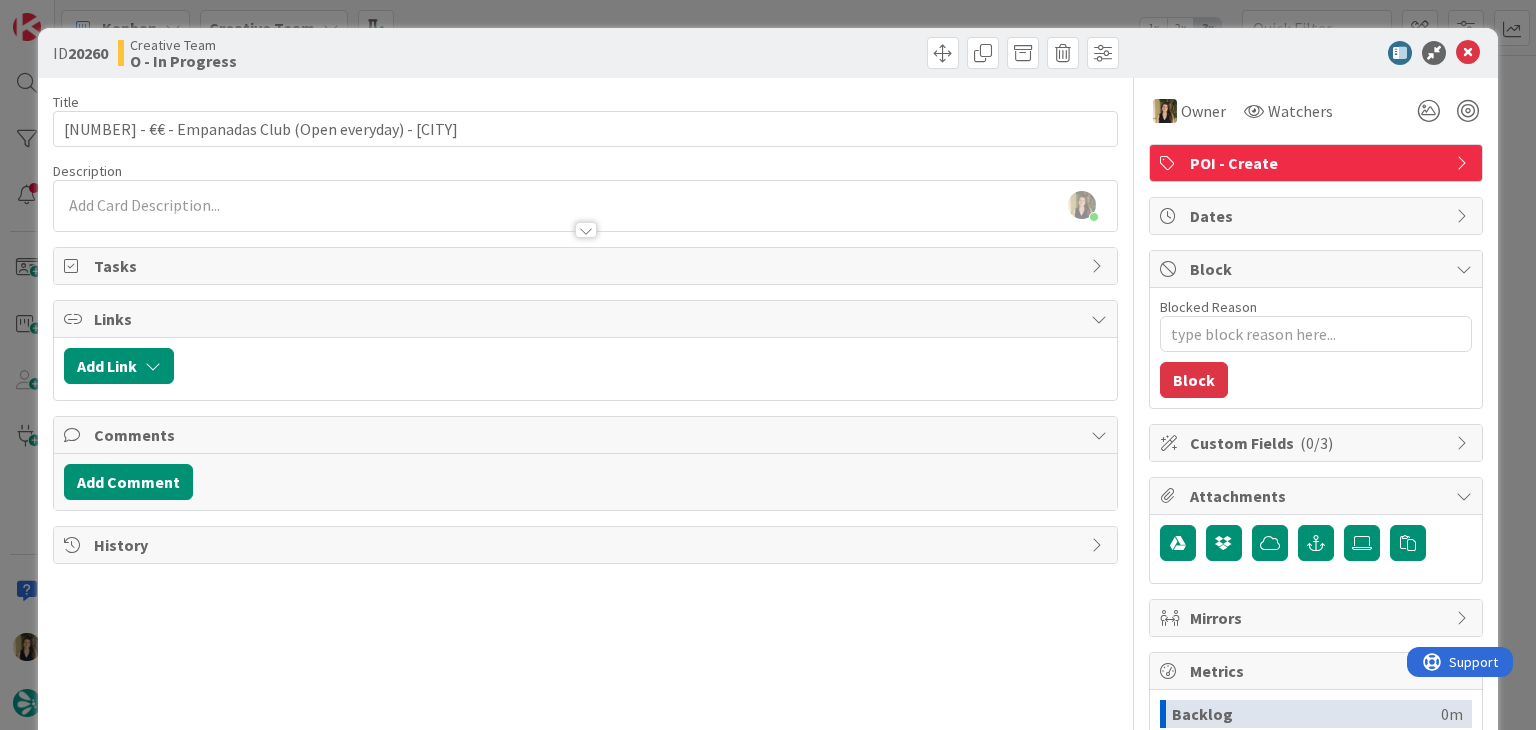 type on "x" 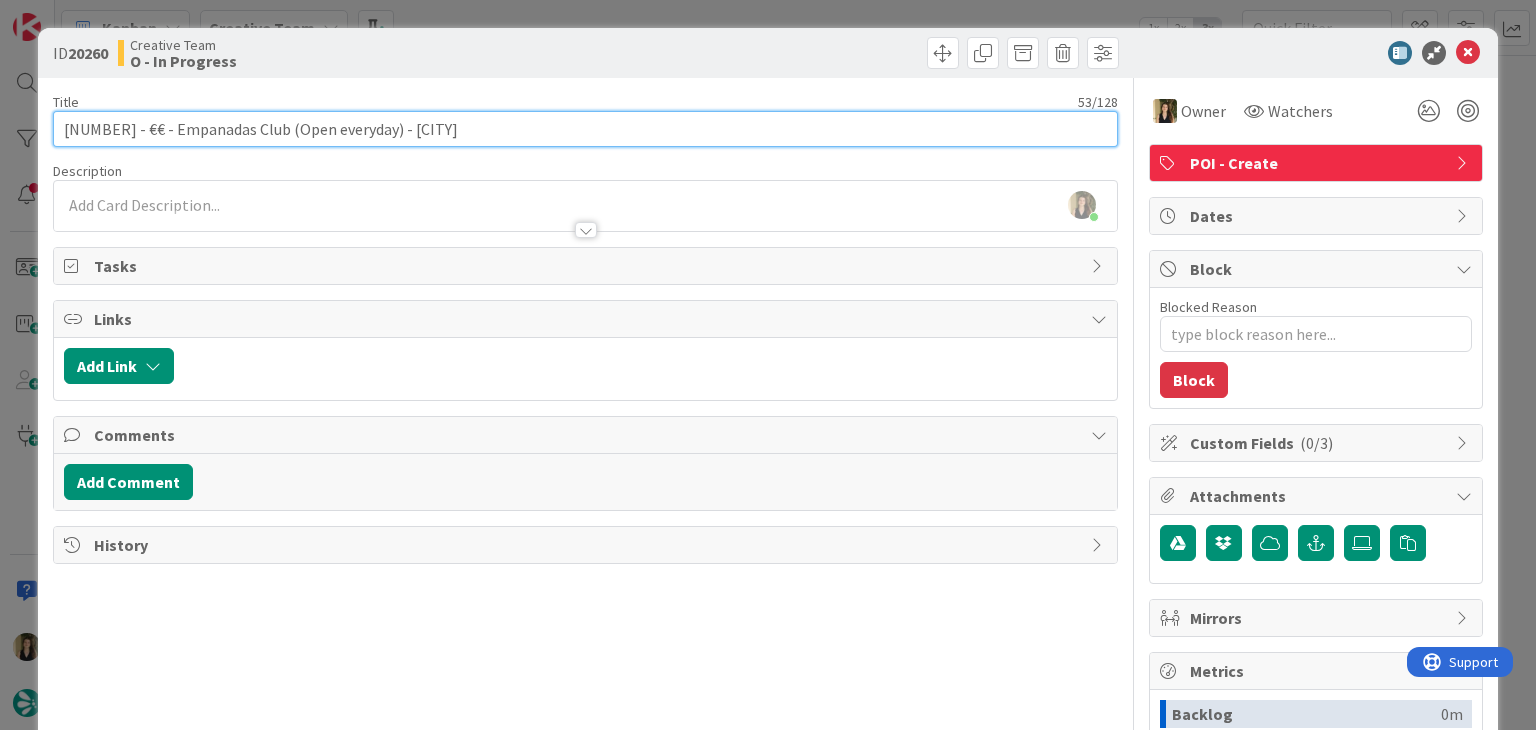drag, startPoint x: 374, startPoint y: 129, endPoint x: 313, endPoint y: 123, distance: 61.294373 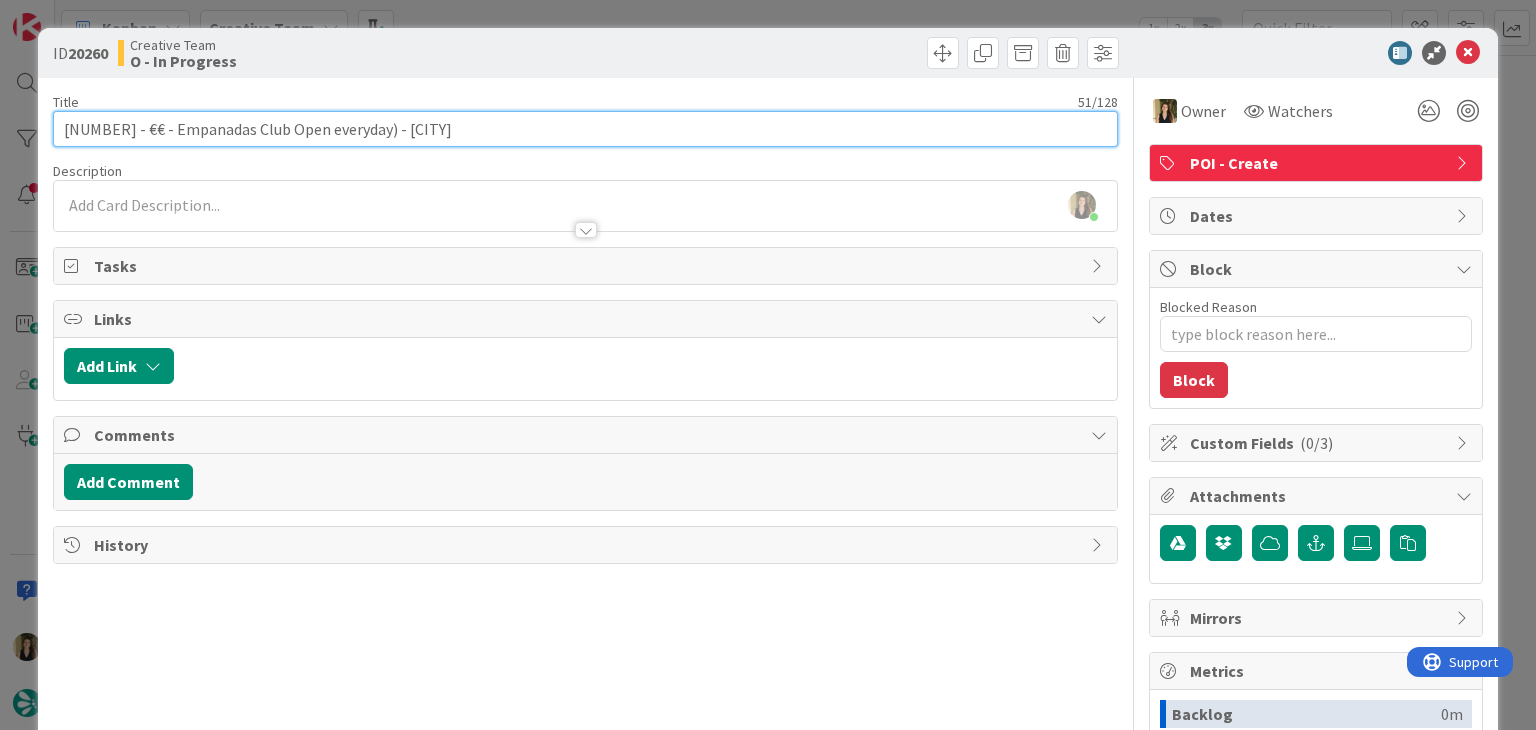 type on "106969 - €€ - Empanadas Club -Open everyday) - Nîmes" 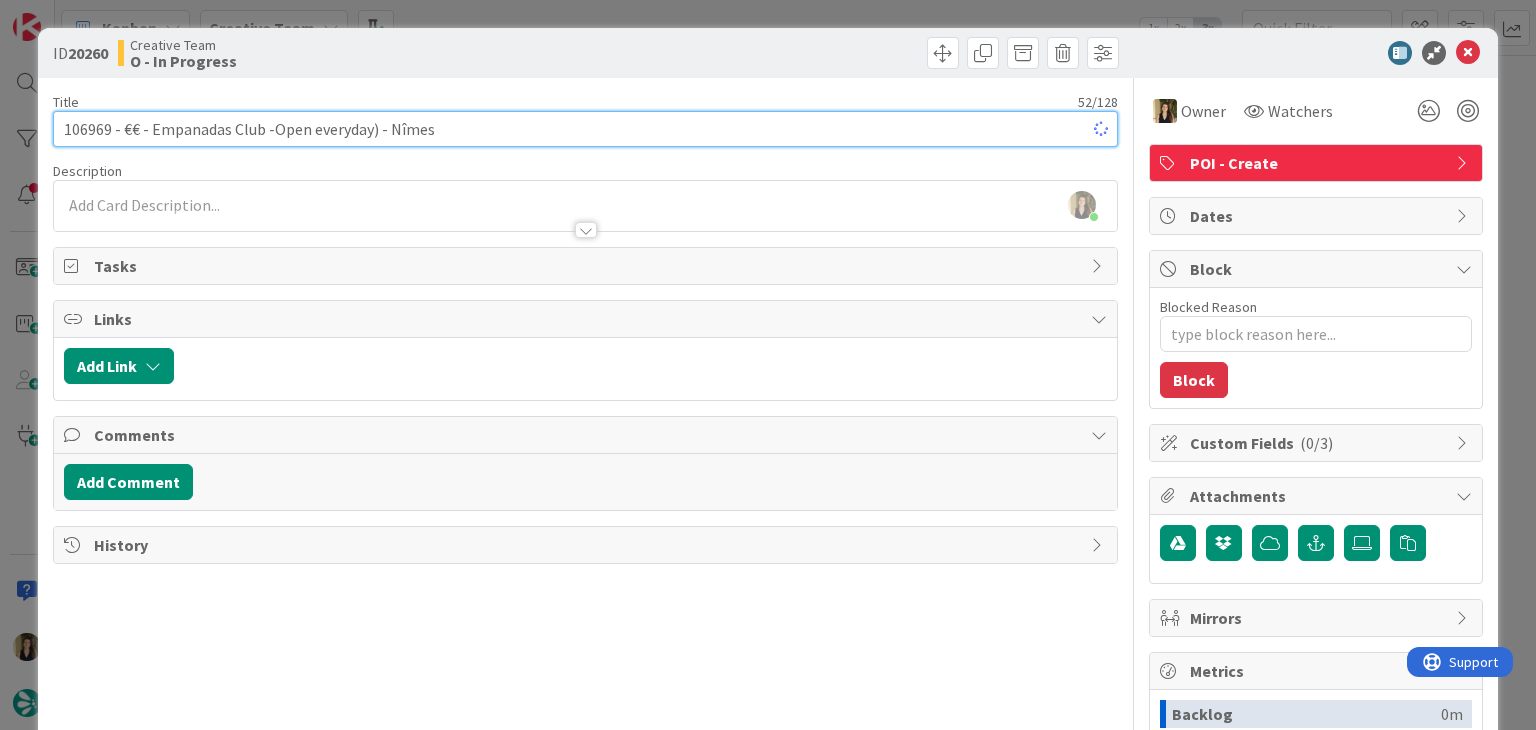 type on "x" 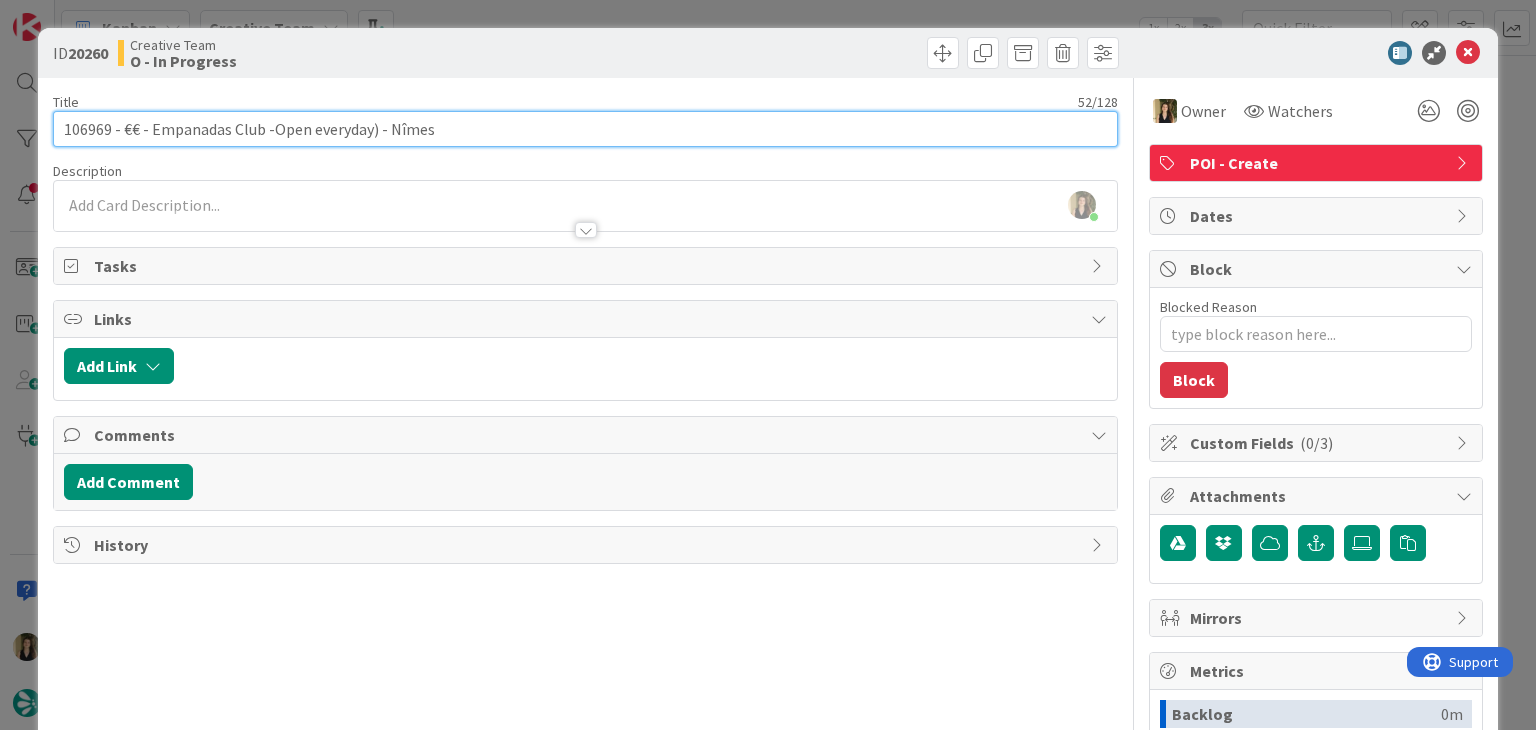 drag, startPoint x: 376, startPoint y: 129, endPoint x: 408, endPoint y: 97, distance: 45.254833 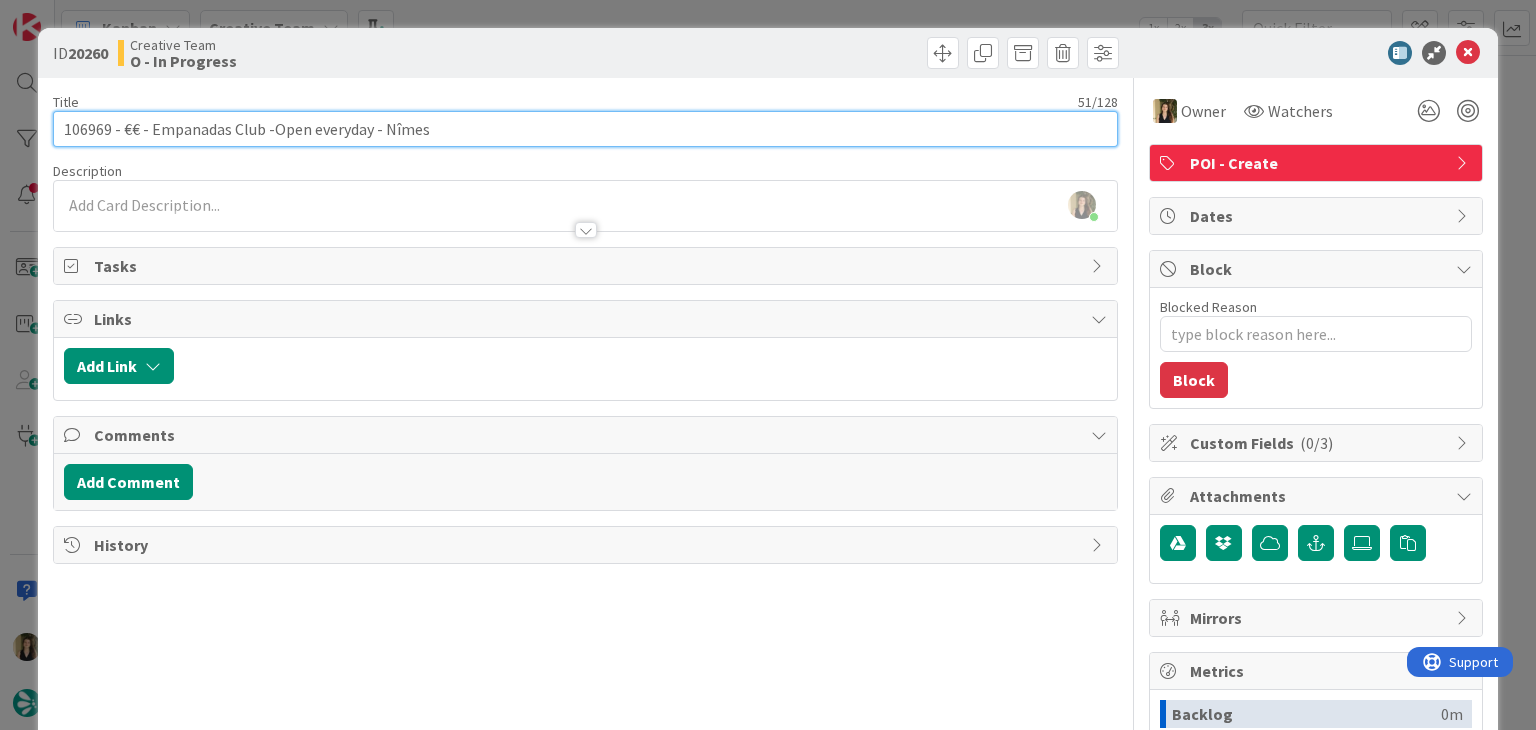 type on "x" 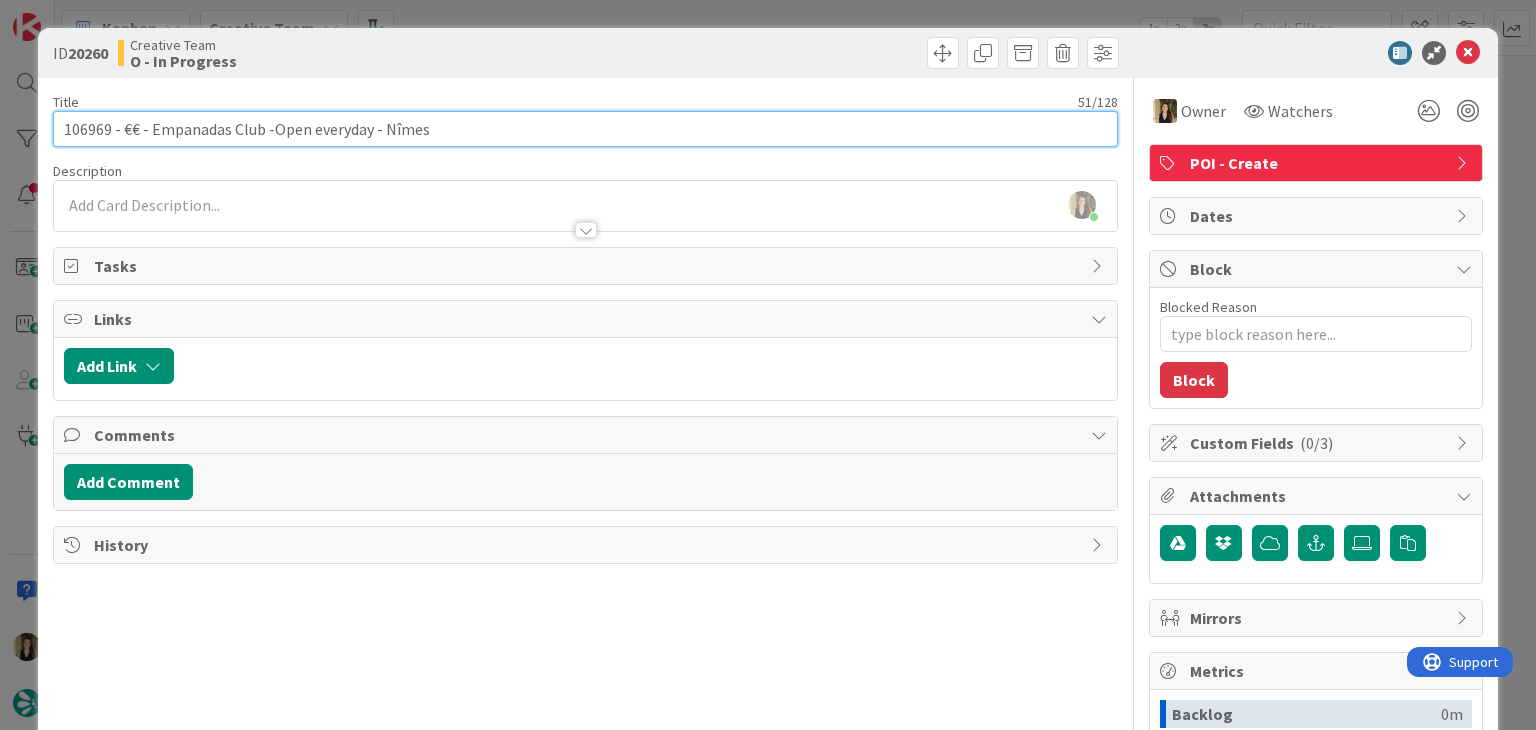 drag, startPoint x: 373, startPoint y: 128, endPoint x: 361, endPoint y: 129, distance: 12.0415945 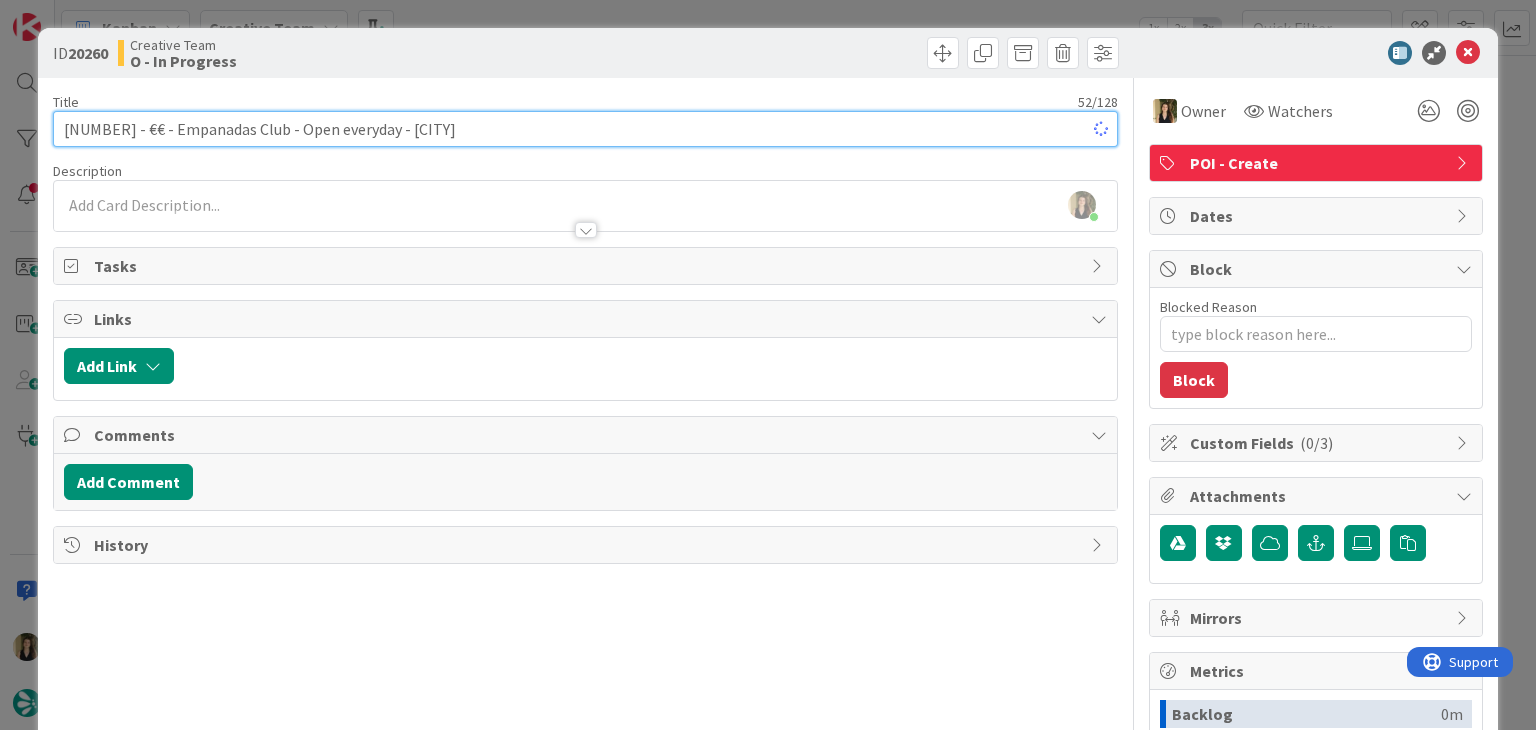 type on "x" 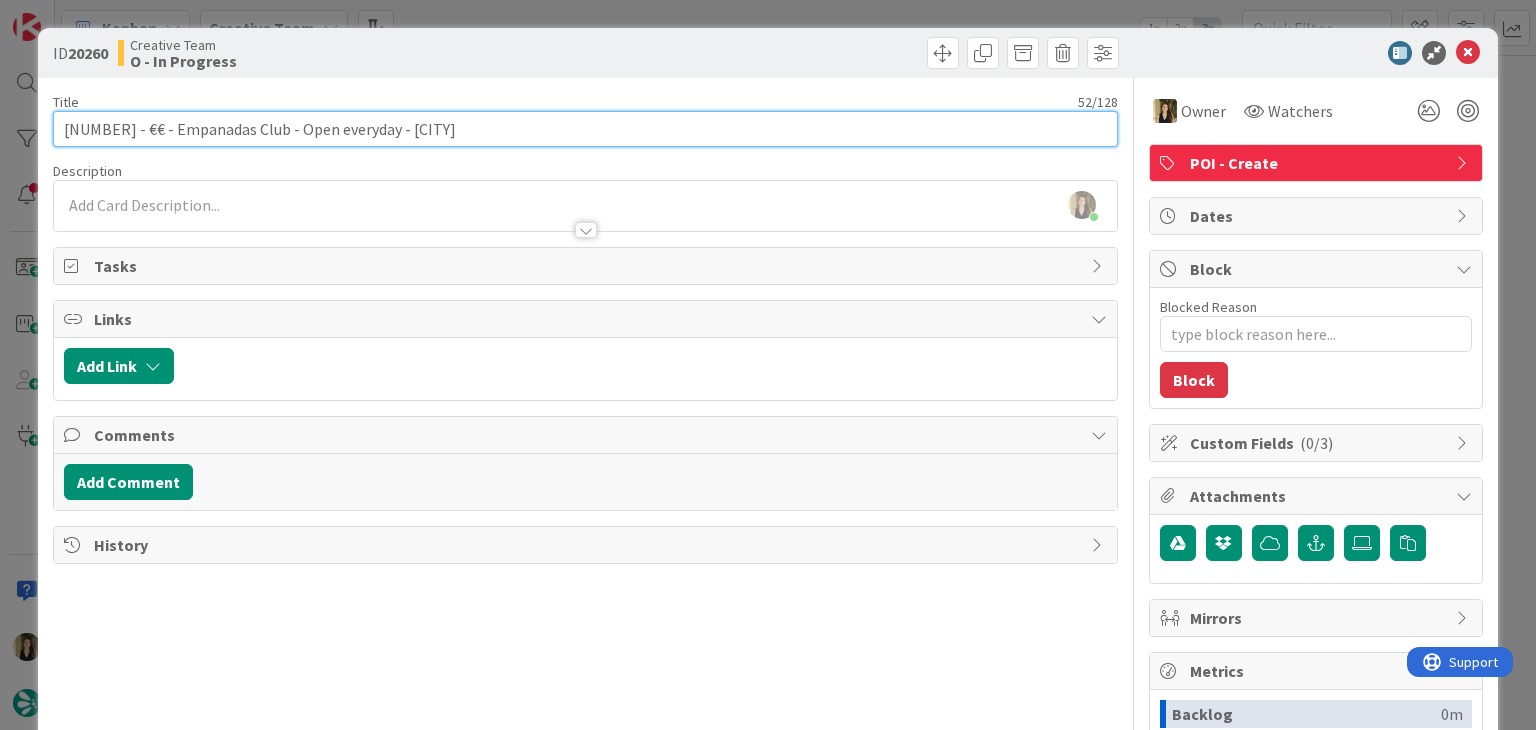 click on "106969 - €€ - Empanadas Club - Open everyday - Nîmes" at bounding box center [585, 129] 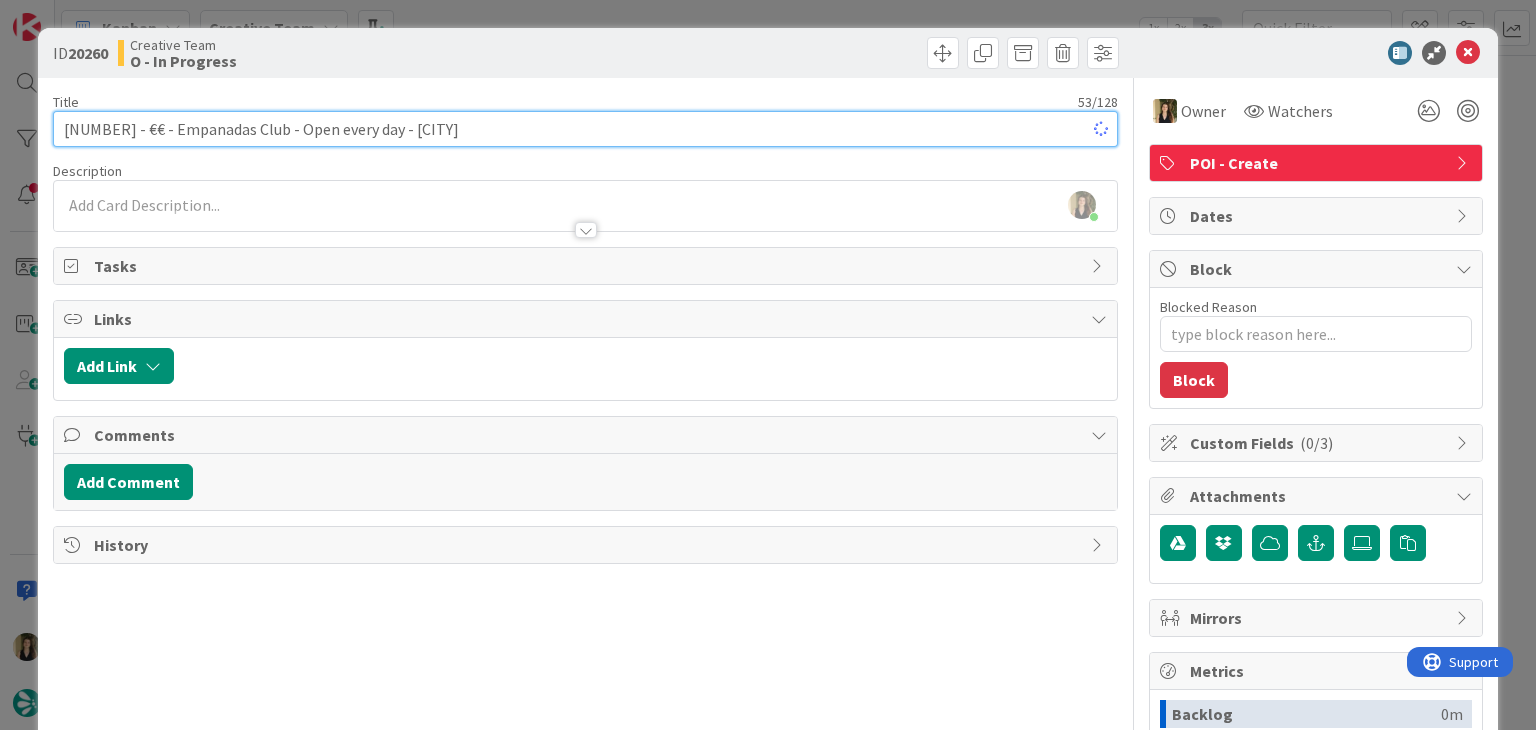 type on "x" 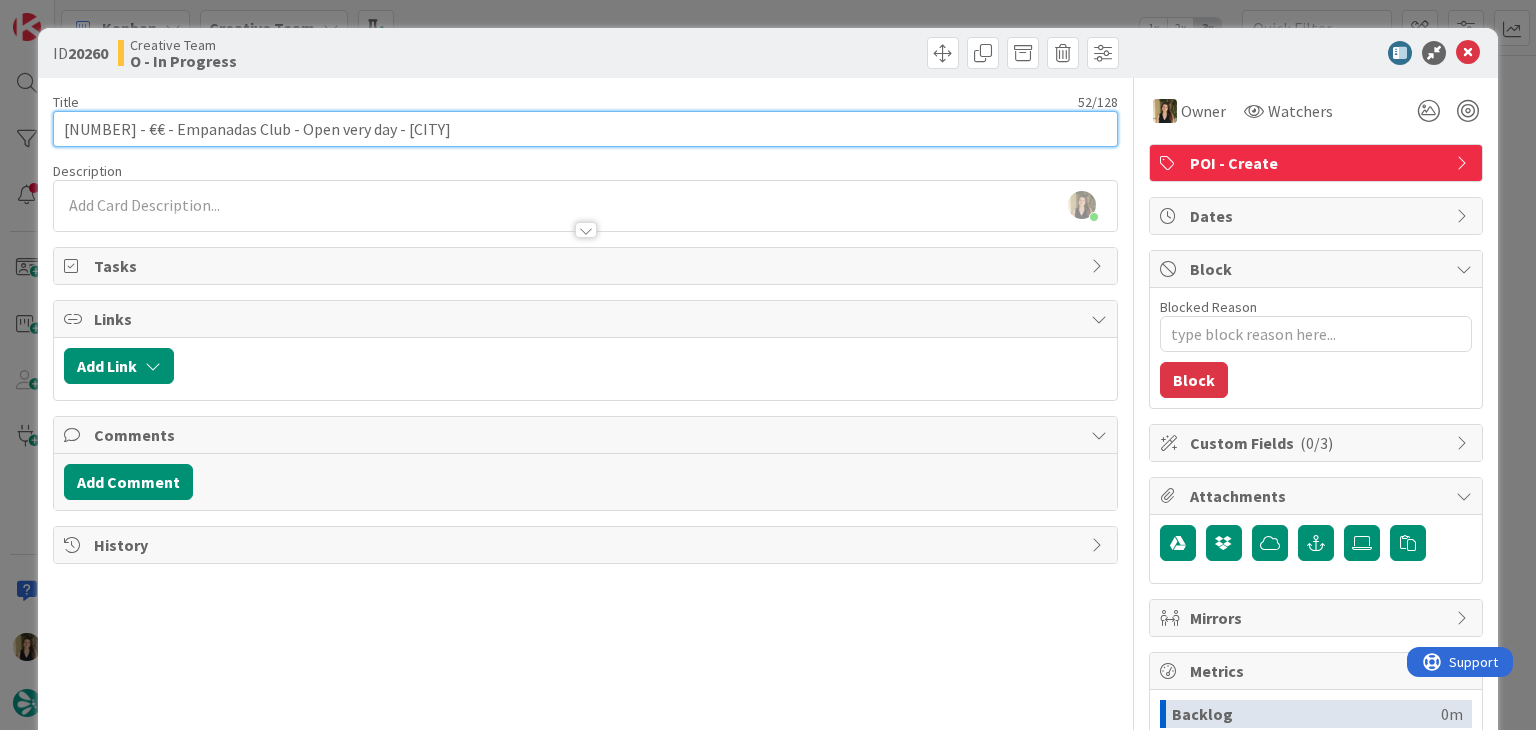 type on "106969 - €€ - Empanadas Club - Open Every day - Nîmes" 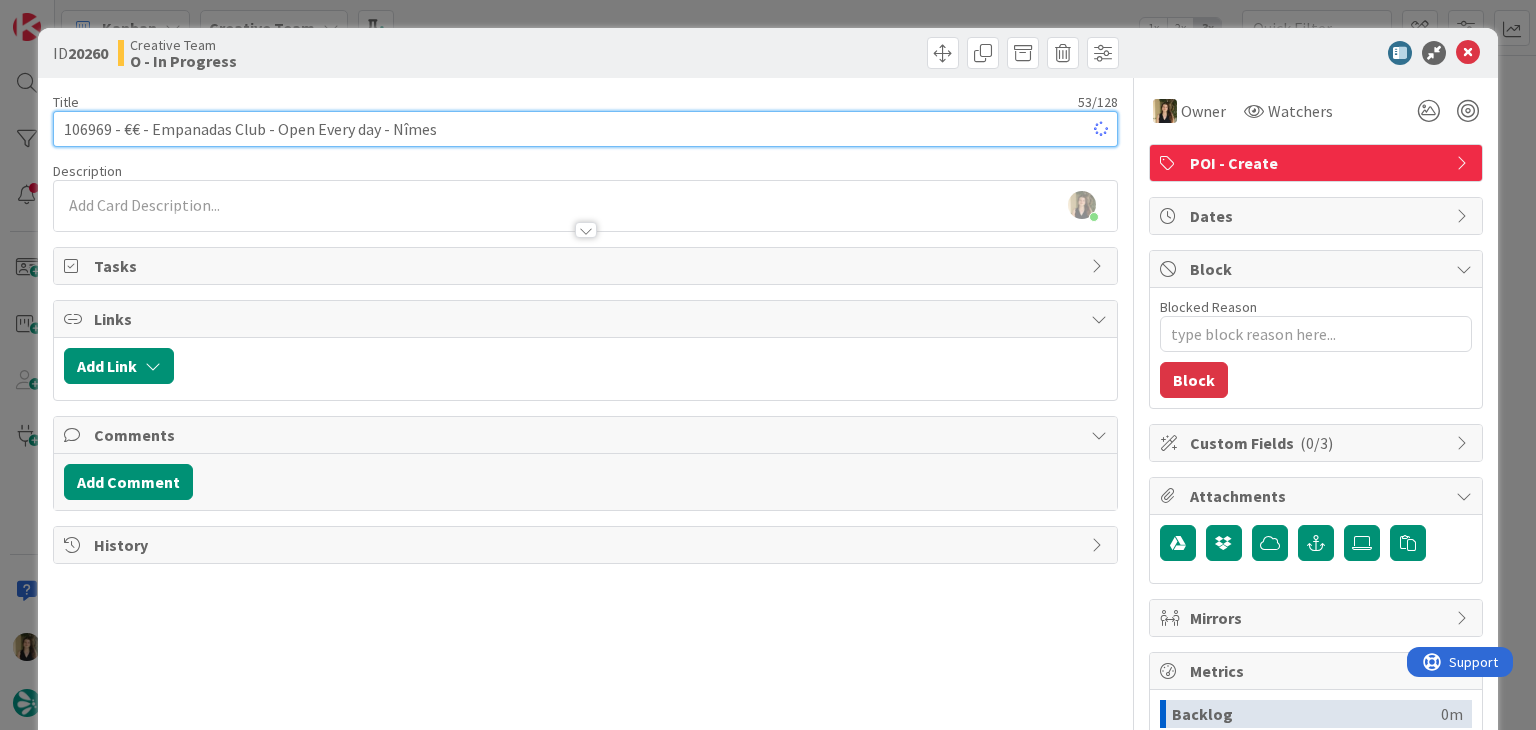 type on "x" 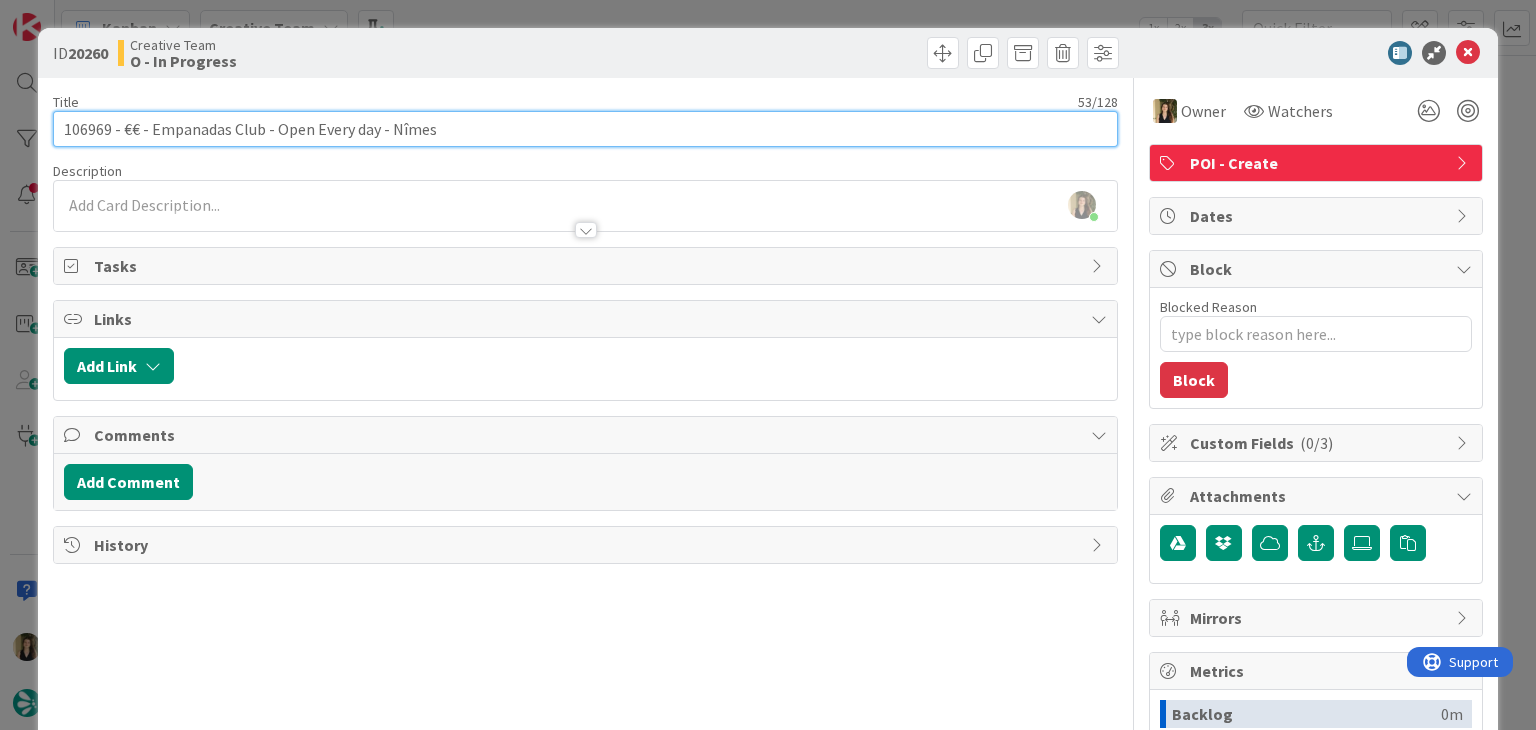 drag, startPoint x: 343, startPoint y: 133, endPoint x: 187, endPoint y: 114, distance: 157.15279 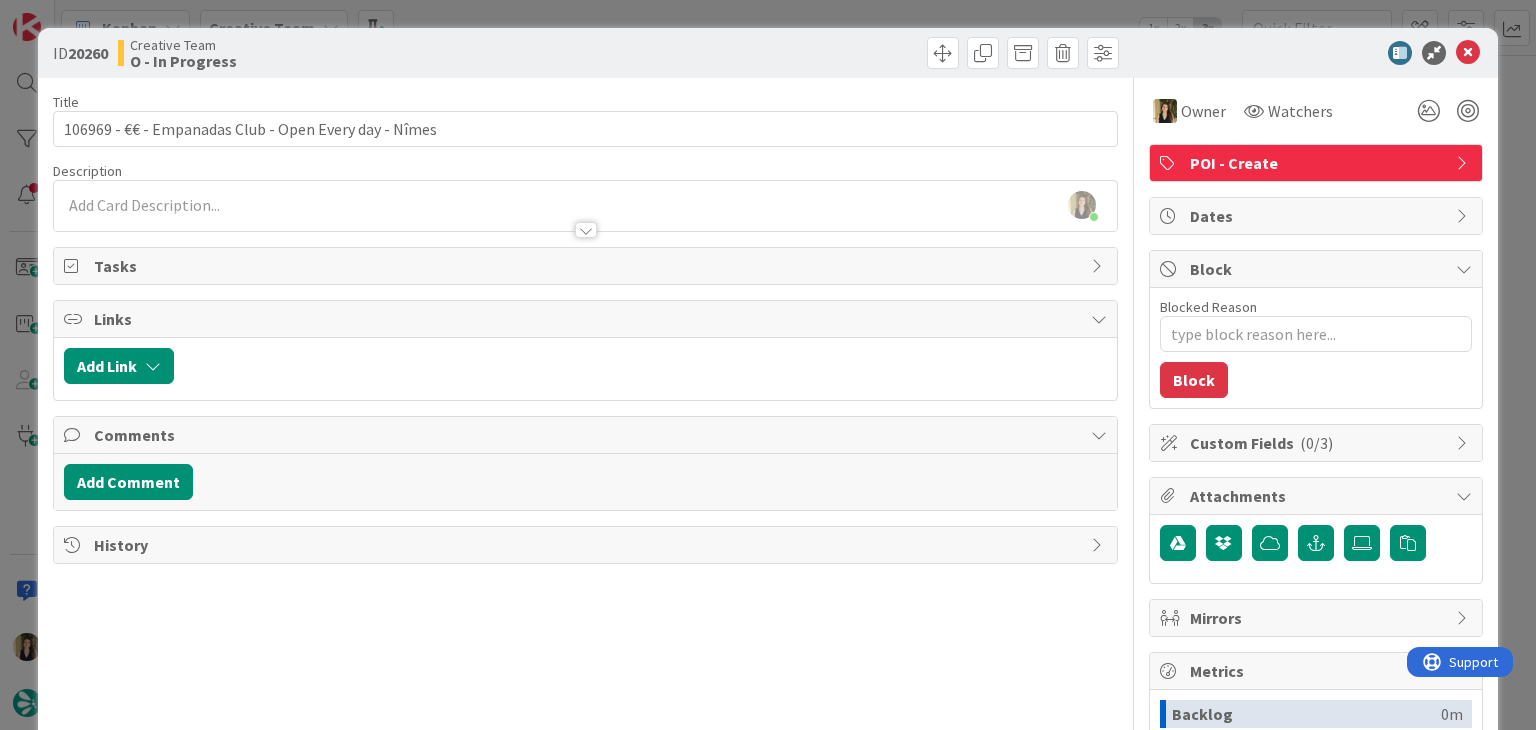 type on "x" 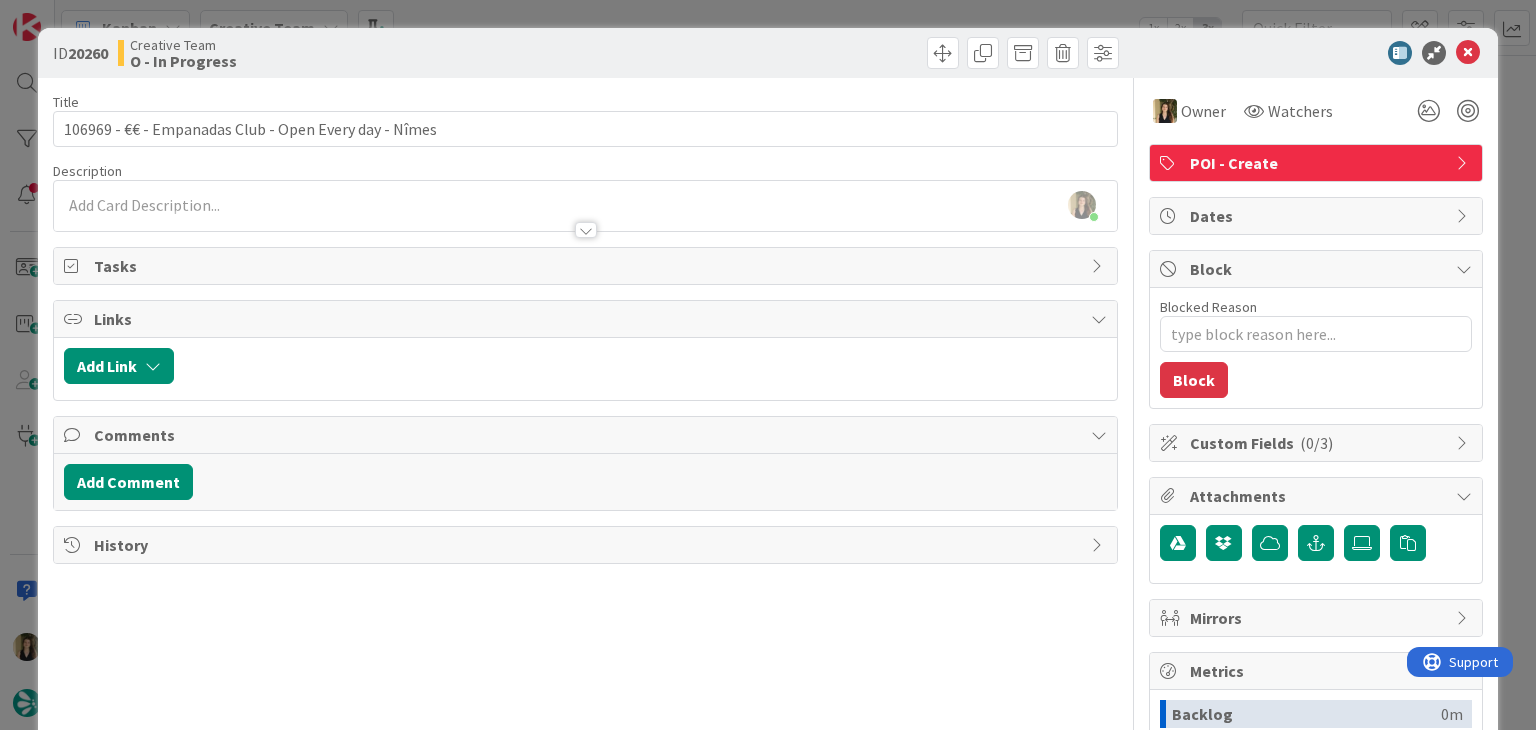 click on "Creative Team O - In Progress" at bounding box center (349, 53) 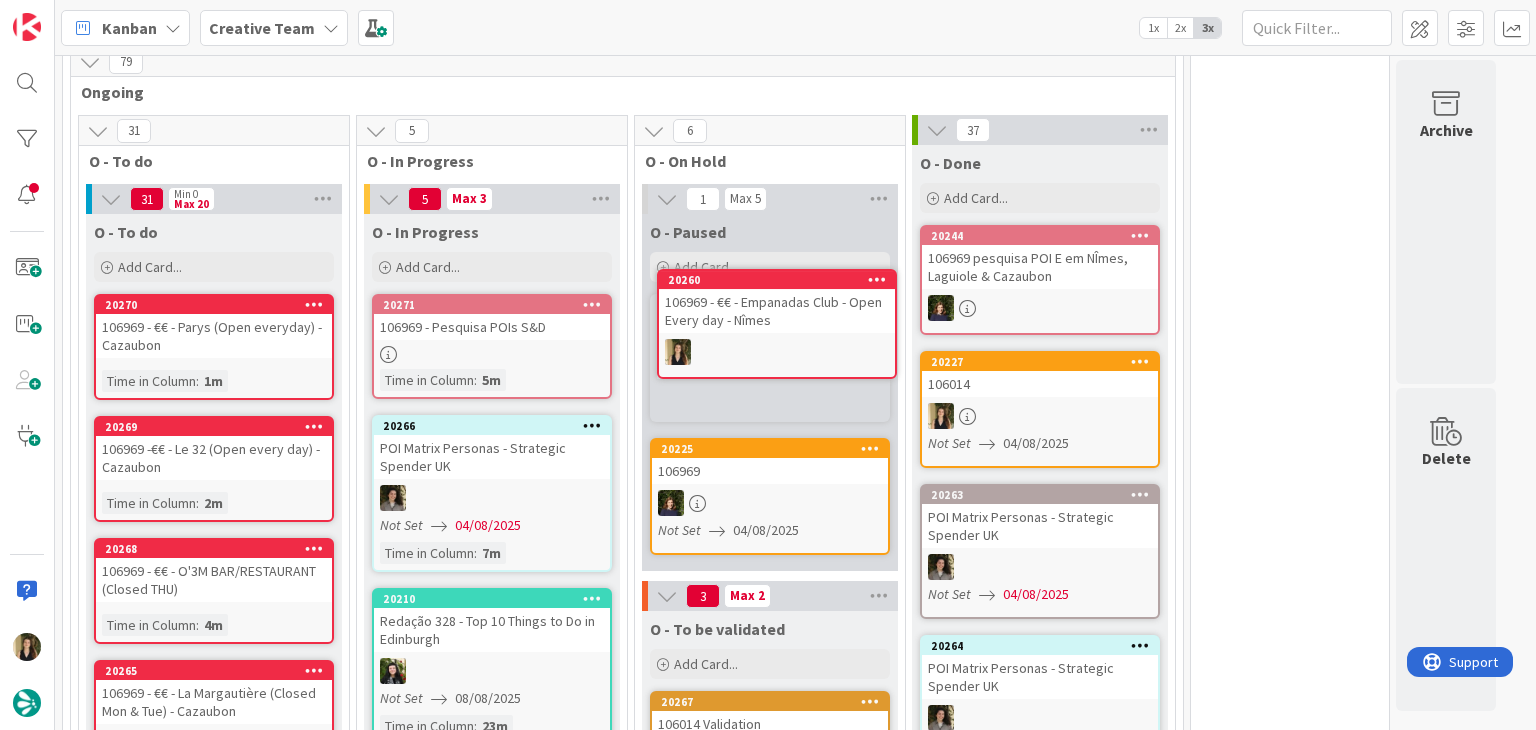 scroll, scrollTop: 0, scrollLeft: 0, axis: both 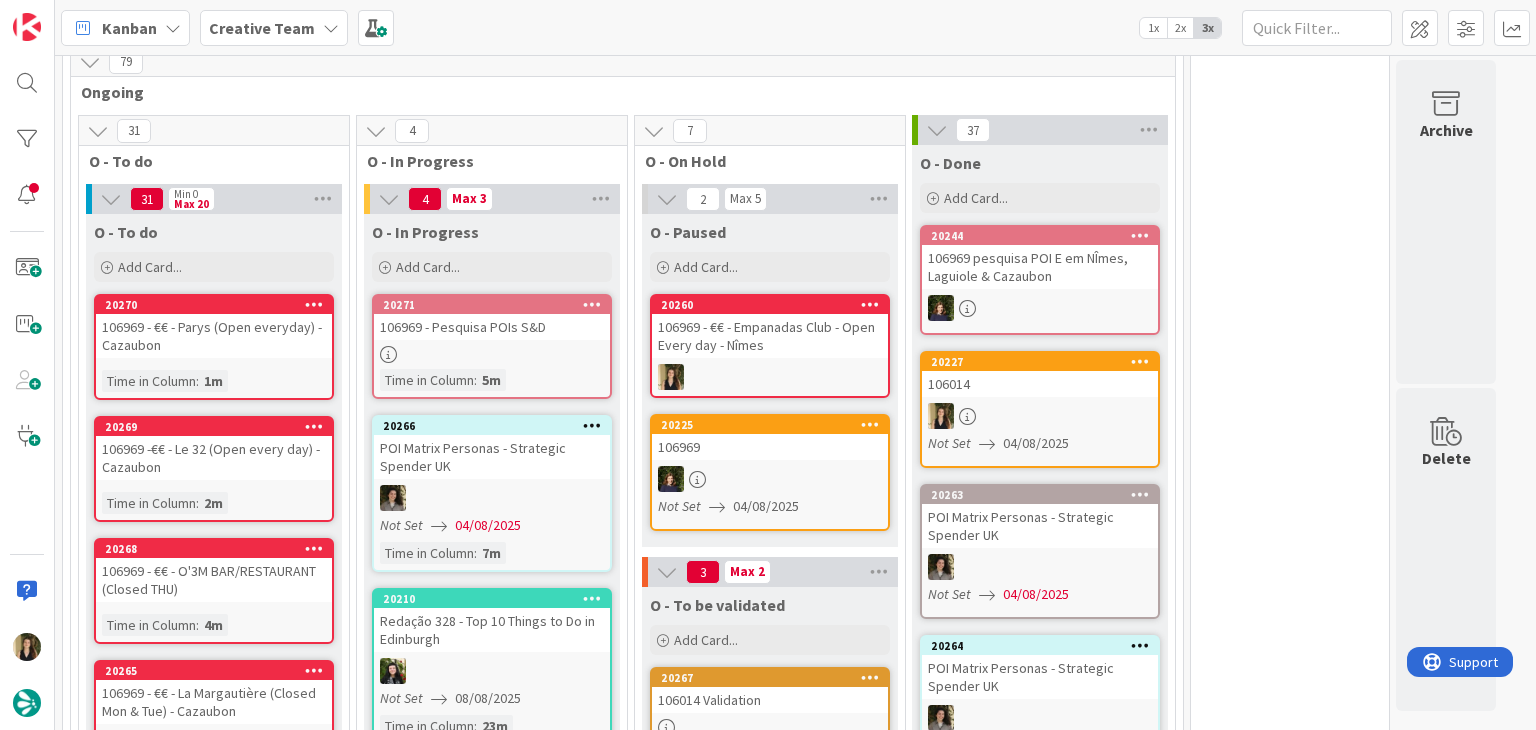 click on "0 Tempos máximos Roadbook  - Create -  30 min Roadbook  - Validation  - 20 min Roadbook  - Revision  - 25 min NL  - Blog Post + Email  - 4h30 NL  - Paginação  - 3 h NL  - Teste/agendar  - 30min Daytrip  - 5 min Car  - 20 min Service  - 20 min Service  Aux  - 10 min POI  - Pesquisa (exclui redação)  - 45 min POI  - Create  - 20 min Location  - 20 min Accommodation  - 30 min Accommodation  RB  - 20 min Website   -  Carregamento de Tours  - 6h Website  -  Edição conteúdo -  20min" at bounding box center [1290, 3222] 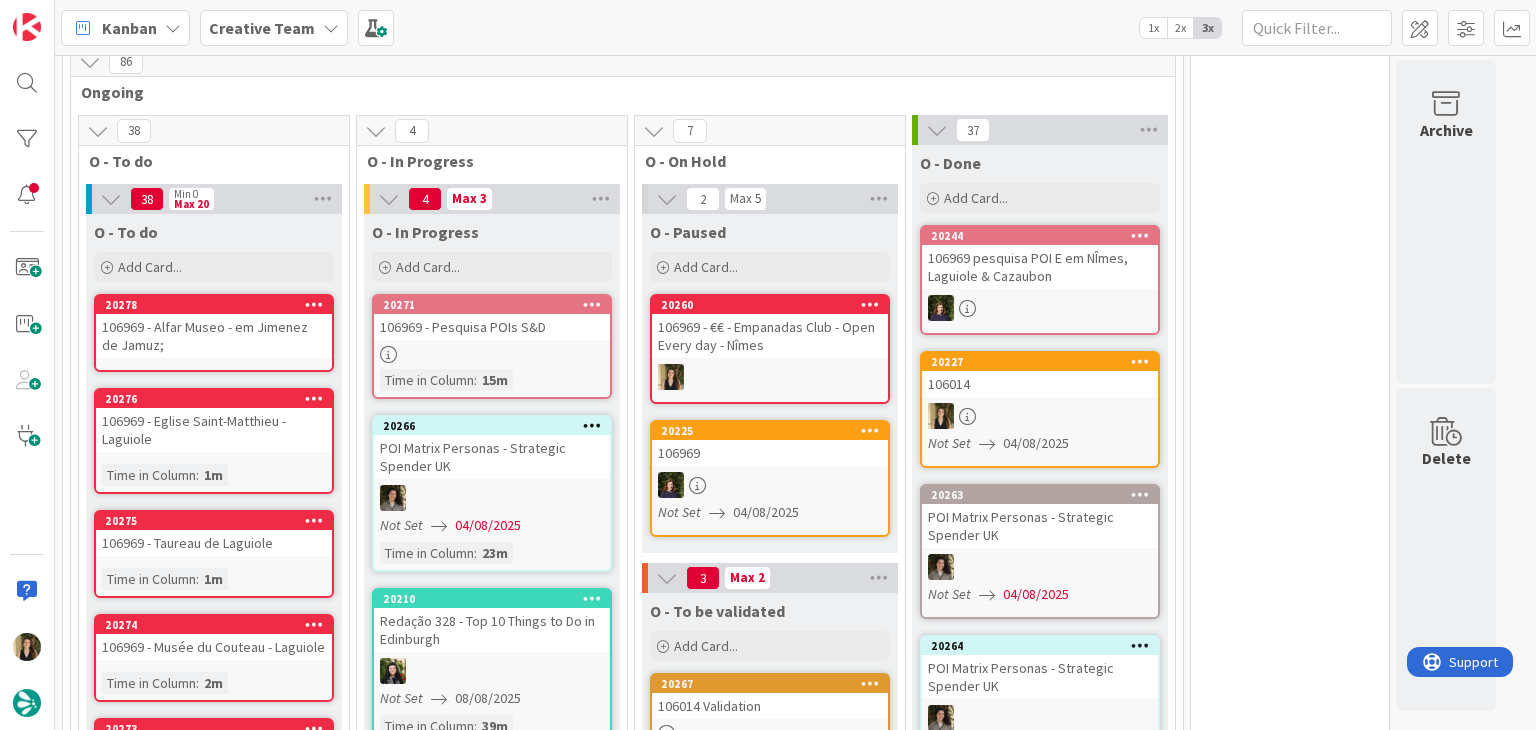 click on "0 Tempos máximos Roadbook  - Create -  30 min Roadbook  - Validation  - 20 min Roadbook  - Revision  - 25 min NL  - Blog Post + Email  - 4h30 NL  - Paginação  - 3 h NL  - Teste/agendar  - 30min Daytrip  - 5 min Car  - 20 min Service  - 20 min Service  Aux  - 10 min POI  - Pesquisa (exclui redação)  - 45 min POI  - Create  - 20 min Location  - 20 min Accommodation  - 30 min Accommodation  RB  - 20 min Website   -  Carregamento de Tours  - 6h Website  -  Edição conteúdo -  20min" at bounding box center (1290, 3544) 